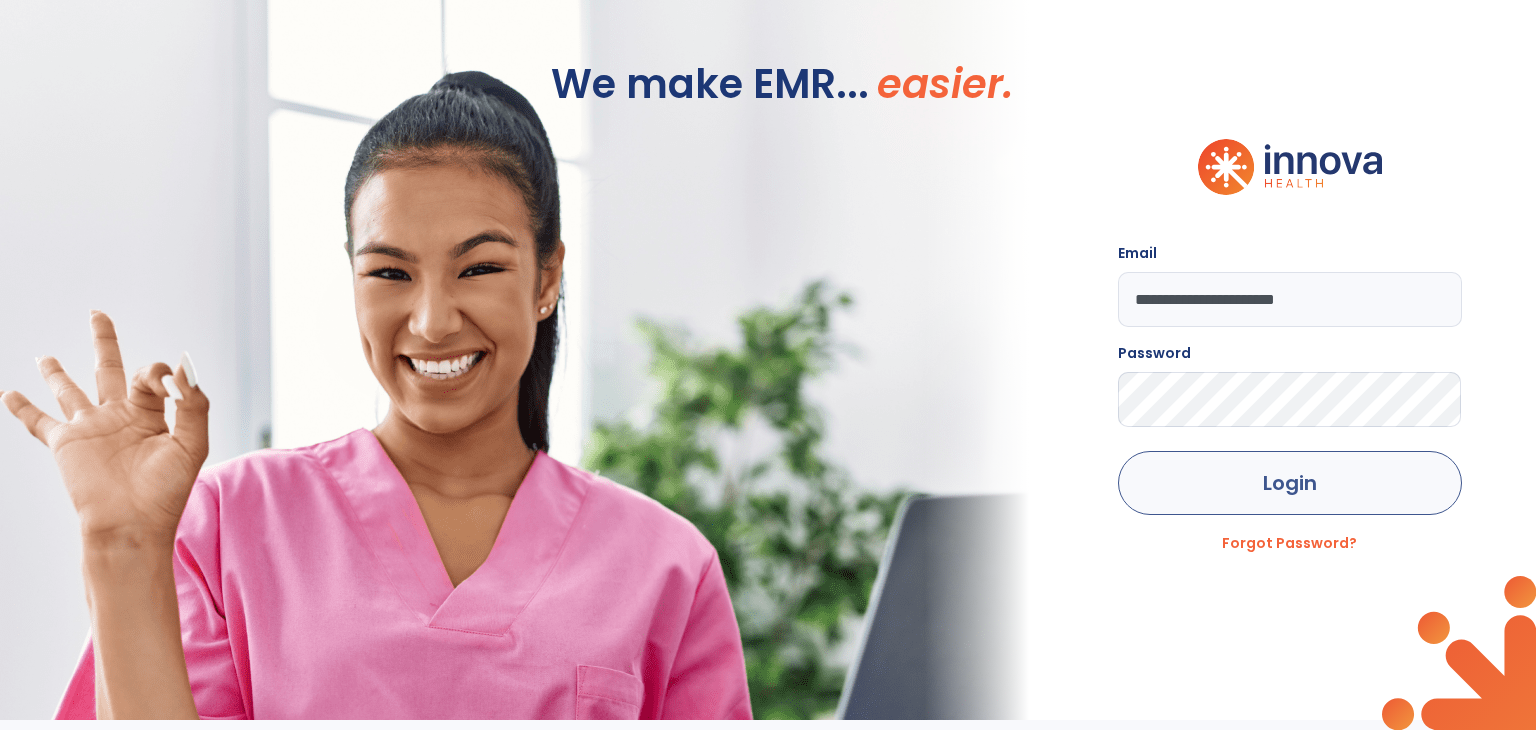 scroll, scrollTop: 0, scrollLeft: 0, axis: both 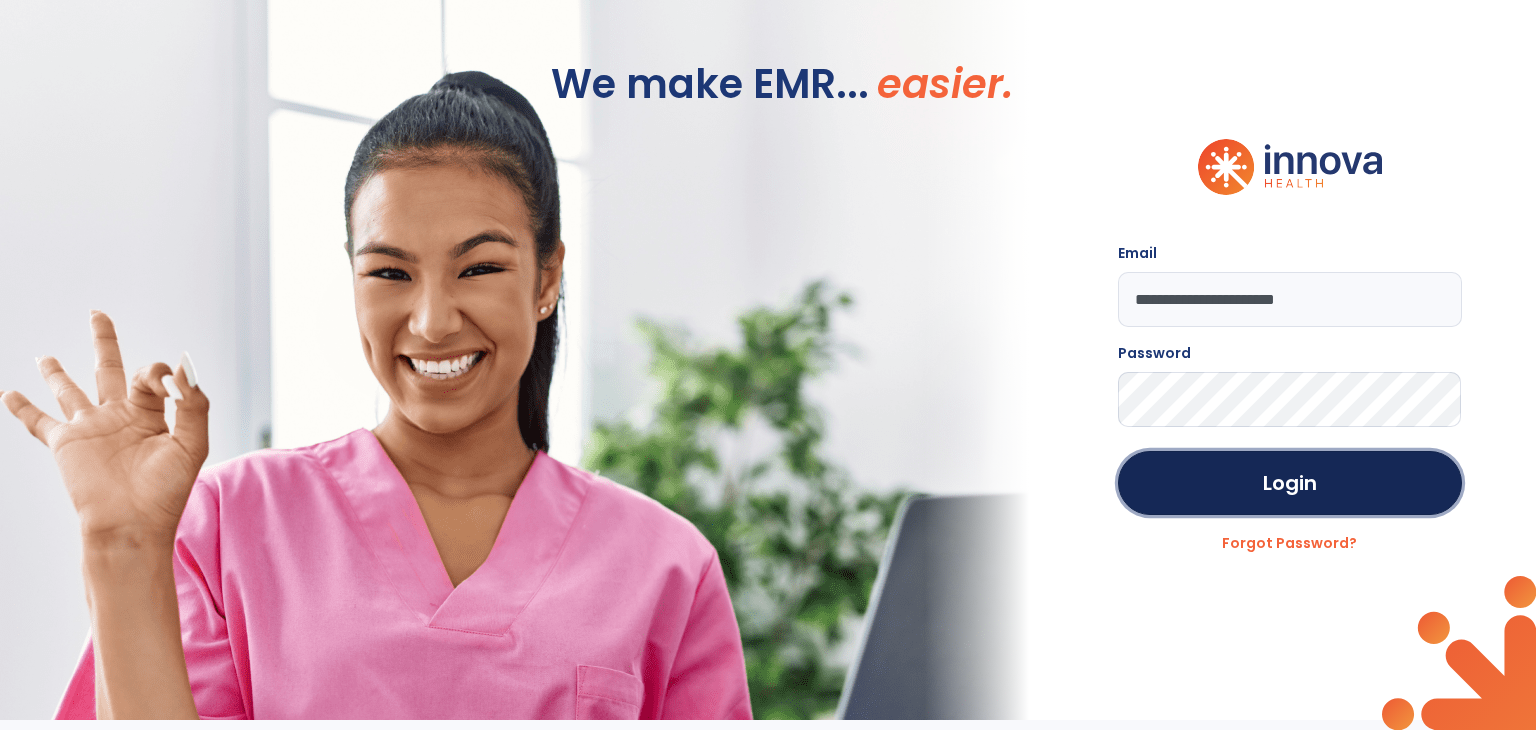 drag, startPoint x: 1177, startPoint y: 497, endPoint x: 1017, endPoint y: 327, distance: 233.45235 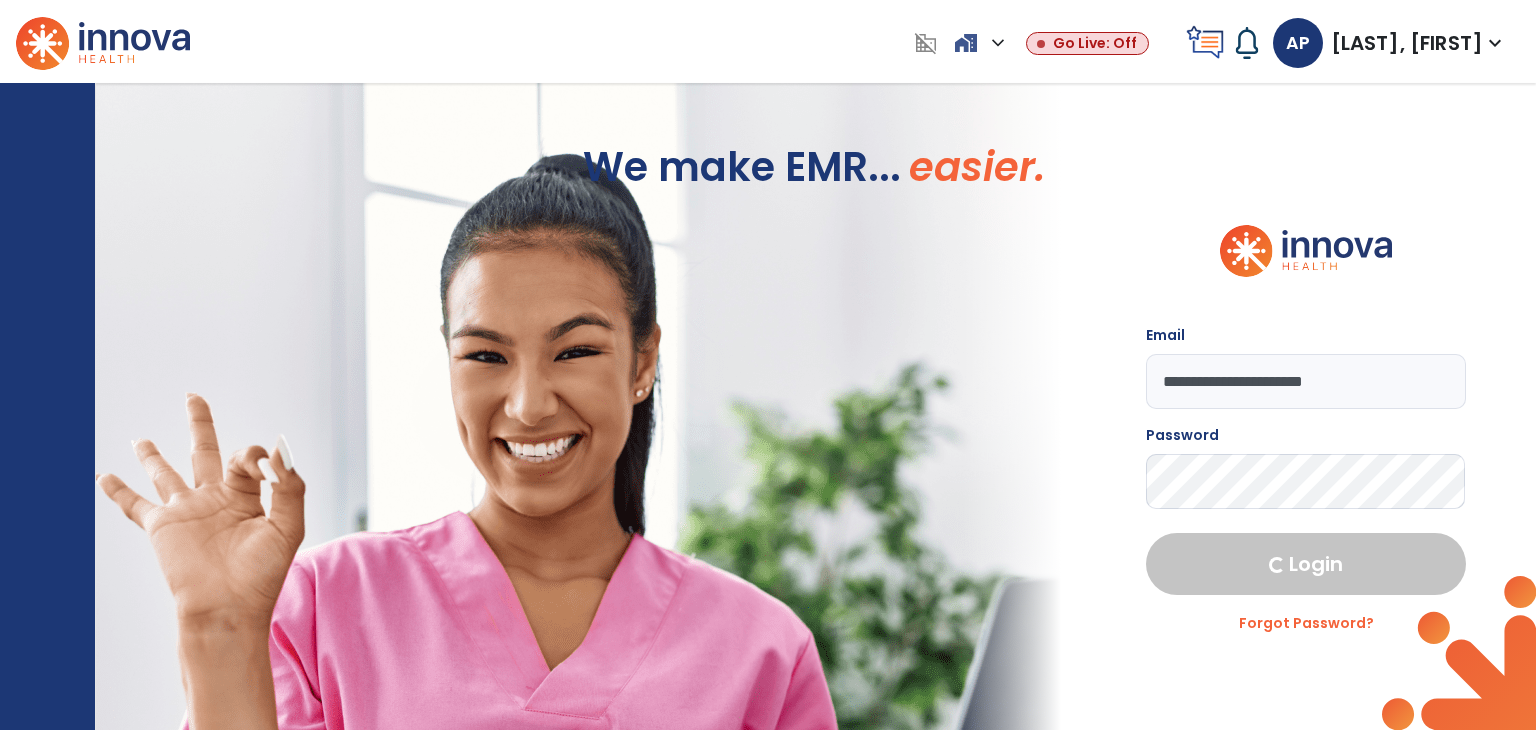 select on "***" 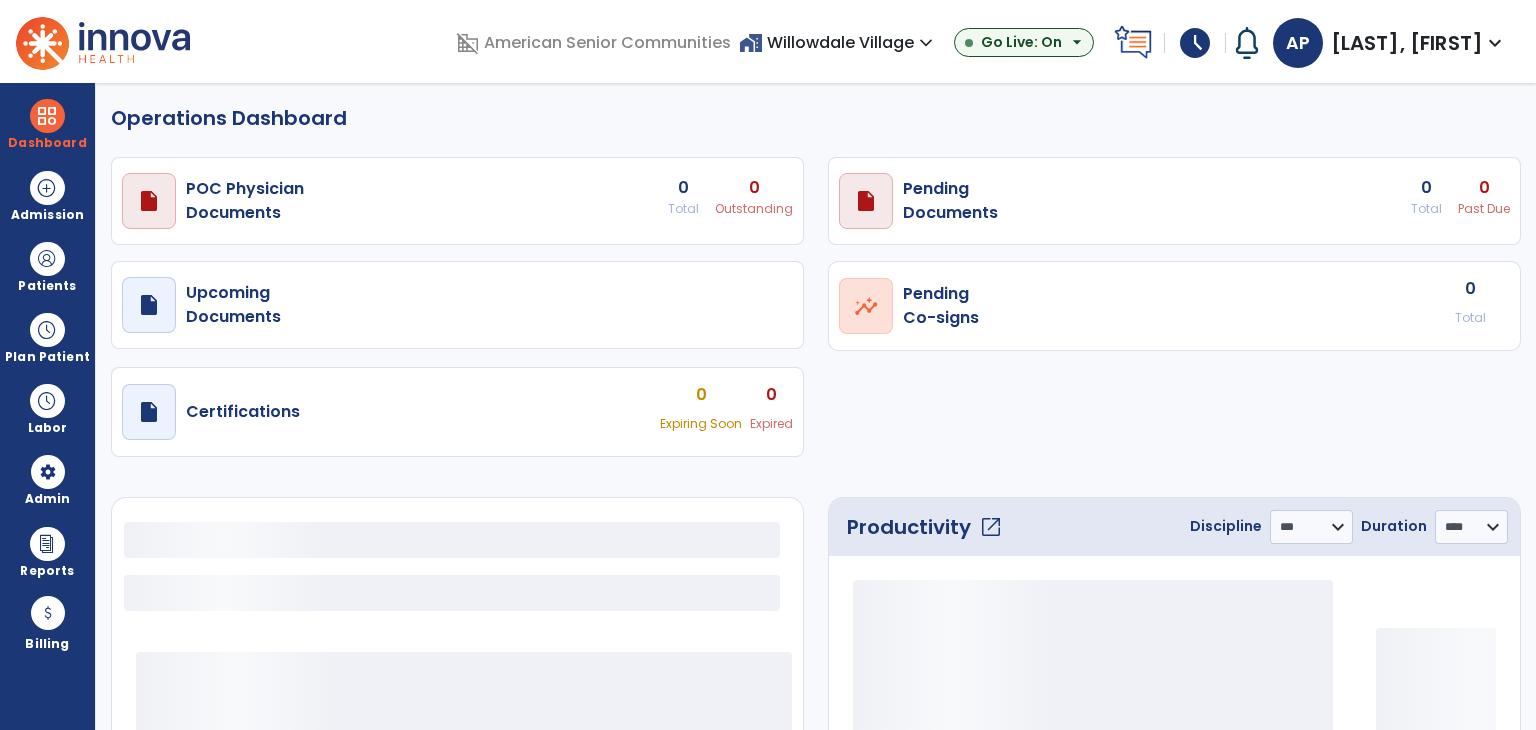 select on "***" 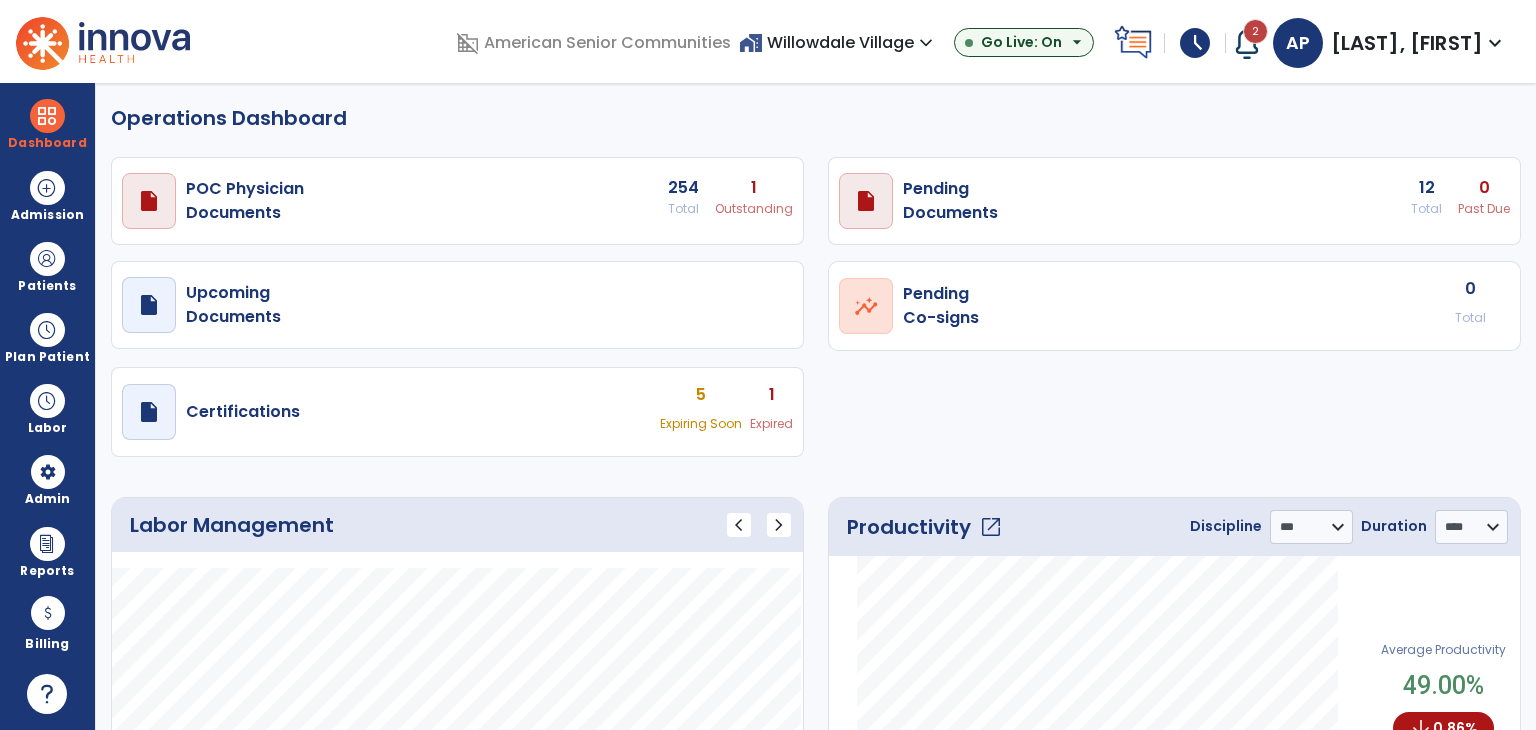 click at bounding box center (1247, 43) 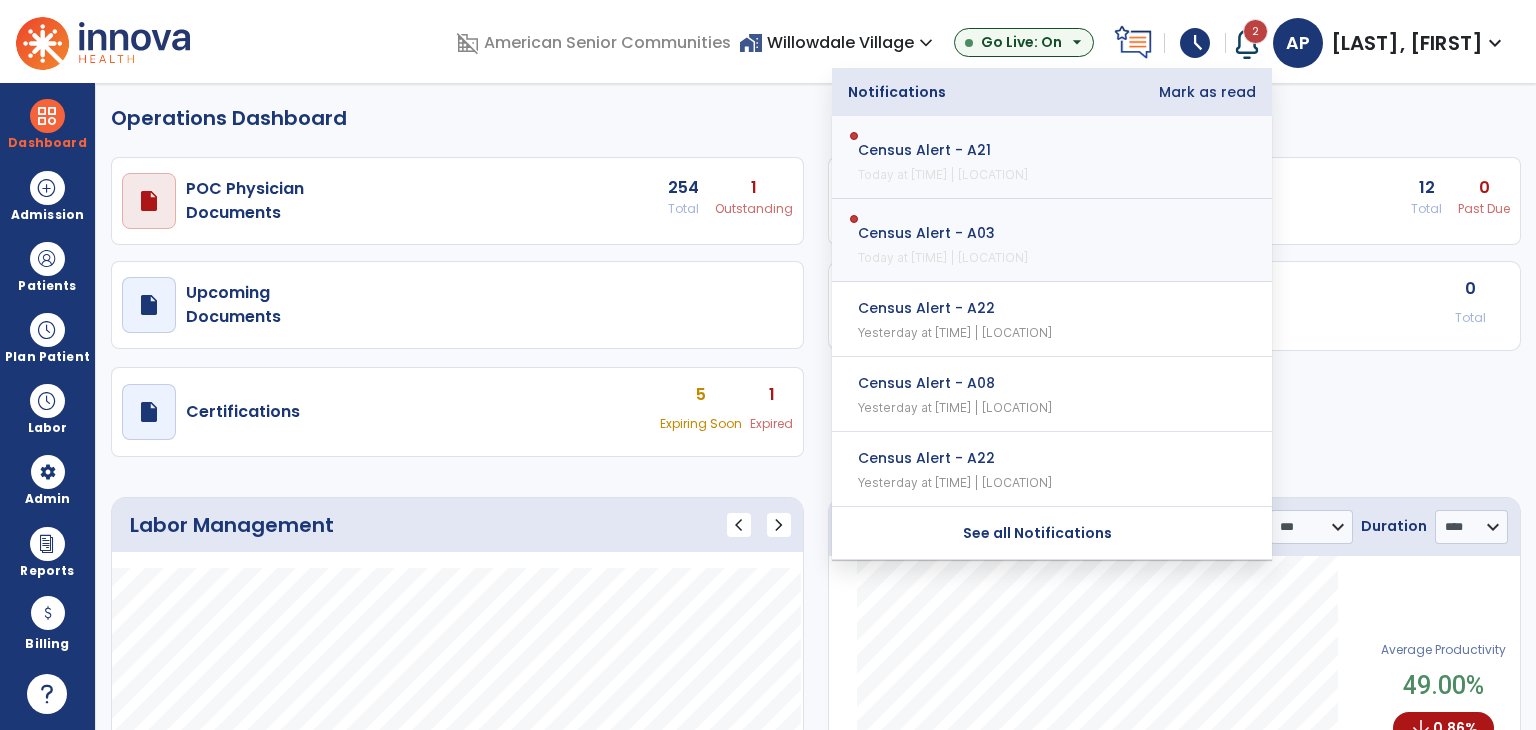 click on "Mark as read" at bounding box center (1207, 92) 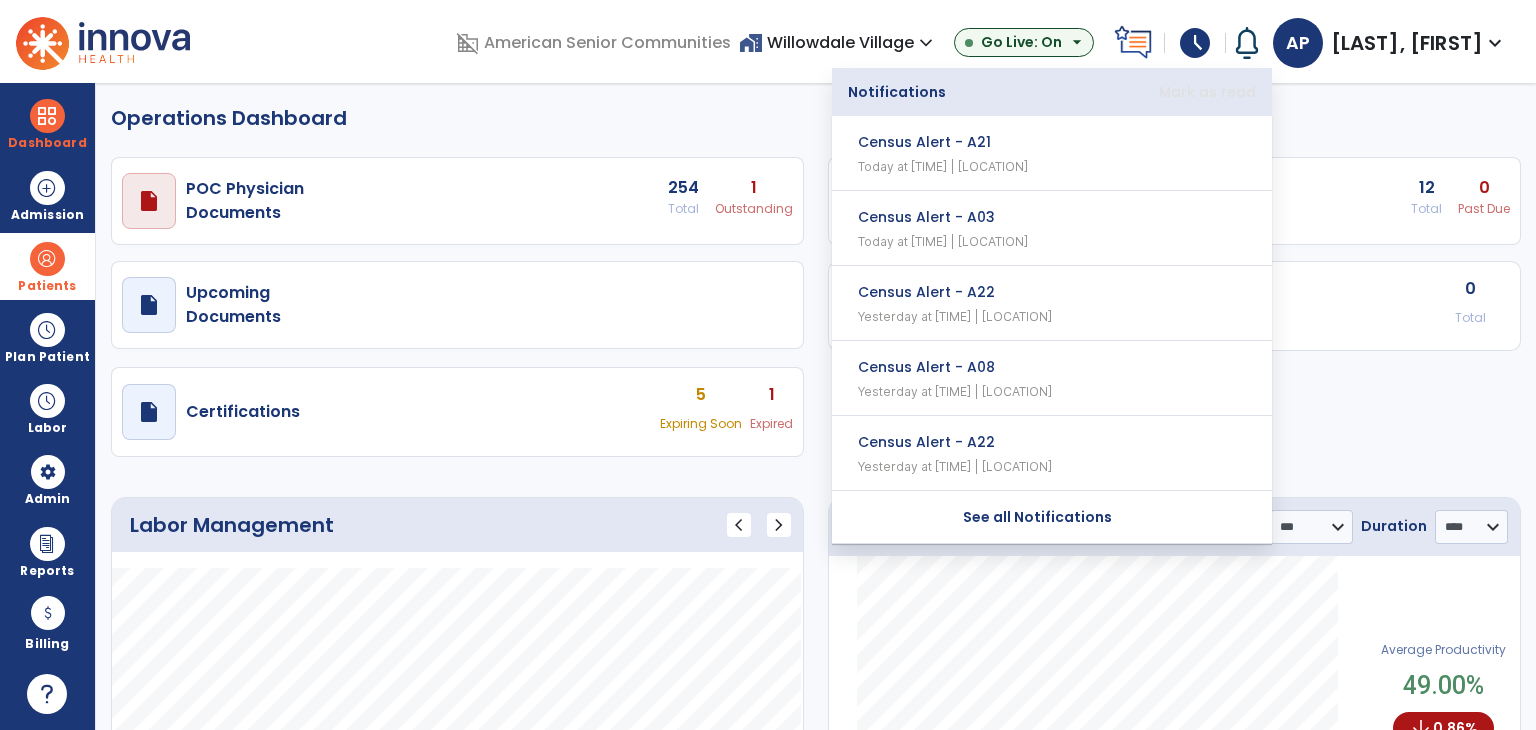 drag, startPoint x: 45, startPoint y: 289, endPoint x: 88, endPoint y: 282, distance: 43.56604 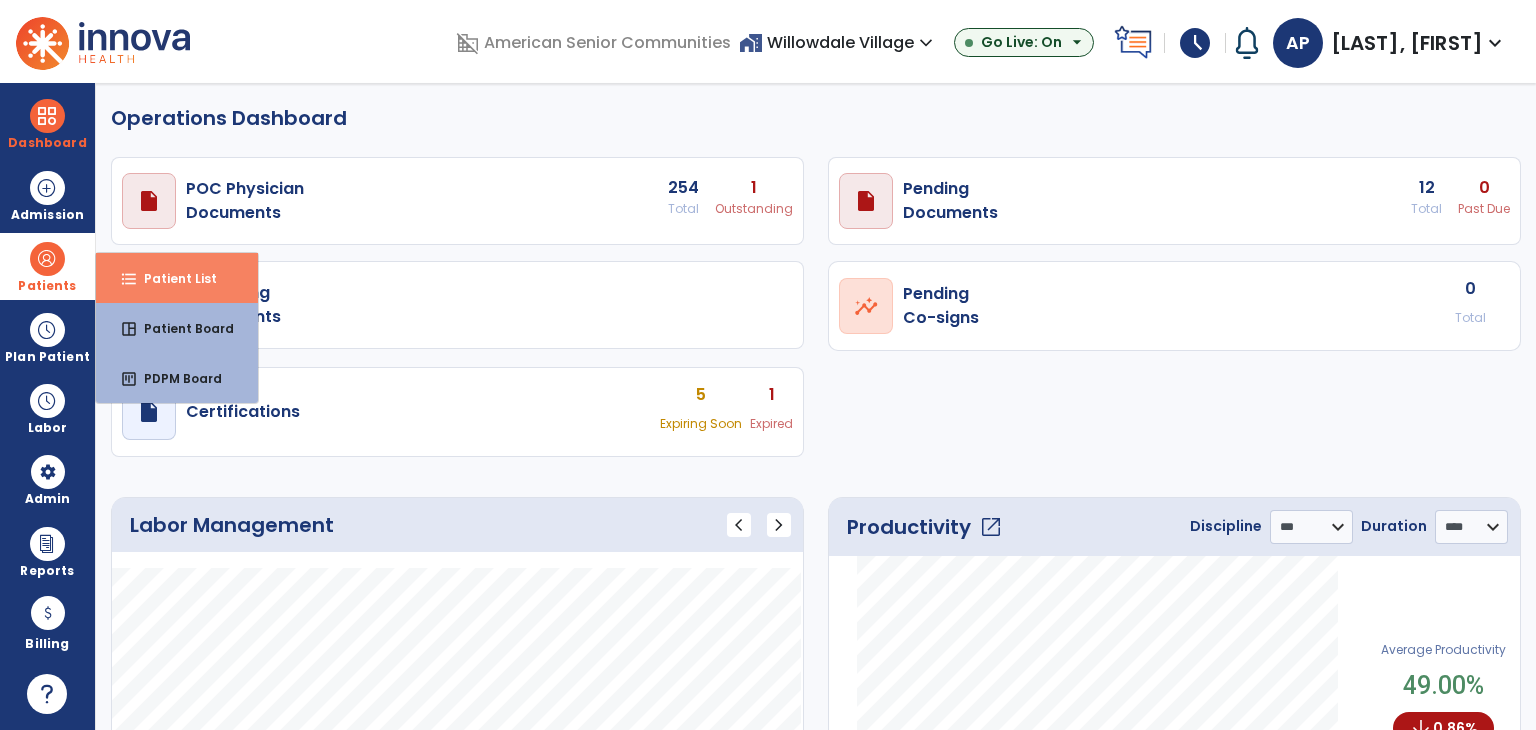 click on "format_list_bulleted  Patient List" at bounding box center [177, 278] 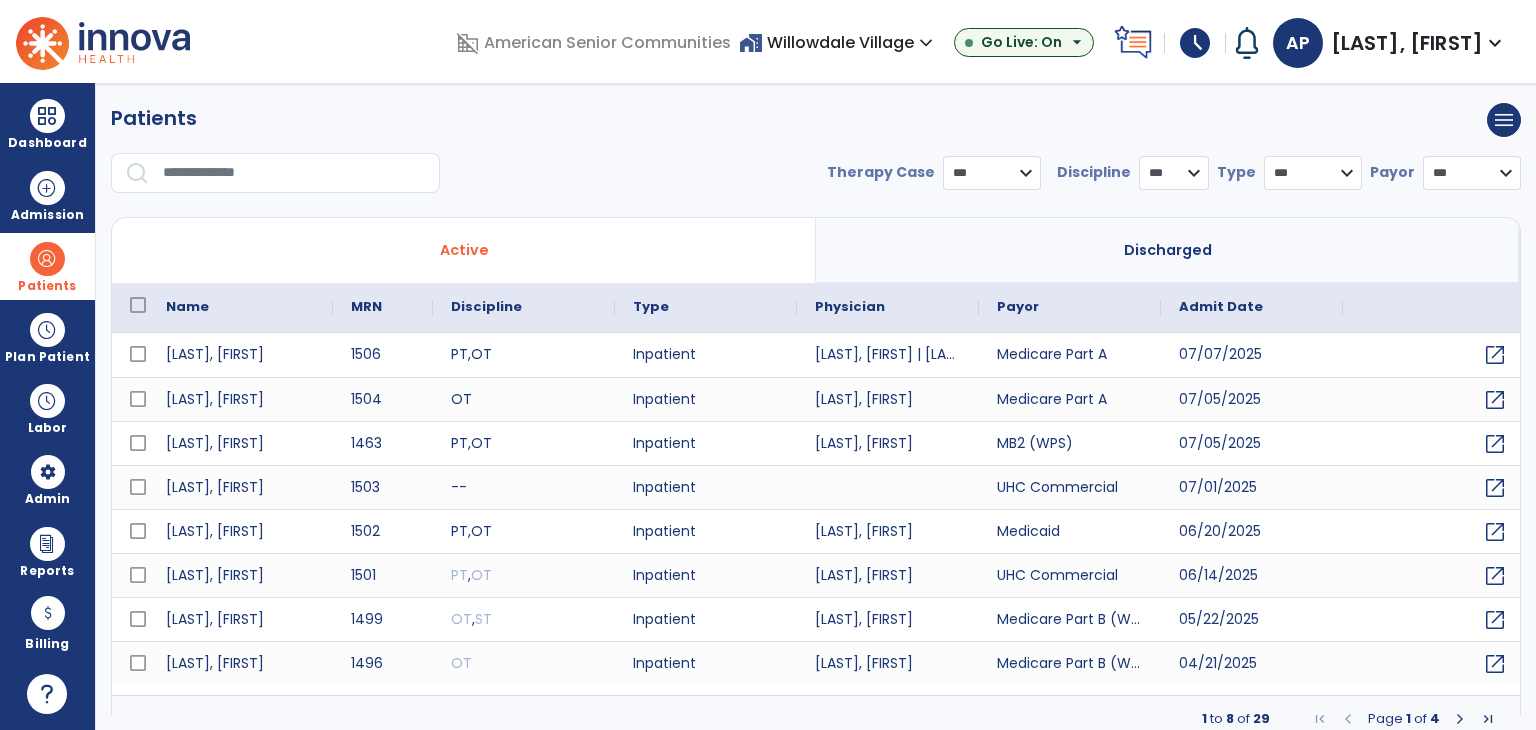 select on "***" 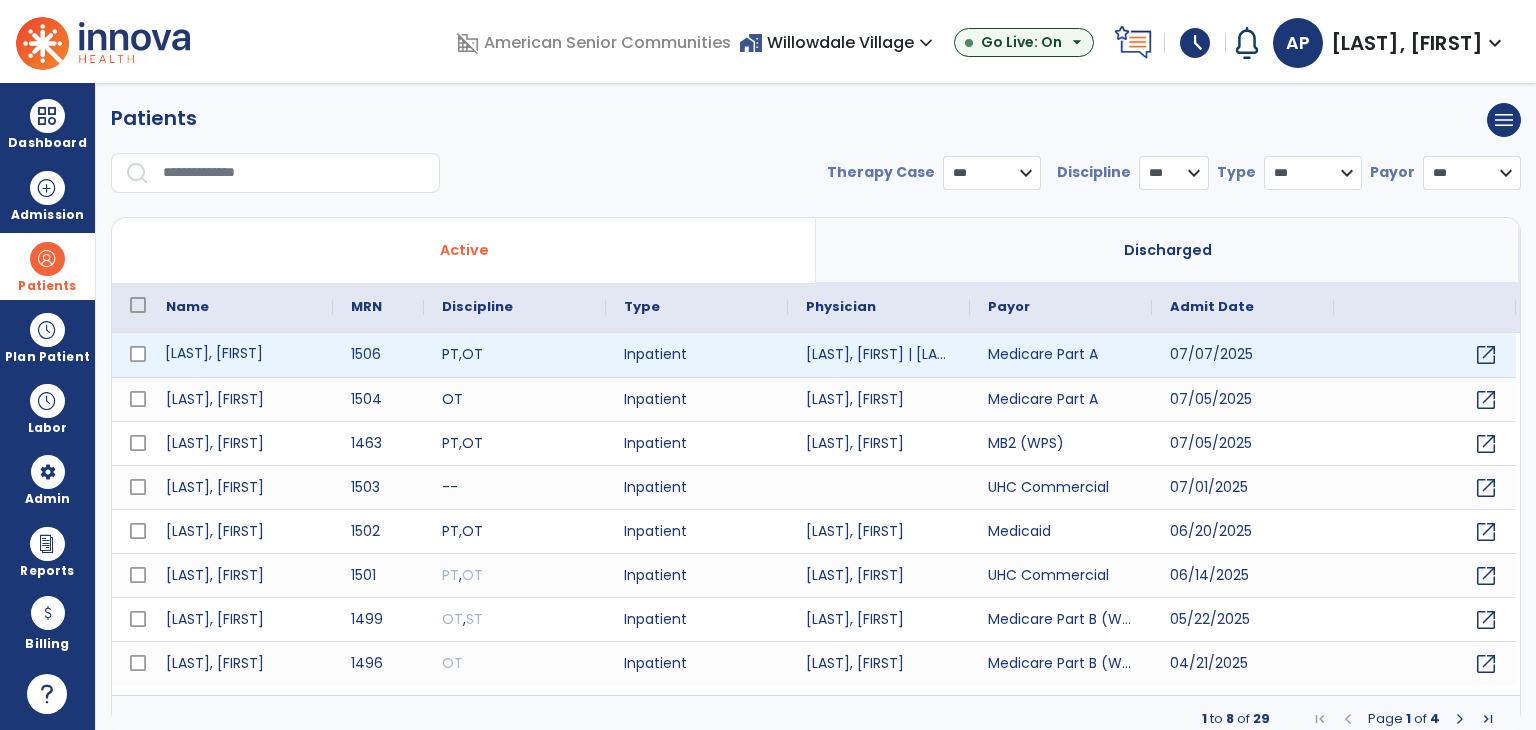 click on "[LAST], [FIRST]" at bounding box center (240, 355) 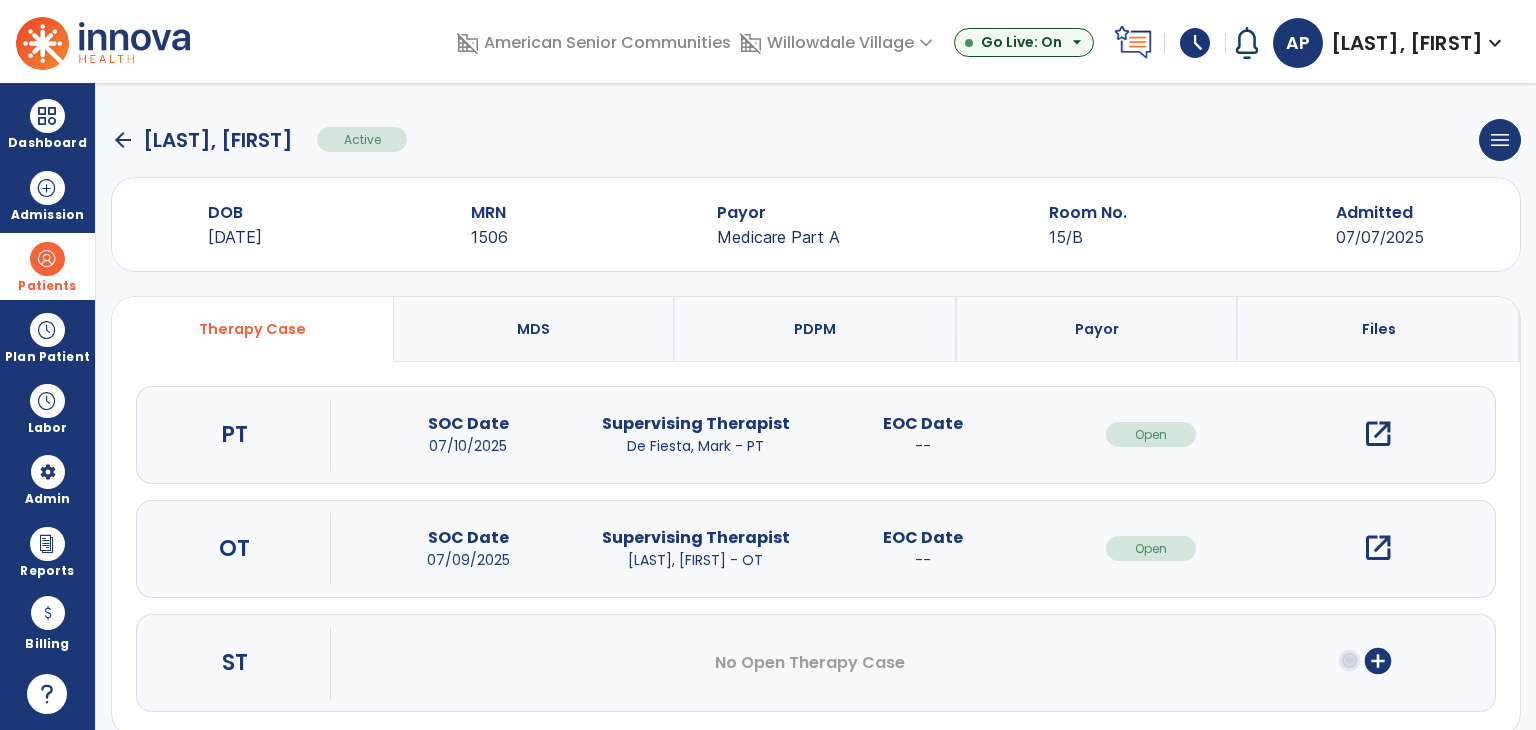click on "open_in_new" at bounding box center [1378, 548] 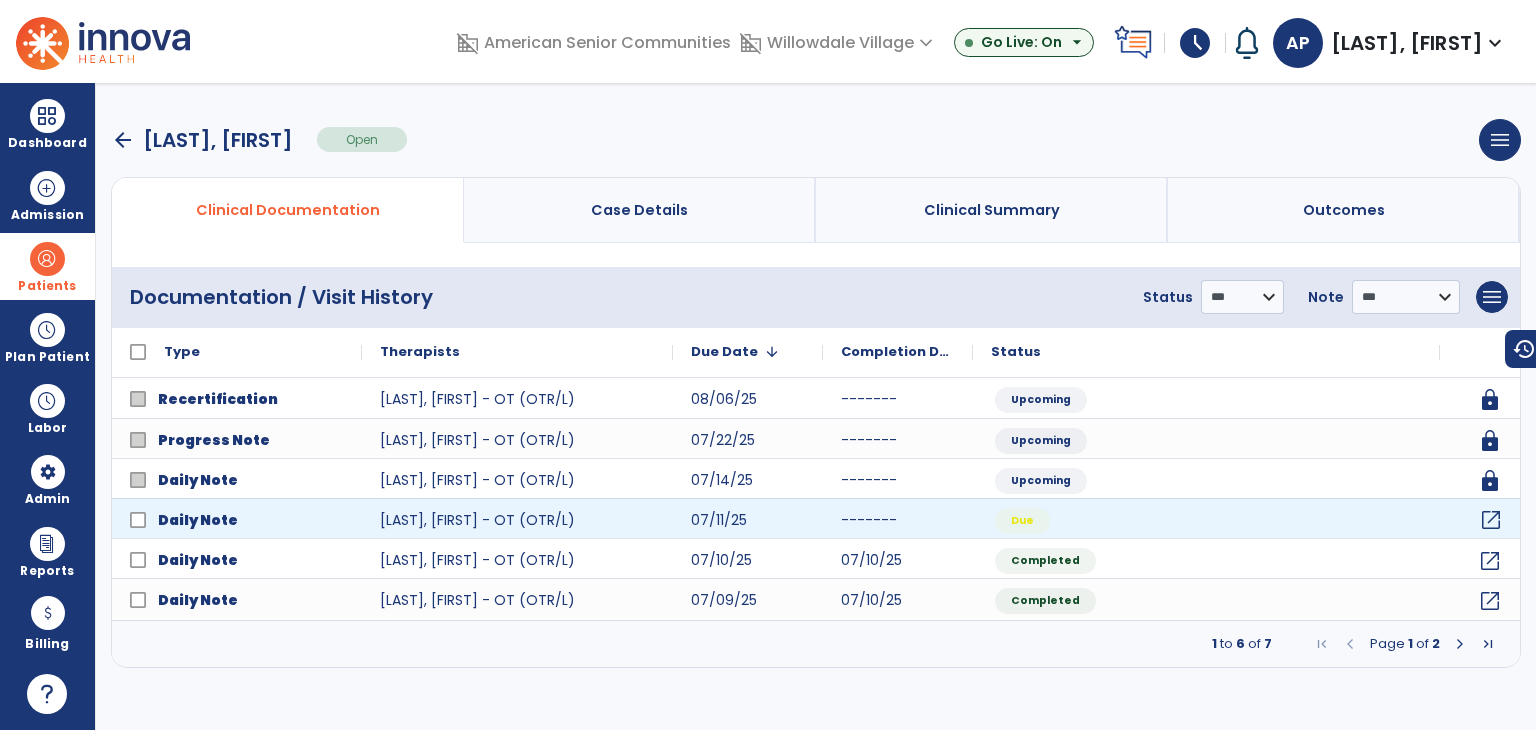 click on "open_in_new" 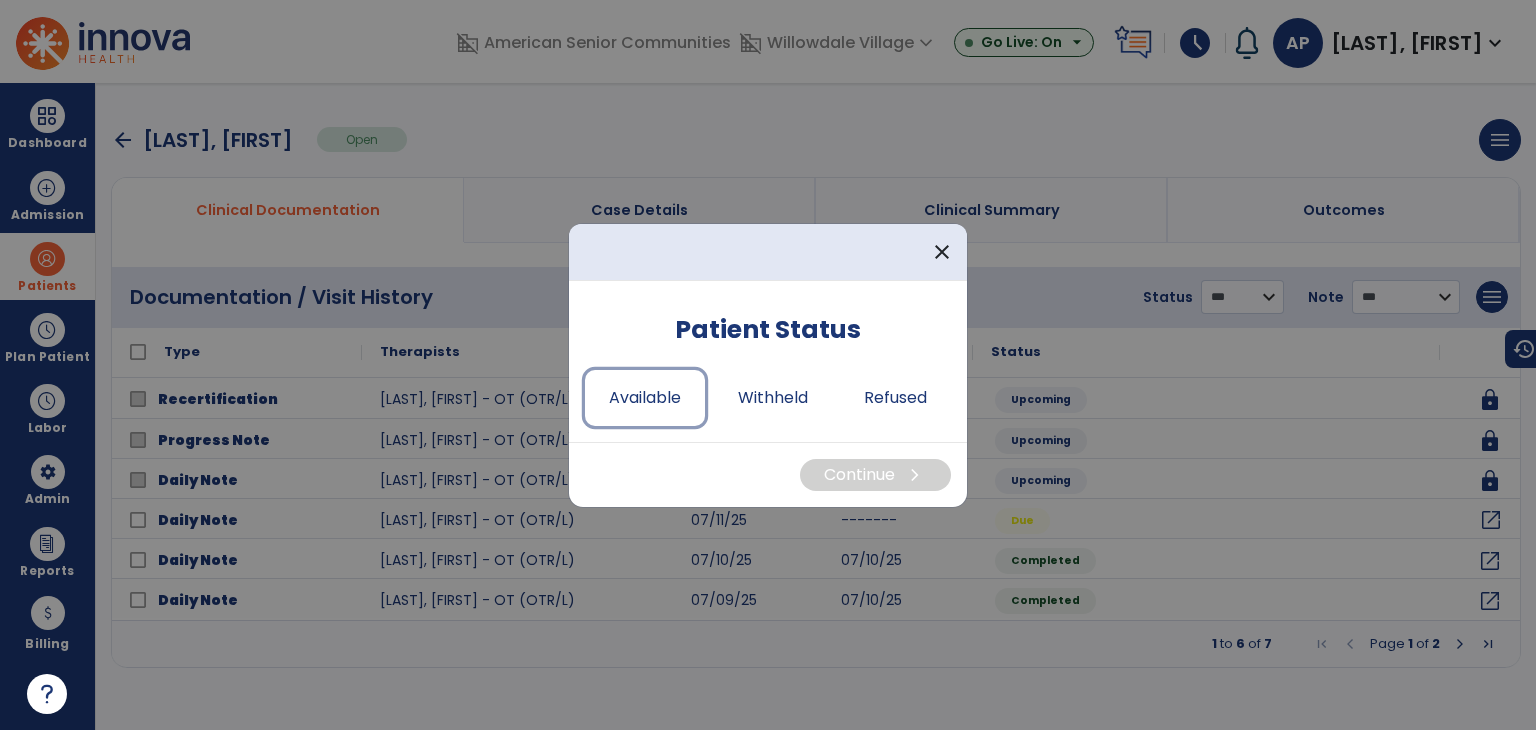 drag, startPoint x: 660, startPoint y: 388, endPoint x: 926, endPoint y: 484, distance: 282.7932 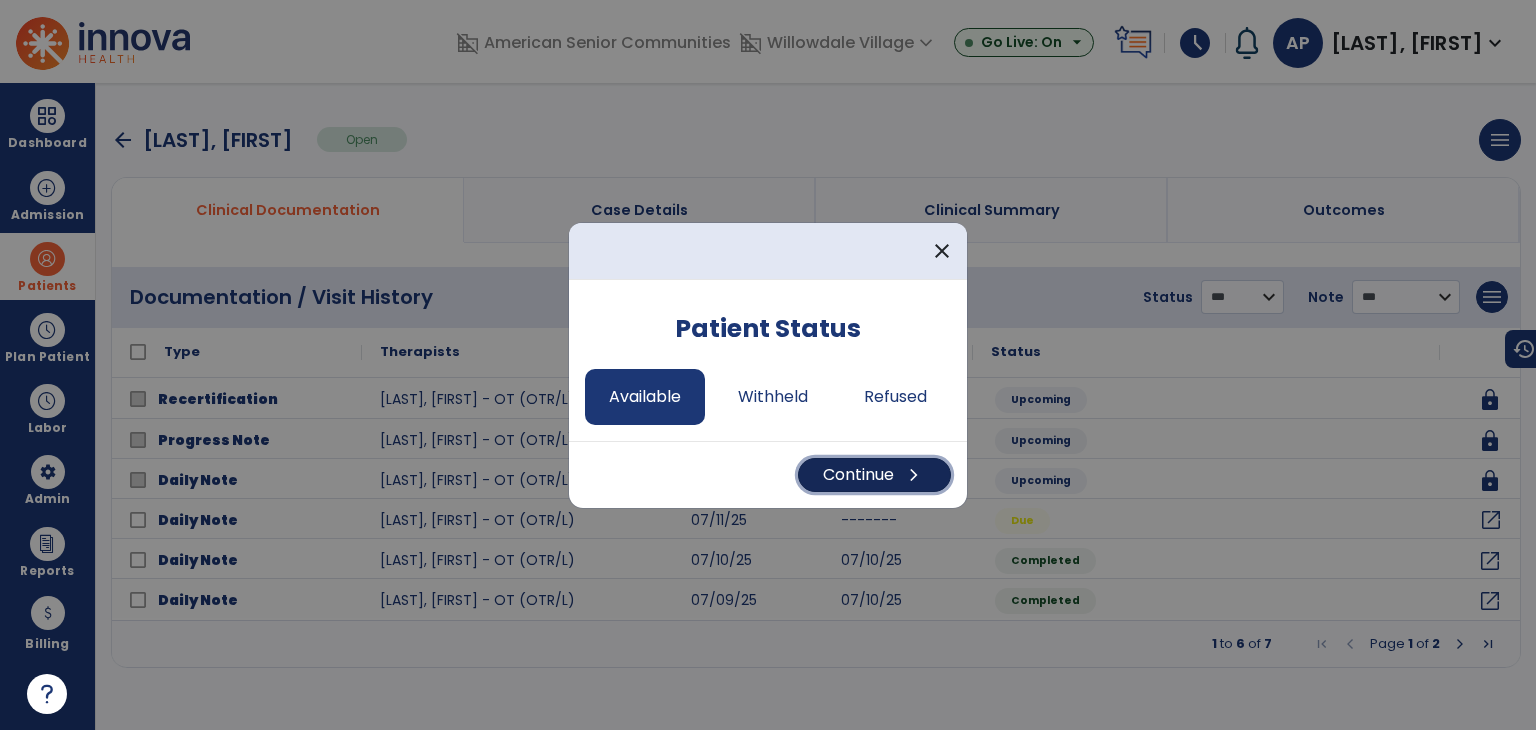 click on "Continue   chevron_right" at bounding box center [874, 475] 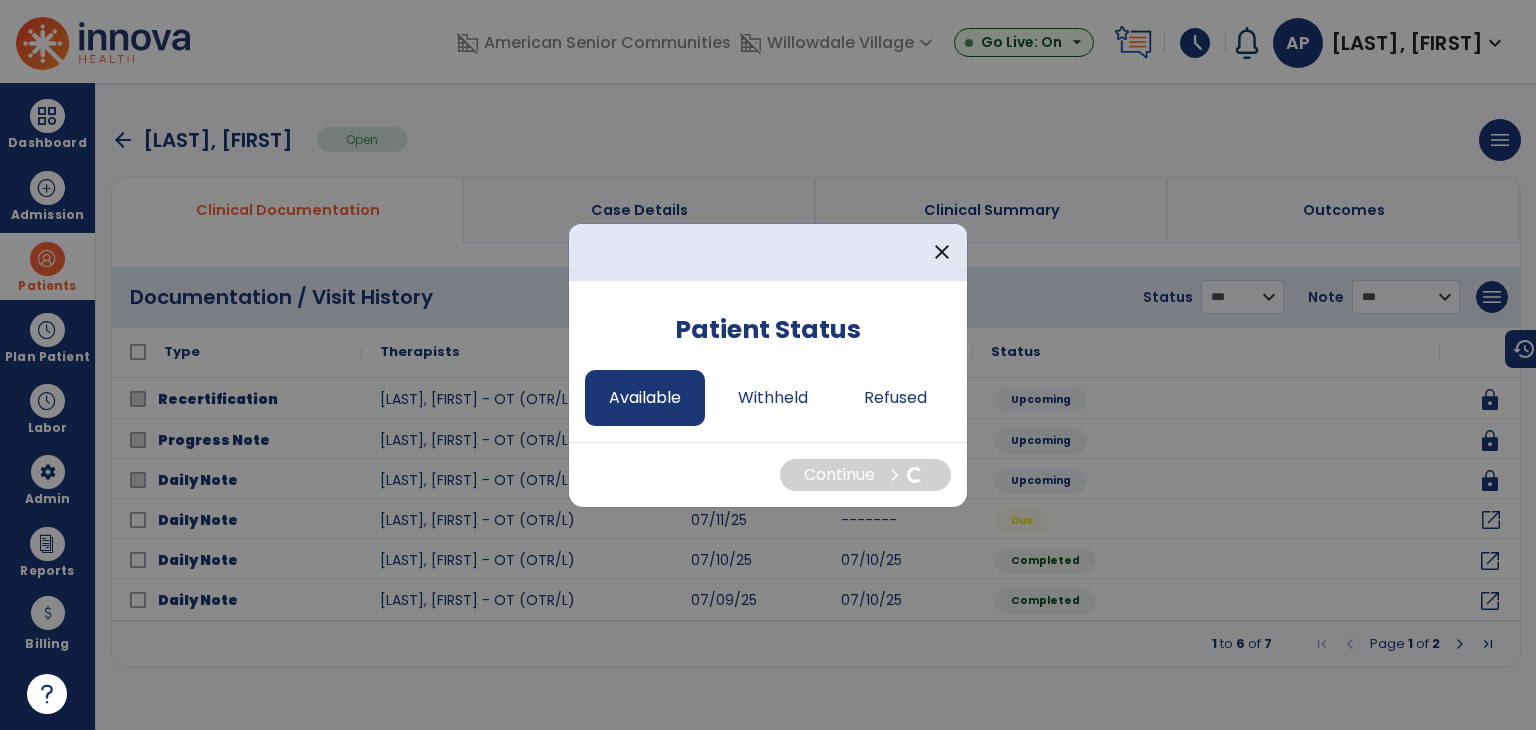 select on "*" 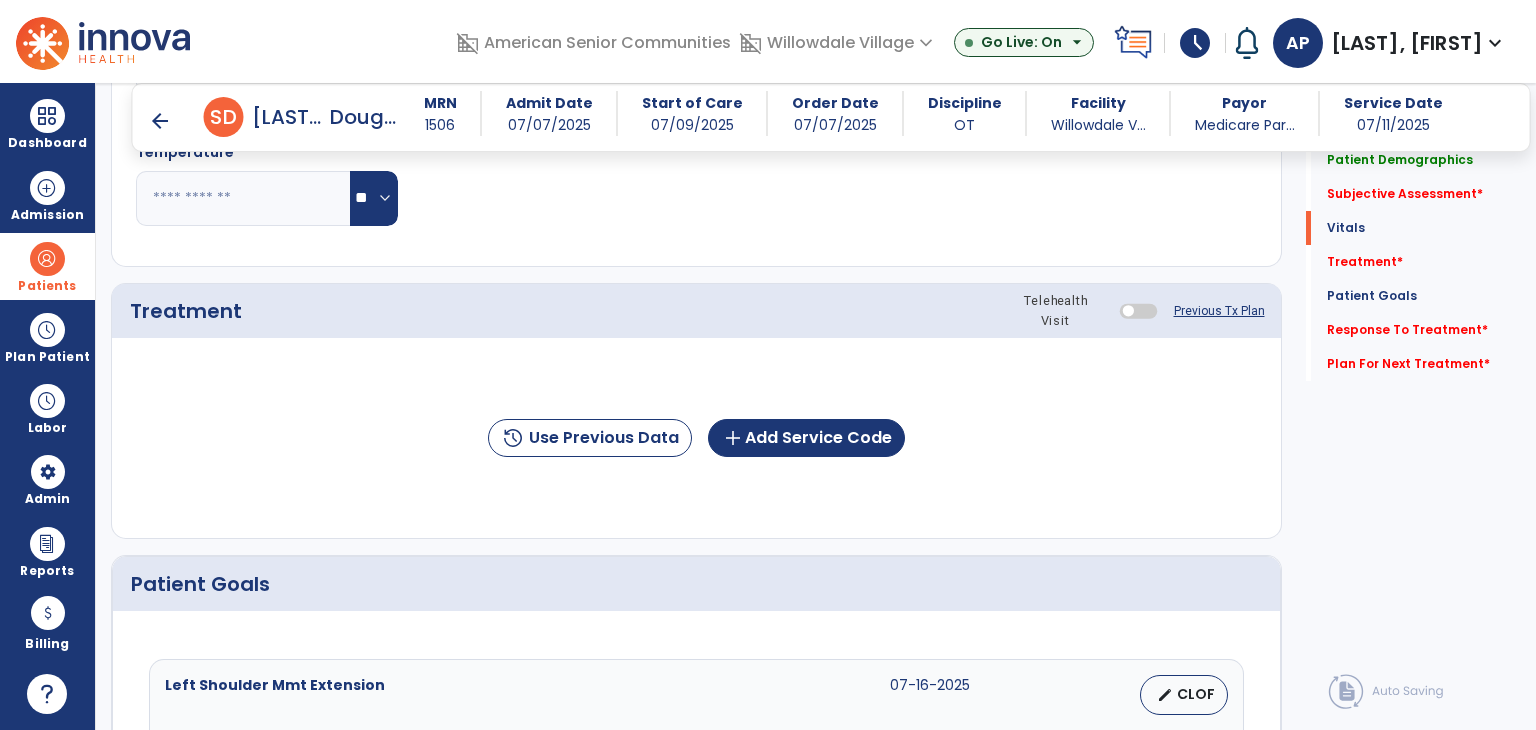 scroll, scrollTop: 1100, scrollLeft: 0, axis: vertical 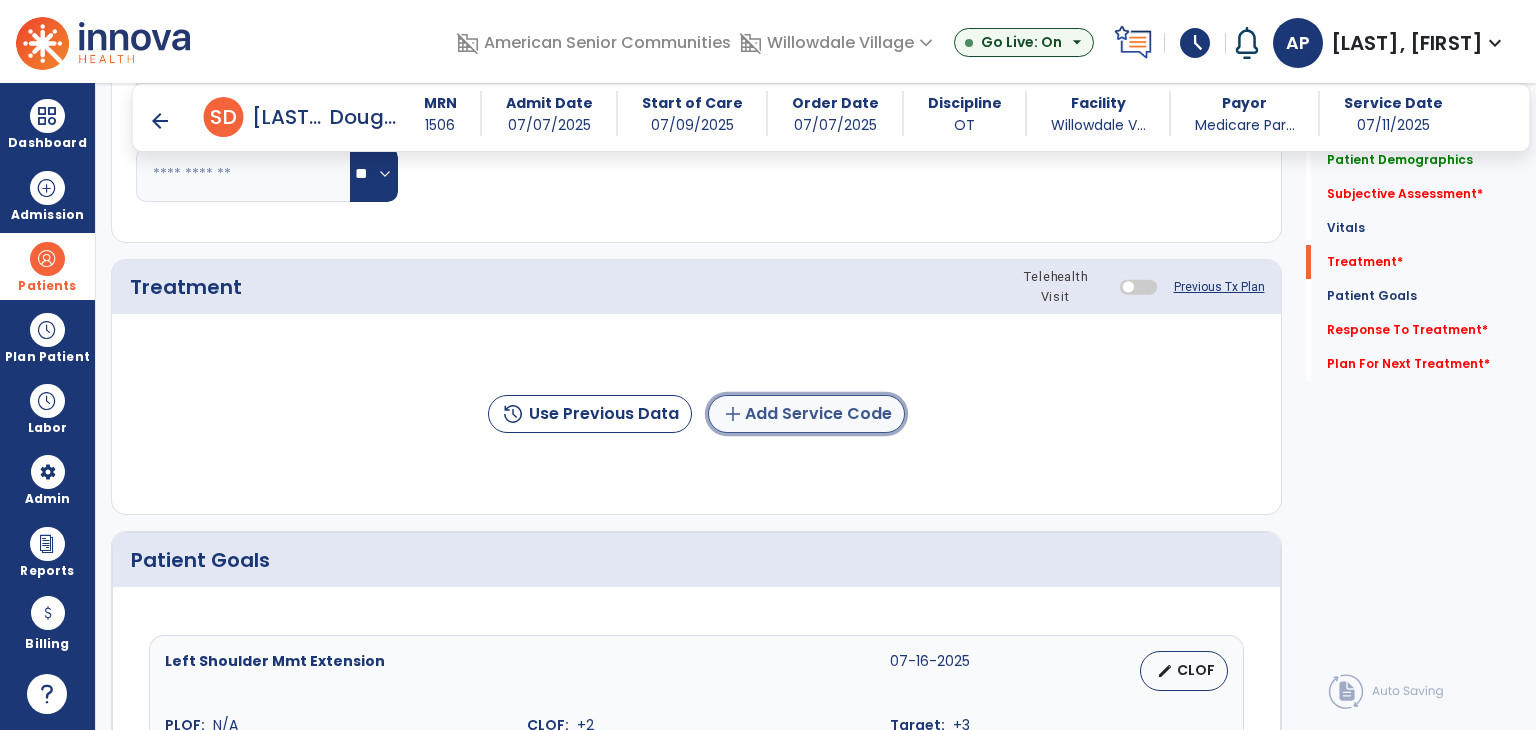 click on "add  Add Service Code" 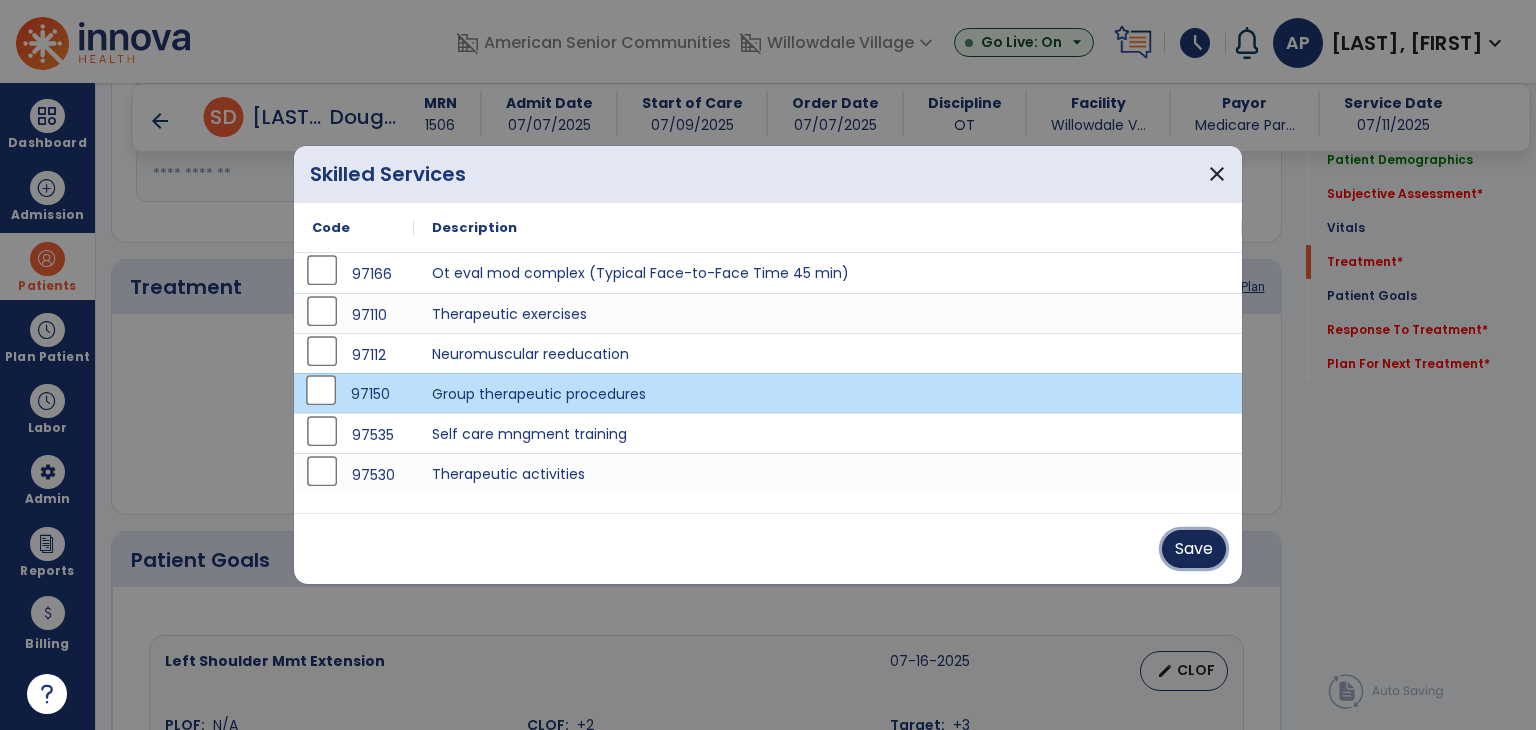 click on "Save" at bounding box center (1194, 549) 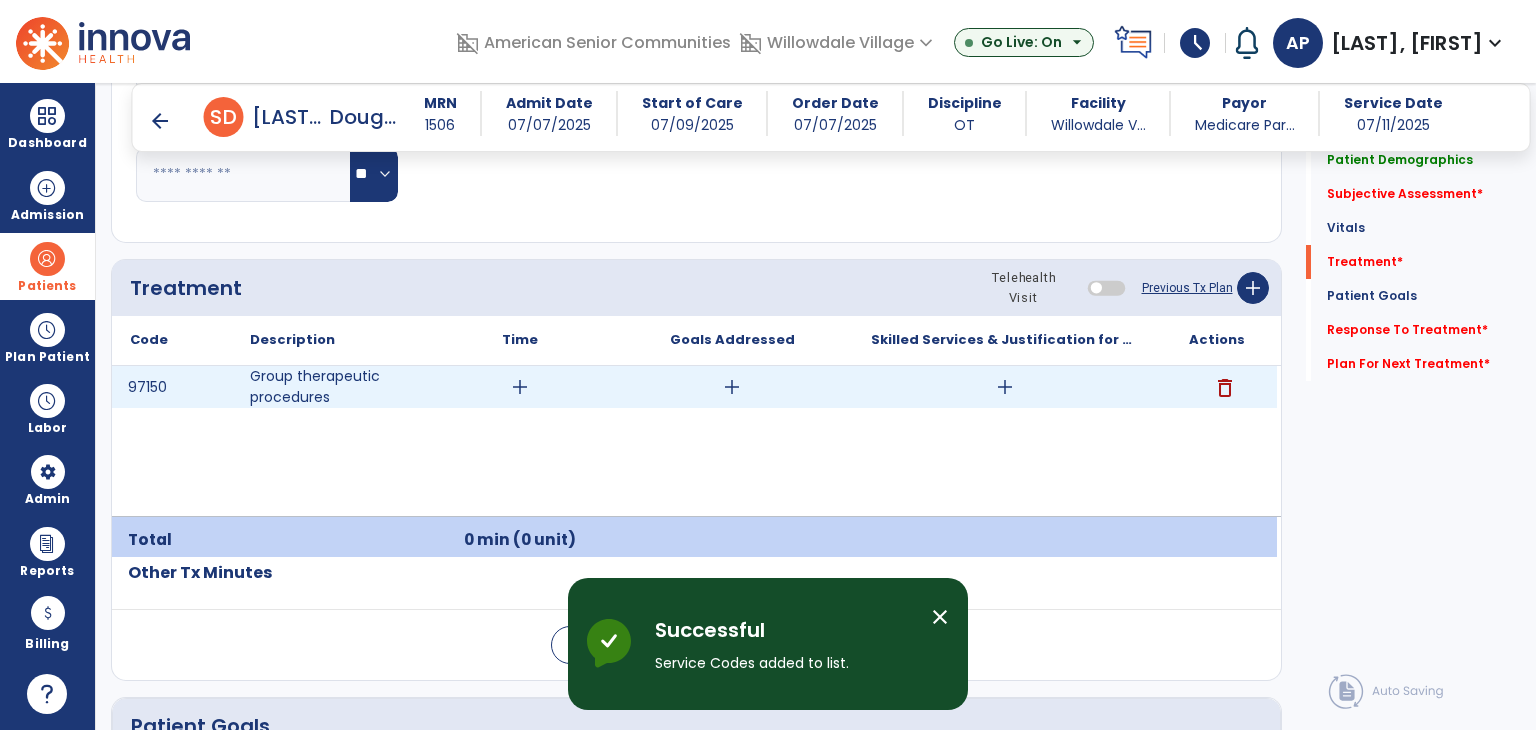 click on "add" at bounding box center [520, 387] 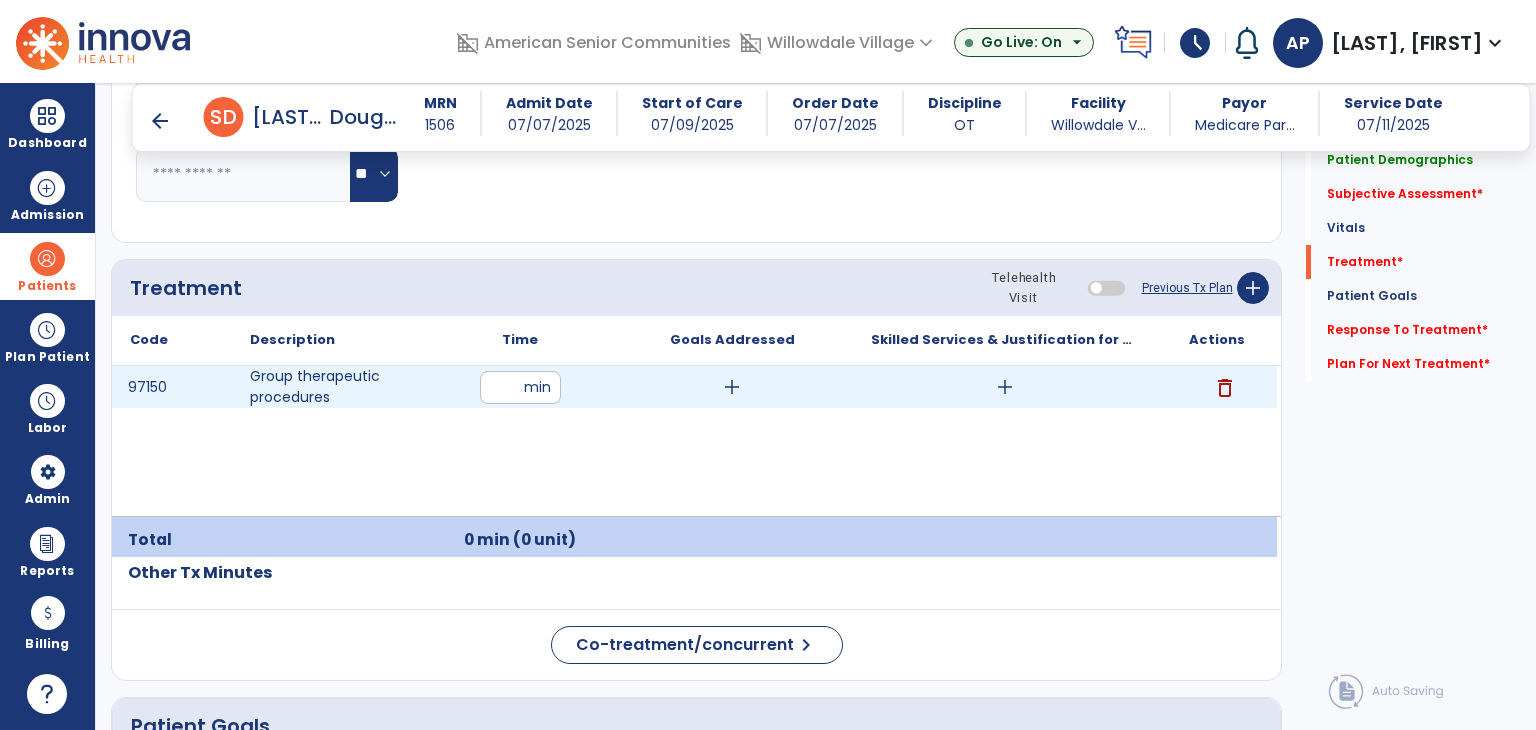 type on "**" 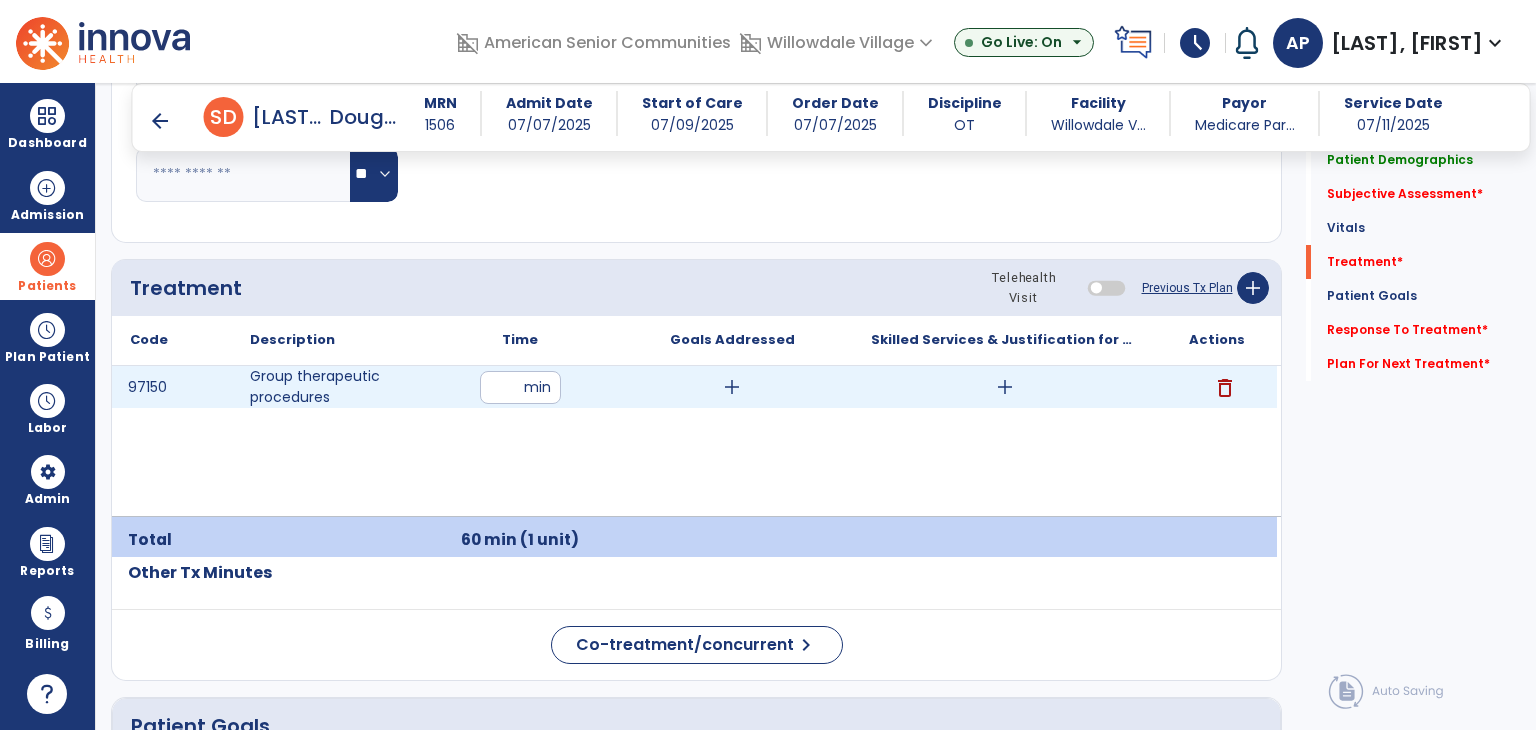 click on "add" at bounding box center [732, 387] 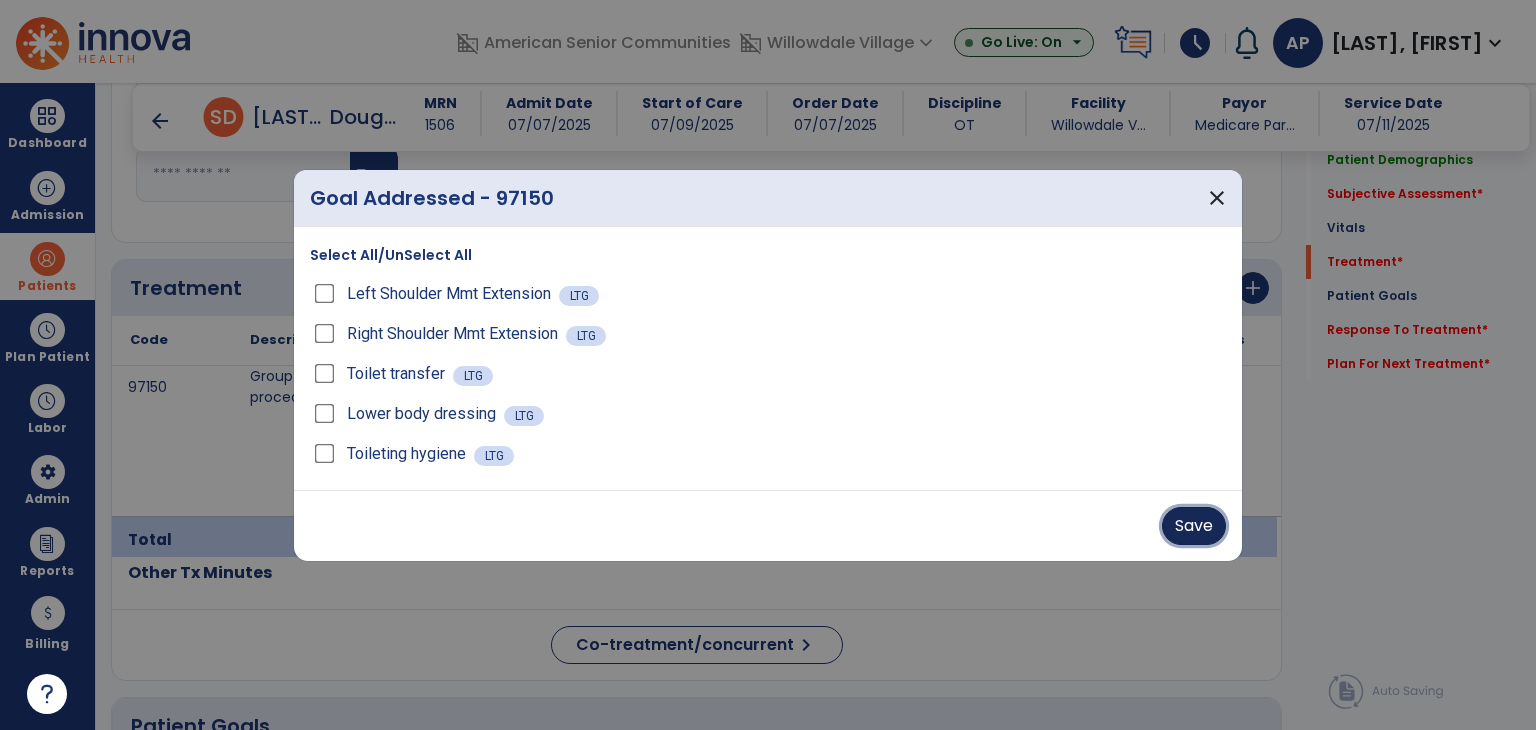 click on "Save" at bounding box center [1194, 526] 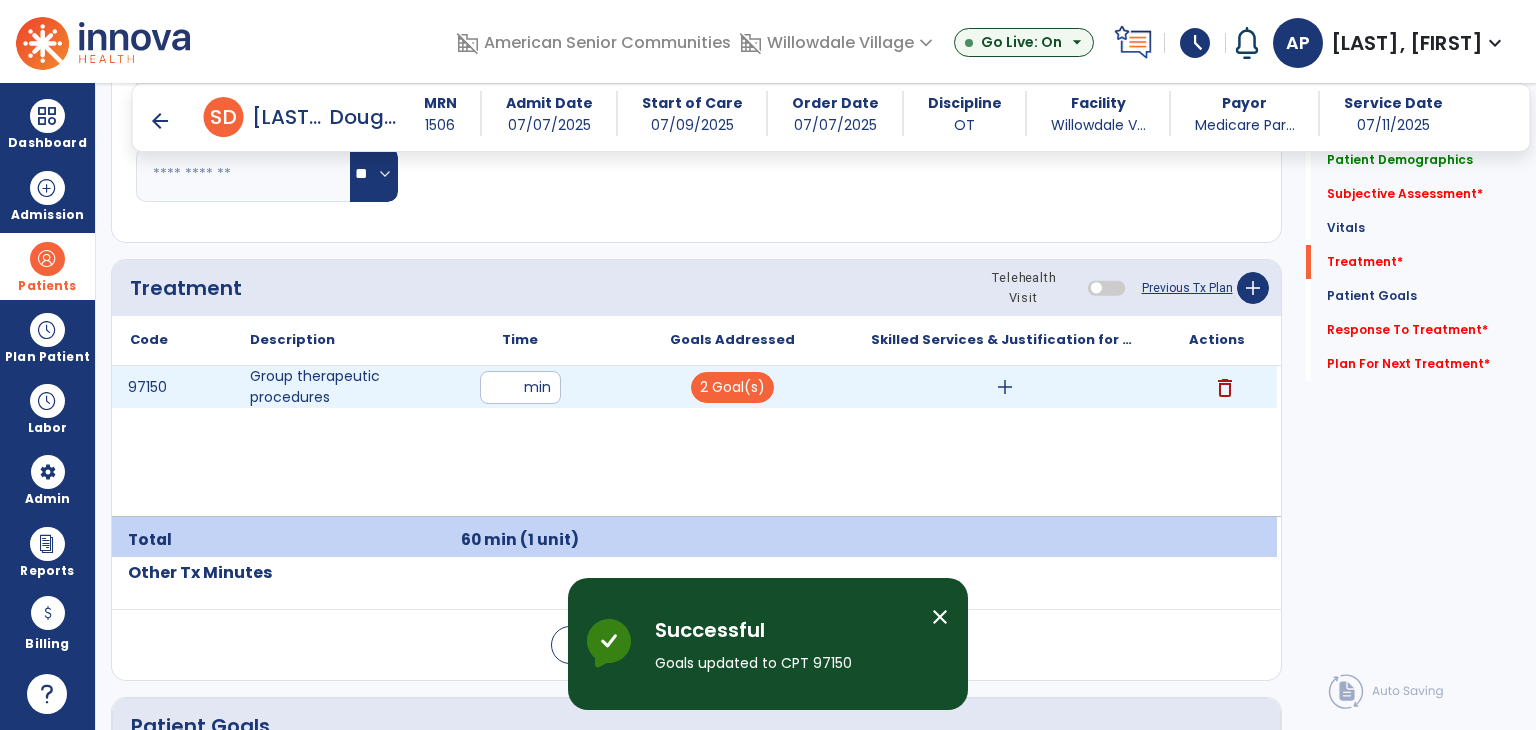 drag, startPoint x: 1016, startPoint y: 391, endPoint x: 991, endPoint y: 391, distance: 25 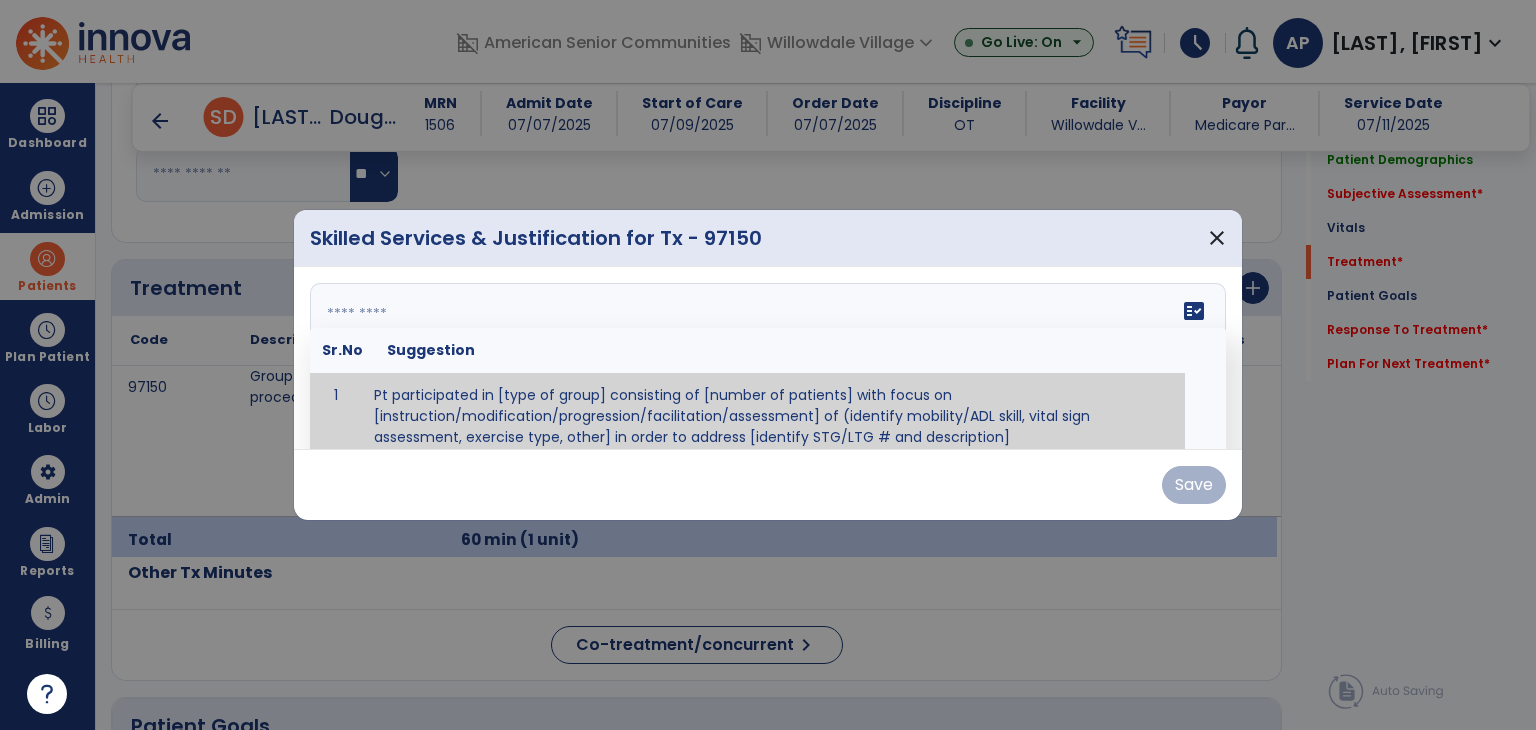 click on "fact_check  Sr.No Suggestion 1 Pt participated in [type of group] consisting of [number of patients] with focus on [instruction/modification/progression/facilitation/assessment] of (identify mobility/ADL skill, vital sign assessment, exercise type, other] in order to address [identify STG/LTG # and description]" at bounding box center [768, 358] 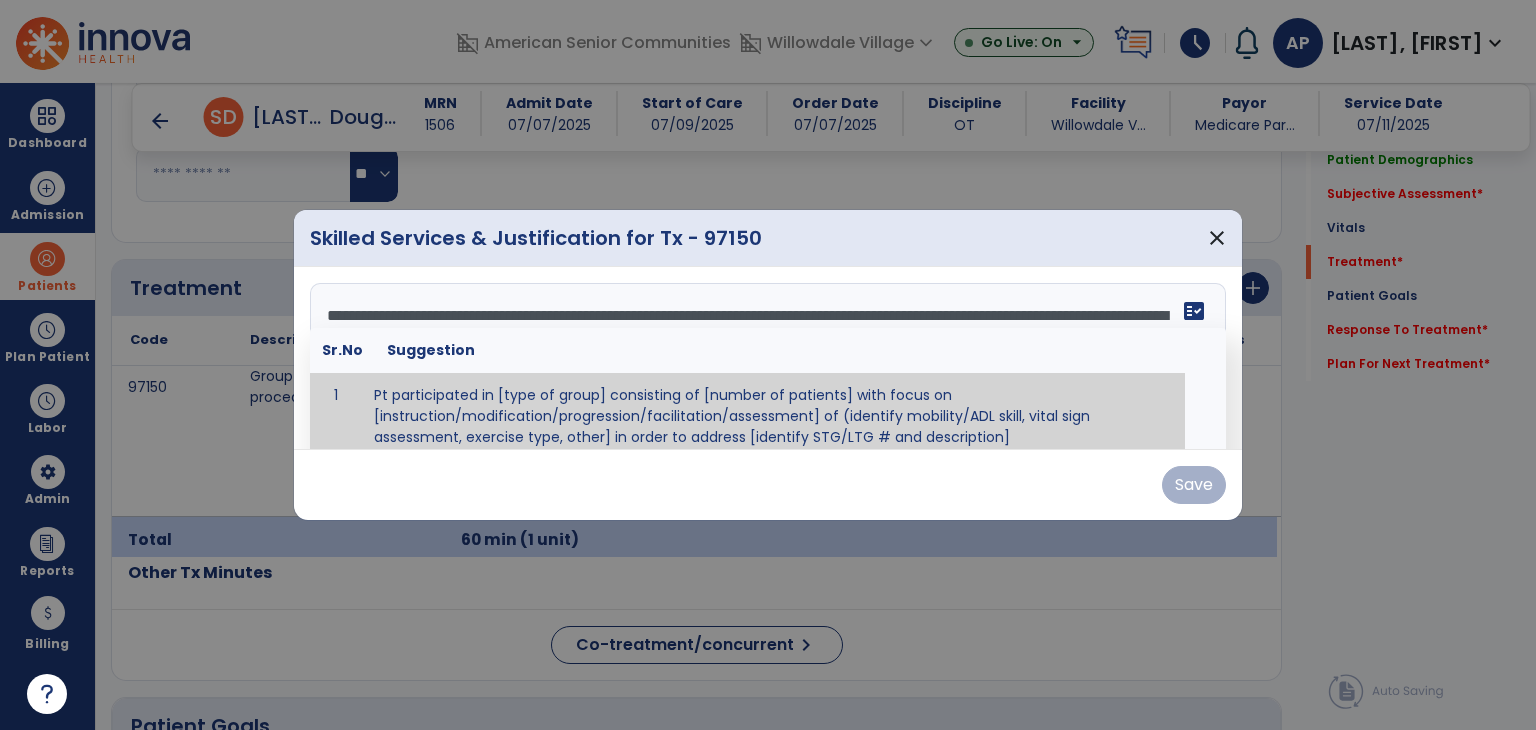 scroll, scrollTop: 0, scrollLeft: 0, axis: both 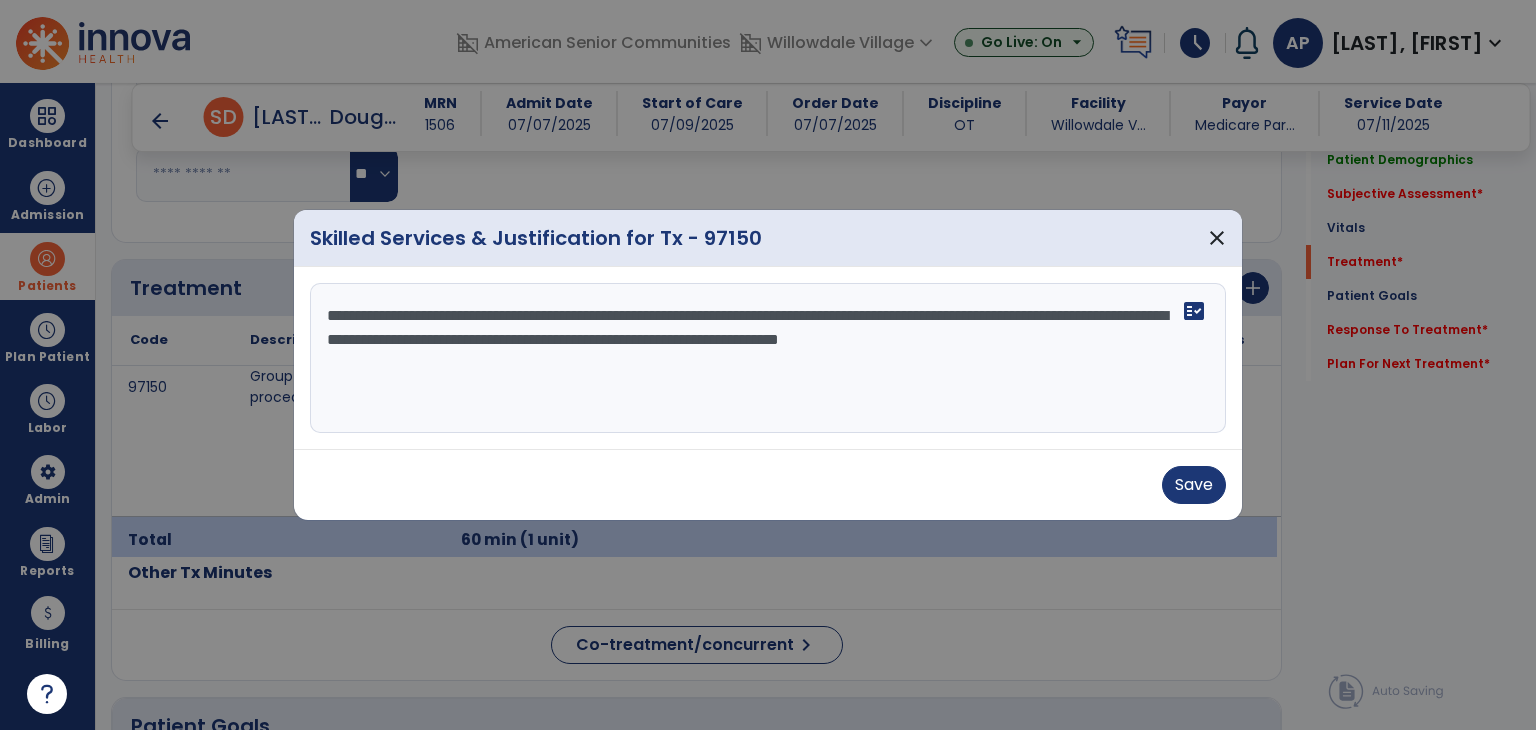 click on "**********" at bounding box center (768, 358) 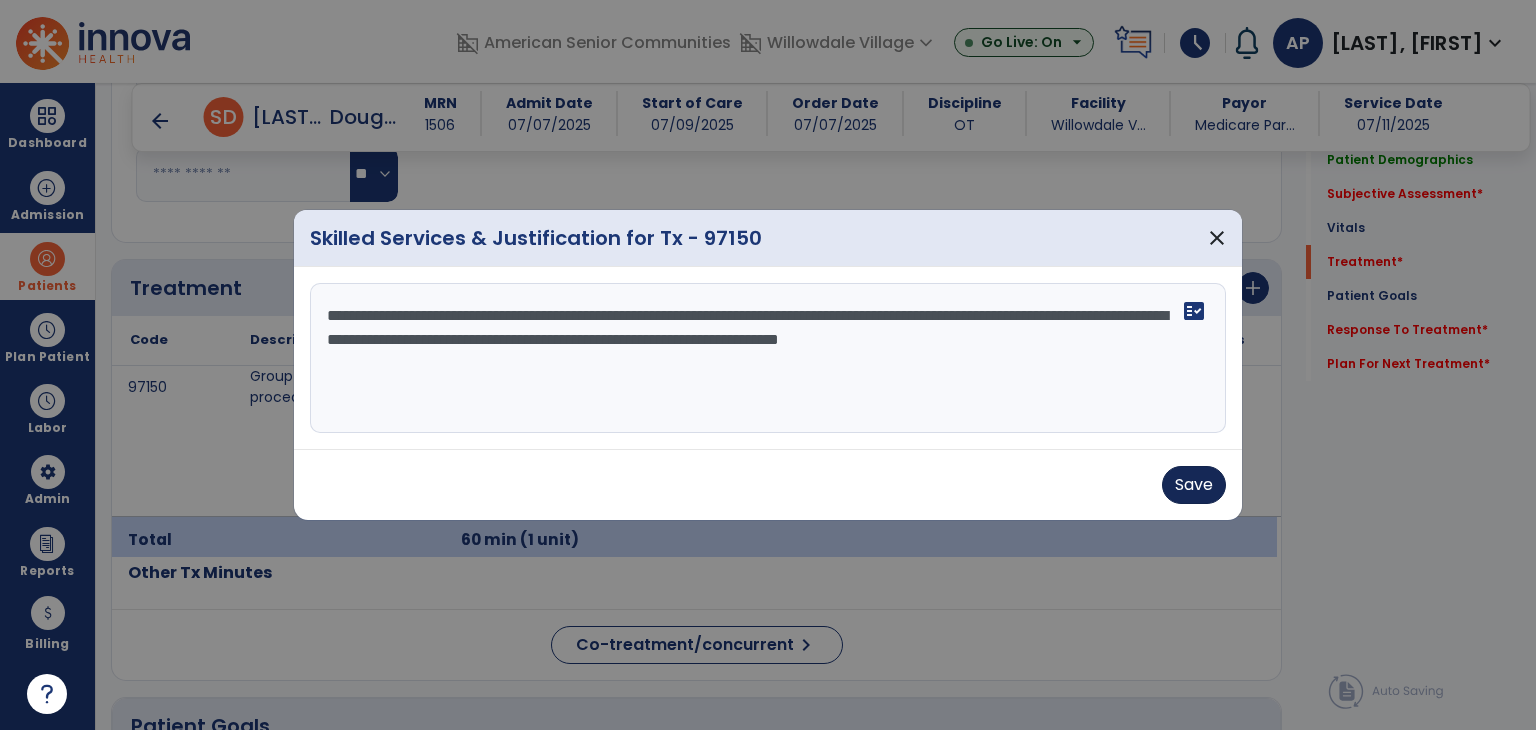 type on "**********" 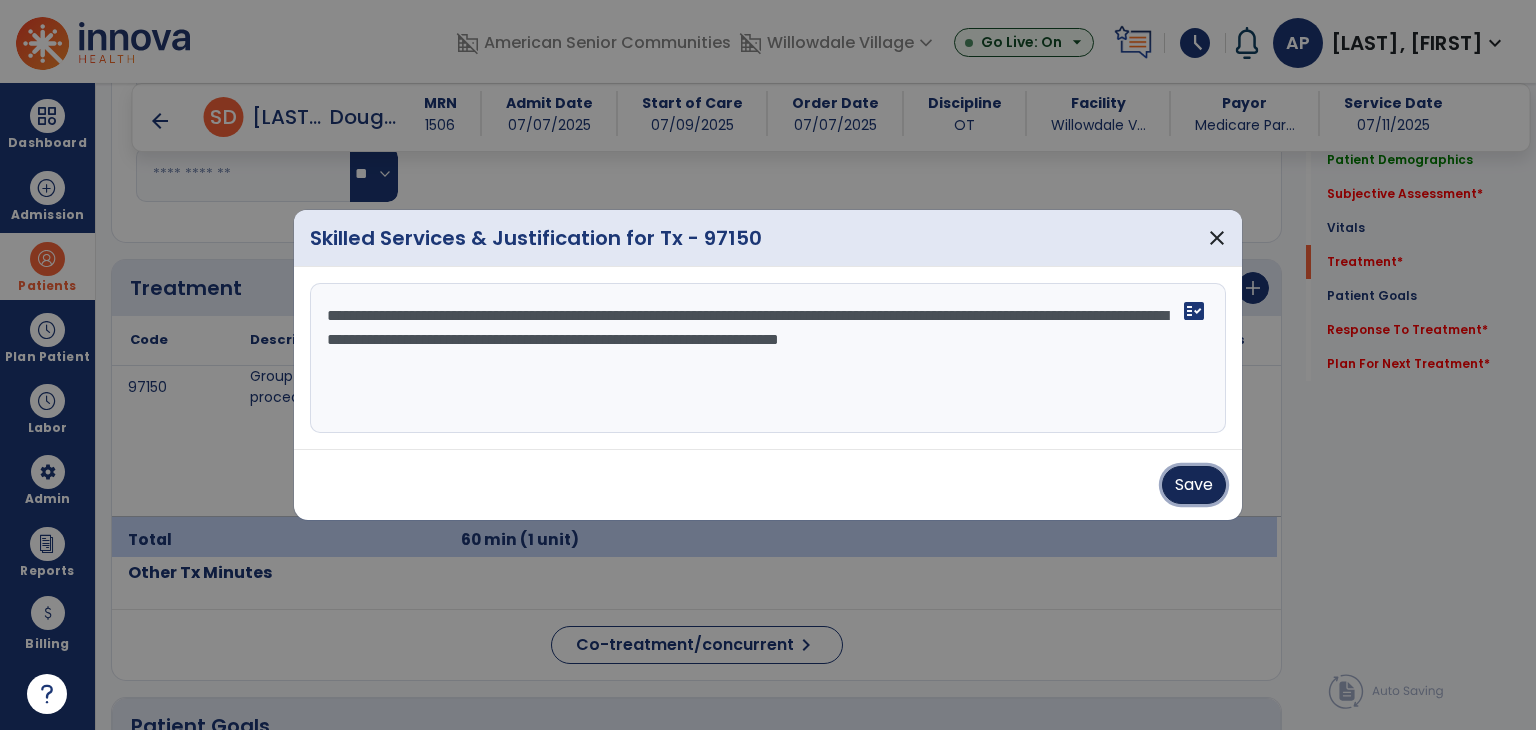 click on "Save" at bounding box center [1194, 485] 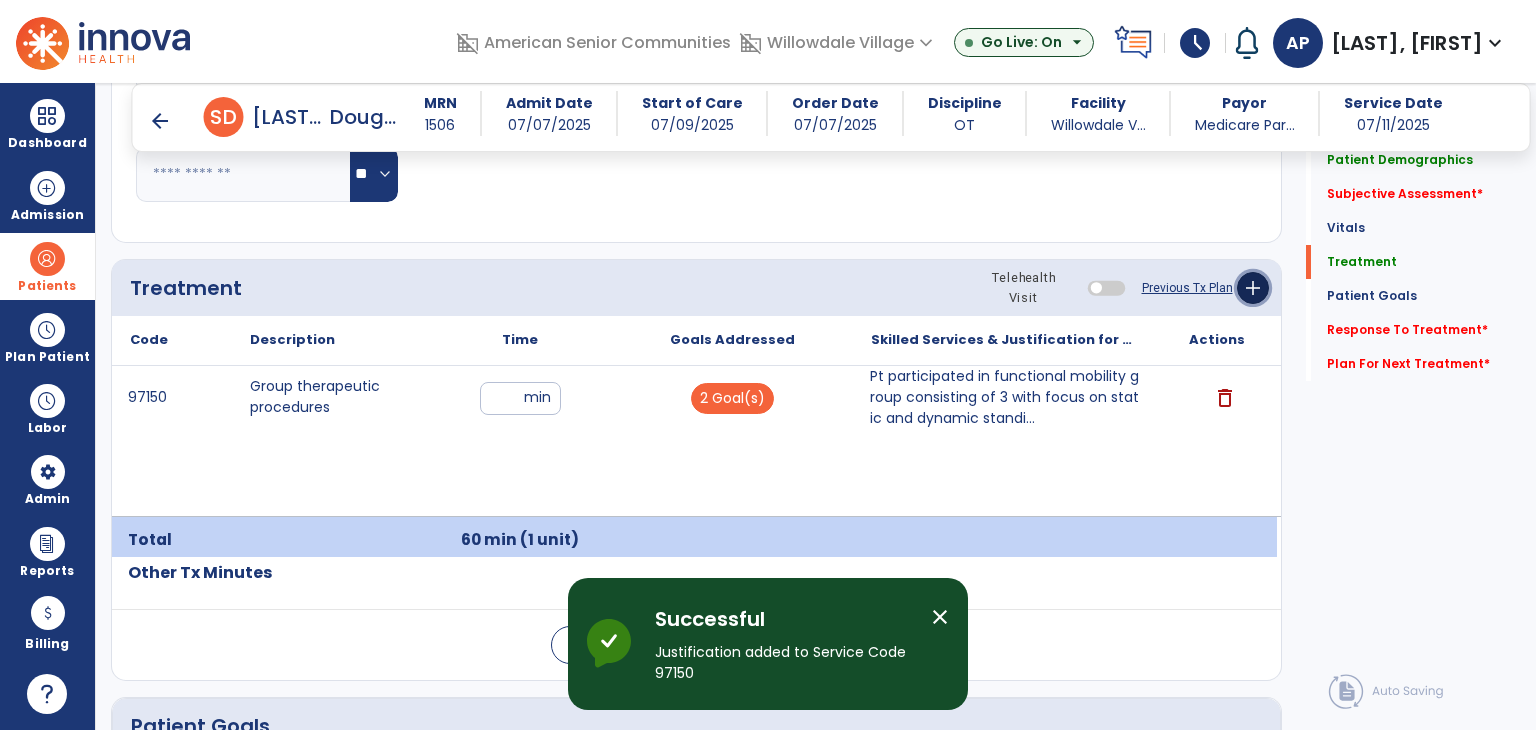 click on "add" 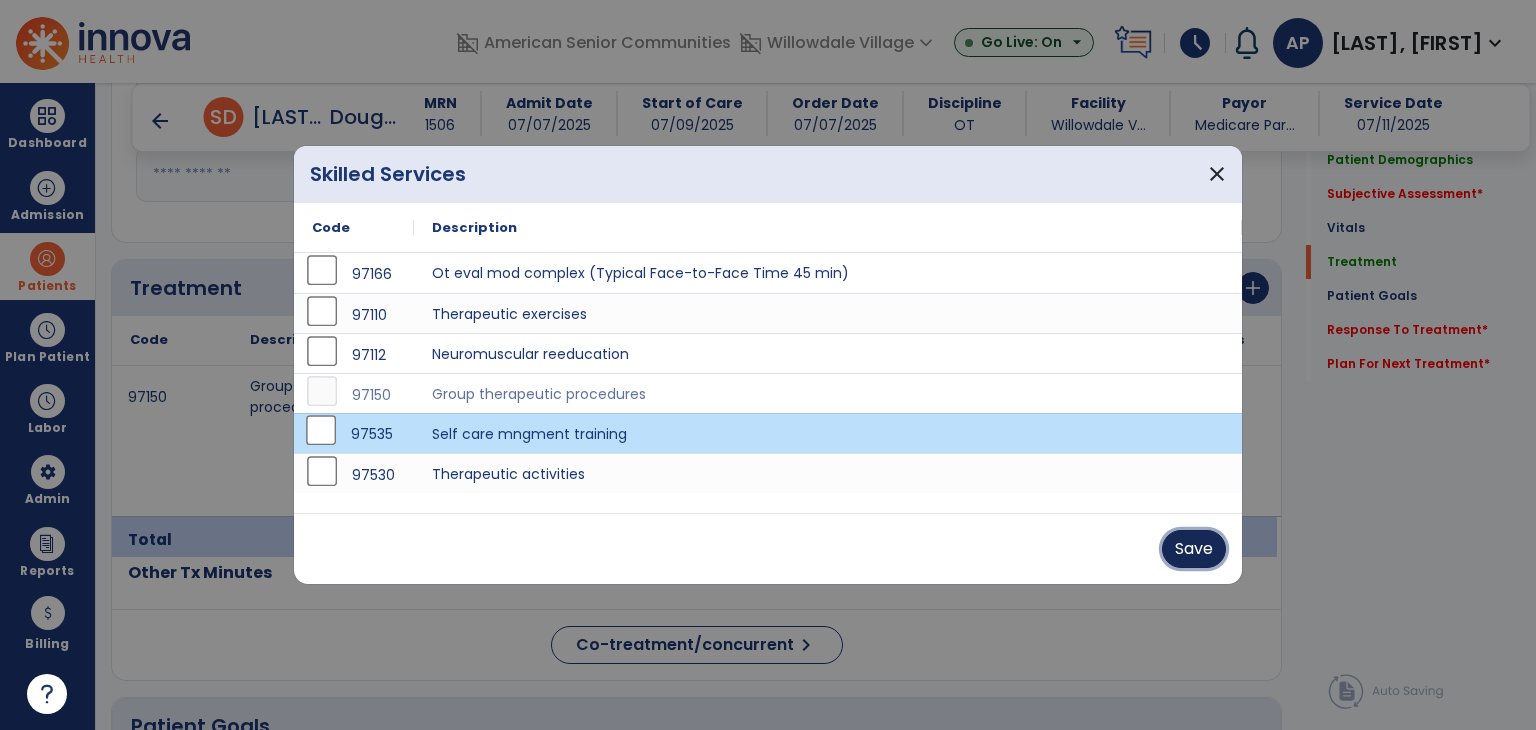 click on "Save" at bounding box center [1194, 549] 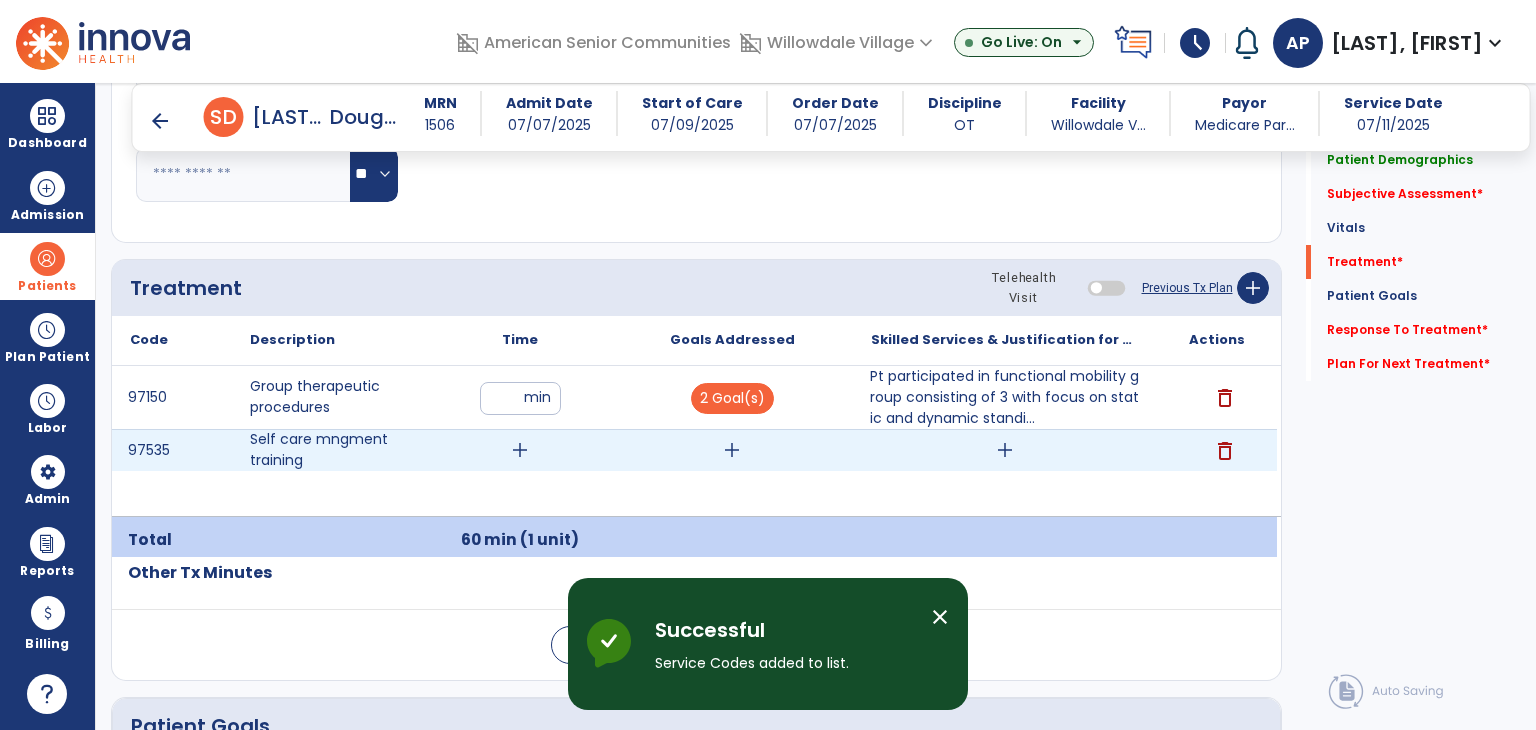 click on "add" at bounding box center (520, 450) 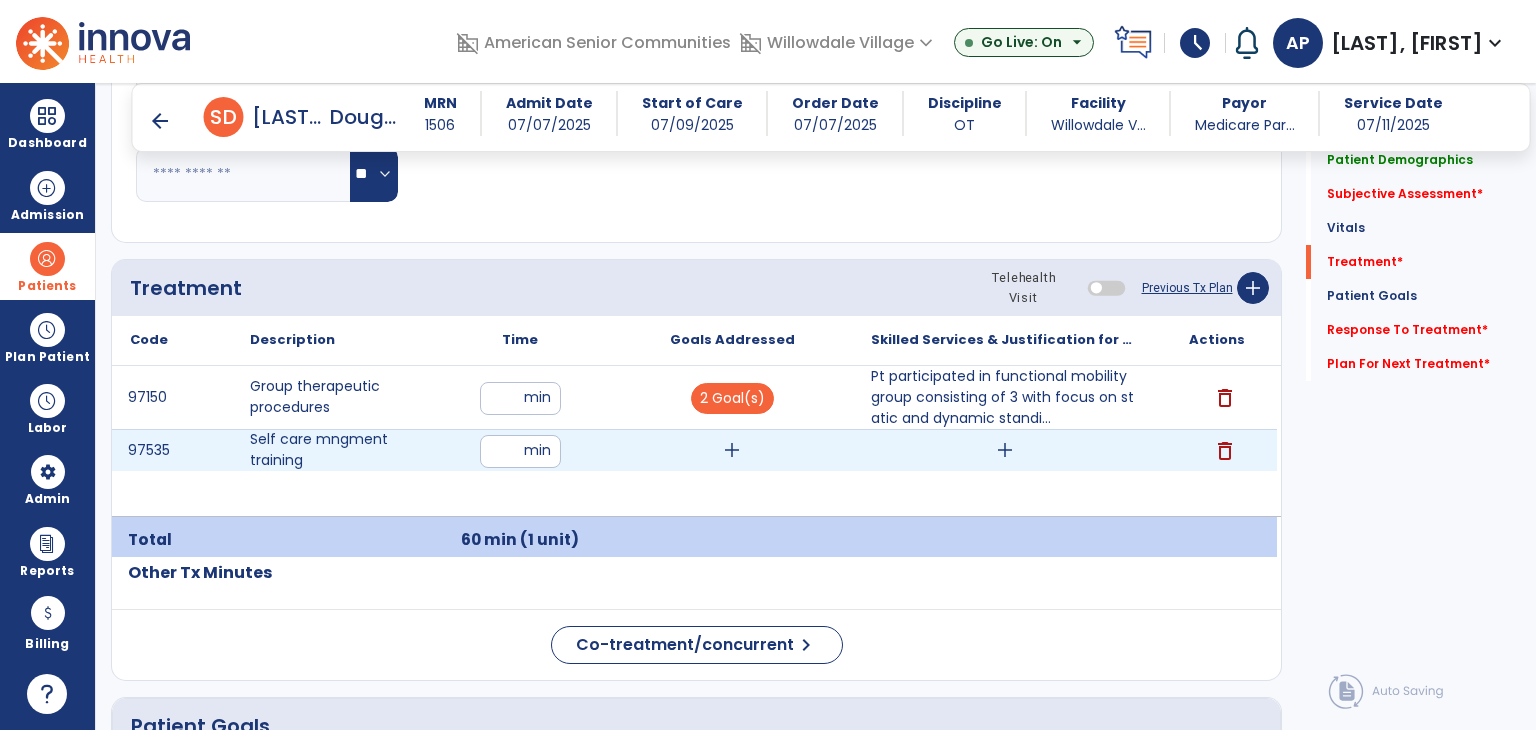 type on "**" 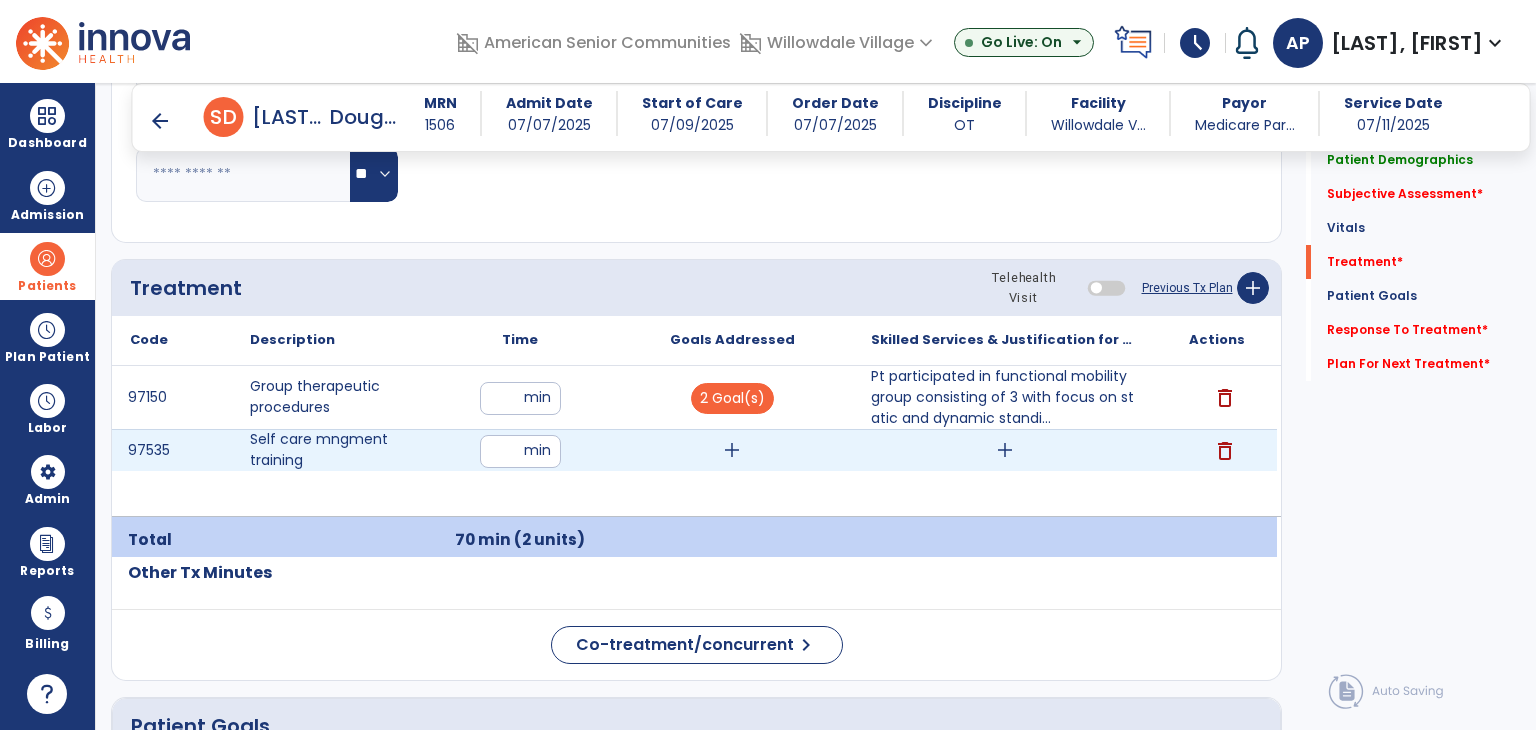 click on "add" at bounding box center (732, 450) 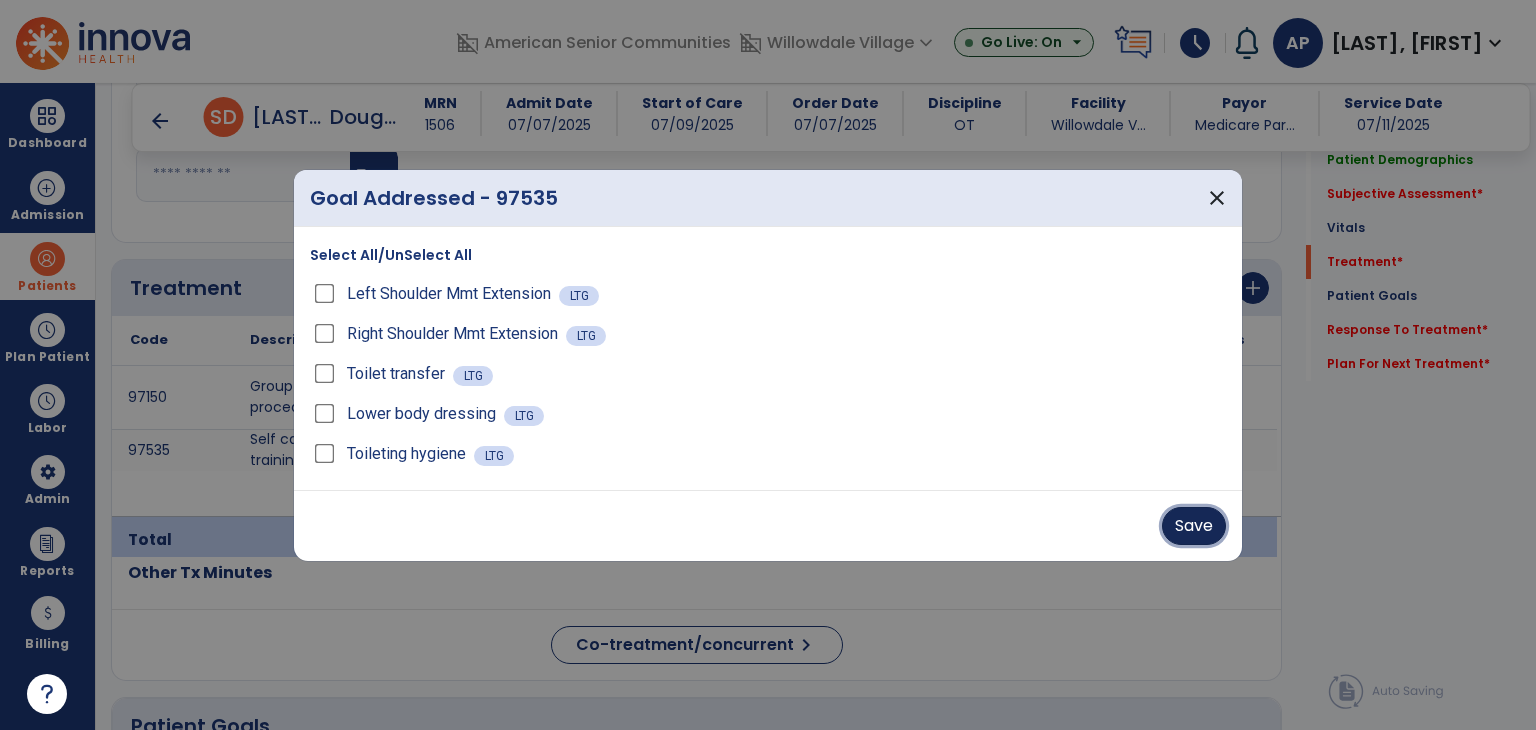 click on "Save" at bounding box center [1194, 526] 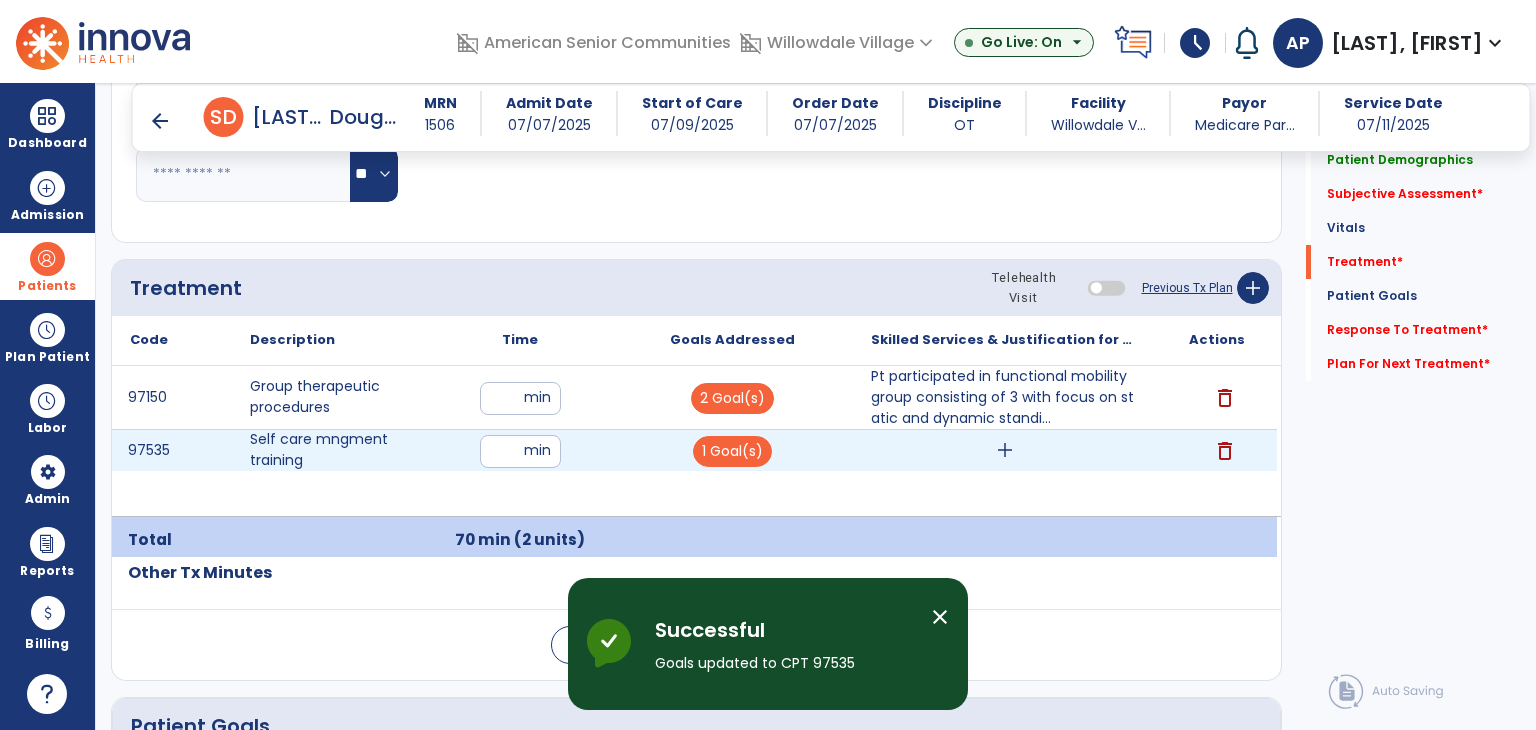 click on "add" at bounding box center (1004, 450) 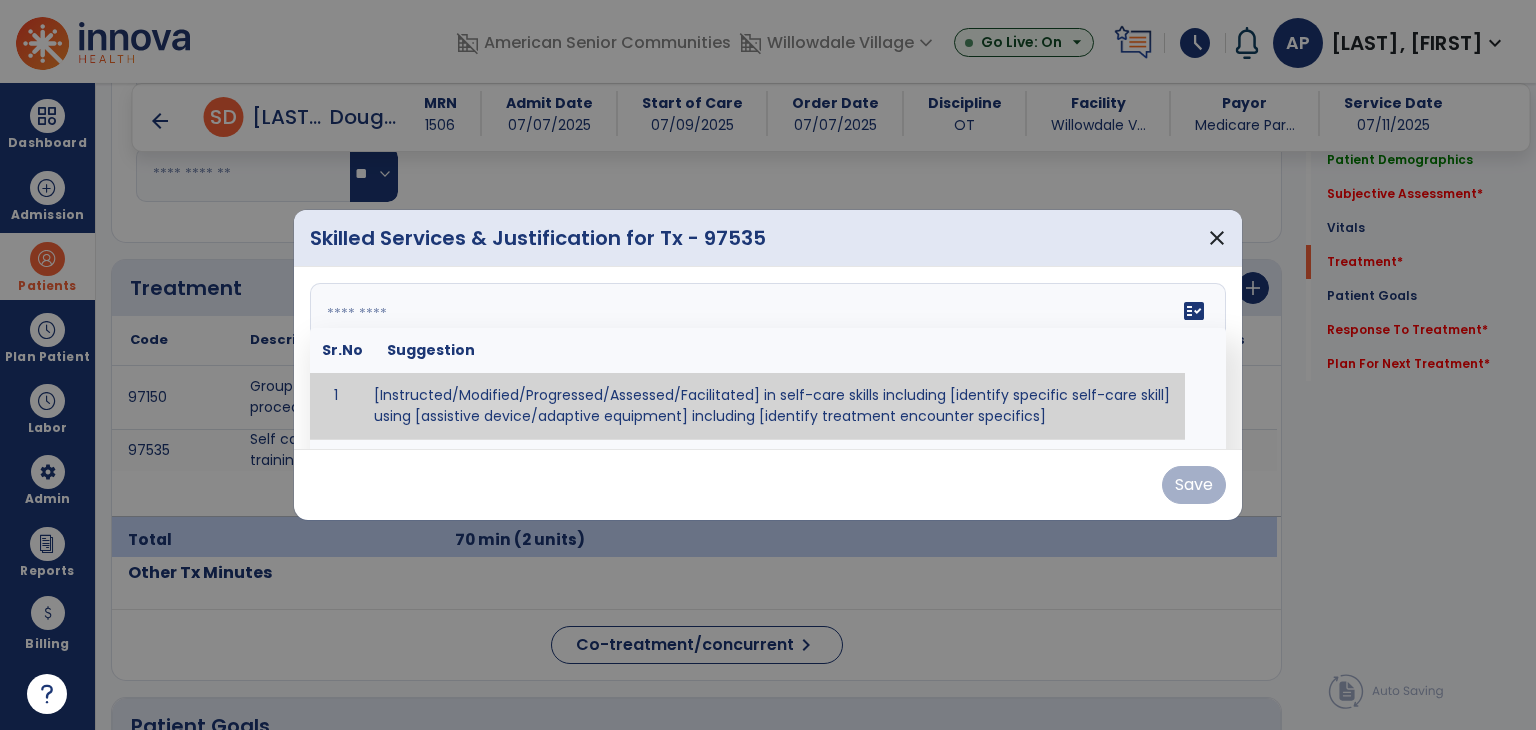 click on "fact_check  Sr.No Suggestion 1 [Instructed/Modified/Progressed/Assessed/Facilitated] in self-care skills including [identify specific self-care skill] using [assistive device/adaptive equipment] including [identify treatment encounter specifics]" at bounding box center (768, 358) 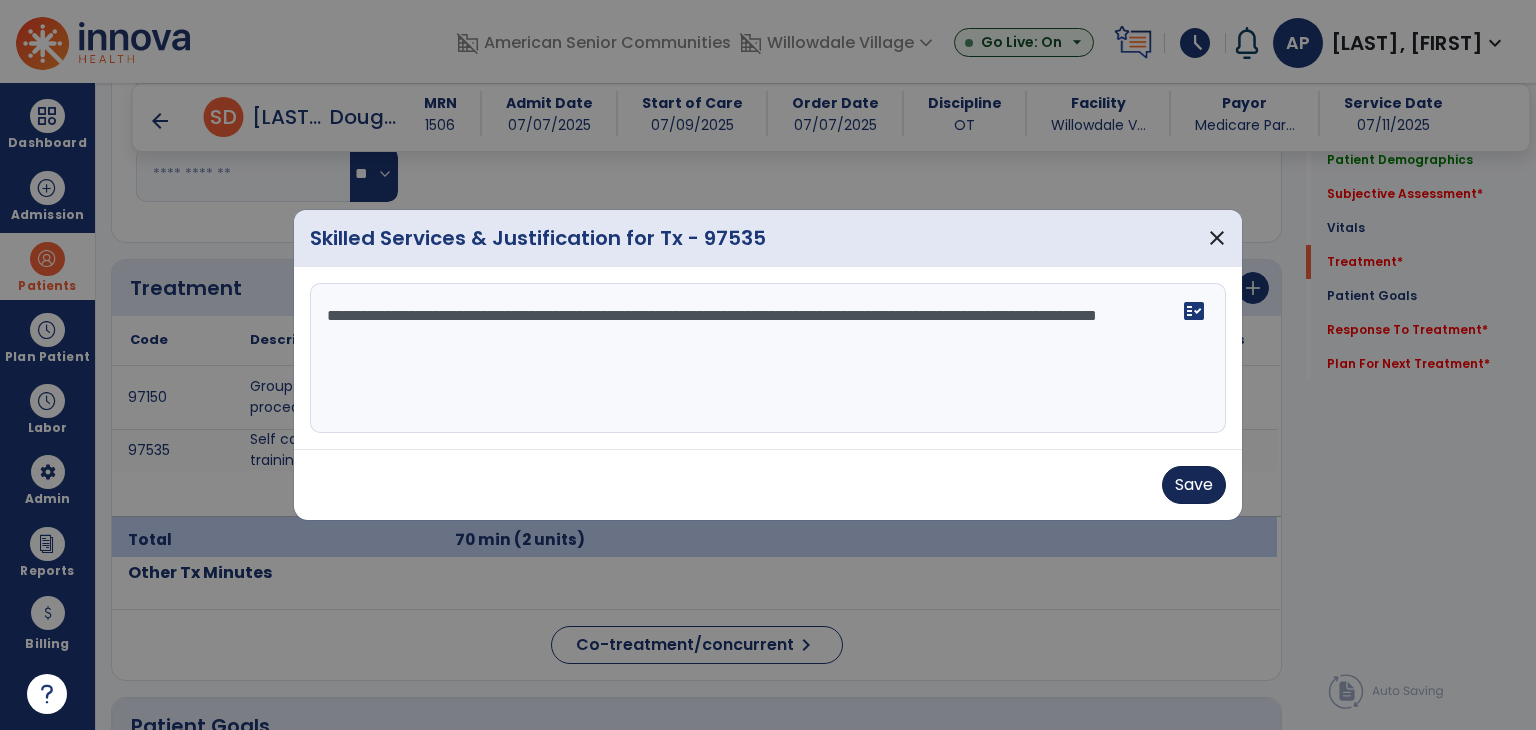 type on "**********" 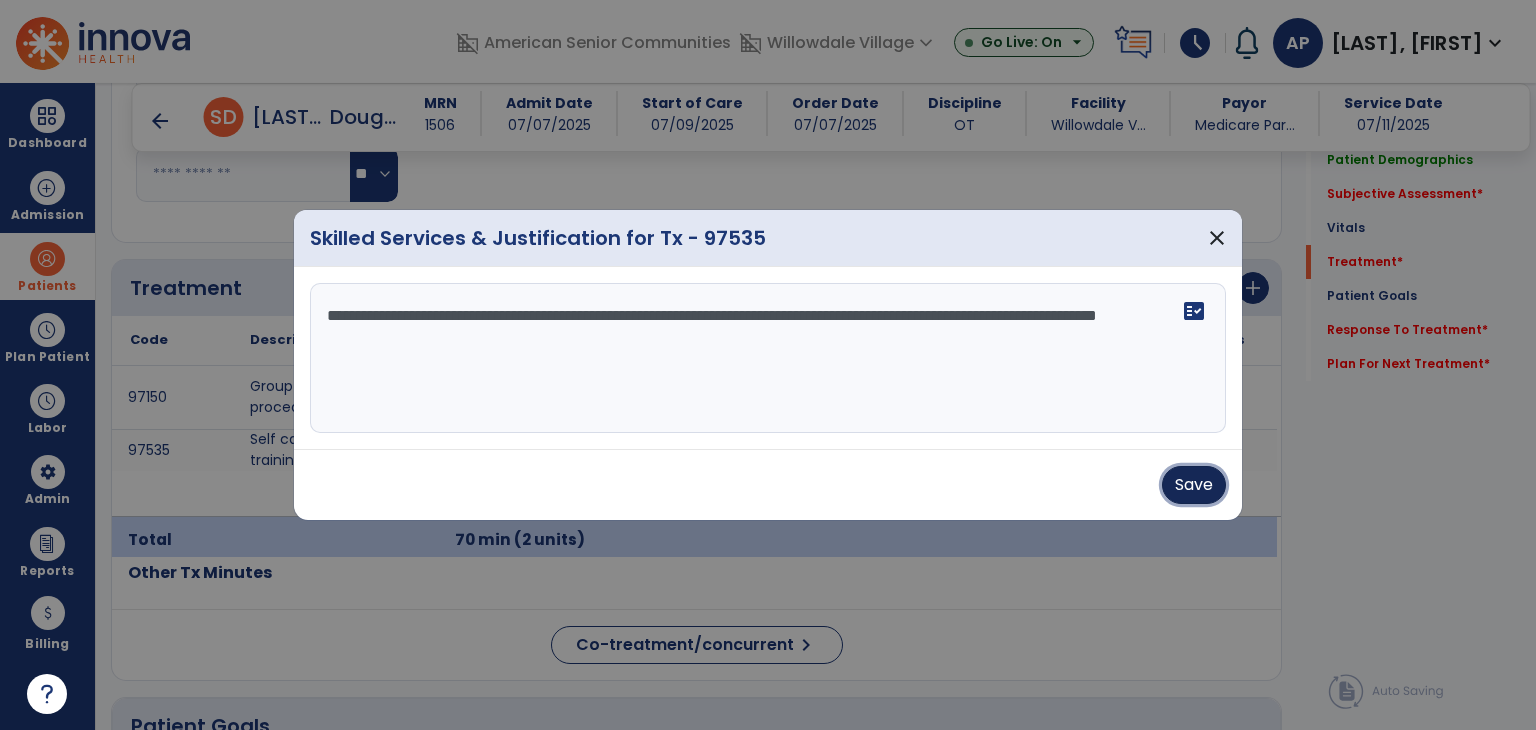 click on "Save" at bounding box center [1194, 485] 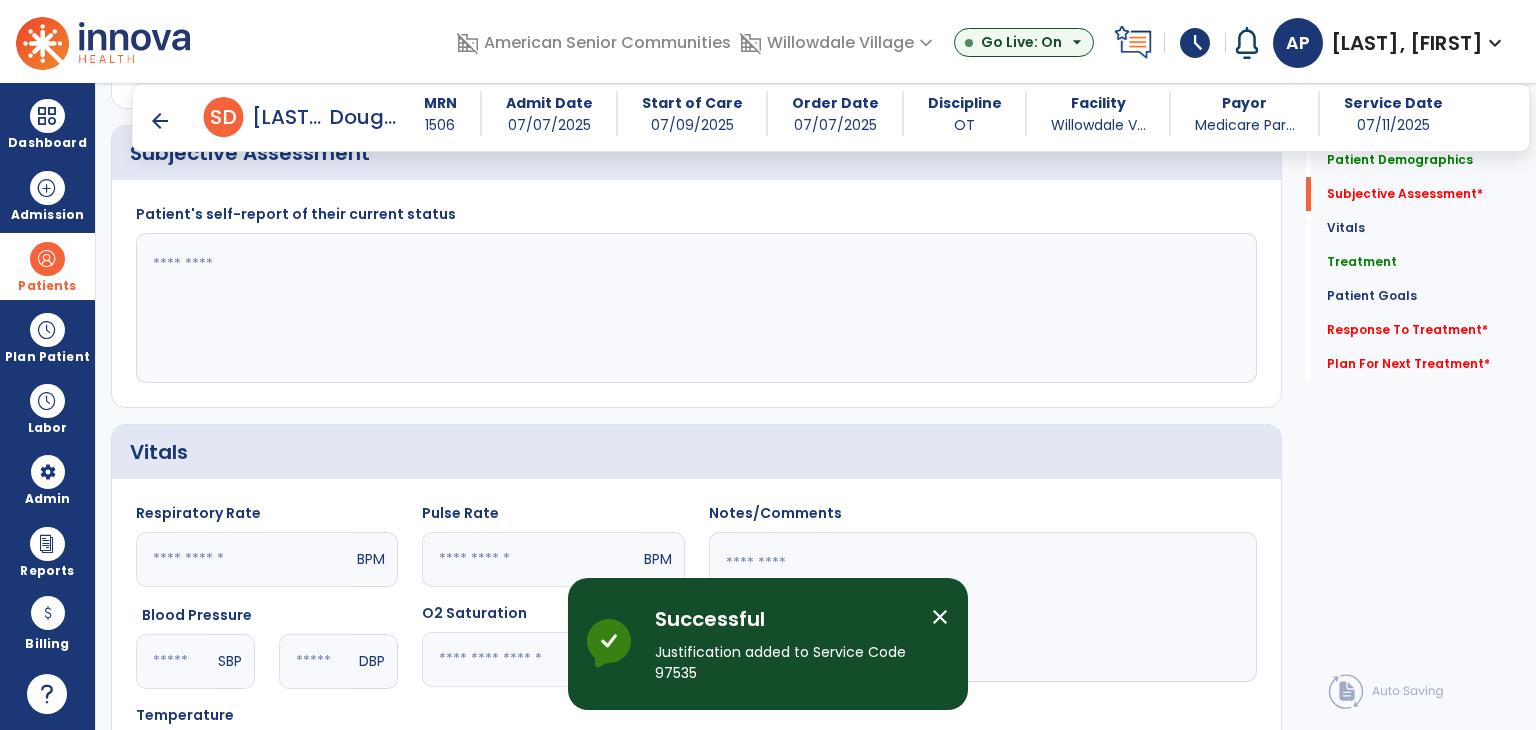 scroll, scrollTop: 500, scrollLeft: 0, axis: vertical 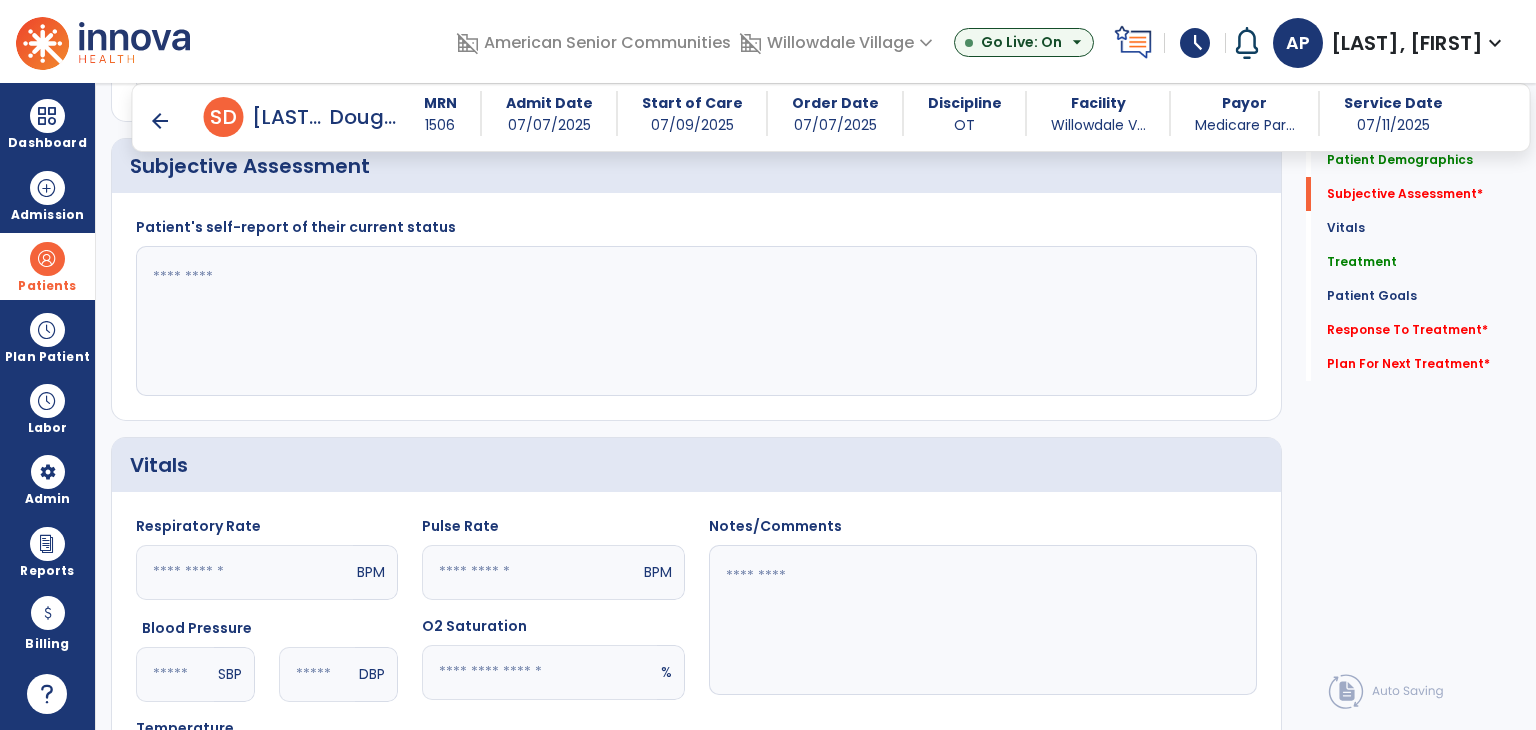 click 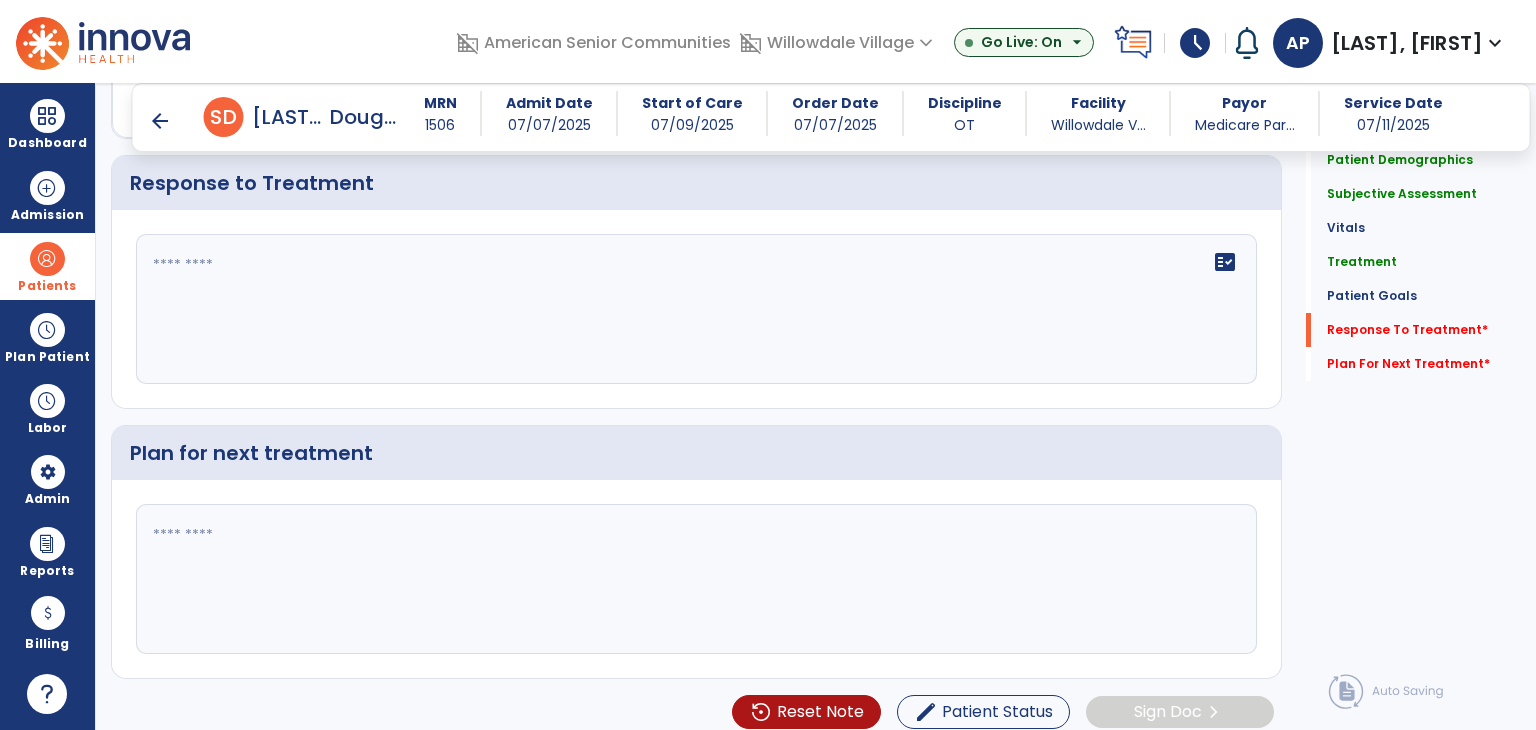scroll, scrollTop: 2730, scrollLeft: 0, axis: vertical 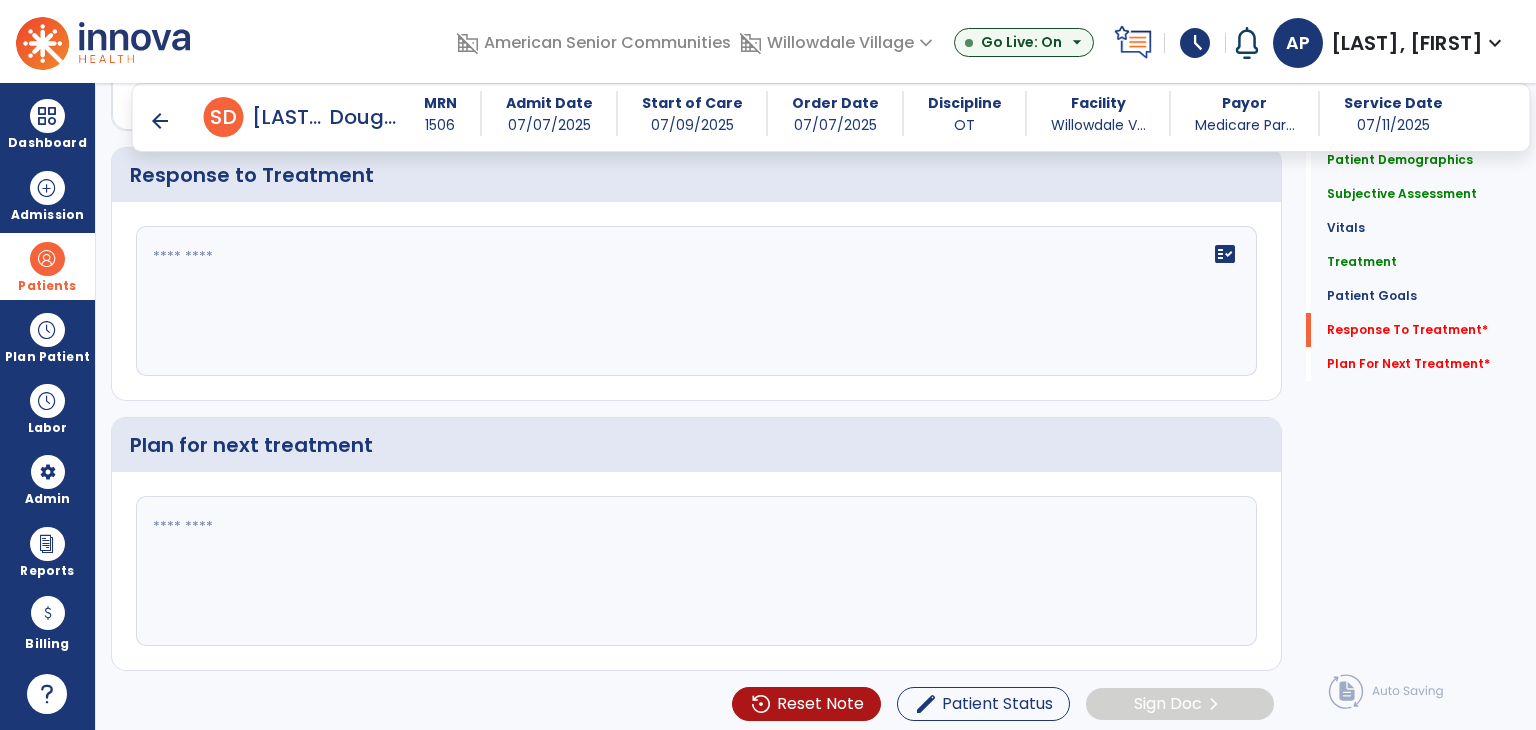 type on "**********" 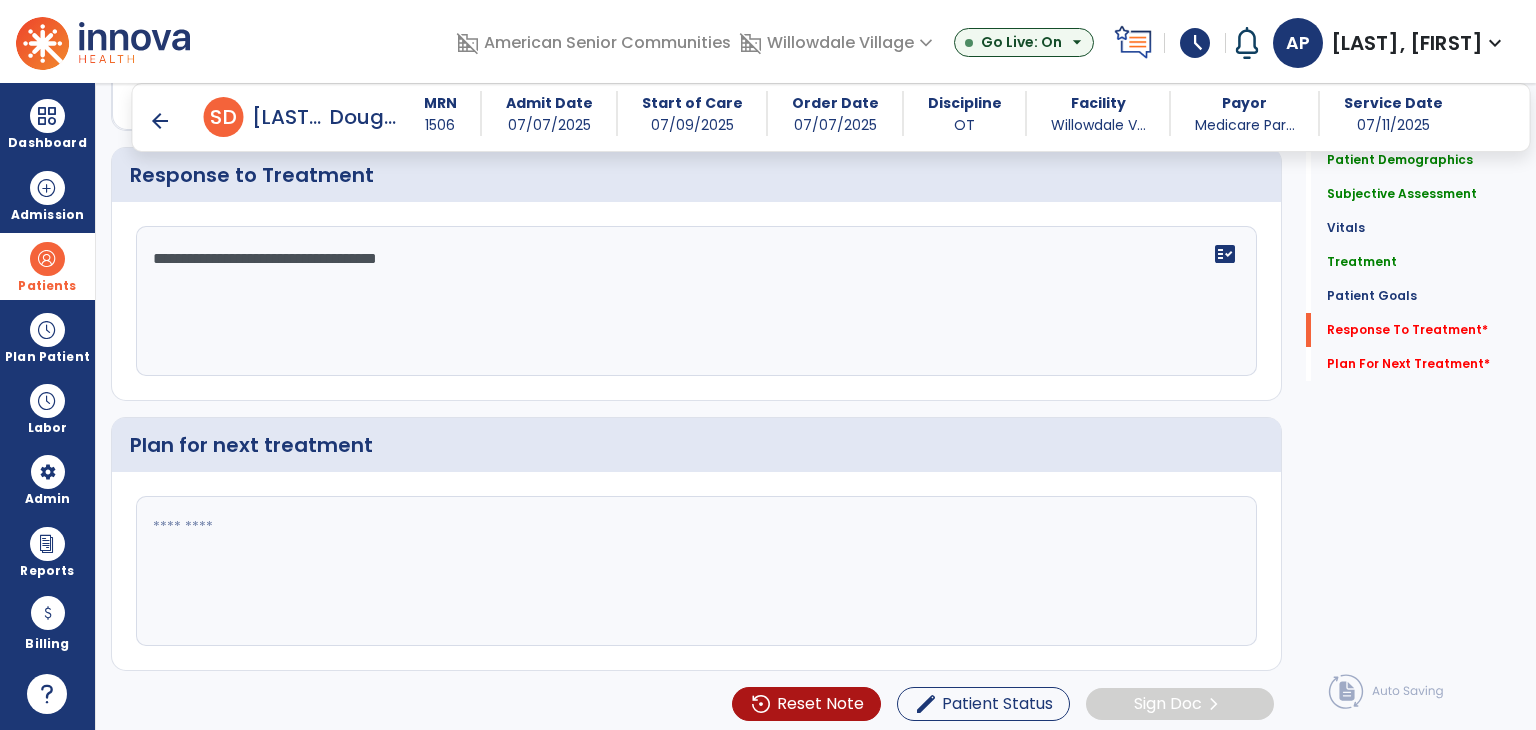 type on "**********" 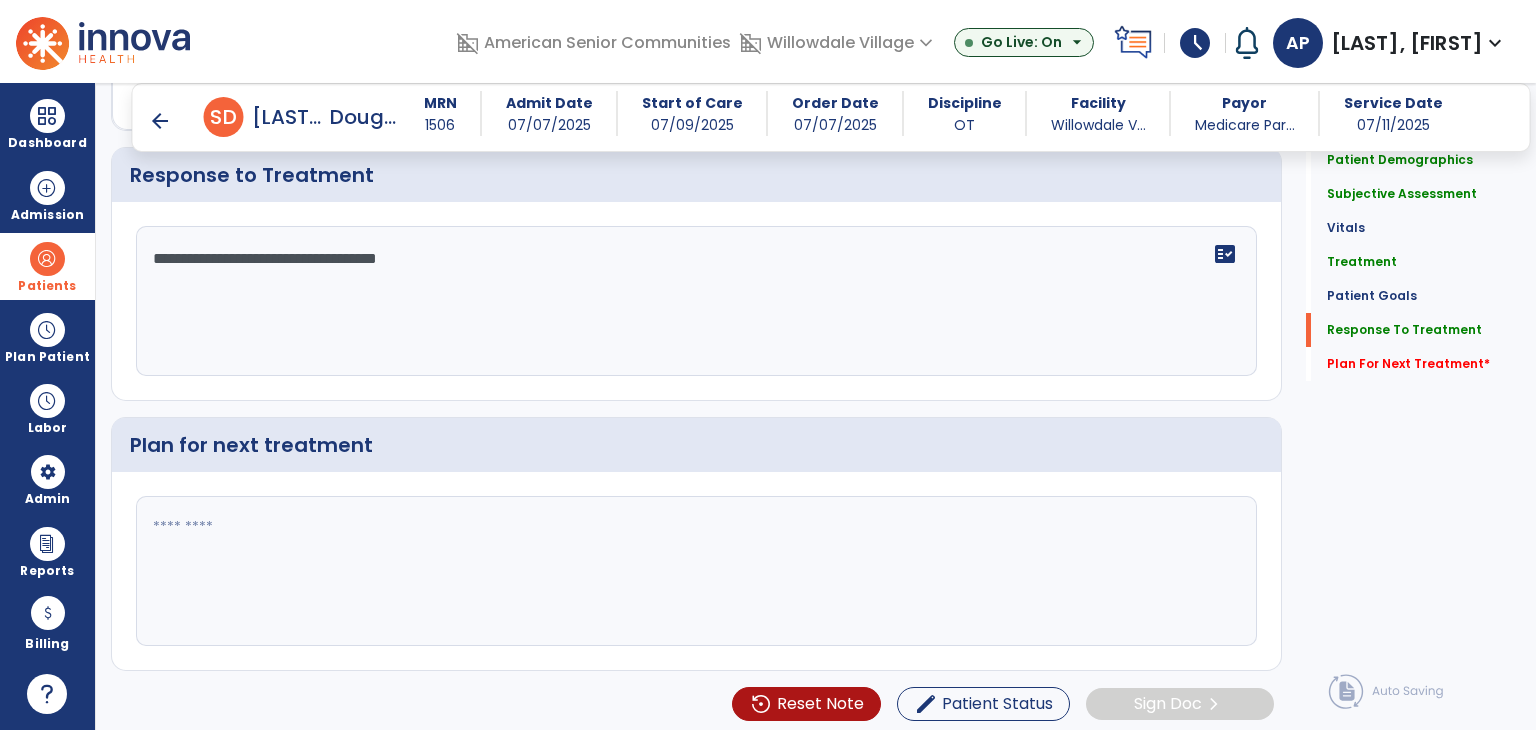 click 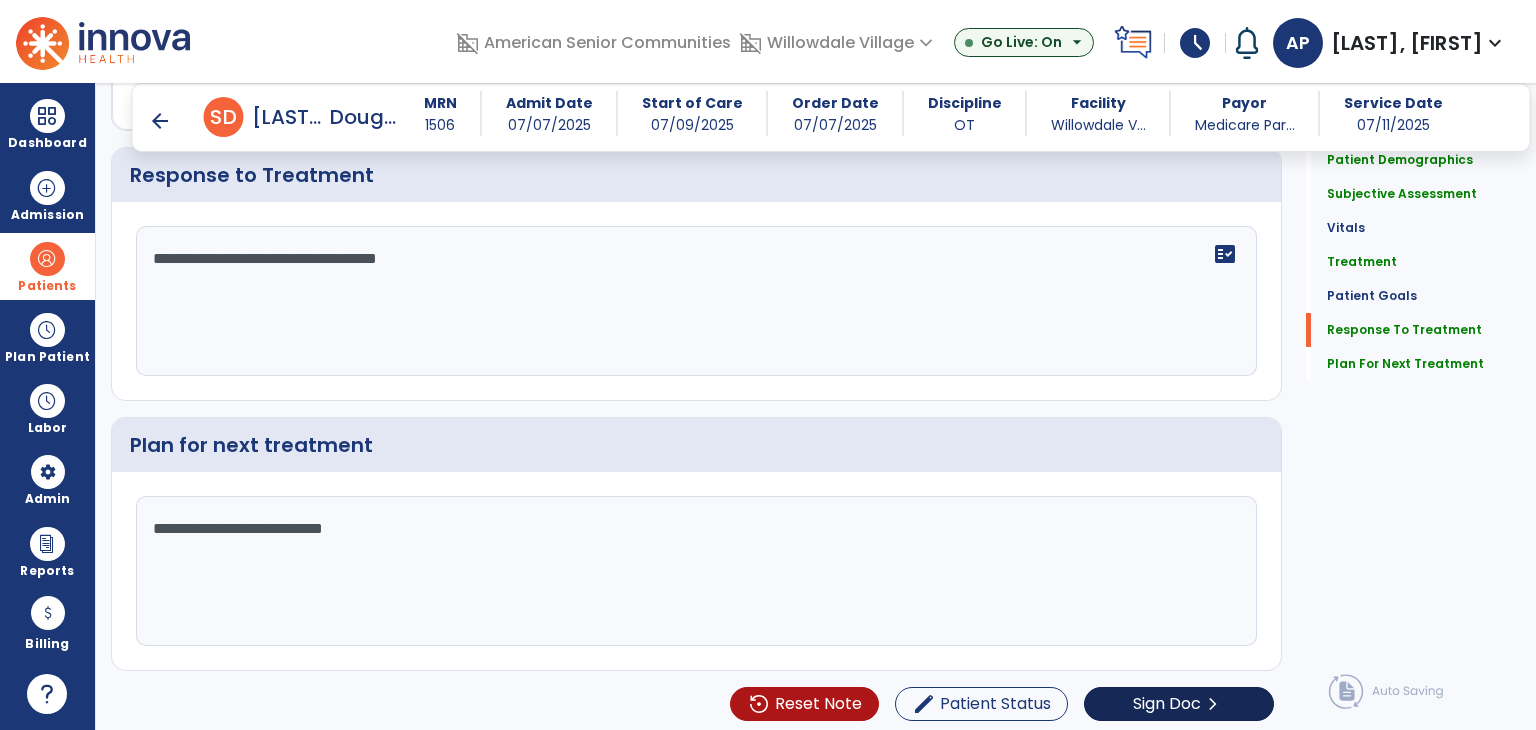 type on "**********" 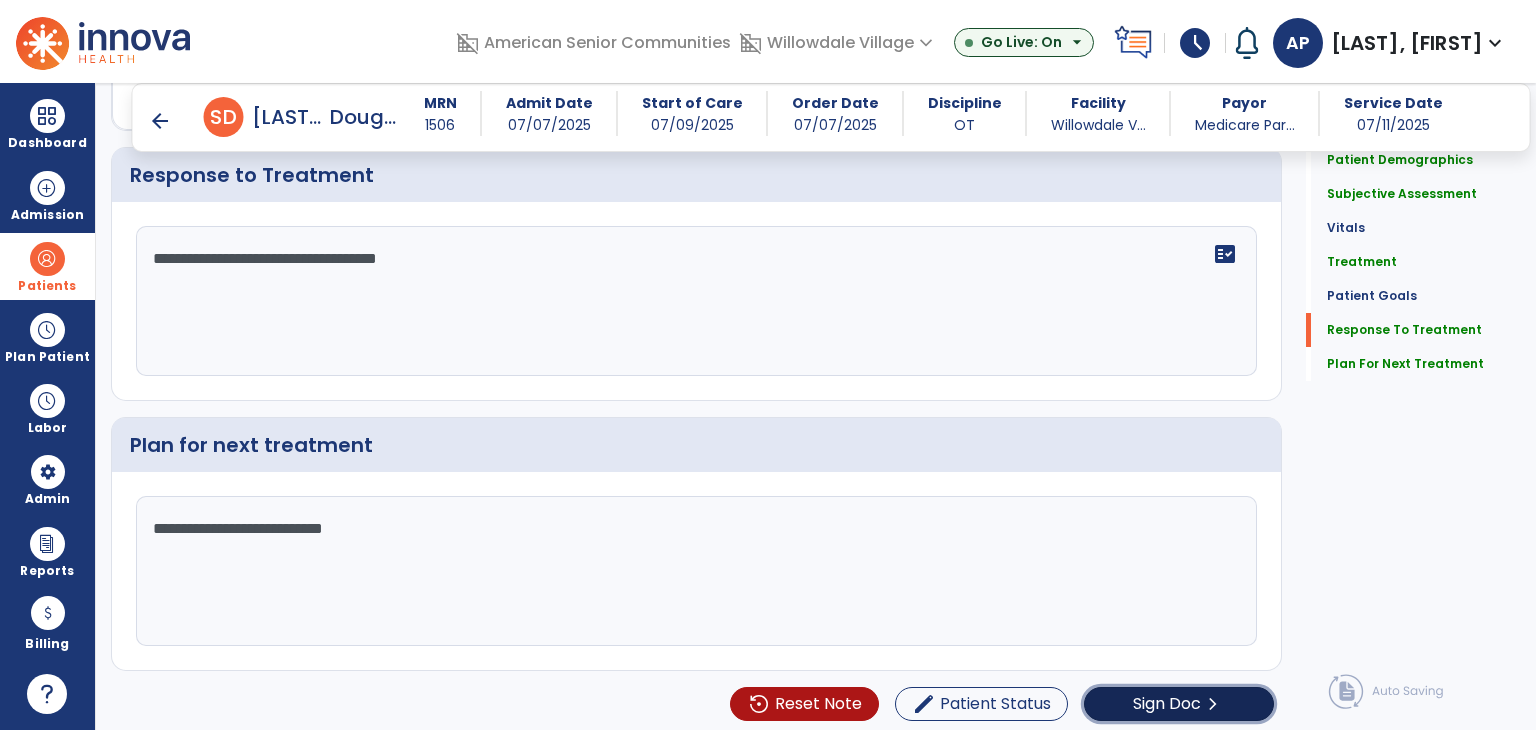 click on "Sign Doc" 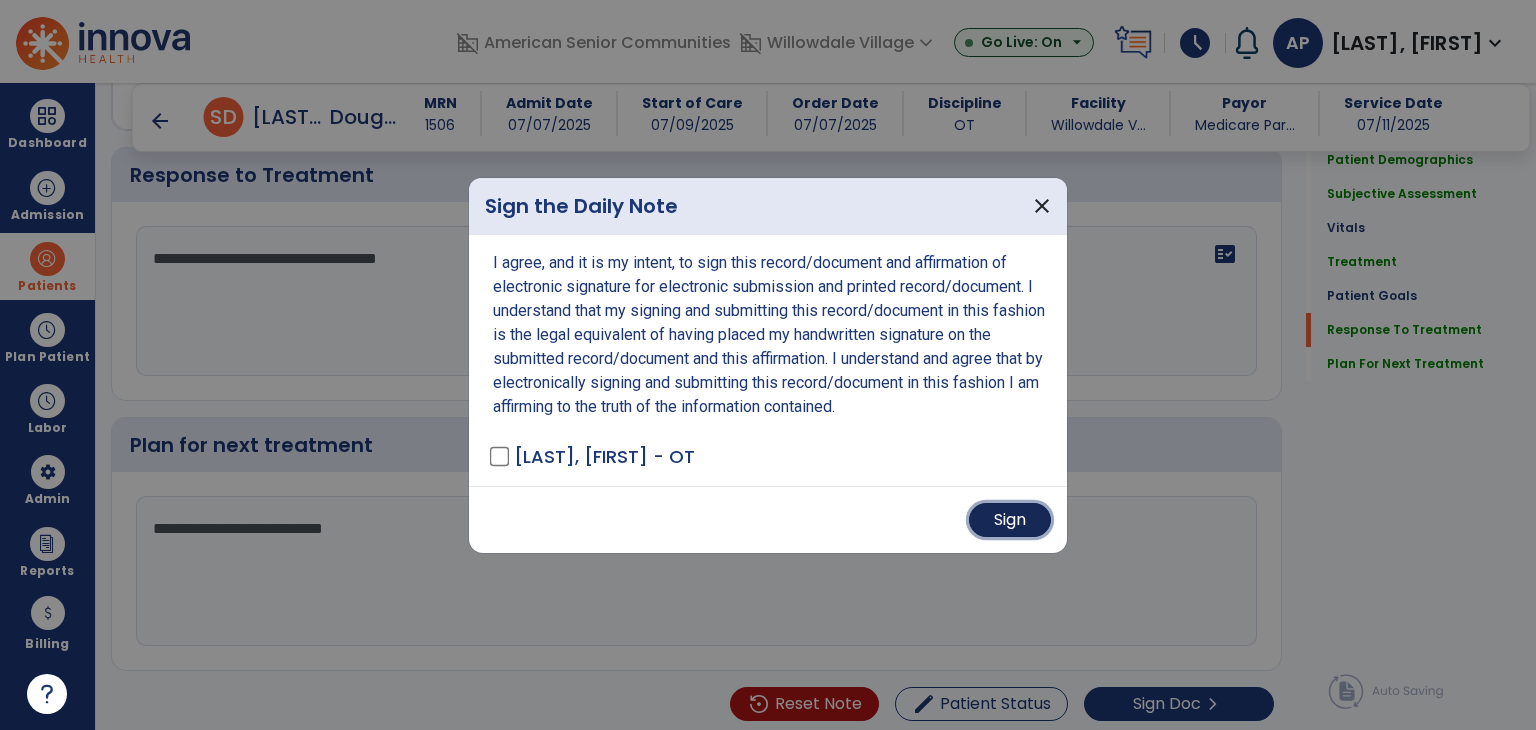 click on "Sign" at bounding box center (1010, 520) 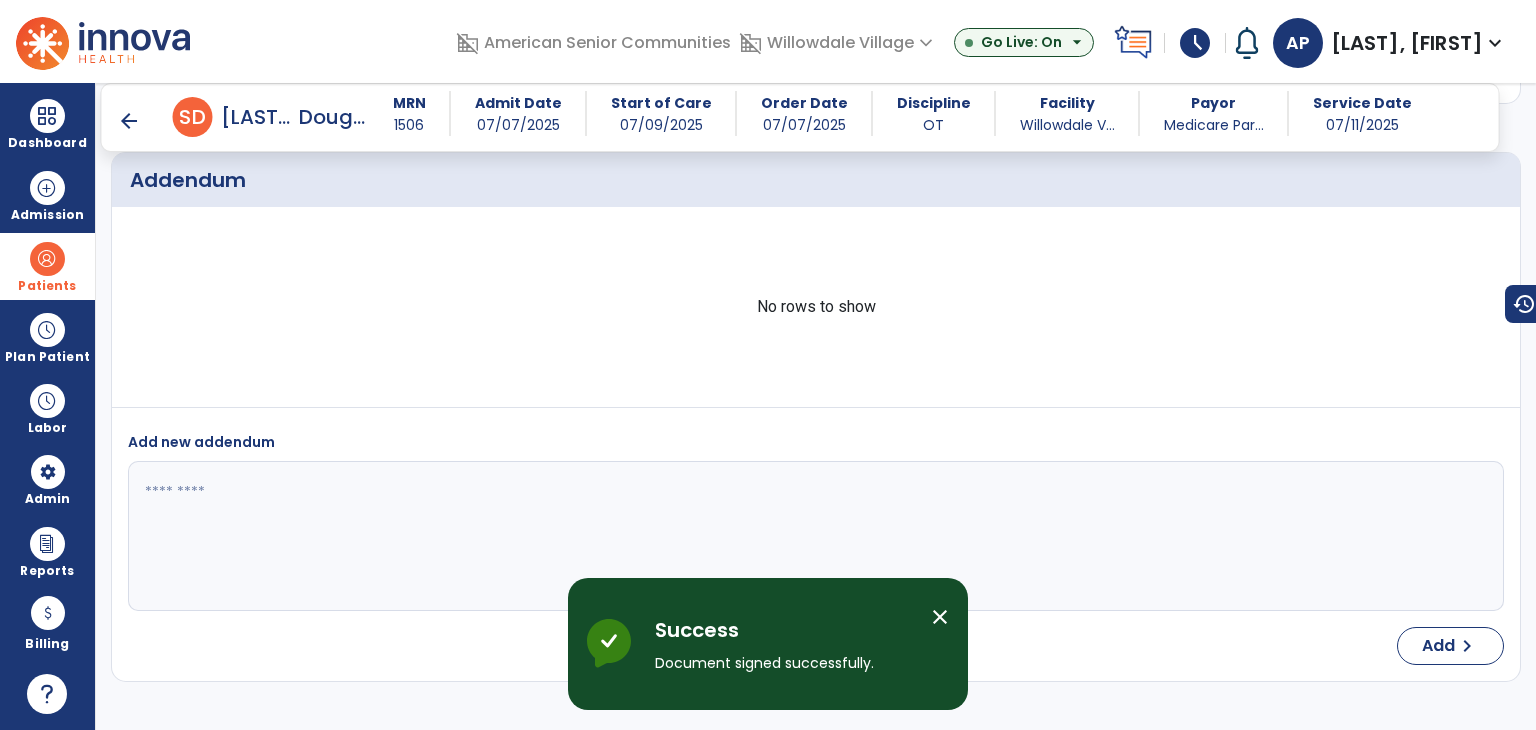 scroll, scrollTop: 3434, scrollLeft: 0, axis: vertical 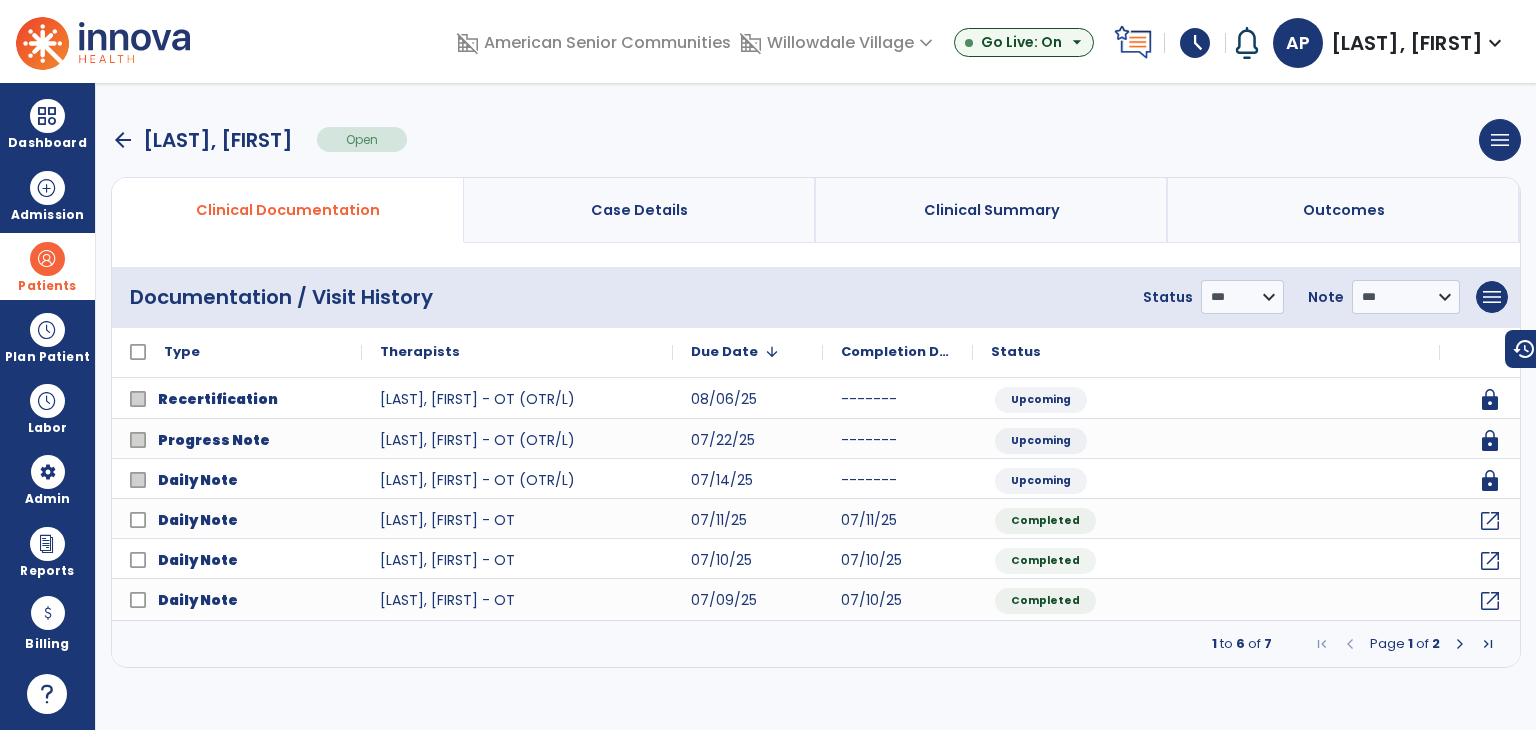 click on "arrow_back" at bounding box center [123, 140] 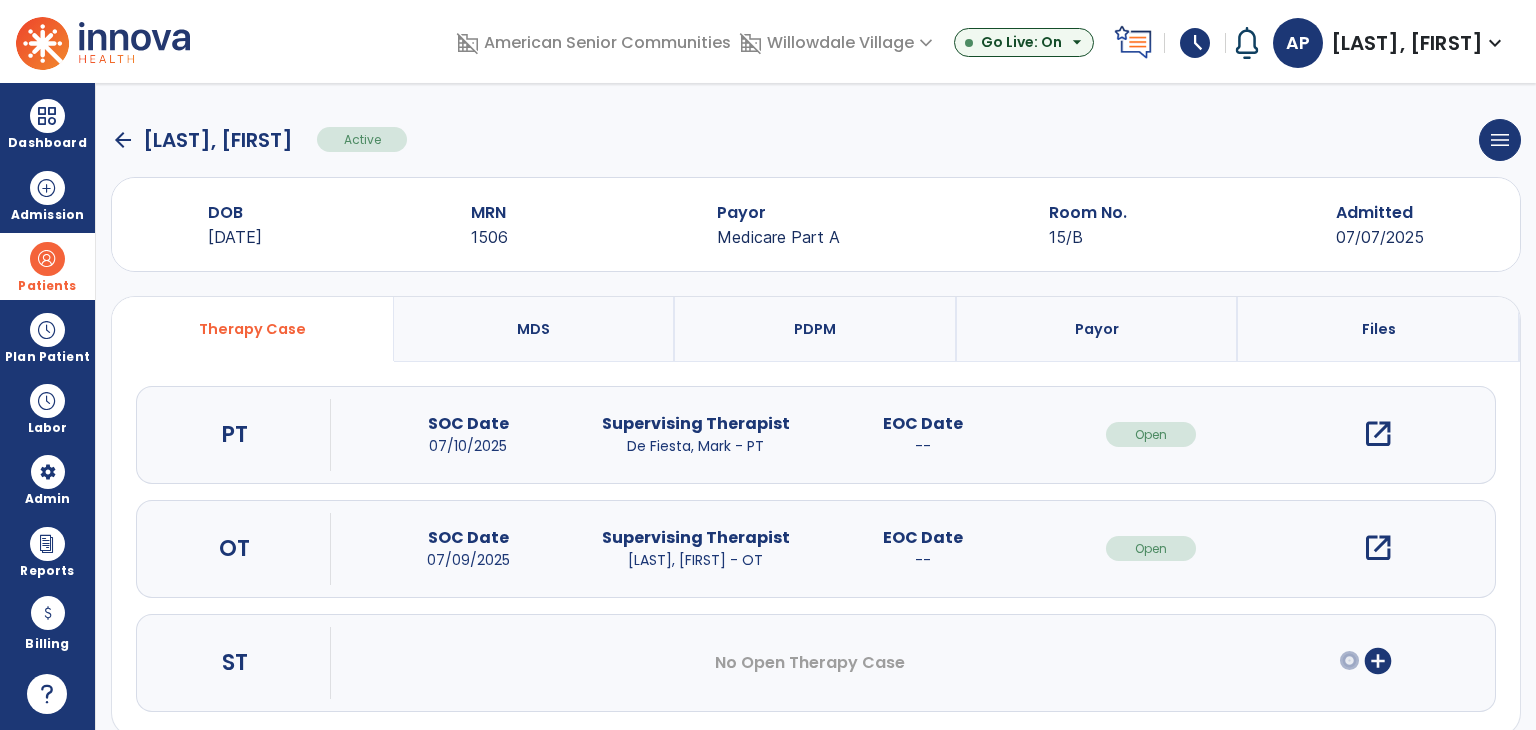 click on "arrow_back" 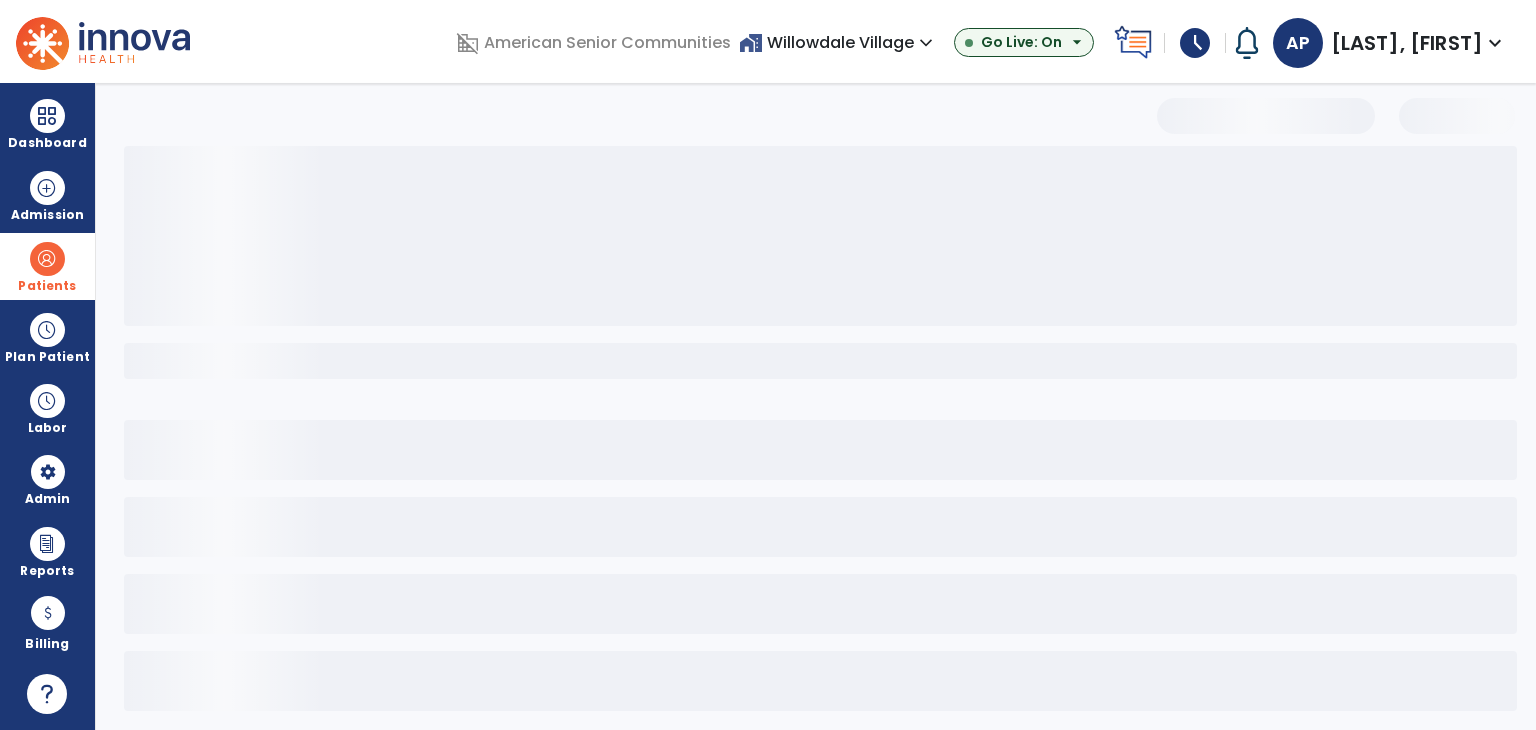 select on "***" 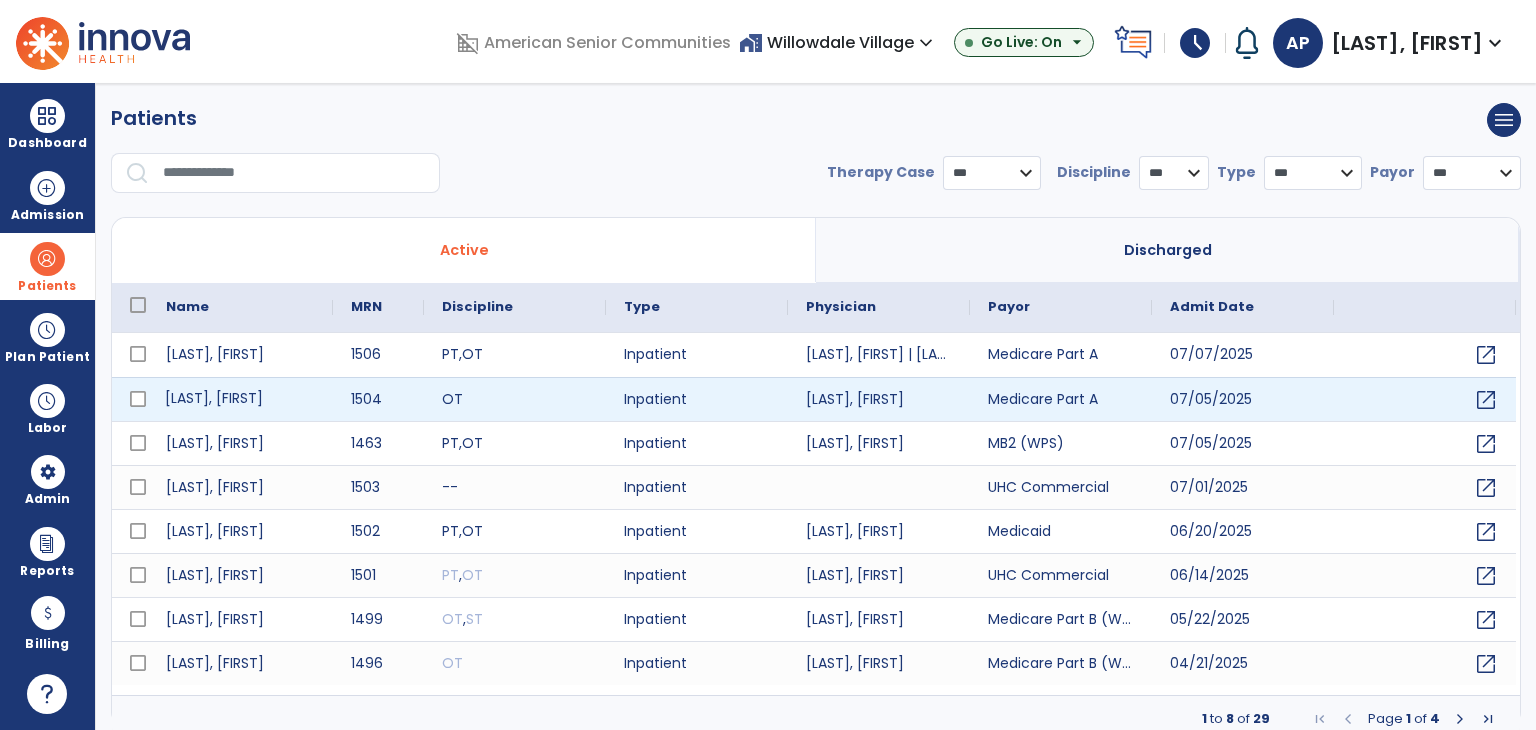 click on "[LAST], [FIRST]" at bounding box center [240, 399] 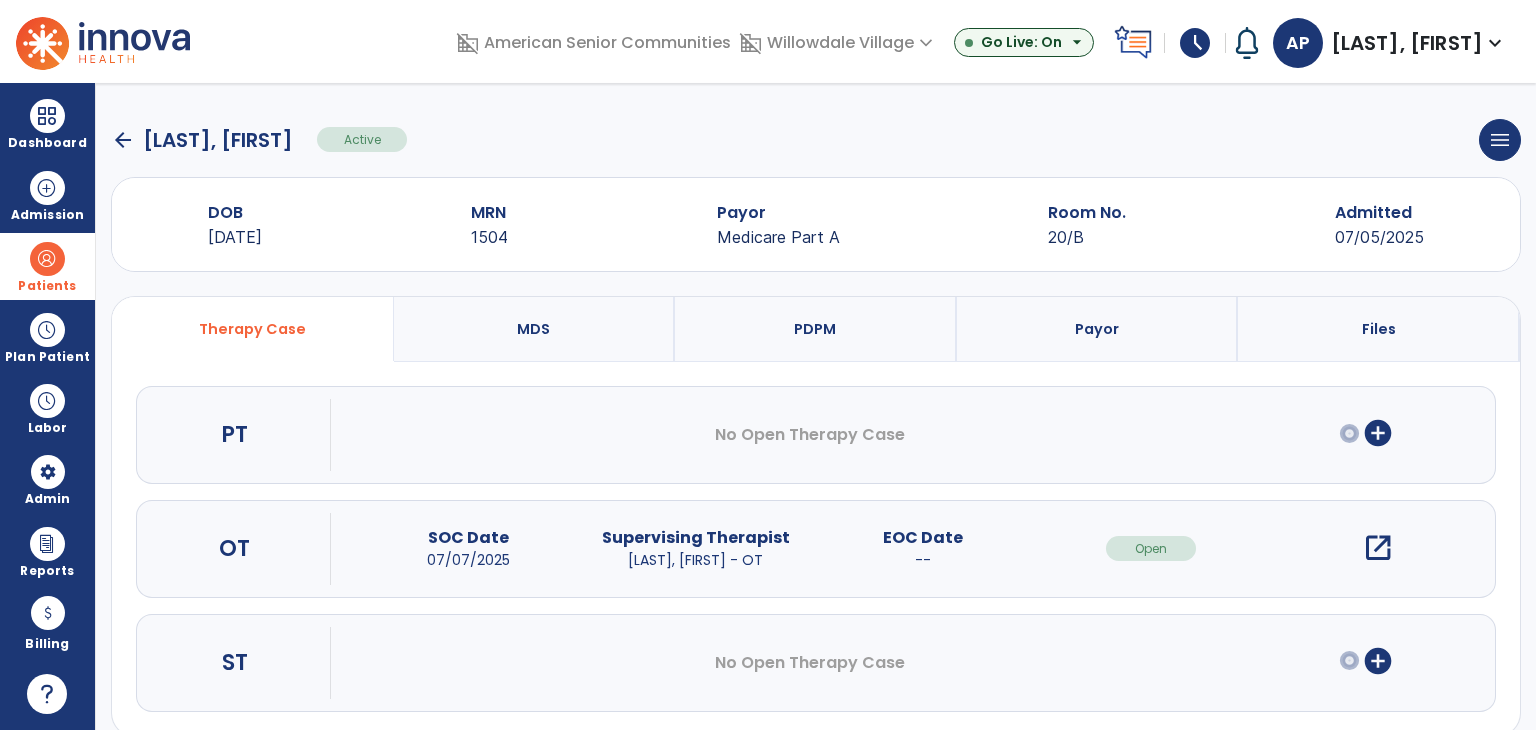 click on "open_in_new" at bounding box center [1378, 548] 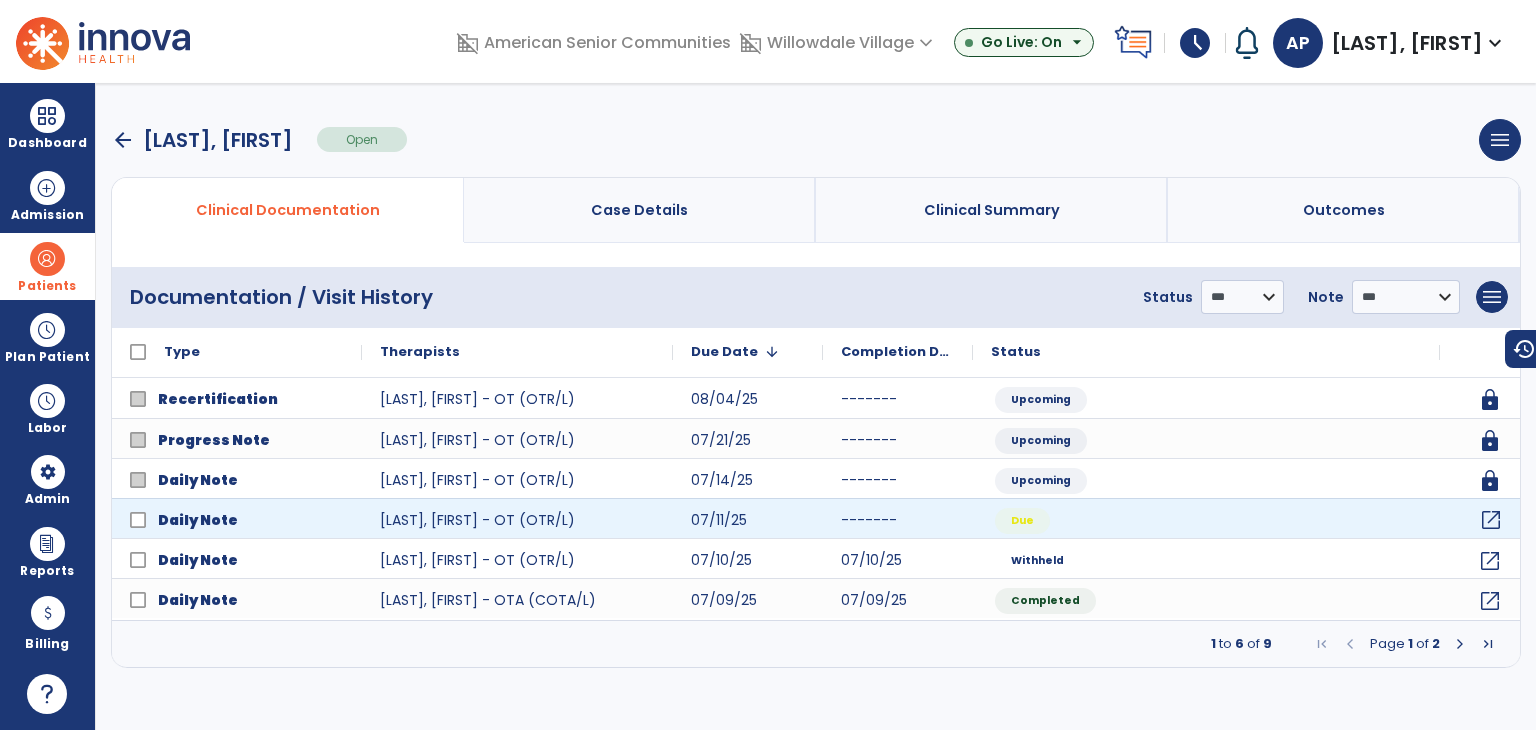 click on "open_in_new" 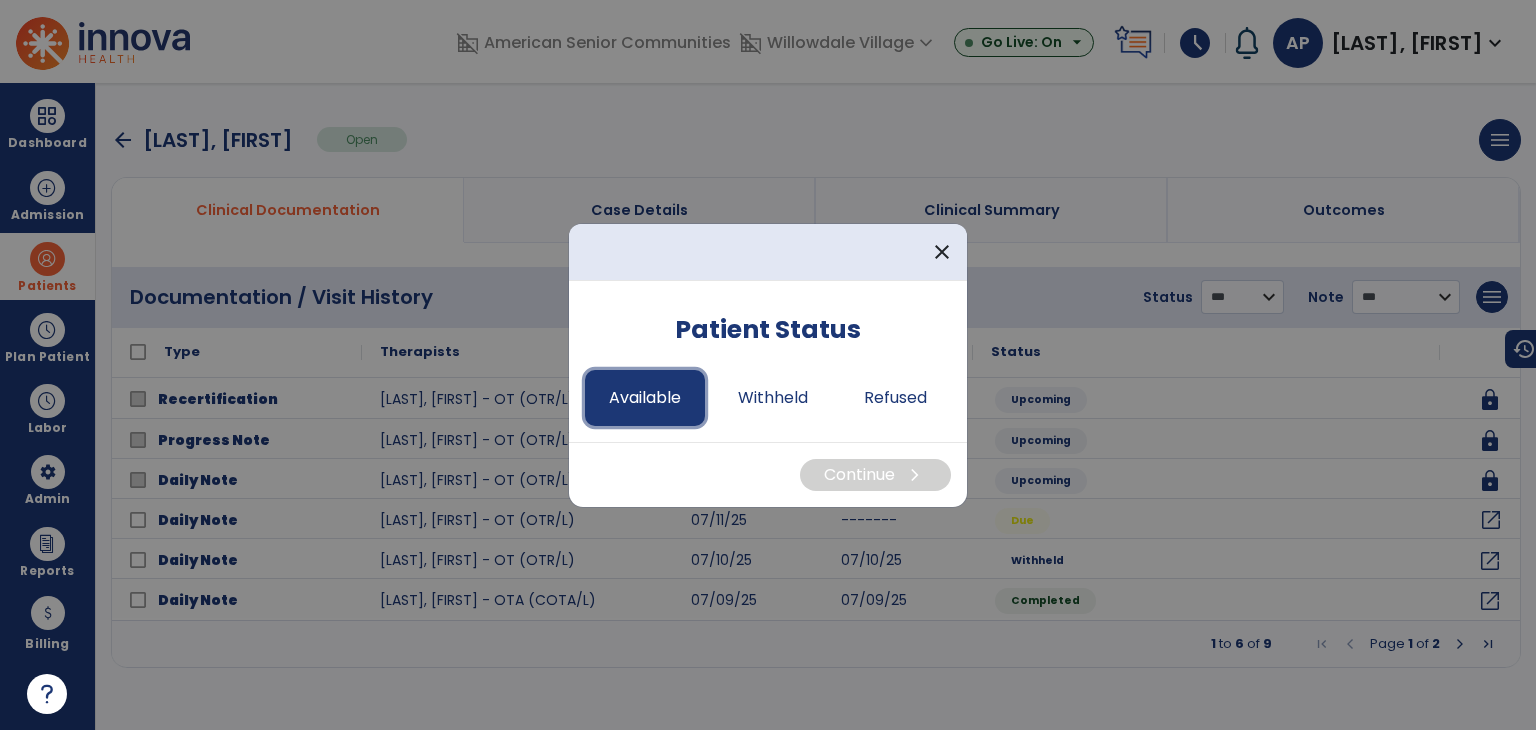 click on "Available" at bounding box center [645, 398] 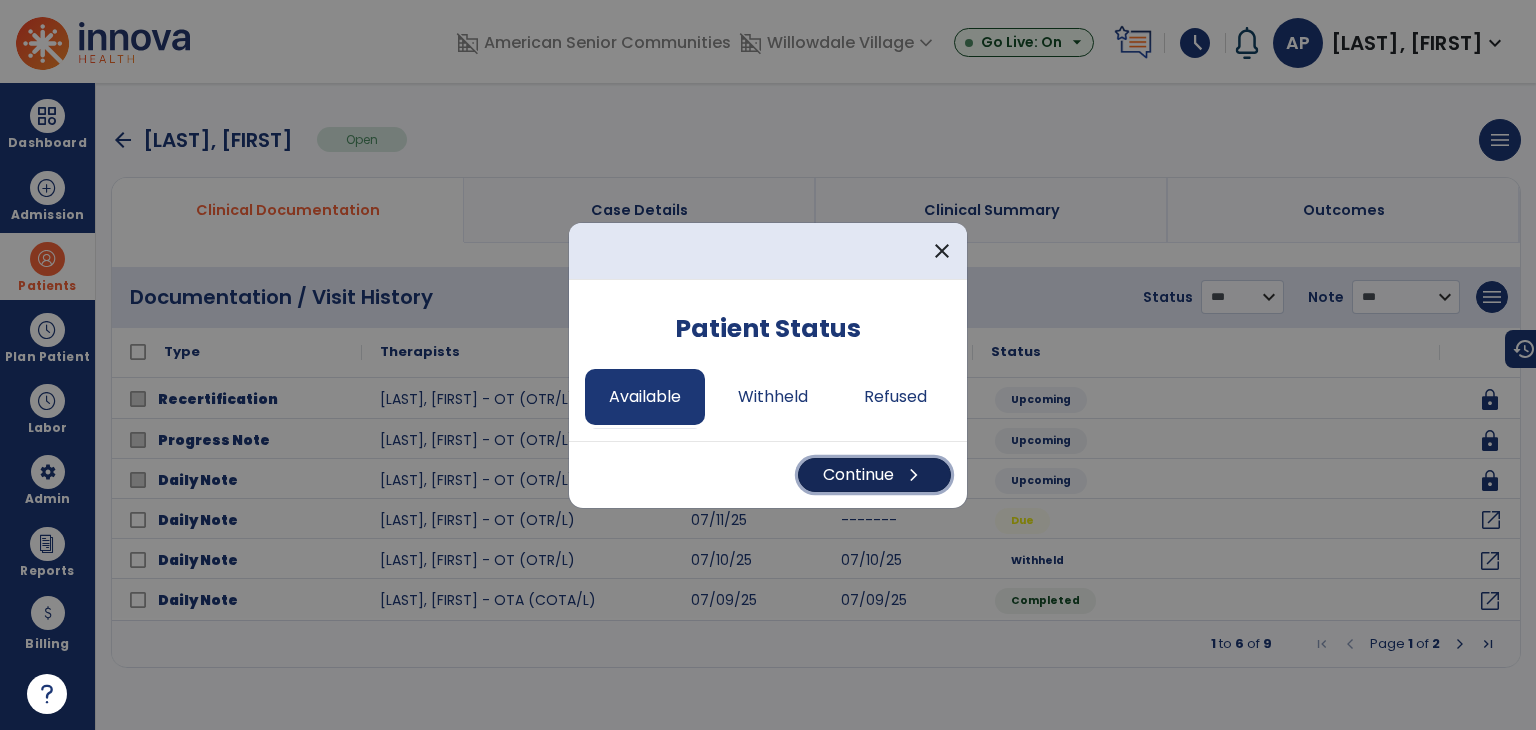 click on "Continue   chevron_right" at bounding box center [874, 475] 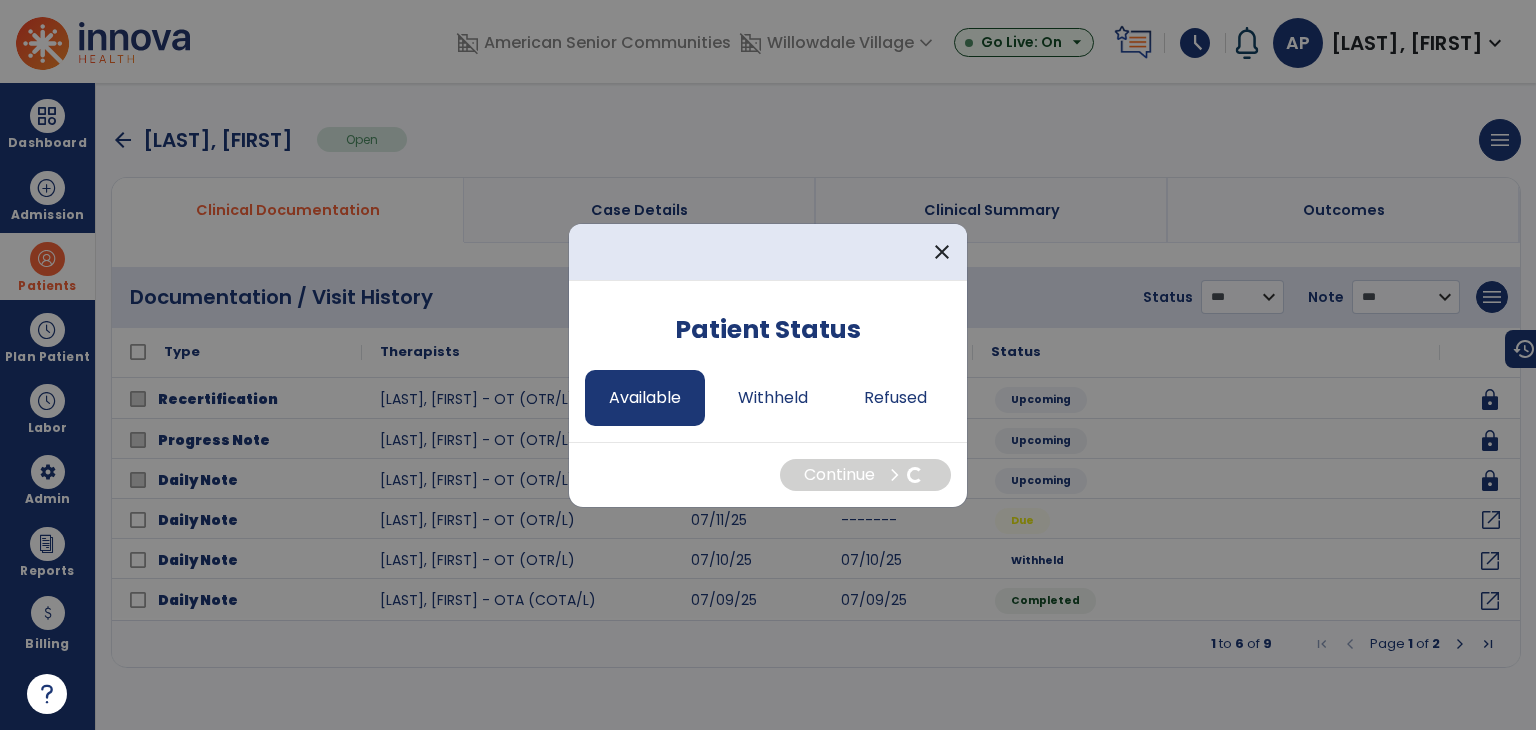 select on "*" 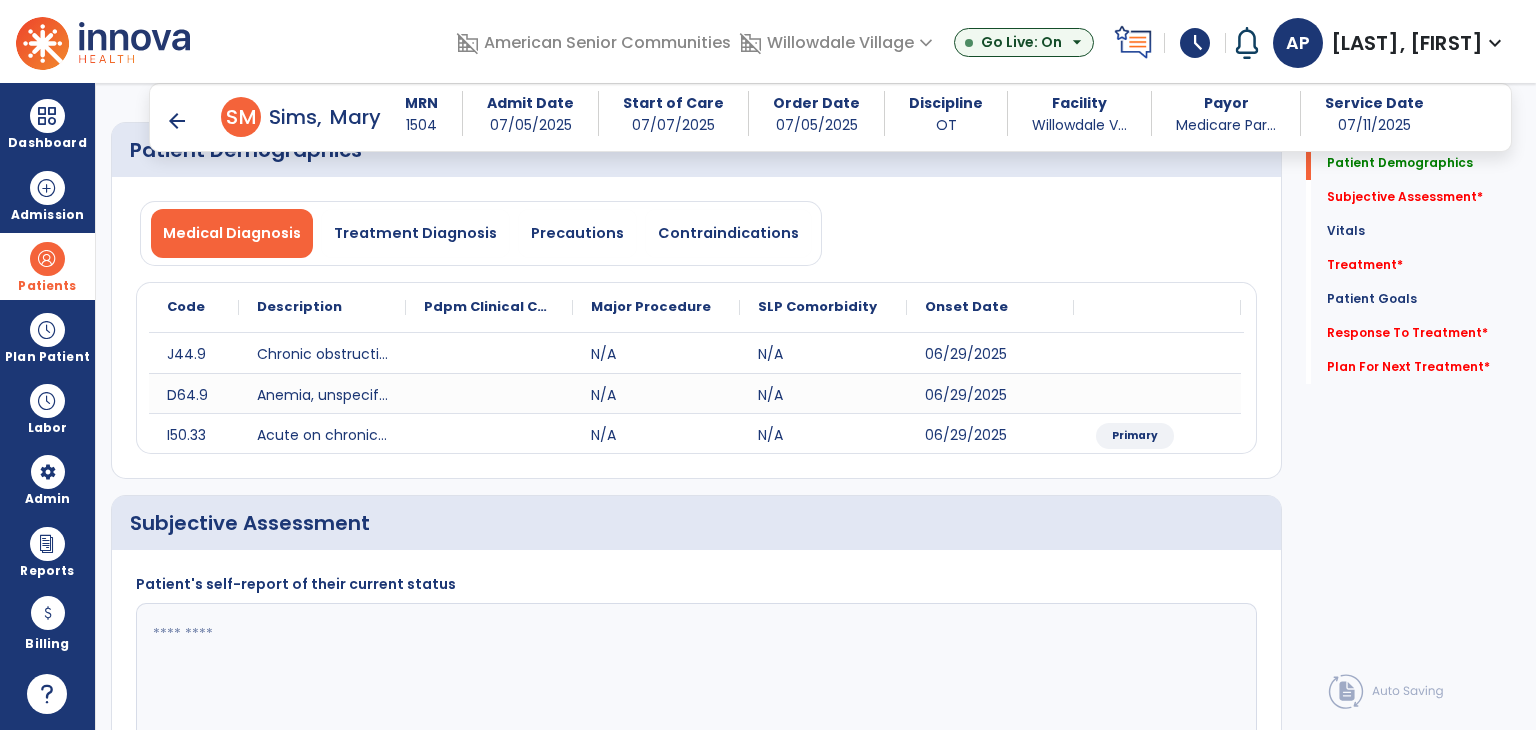 scroll, scrollTop: 200, scrollLeft: 0, axis: vertical 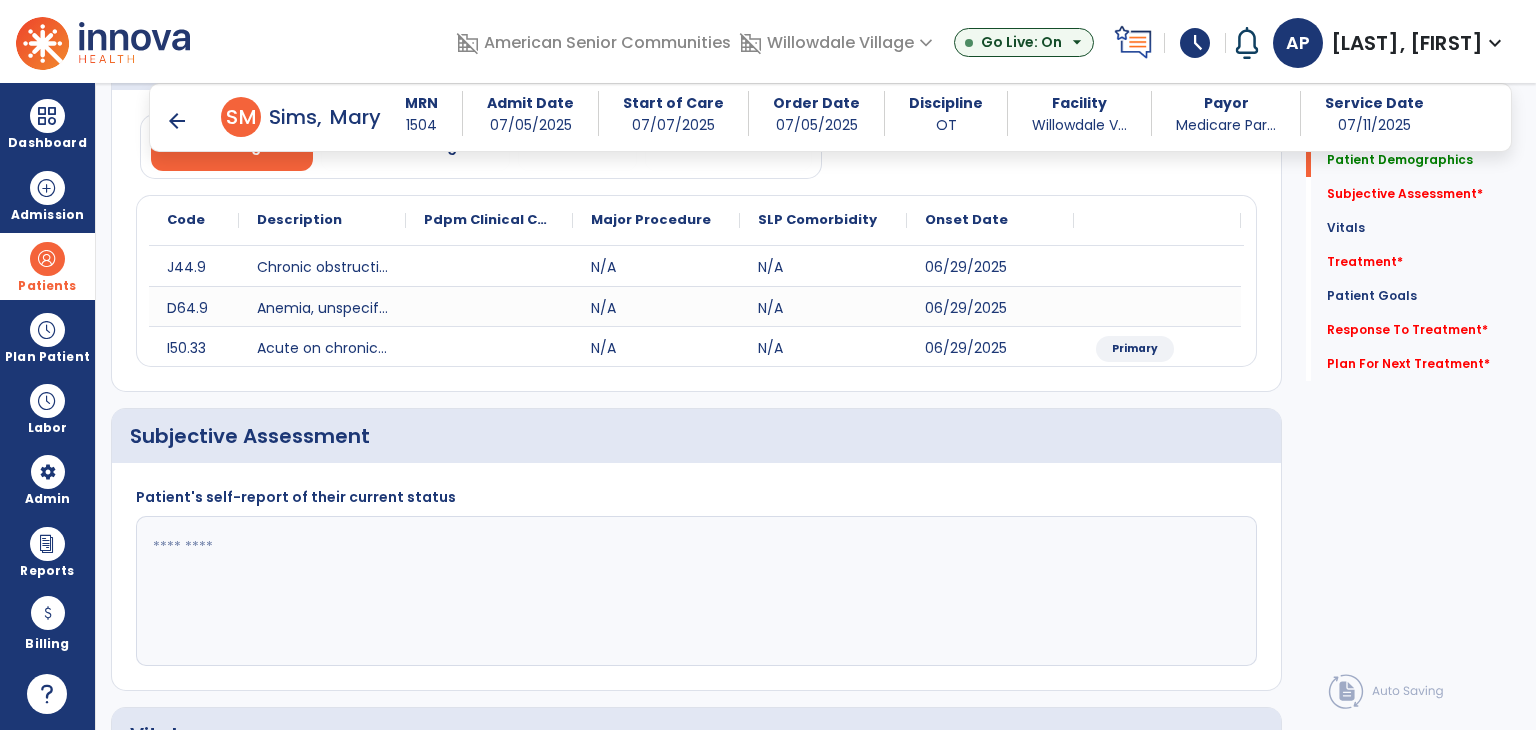 click 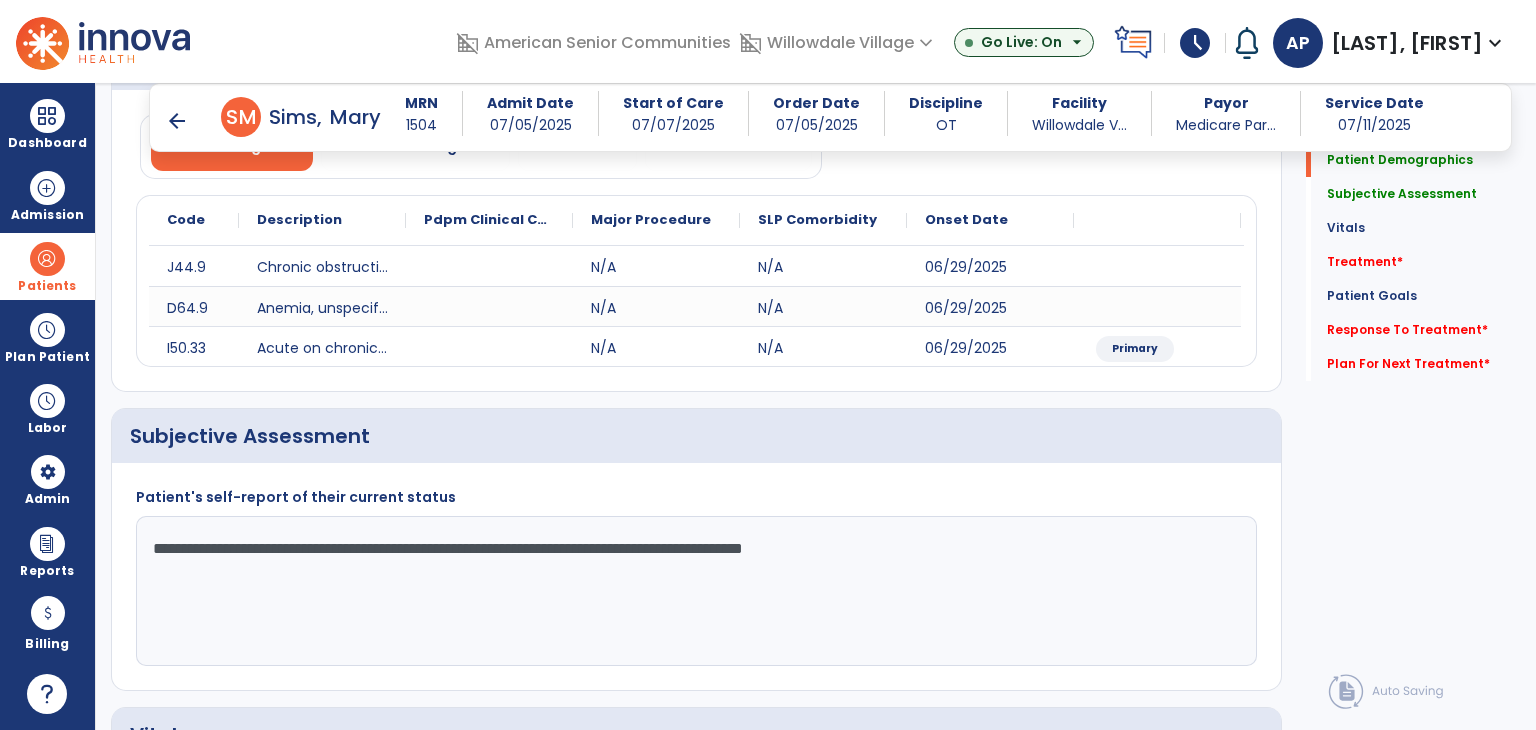 click on "**********" 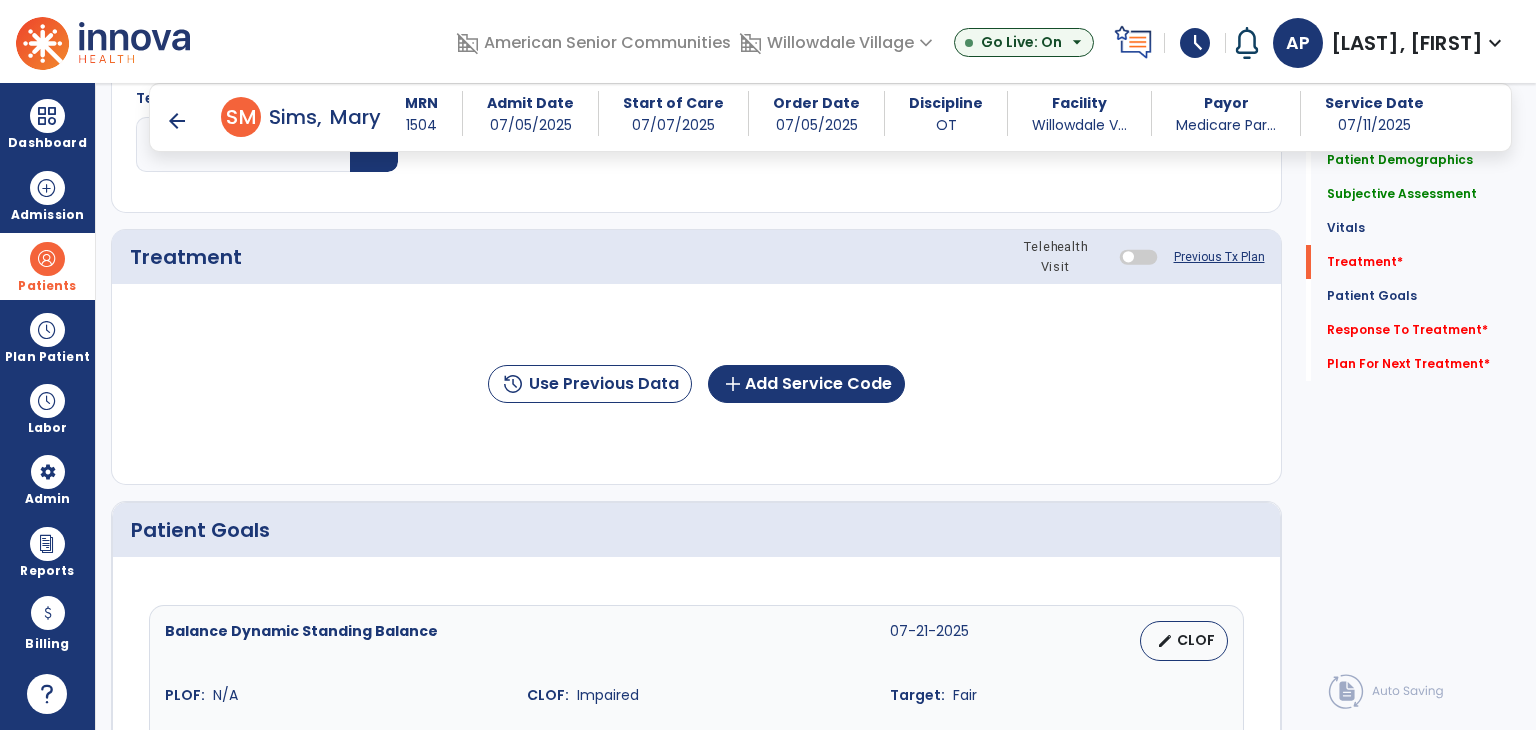 scroll, scrollTop: 1200, scrollLeft: 0, axis: vertical 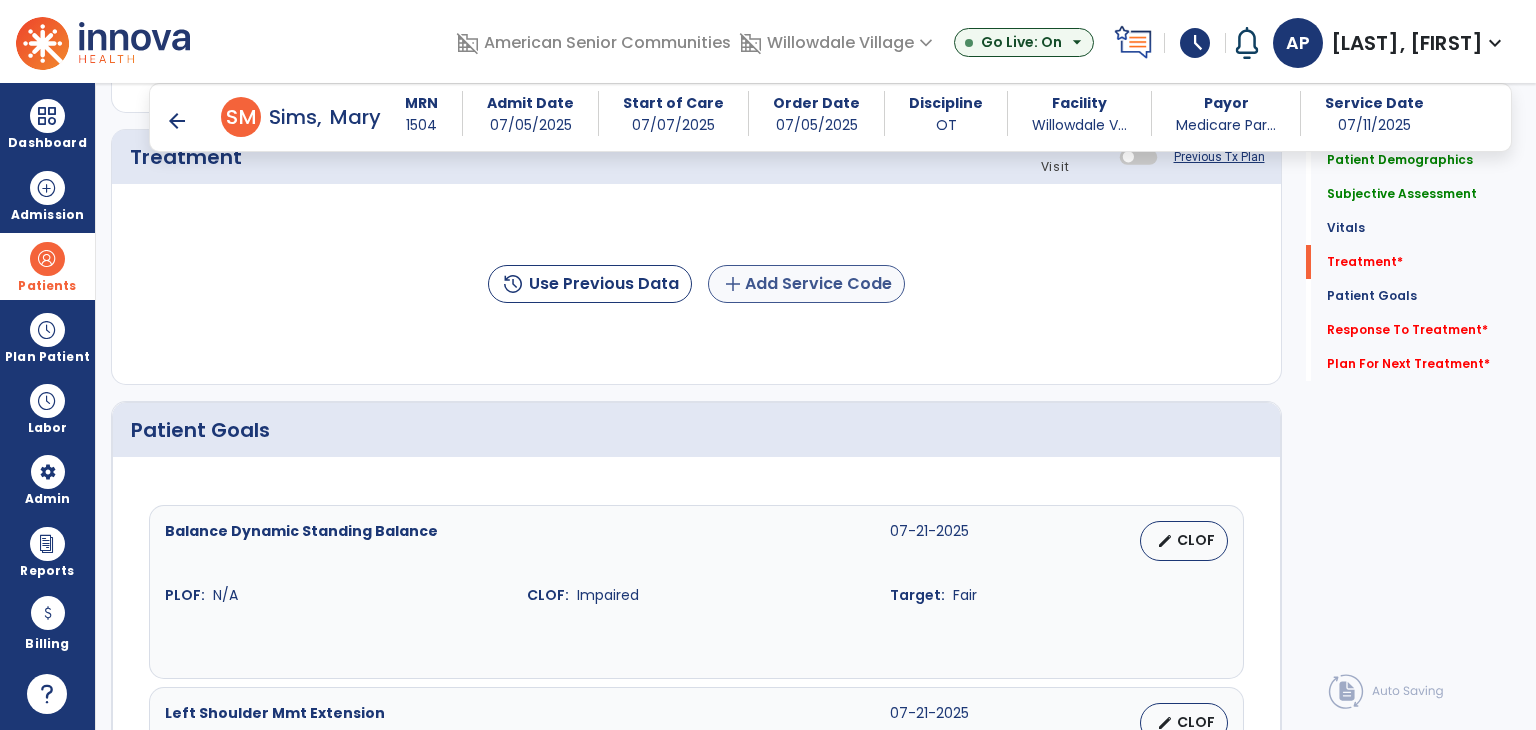 type on "**********" 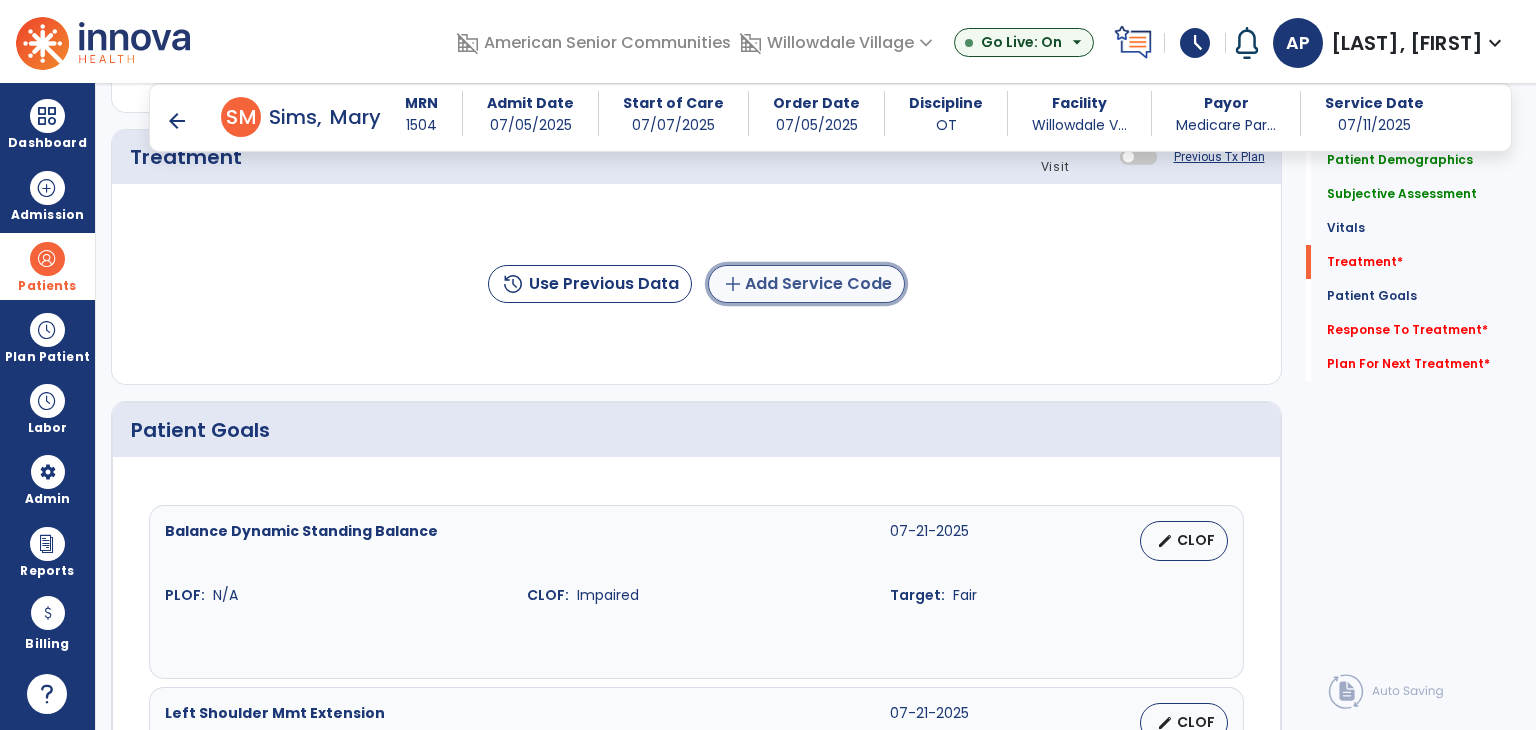 click on "add  Add Service Code" 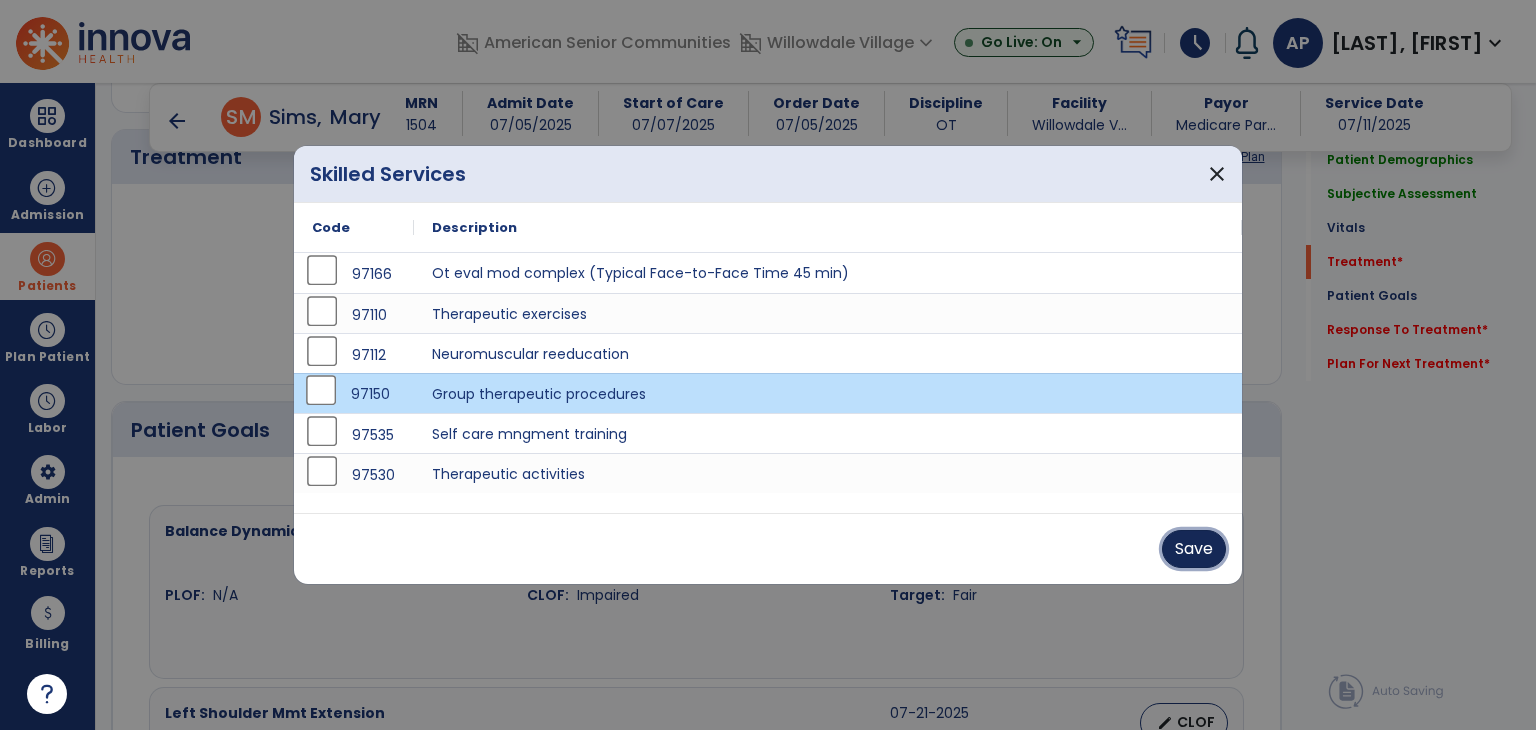 click on "Save" at bounding box center [1194, 549] 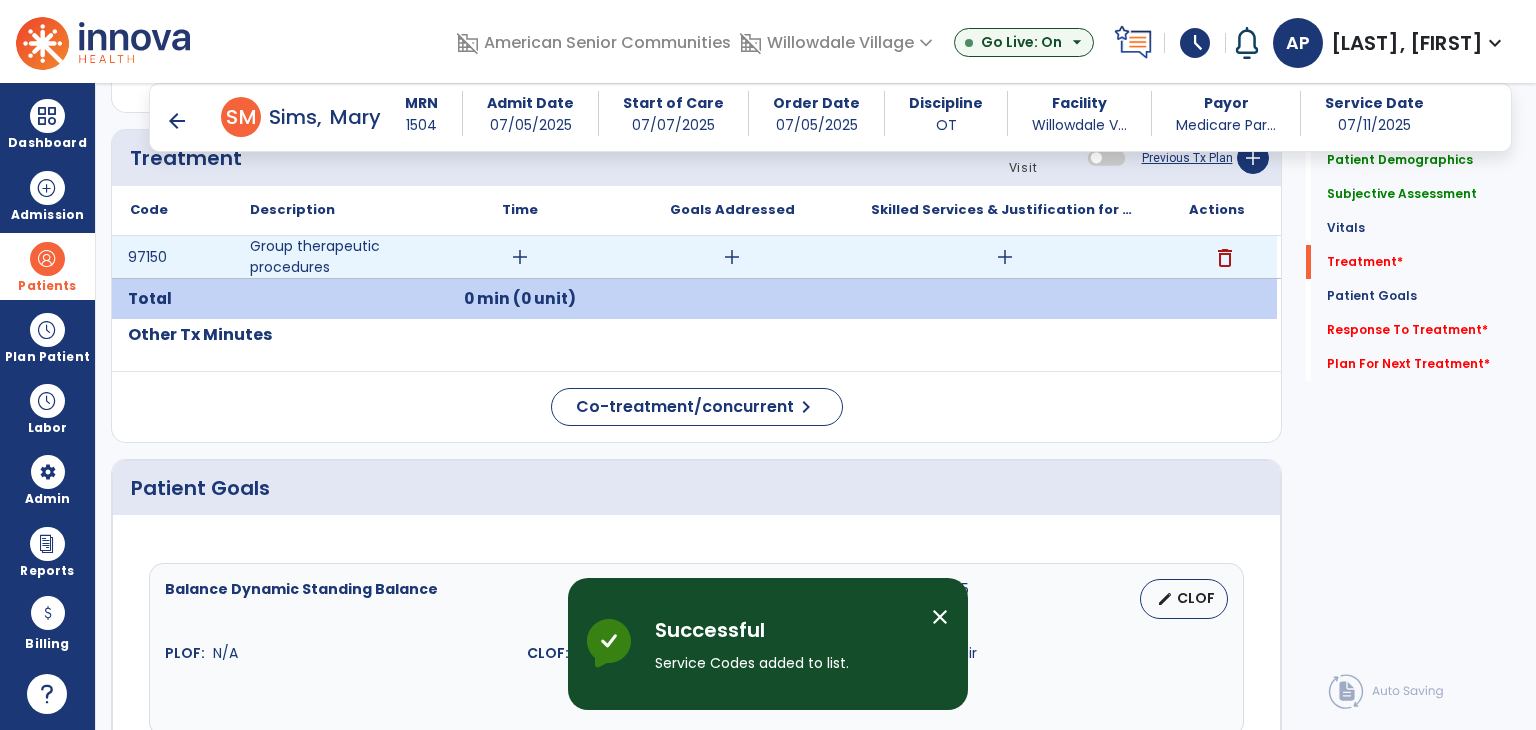 click on "add" at bounding box center (520, 257) 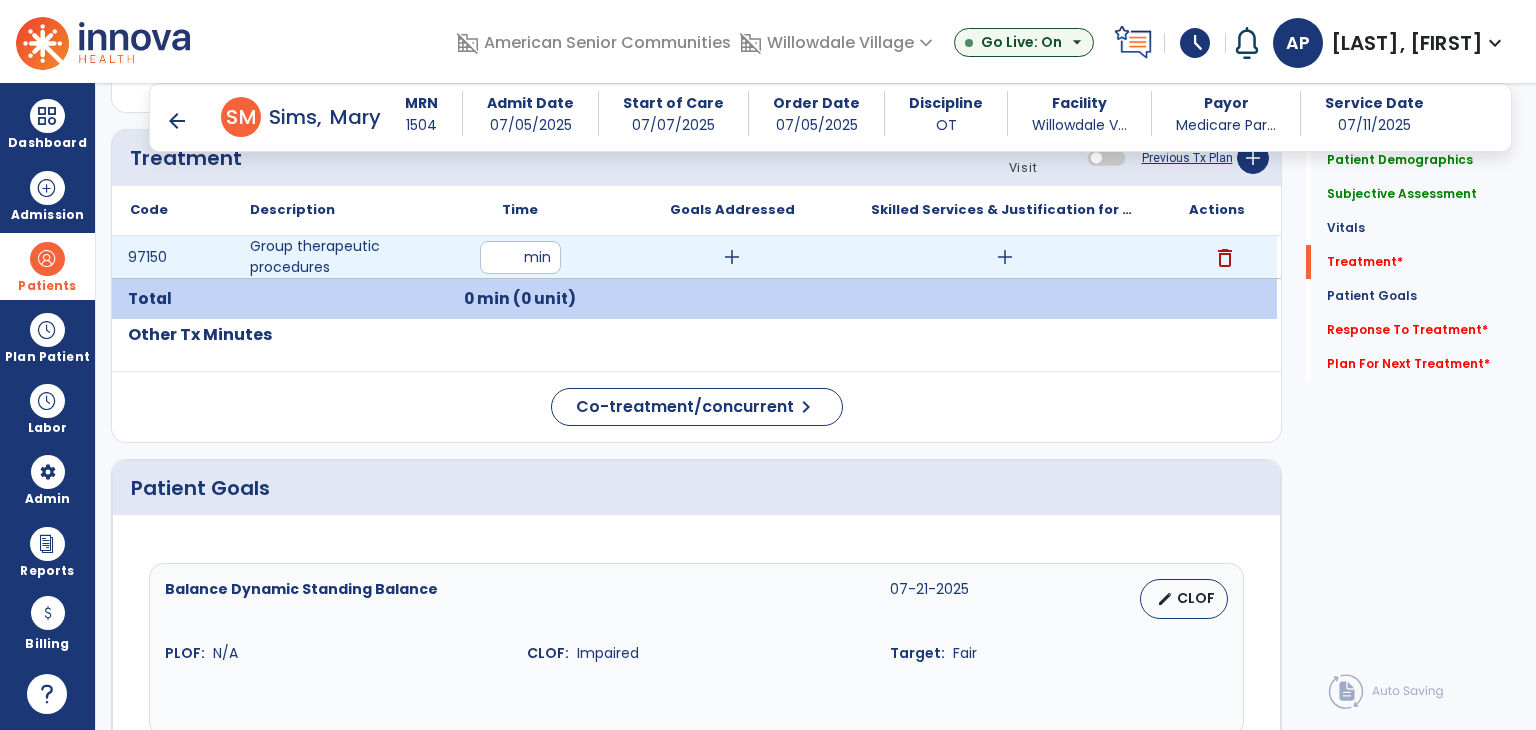 type on "**" 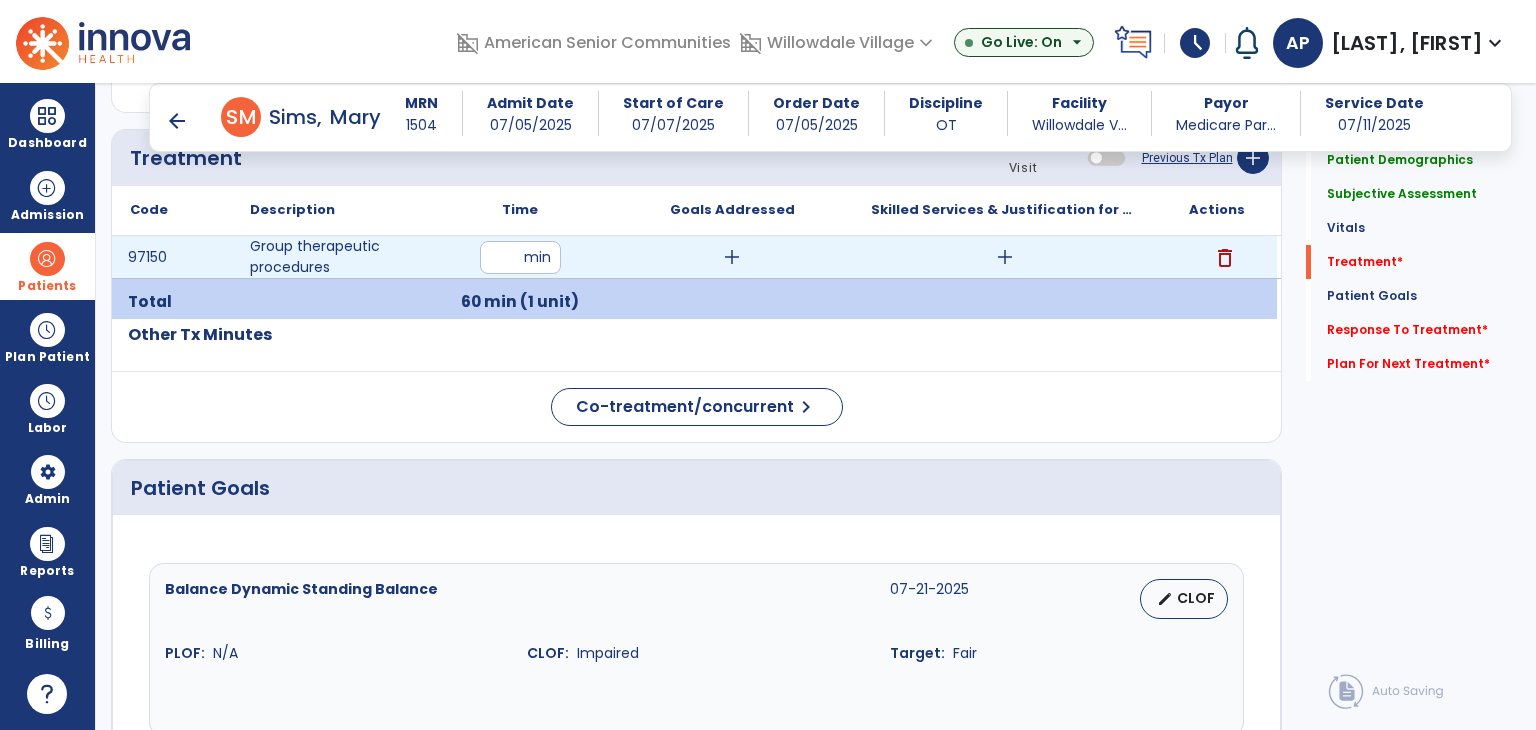 click on "add" at bounding box center (732, 257) 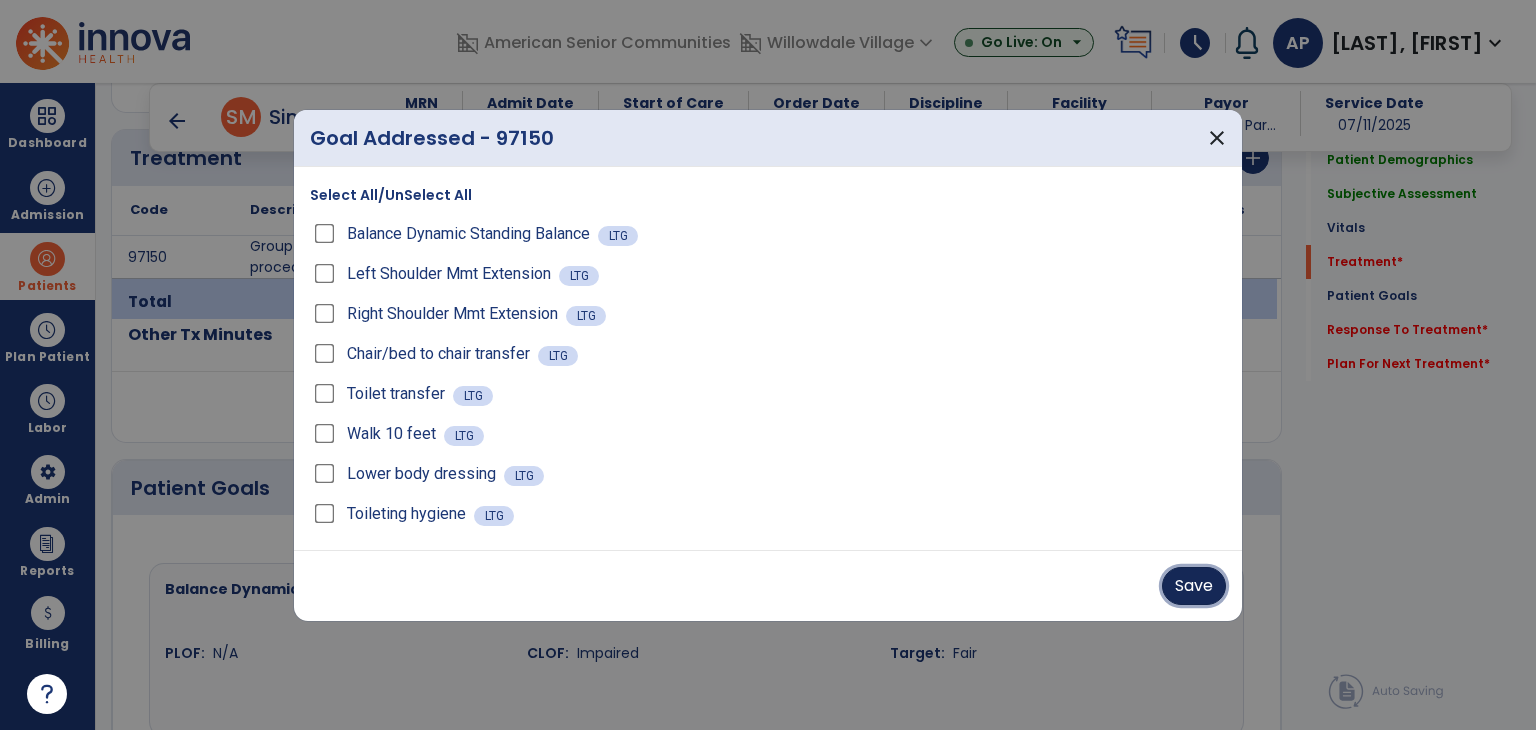 click on "Save" at bounding box center [1194, 586] 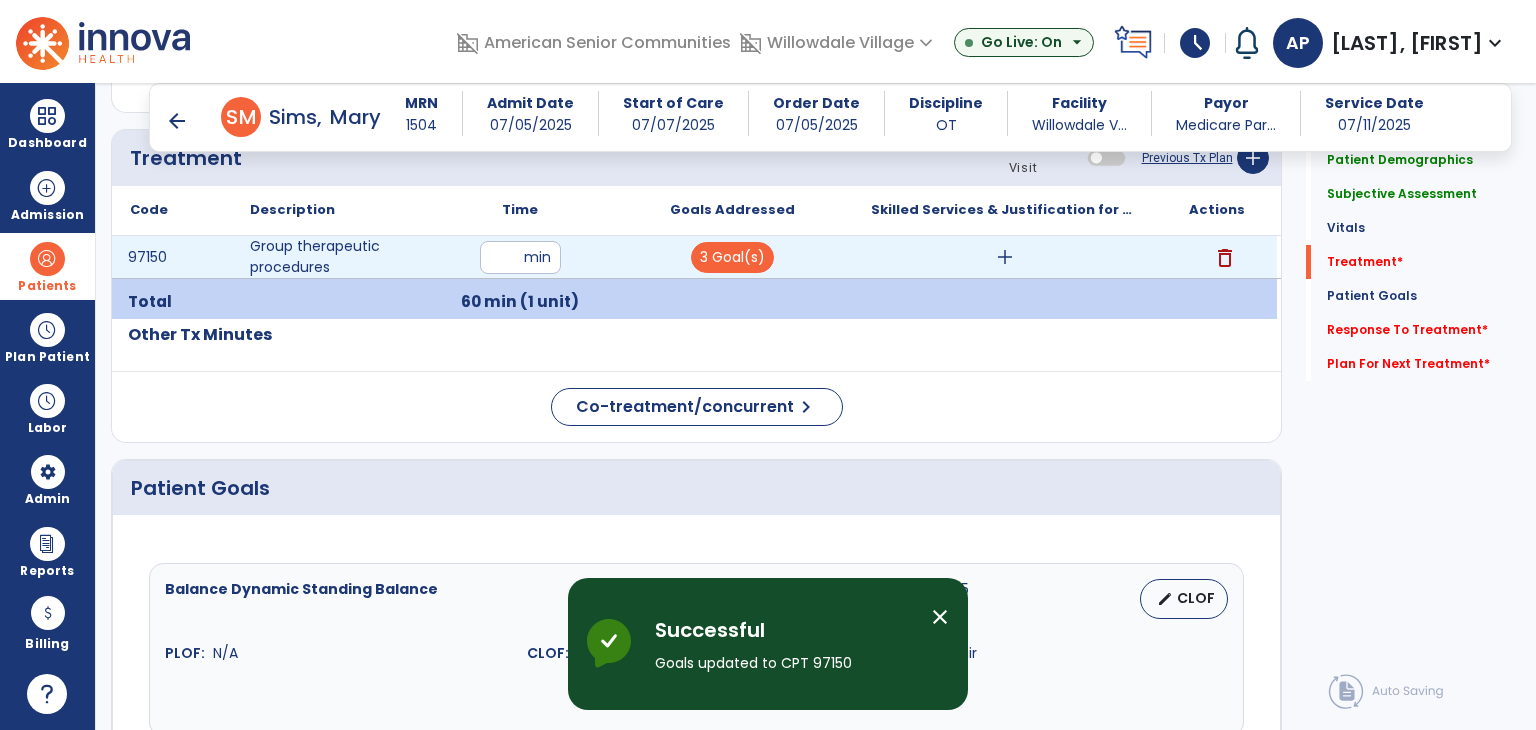 click on "add" at bounding box center [1005, 257] 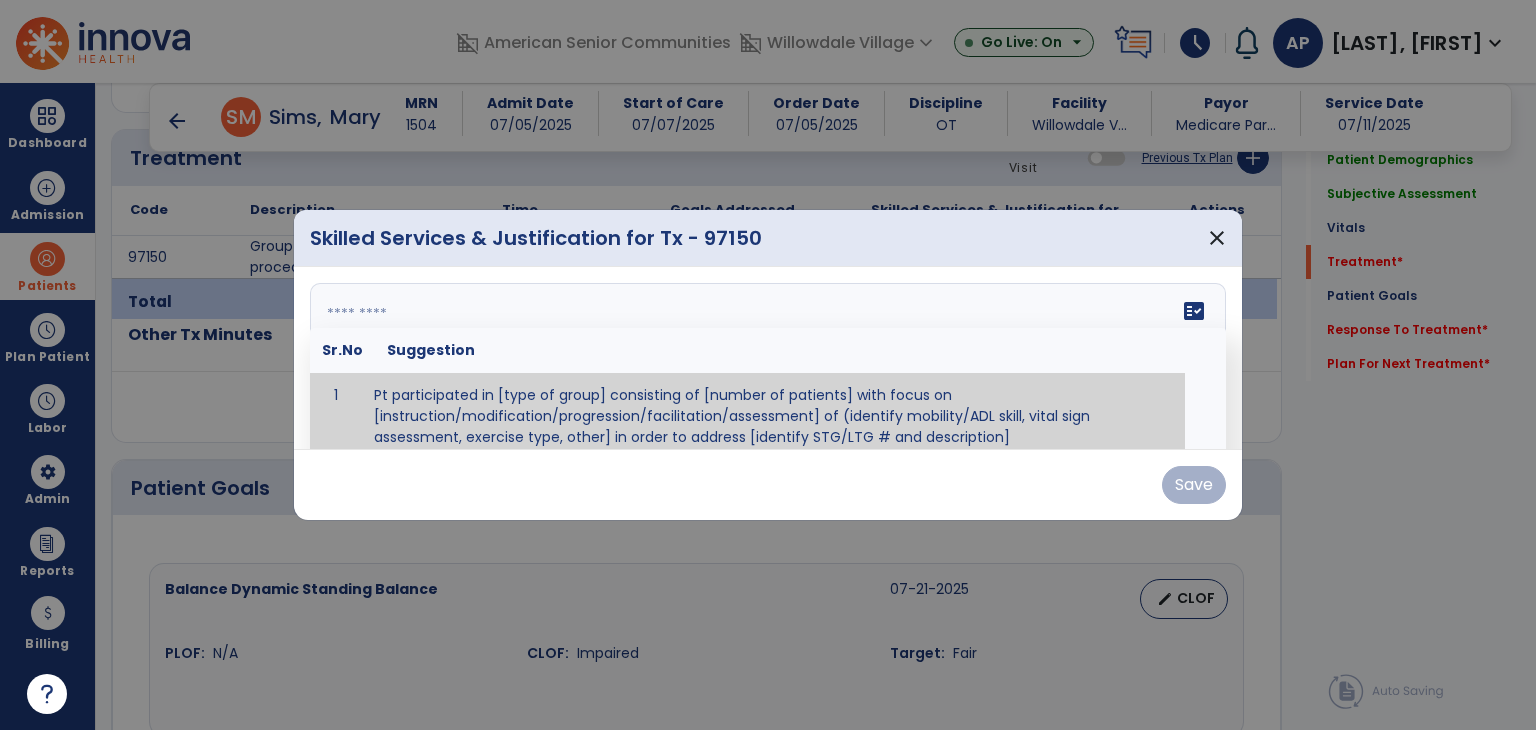 click on "fact_check  Sr.No Suggestion 1 Pt participated in [type of group] consisting of [number of patients] with focus on [instruction/modification/progression/facilitation/assessment] of (identify mobility/ADL skill, vital sign assessment, exercise type, other] in order to address [identify STG/LTG # and description]" at bounding box center [768, 358] 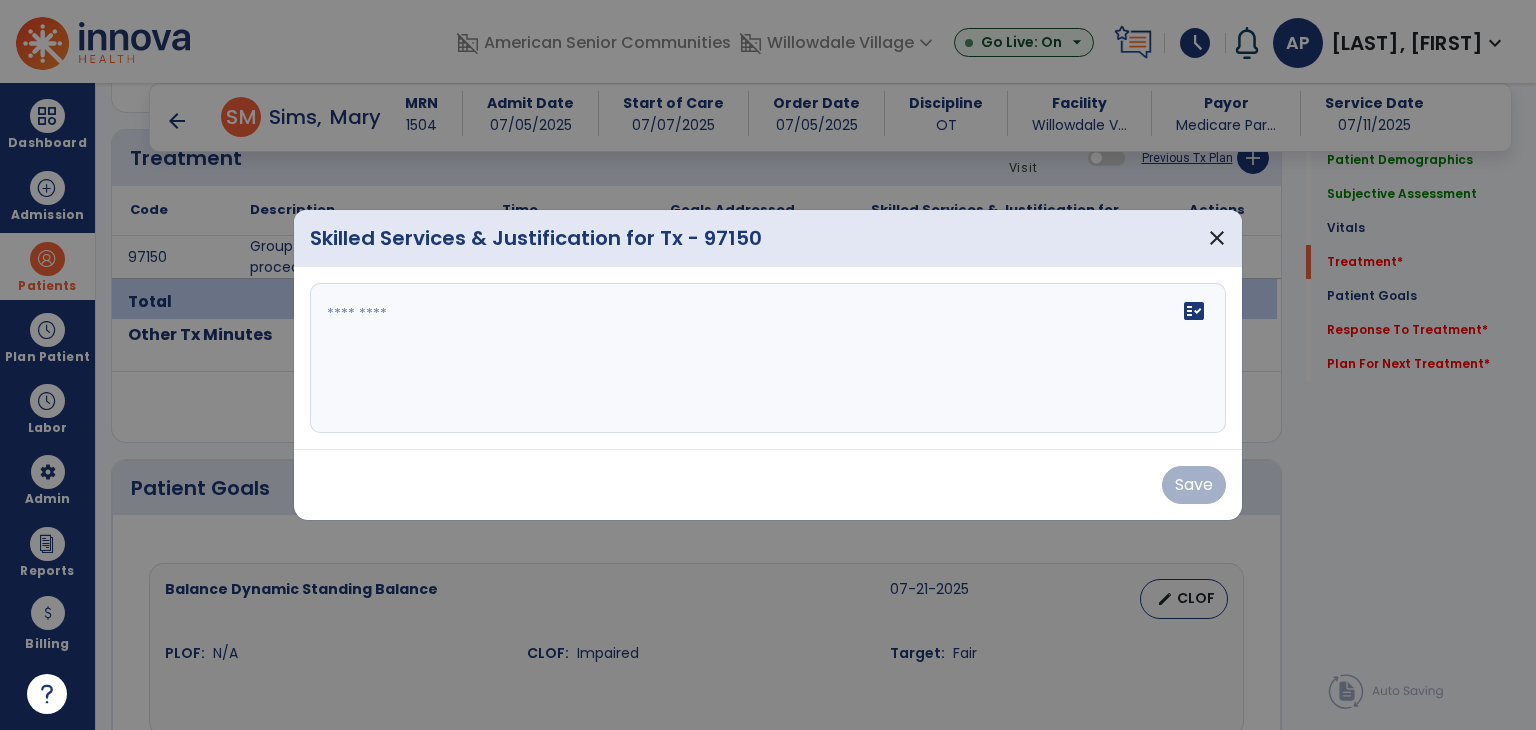 scroll, scrollTop: 0, scrollLeft: 0, axis: both 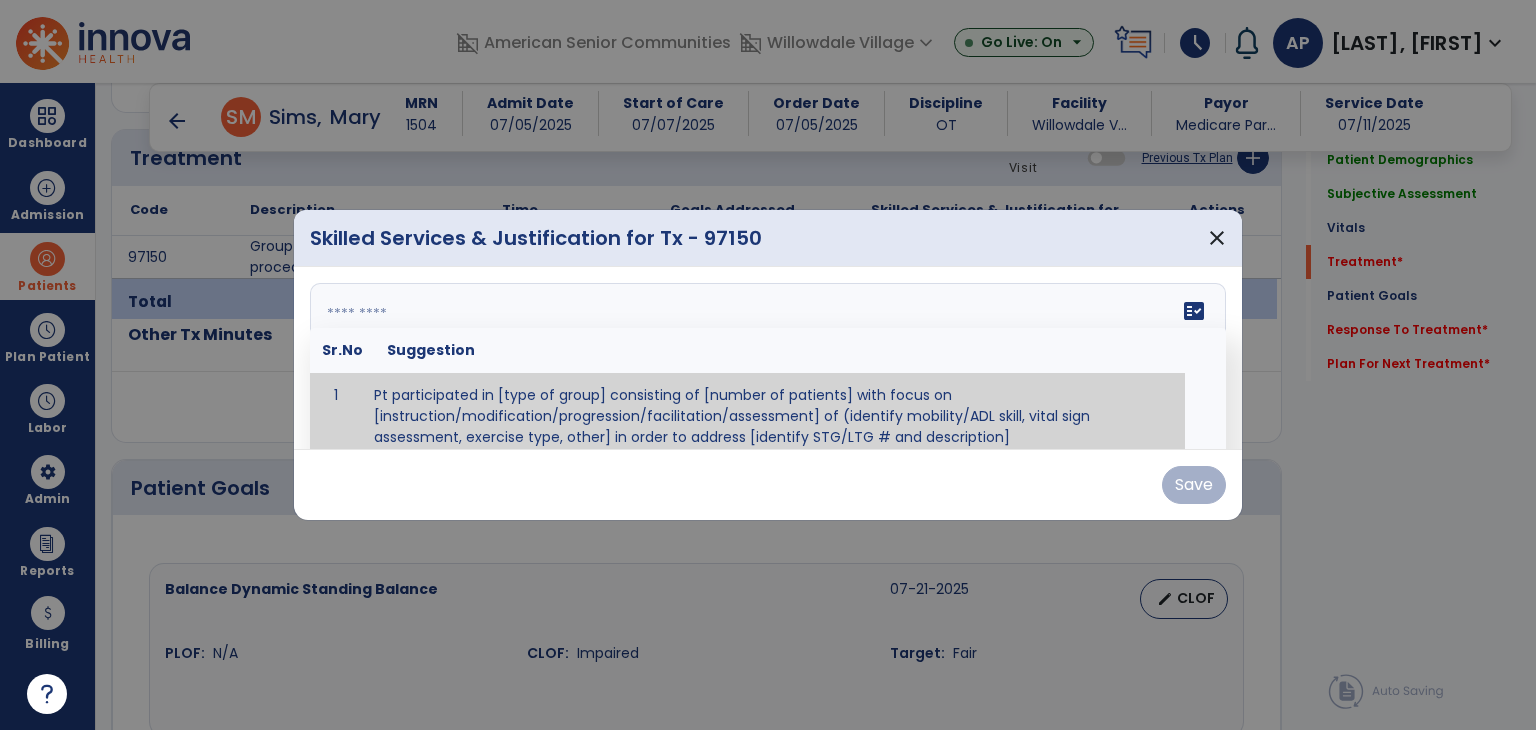 paste on "**********" 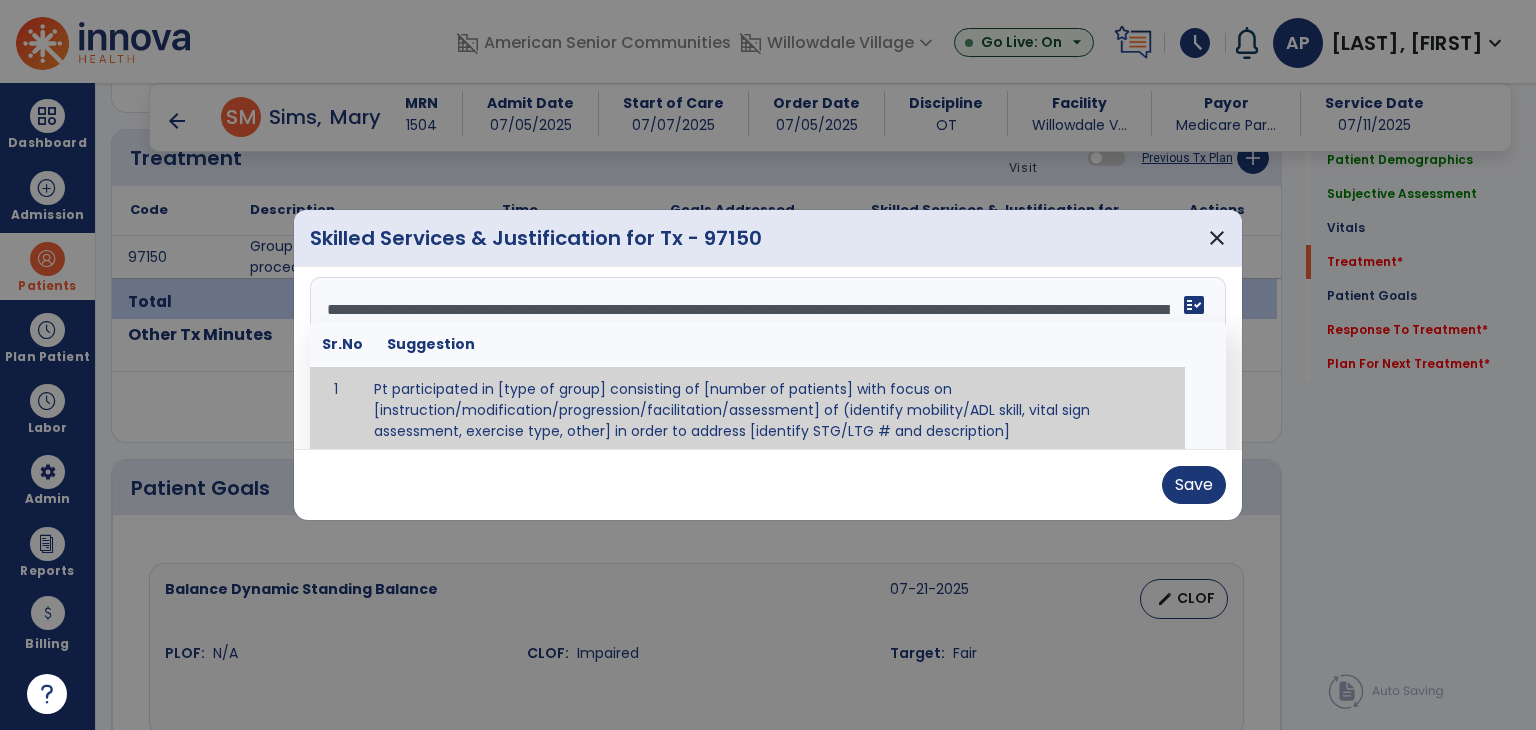 scroll, scrollTop: 0, scrollLeft: 0, axis: both 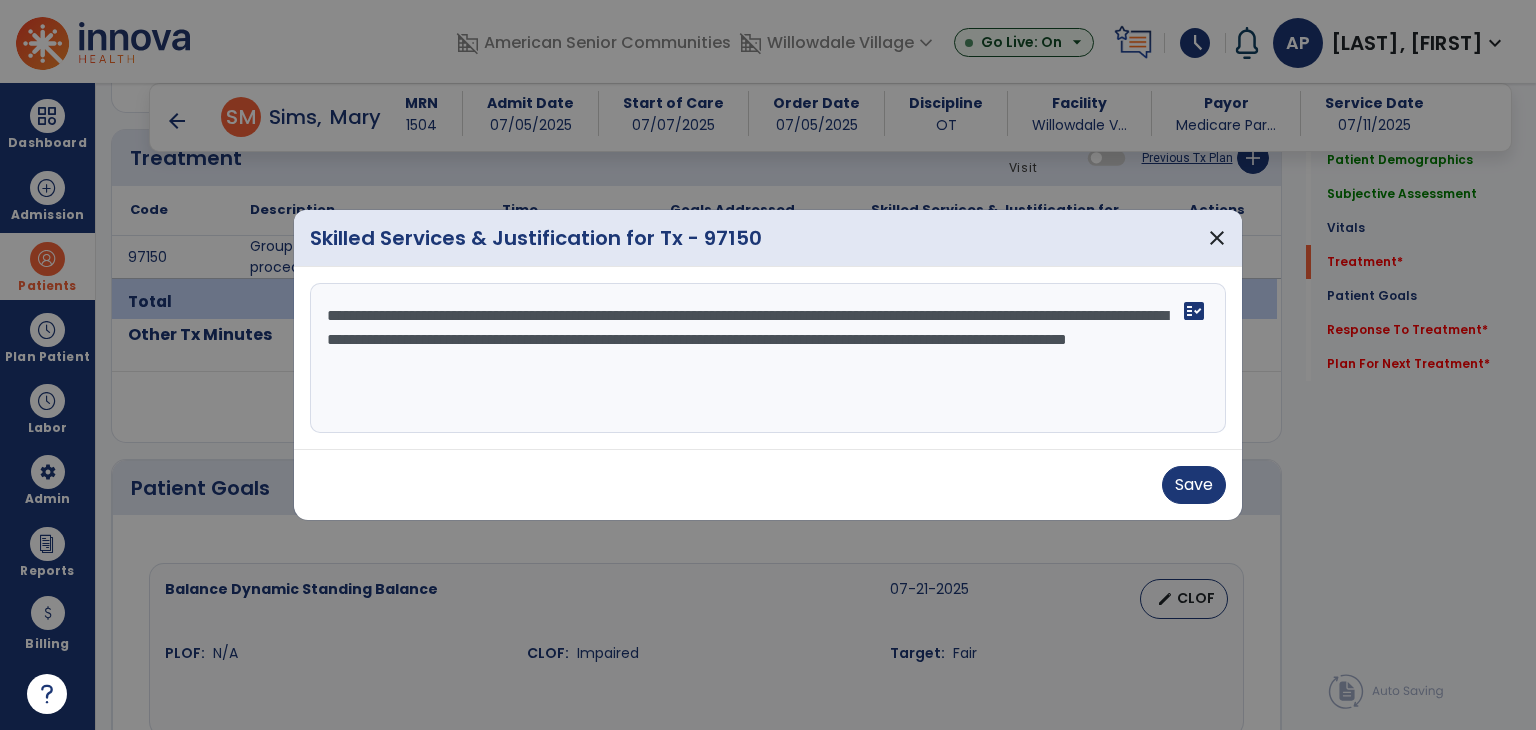 click on "**********" at bounding box center (768, 358) 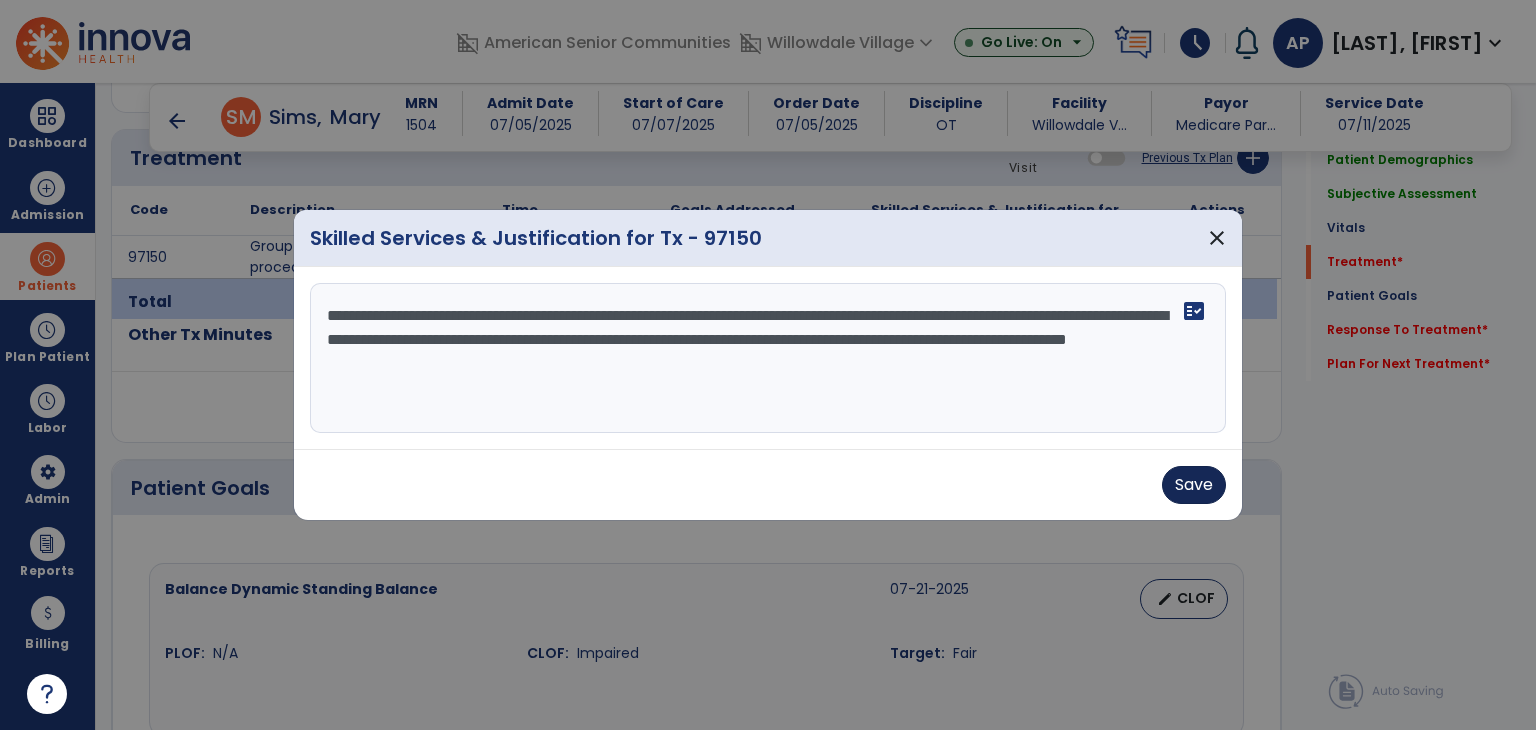 type on "**********" 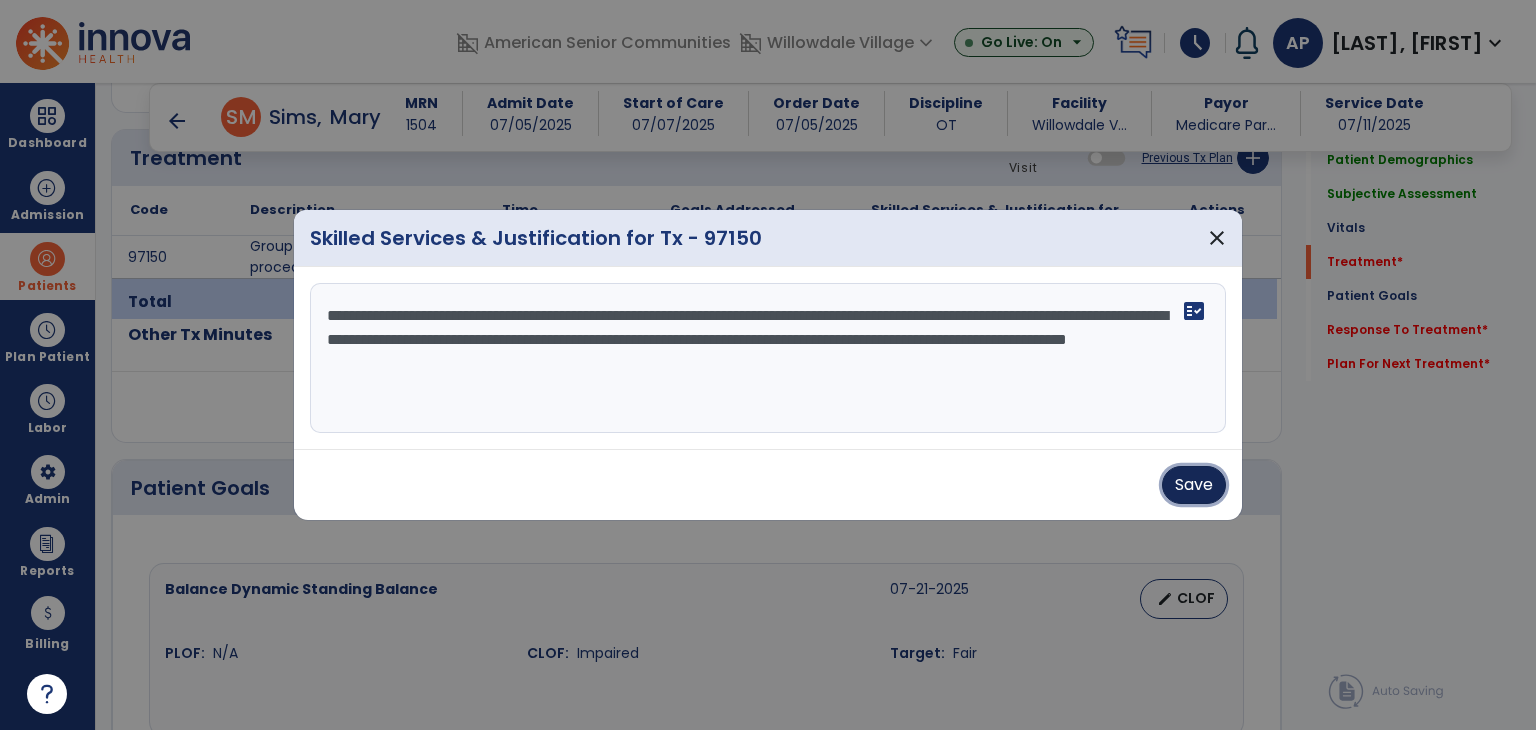 click on "Save" at bounding box center [1194, 485] 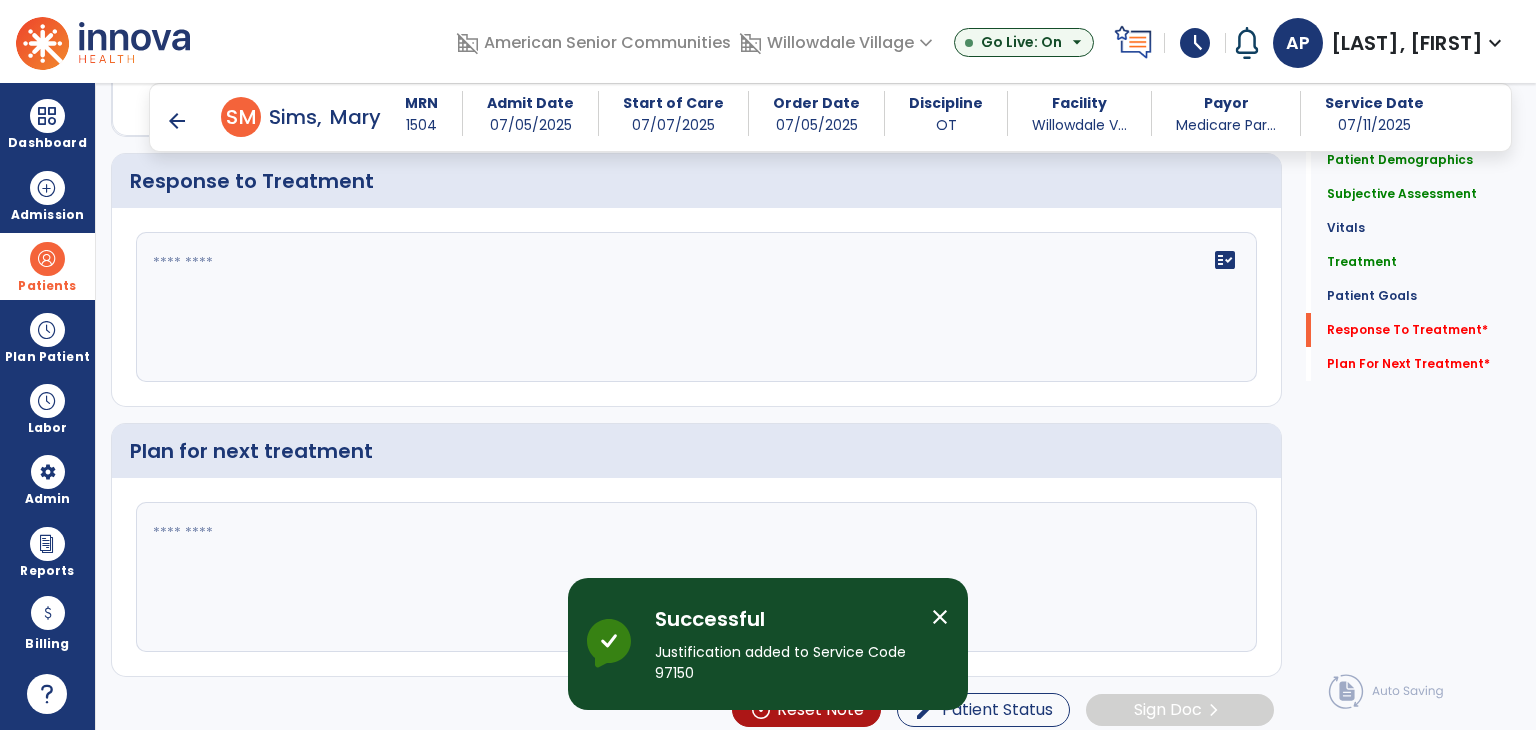 scroll, scrollTop: 3158, scrollLeft: 0, axis: vertical 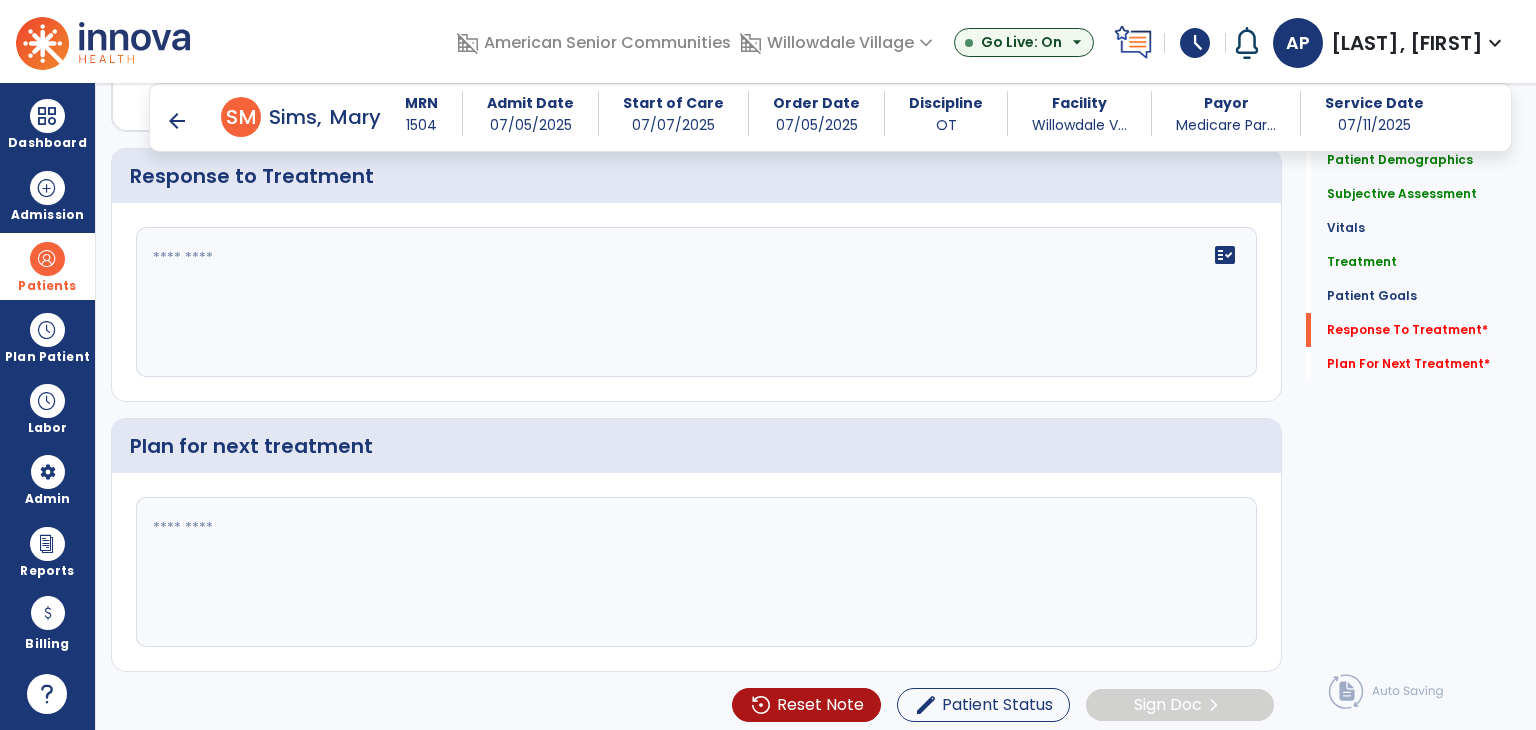 click on "fact_check" 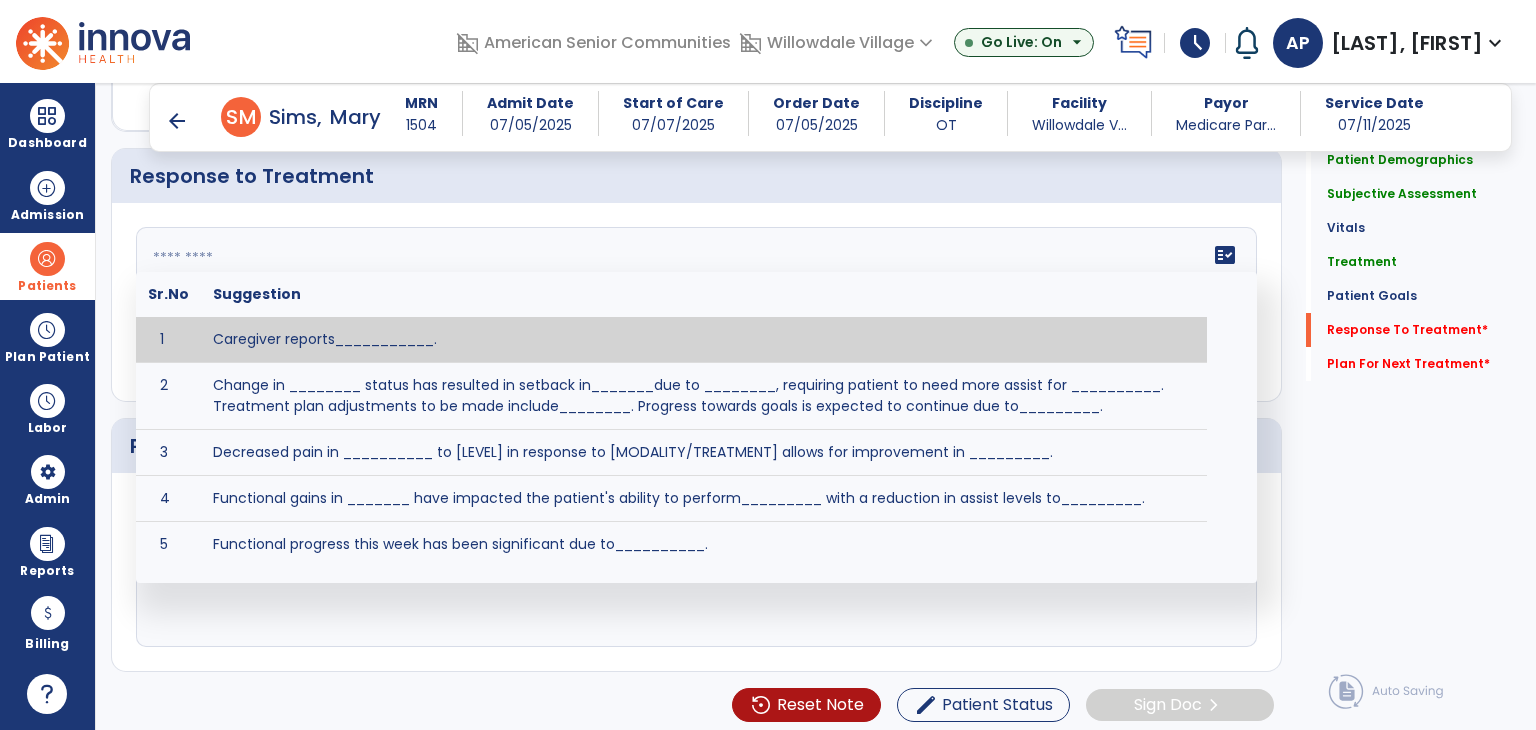 paste on "**********" 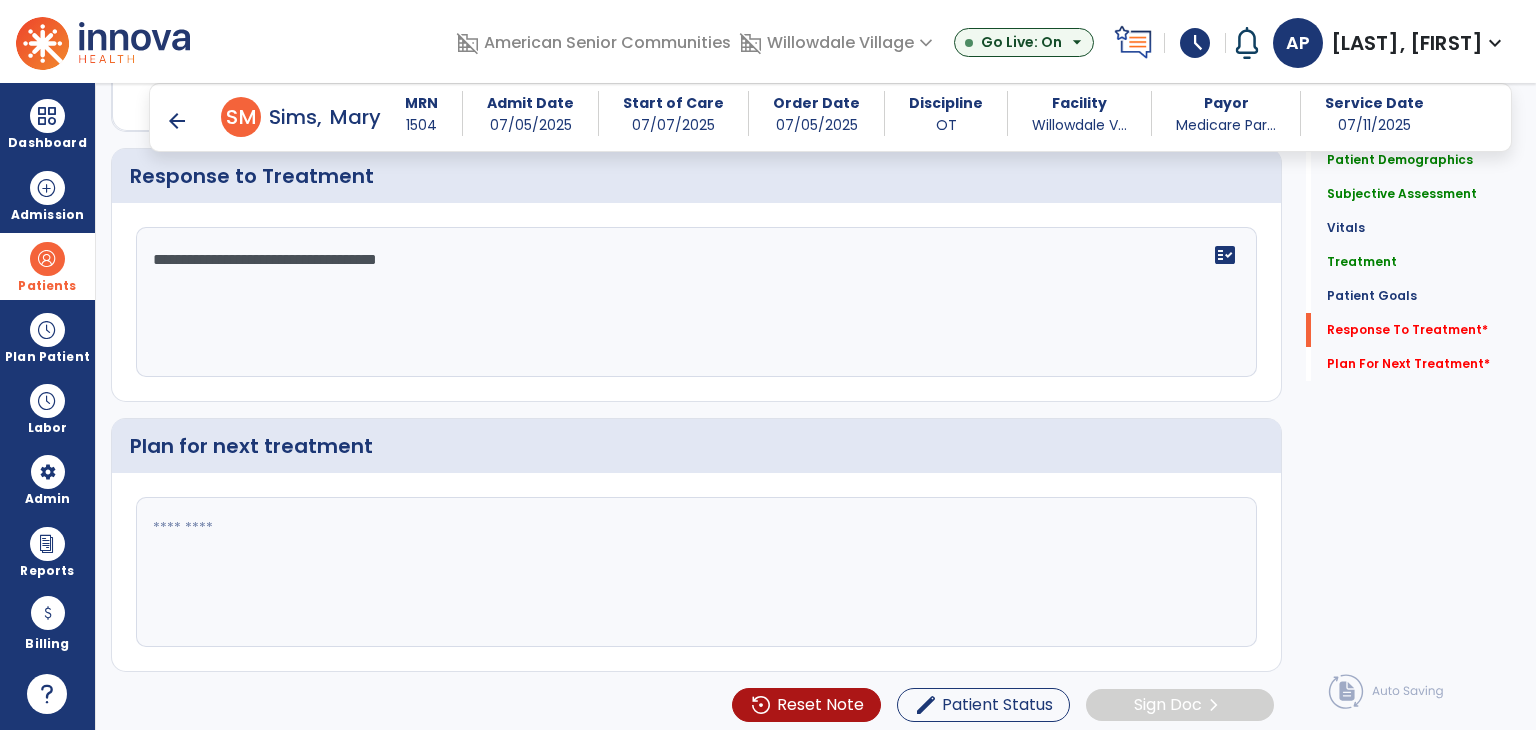 type on "**********" 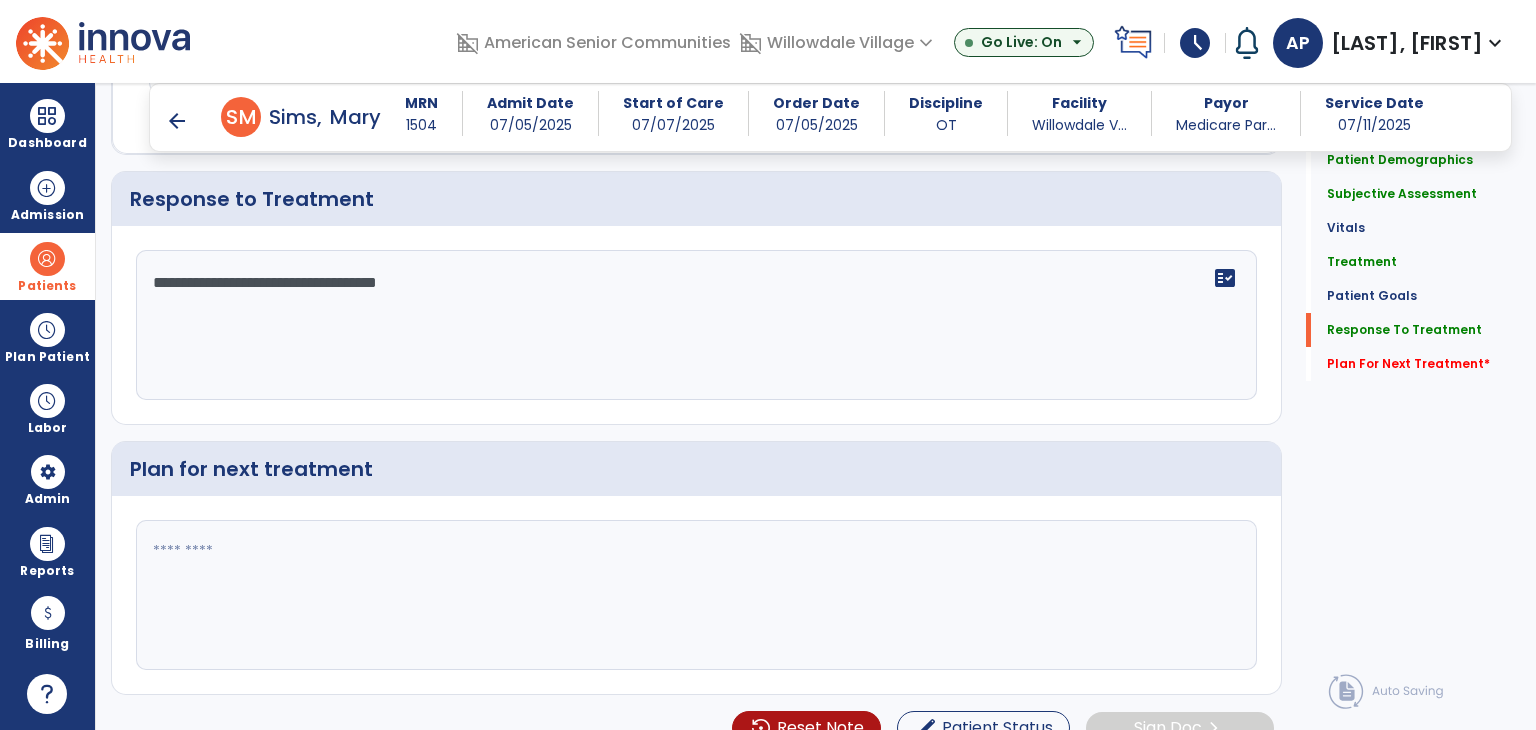 scroll, scrollTop: 3158, scrollLeft: 0, axis: vertical 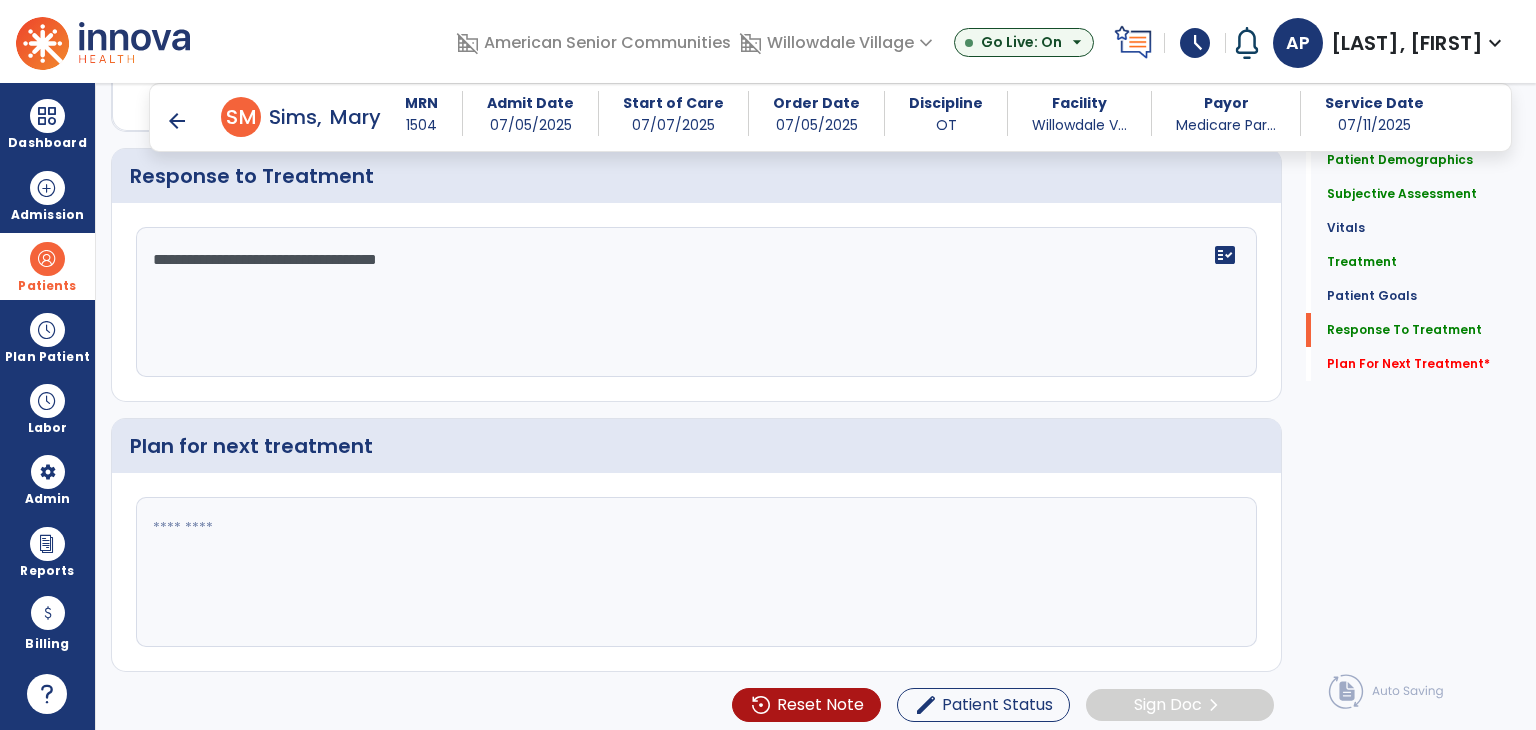 click 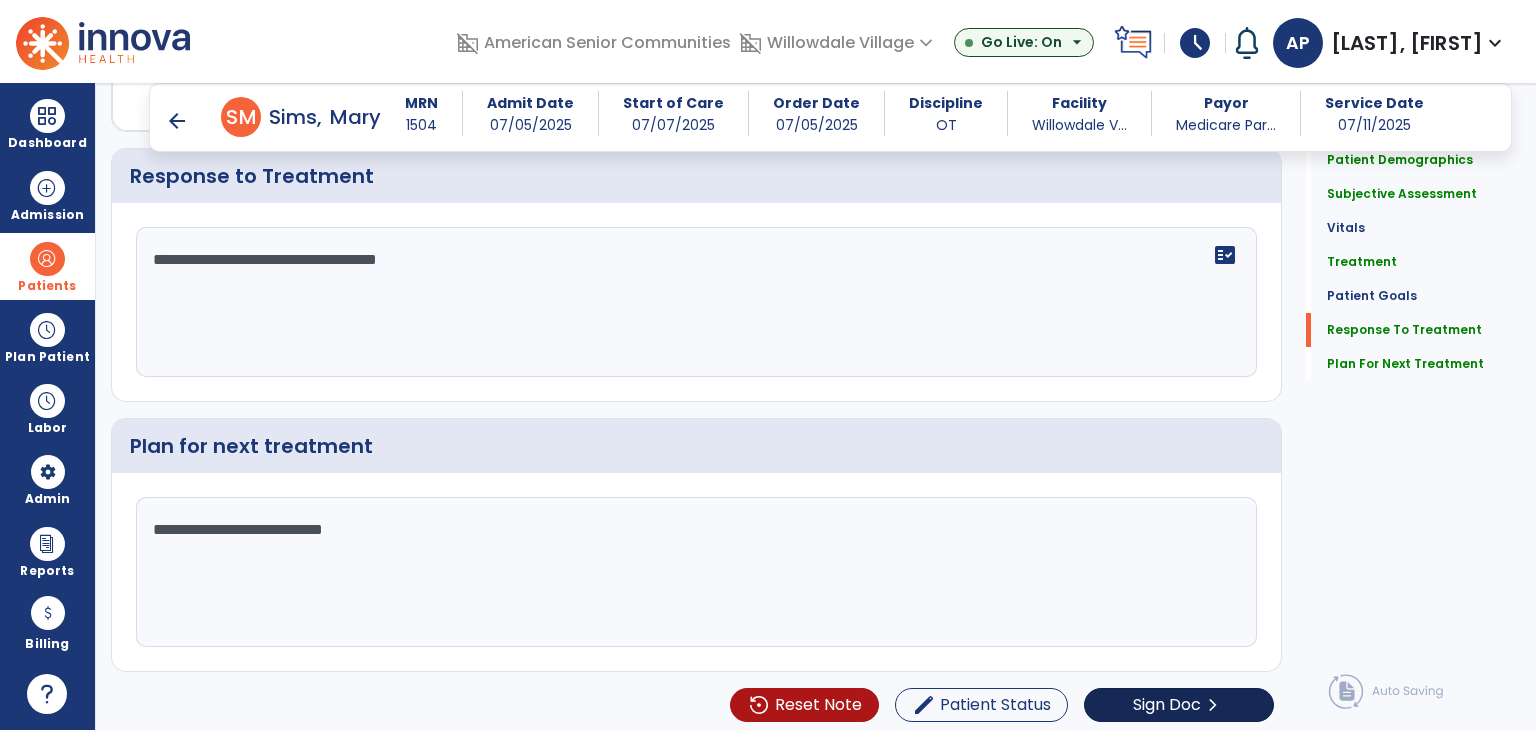 type on "**********" 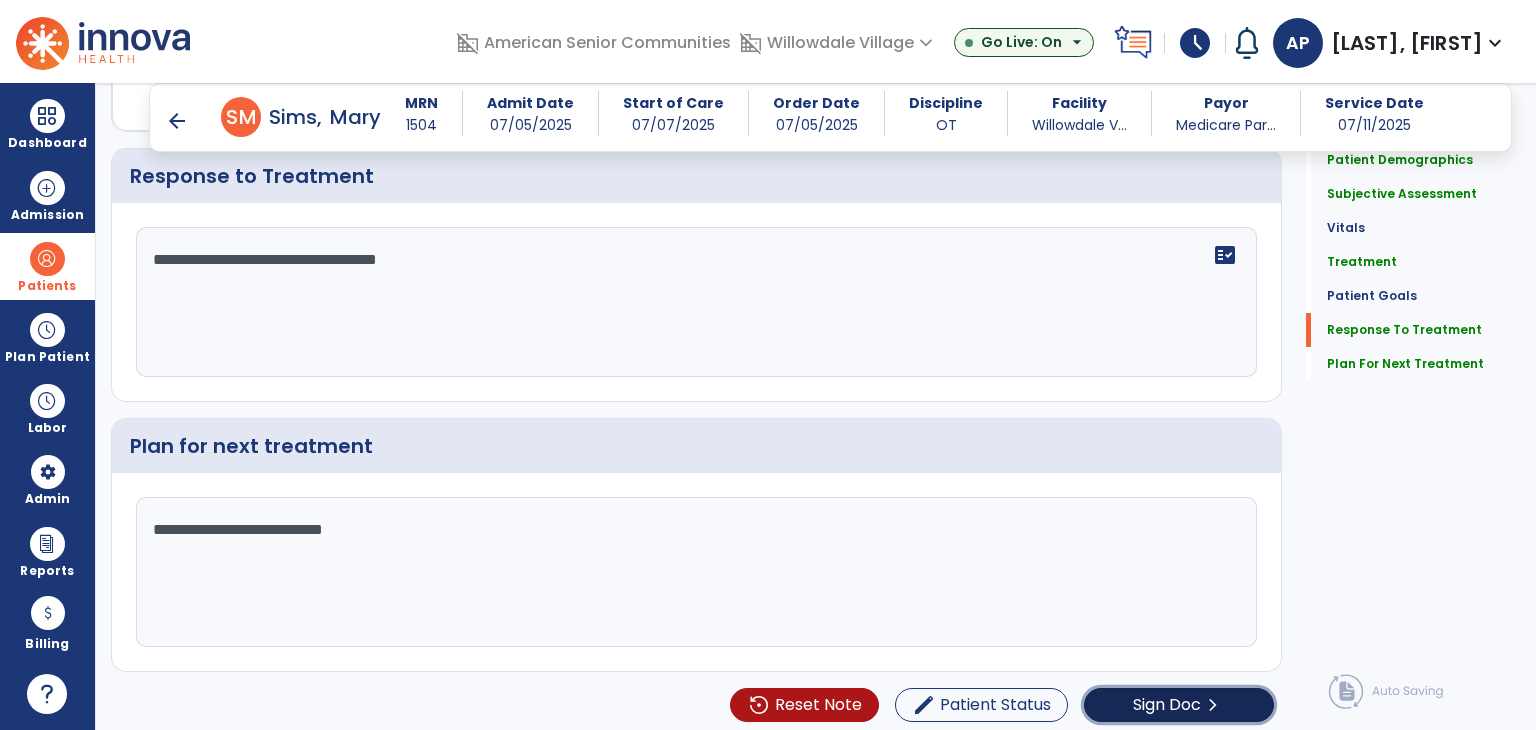 scroll, scrollTop: 3158, scrollLeft: 0, axis: vertical 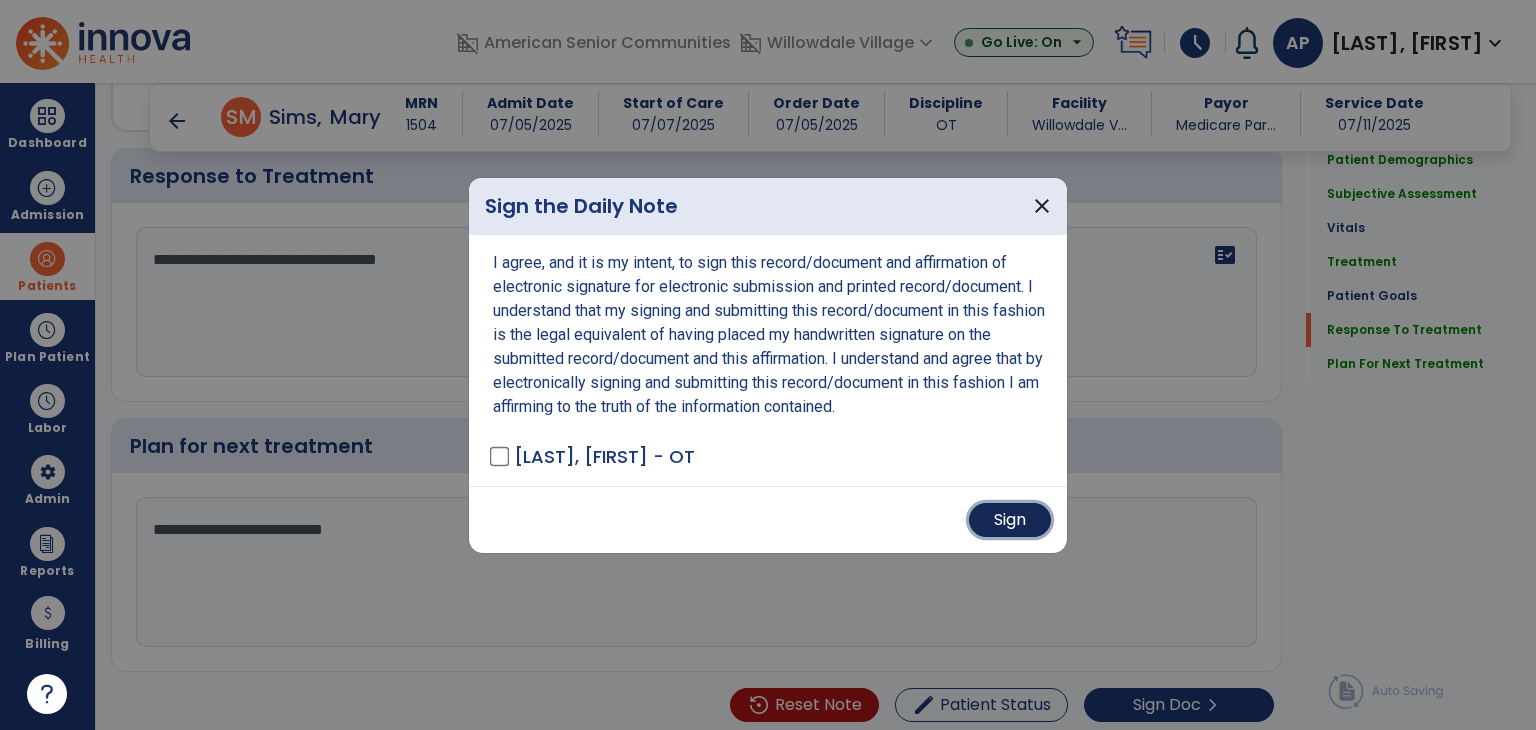 click on "Sign" at bounding box center [1010, 520] 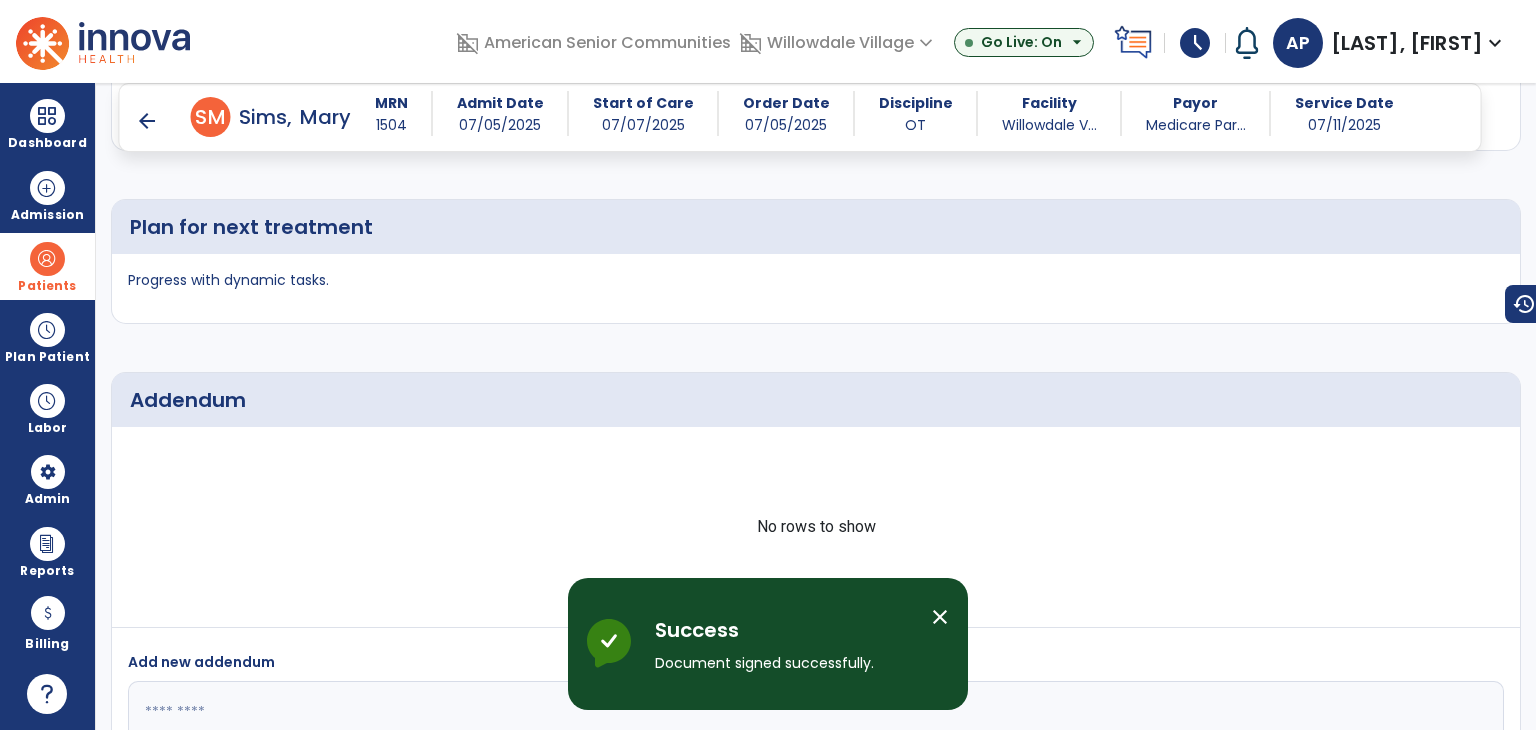 scroll, scrollTop: 3998, scrollLeft: 0, axis: vertical 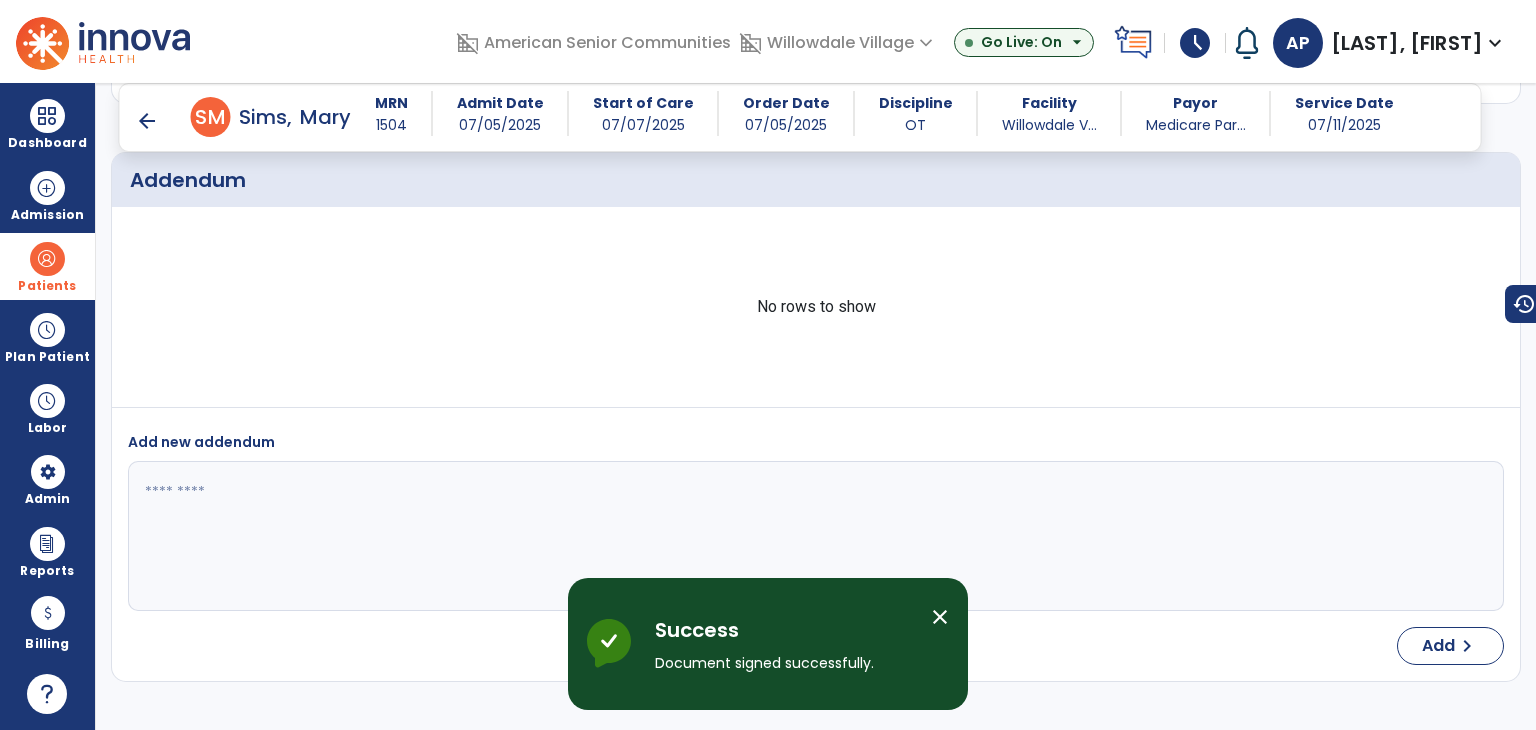 click on "arrow_back" at bounding box center (147, 121) 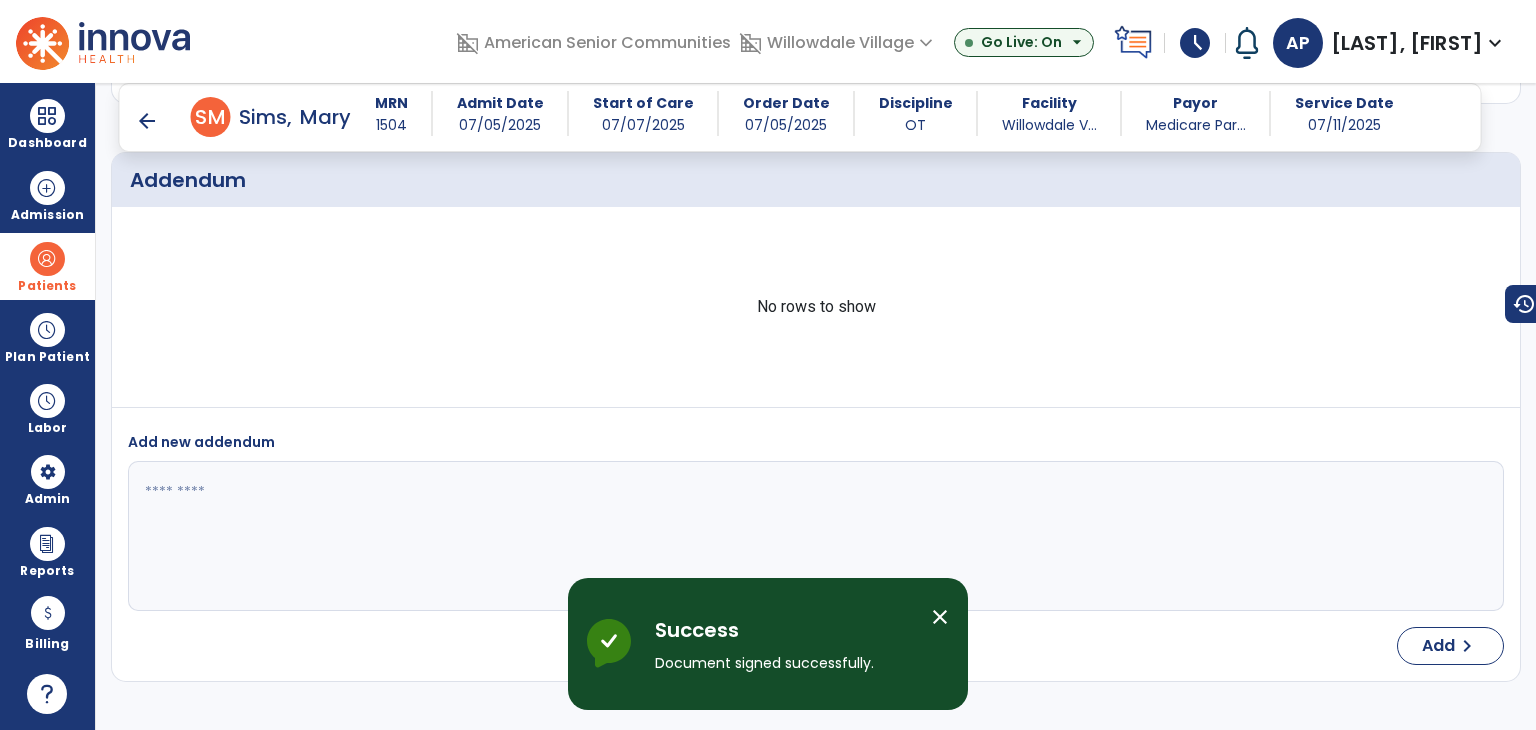 scroll, scrollTop: 0, scrollLeft: 0, axis: both 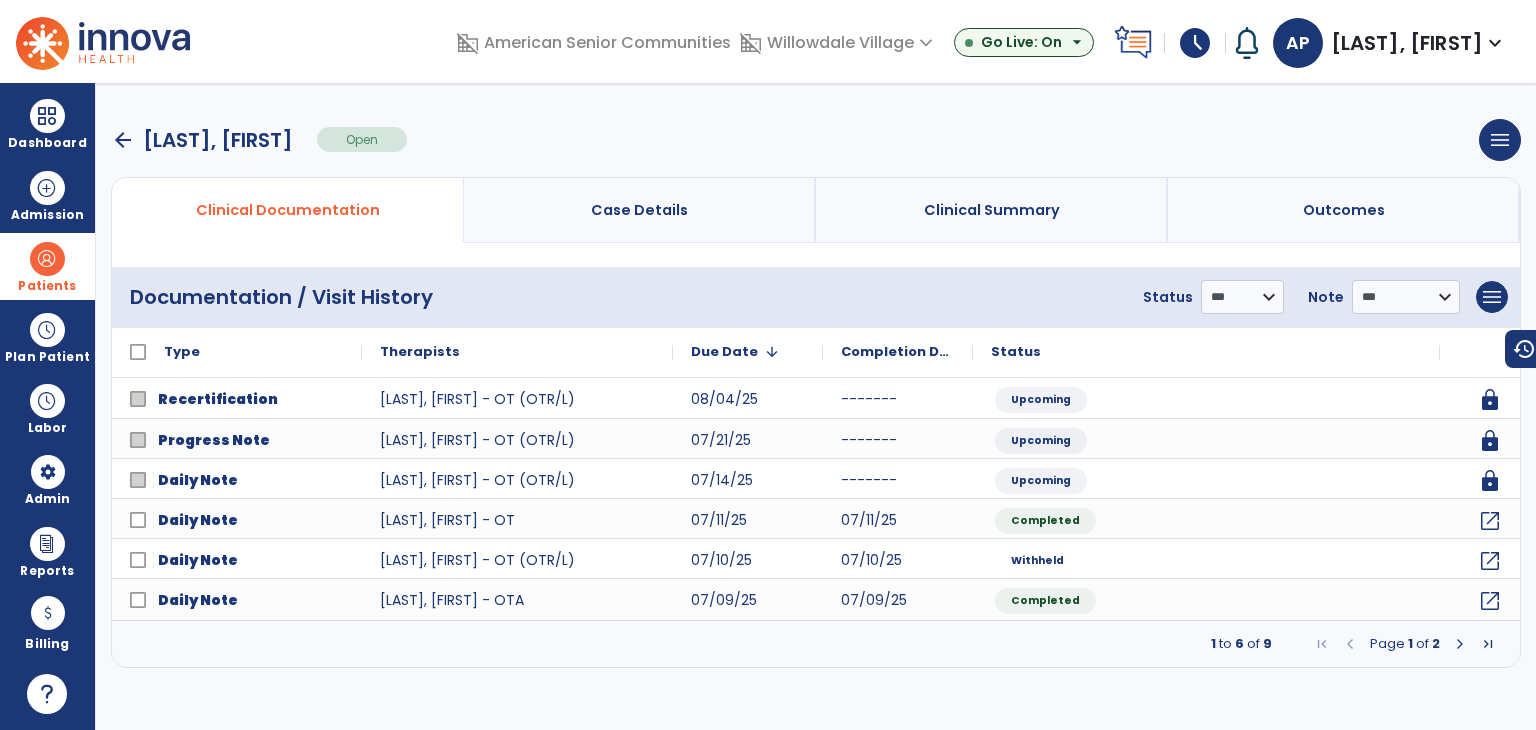click on "arrow_back" at bounding box center (123, 140) 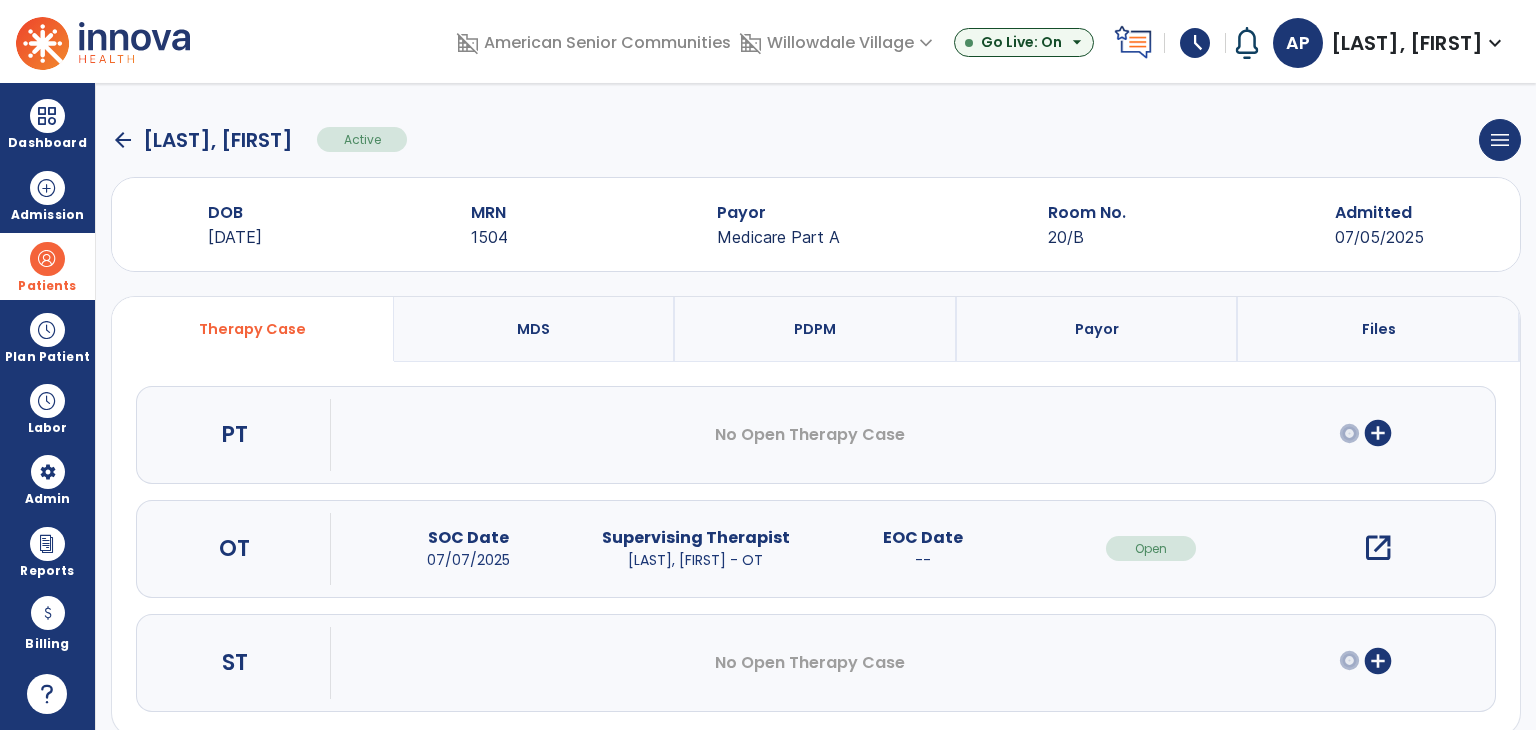 click on "arrow_back" 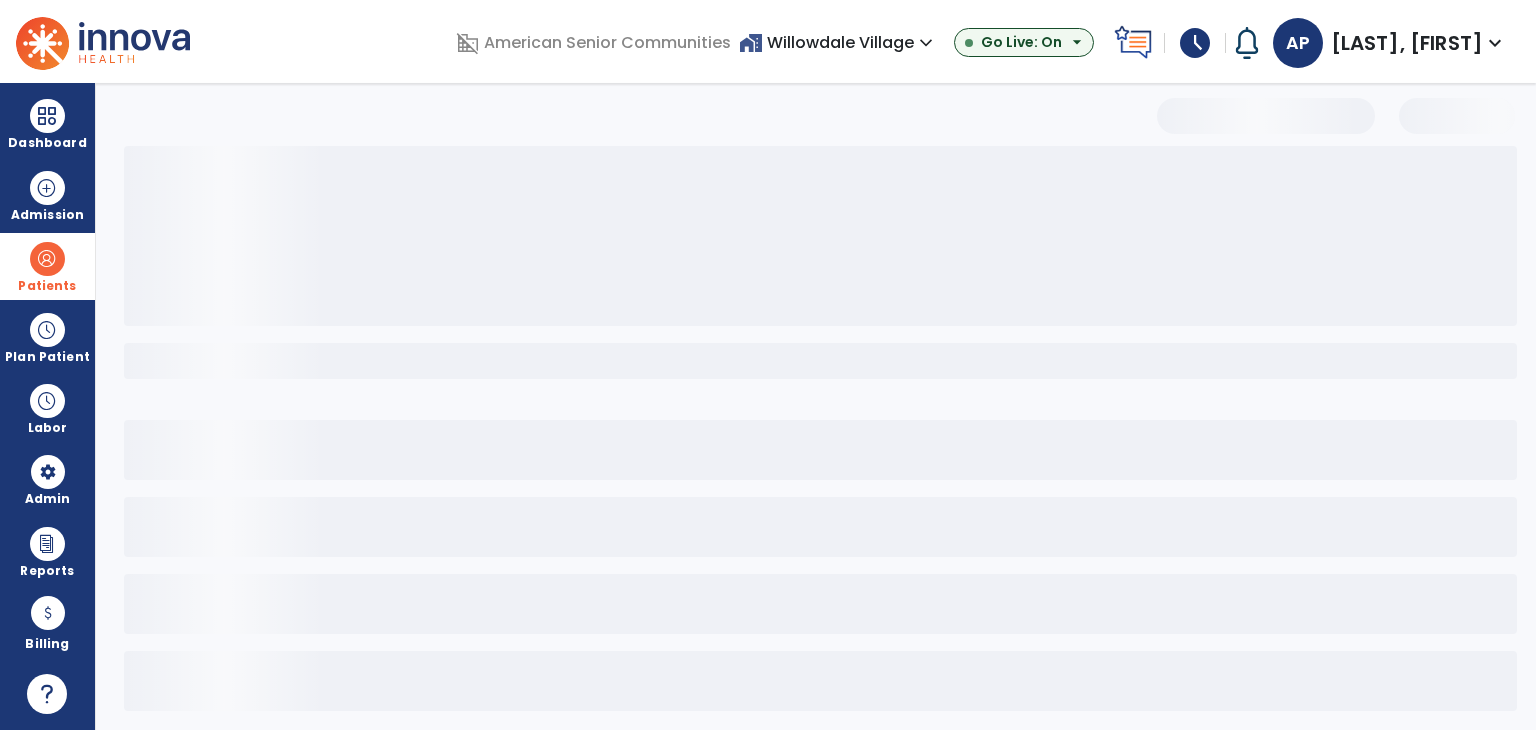 select on "***" 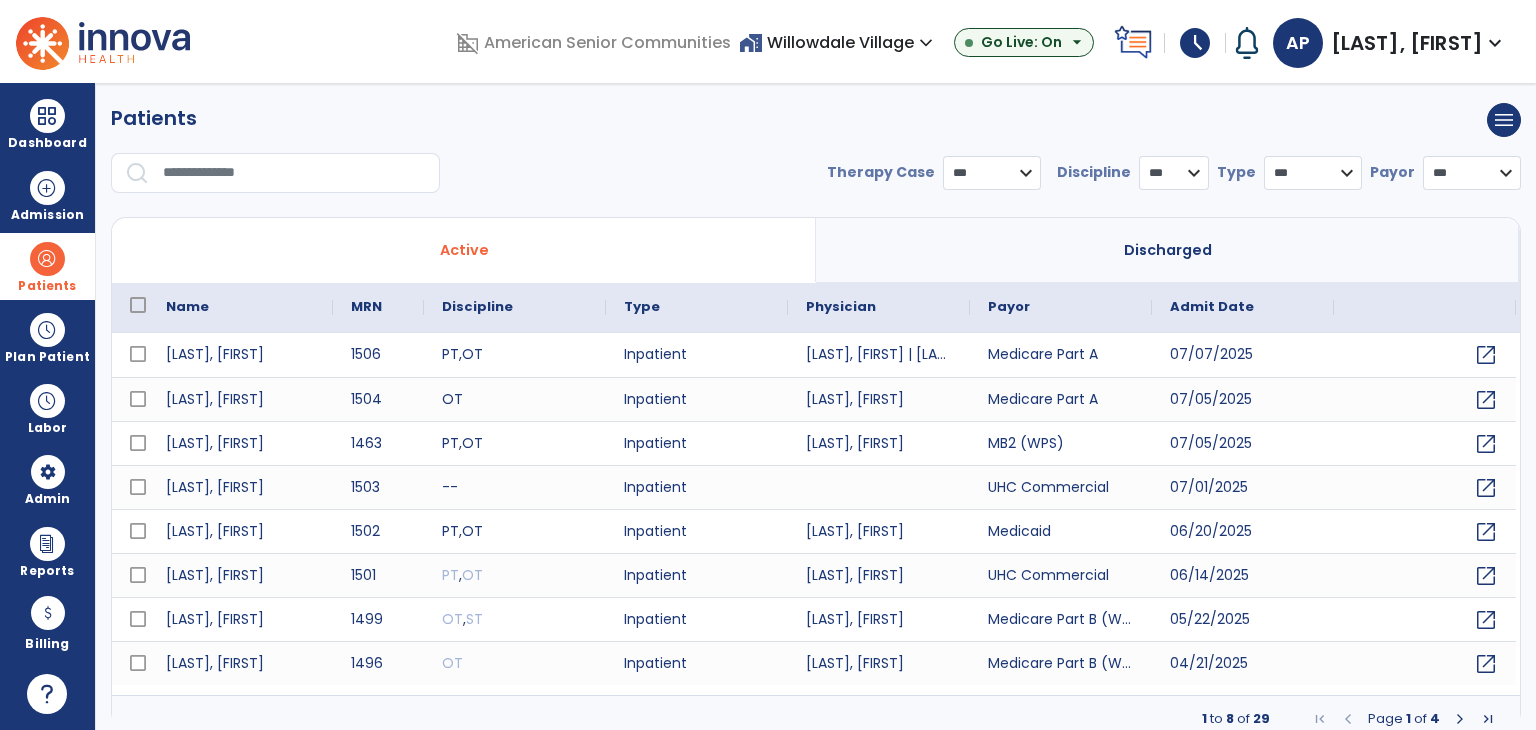 click at bounding box center (294, 173) 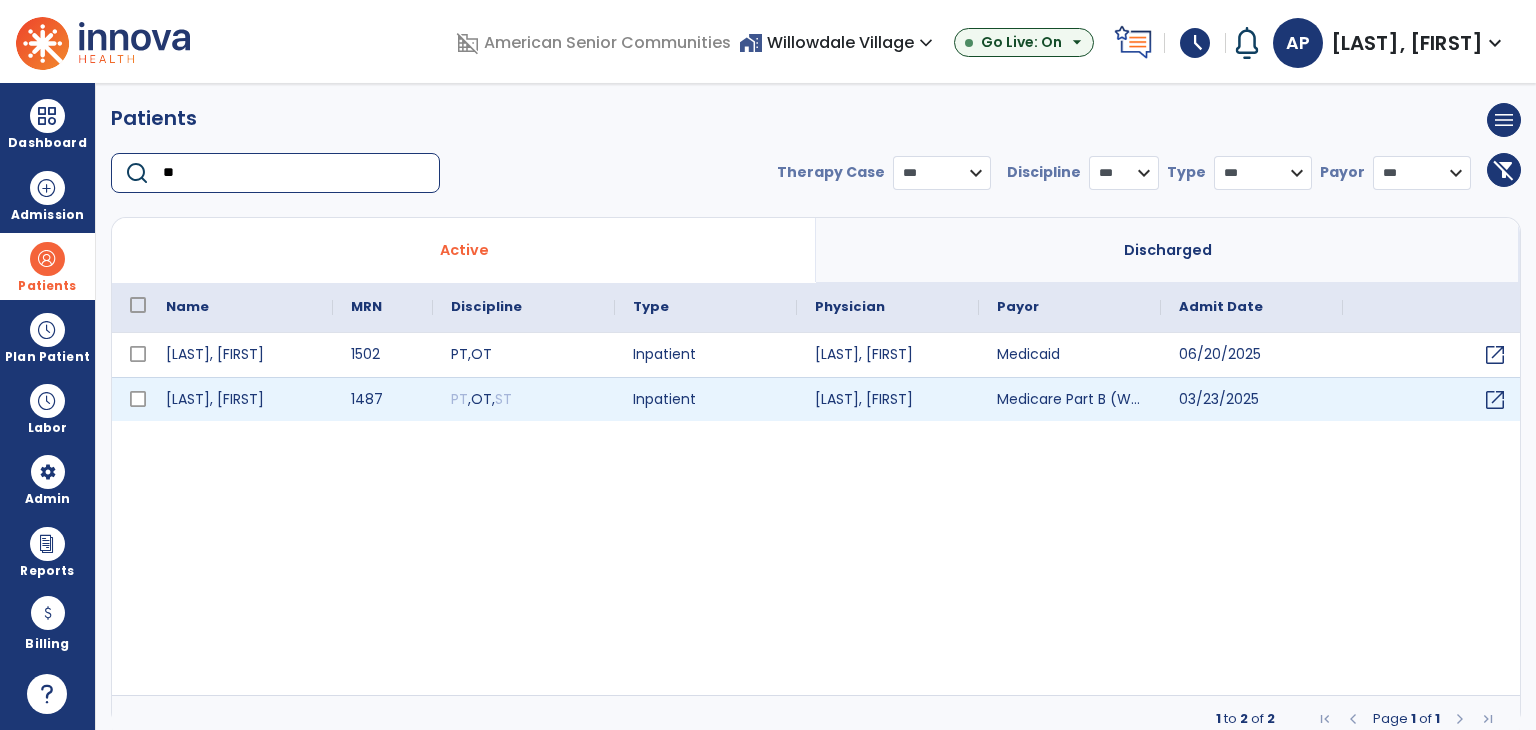 type on "**" 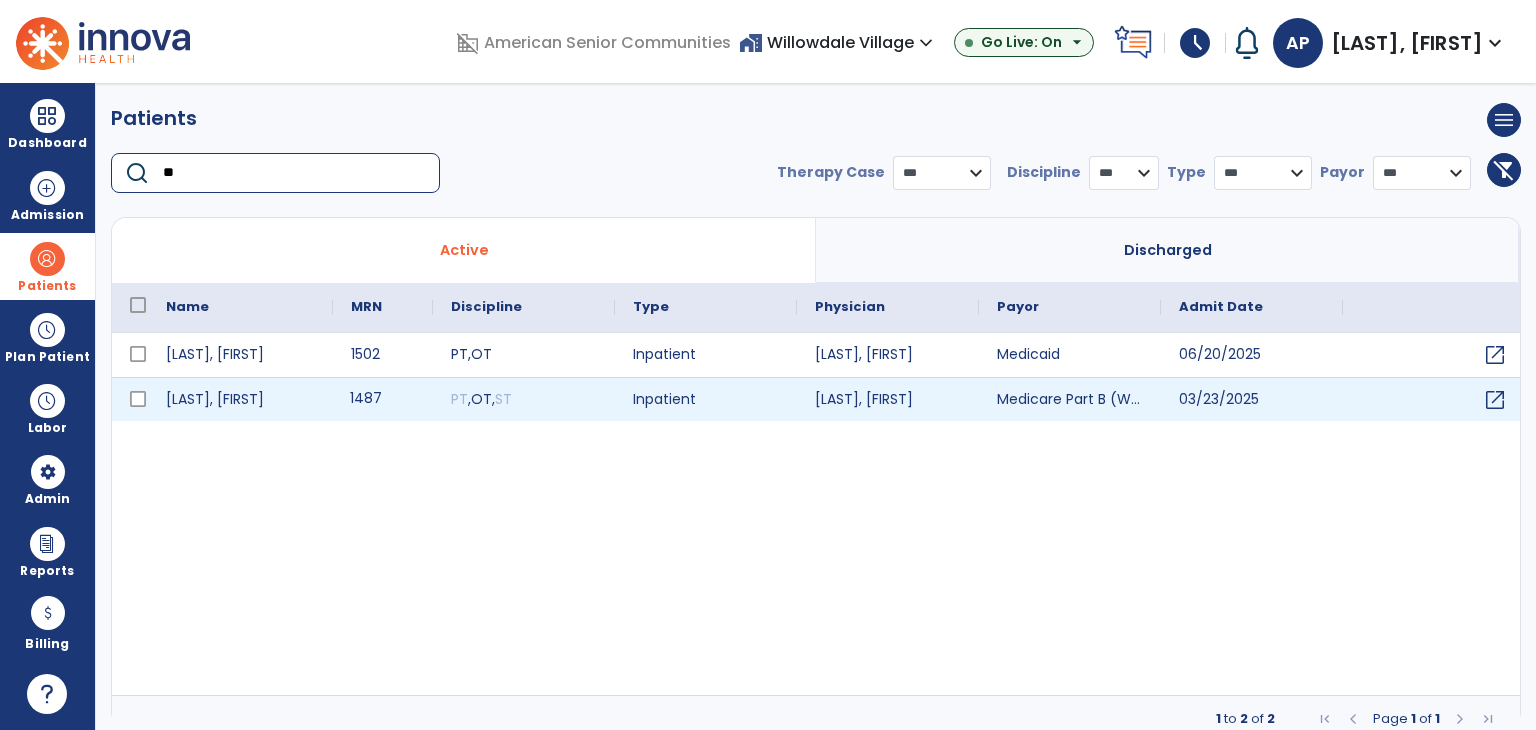 click on "1487" at bounding box center (383, 399) 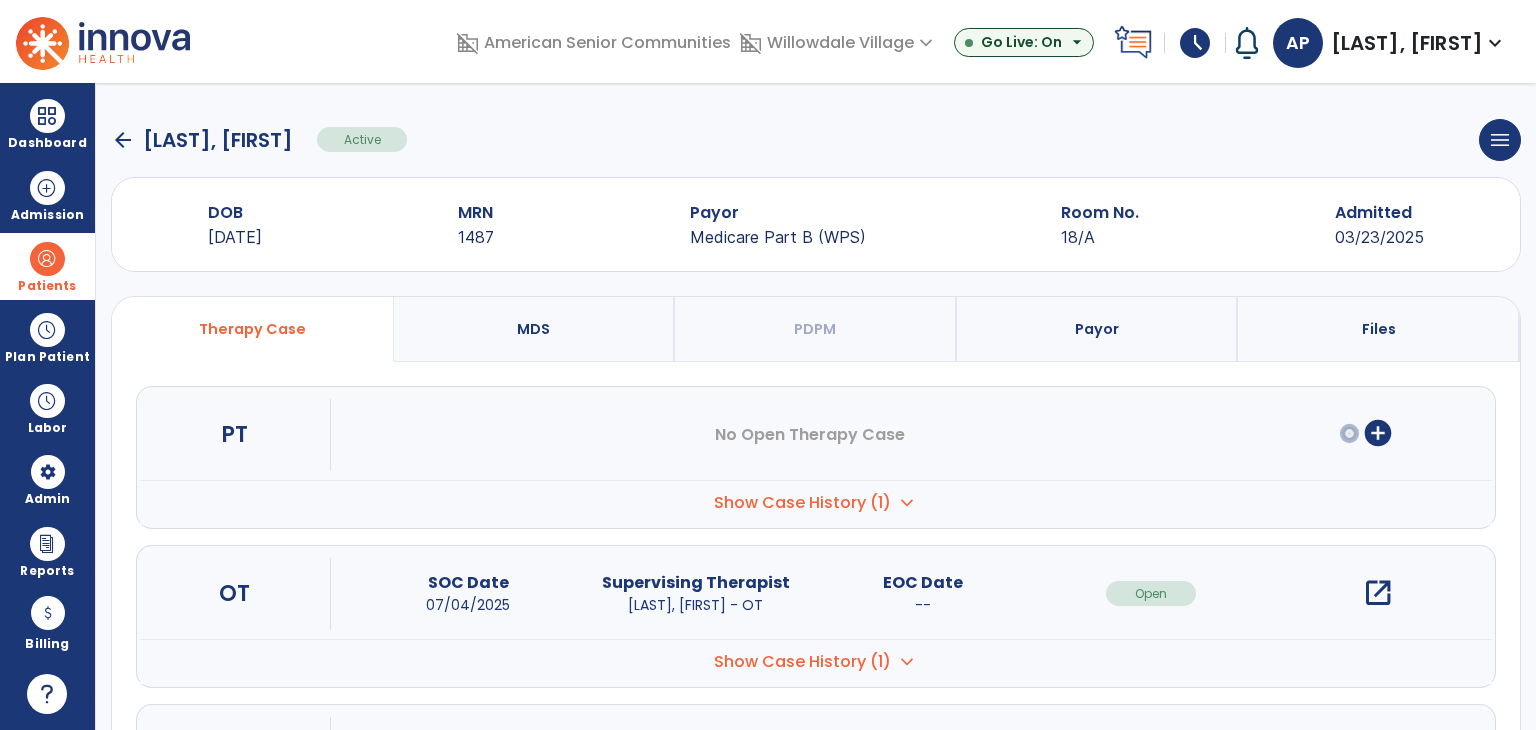 click on "open_in_new" at bounding box center [1378, 593] 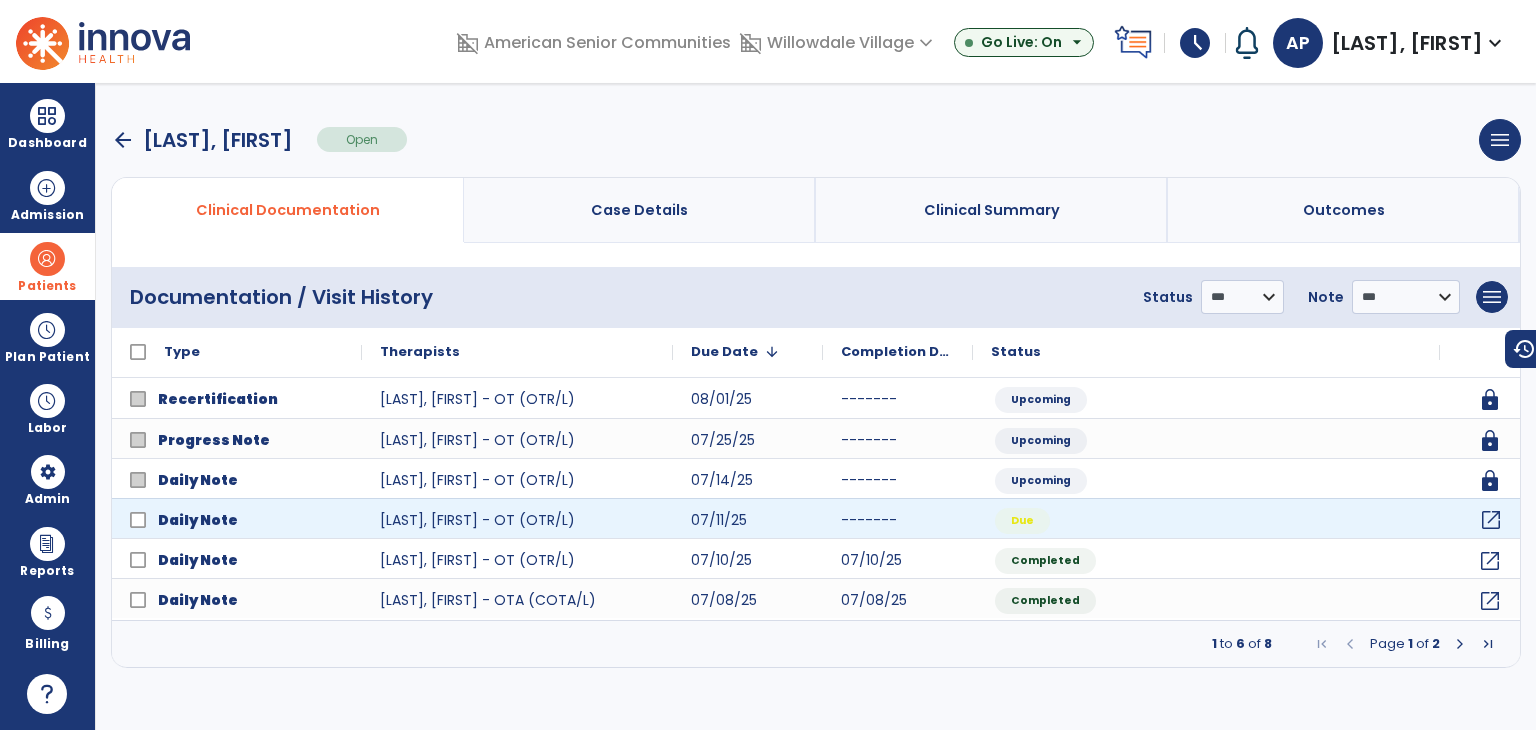 click on "open_in_new" 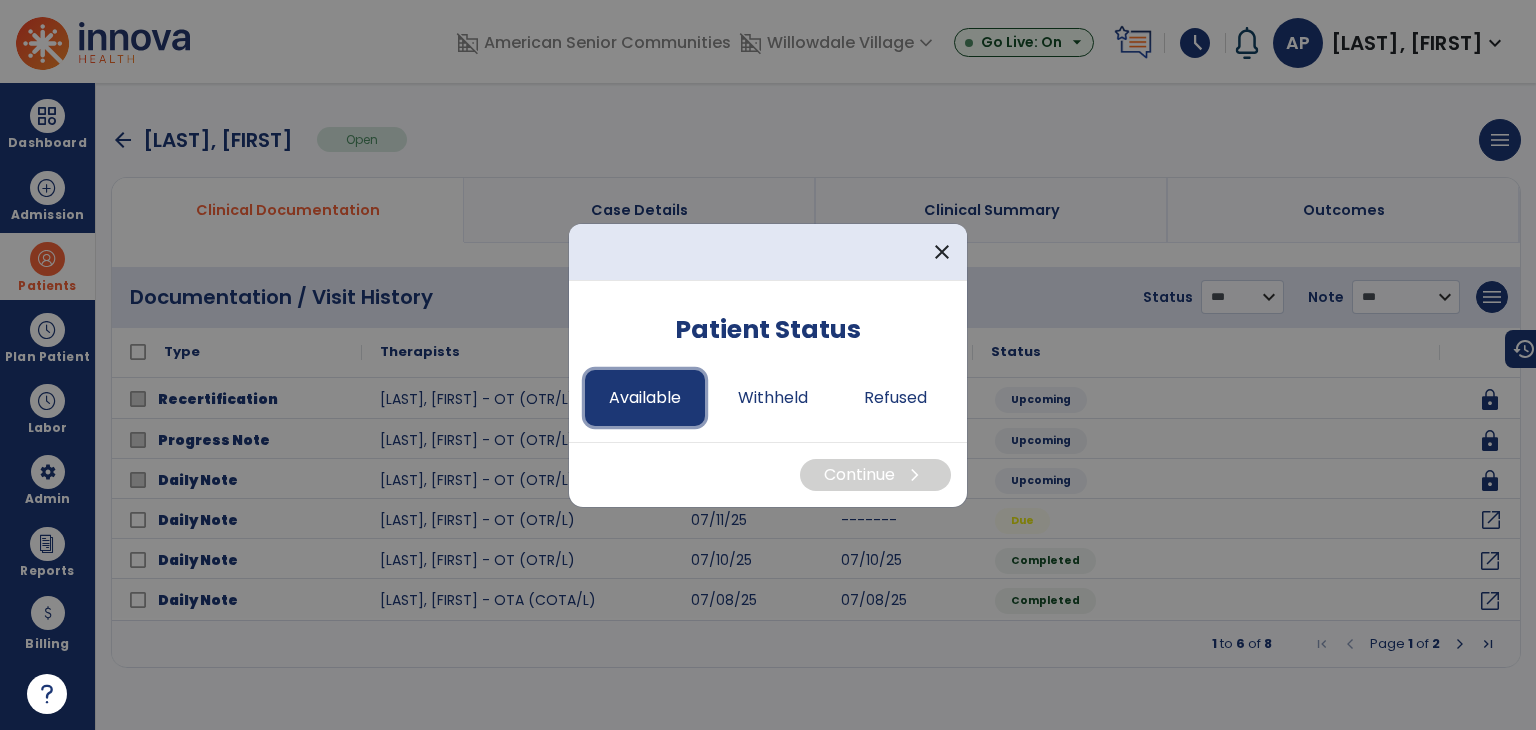 click on "Available" at bounding box center [645, 398] 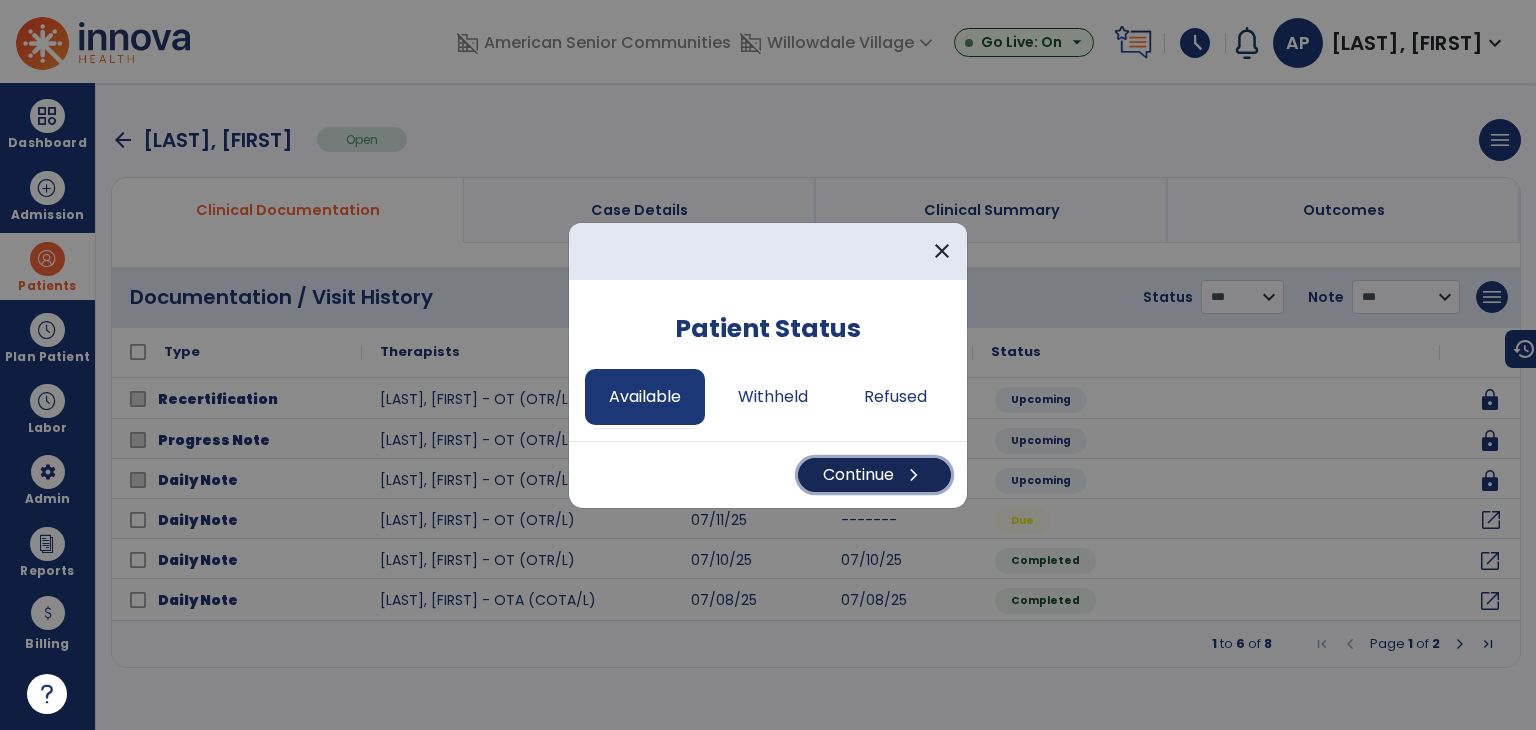 click on "Continue   chevron_right" at bounding box center (874, 475) 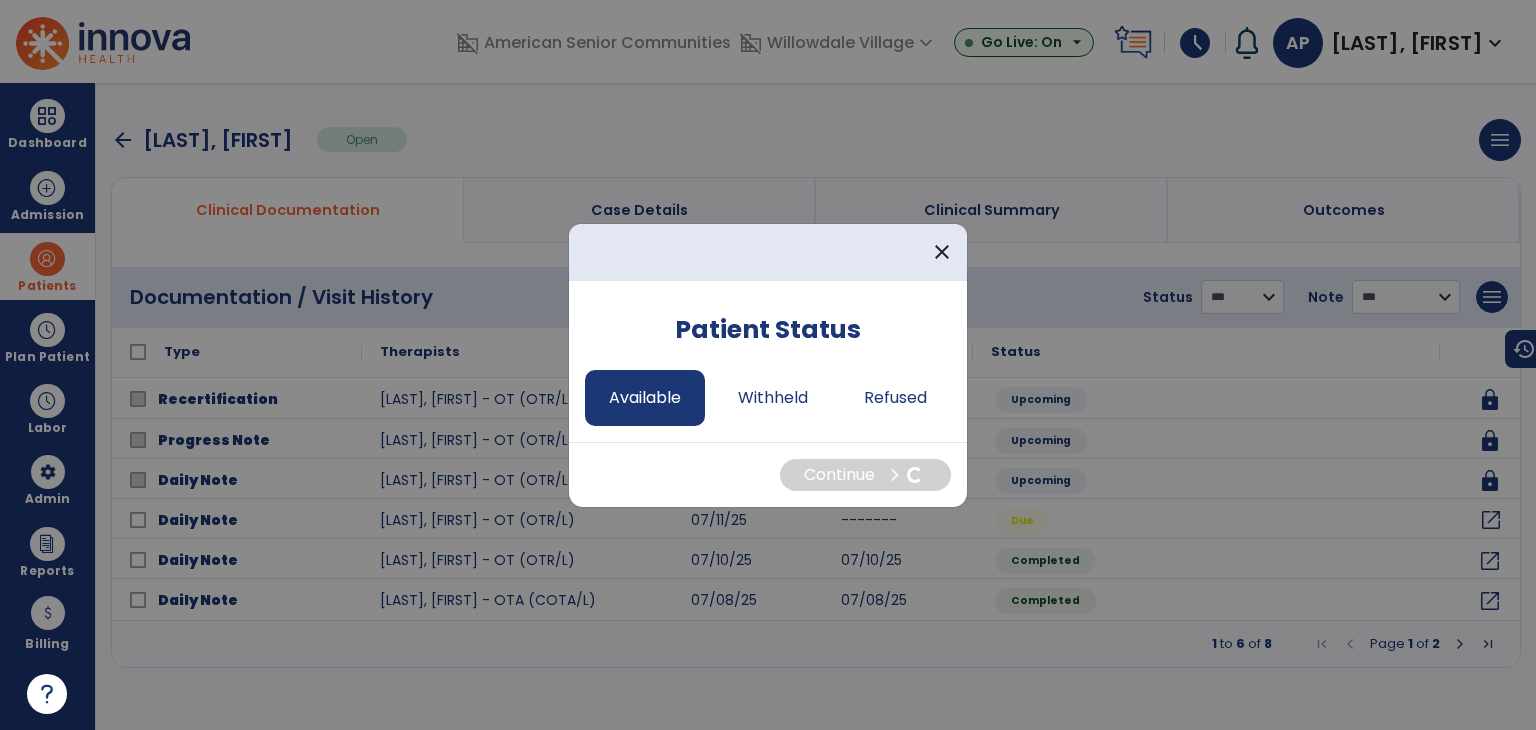 select on "*" 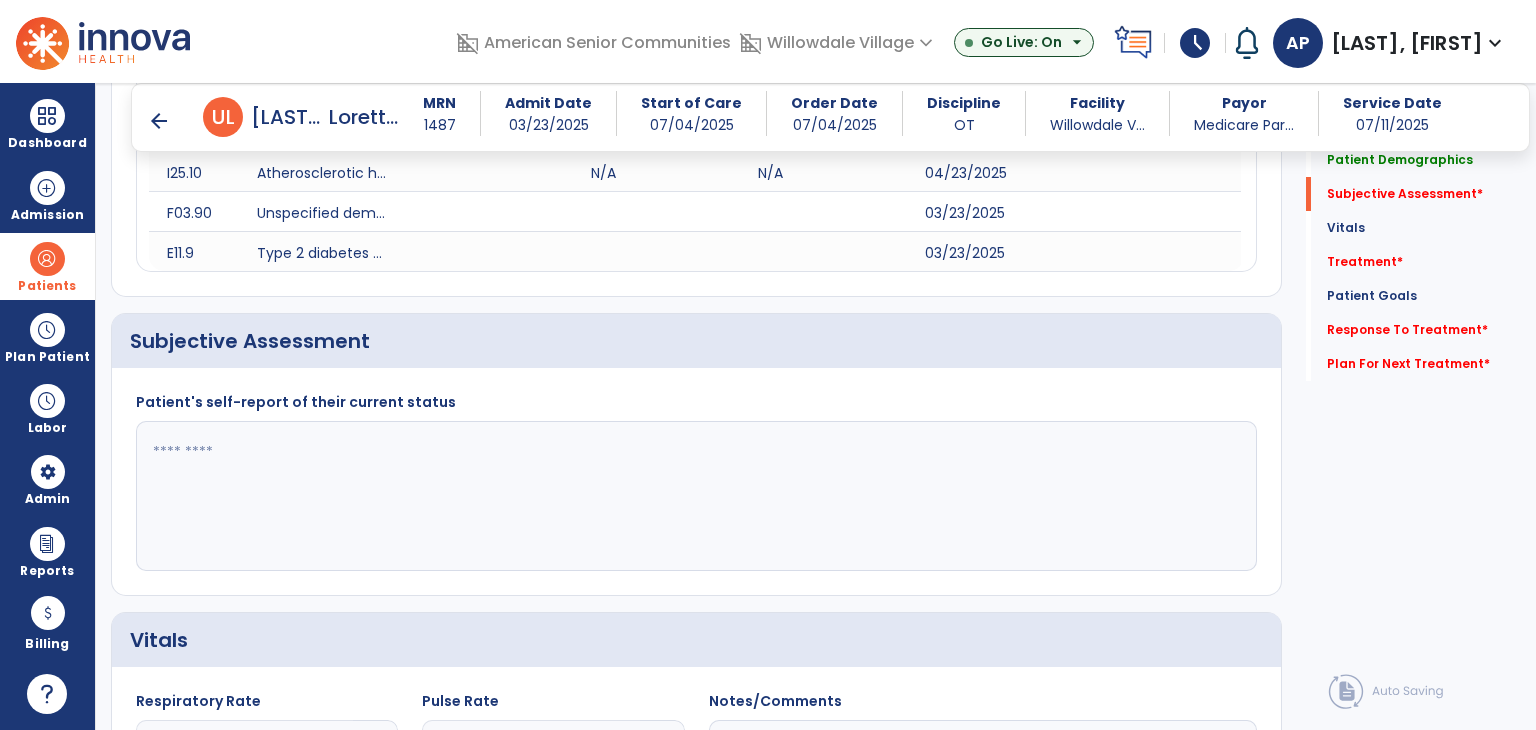 scroll, scrollTop: 400, scrollLeft: 0, axis: vertical 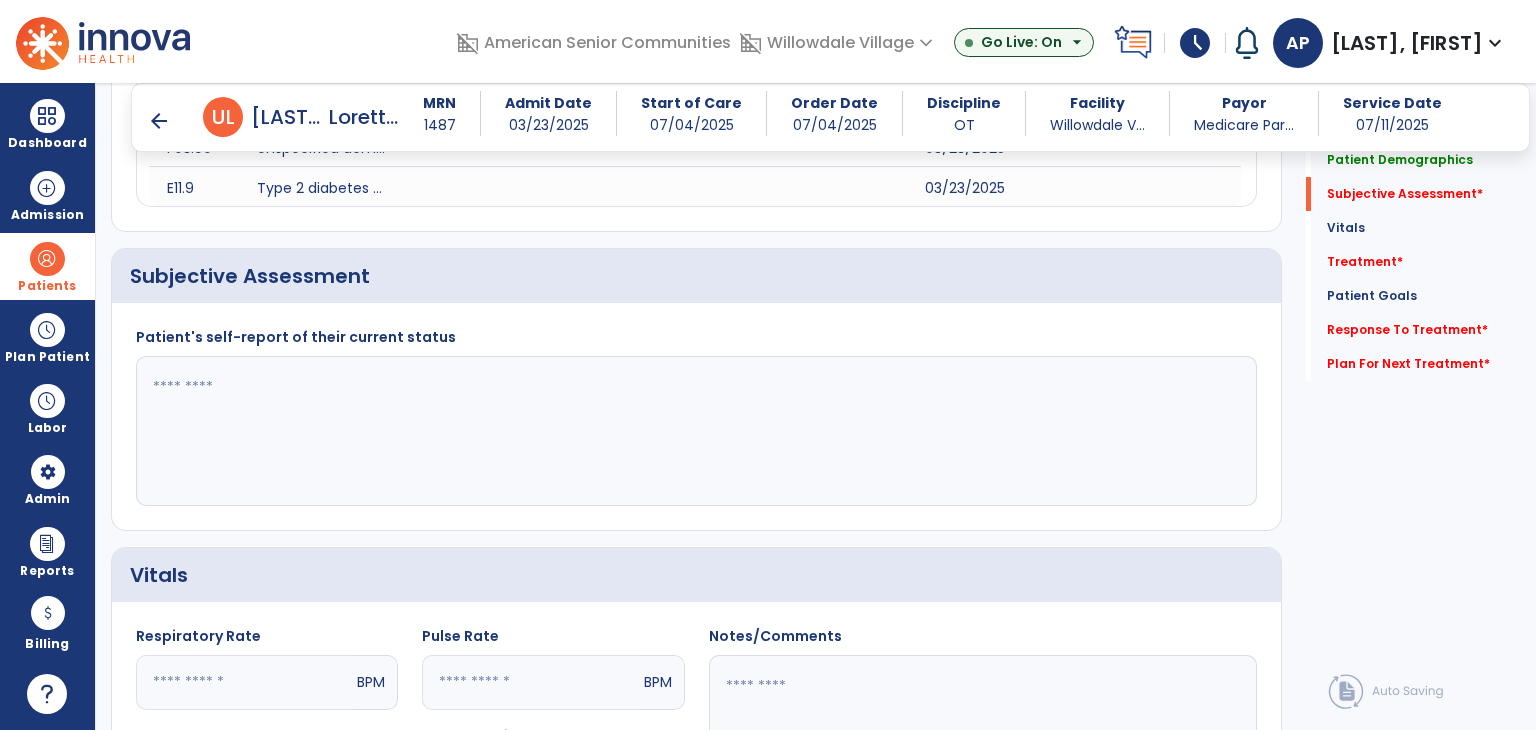 click 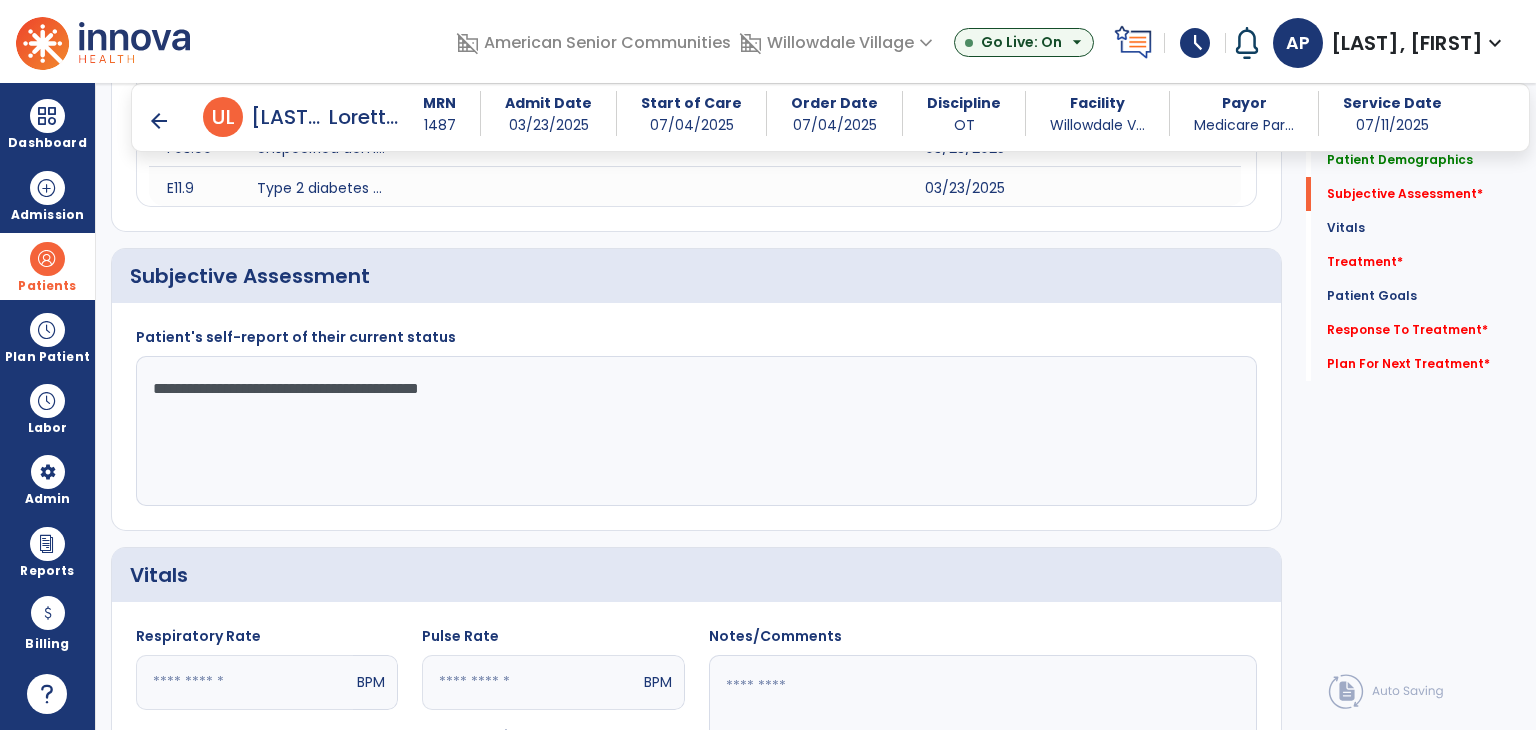 scroll, scrollTop: 900, scrollLeft: 0, axis: vertical 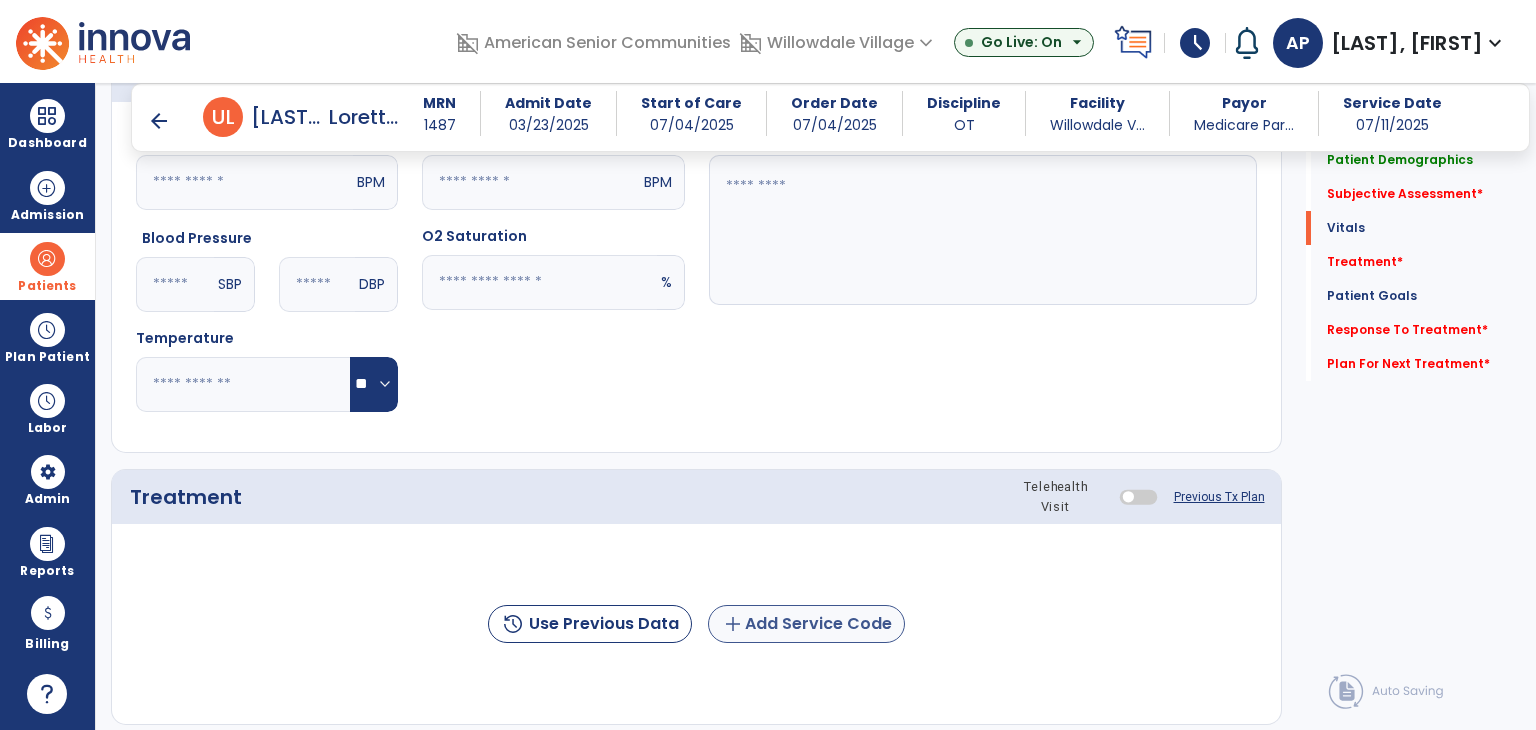 type on "**********" 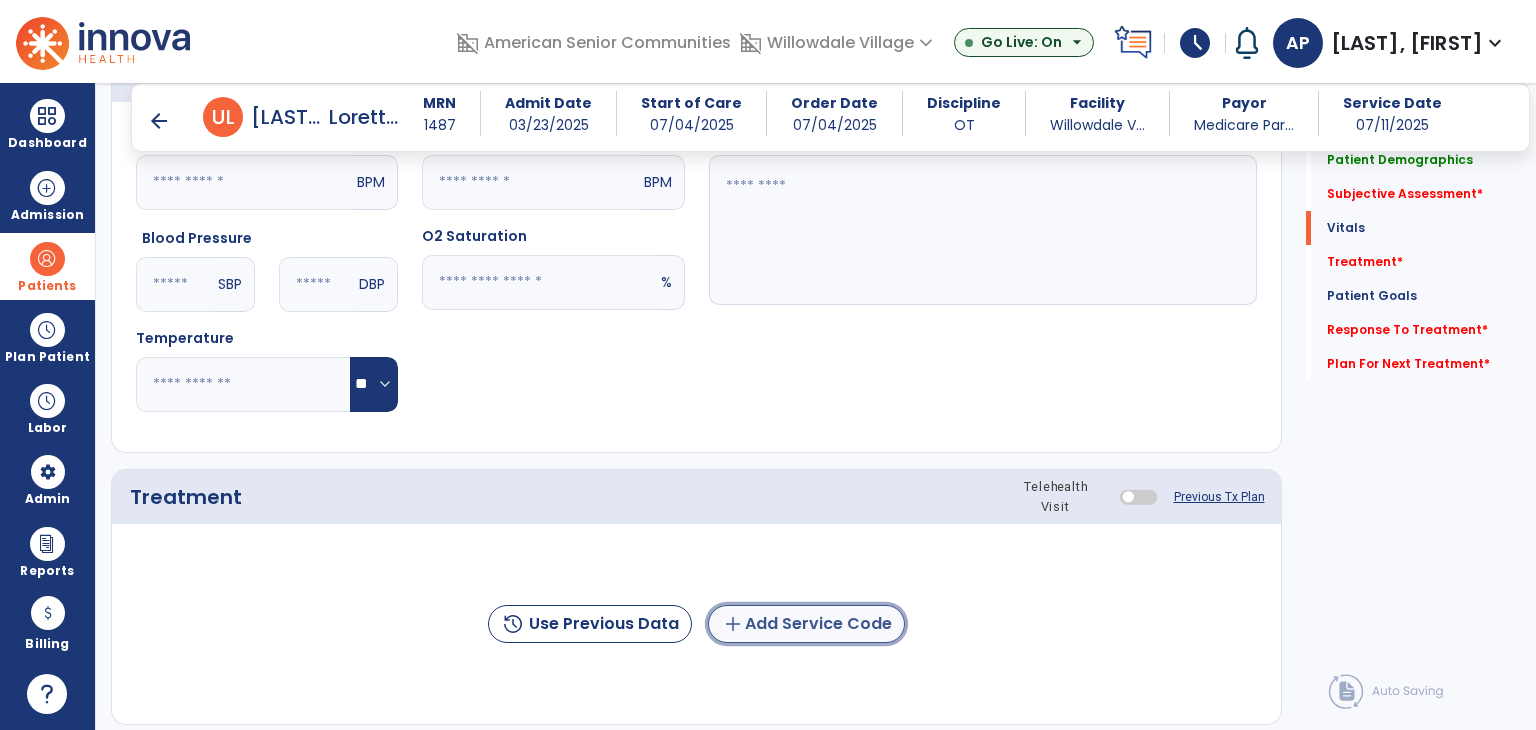 click on "add  Add Service Code" 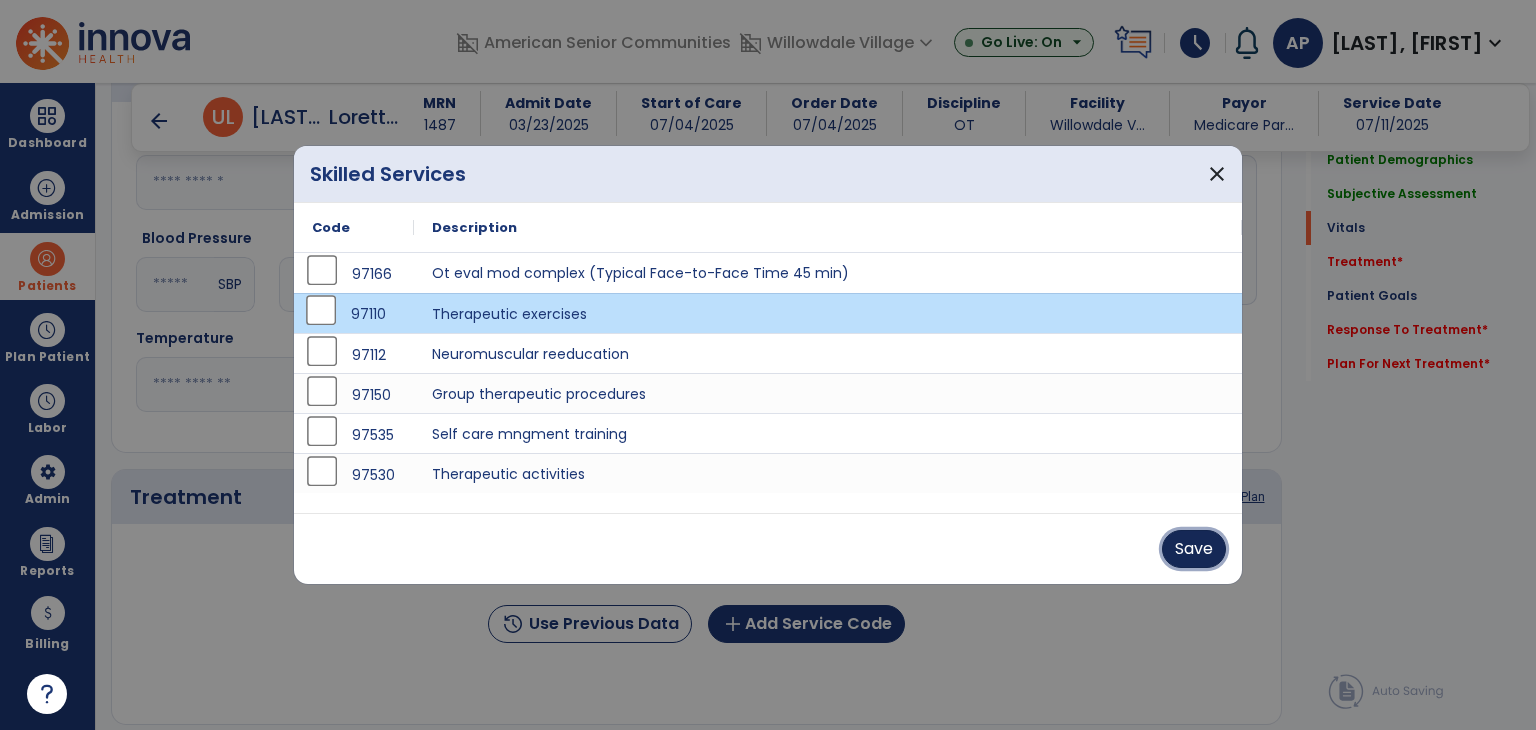 click on "Save" at bounding box center [1194, 549] 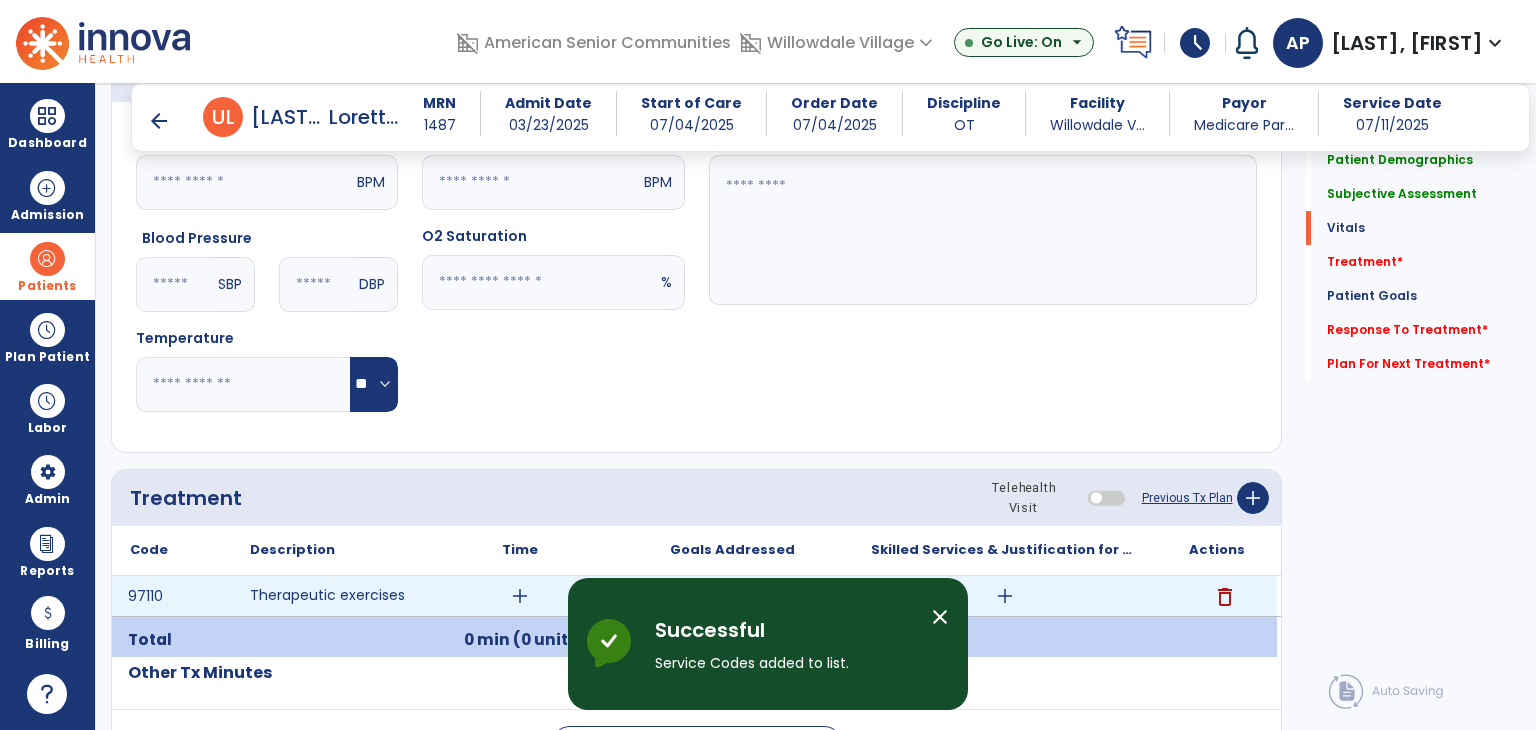 click on "add" at bounding box center (520, 596) 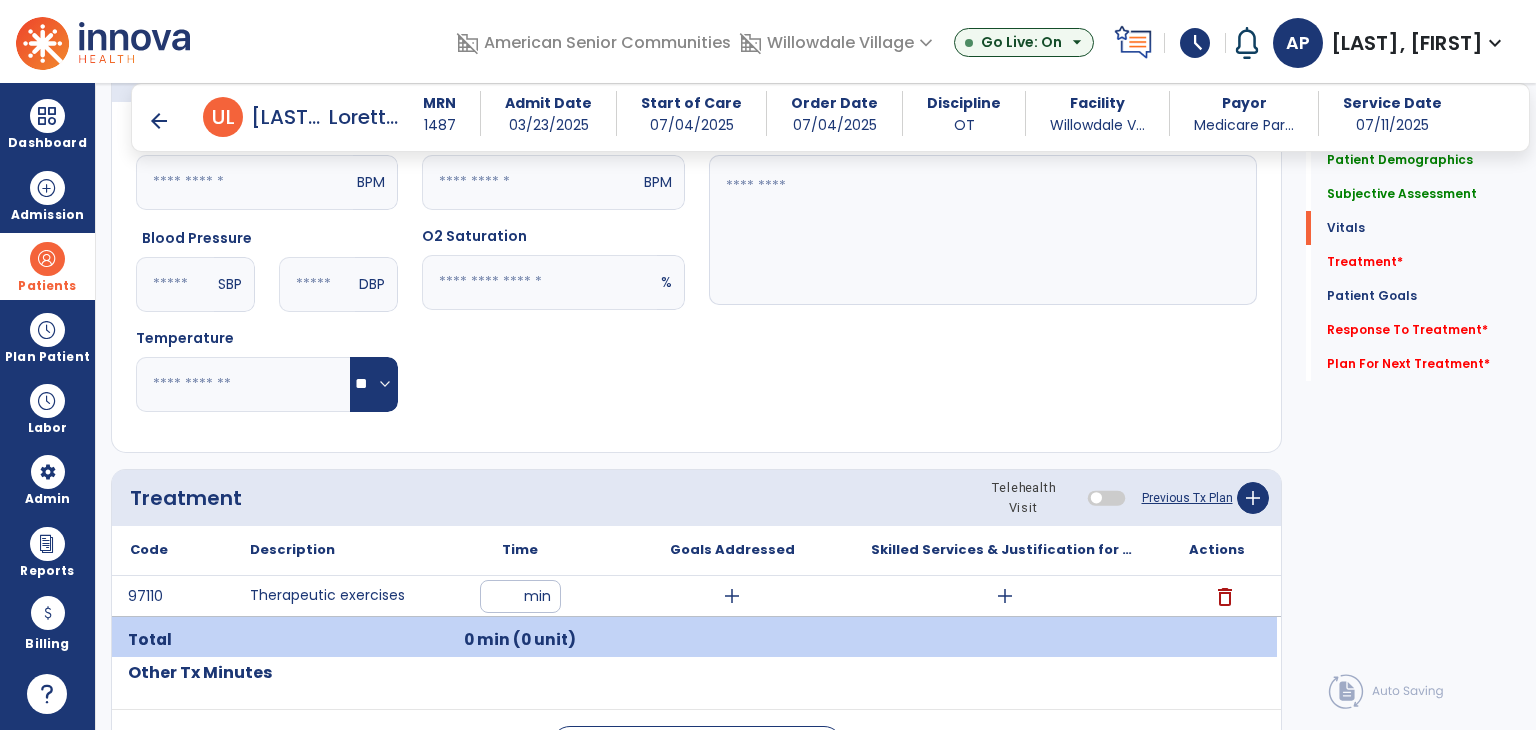 type on "**" 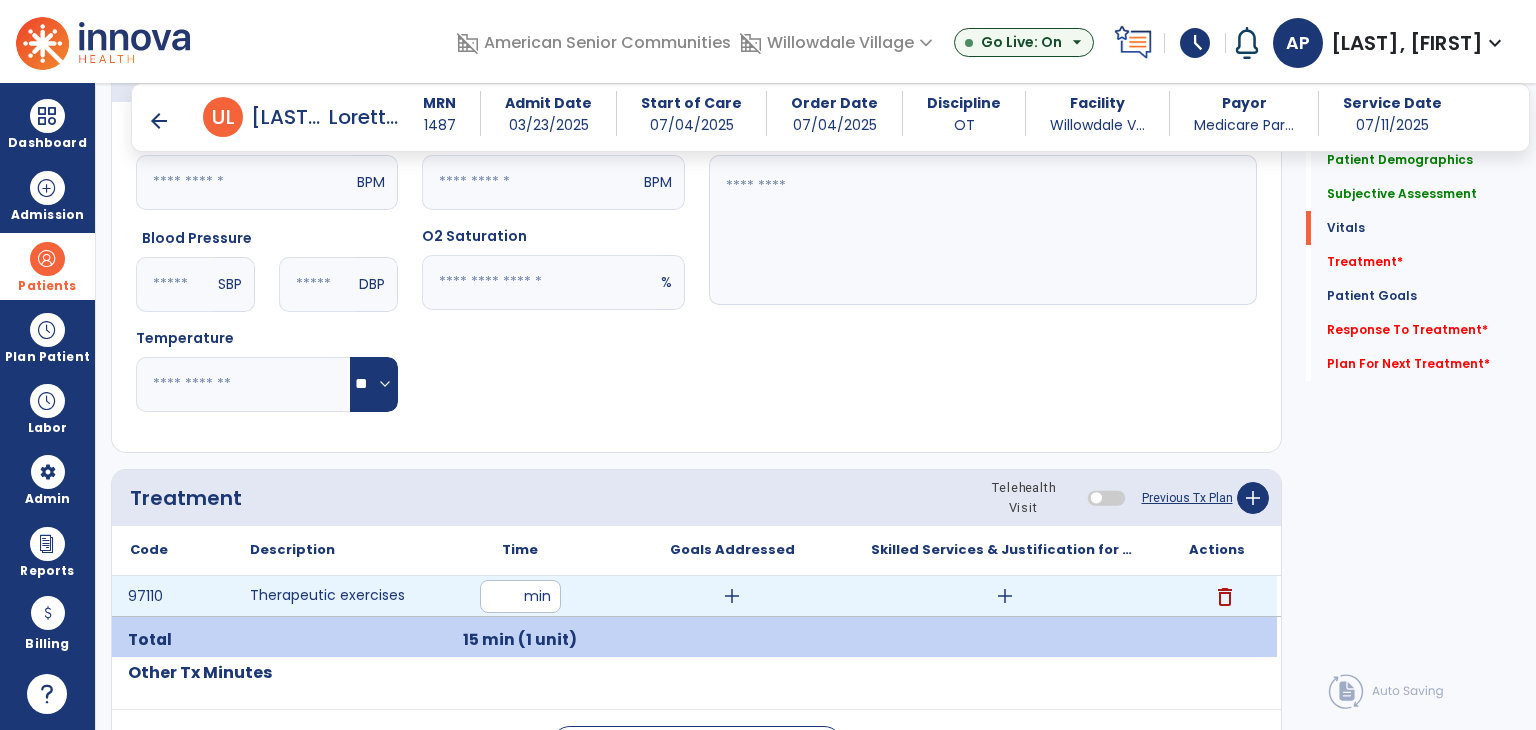 click on "add" at bounding box center [732, 596] 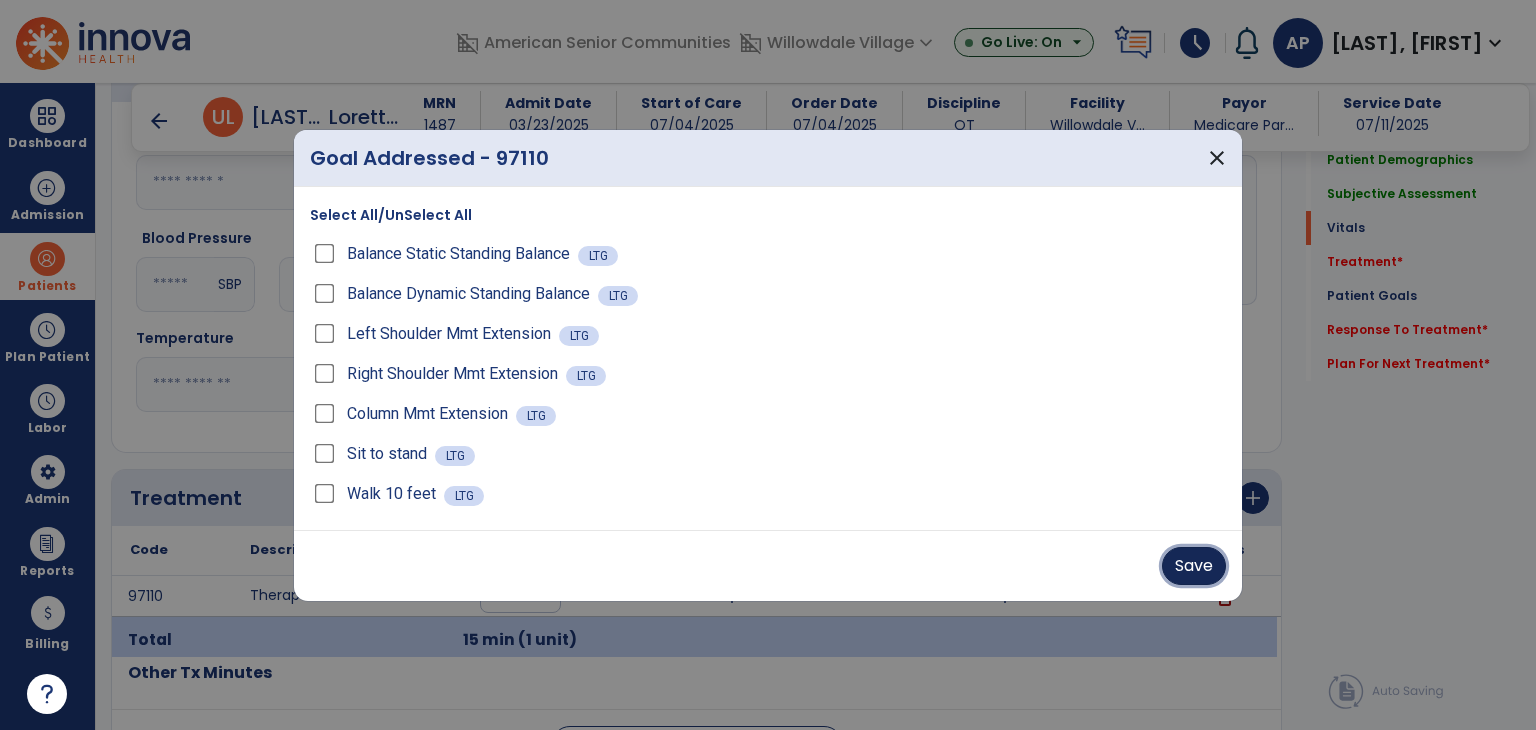 click on "Save" at bounding box center (1194, 566) 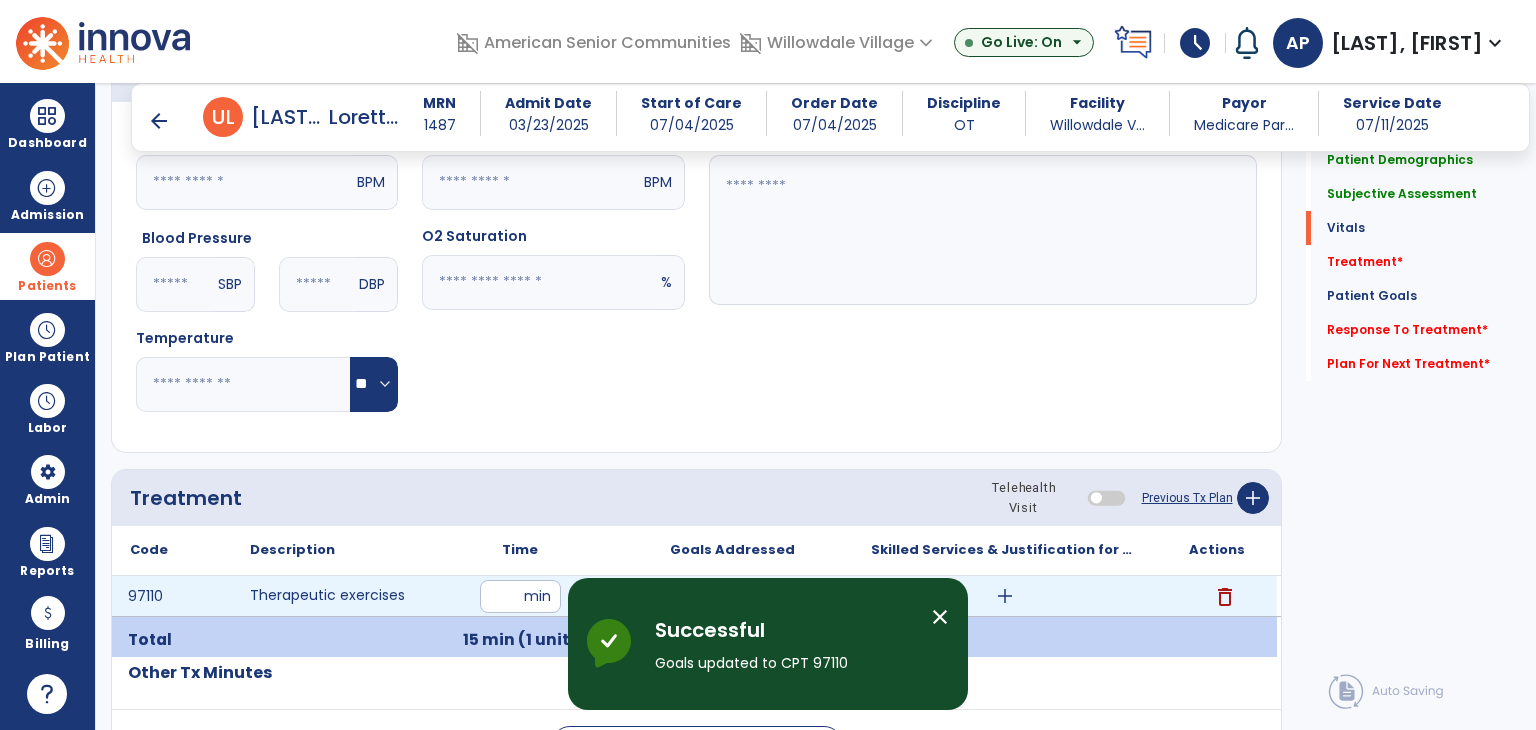 click on "add" at bounding box center [1005, 596] 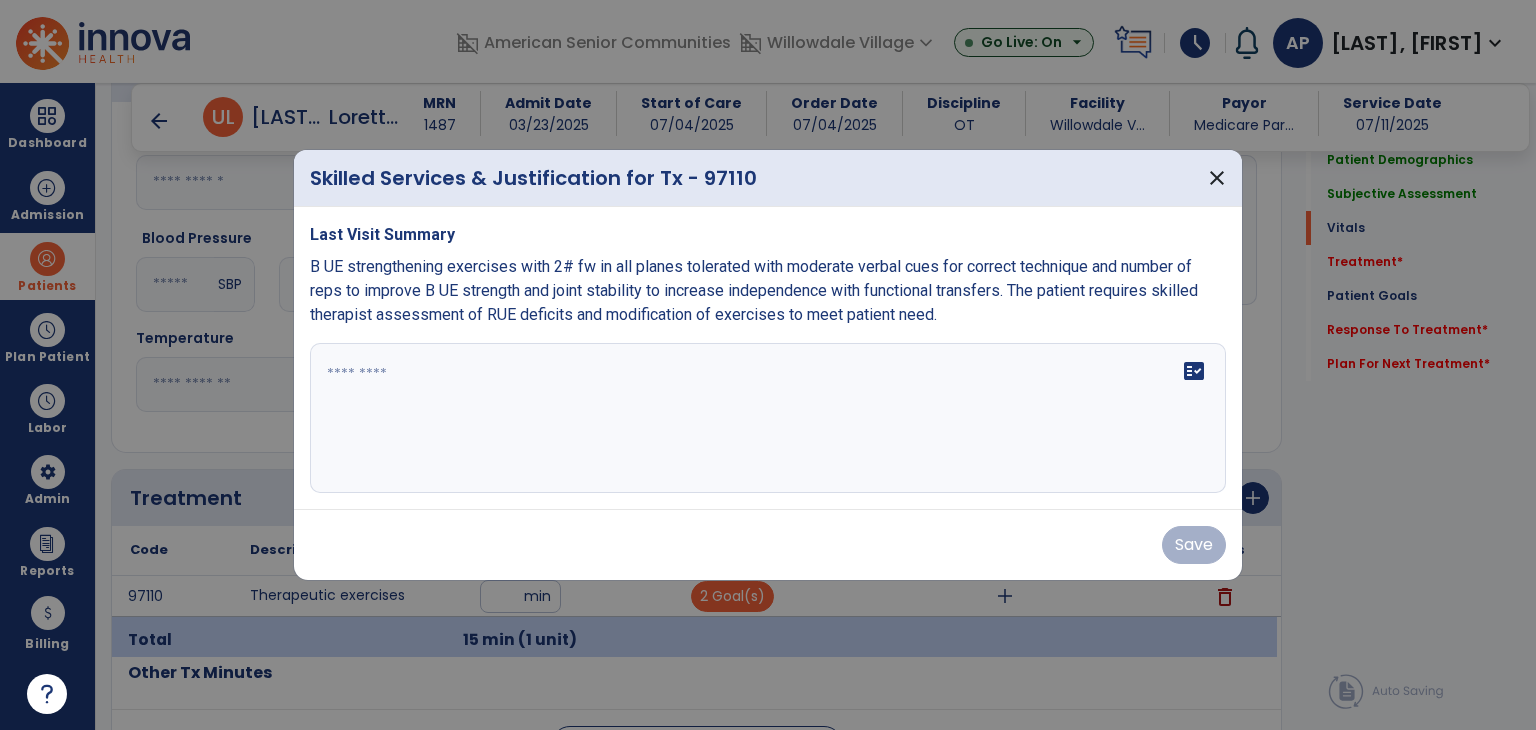 click on "fact_check" at bounding box center (768, 418) 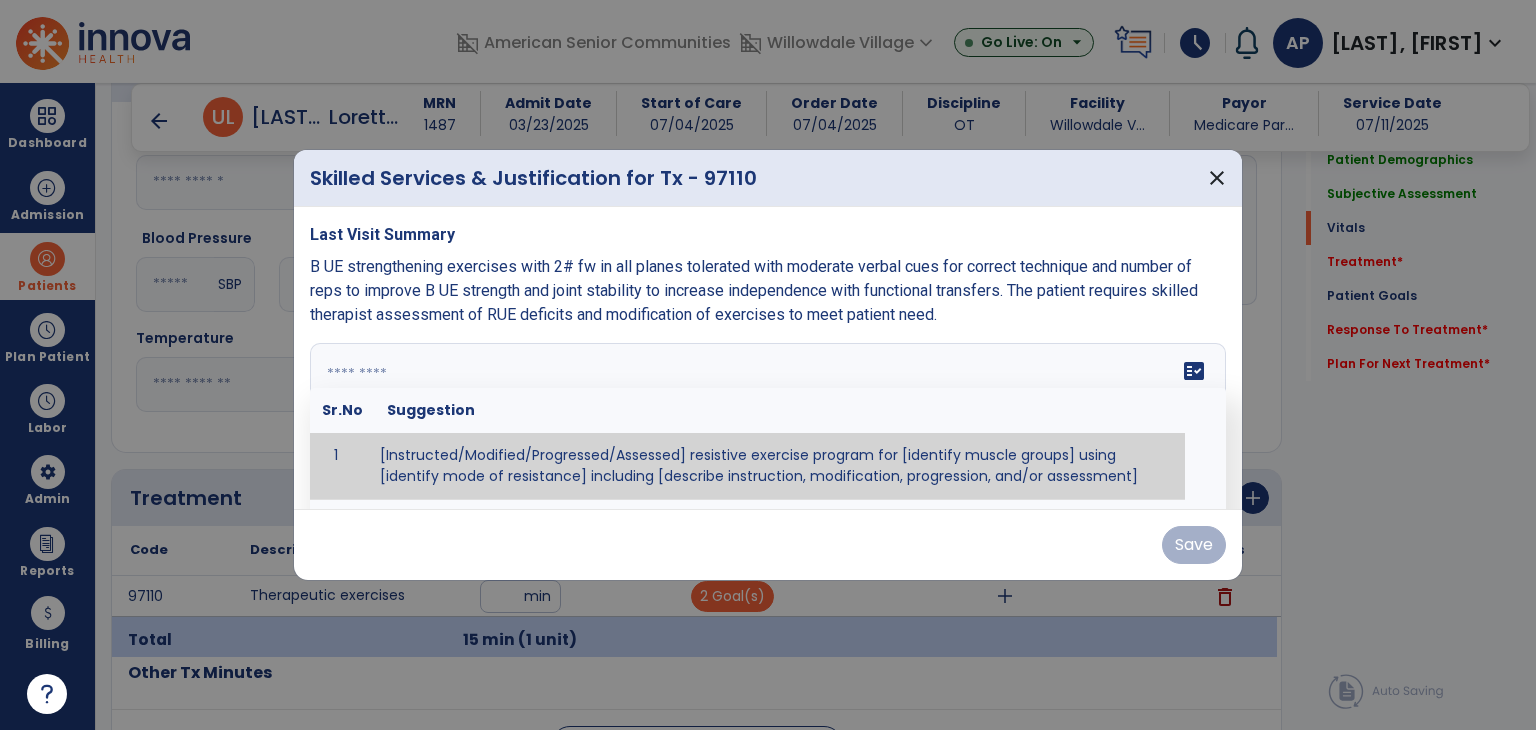 paste on "**********" 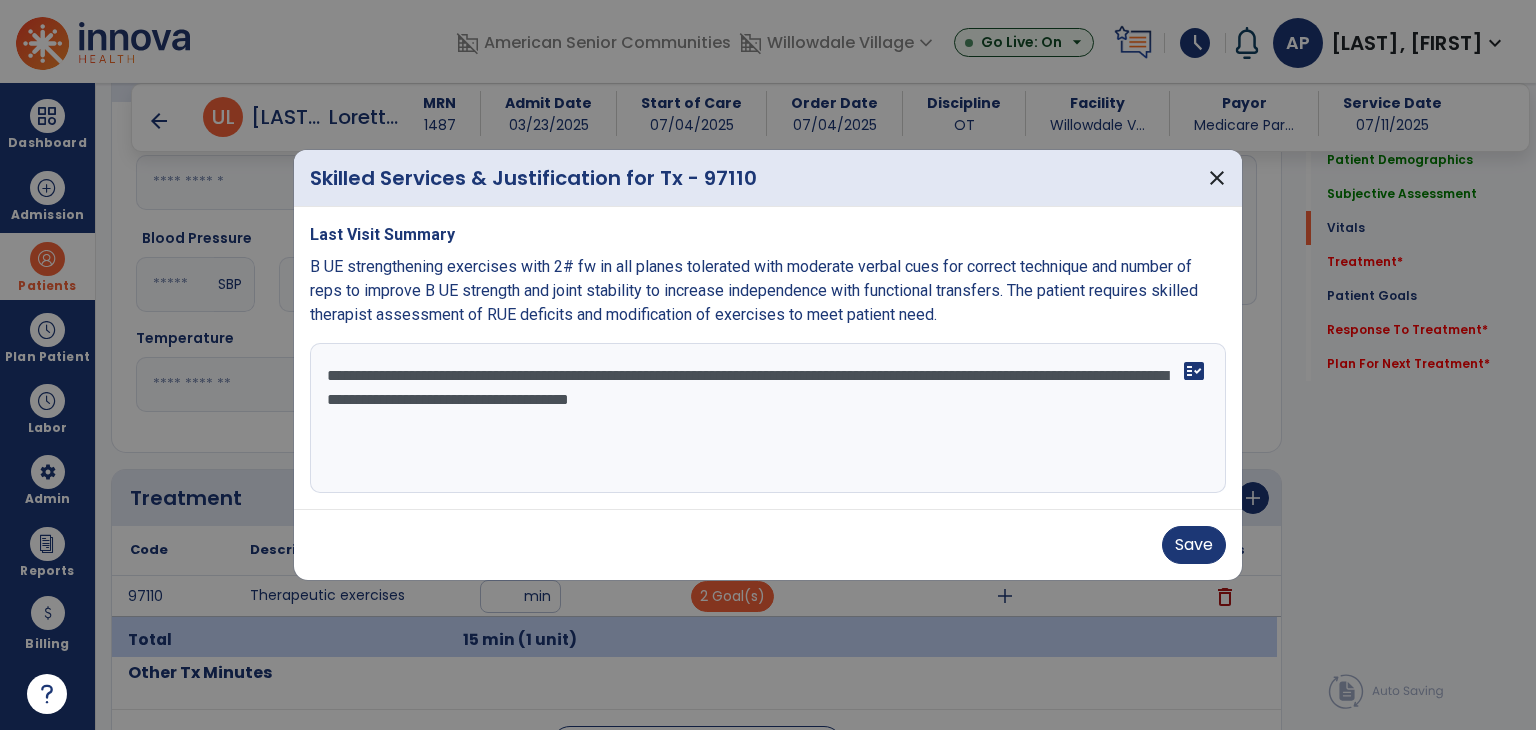 click on "**********" at bounding box center (768, 418) 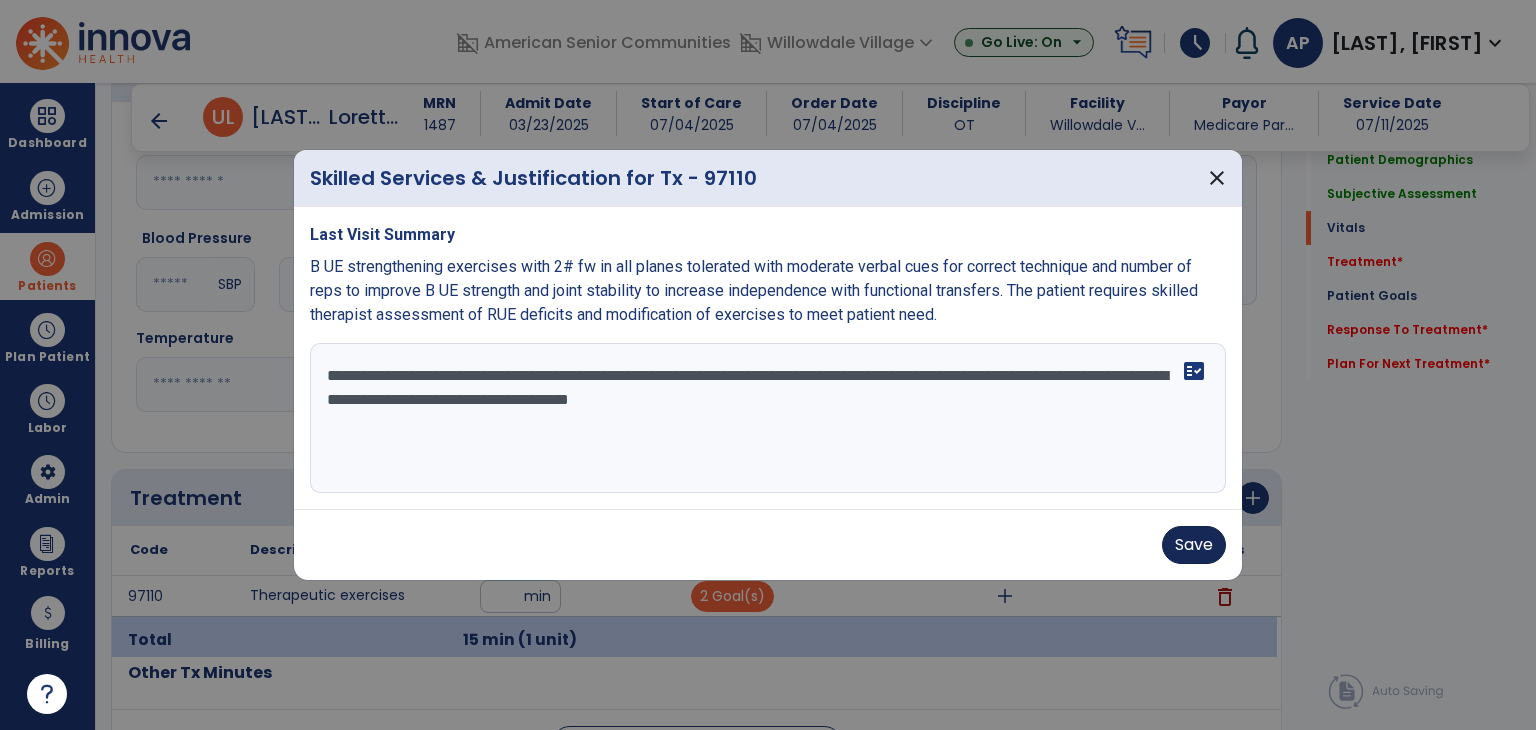 type on "**********" 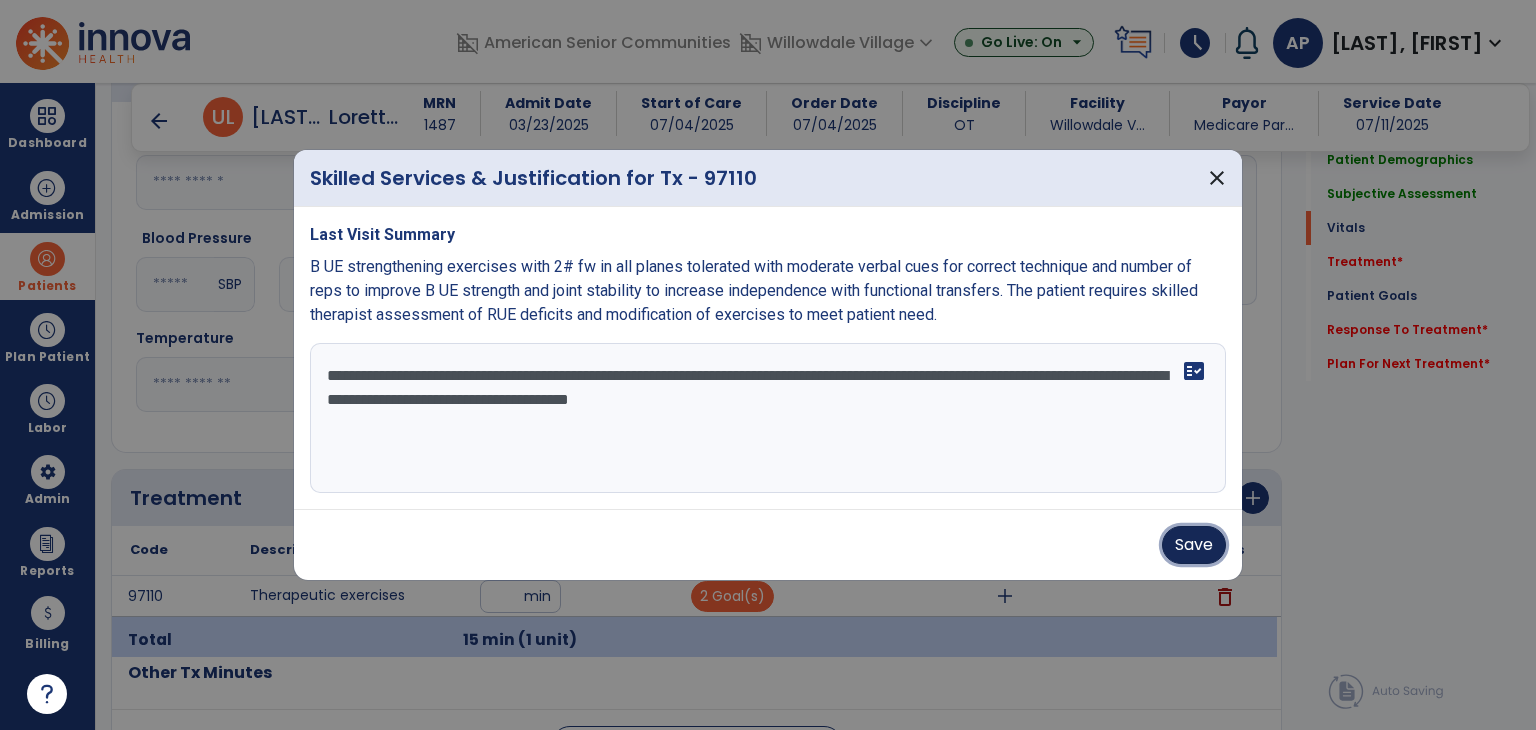 click on "Save" at bounding box center [1194, 545] 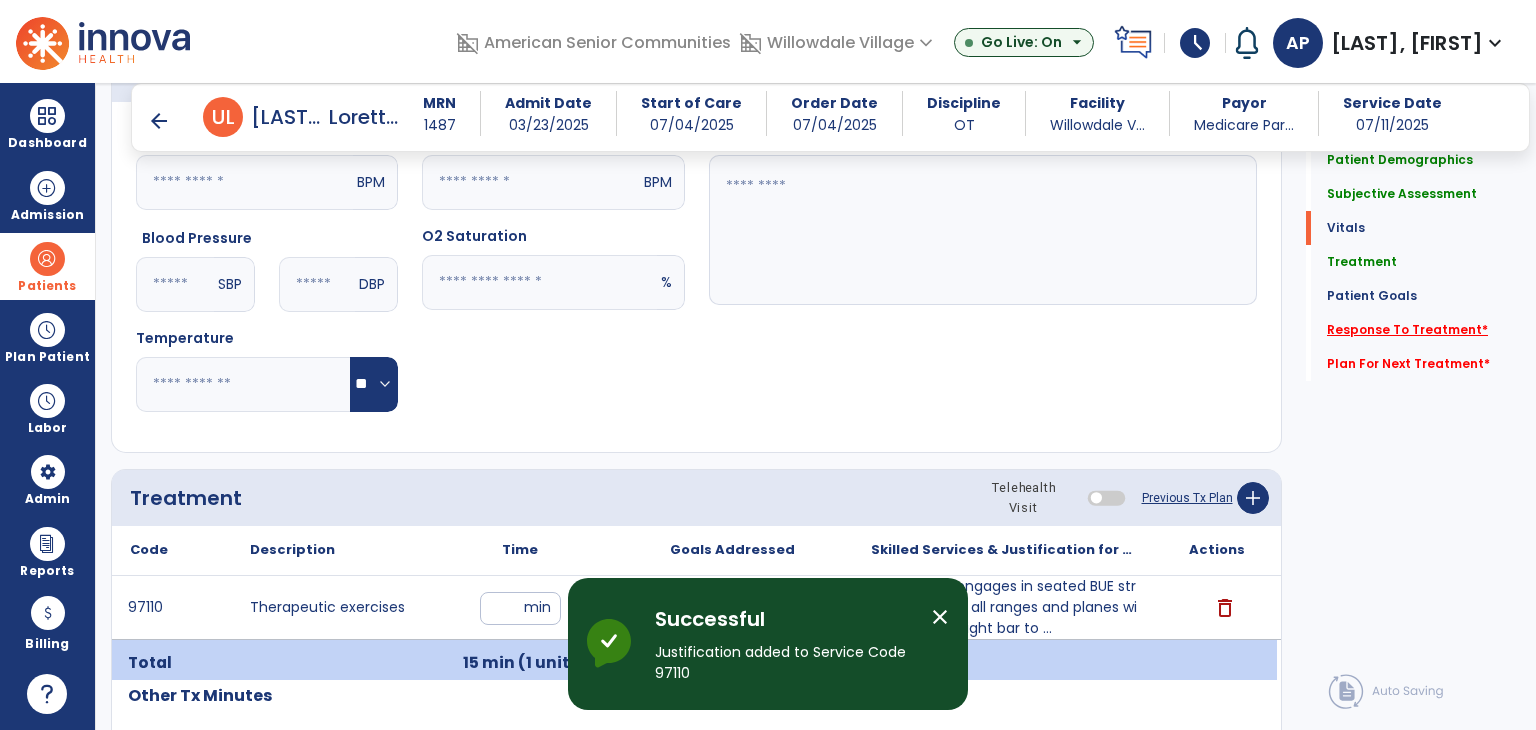 click on "Response To Treatment   *" 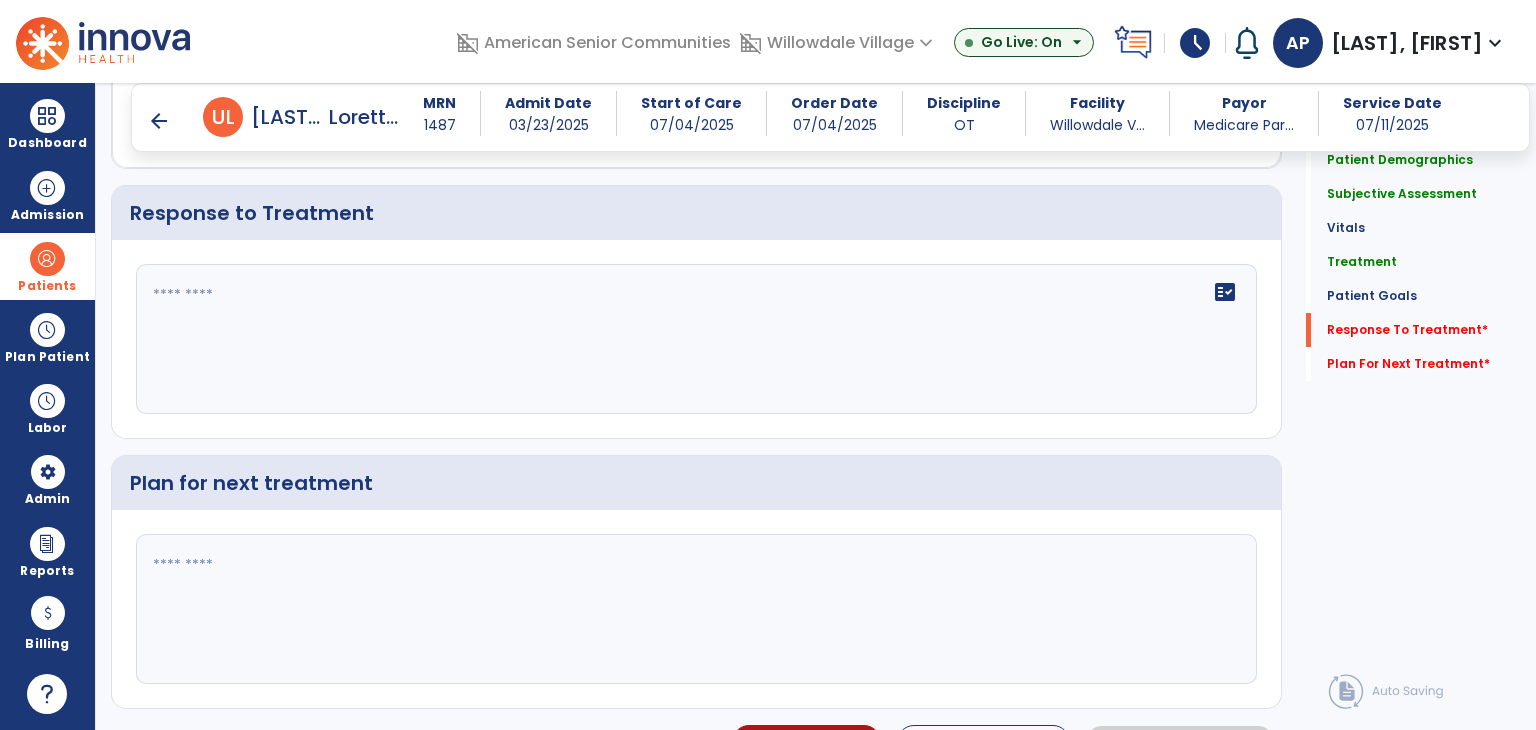 scroll, scrollTop: 3016, scrollLeft: 0, axis: vertical 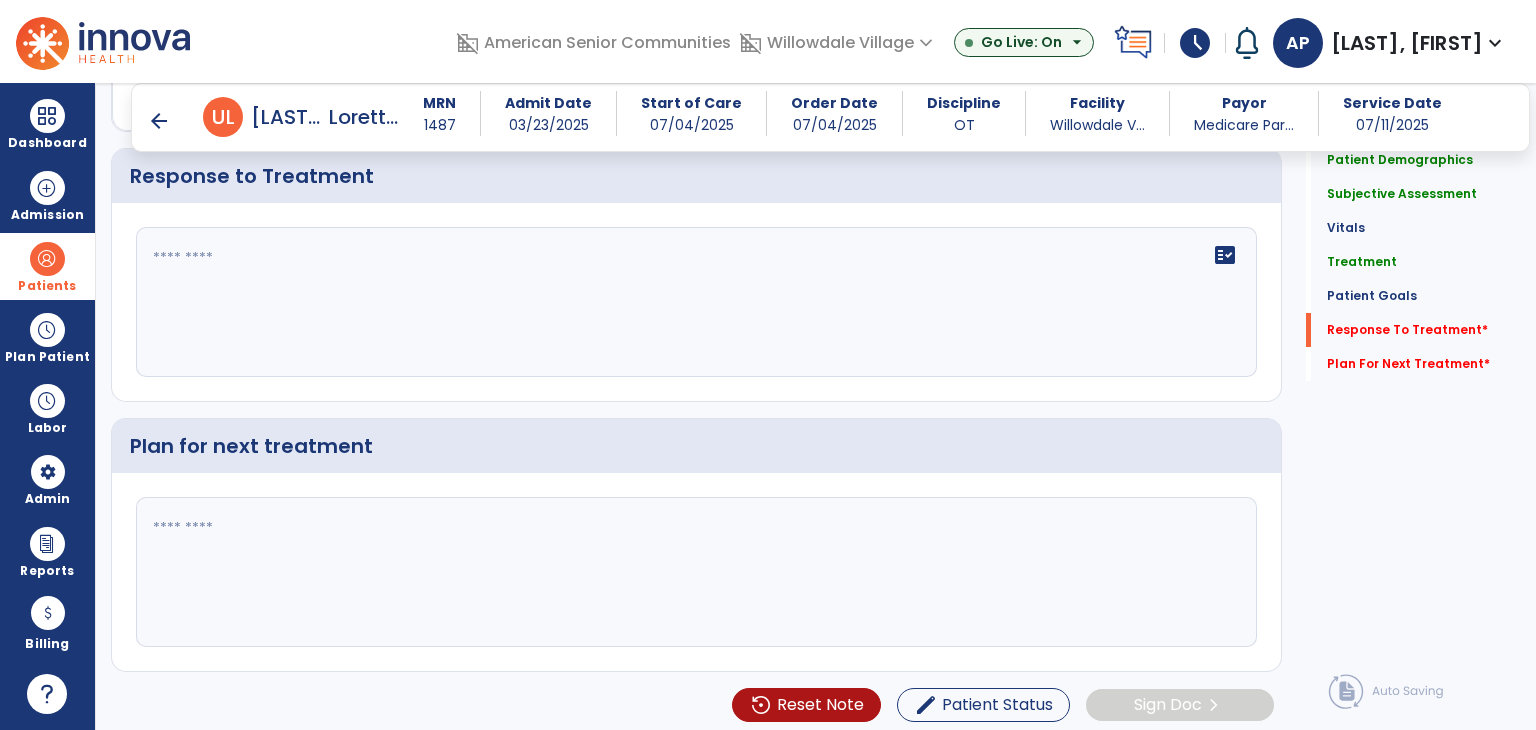 click on "fact_check" 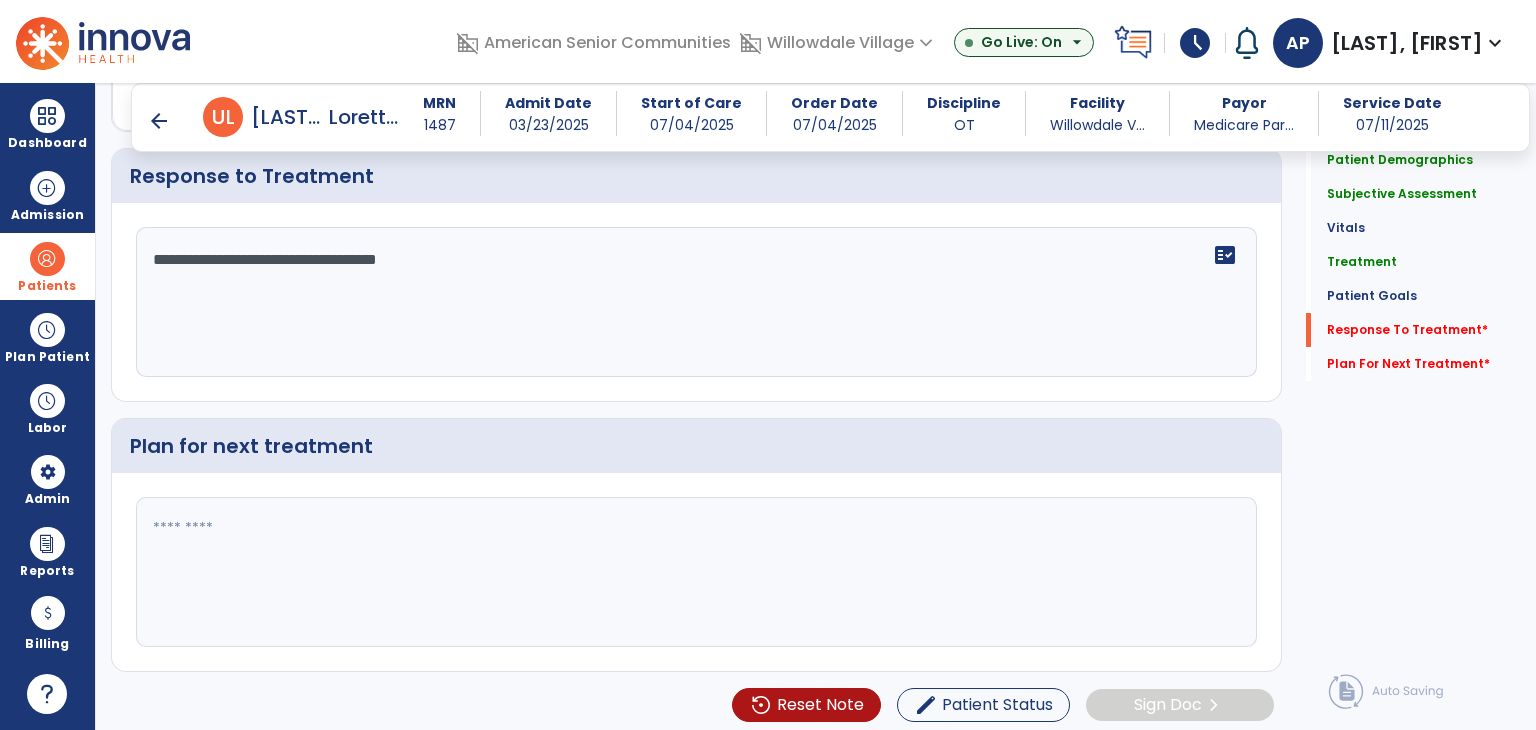 type on "**********" 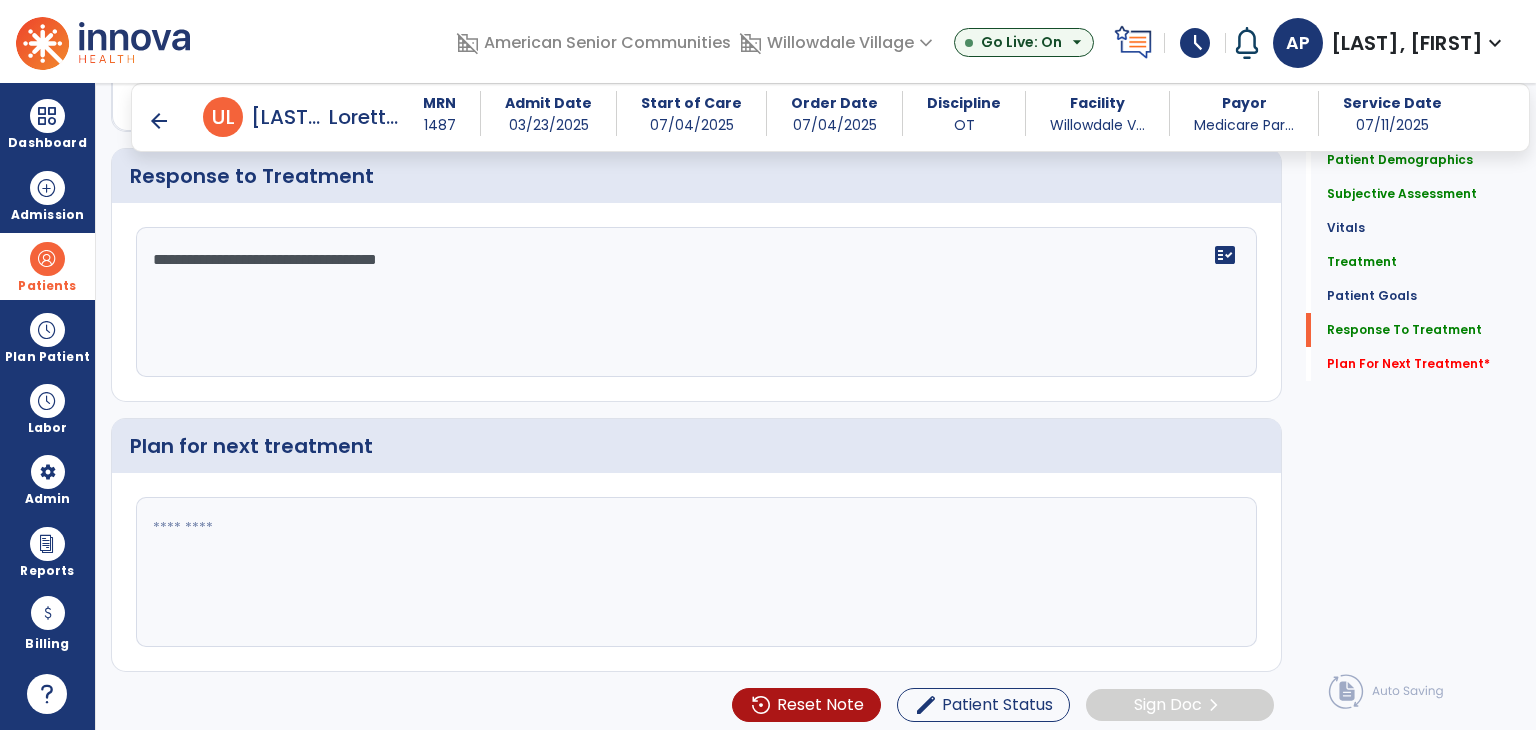 click 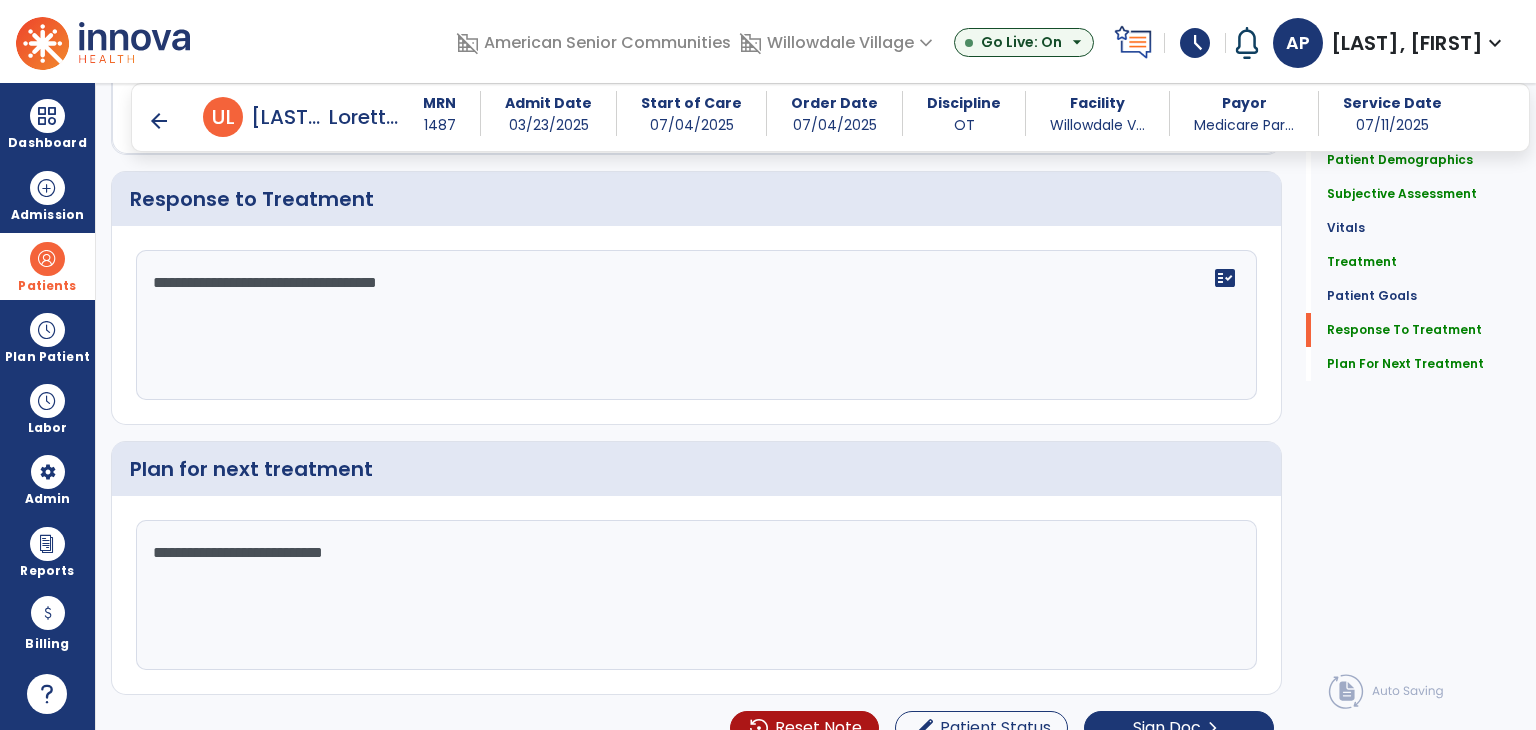 scroll, scrollTop: 3016, scrollLeft: 0, axis: vertical 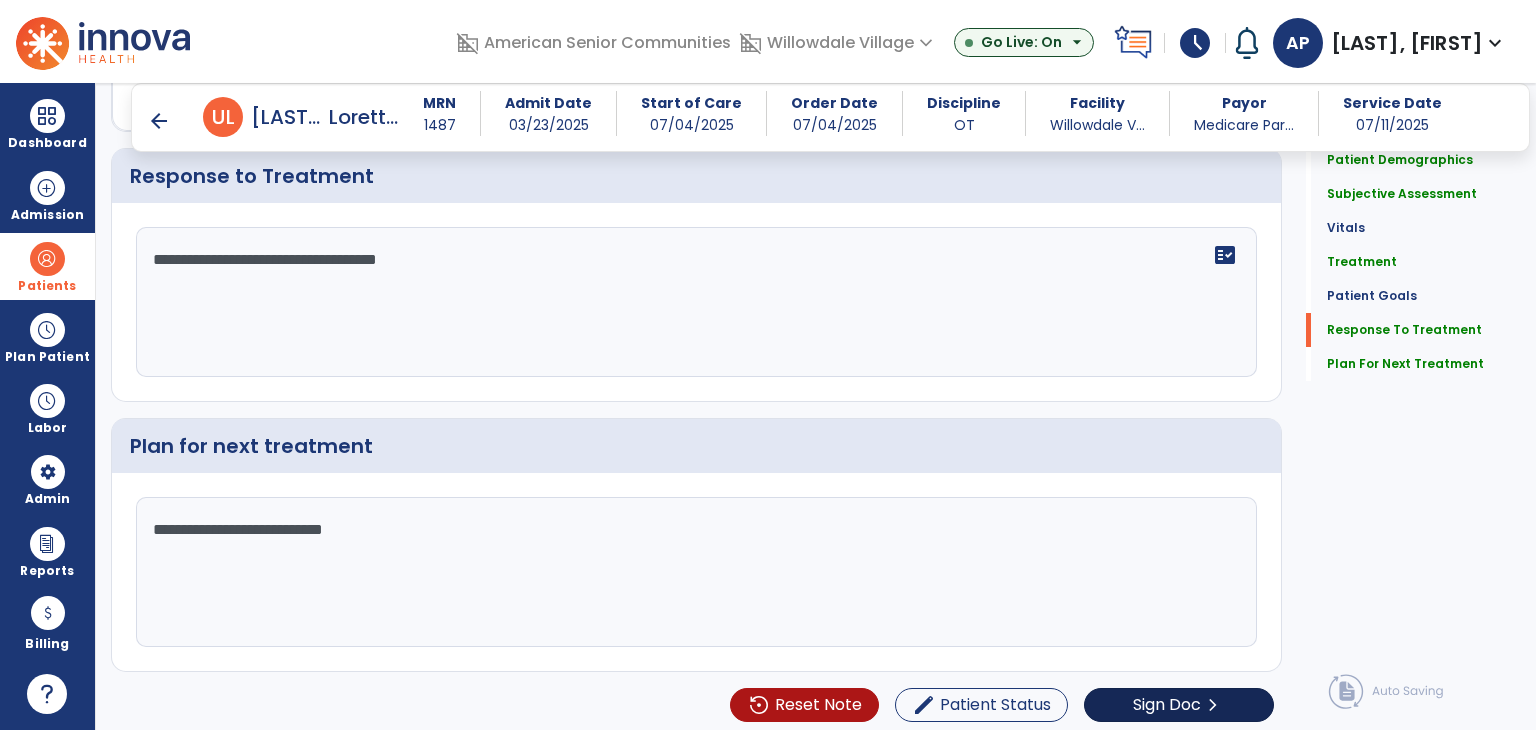 type on "**********" 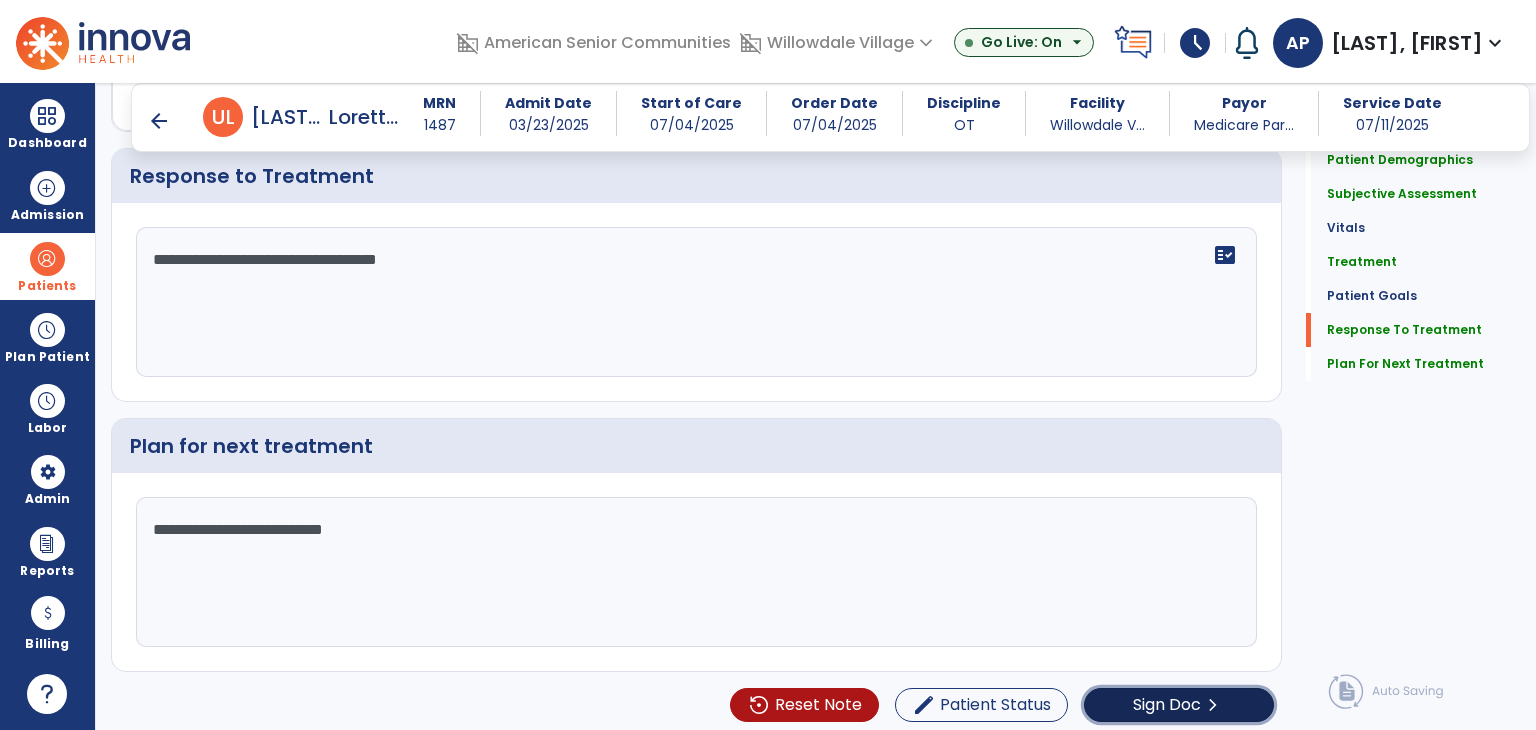 click on "Sign Doc" 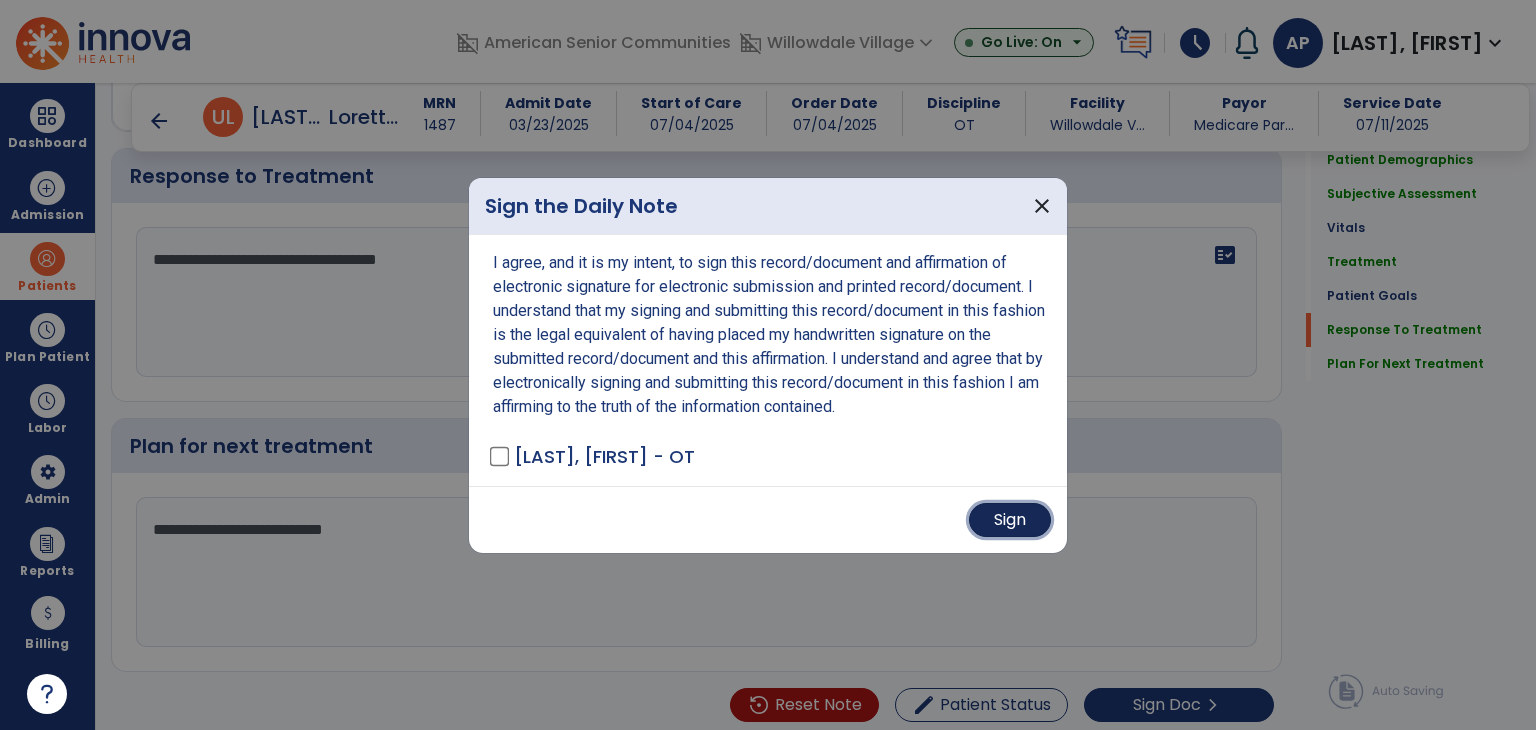 click on "Sign" at bounding box center (1010, 520) 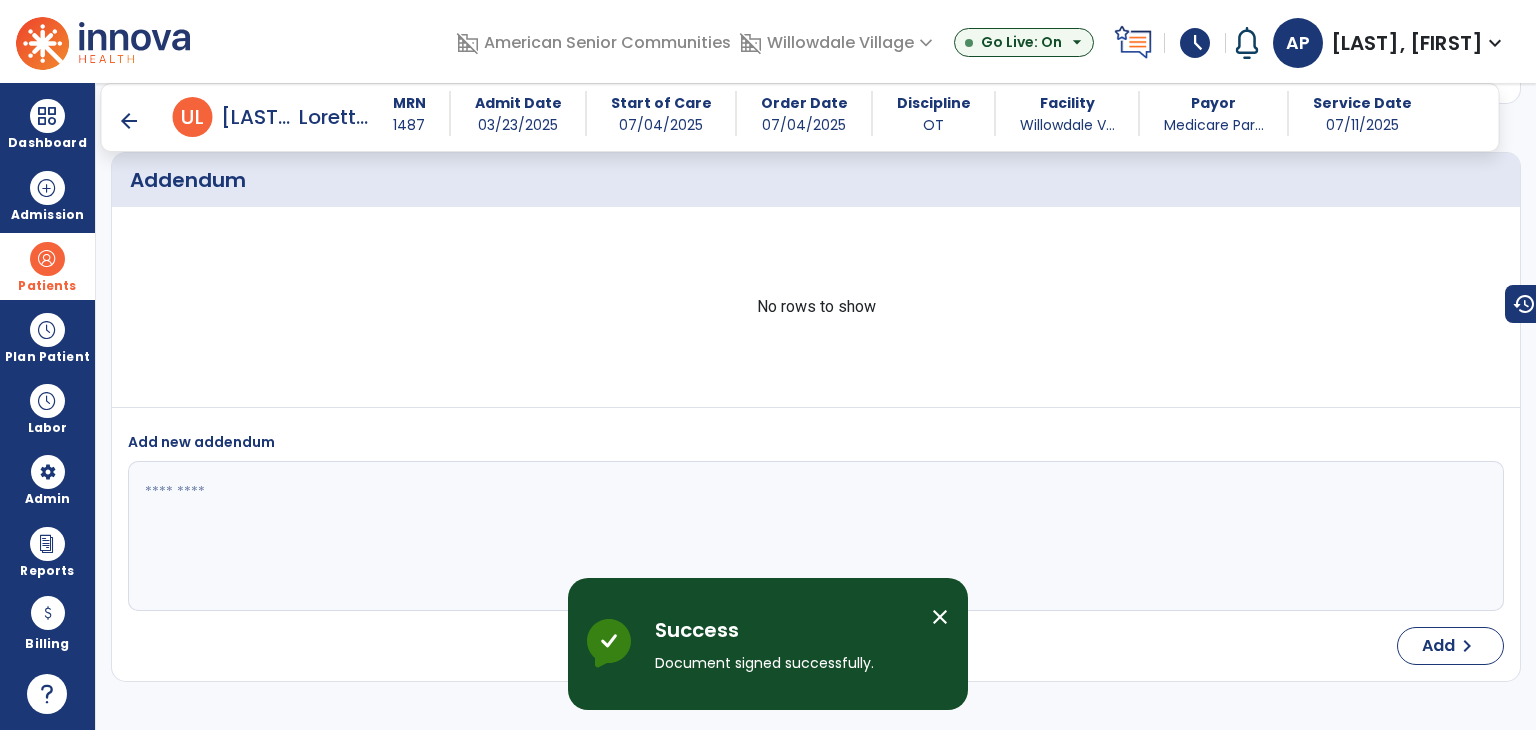 scroll, scrollTop: 3985, scrollLeft: 0, axis: vertical 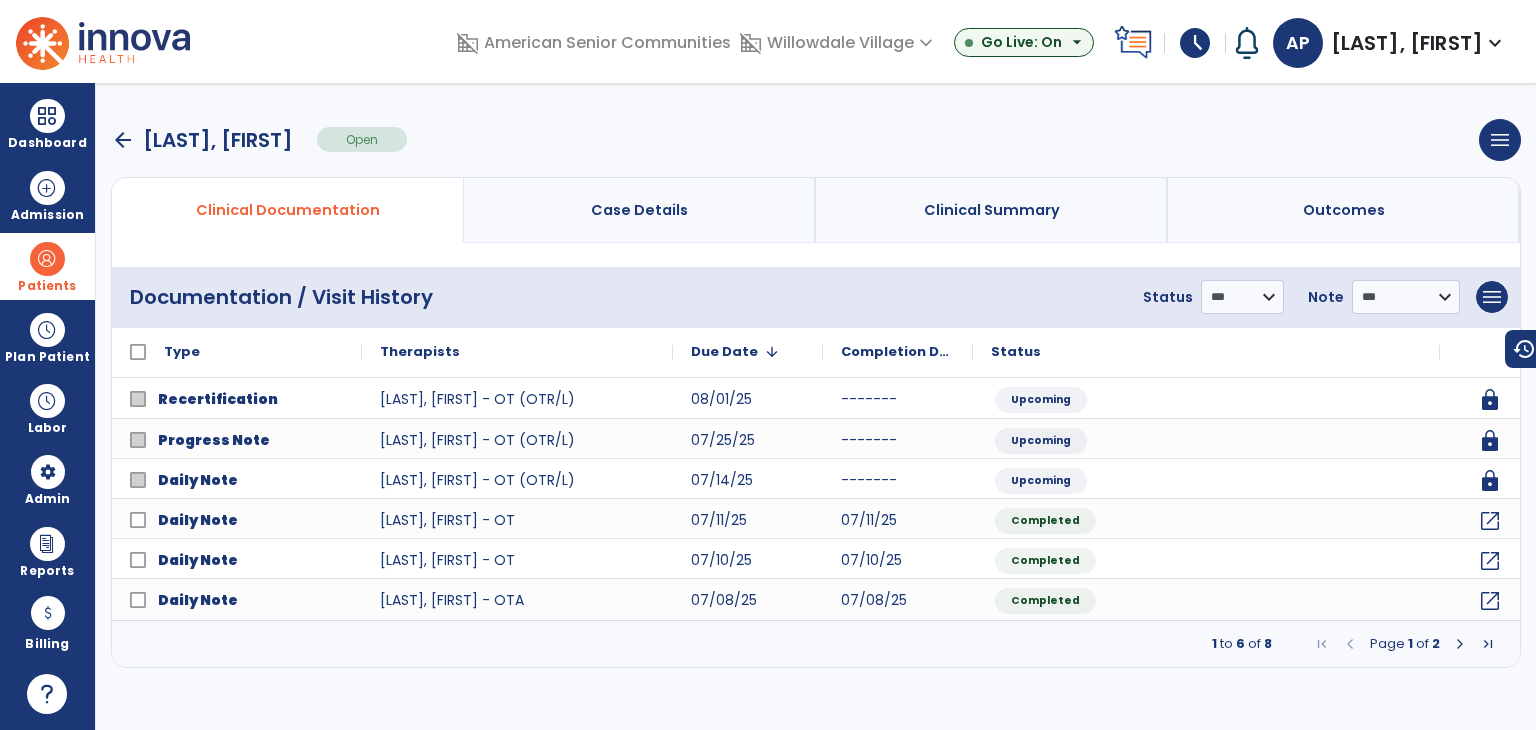 click on "arrow_back" at bounding box center (123, 140) 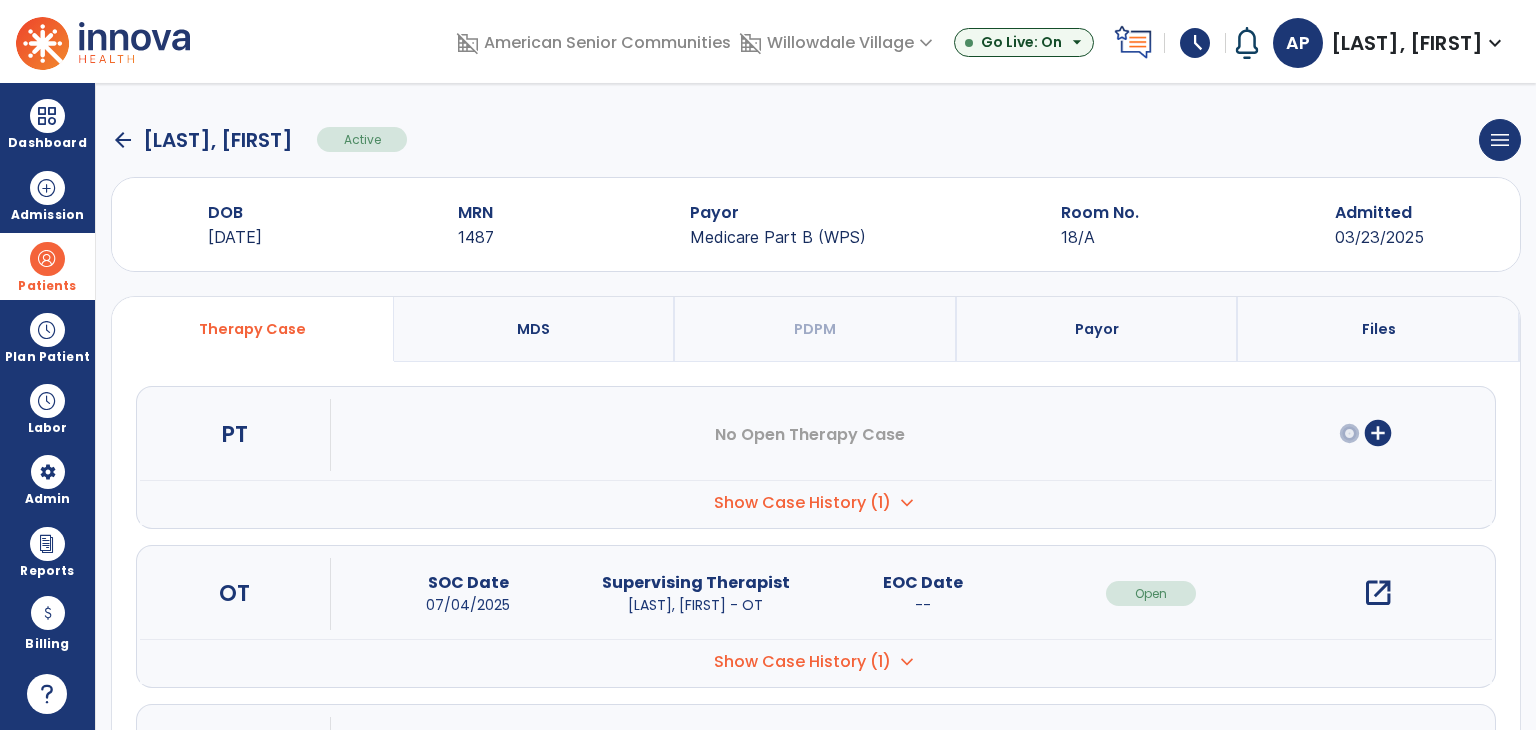 click on "arrow_back" 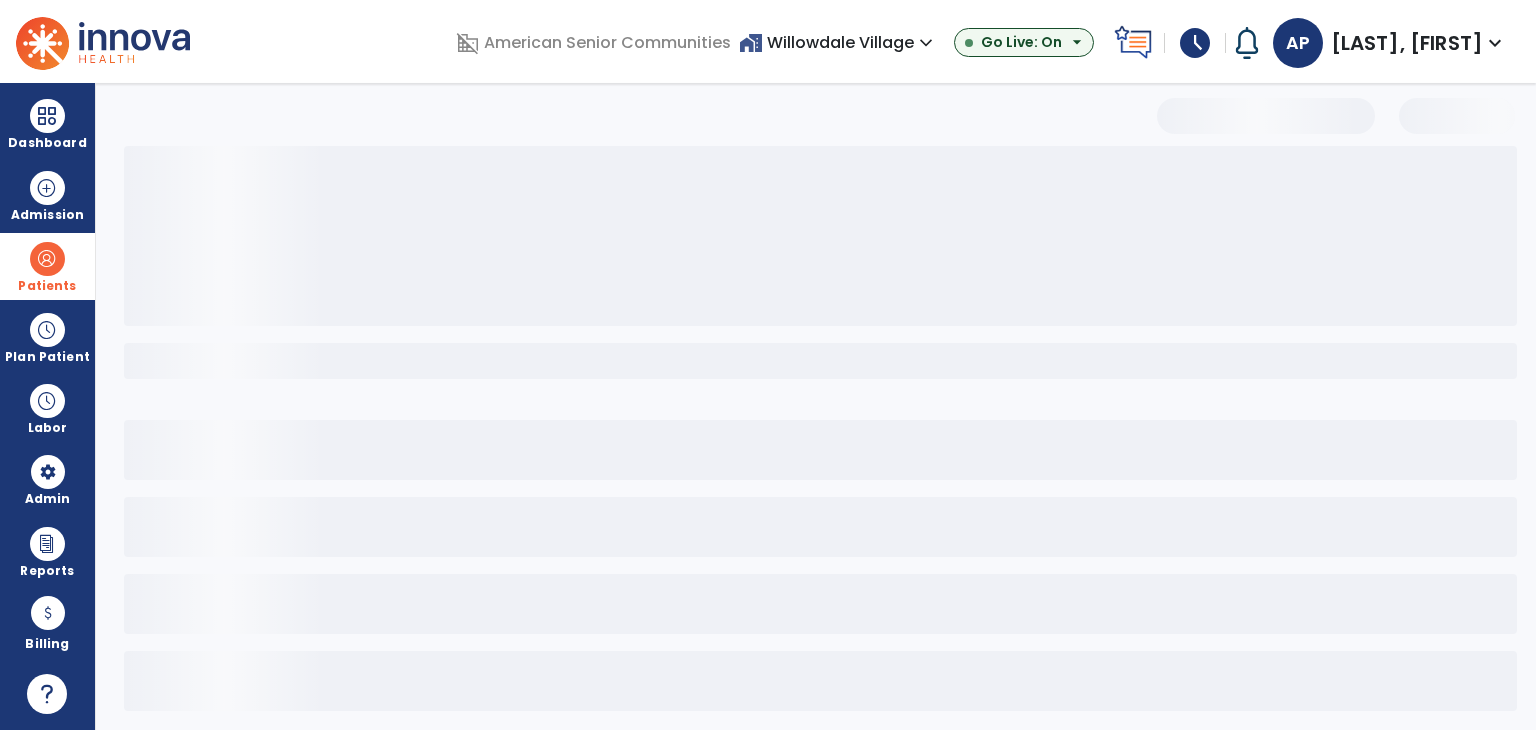 select on "***" 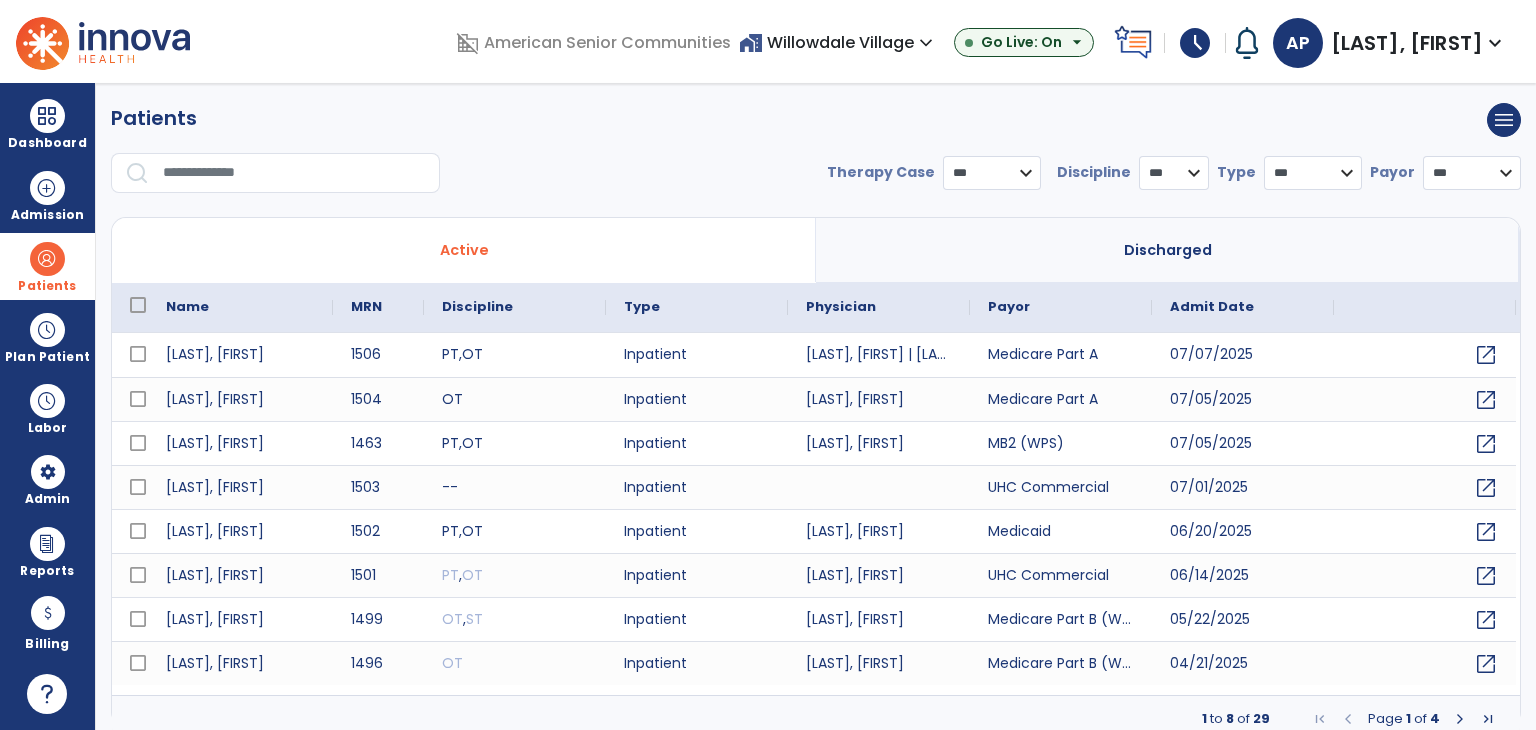 click at bounding box center (294, 173) 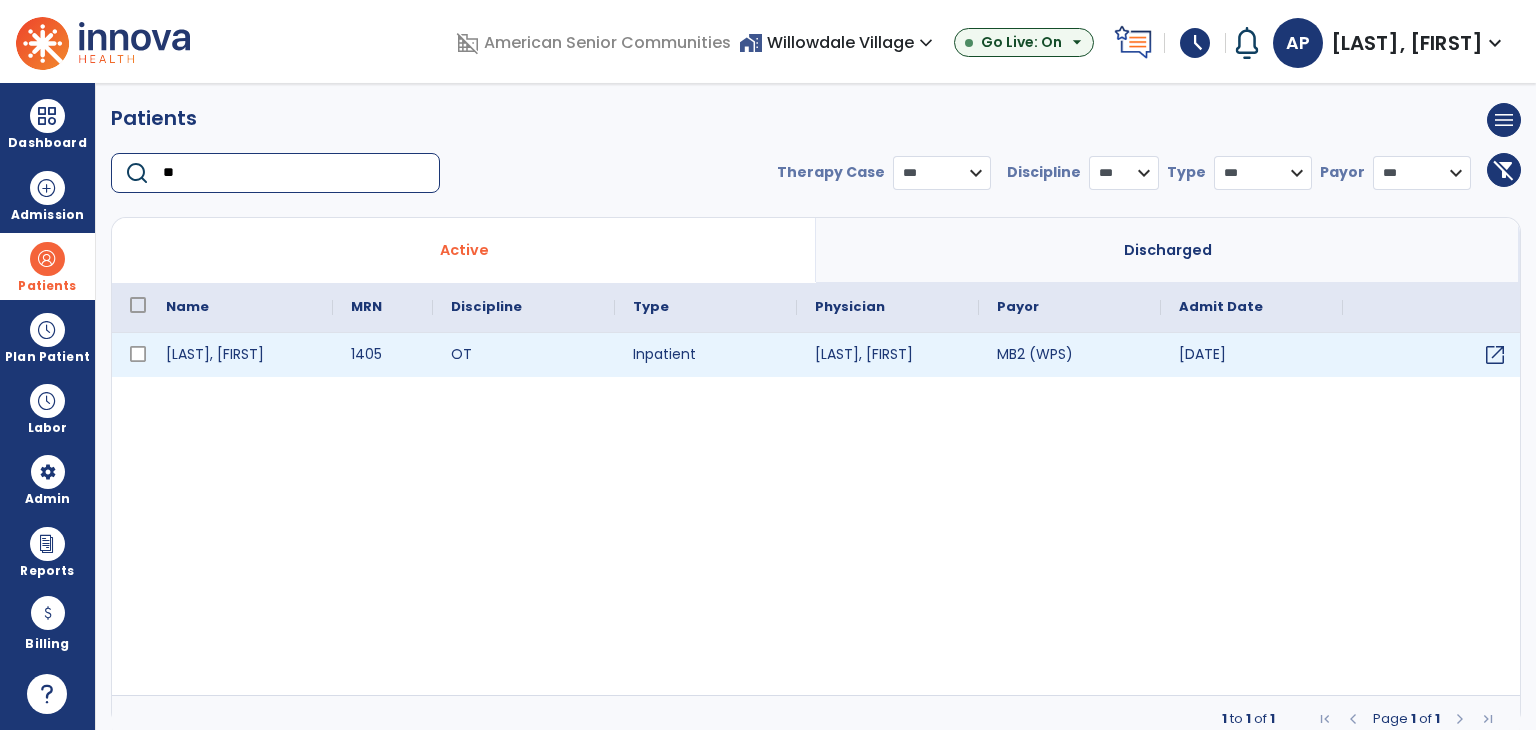 type on "**" 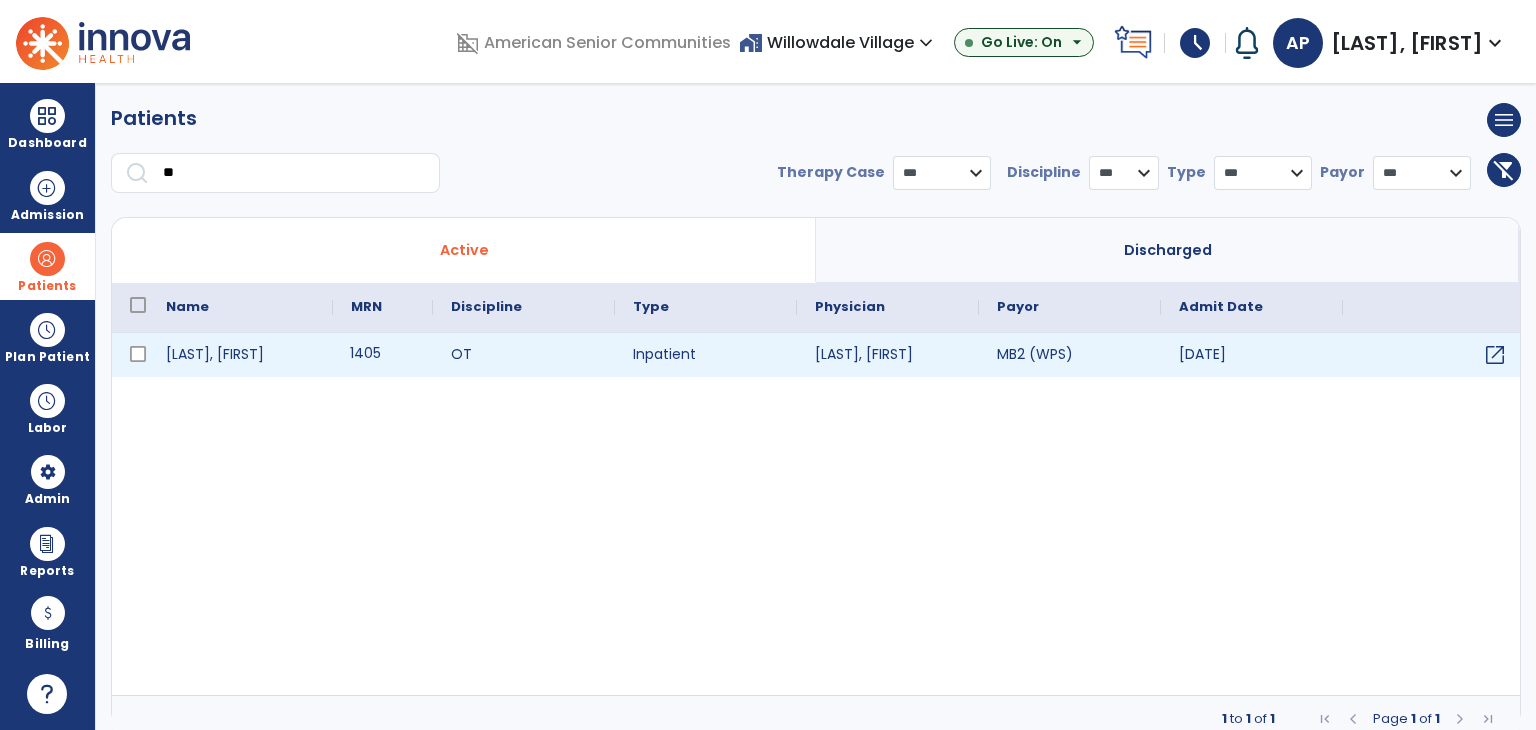 click on "1405" at bounding box center (383, 355) 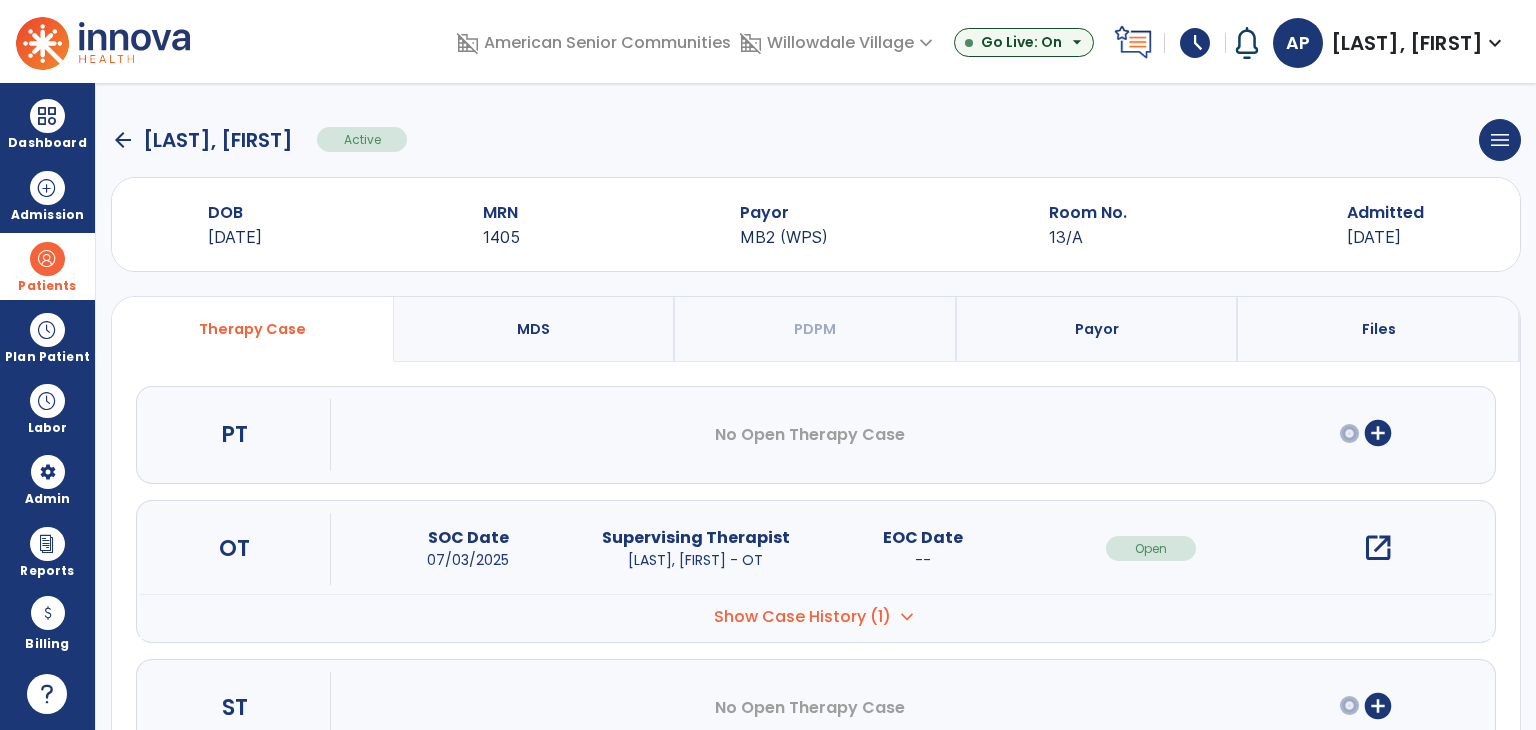 click on "open_in_new" at bounding box center (1378, 548) 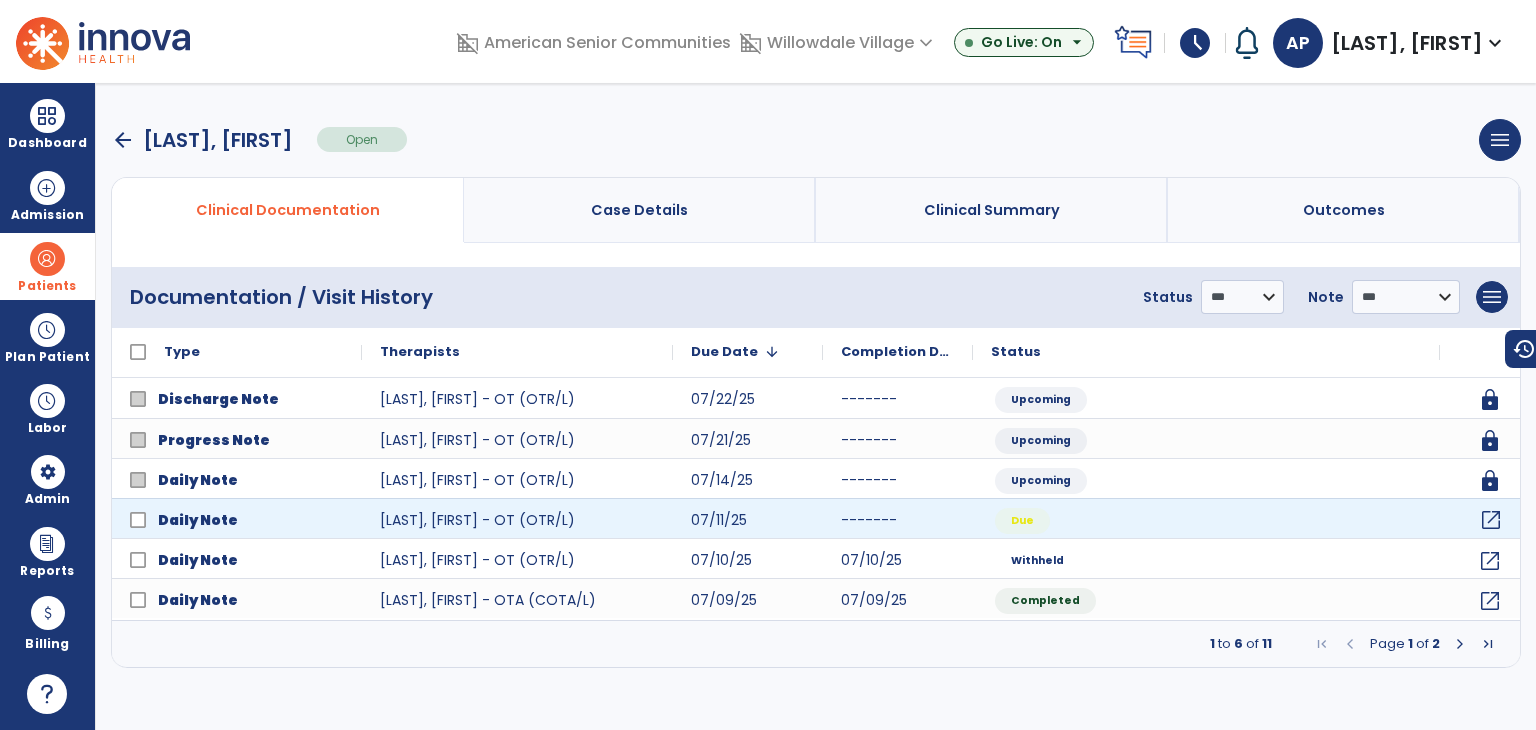 click on "open_in_new" 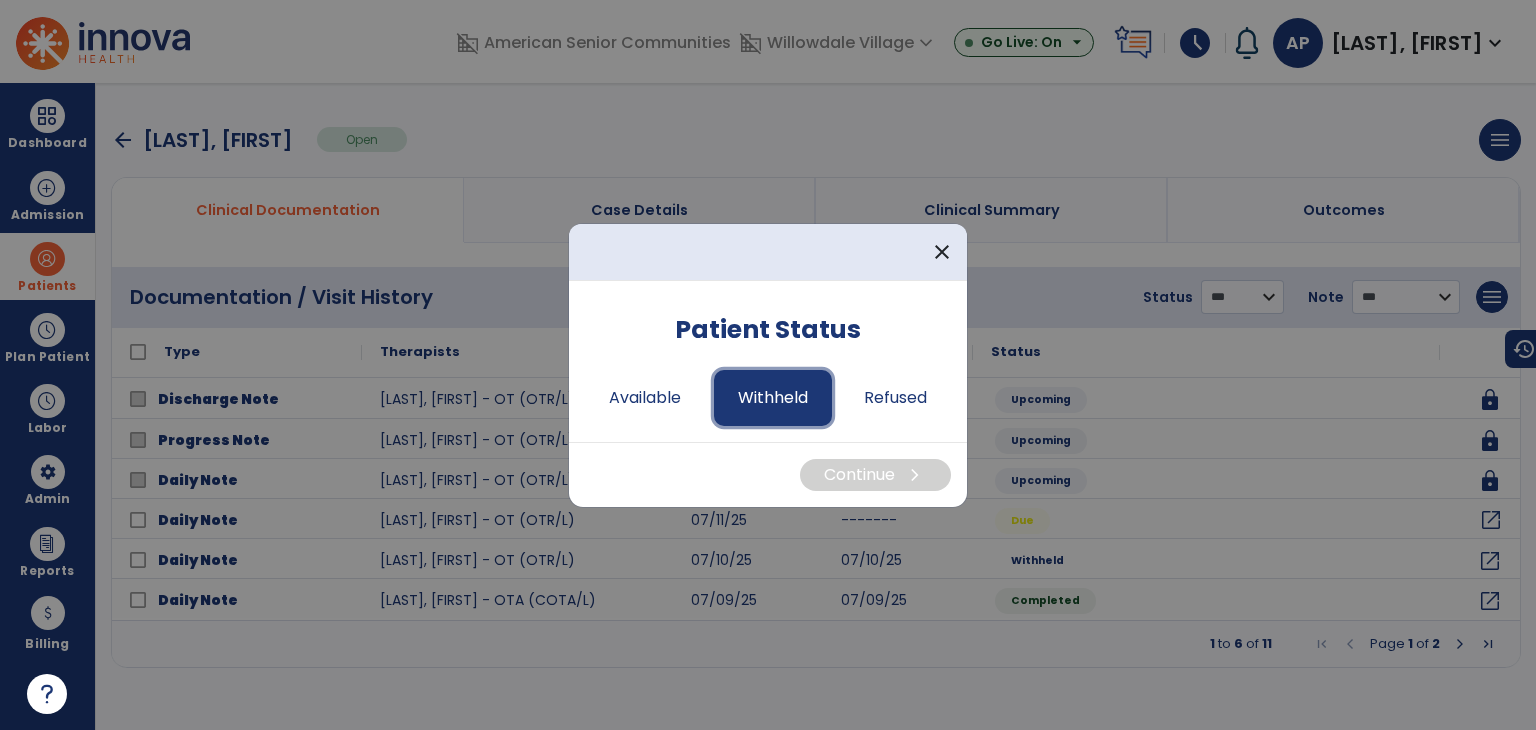 click on "Withheld" at bounding box center [773, 398] 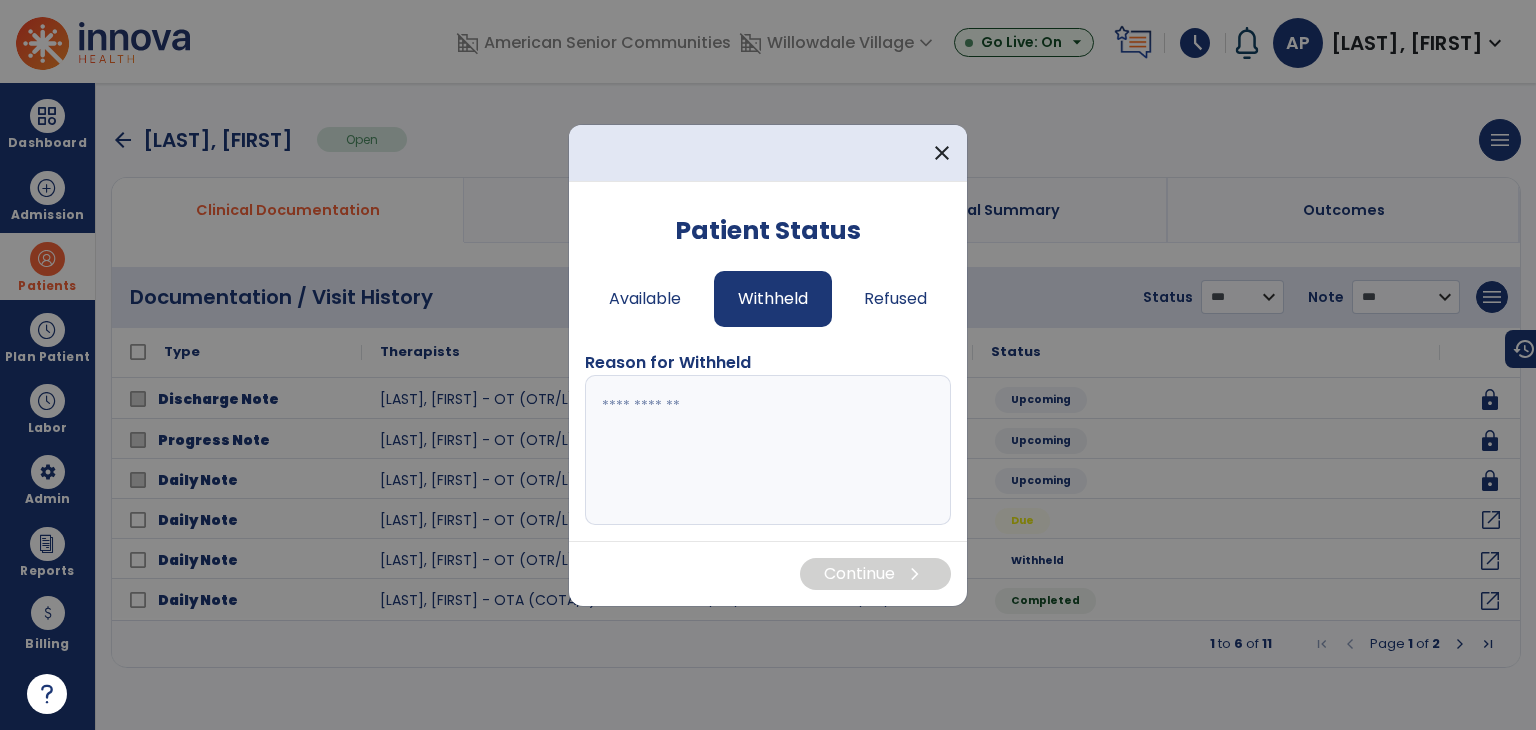 drag, startPoint x: 776, startPoint y: 400, endPoint x: 780, endPoint y: 438, distance: 38.209946 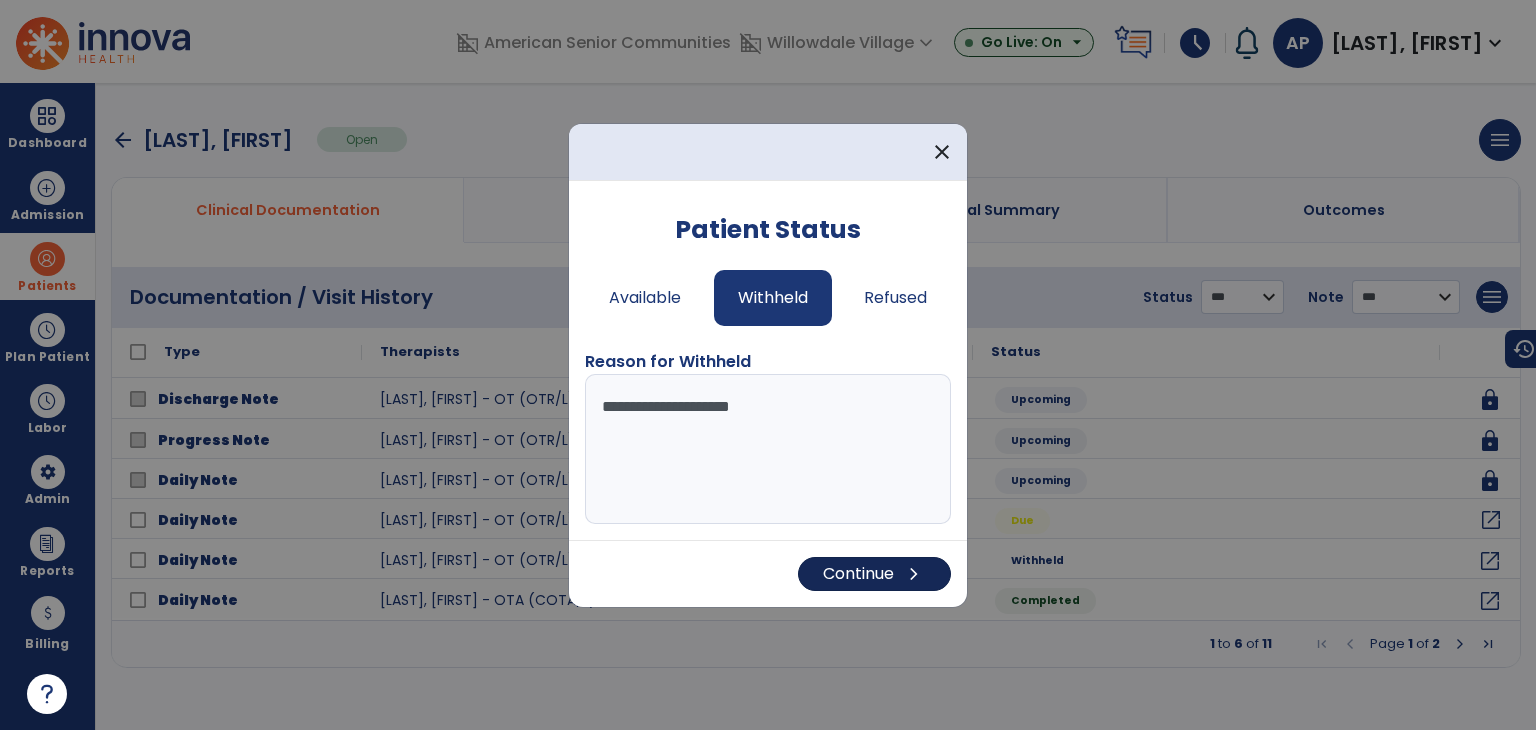 type on "**********" 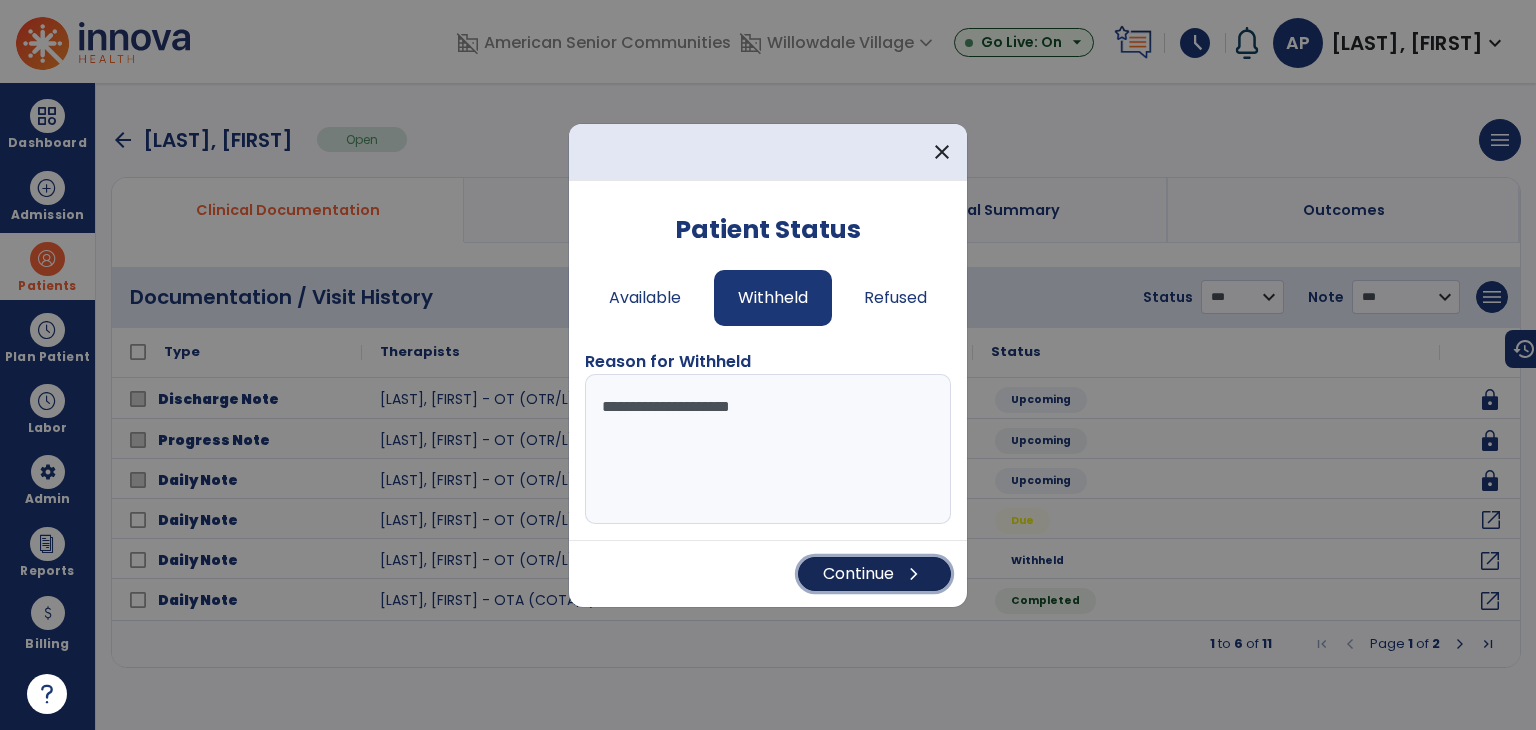click on "Continue   chevron_right" at bounding box center [874, 574] 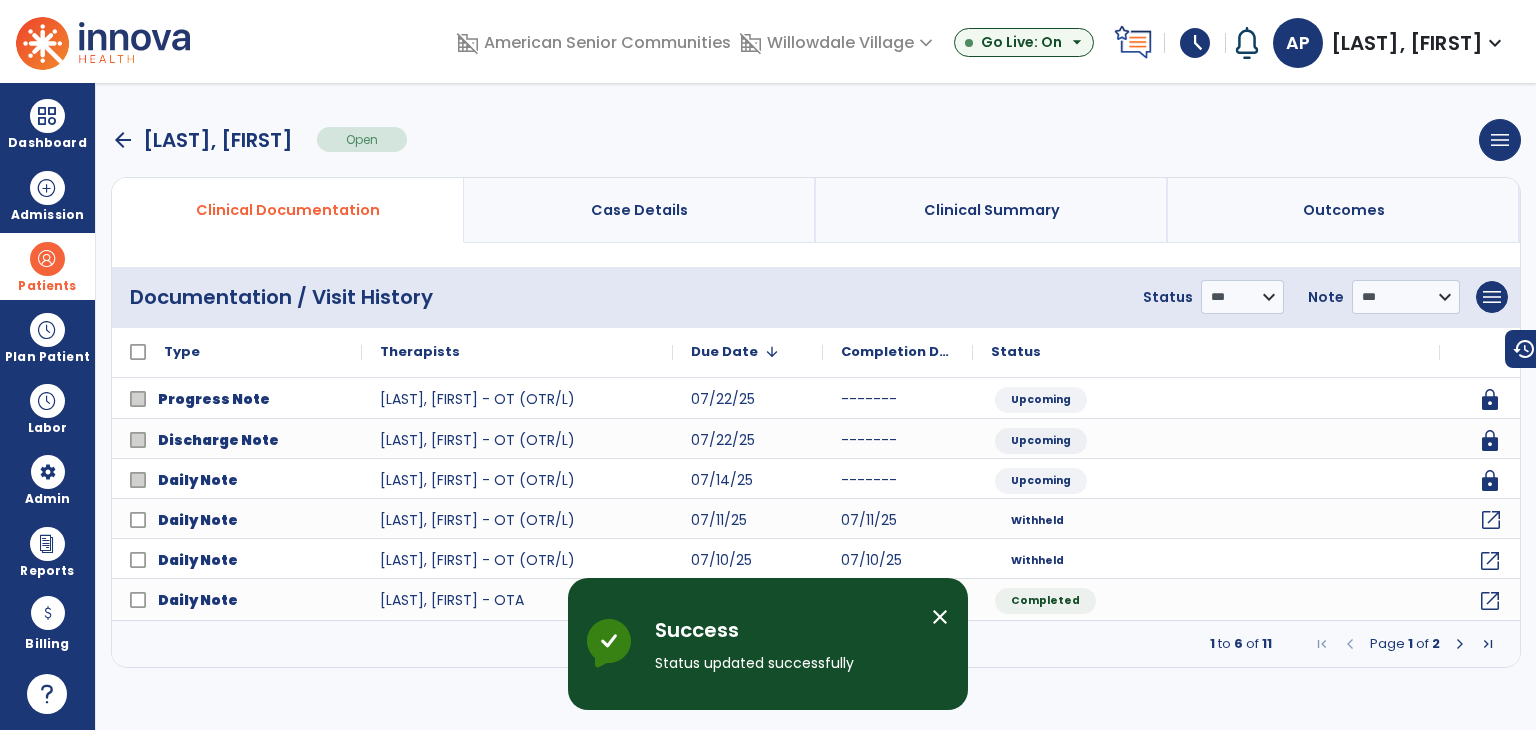 click on "arrow_back" at bounding box center (123, 140) 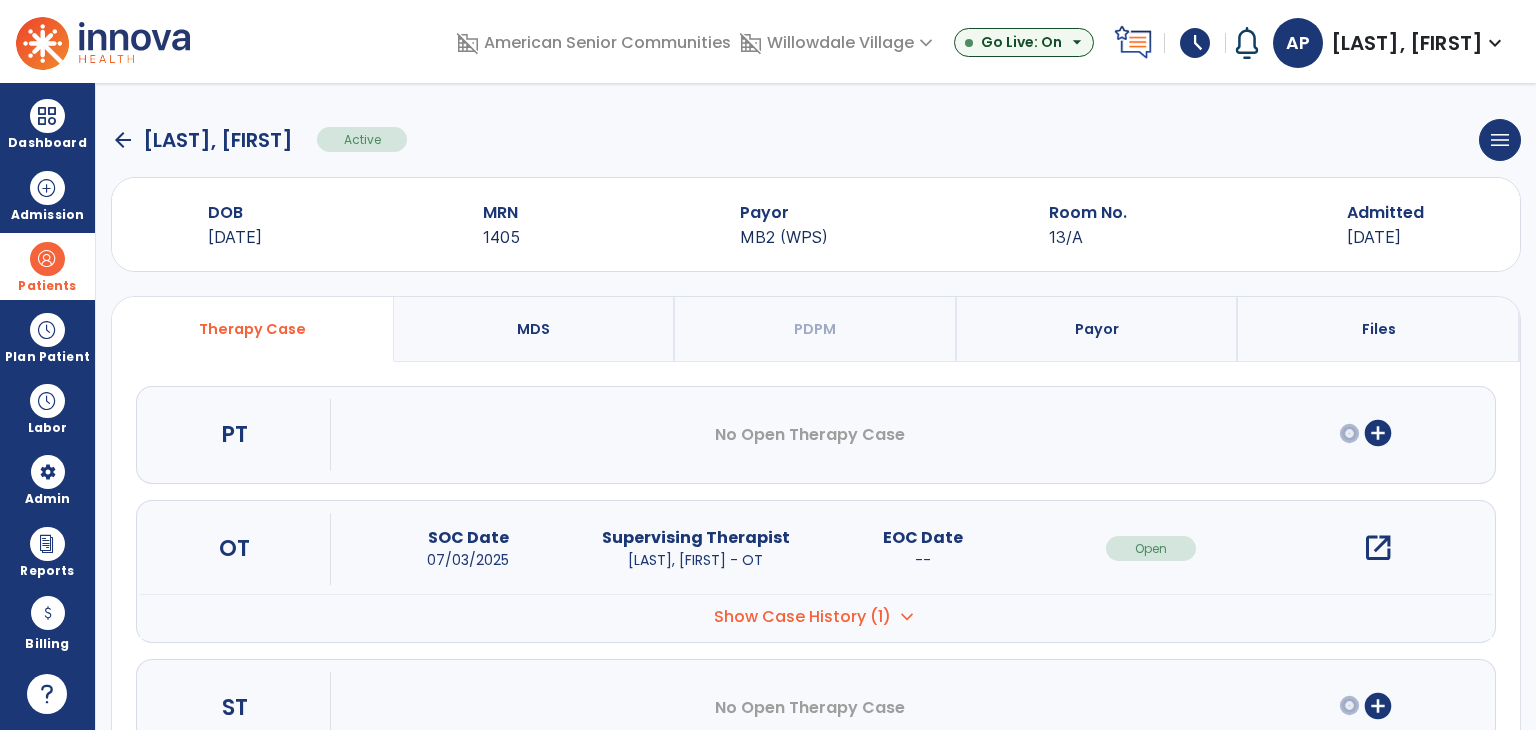 click on "arrow_back" 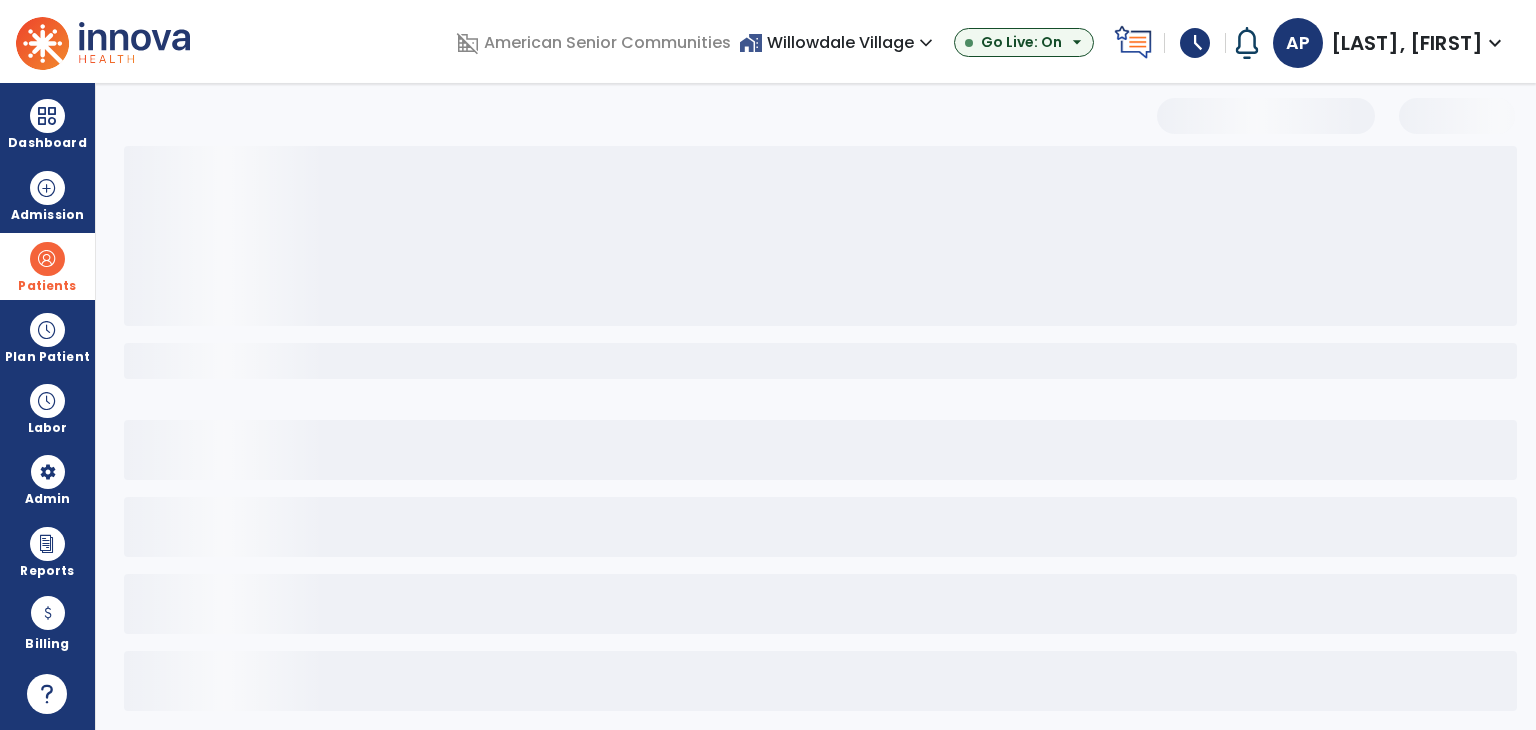 select on "***" 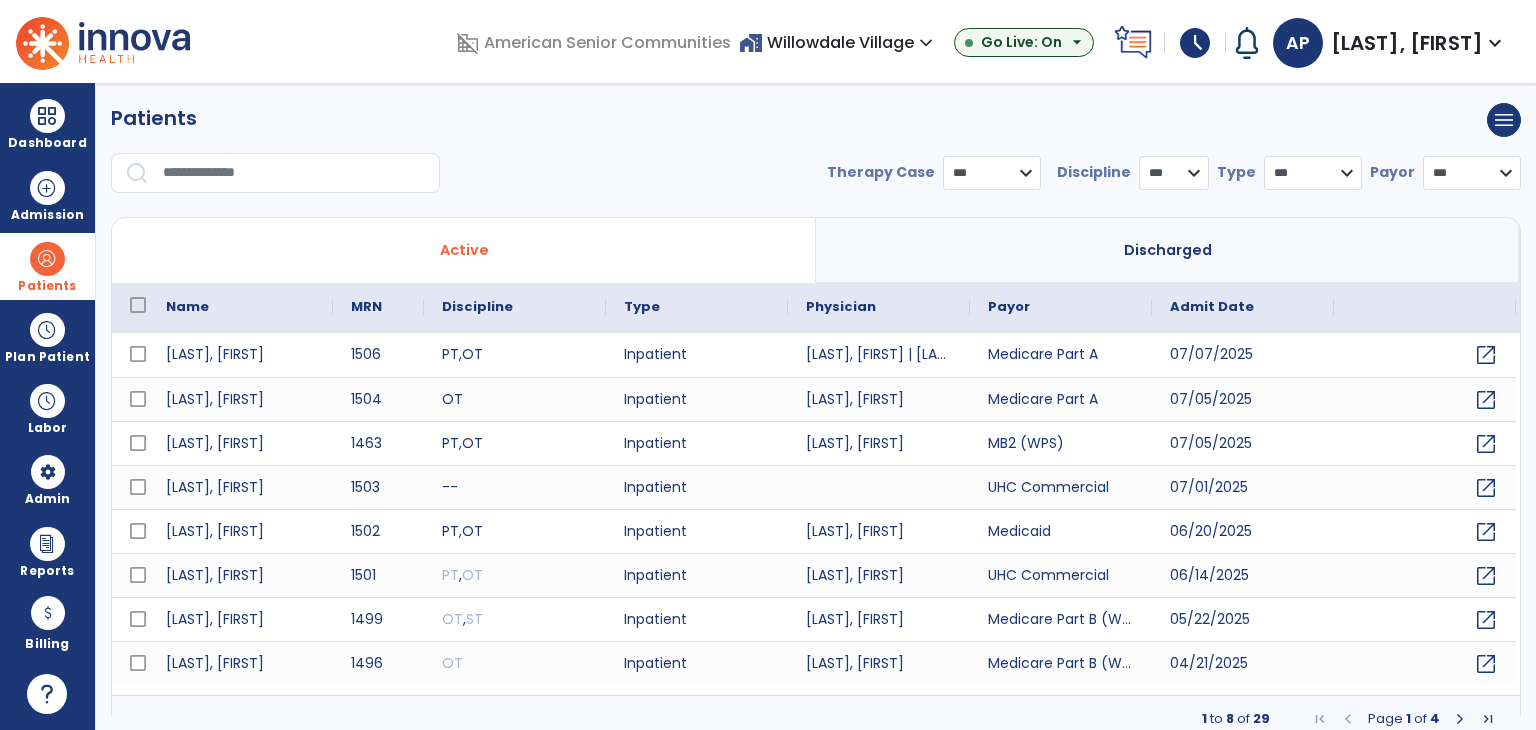 click at bounding box center (294, 173) 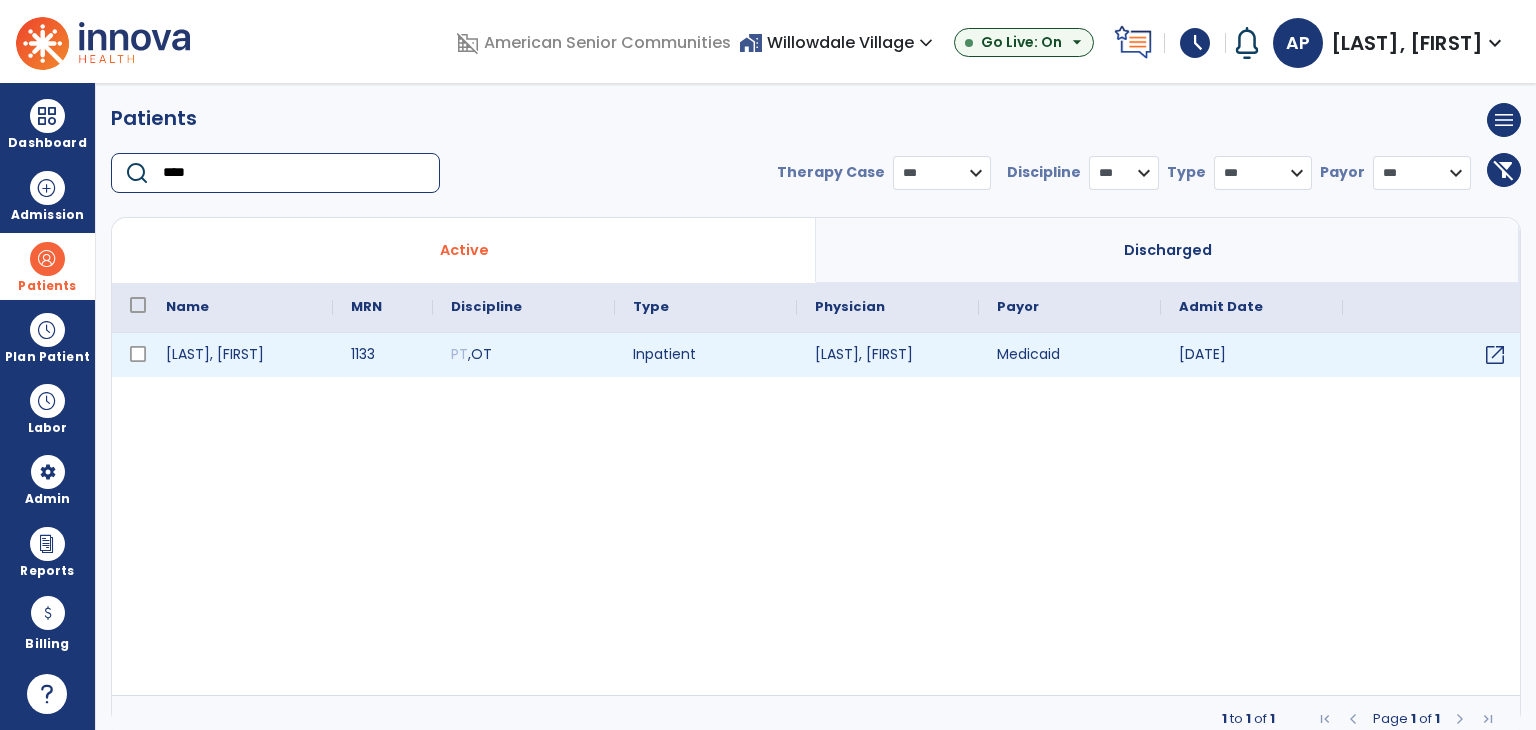 type on "****" 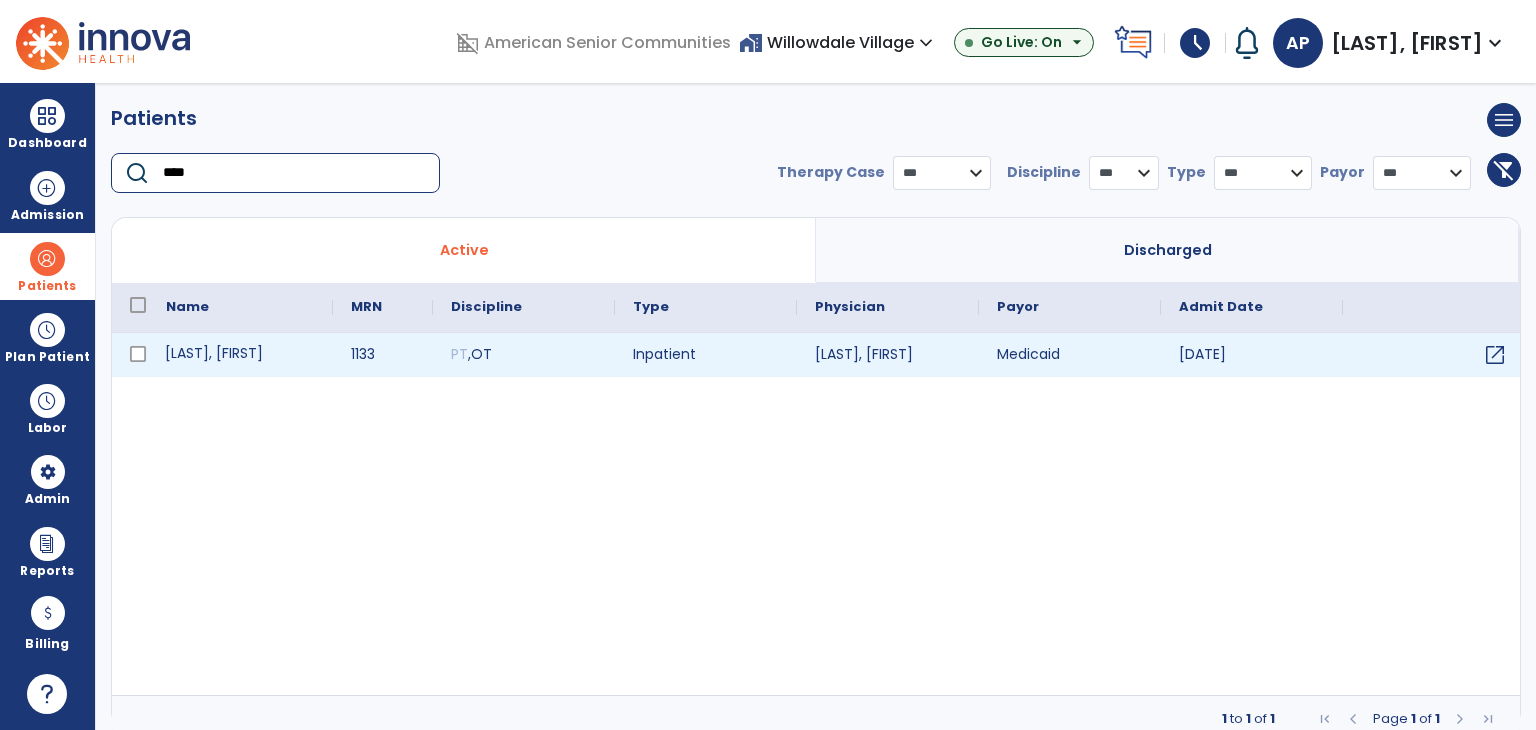 click on "[LAST], [FIRST]" at bounding box center (240, 355) 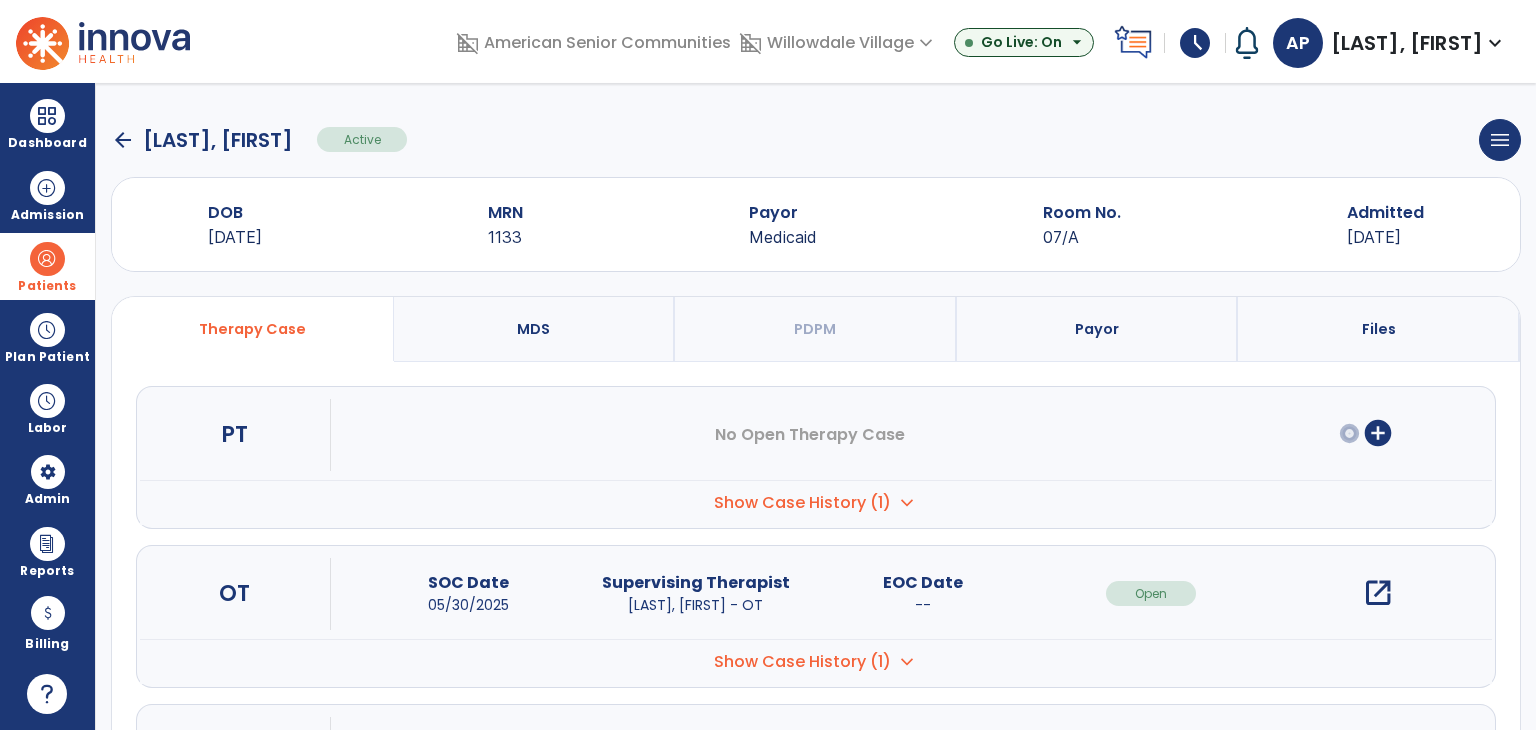 click on "open_in_new" at bounding box center [1378, 593] 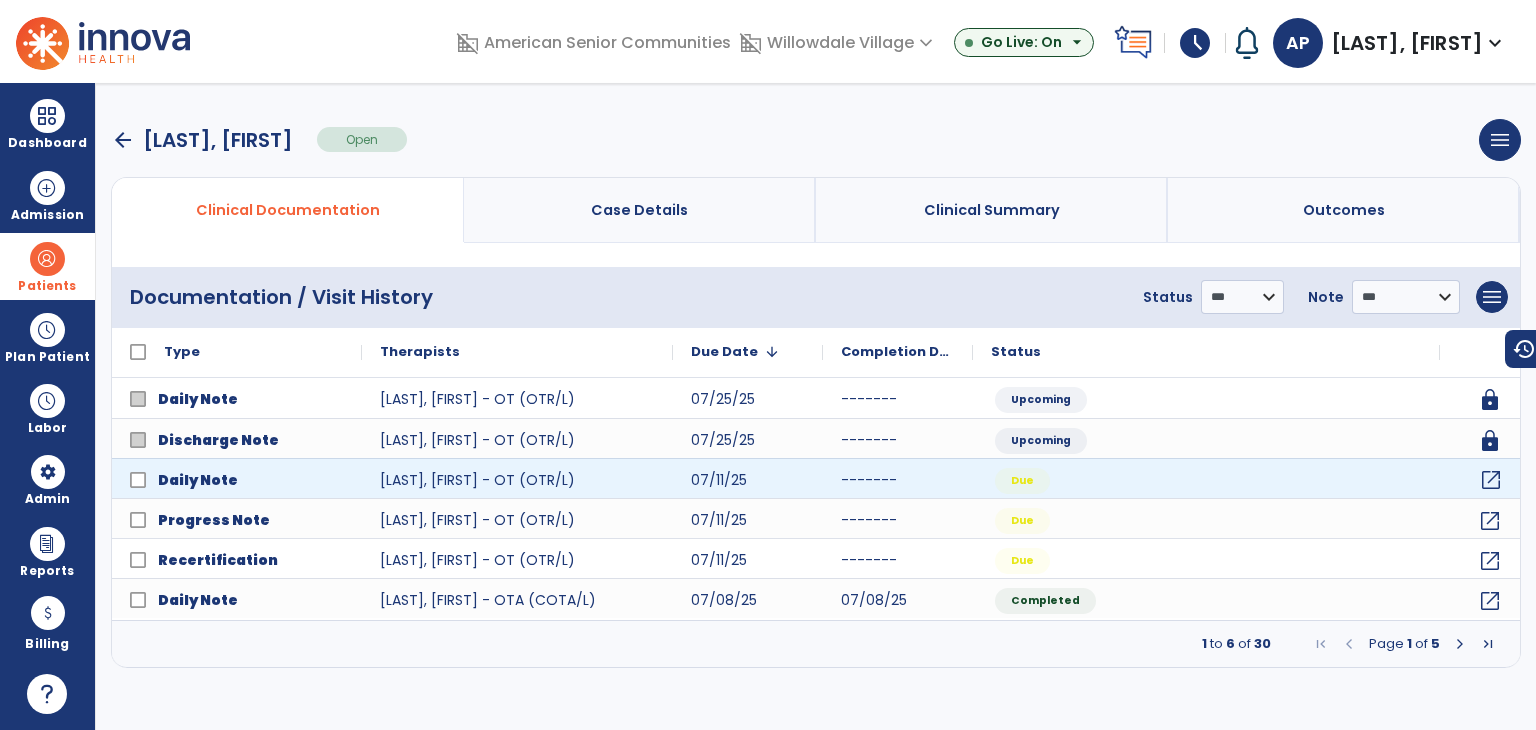 click on "open_in_new" 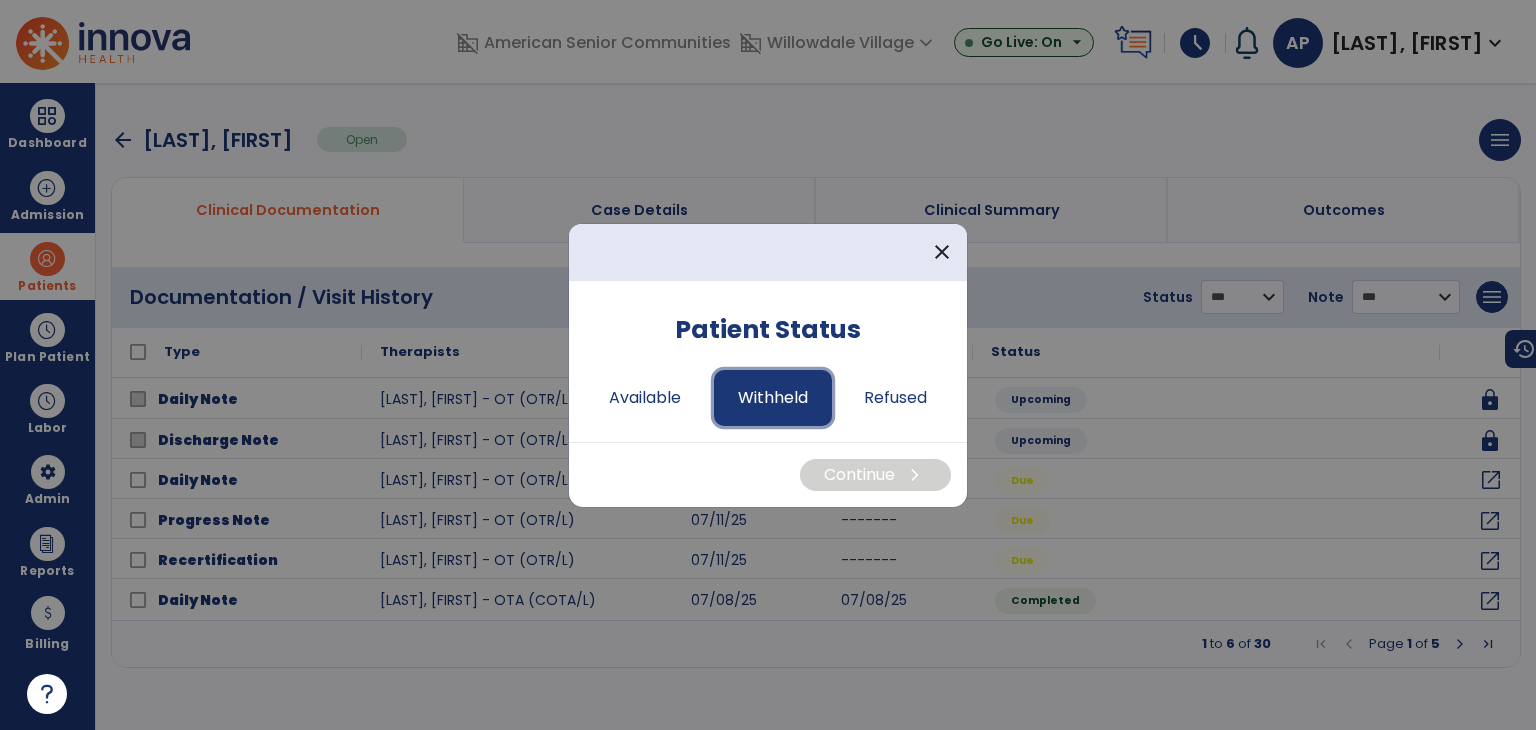 click on "Withheld" at bounding box center [773, 398] 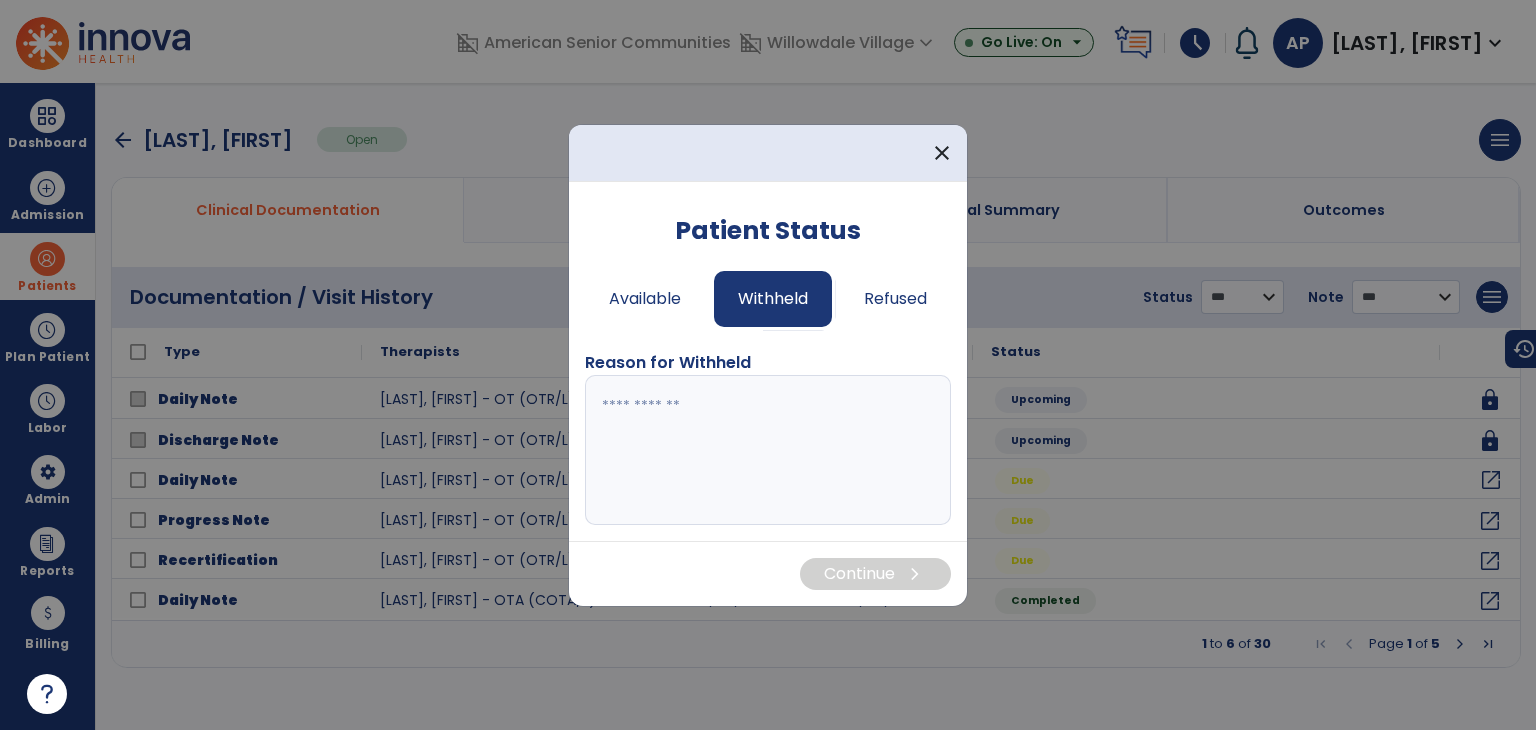 click at bounding box center [768, 450] 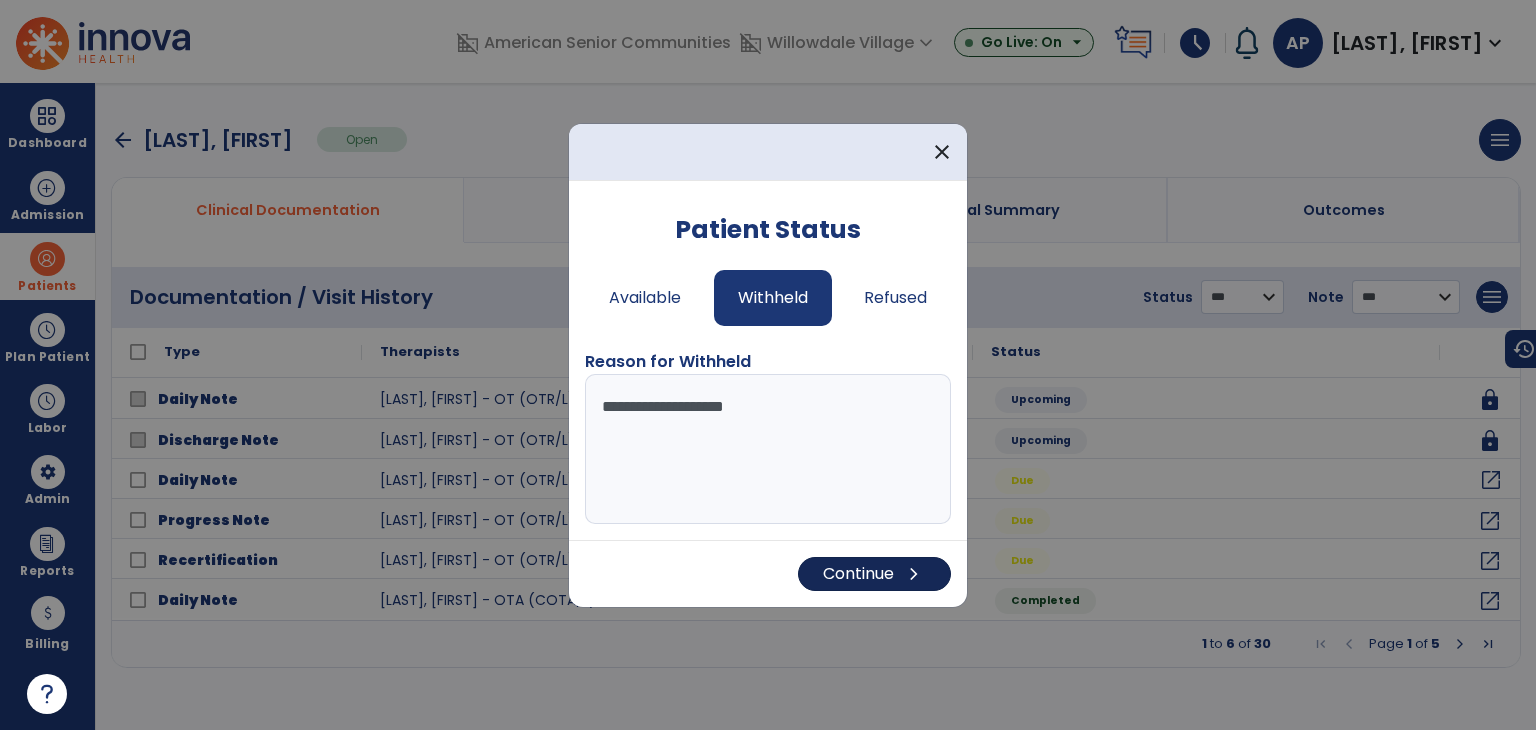 type on "**********" 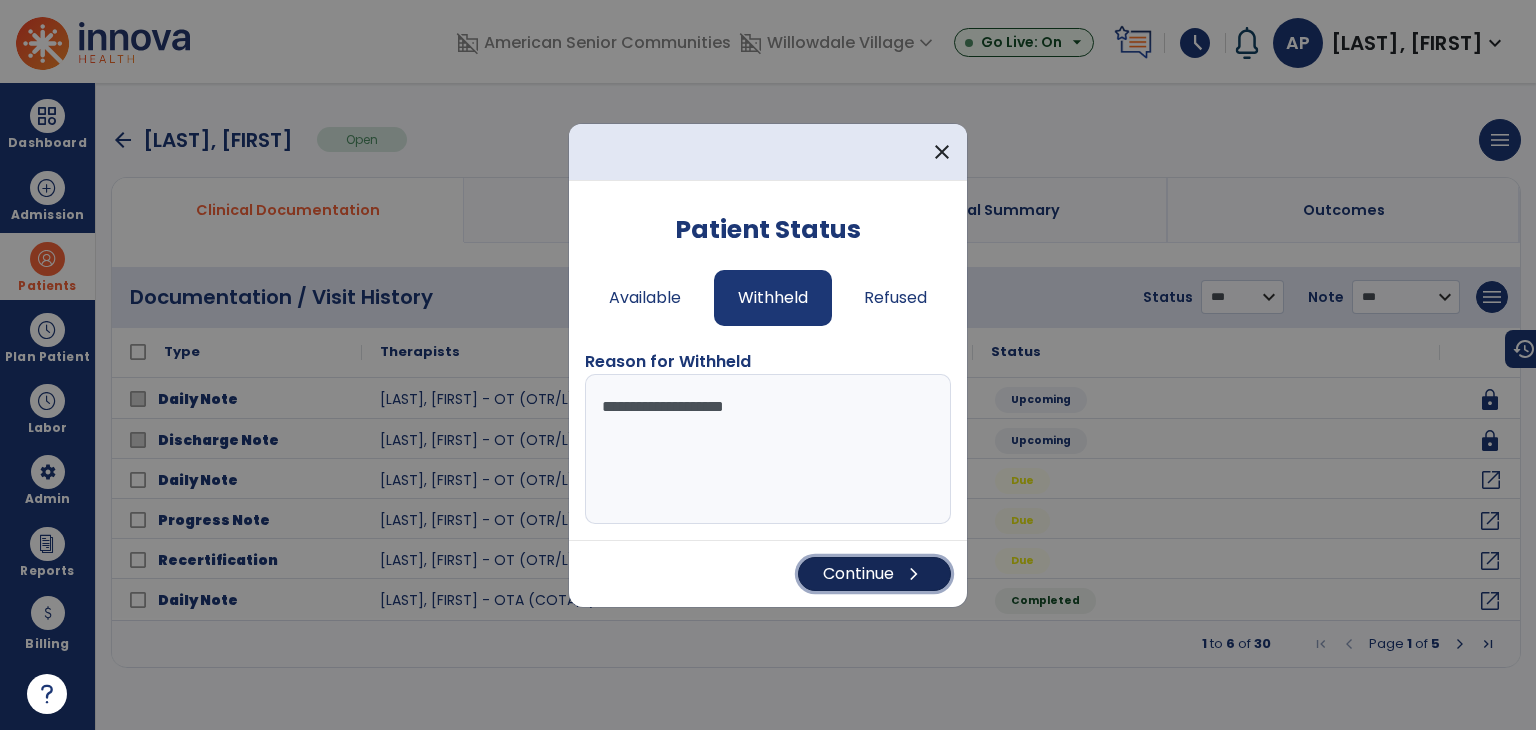 click on "Continue   chevron_right" at bounding box center [874, 574] 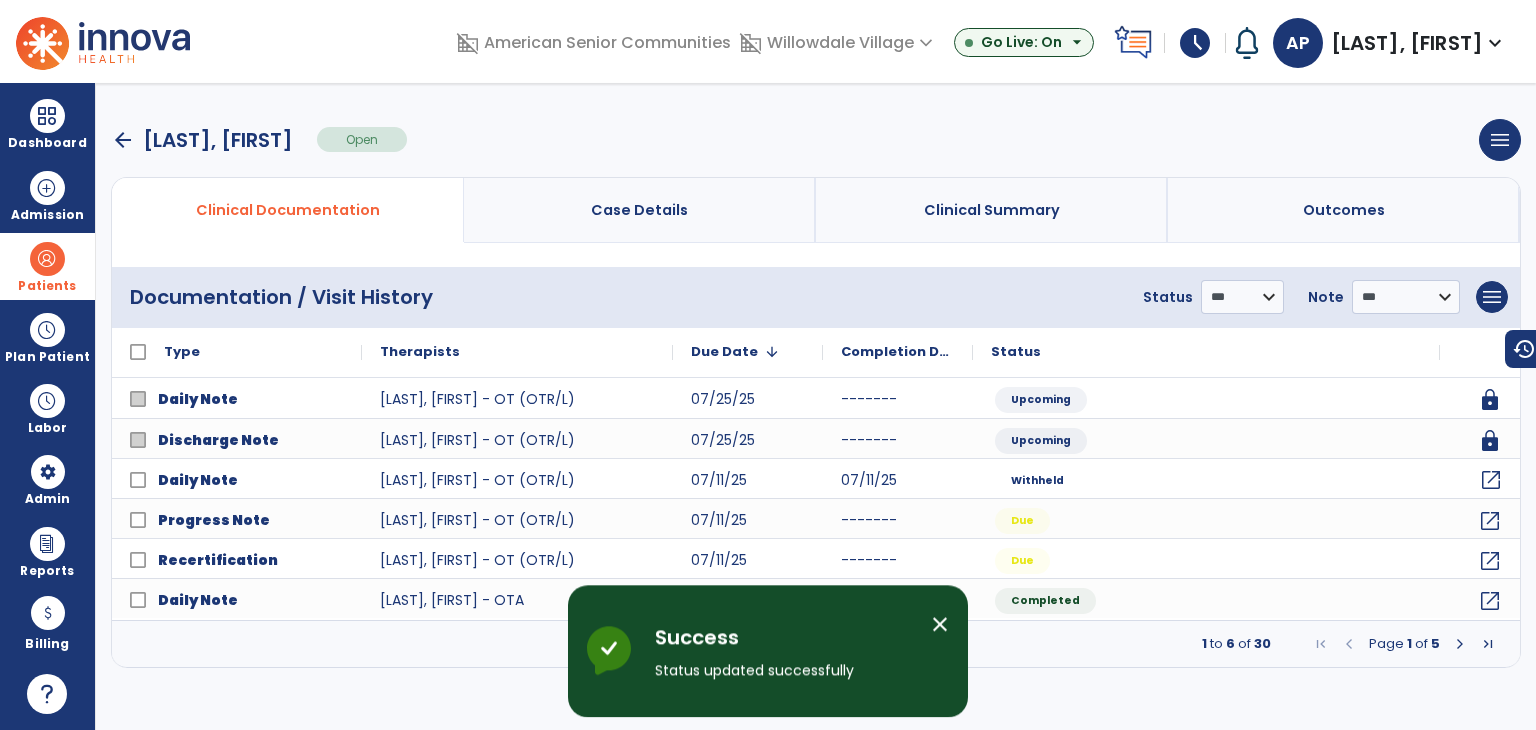 click on "Success Status updated successfully  close   Innova Health  Success" at bounding box center [768, 644] 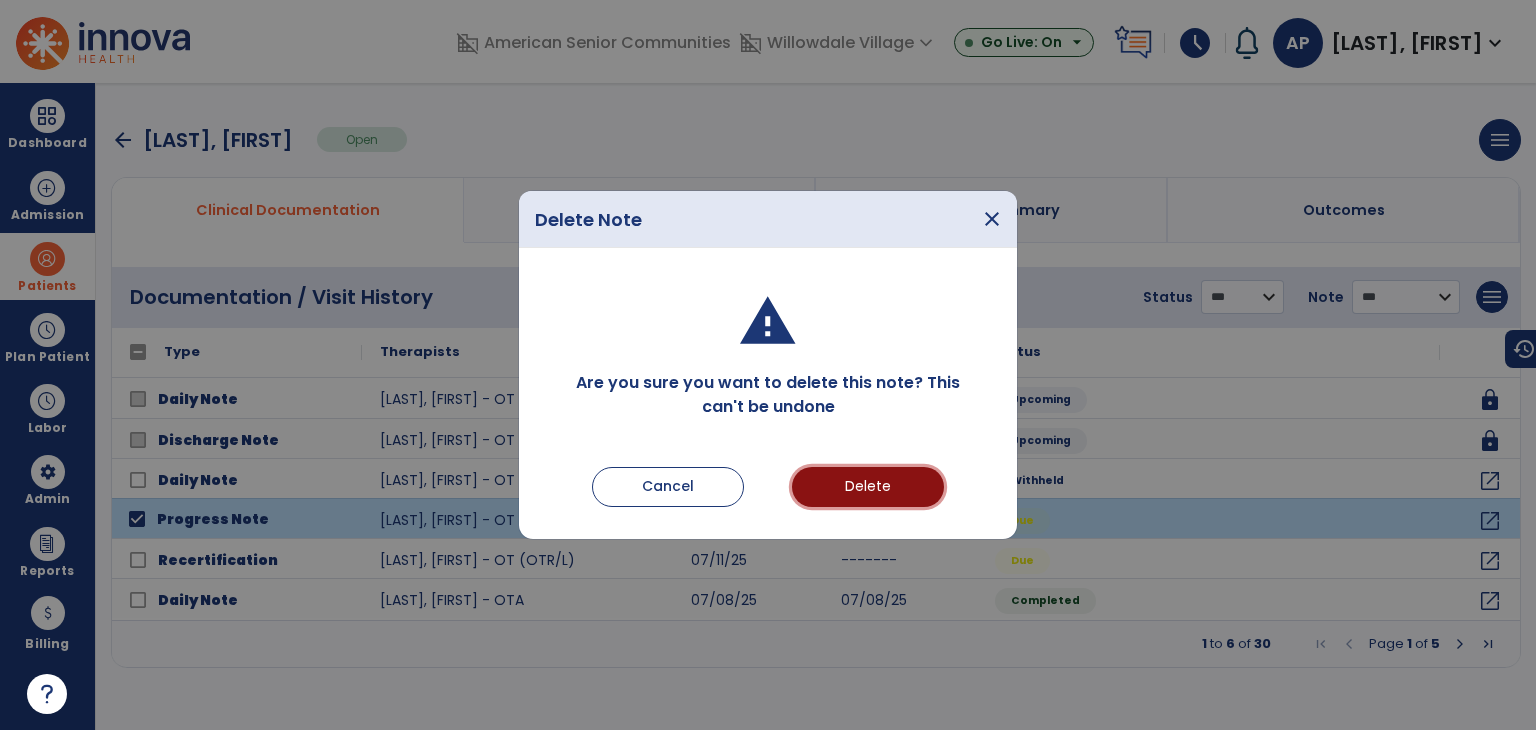 click on "Delete" at bounding box center [868, 487] 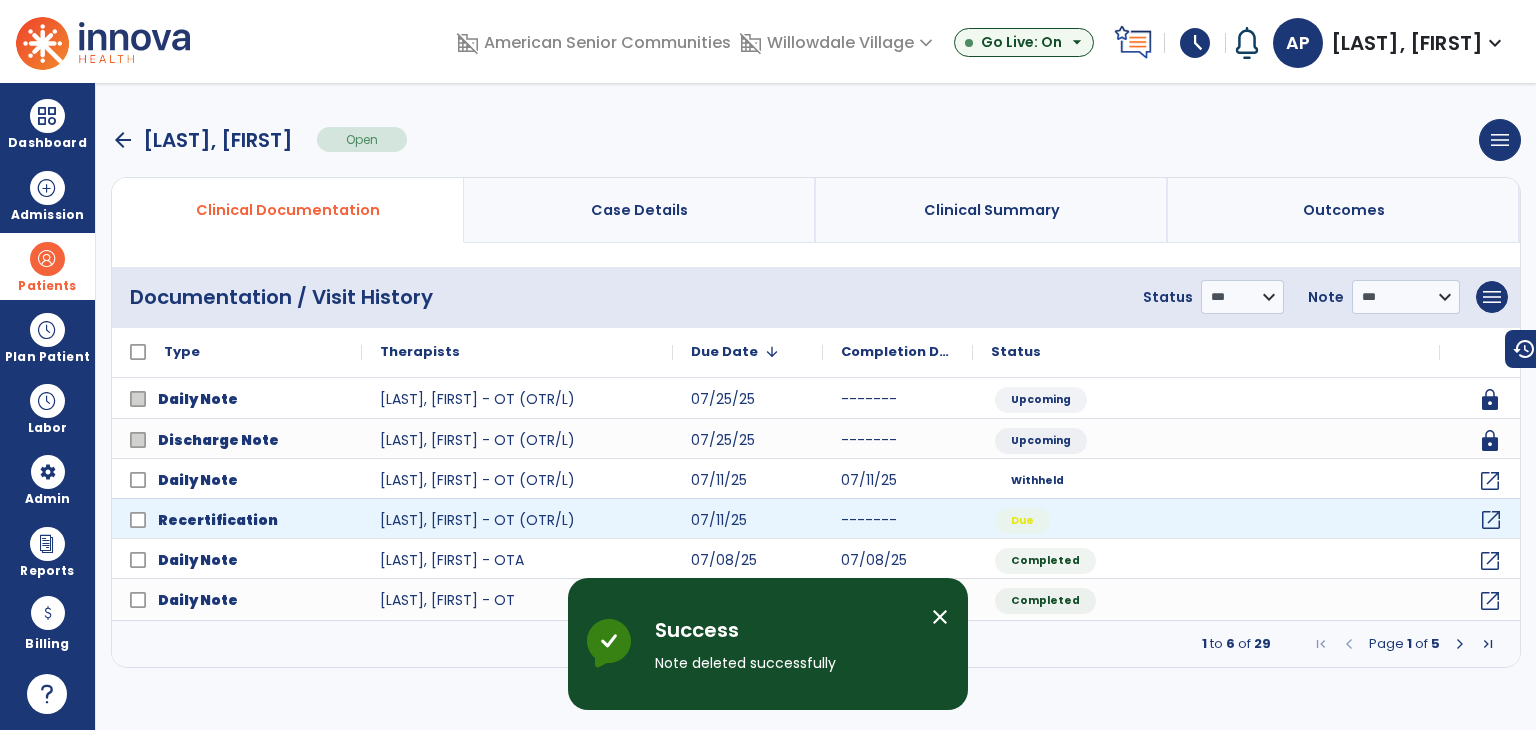 click on "open_in_new" 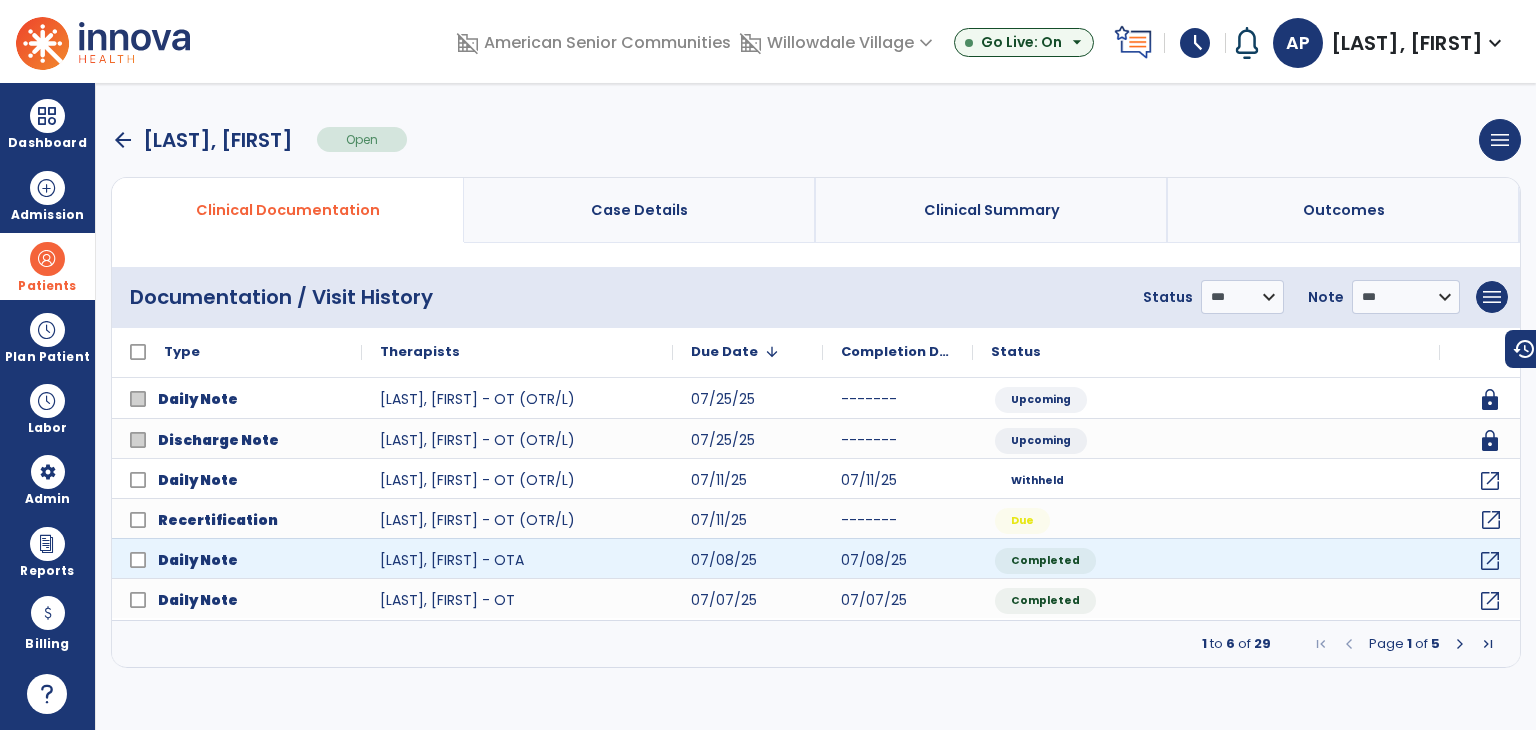 select on "**" 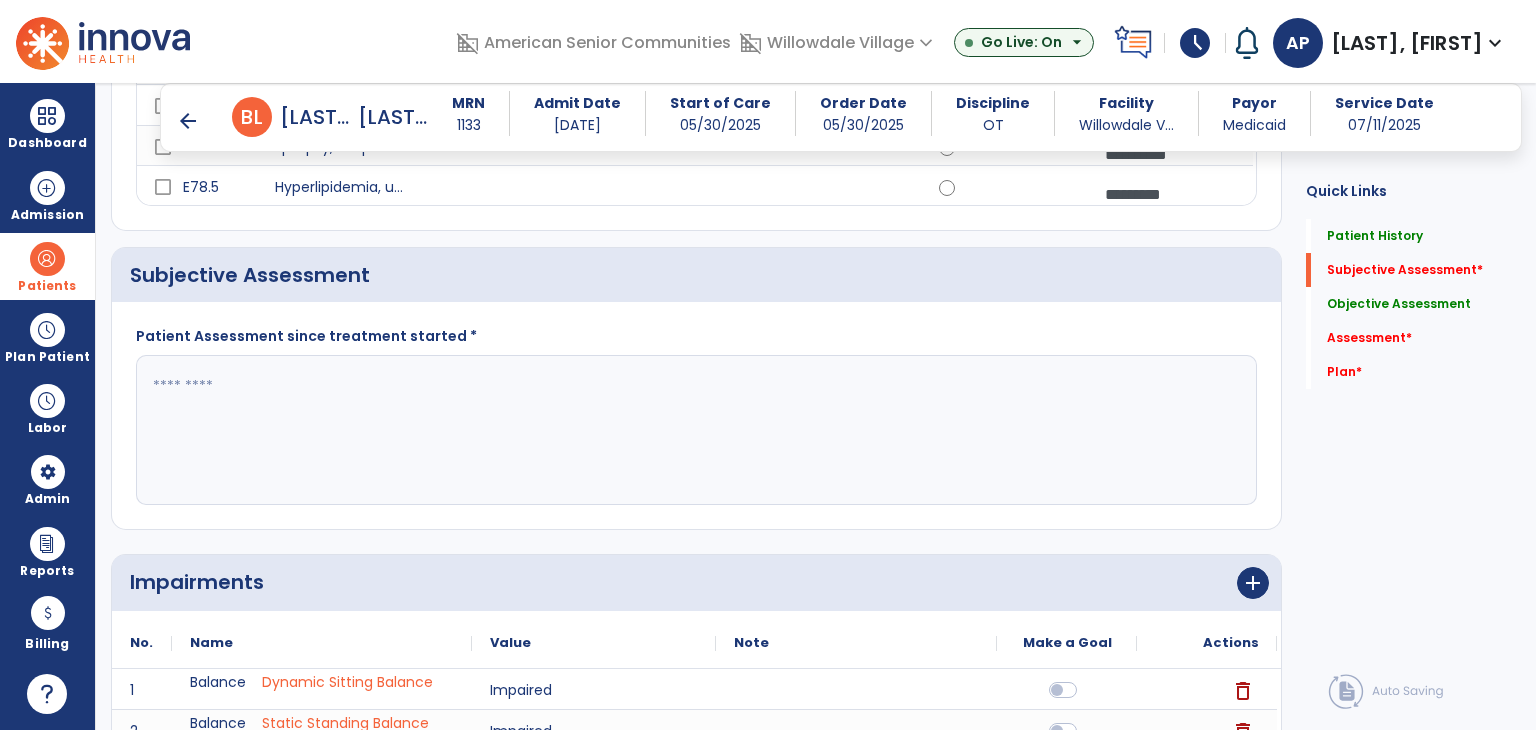 scroll, scrollTop: 500, scrollLeft: 0, axis: vertical 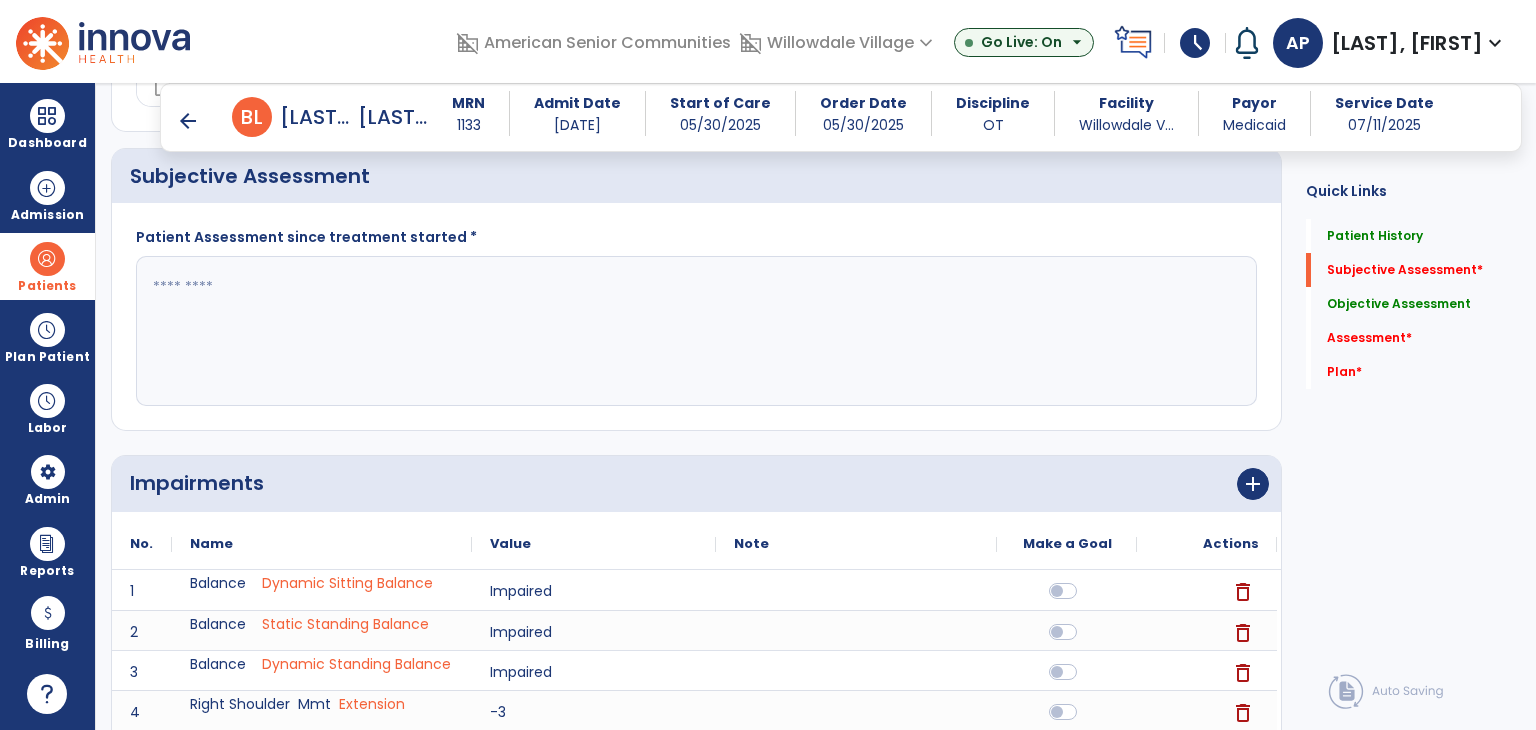 click 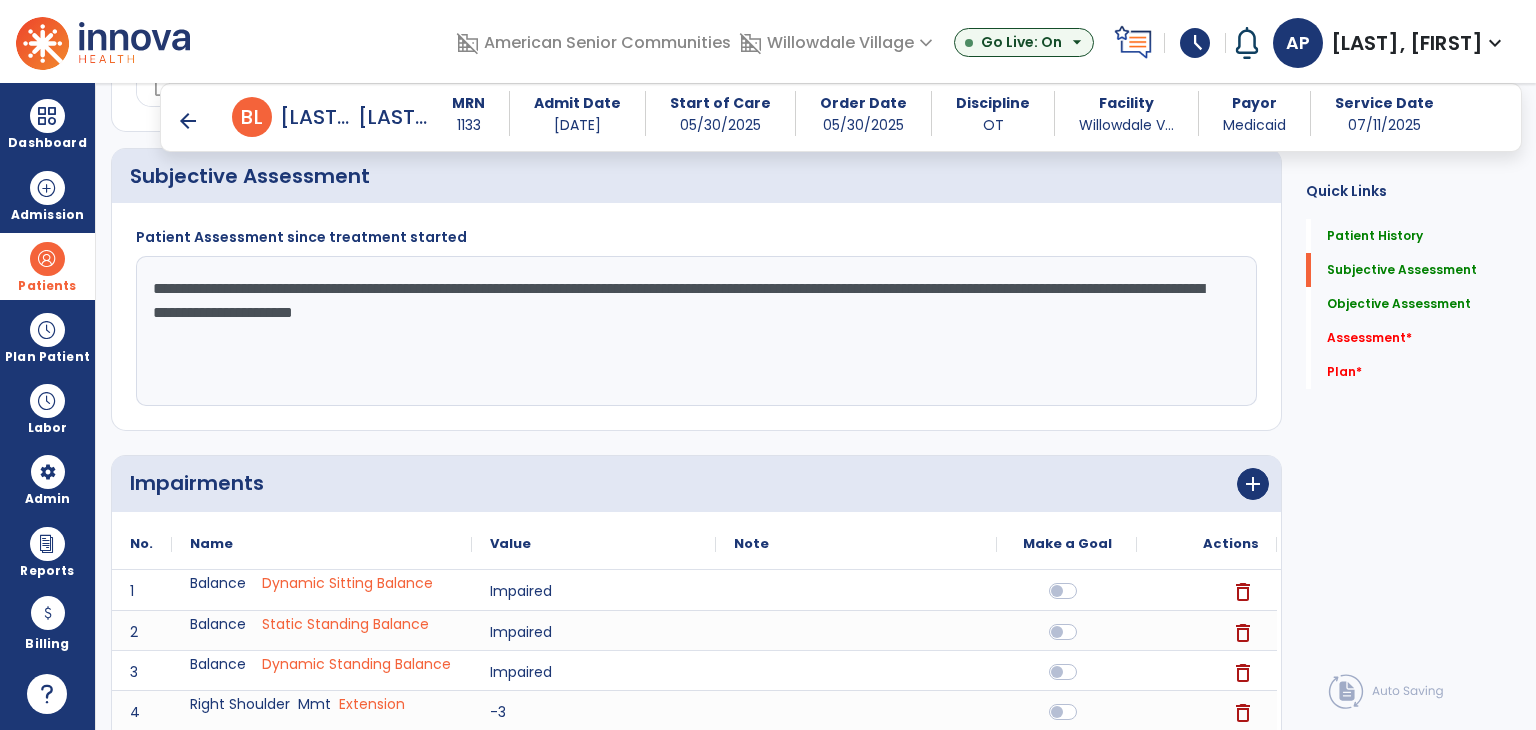 click on "**********" 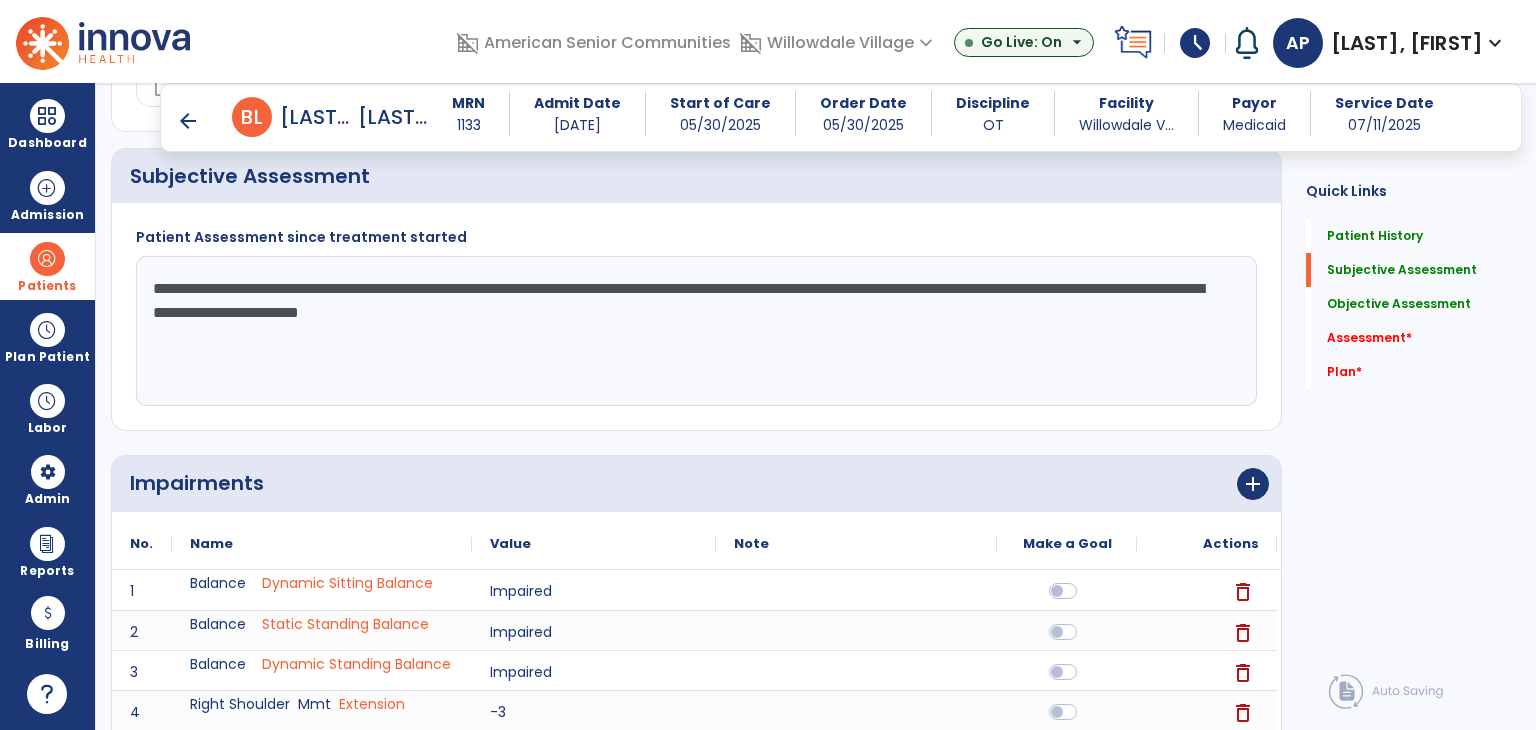 click on "**********" 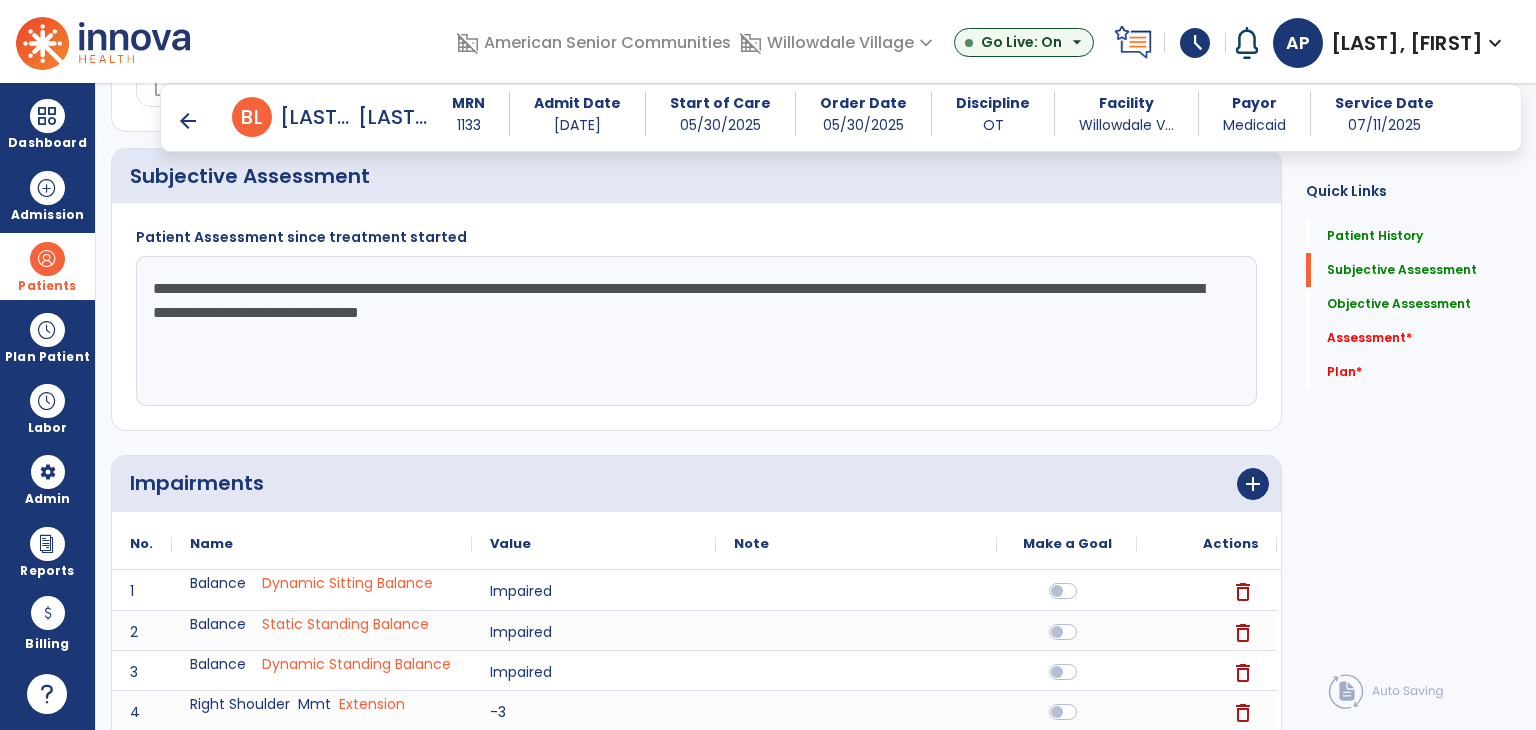 click on "**********" 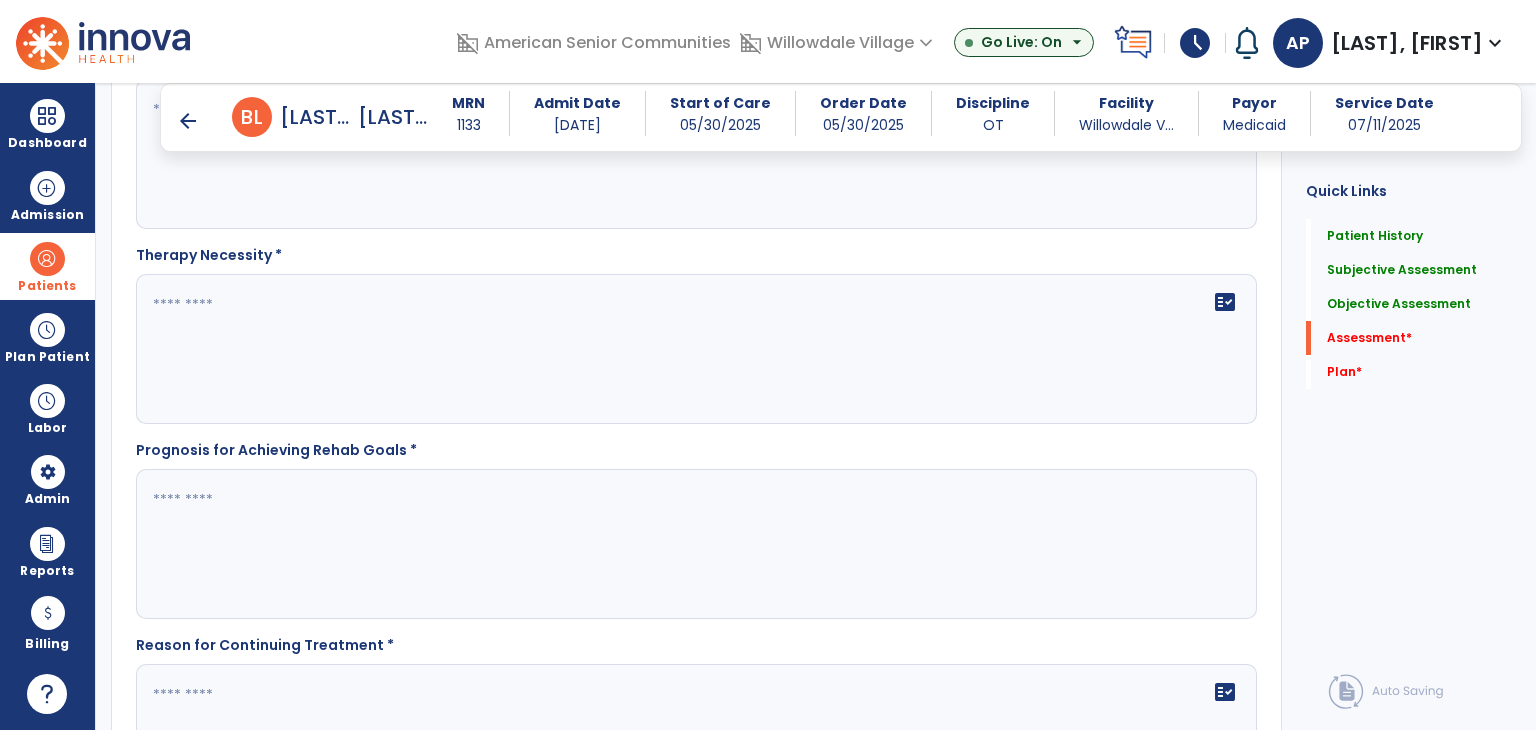 scroll, scrollTop: 1900, scrollLeft: 0, axis: vertical 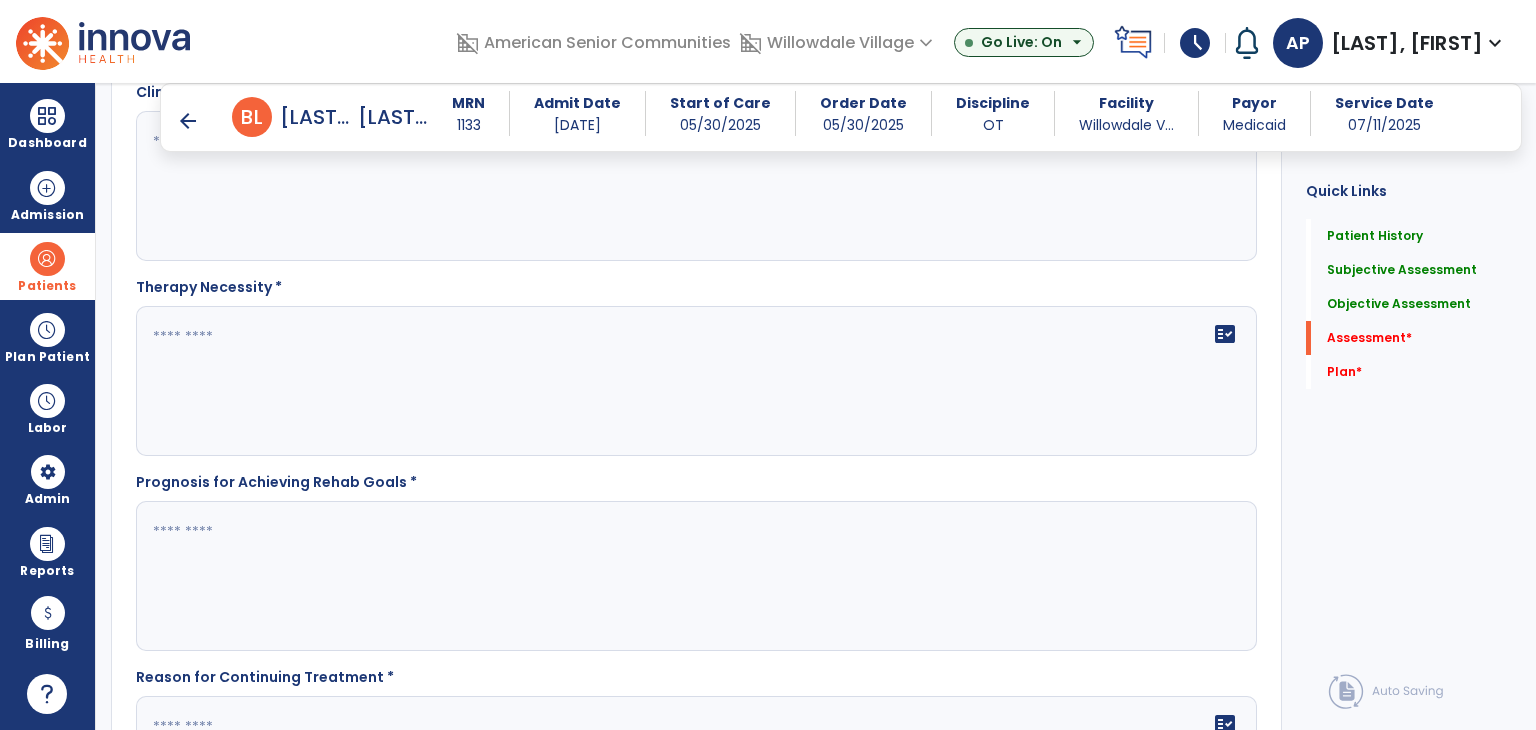 paste on "**********" 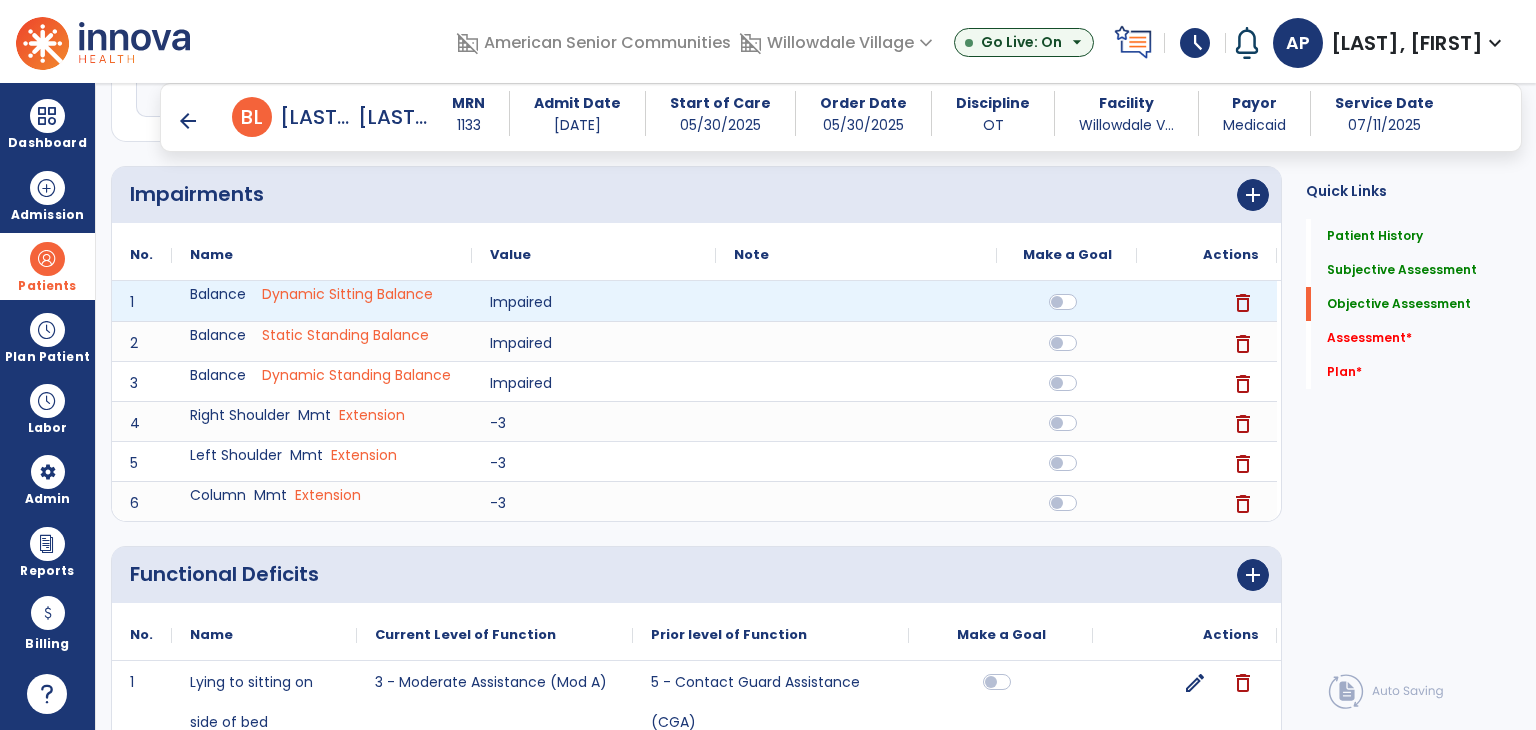 type on "**********" 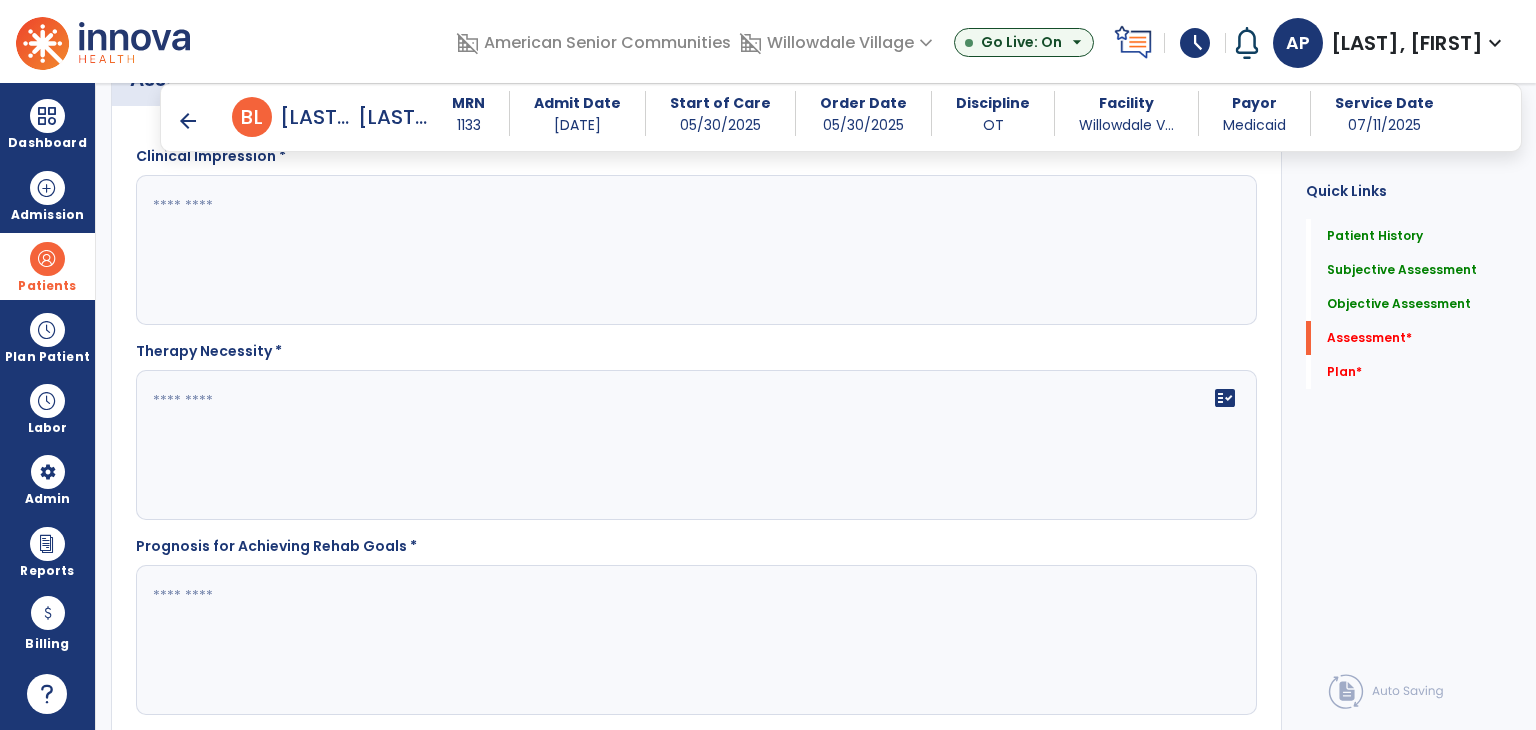 scroll, scrollTop: 1789, scrollLeft: 0, axis: vertical 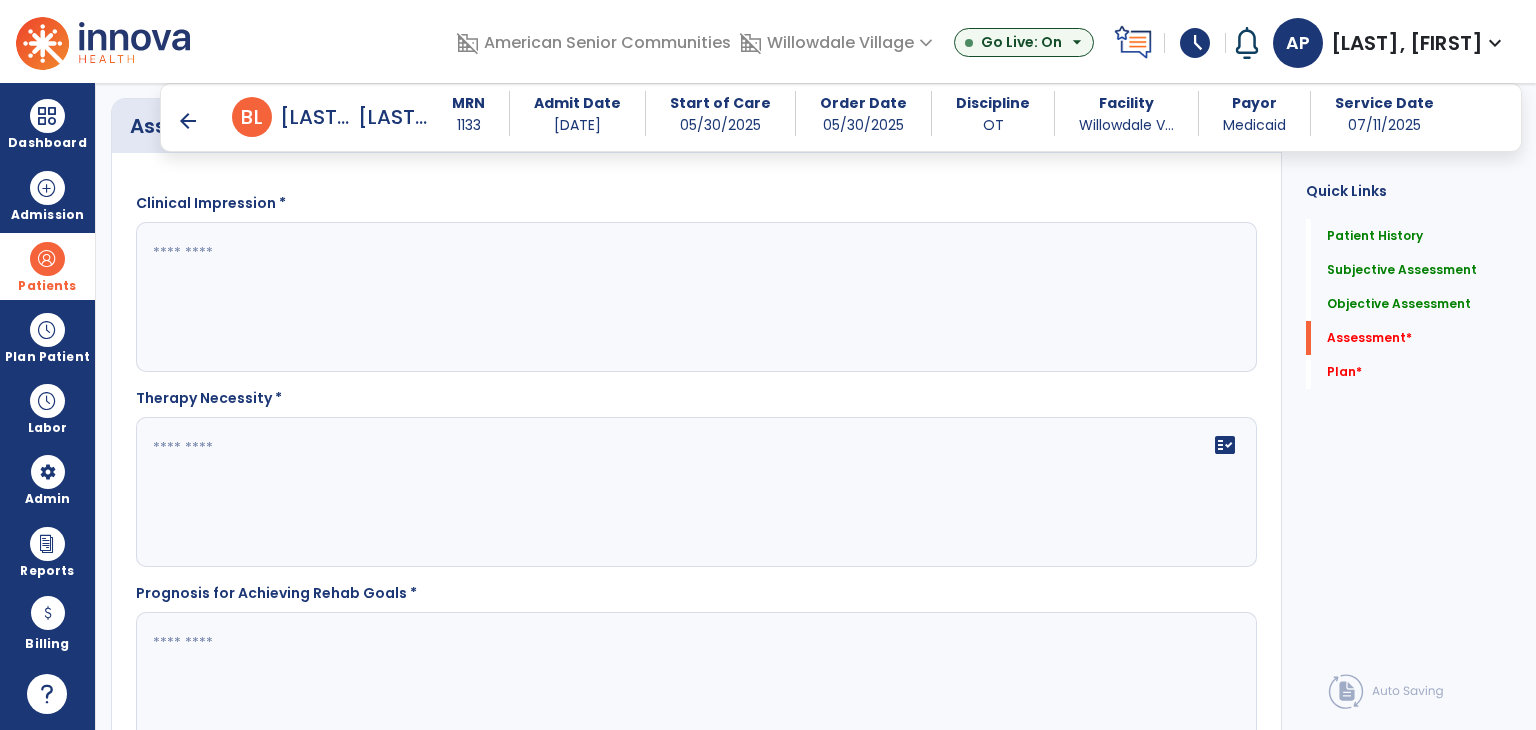 click 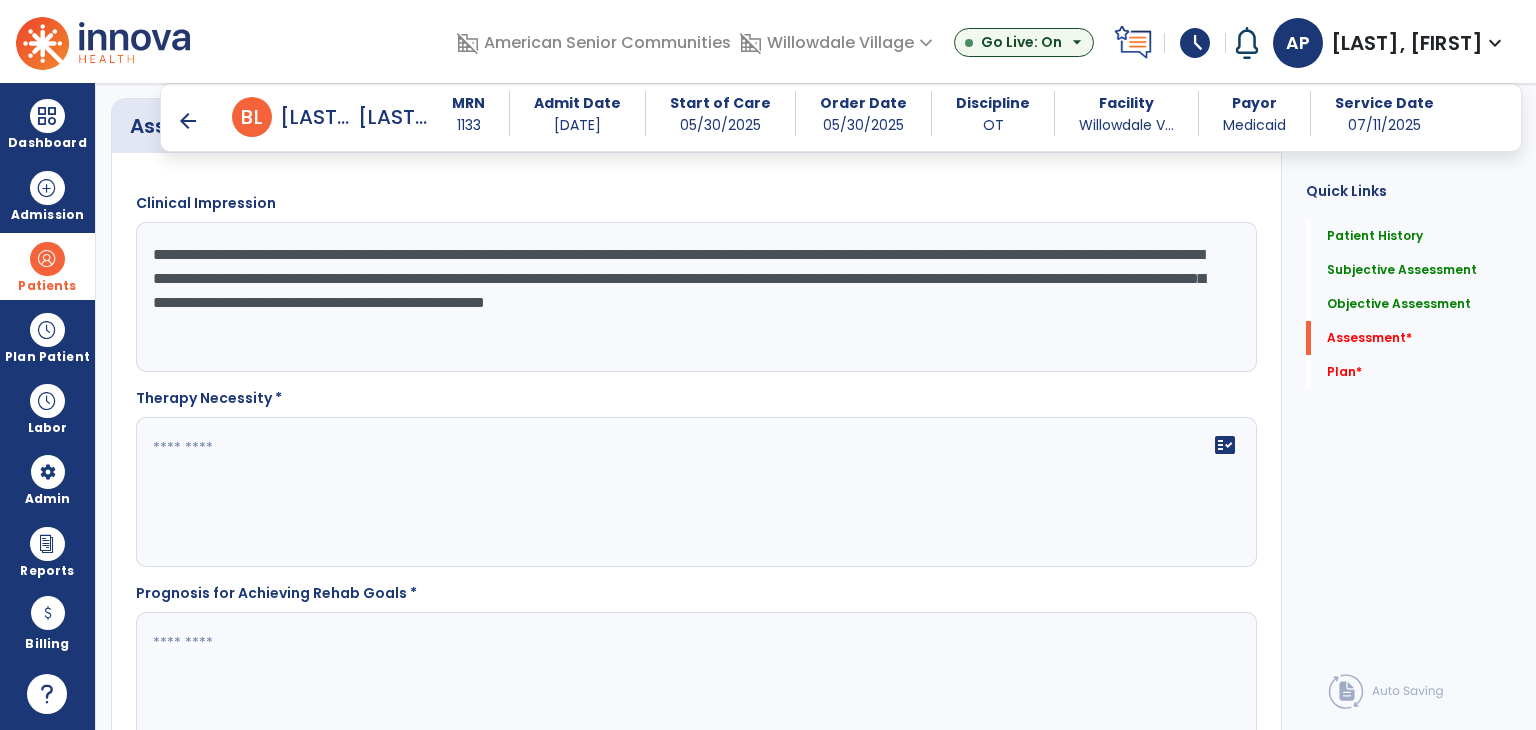 click on "**********" 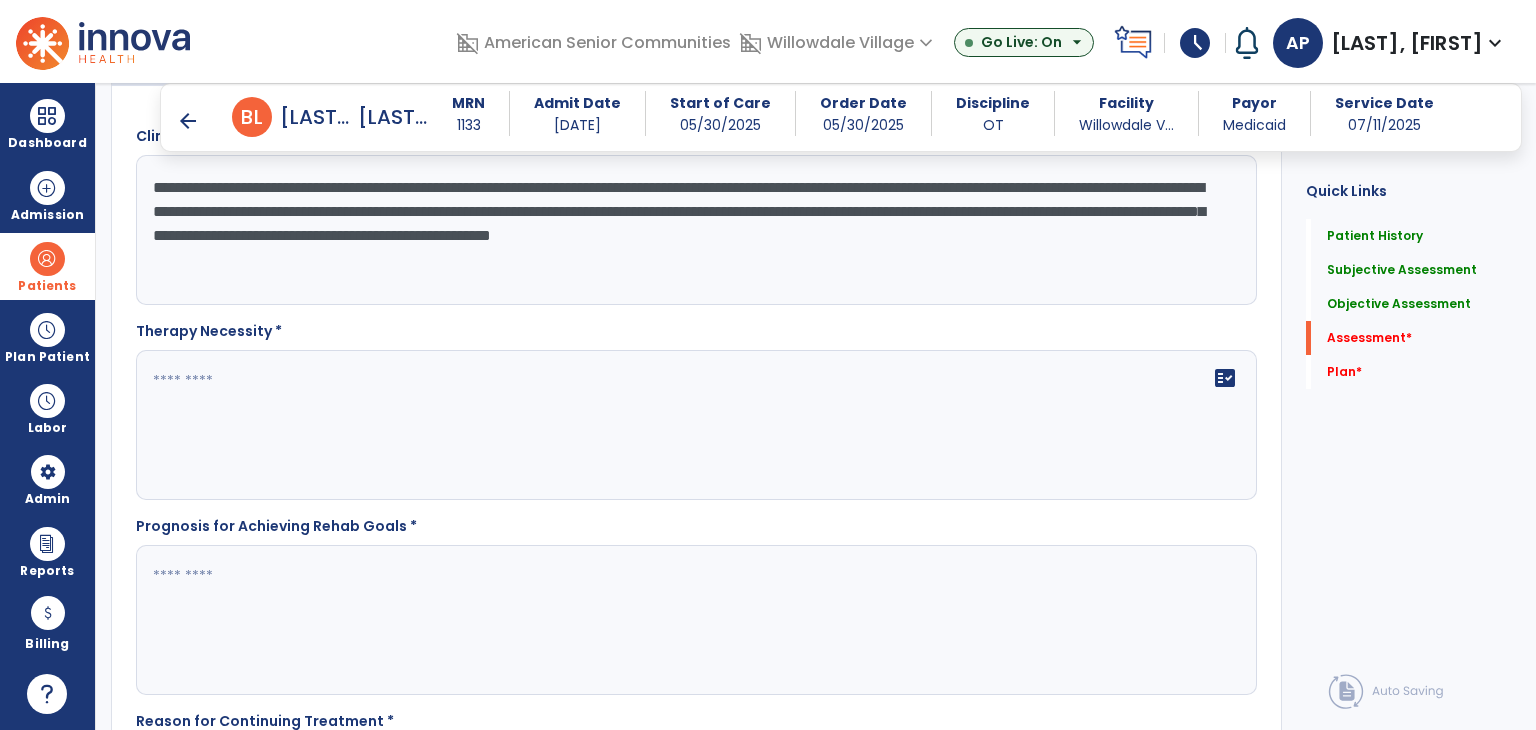 scroll, scrollTop: 1889, scrollLeft: 0, axis: vertical 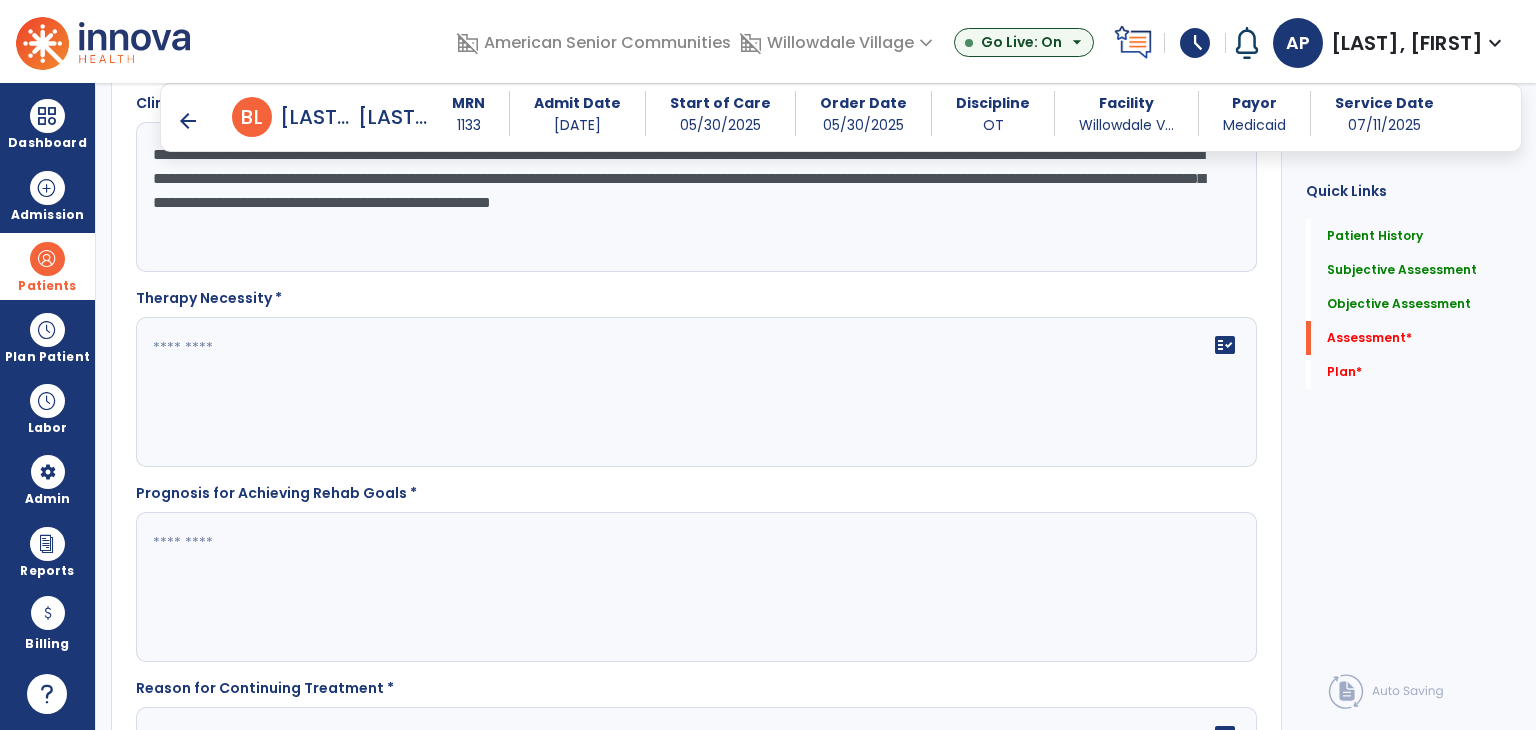 type on "**********" 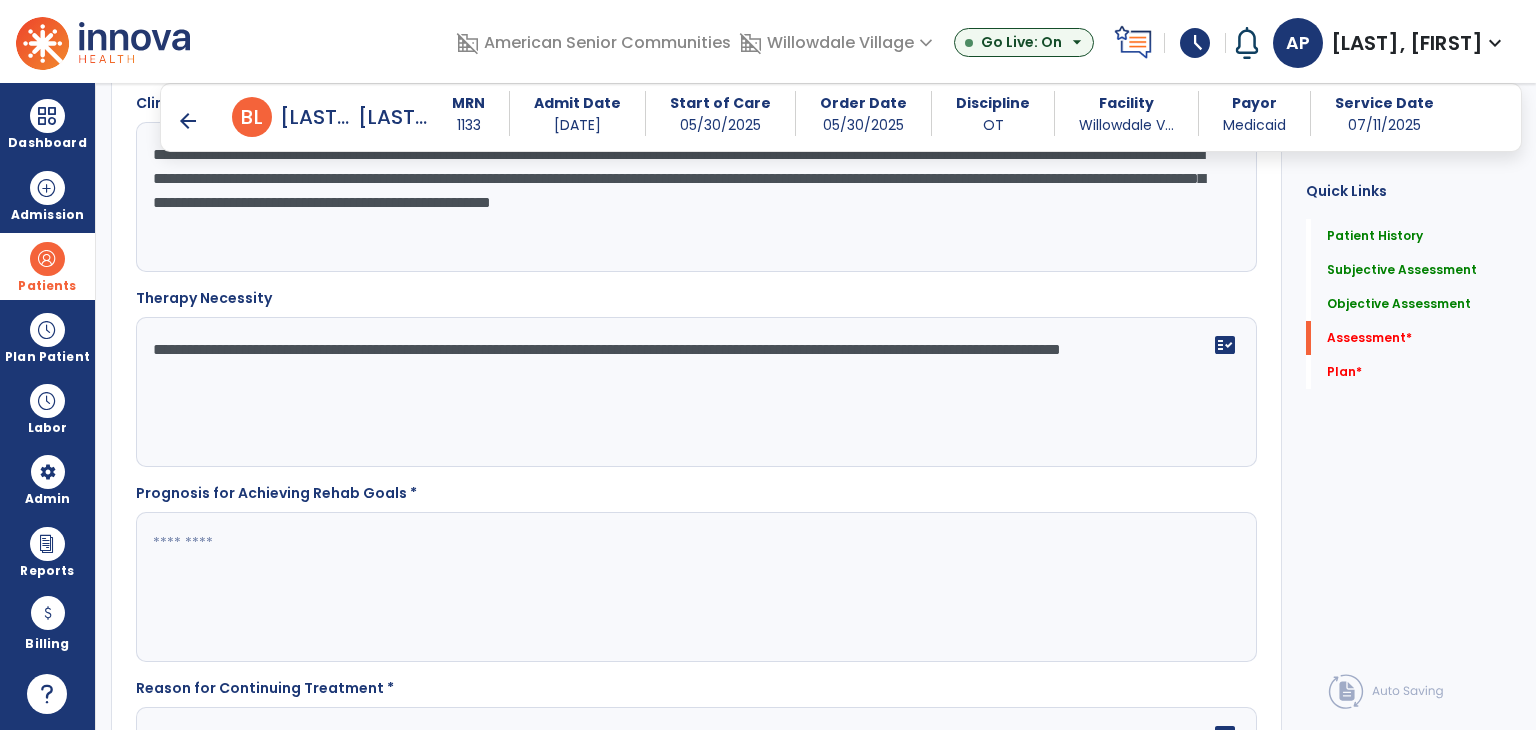 type on "**********" 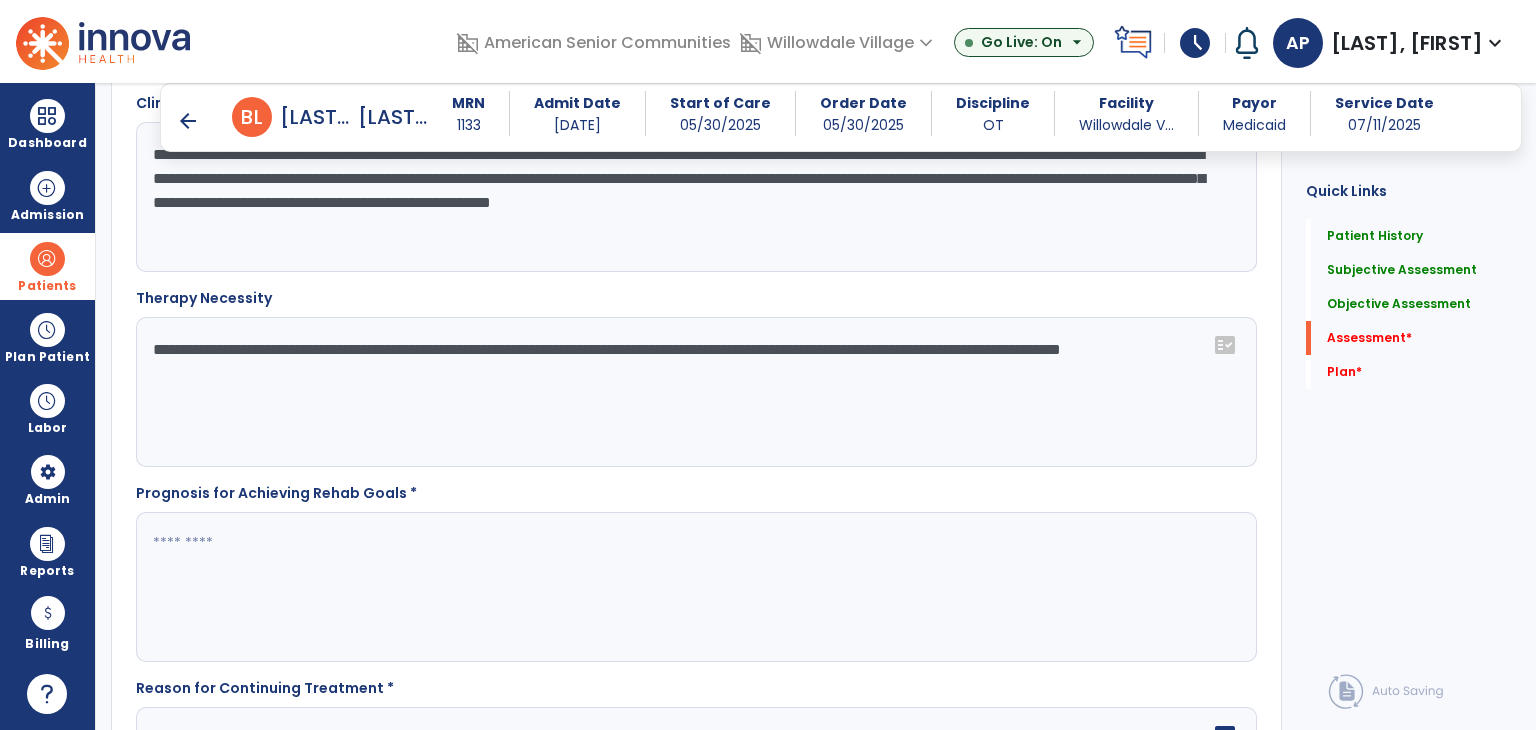 click 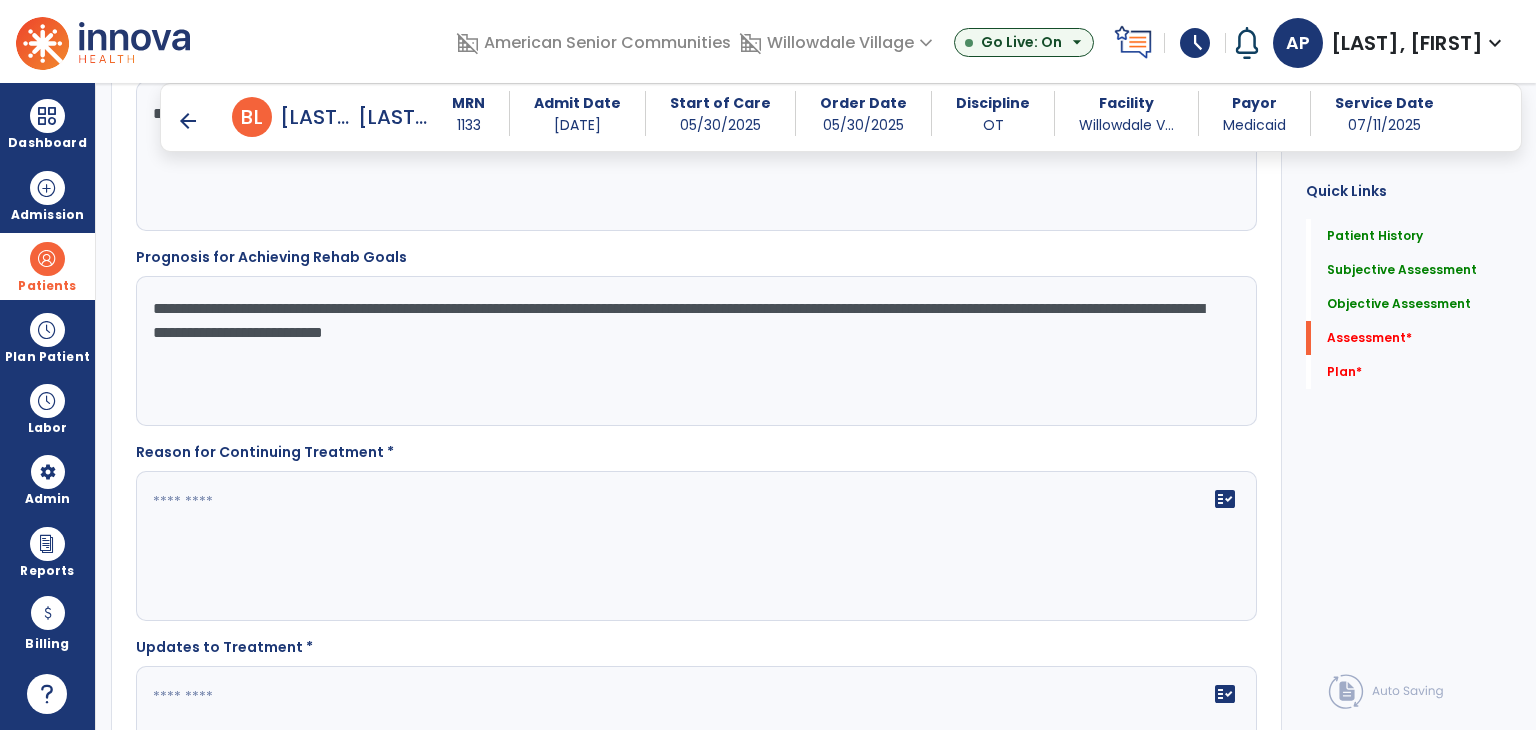 scroll, scrollTop: 2289, scrollLeft: 0, axis: vertical 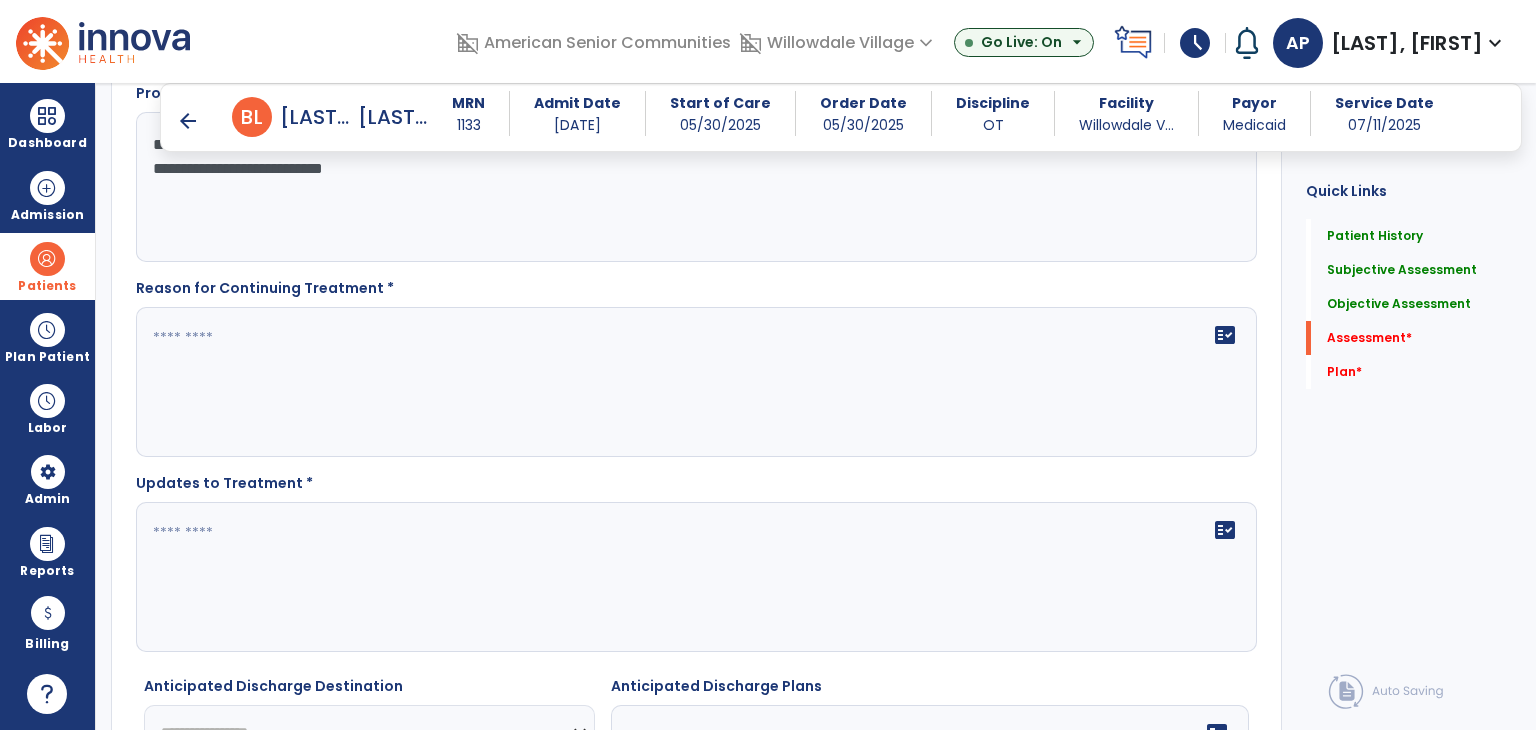 type on "**********" 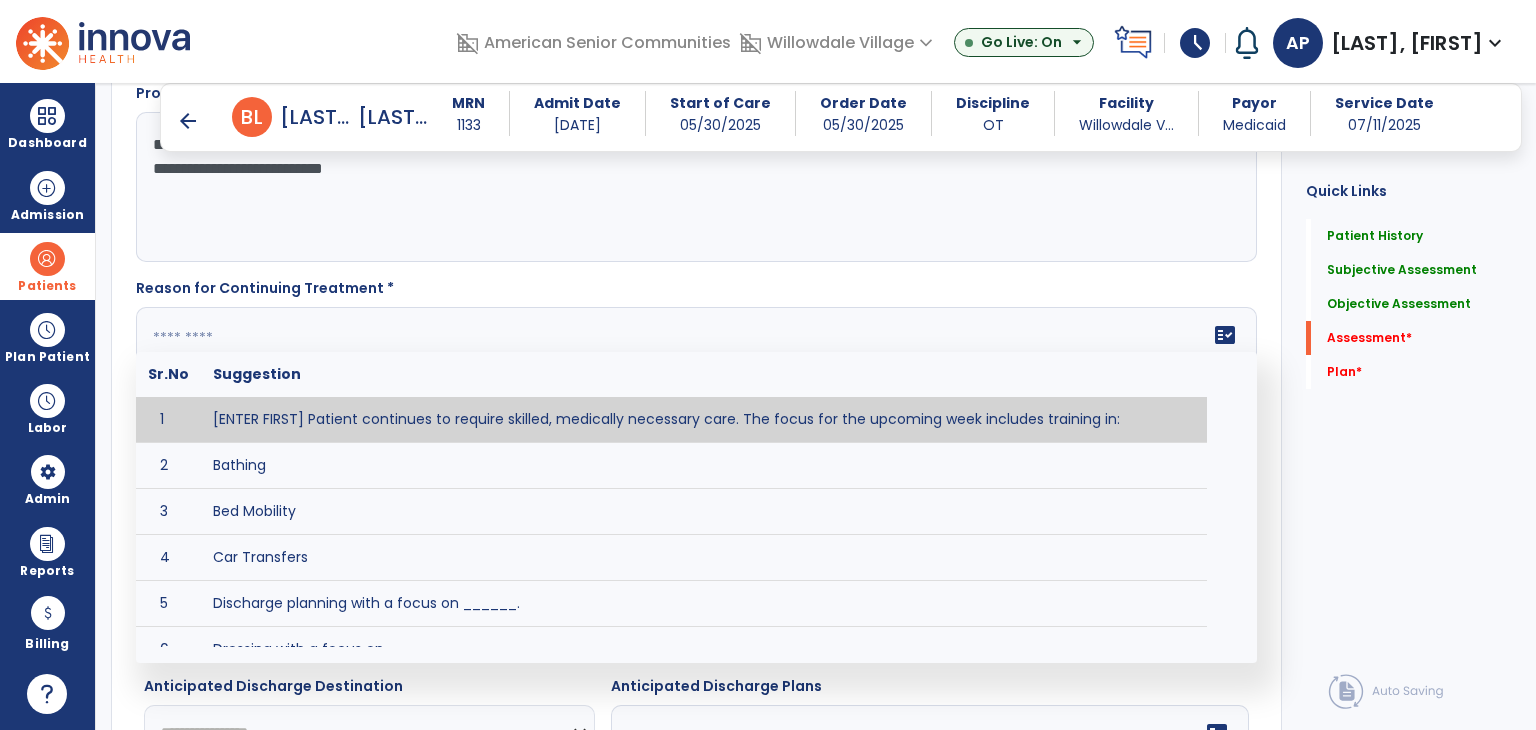 click on "fact_check  Sr.No Suggestion 1 [ENTER FIRST] Patient continues to require skilled, medically necessary care. The focus for the upcoming week includes training in: 2 Bathing 3 Bed Mobility 4 Car Transfers 5 Discharge planning with a focus on ______. 6 Dressing with a focus on ________. 7 Dynamic balance with a focus on _________. 8 Grooming. 9 Home management with a focus on ________. 10 Life skills management. 11 Meal Prep 12 Pain management. 13 Self-Feeding. 14 Static balance. 15 Toileting 16 Transfers from bed. 17 Transfers from chair. 18 Transfers from toilet. 19 Transfers to/from tub 20 Transition home program." 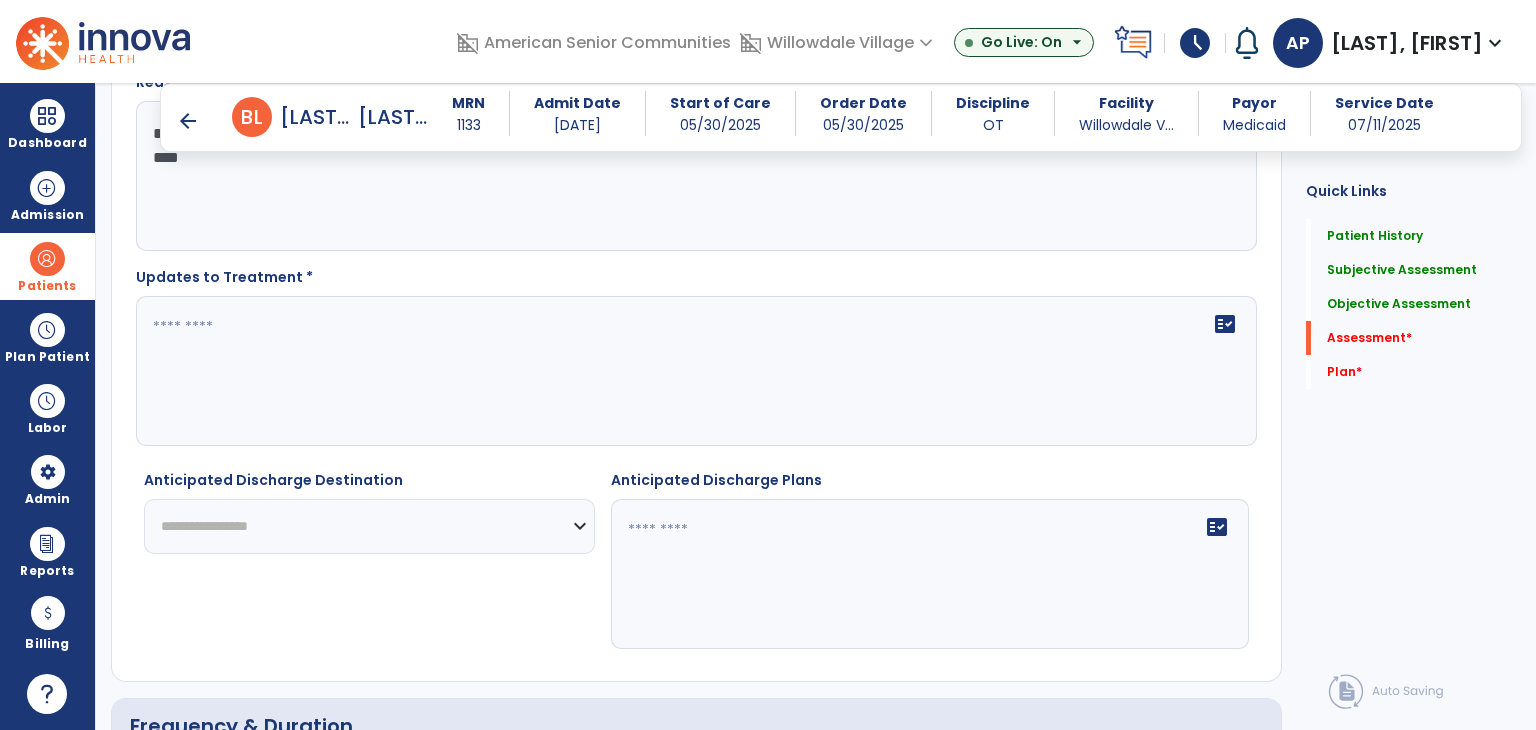scroll, scrollTop: 2589, scrollLeft: 0, axis: vertical 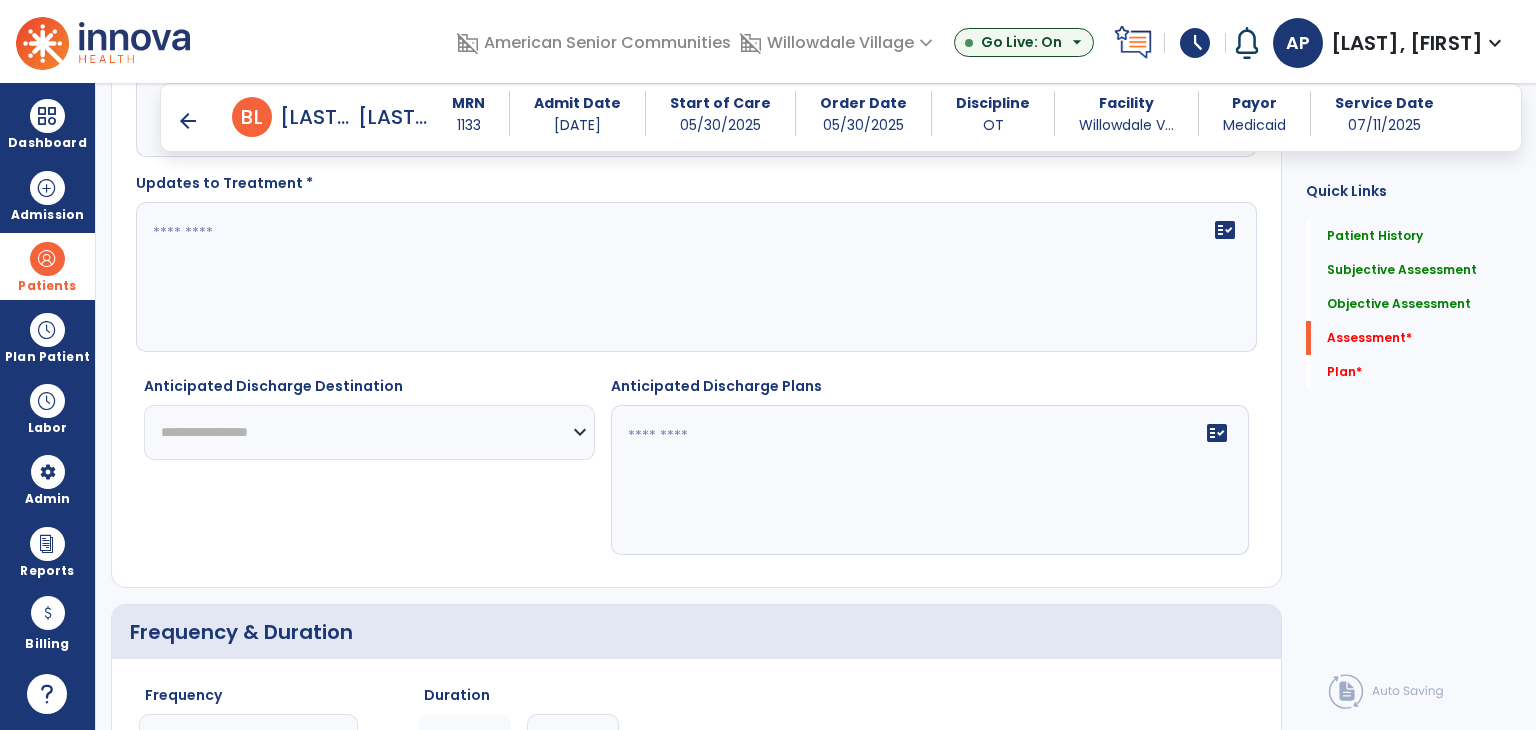 type on "**********" 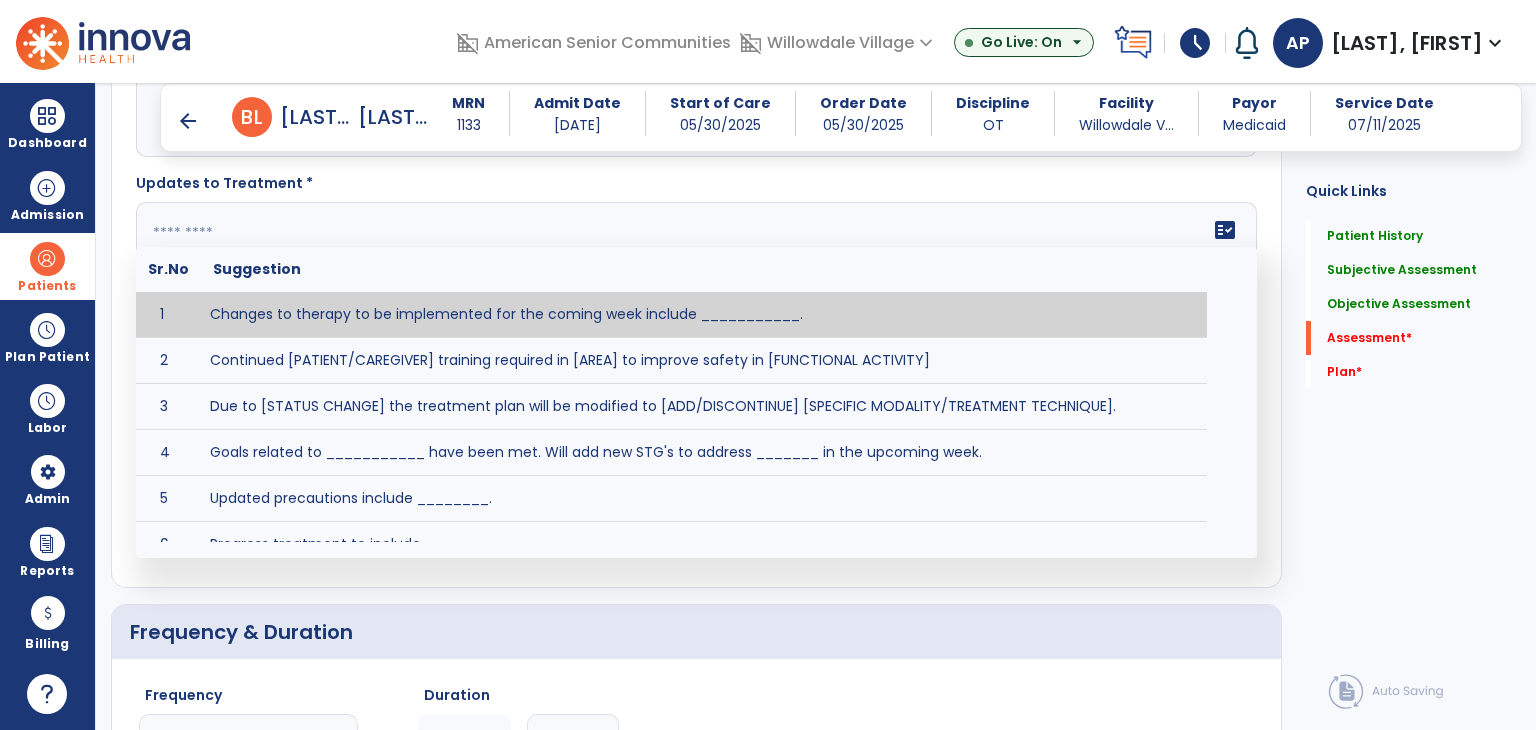 click on "fact_check  Sr.No Suggestion 1 Changes to therapy to be implemented for the coming week include ___________. 2 Continued [PATIENT/CAREGIVER] training required in [AREA] to improve safety in [FUNCTIONAL ACTIVITY] 3 Due to [STATUS CHANGE] the treatment plan will be modified to [ADD/DISCONTINUE] [SPECIFIC MODALITY/TREATMENT TECHNIQUE]. 4 Goals related to ___________ have been met.  Will add new STG's to address _______ in the upcoming week. 5 Updated precautions include ________. 6 Progress treatment to include ____________. 7 Requires further [PATIENT/CAREGIVER] training in ______ to improve safety in ________. 8 Short term goals related to _________ have been met and new short term goals to be added as appropriate for patient. 9 STGs have been met, will now focus on LTGs. 10 The plan for next week's visits include [INTERVENTIONS] with the objective of improving [IMPAIRMENTS] to continue to progress toward long term goal(s). 11 12 13 Changes to therapy to be implemented for the coming week include ___________." 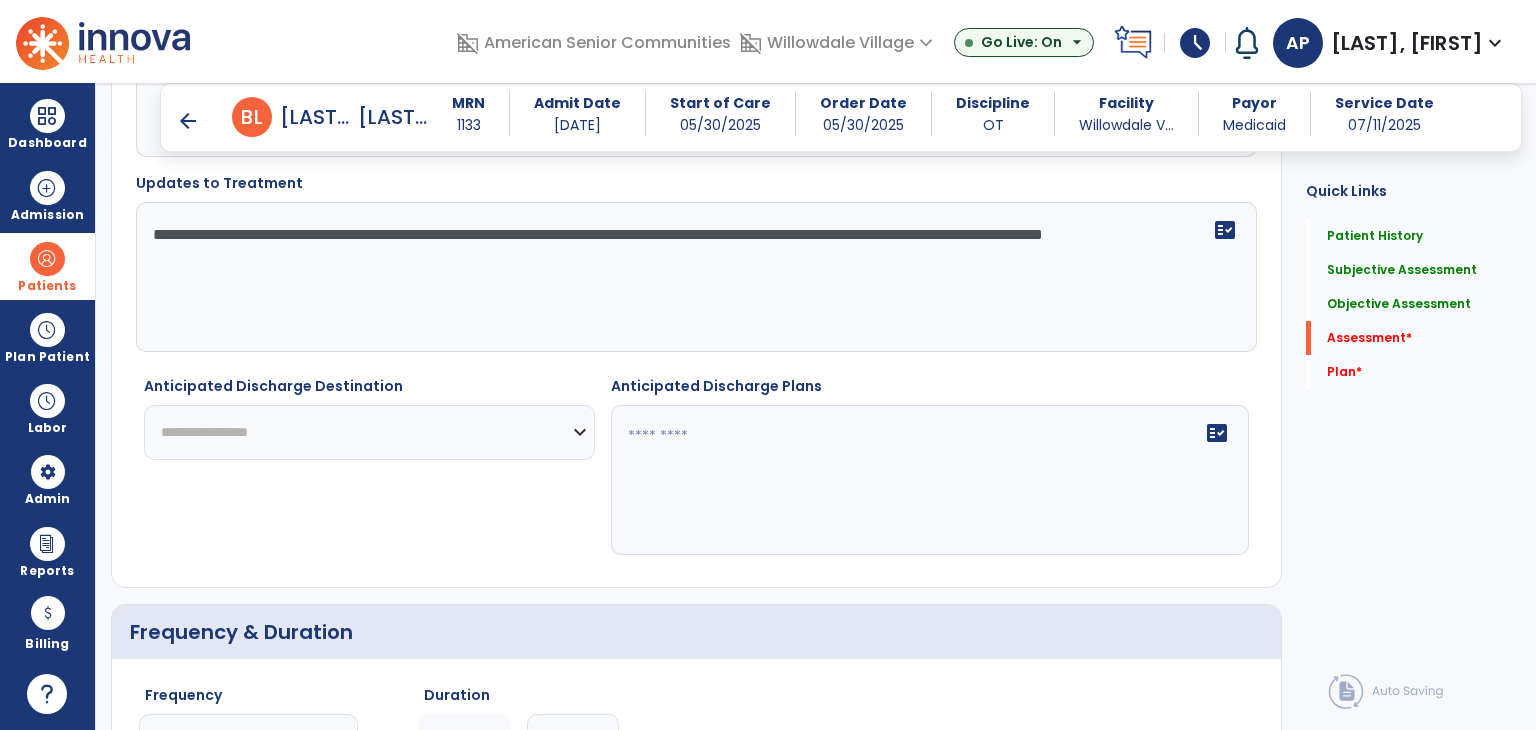 type on "**********" 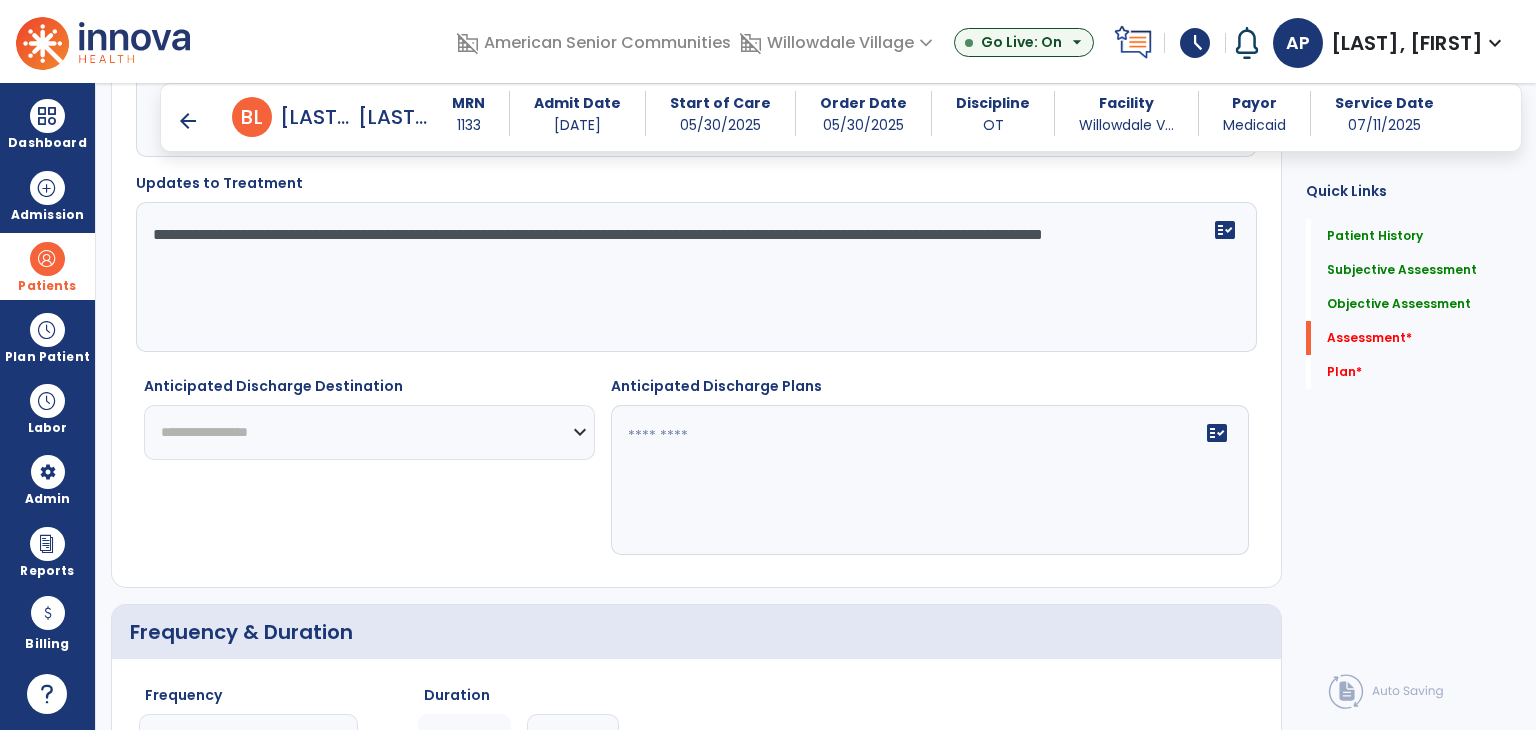 click on "**********" 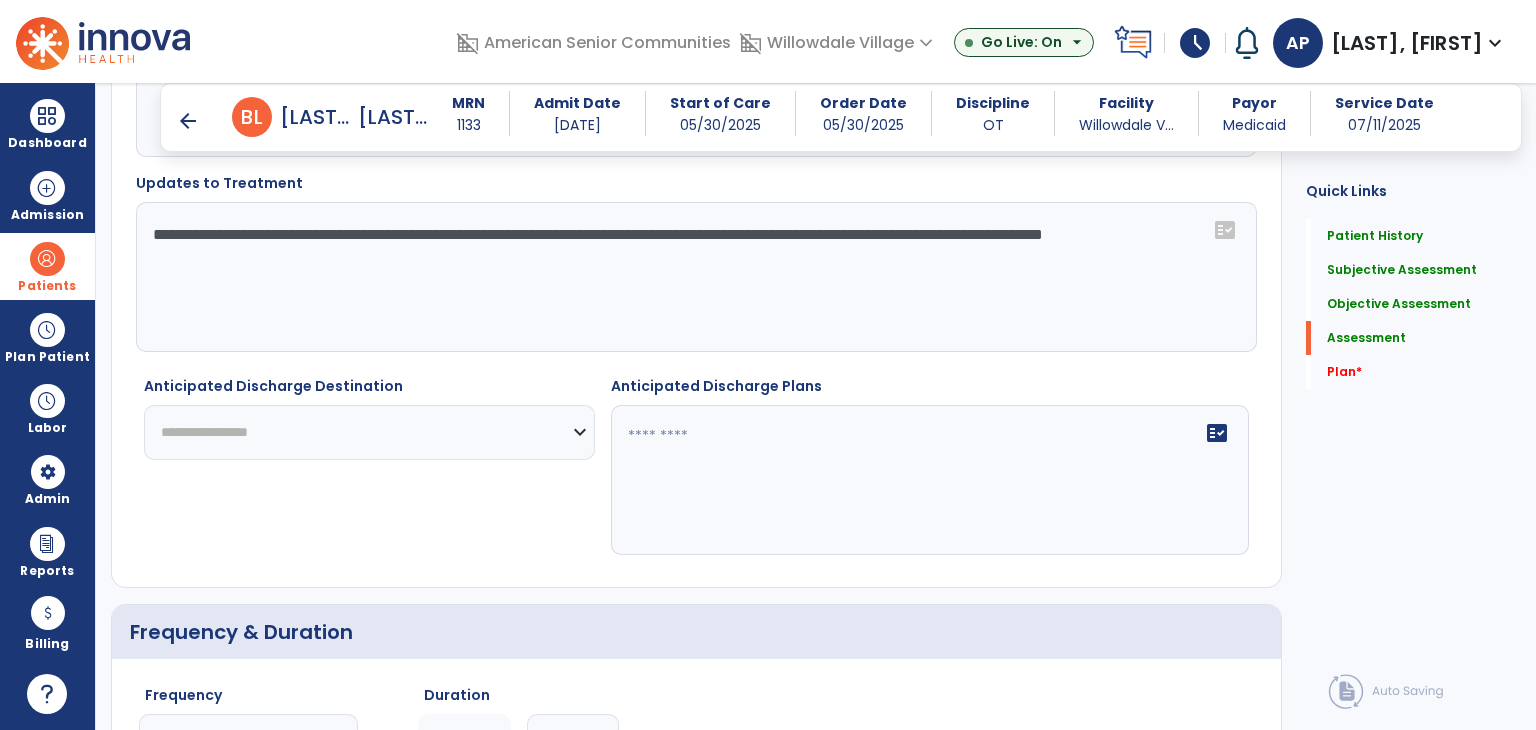 select on "***" 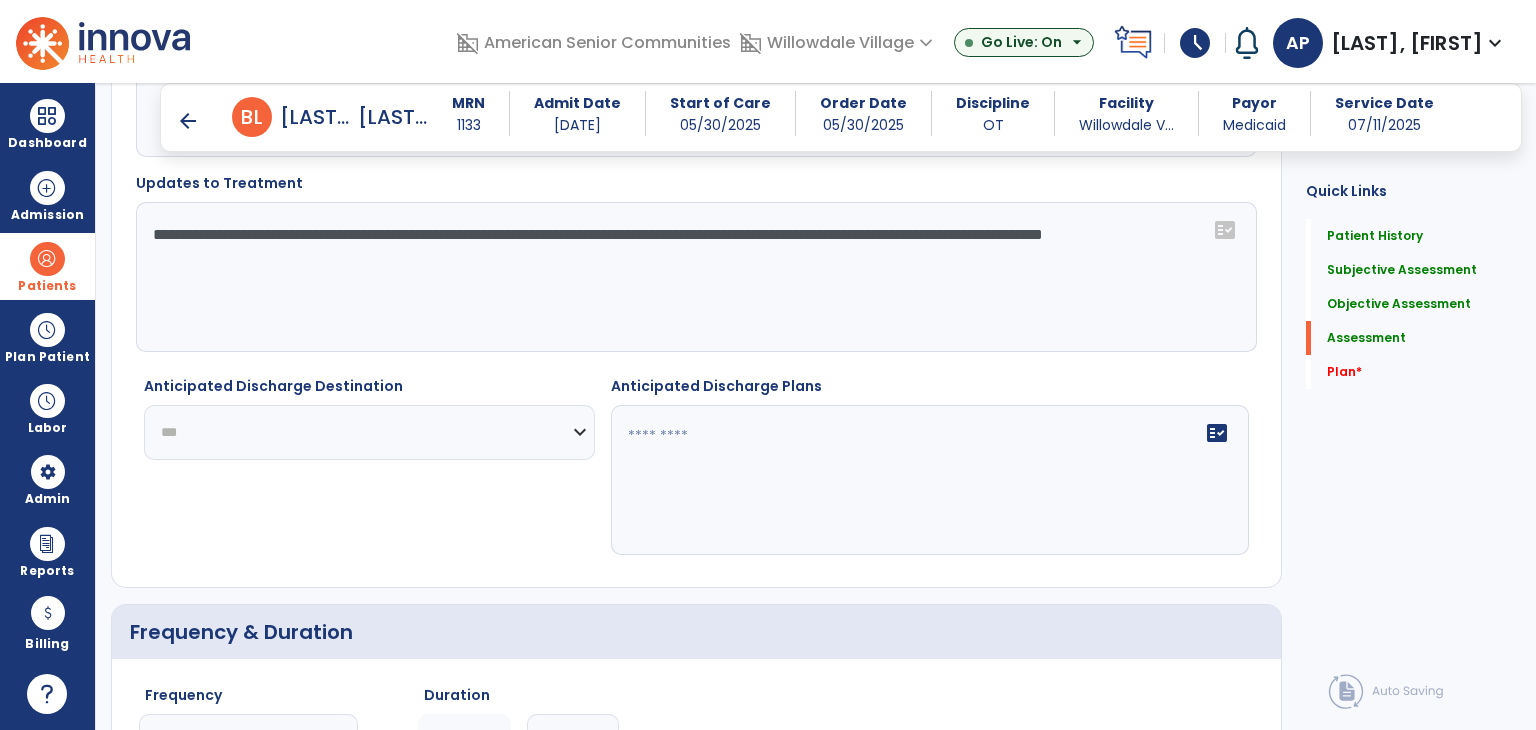 click on "**********" 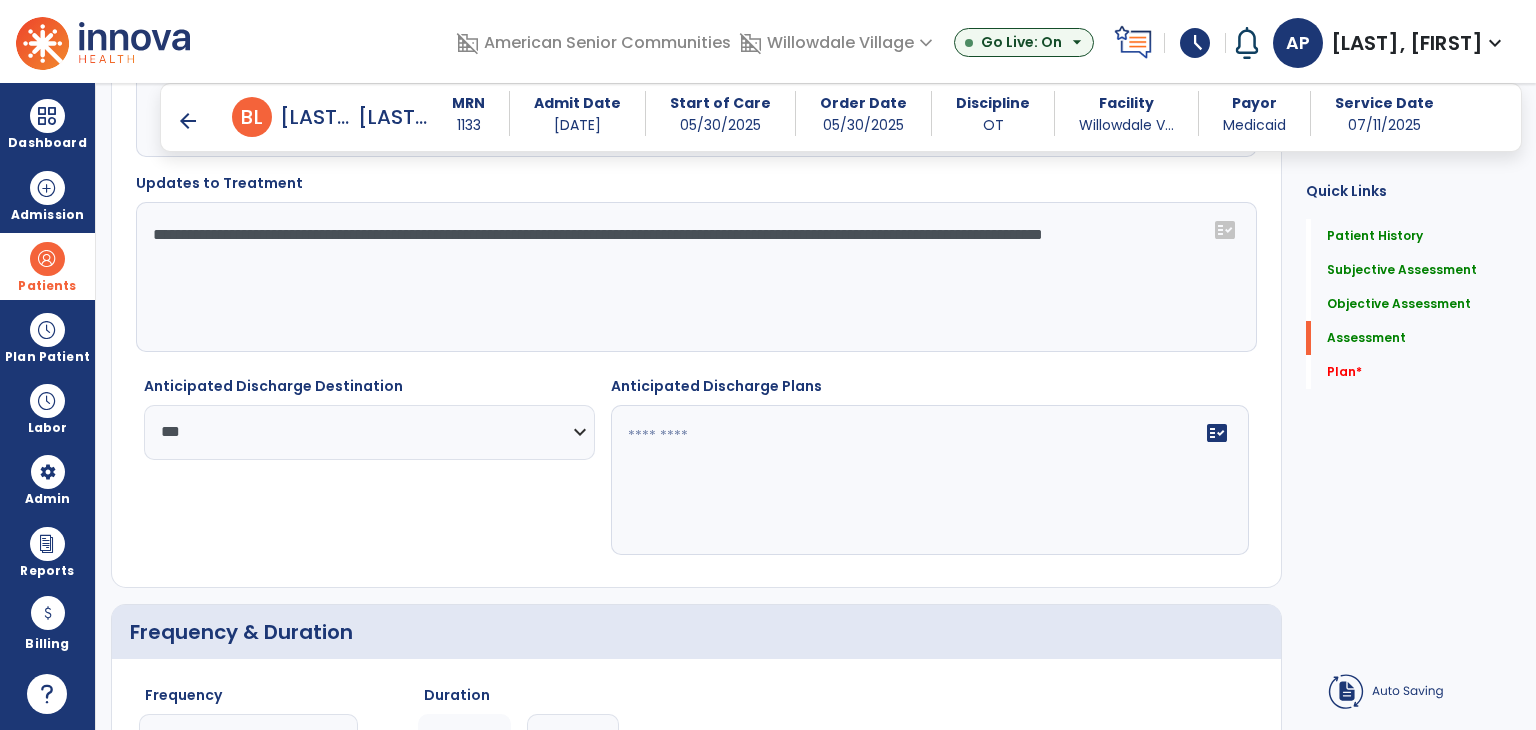 click on "fact_check" 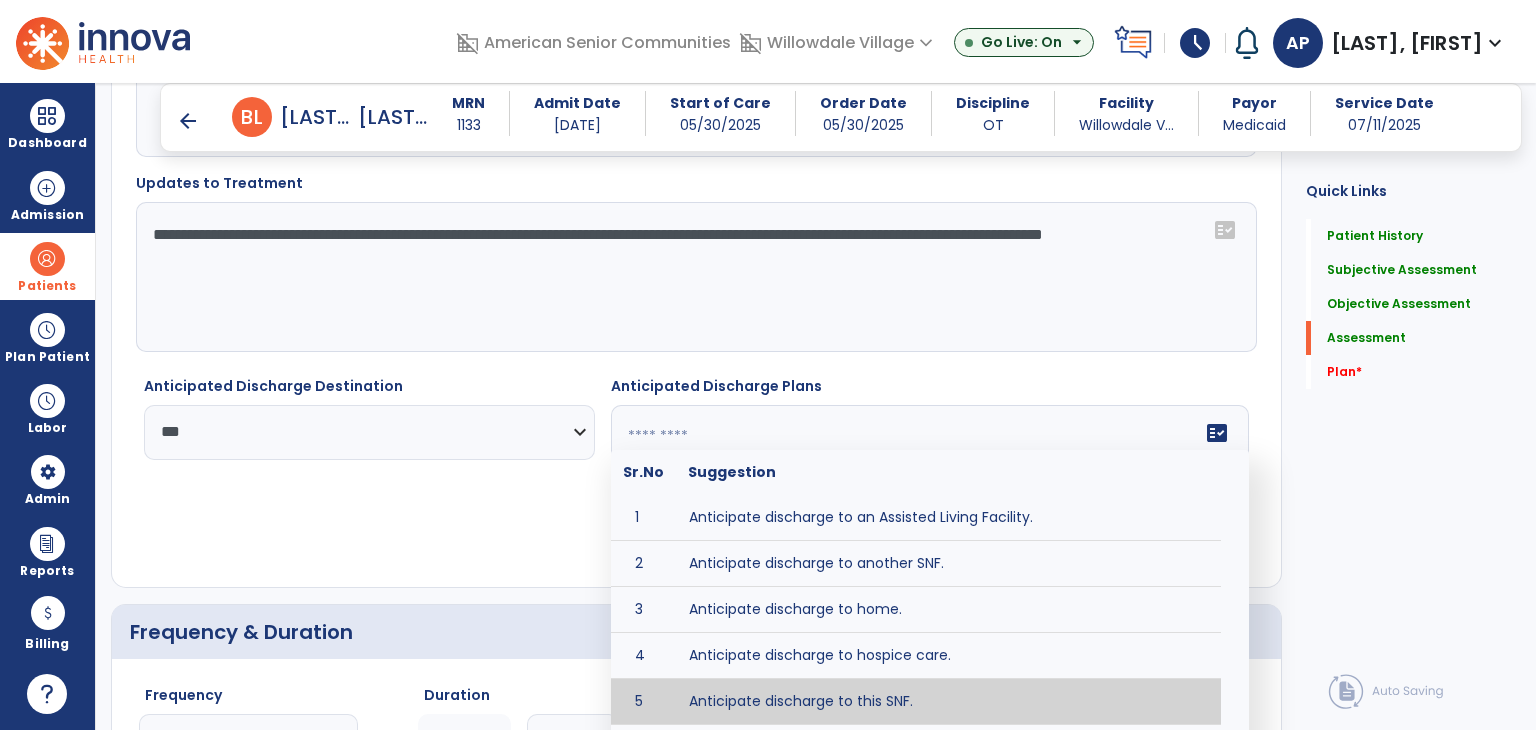 type on "**********" 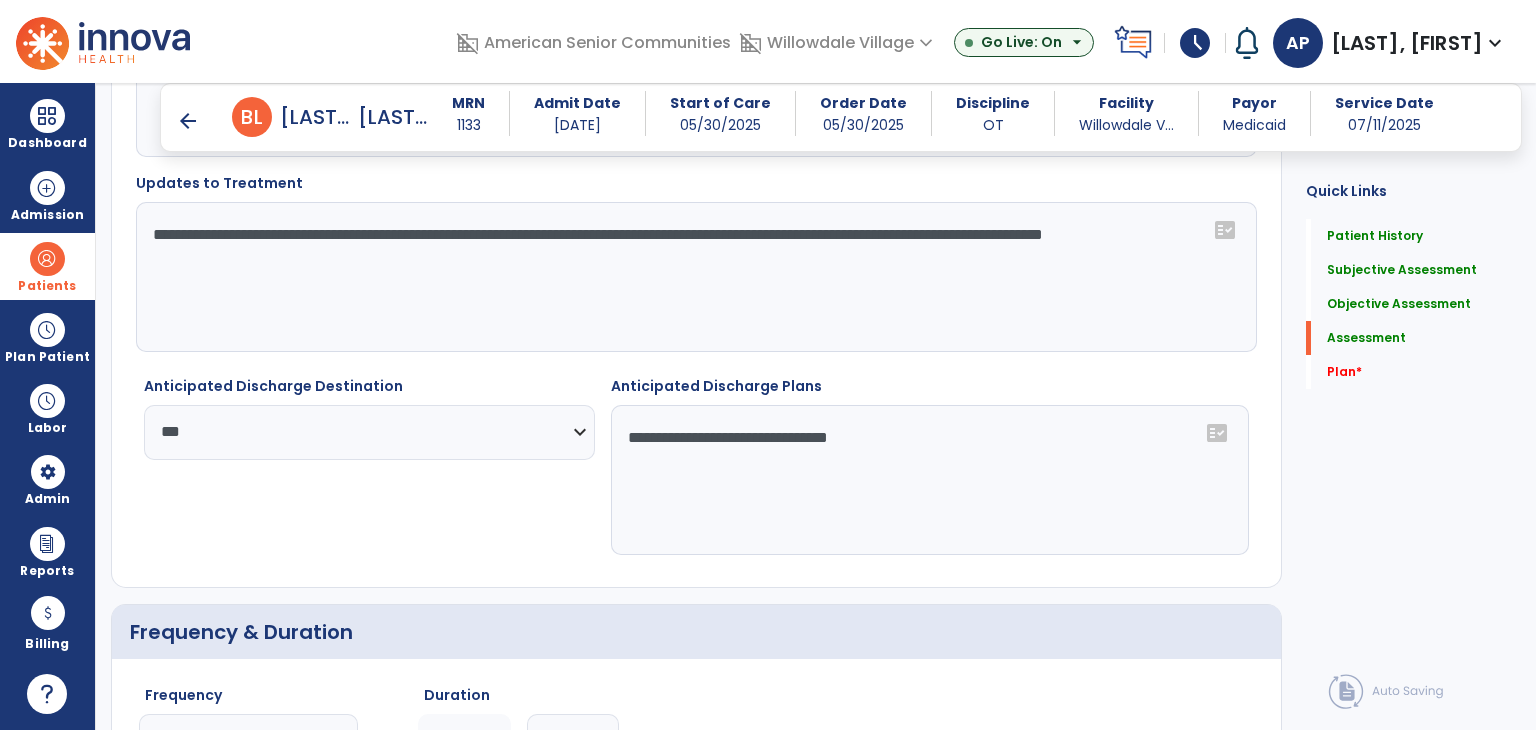 click on "**********" 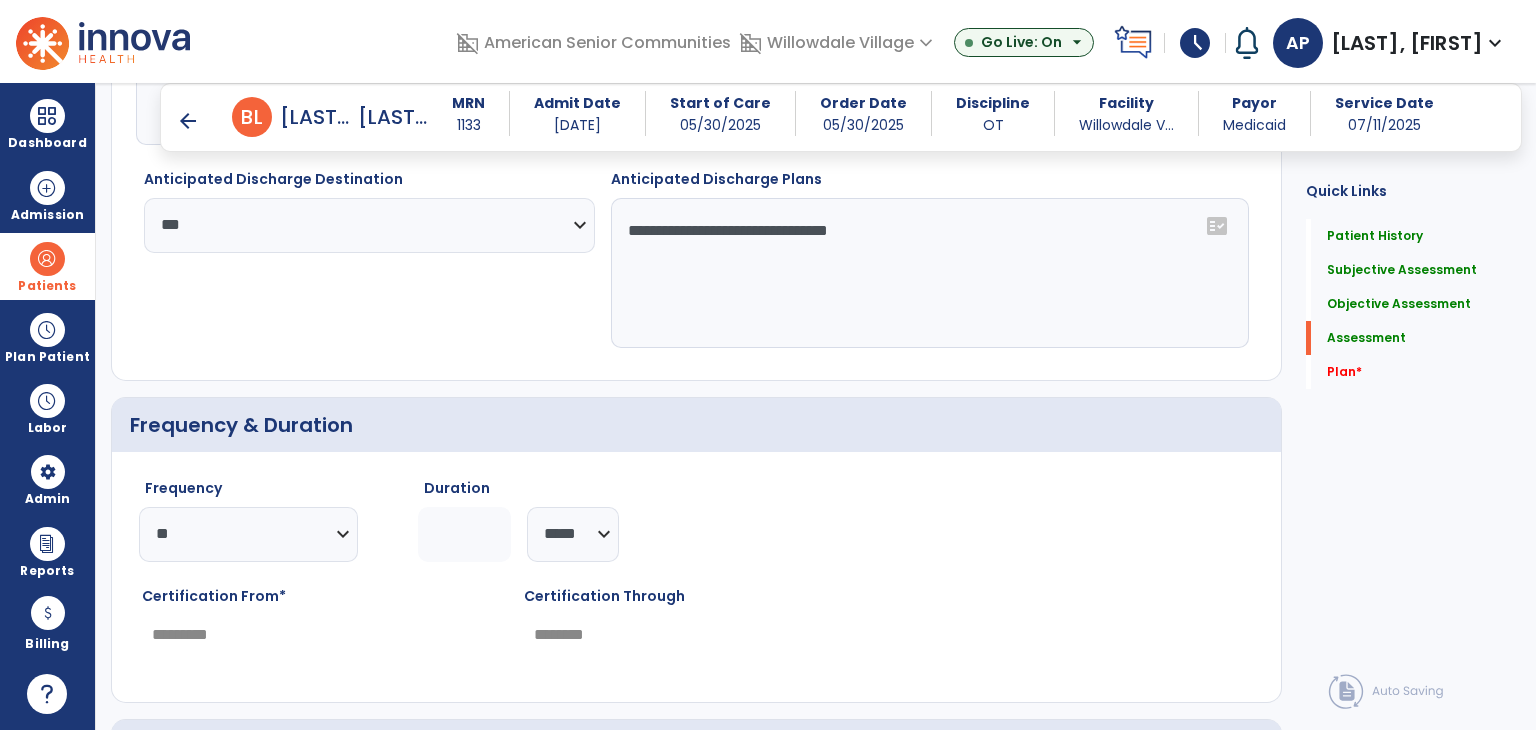 scroll, scrollTop: 2989, scrollLeft: 0, axis: vertical 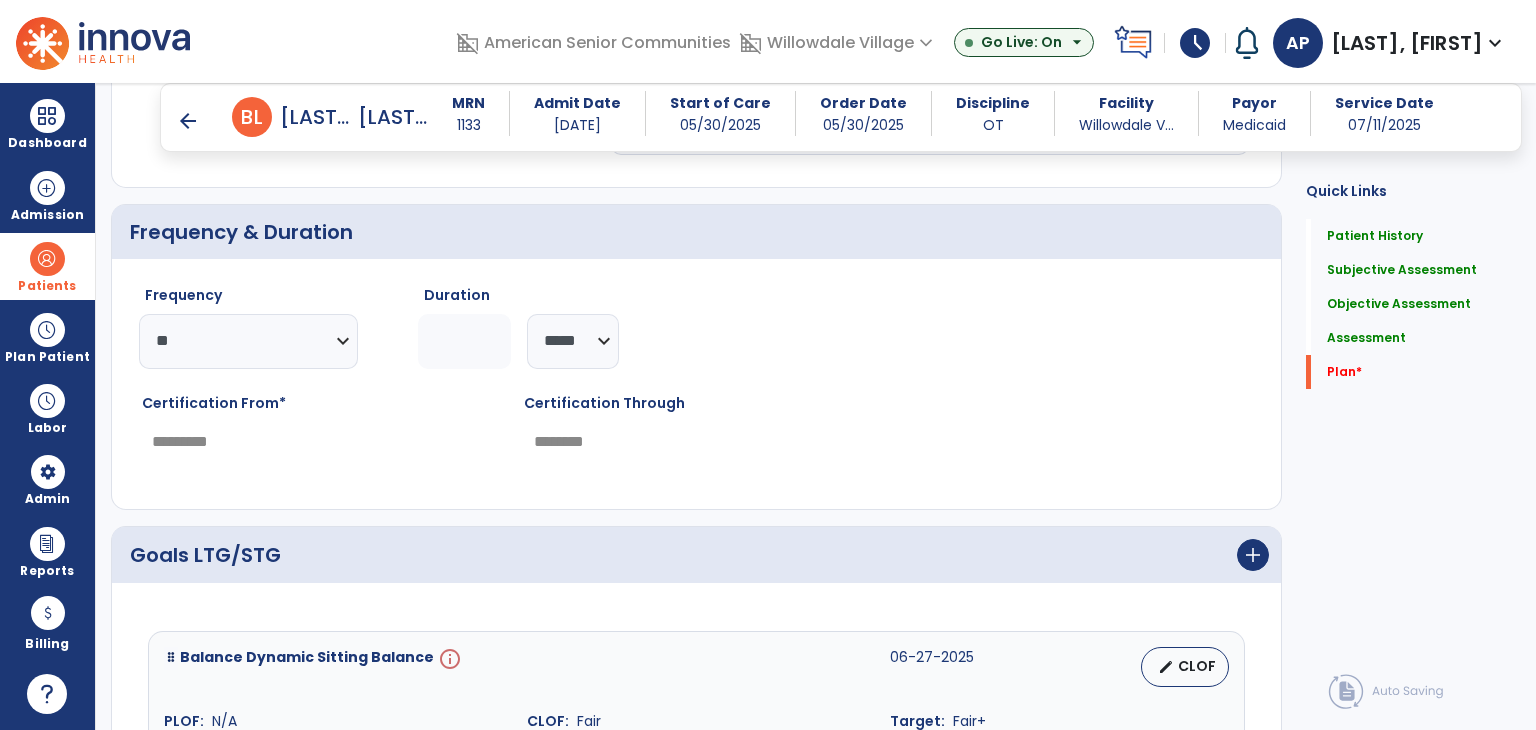 click on "********* ** ** ** ** ** ** **" 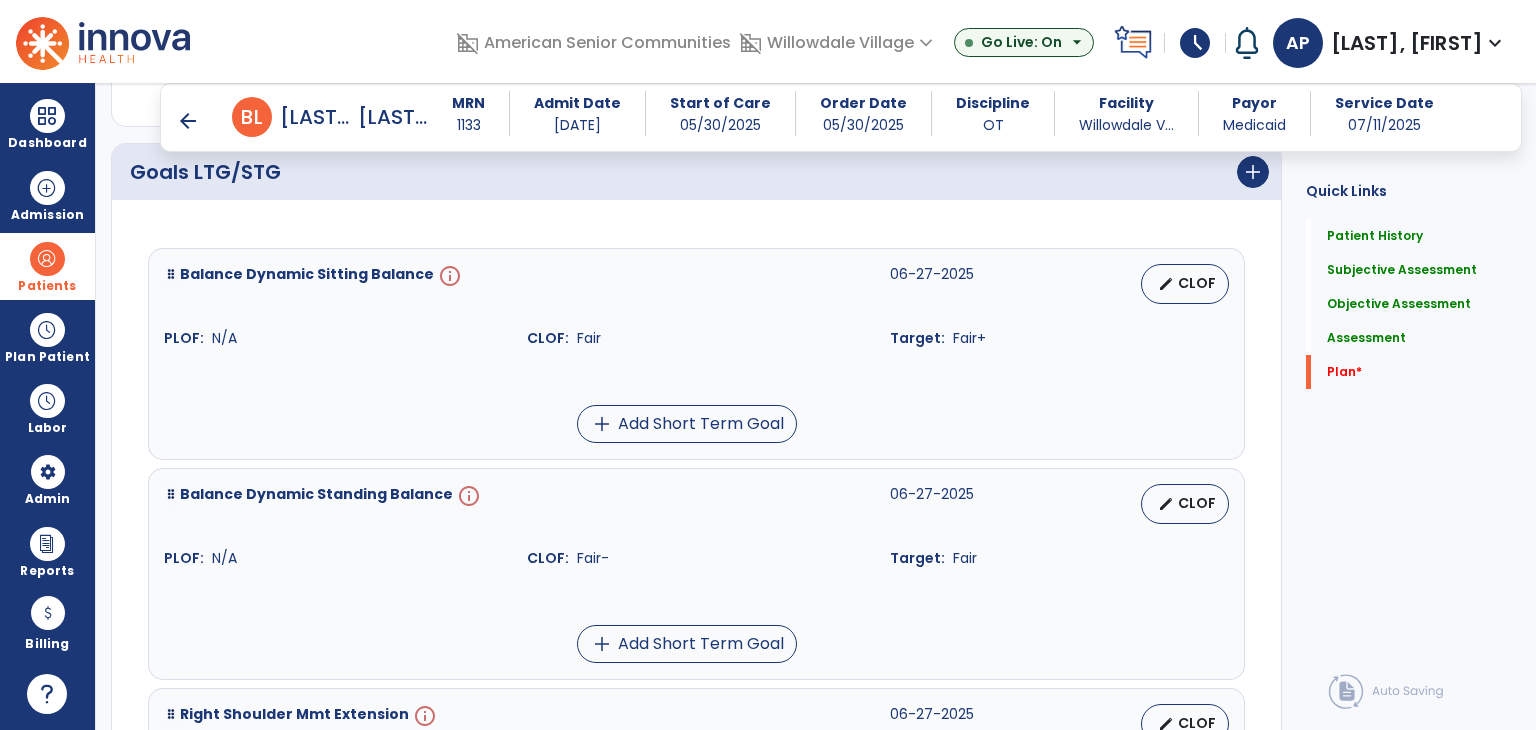 scroll, scrollTop: 3389, scrollLeft: 0, axis: vertical 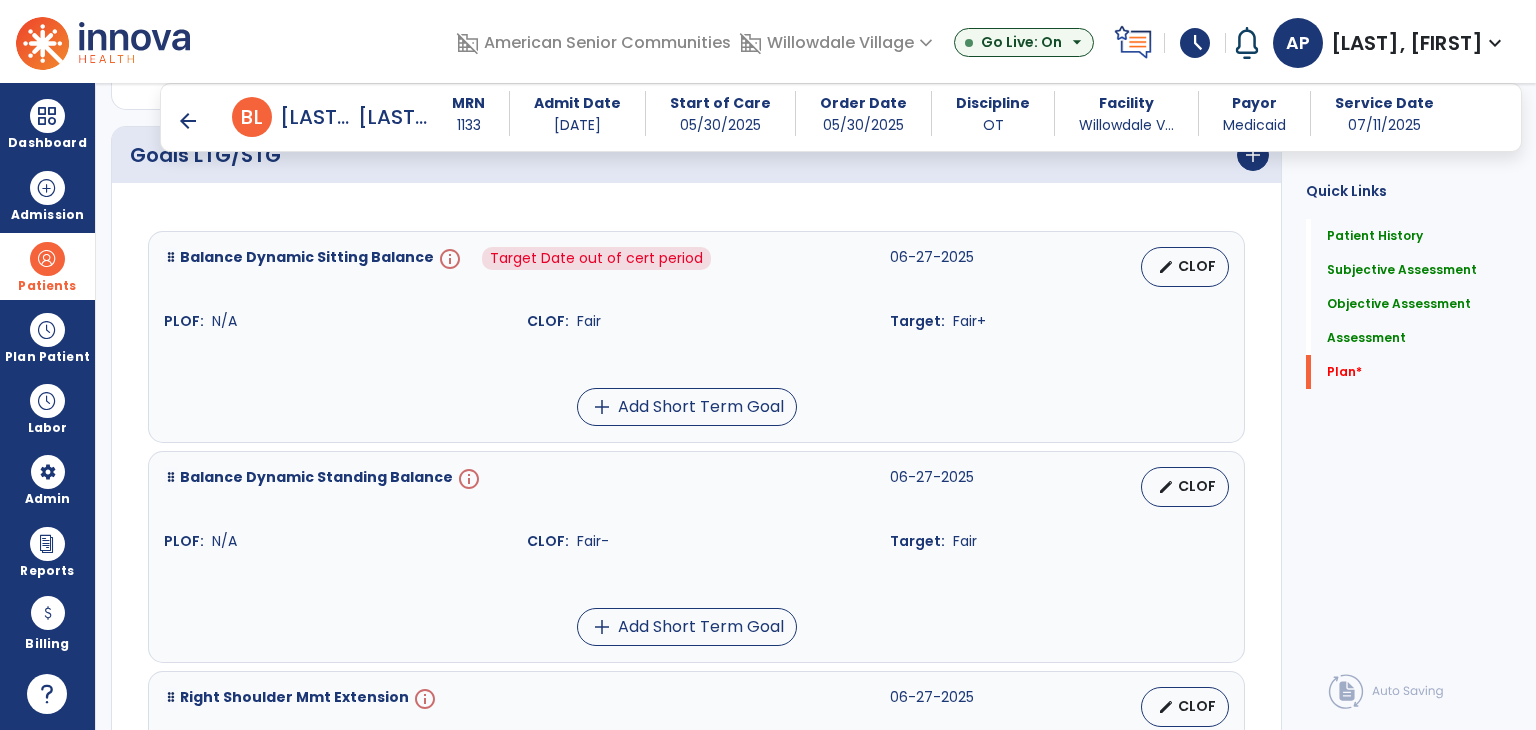 click on "info" at bounding box center [448, 267] 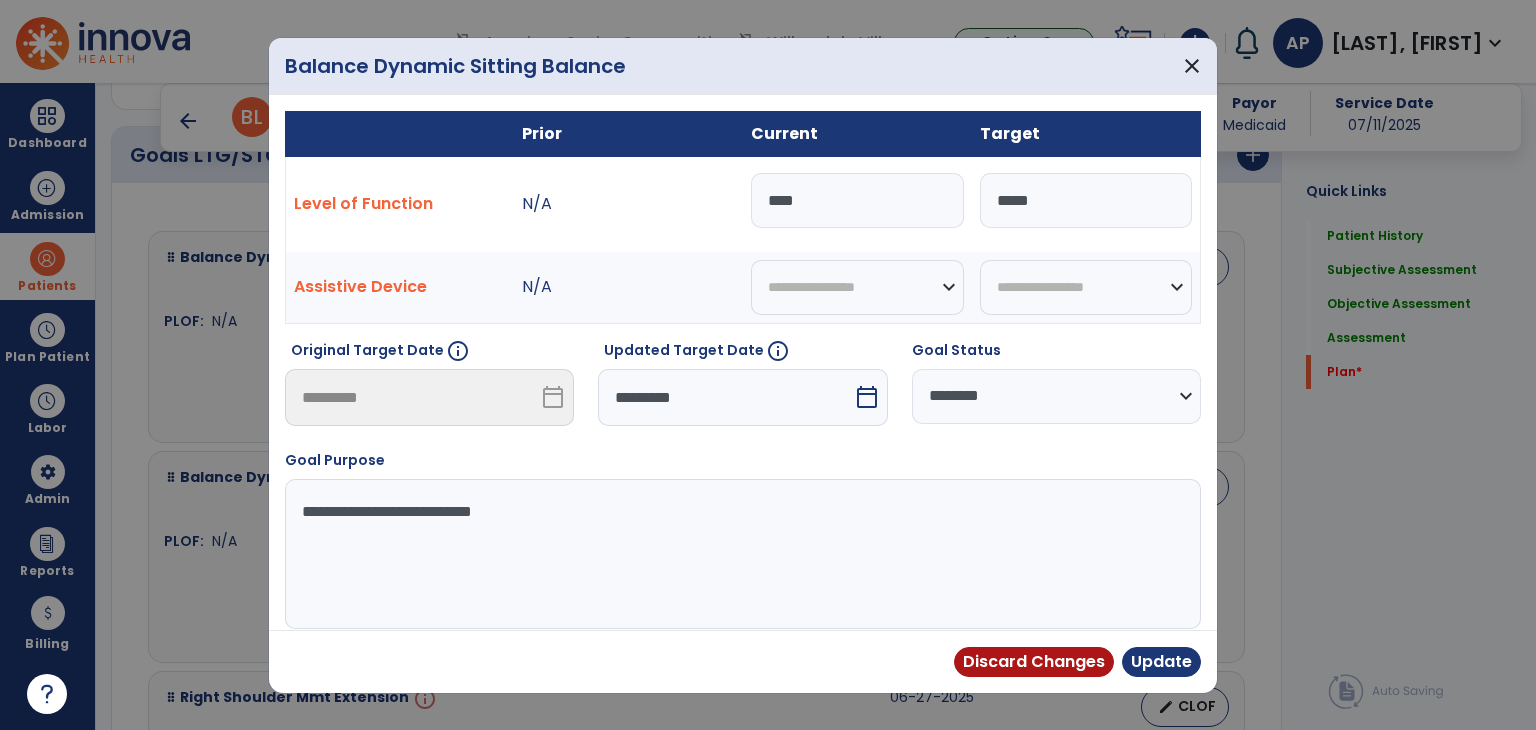 click on "*********" at bounding box center (725, 397) 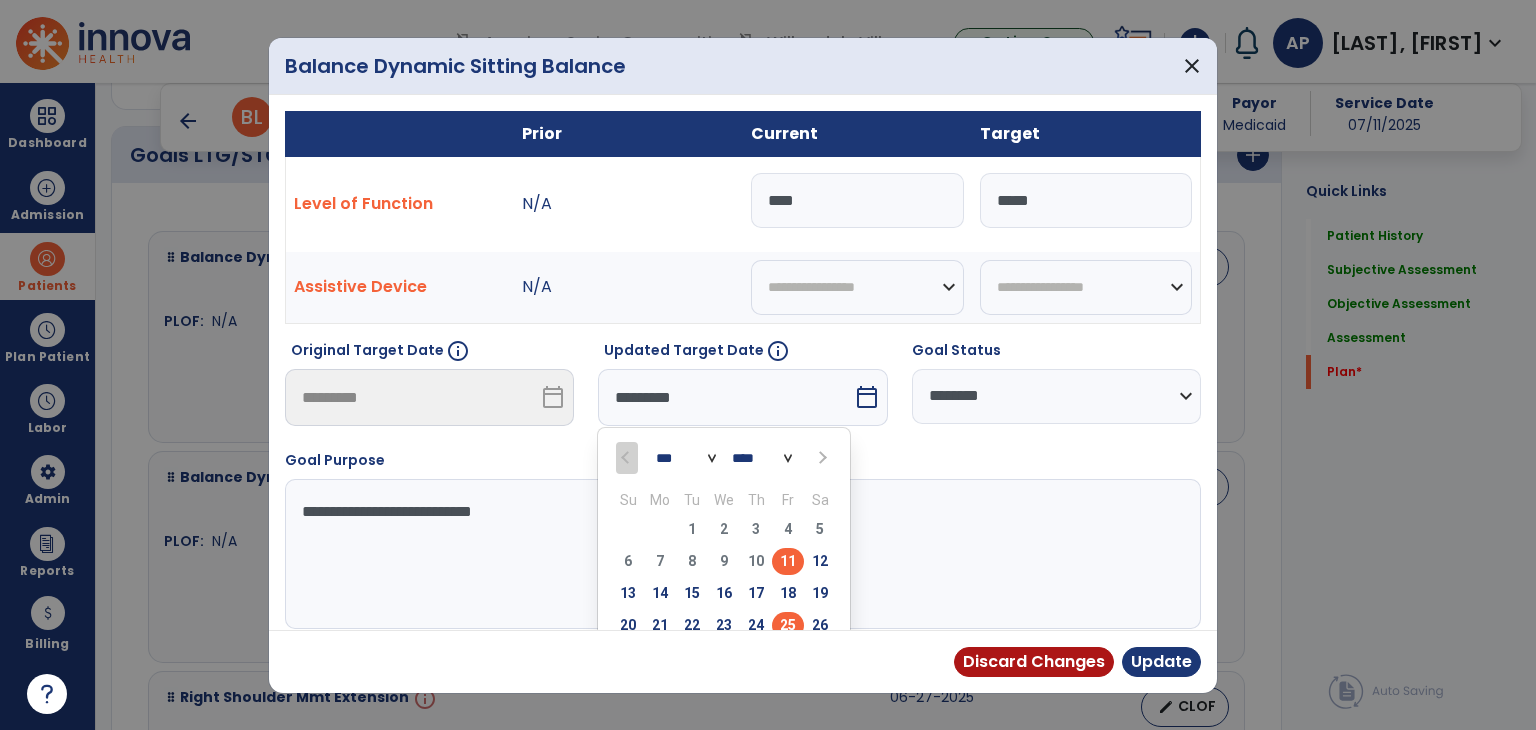 click on "25" at bounding box center (788, 625) 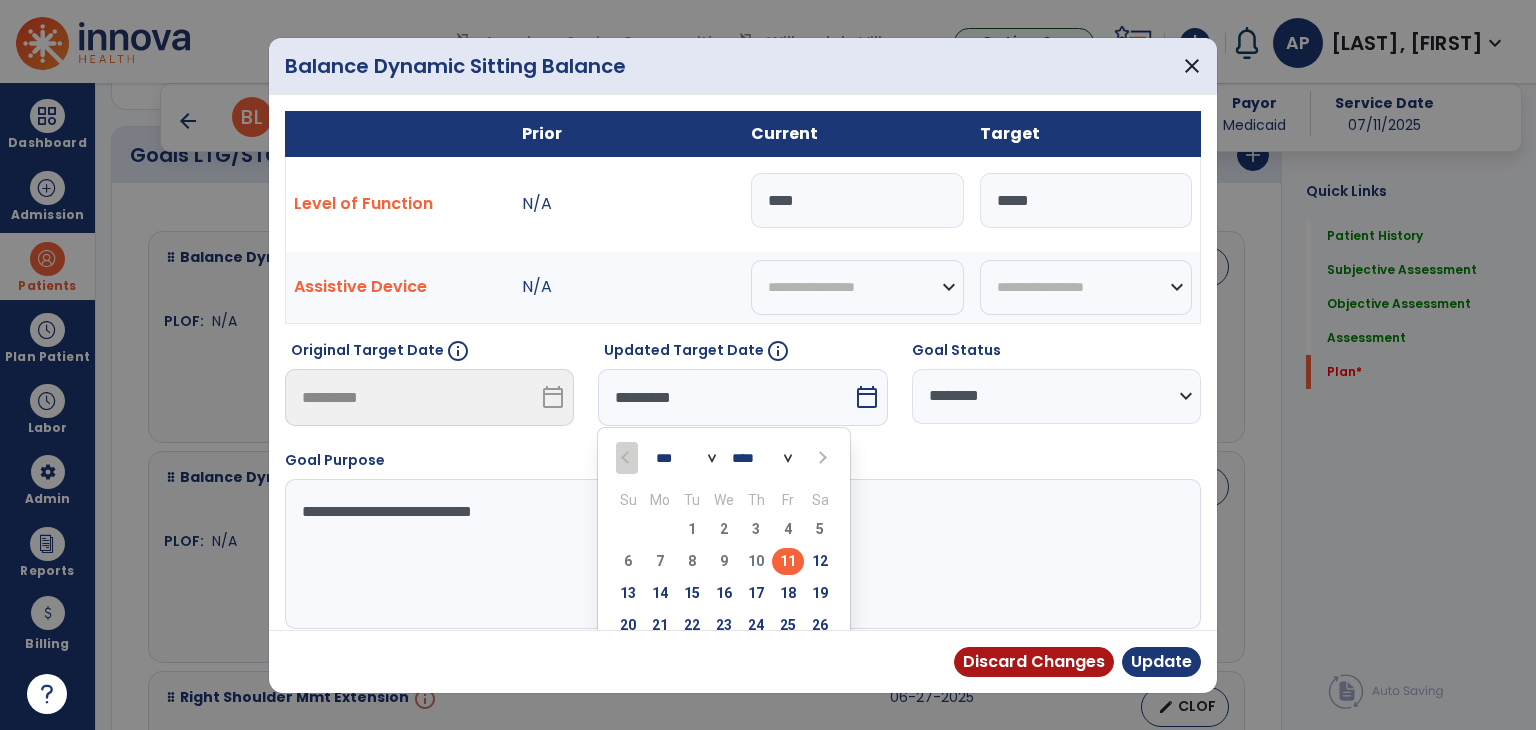 type on "*********" 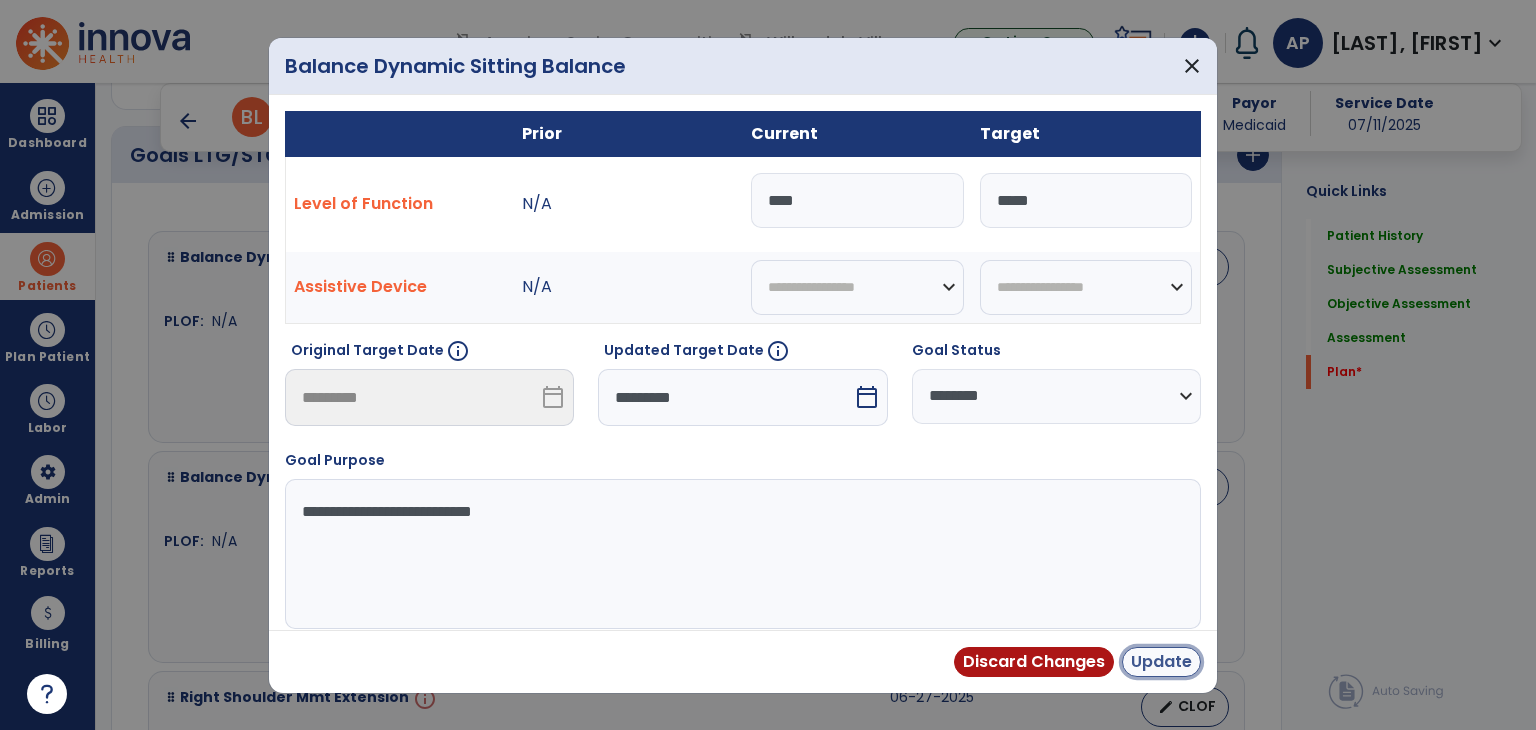 click on "Update" at bounding box center [1161, 662] 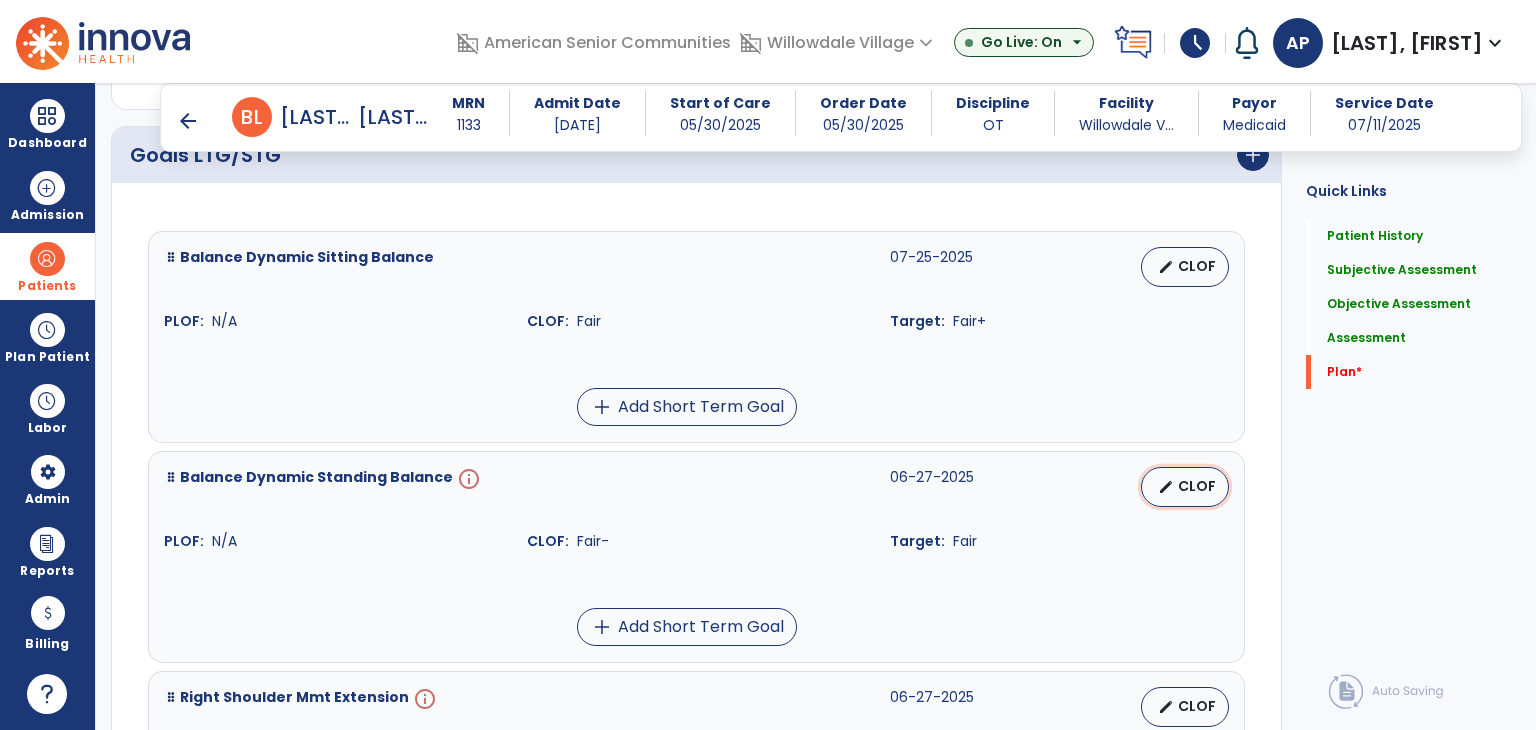 drag, startPoint x: 1177, startPoint y: 505, endPoint x: 1189, endPoint y: 480, distance: 27.730848 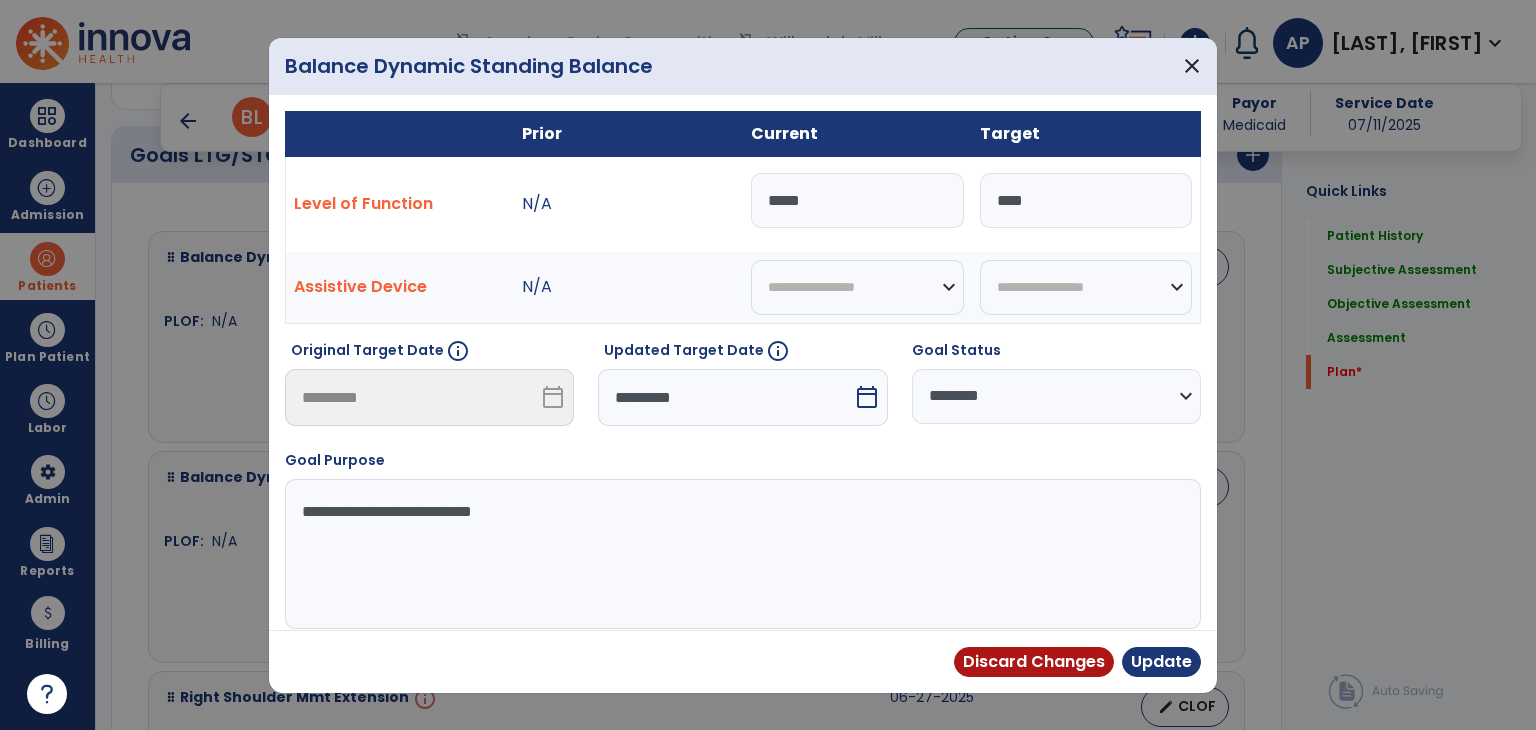 click on "*****" at bounding box center [857, 200] 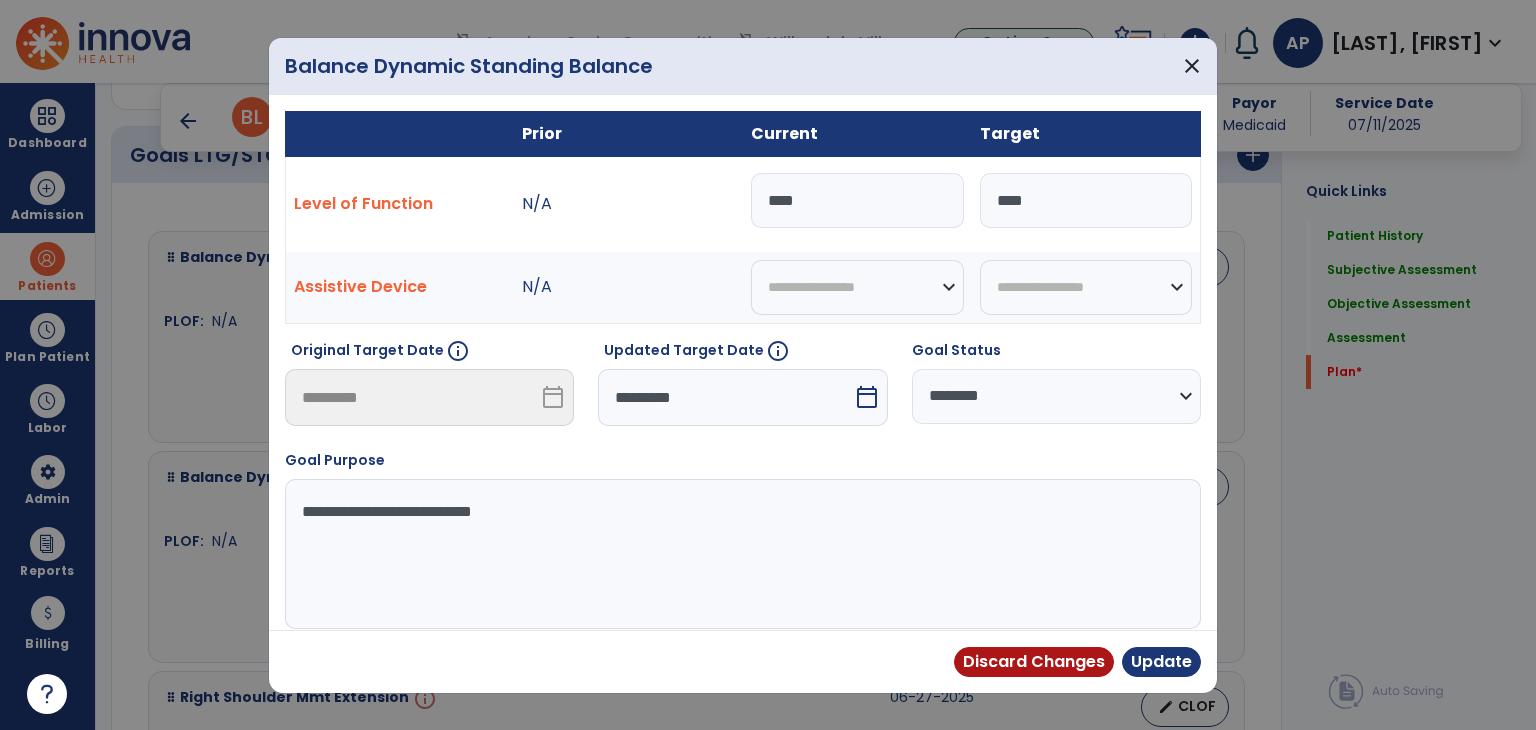 type on "****" 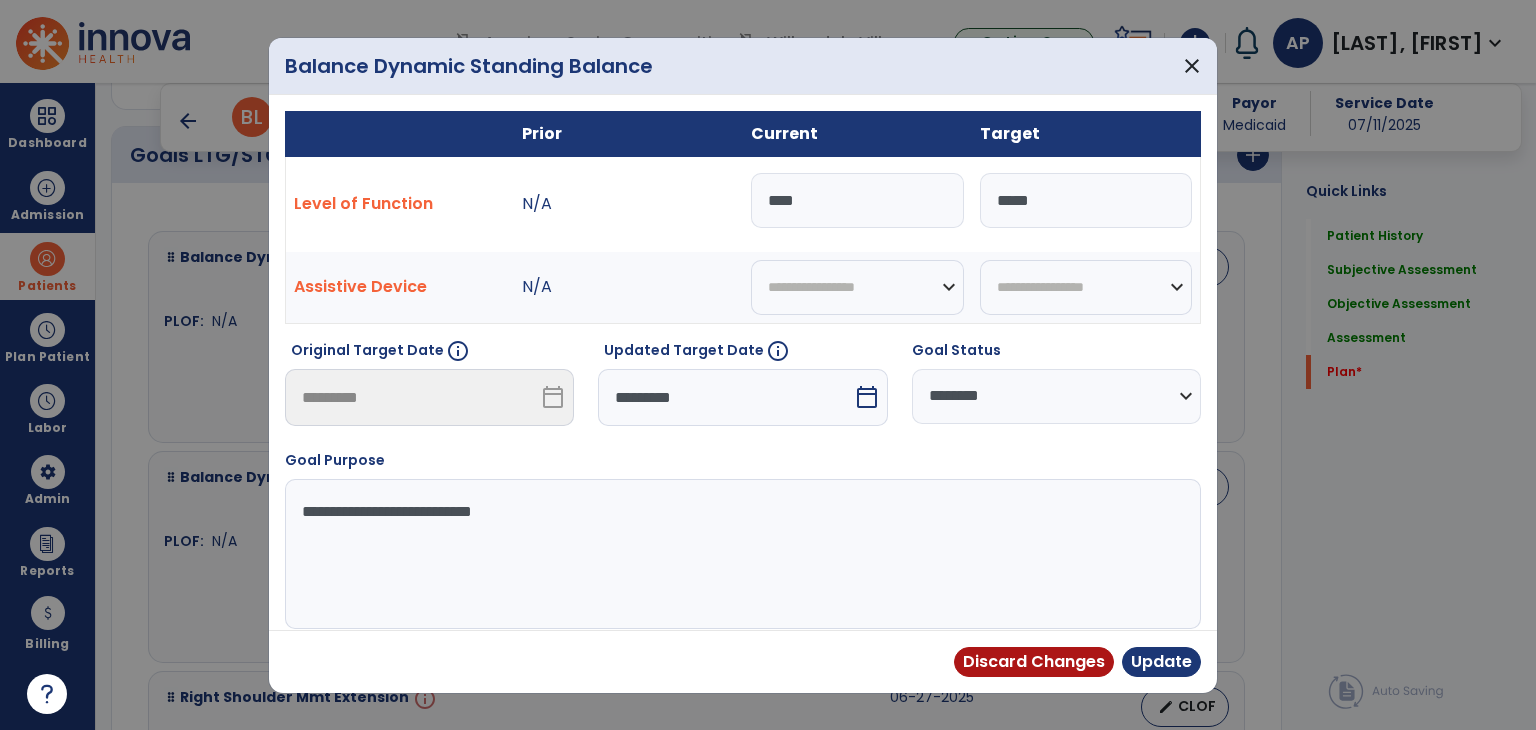 type on "*****" 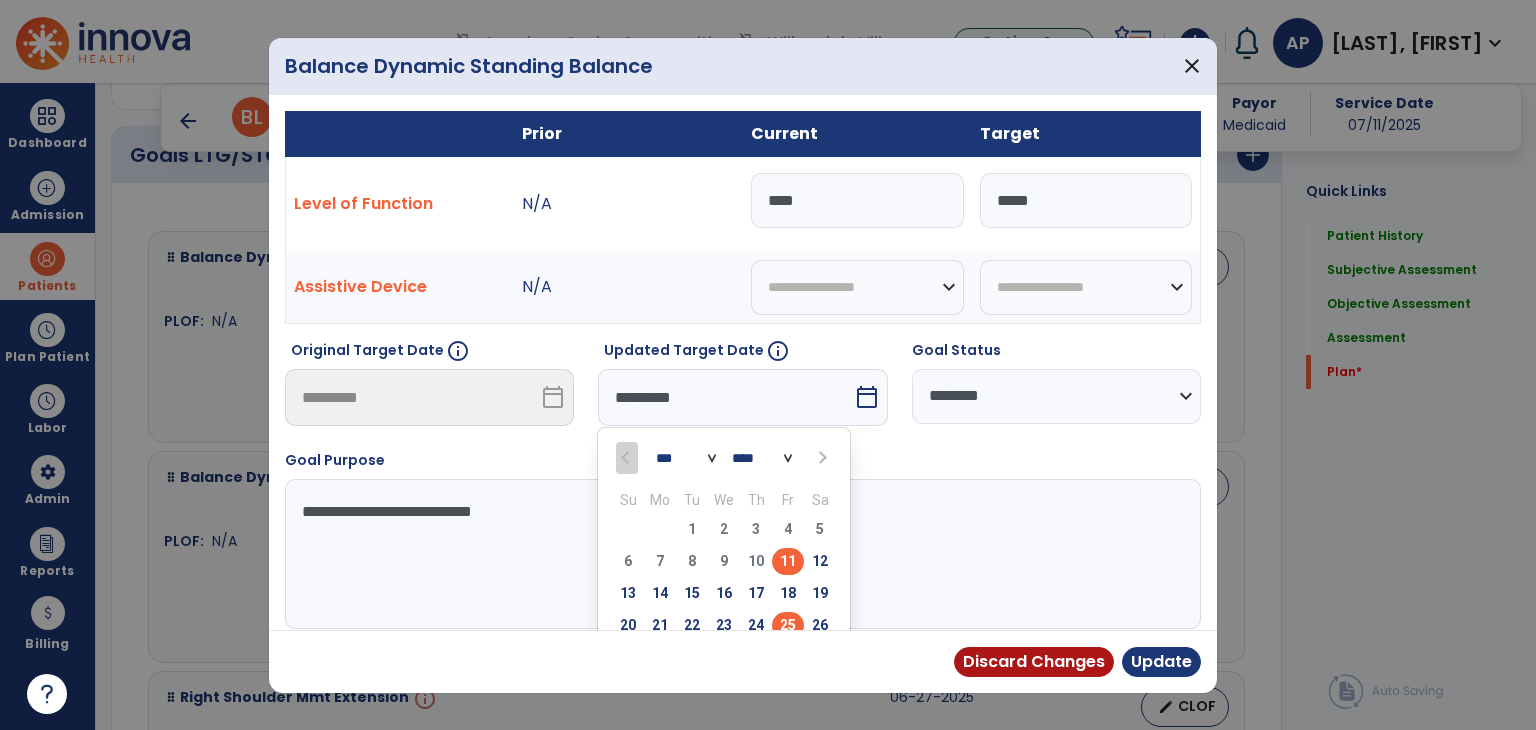 click on "25" at bounding box center [788, 625] 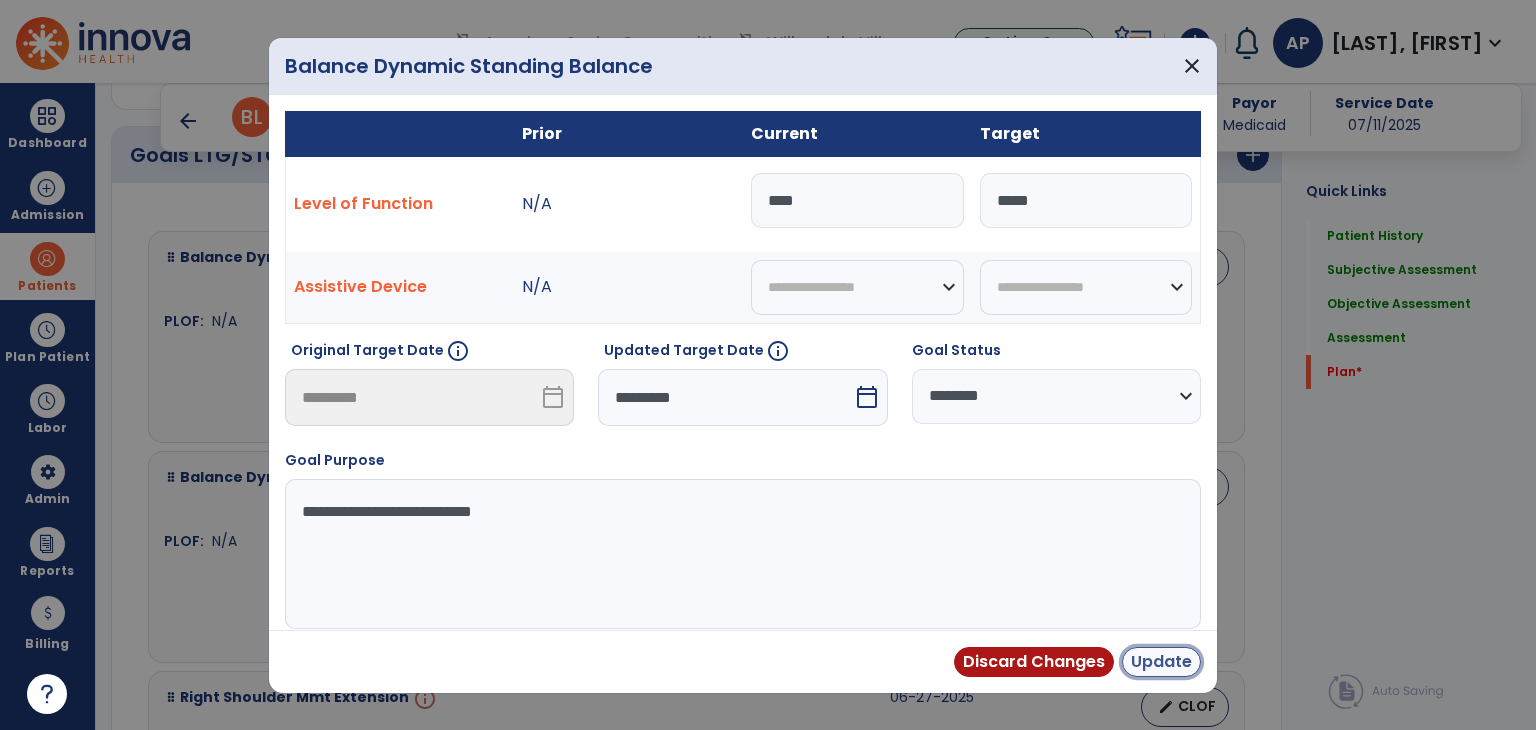 click on "Update" at bounding box center (1161, 662) 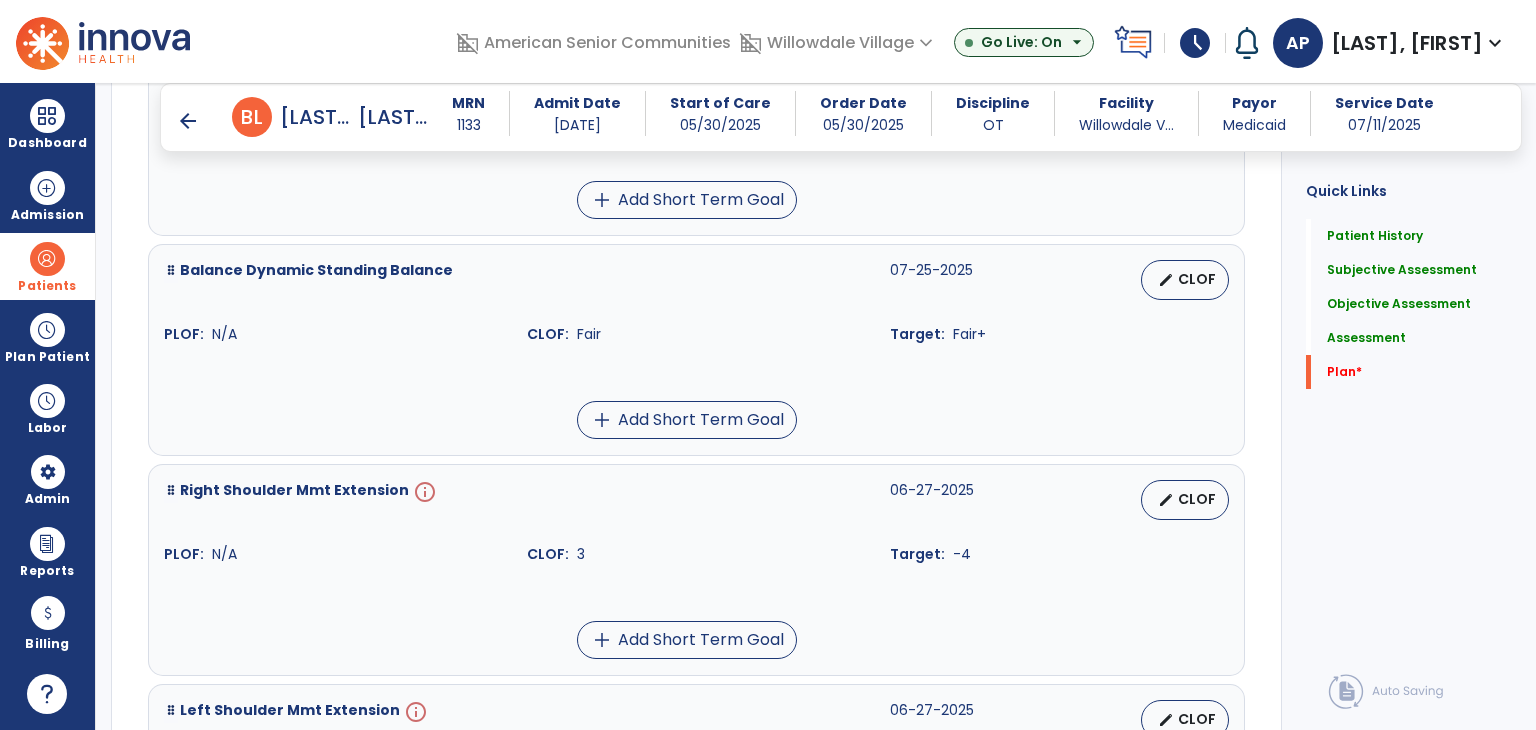 scroll, scrollTop: 3689, scrollLeft: 0, axis: vertical 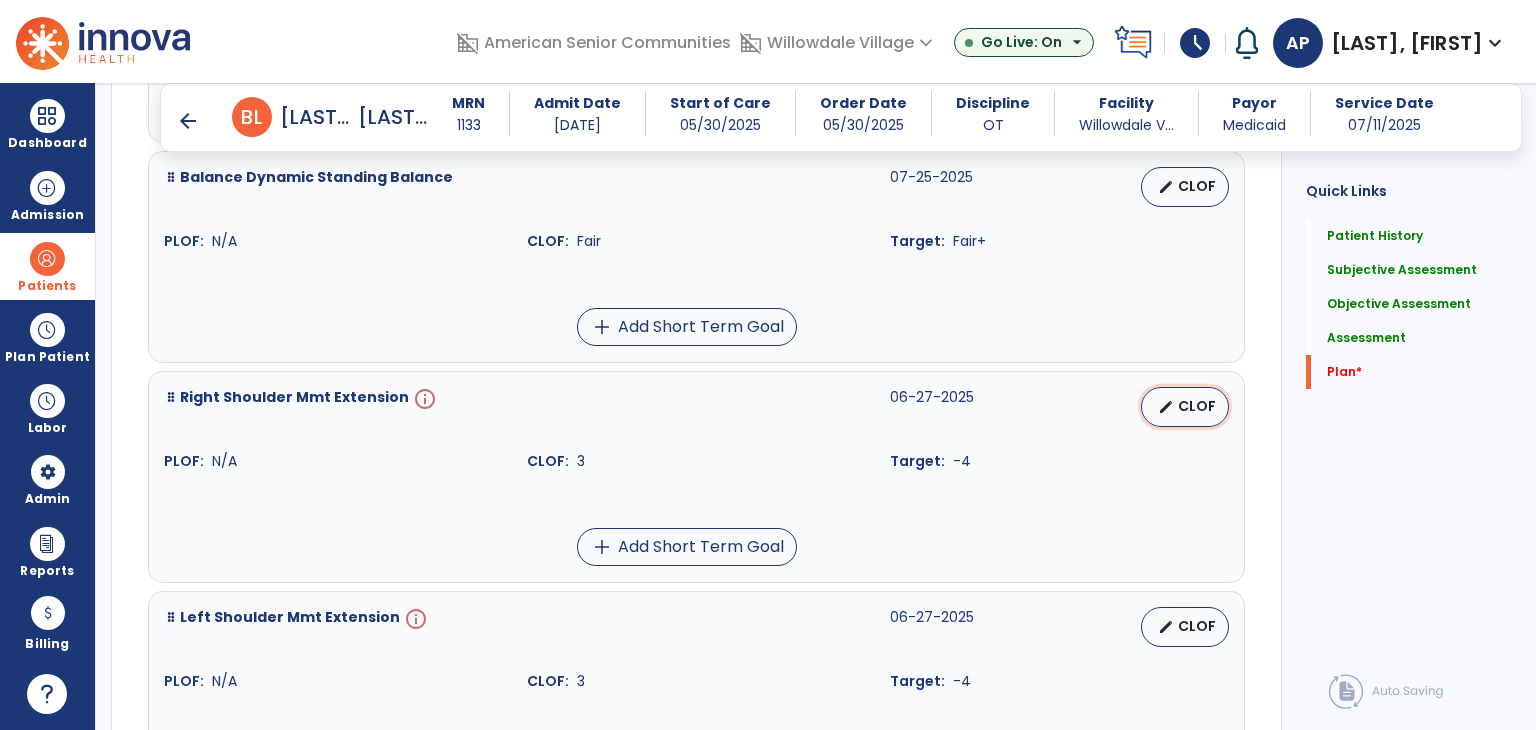 click on "CLOF" at bounding box center [1197, 406] 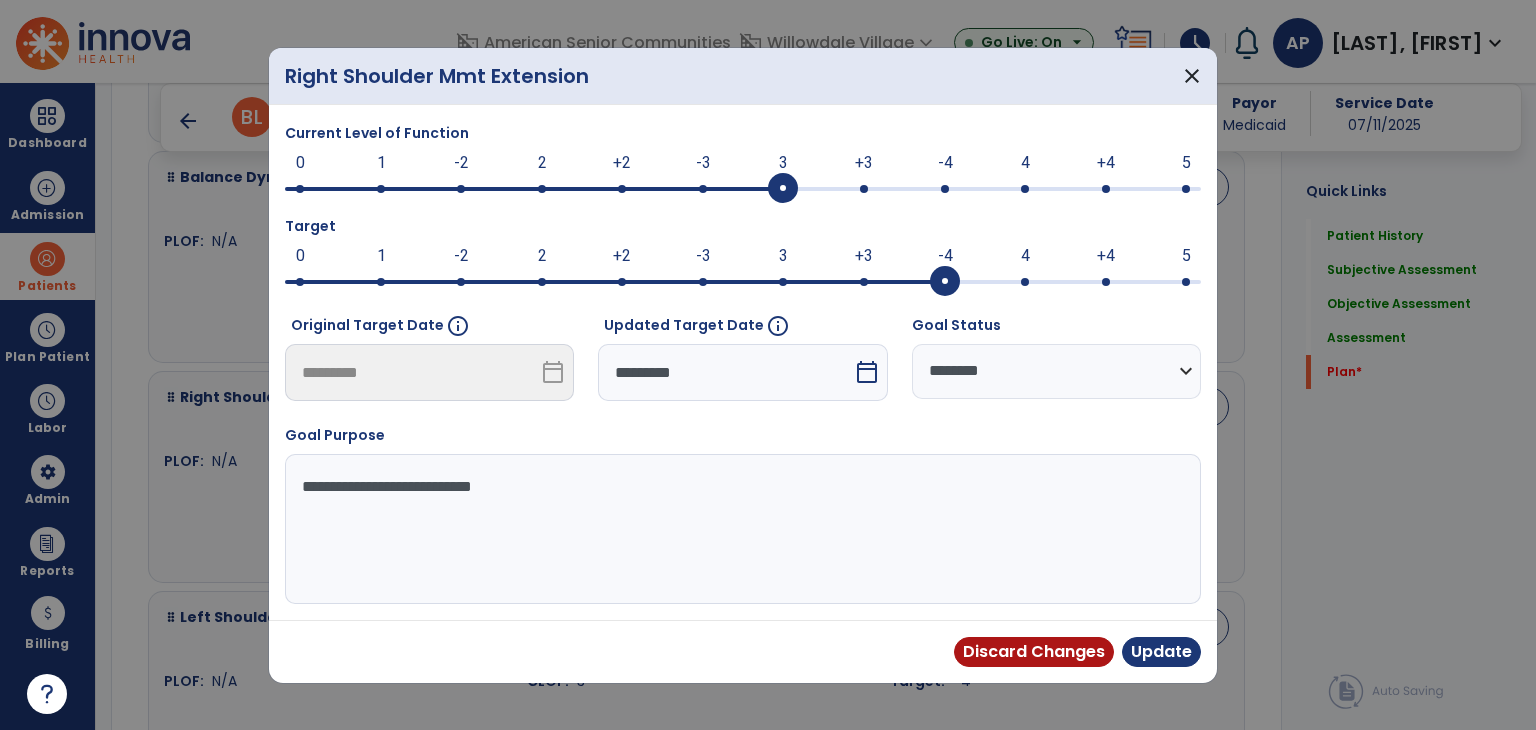 click at bounding box center (864, 189) 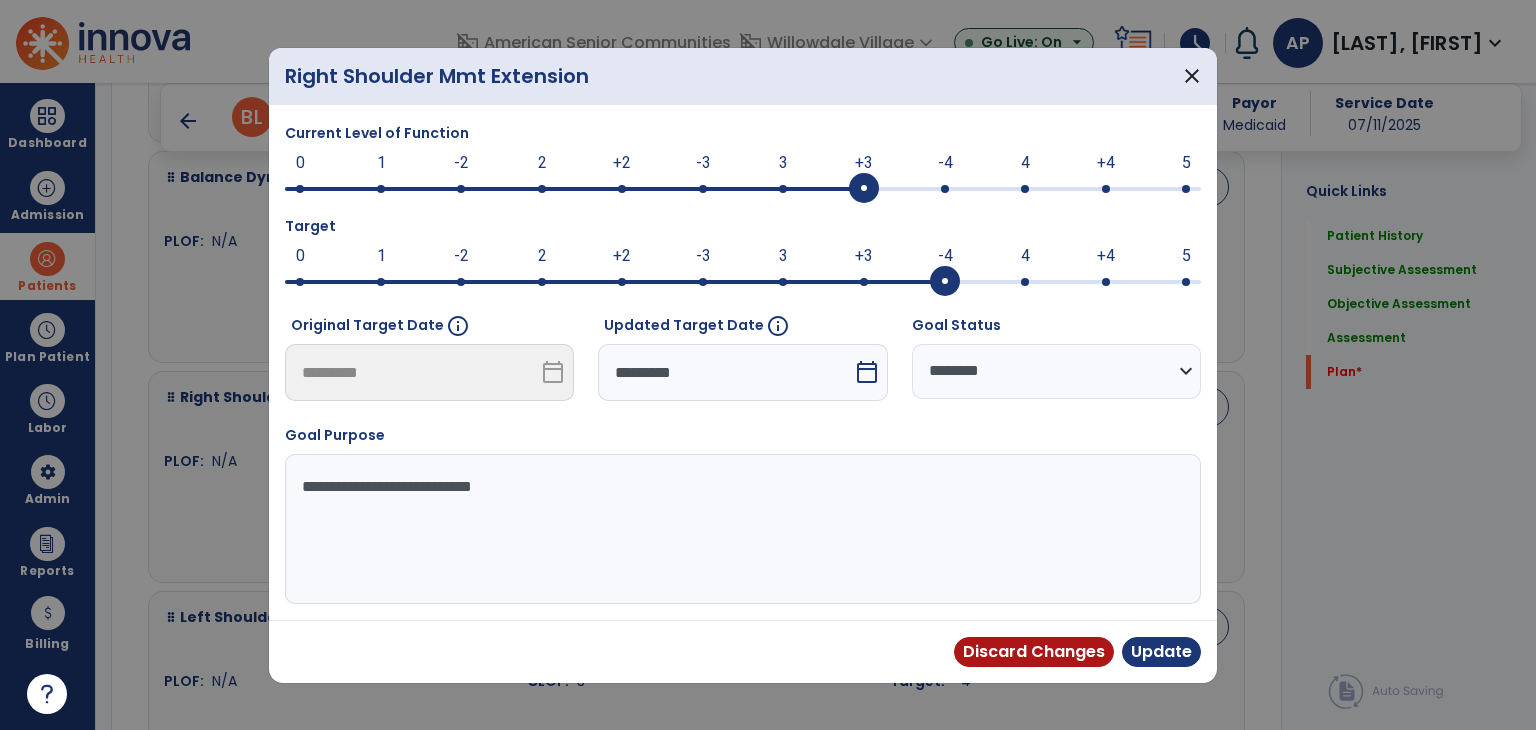 click on "calendar_today" at bounding box center [869, 372] 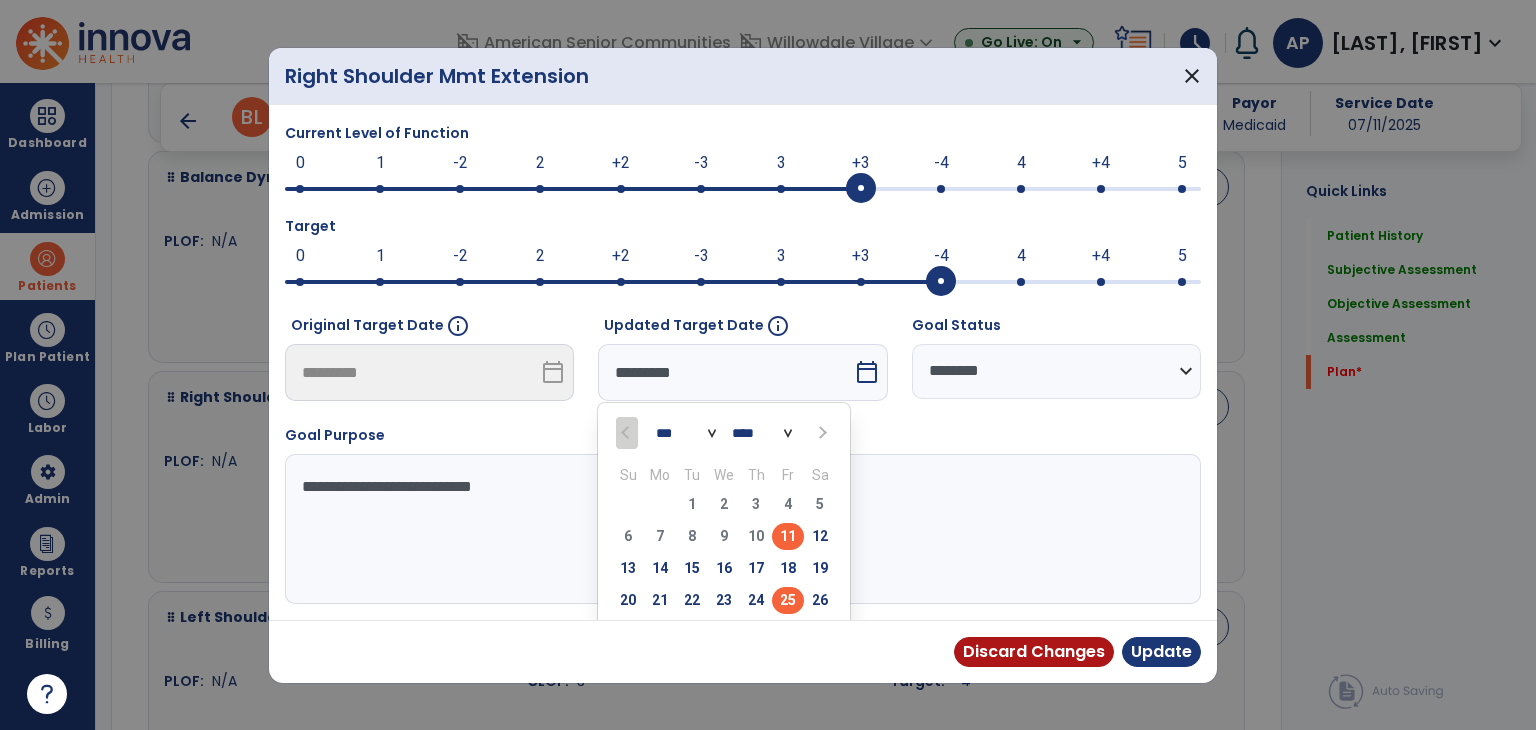 click on "25" at bounding box center [788, 600] 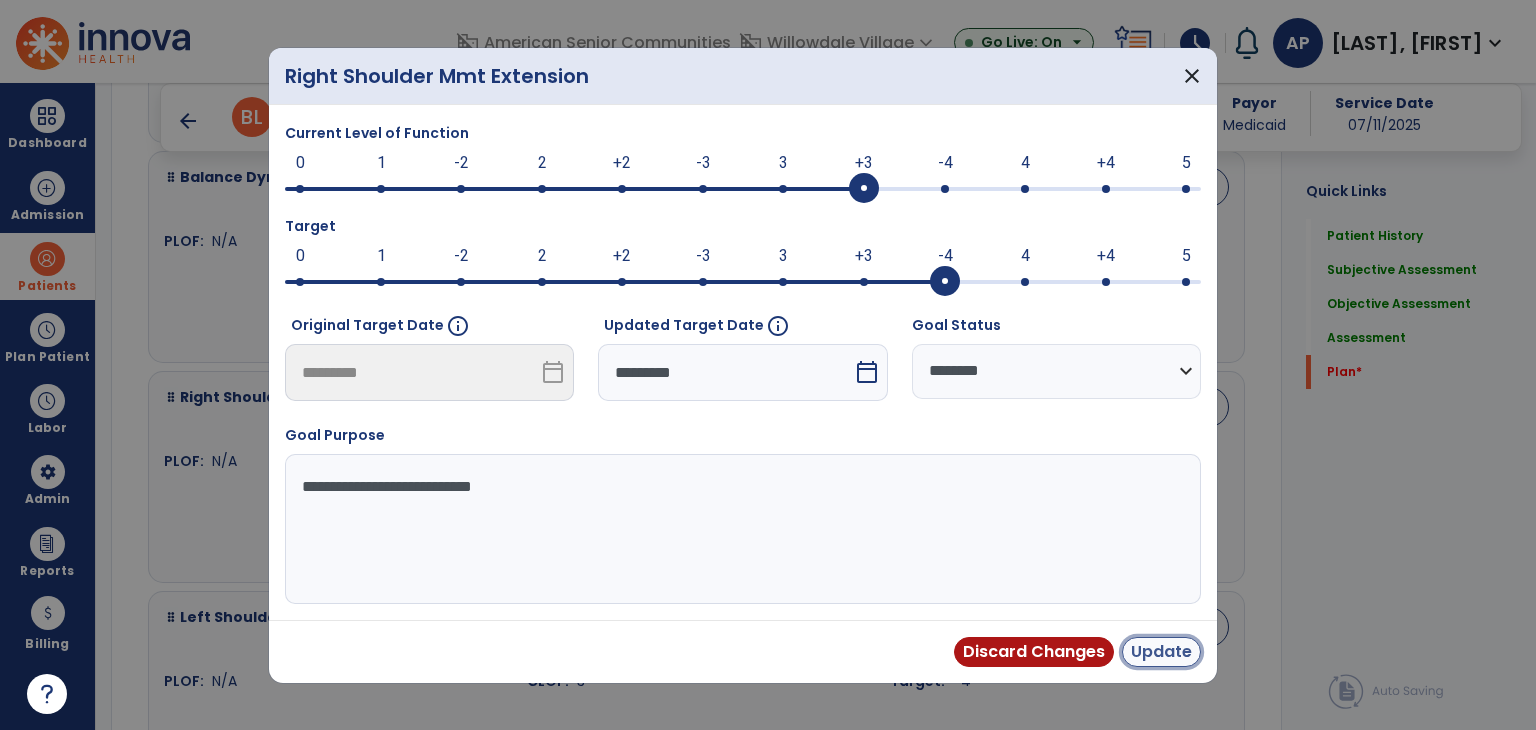 click on "Update" at bounding box center (1161, 652) 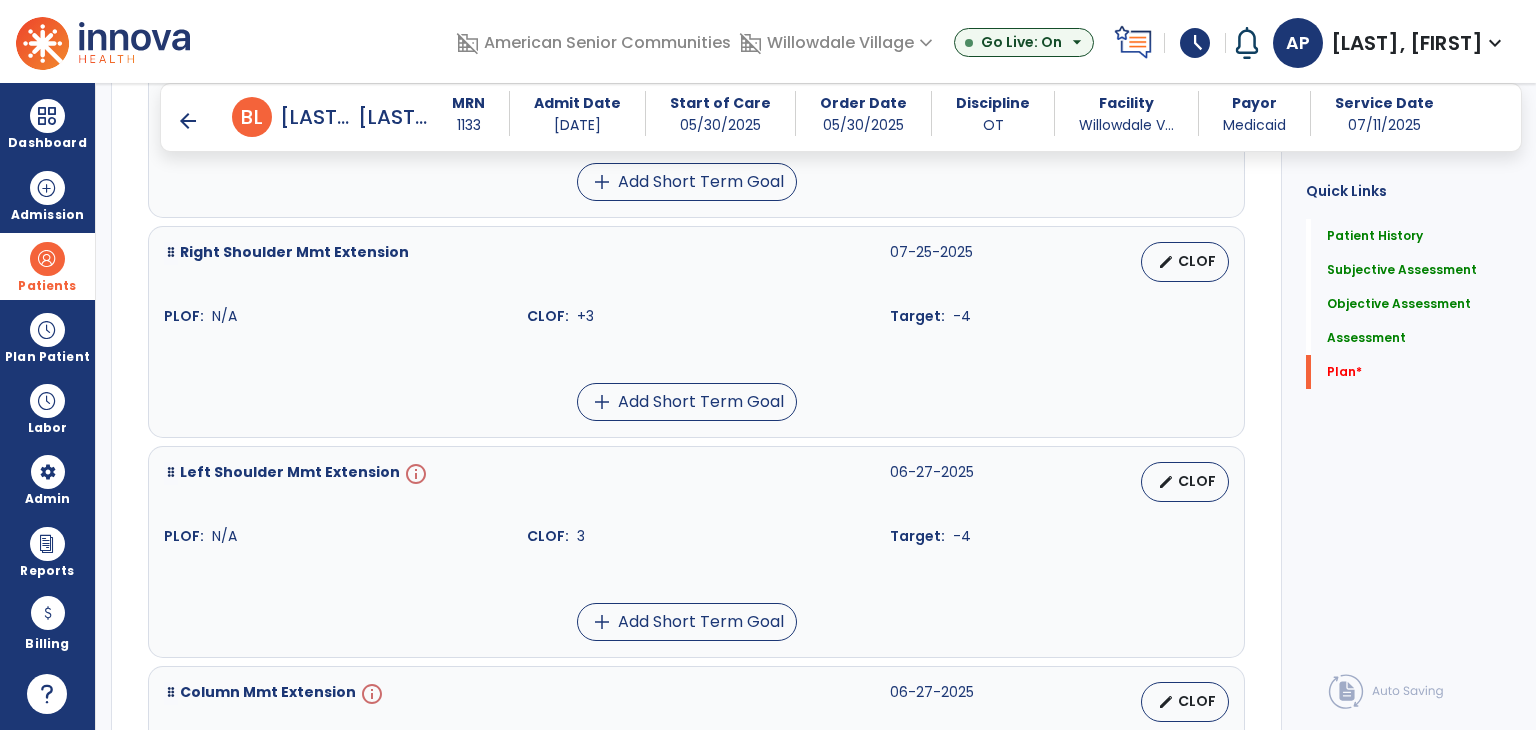 scroll, scrollTop: 3889, scrollLeft: 0, axis: vertical 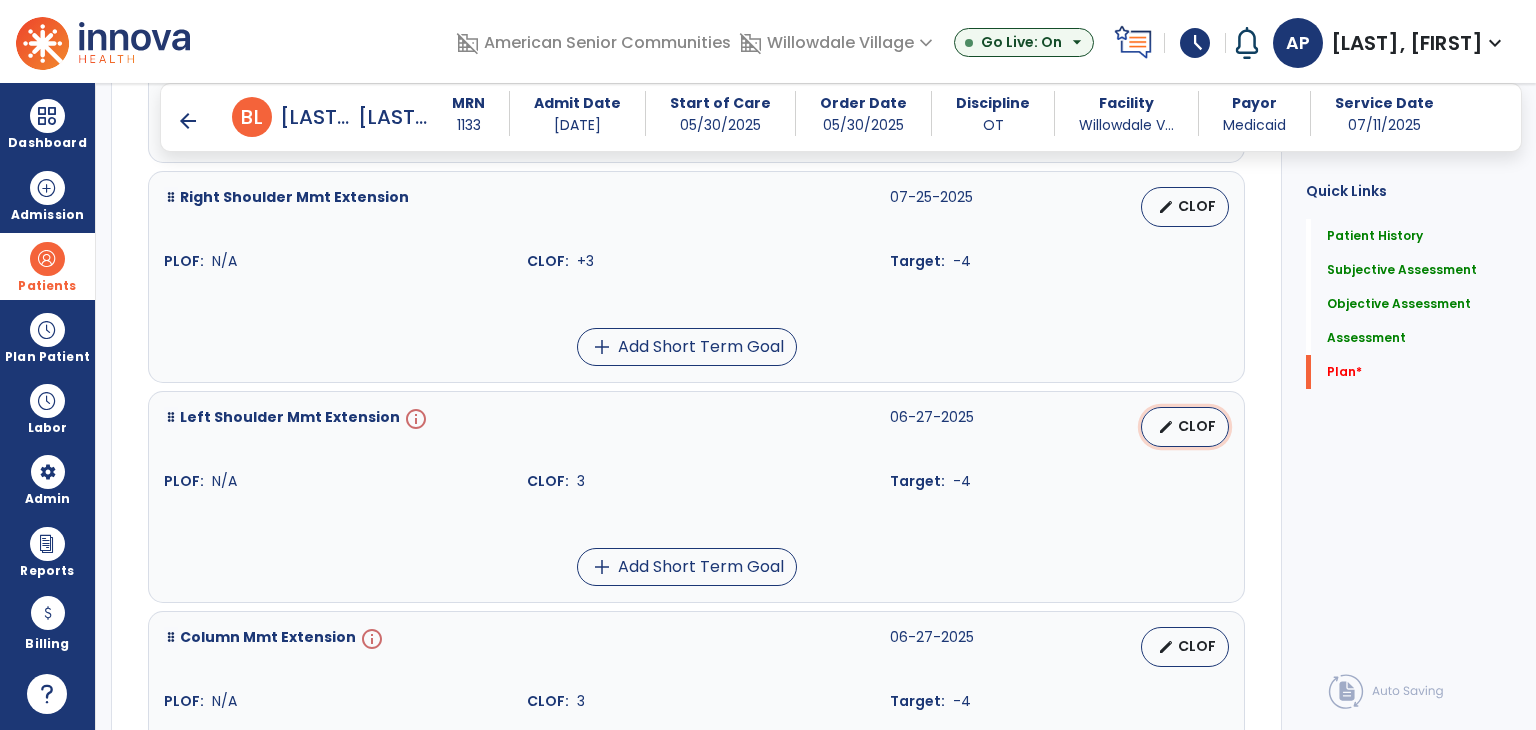 click on "edit" at bounding box center (1166, 427) 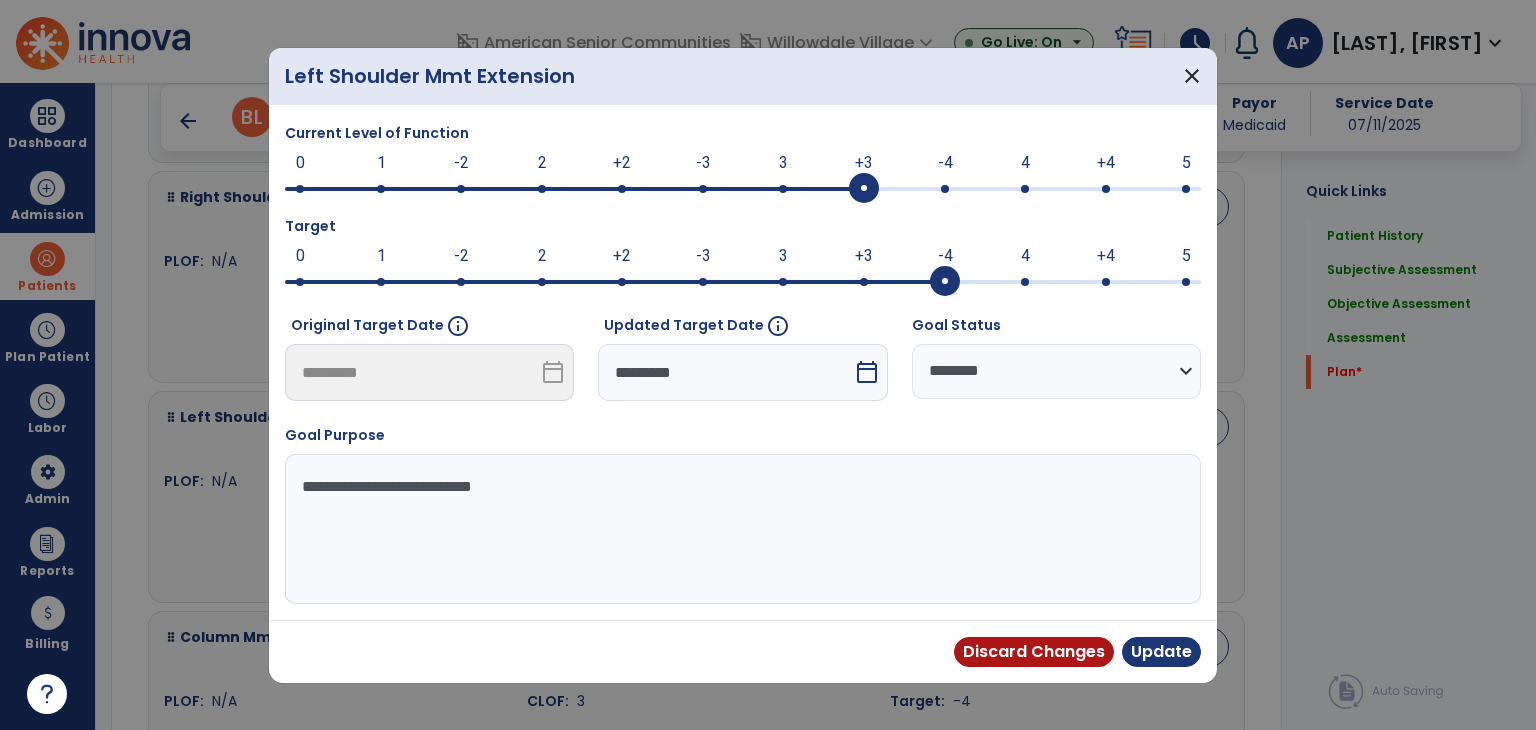 click at bounding box center (743, 187) 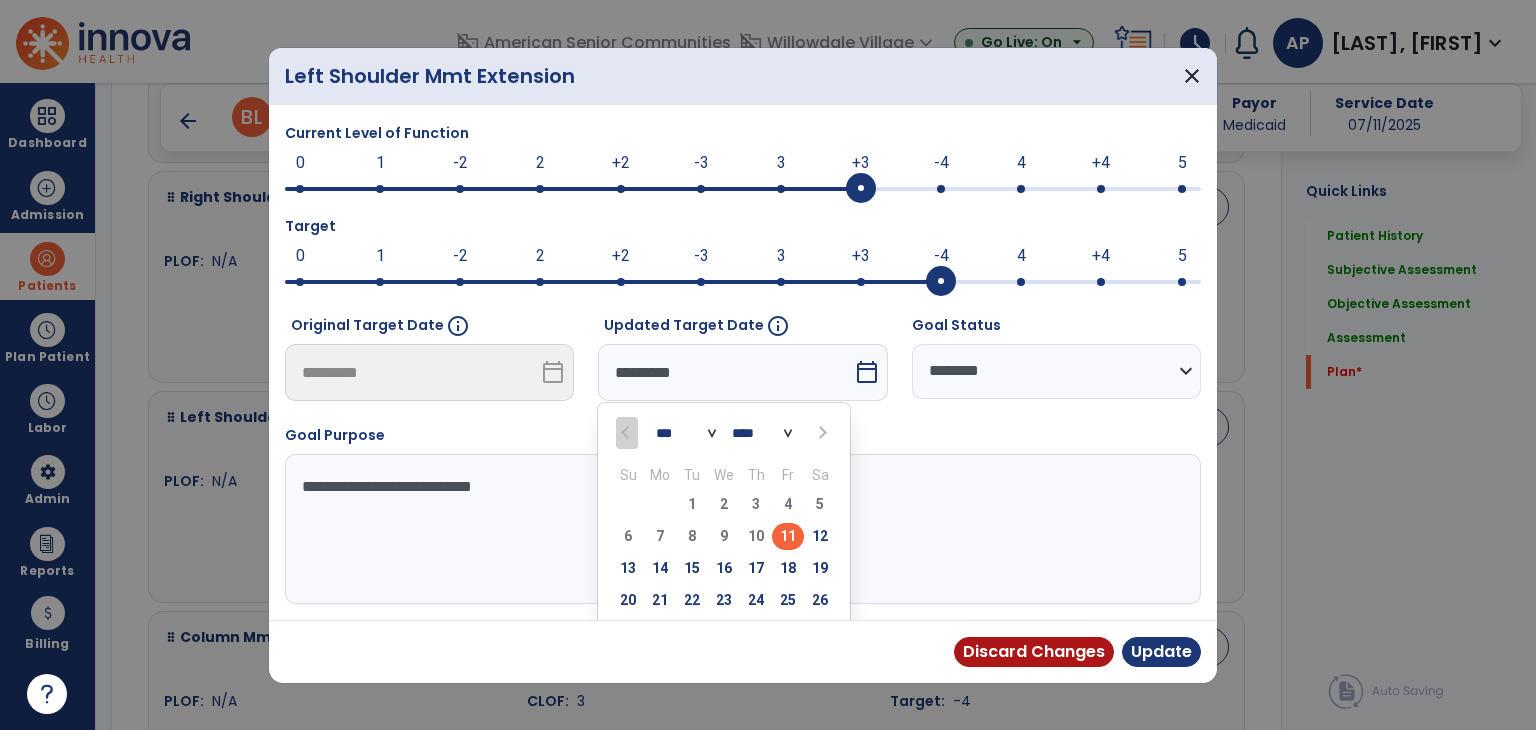 drag, startPoint x: 786, startPoint y: 595, endPoint x: 1056, endPoint y: 631, distance: 272.38943 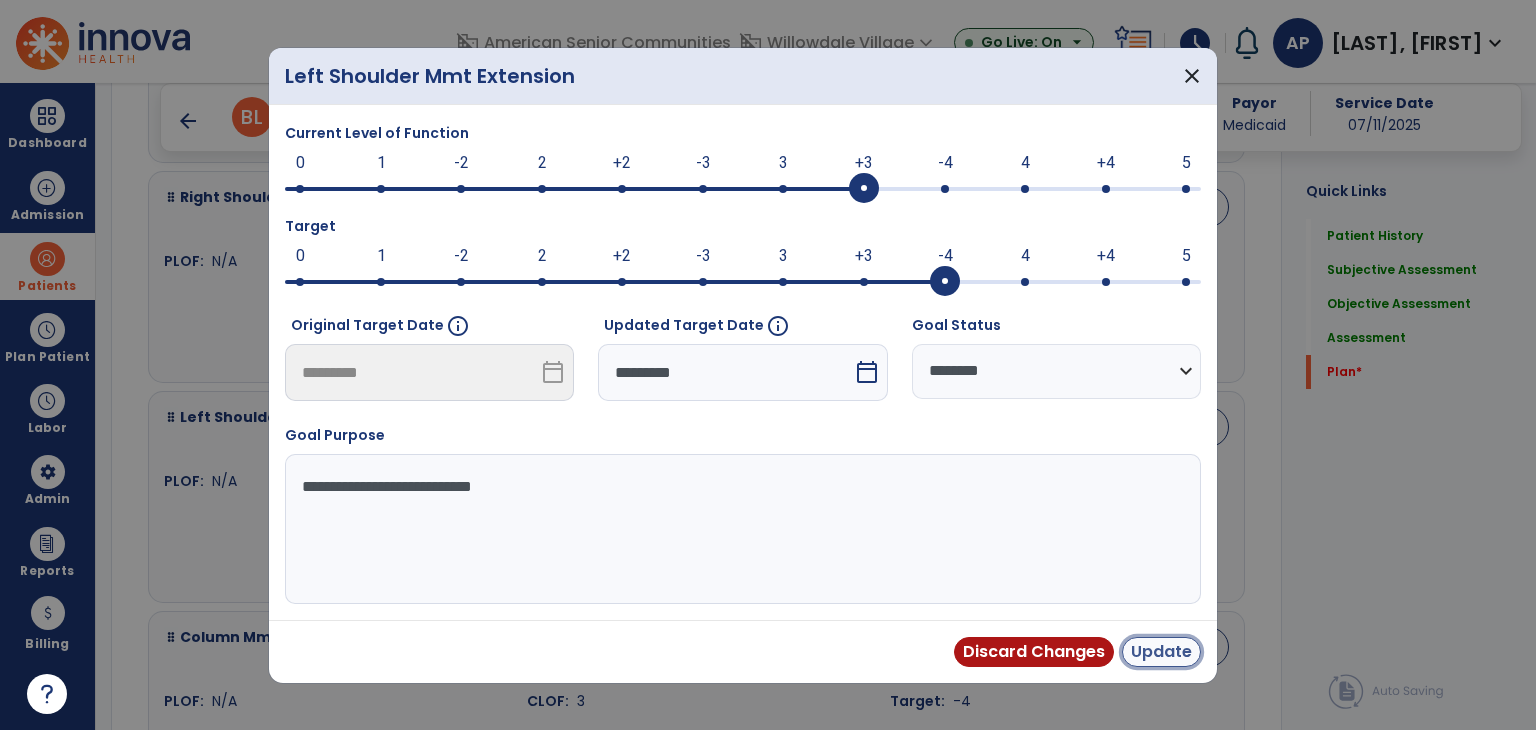 click on "Update" at bounding box center [1161, 652] 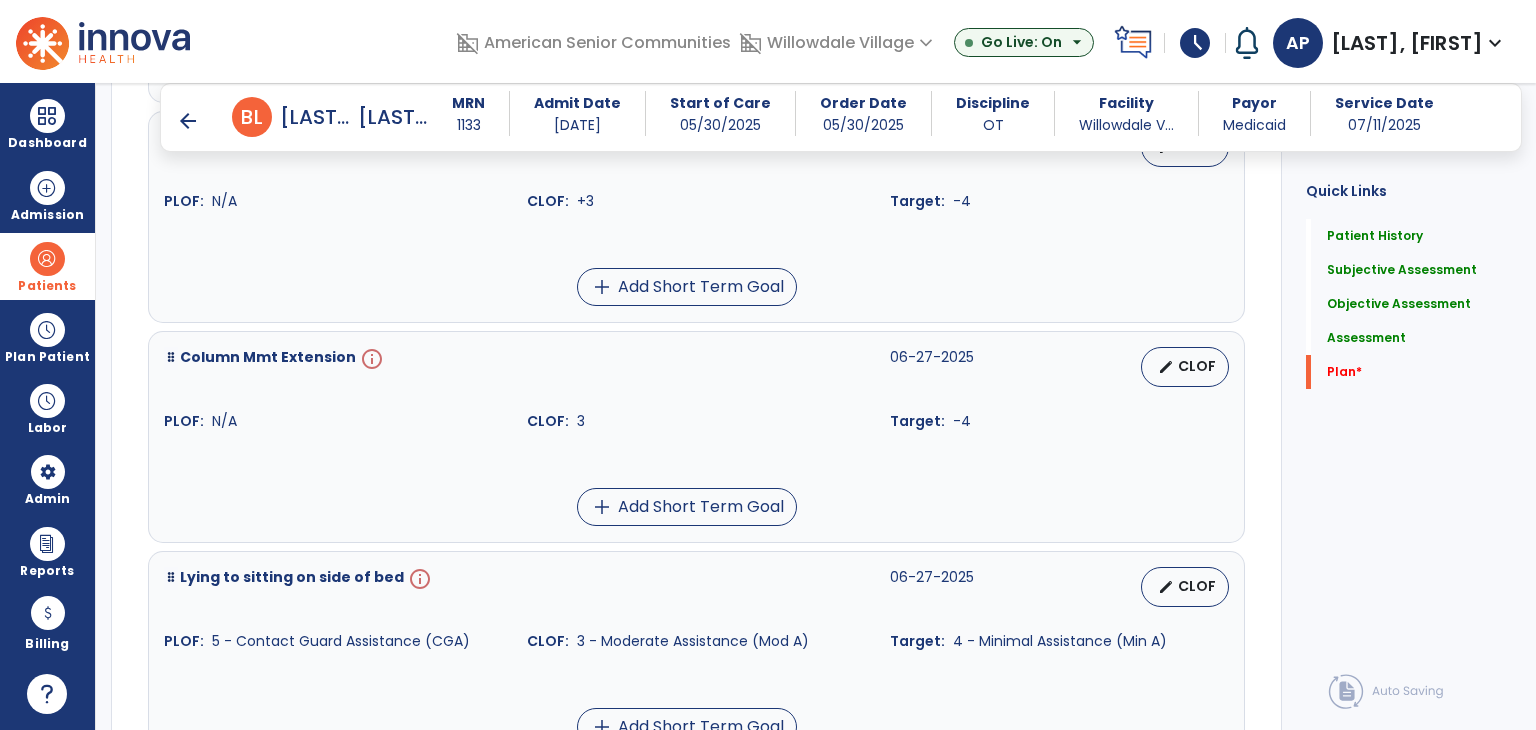 scroll, scrollTop: 4189, scrollLeft: 0, axis: vertical 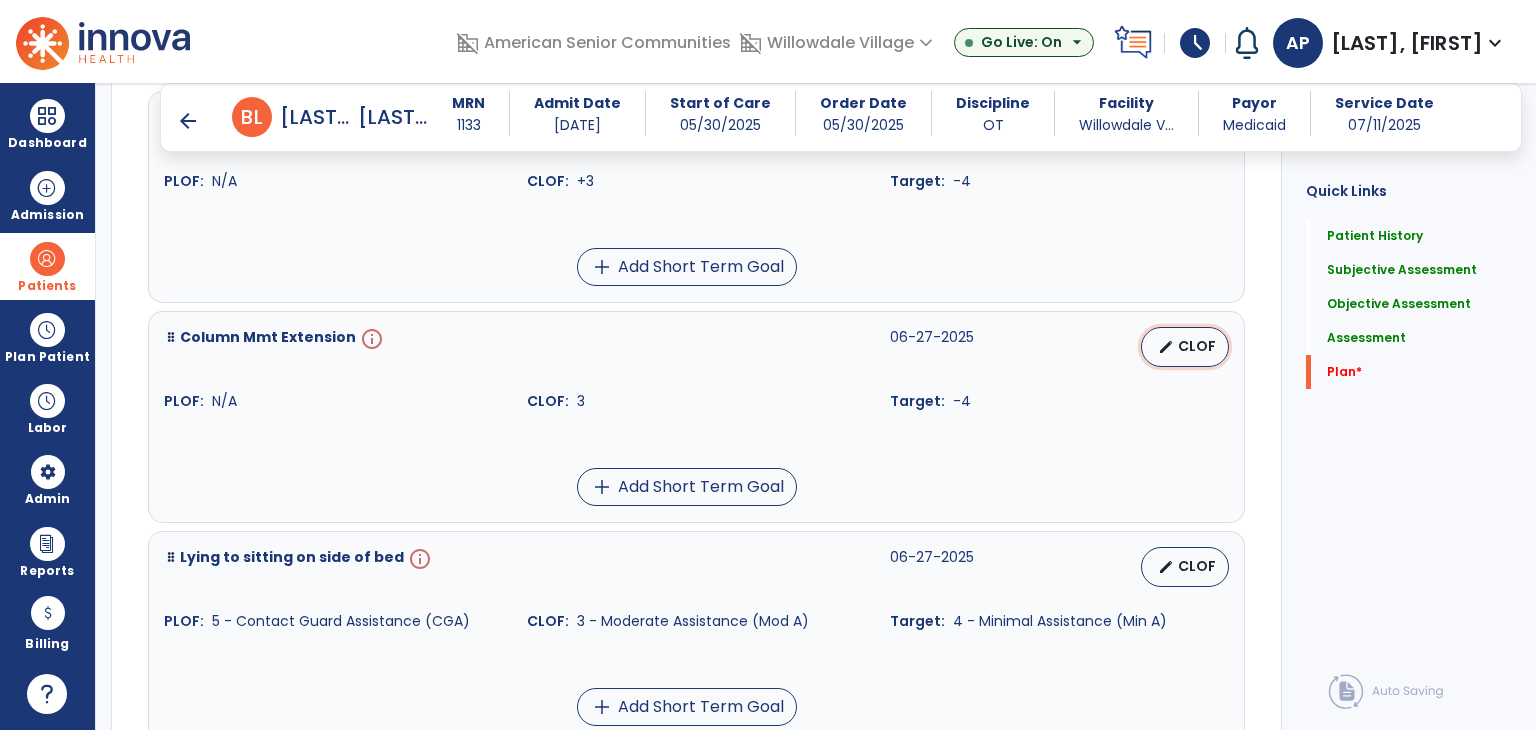 click on "edit   CLOF" at bounding box center [1185, 347] 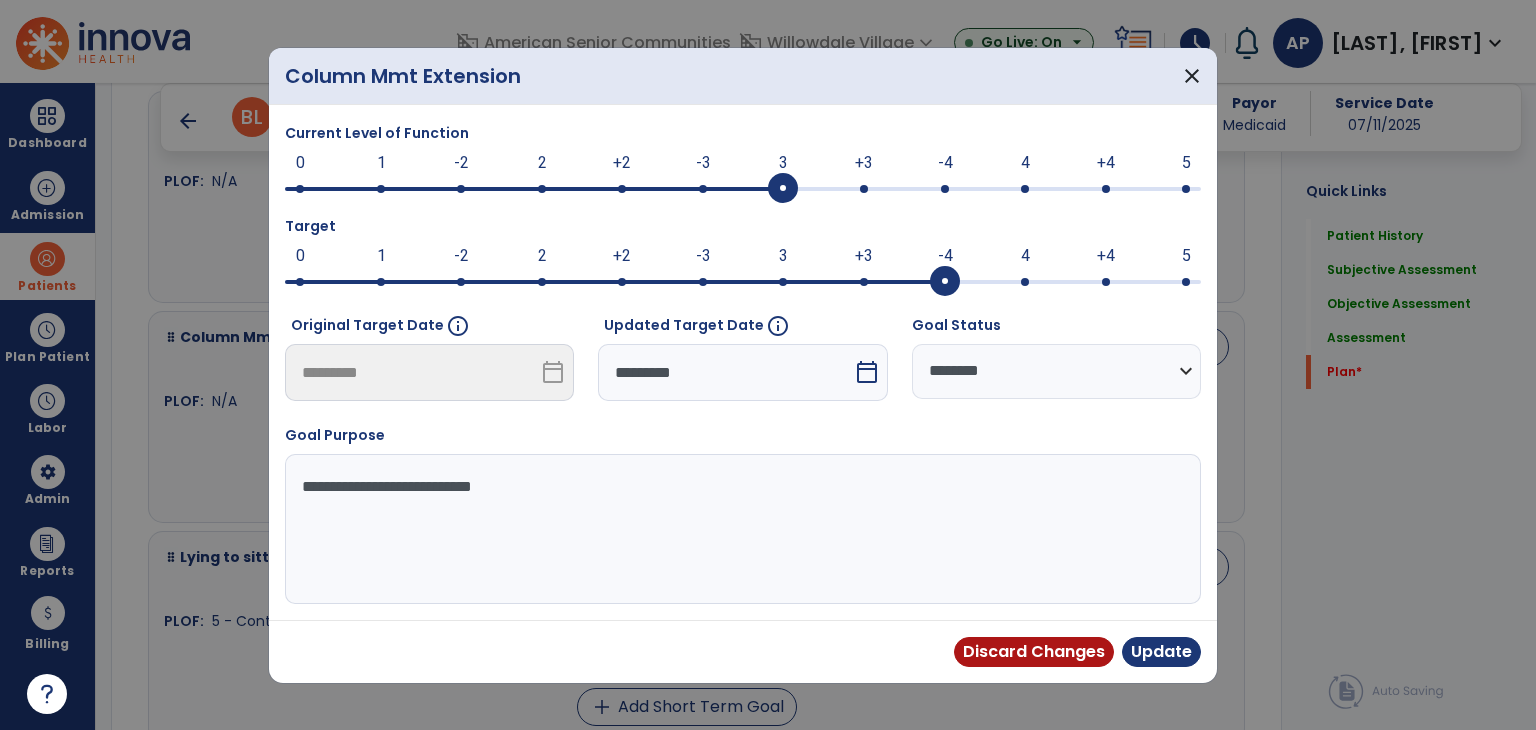 click at bounding box center (864, 189) 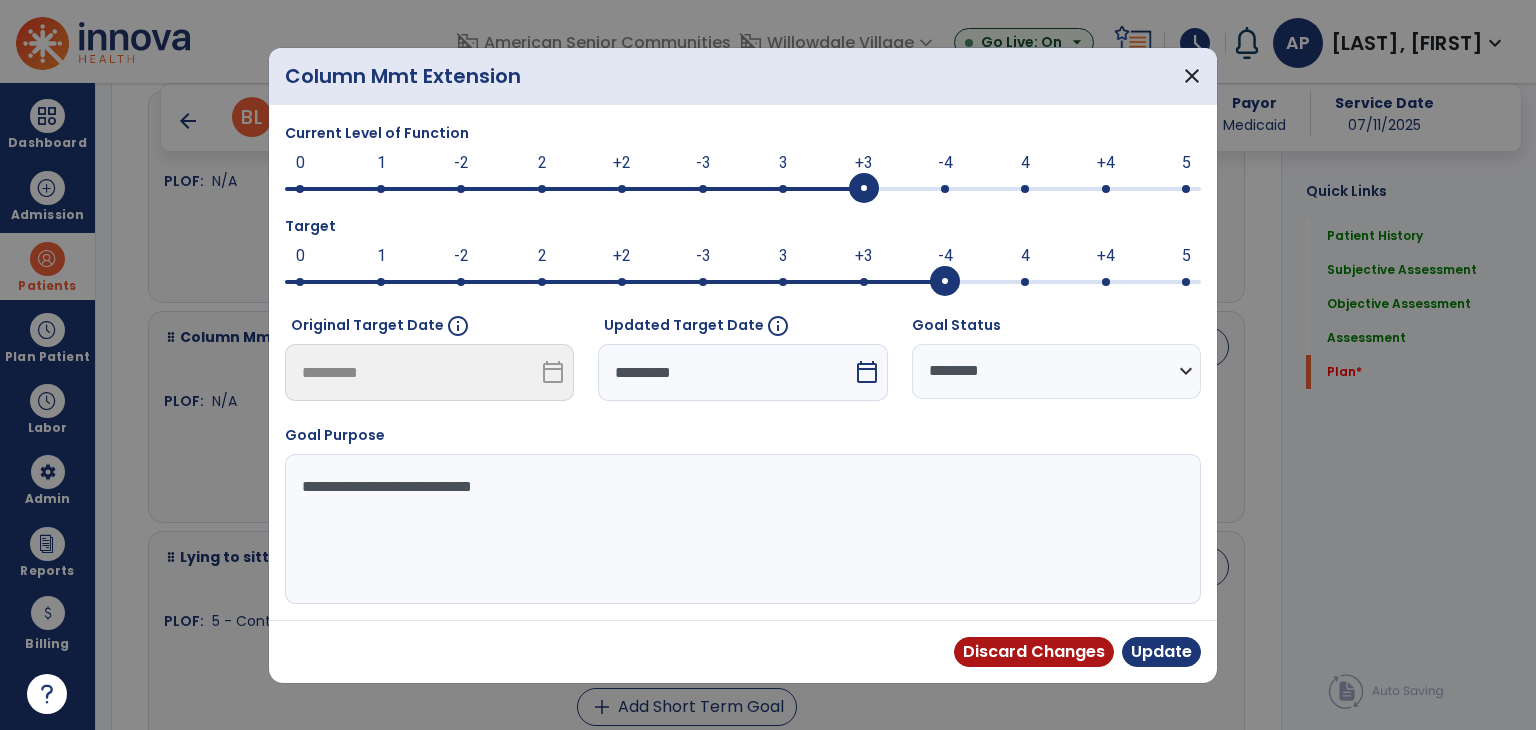 click on "calendar_today" at bounding box center (867, 372) 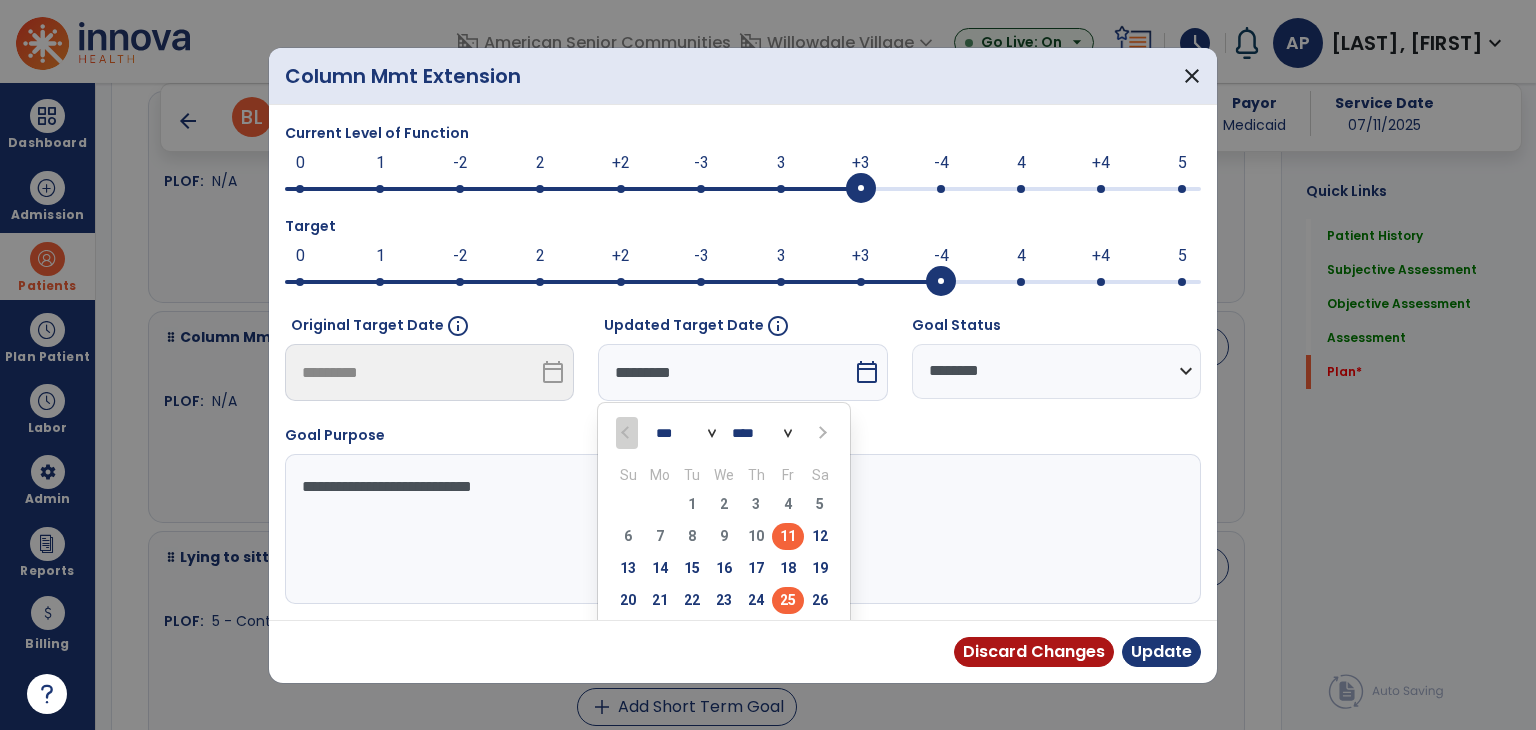 click on "25" at bounding box center (788, 600) 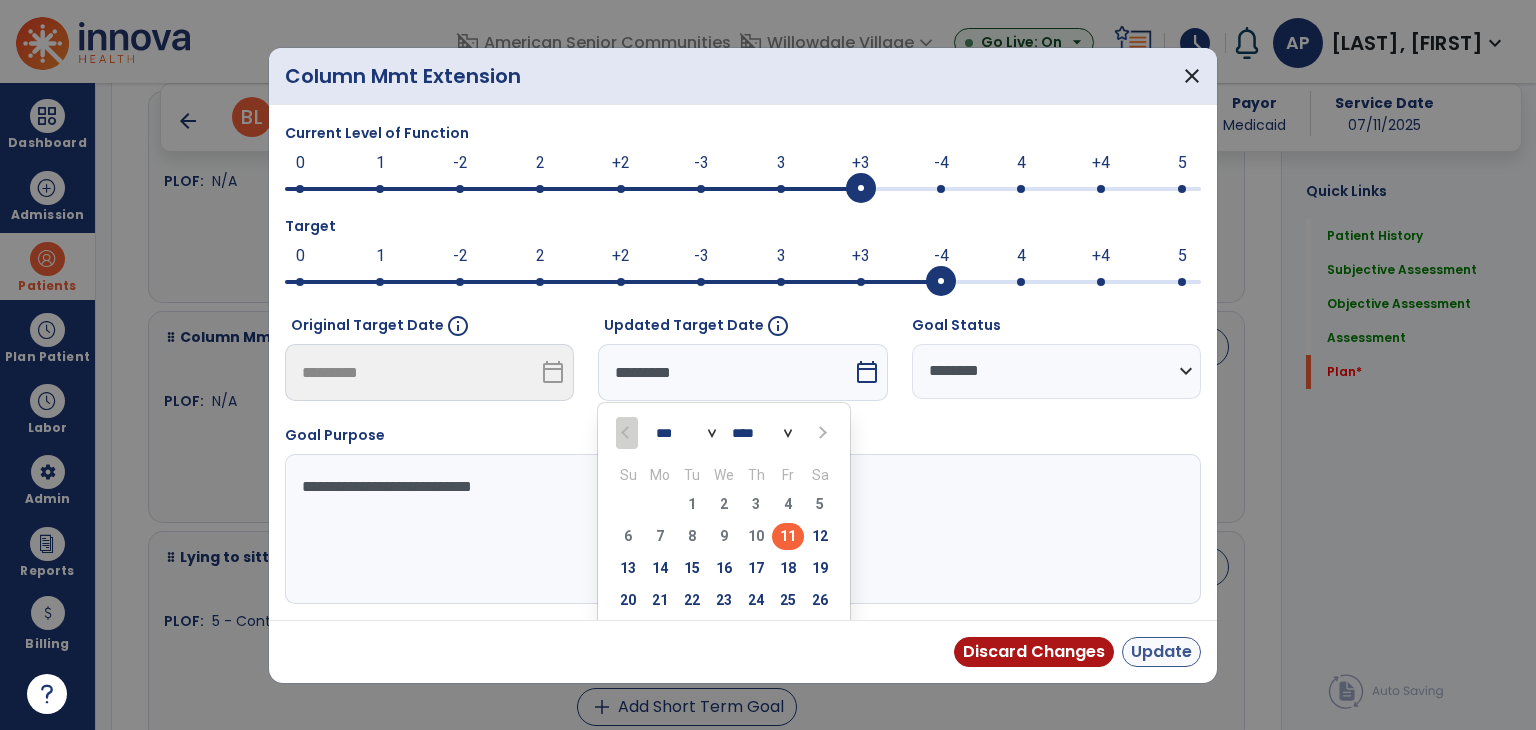 type on "*********" 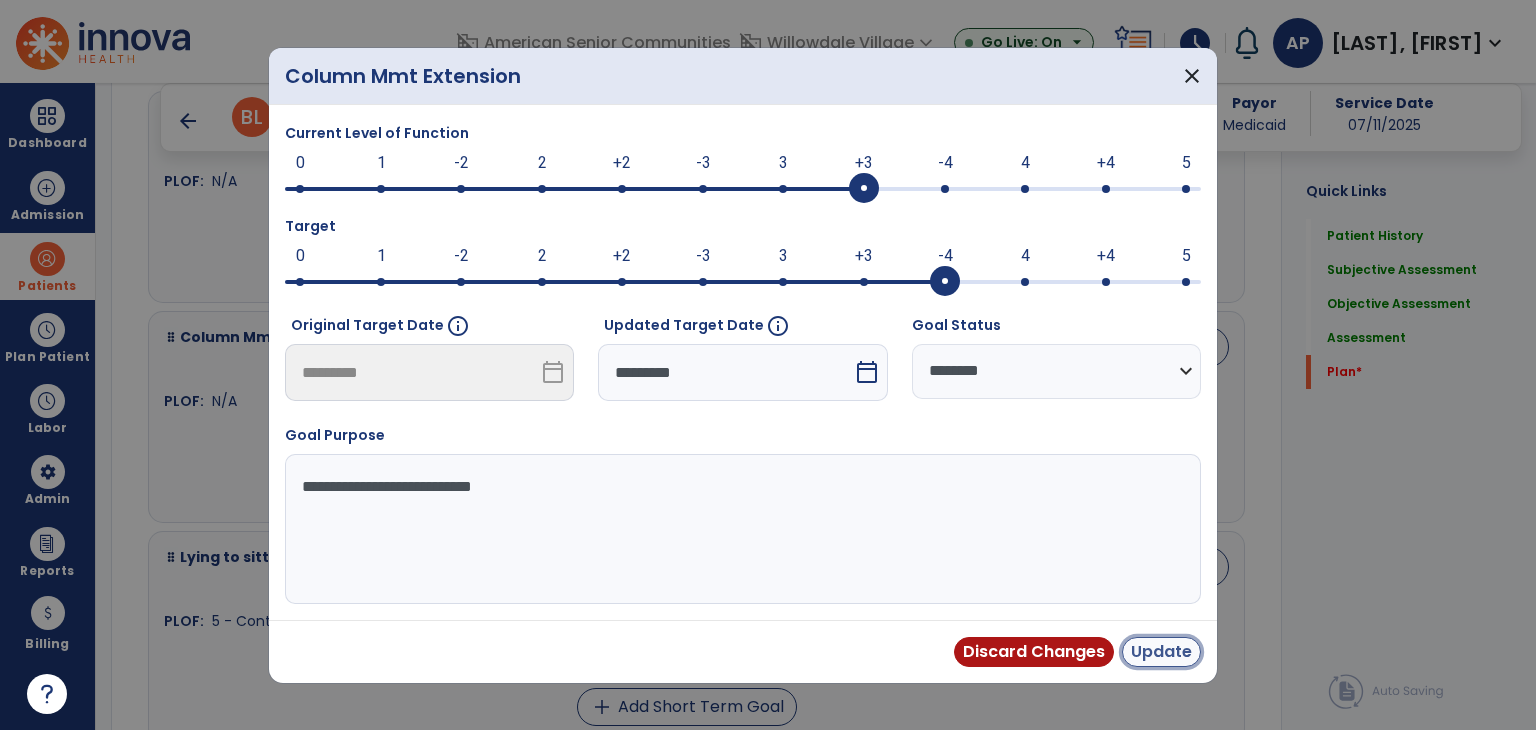 click on "Update" at bounding box center (1161, 652) 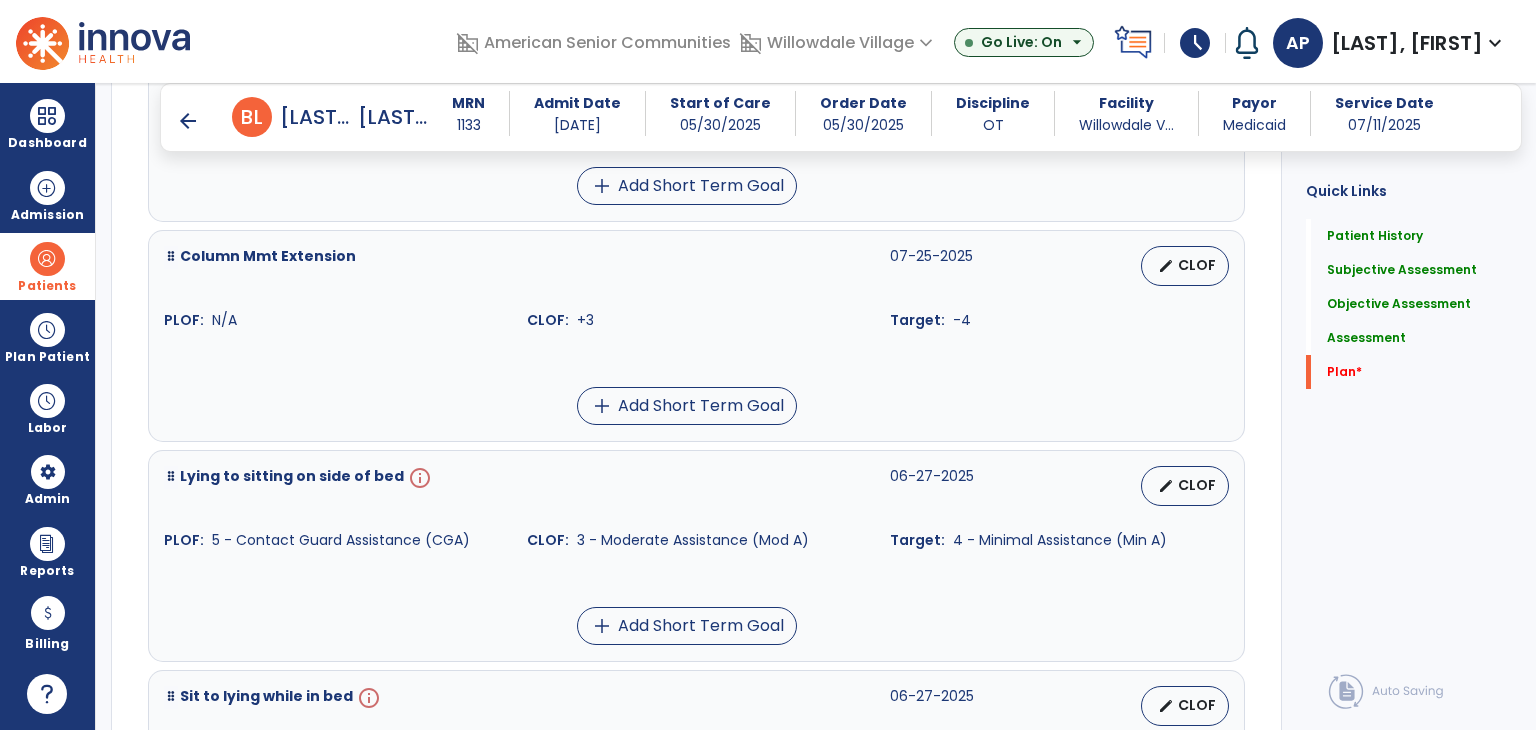 scroll, scrollTop: 4389, scrollLeft: 0, axis: vertical 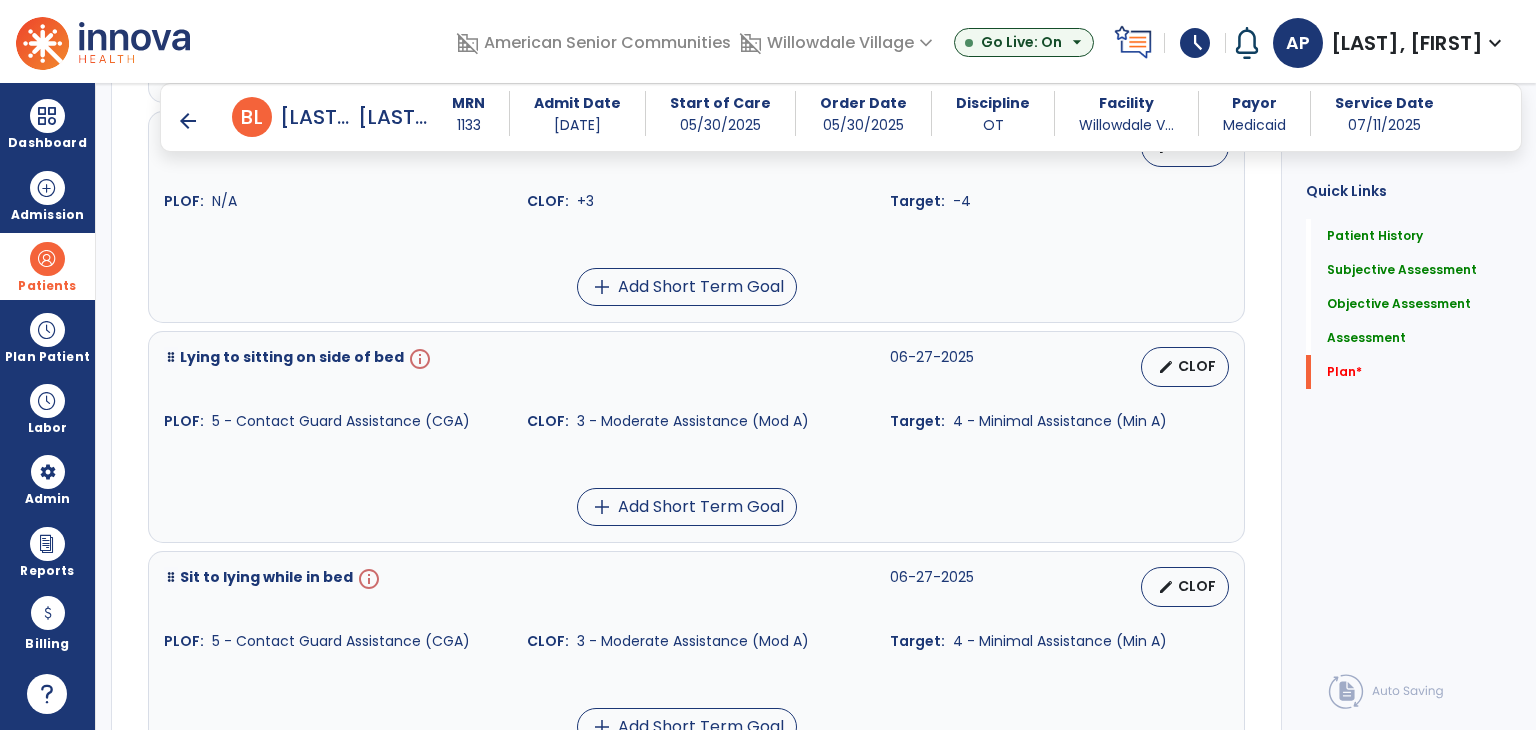 click on "Lying to sitting on side of bed info [DATE] edit CLOF PLOF: 5 - Contact Guard Assistance (CGA) CLOF: 3 - Moderate Assistance (Mod A) Target: 4 - Minimal Assistance (Min A) add Add Short Term Goal" at bounding box center (696, 437) 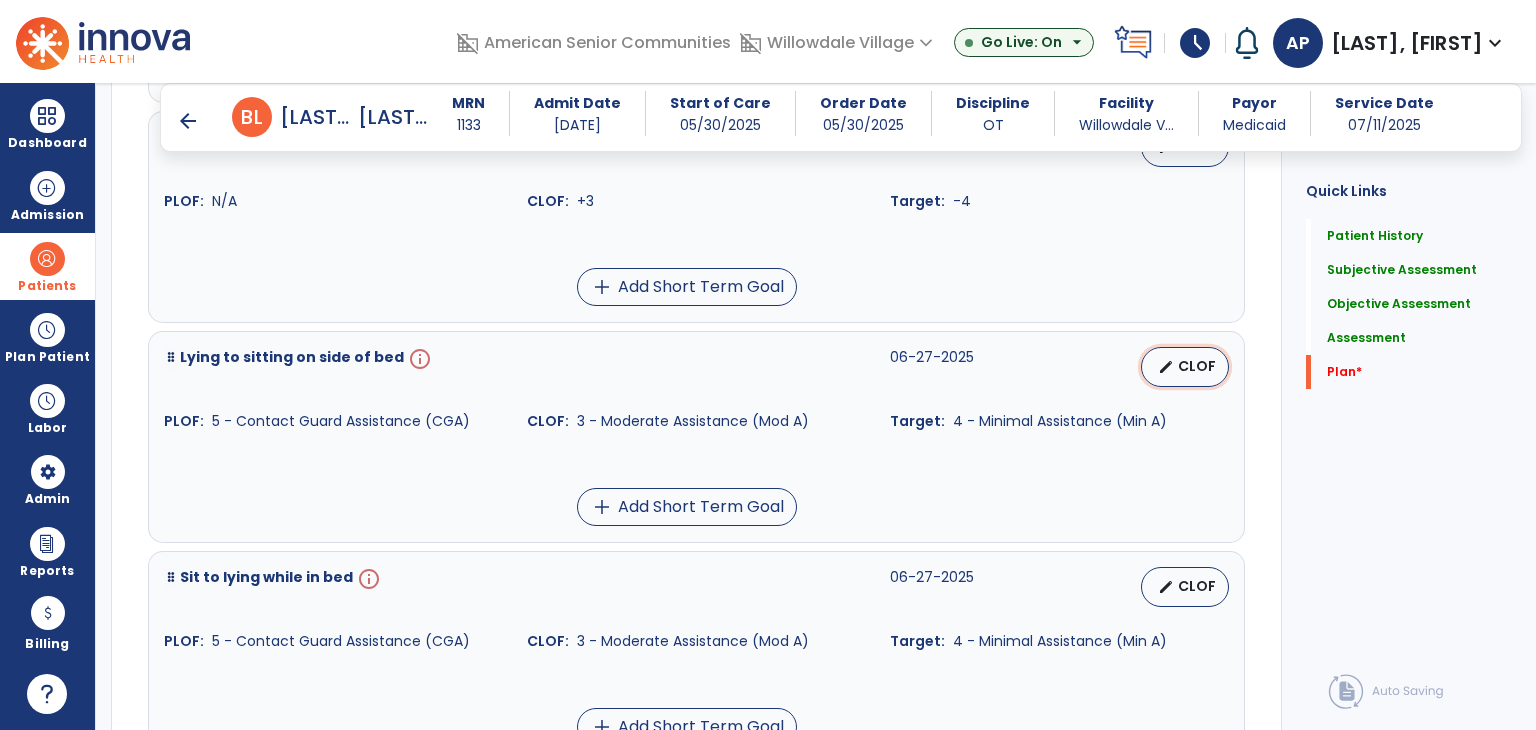 click on "edit" at bounding box center (1166, 367) 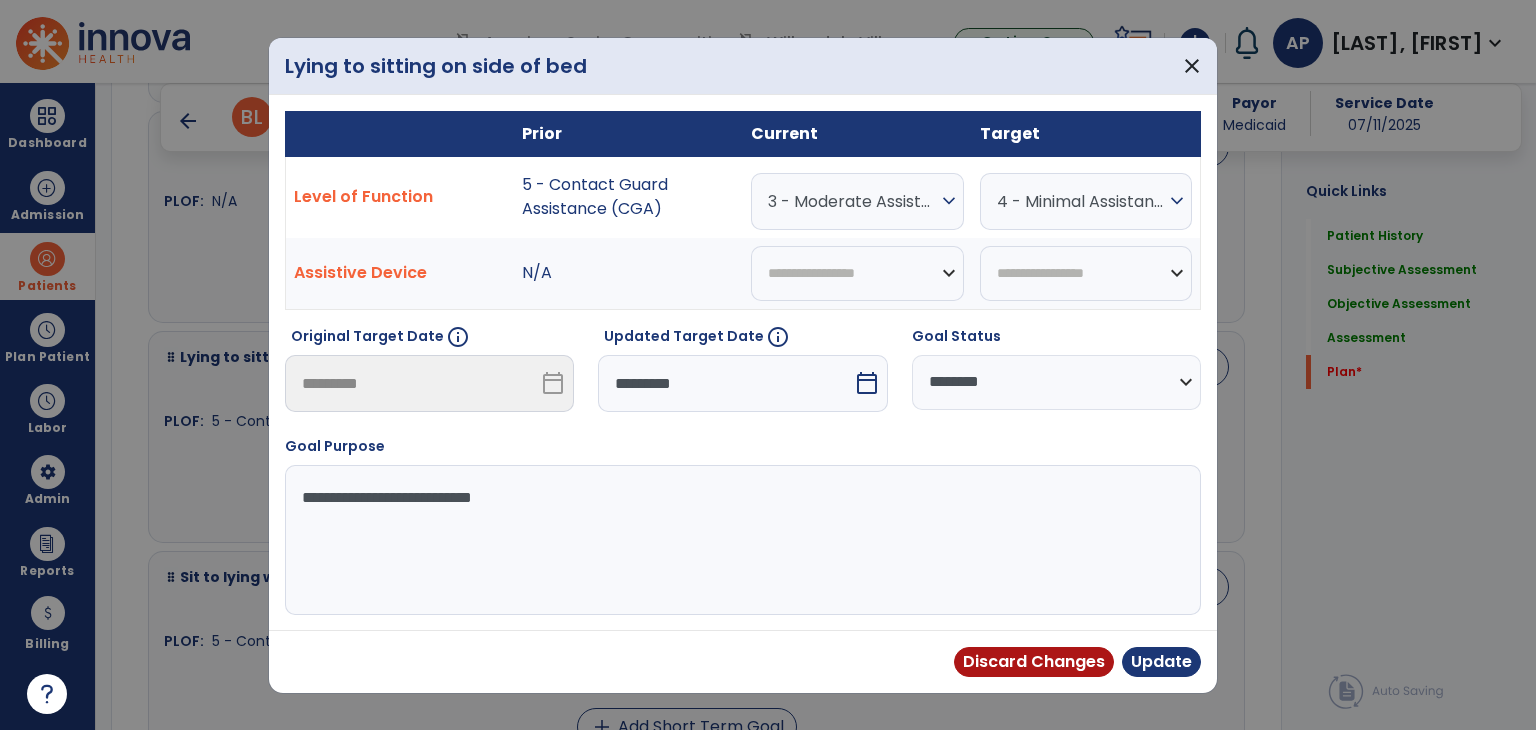 click on "3 - Moderate Assistance (Mod A)" at bounding box center [852, 201] 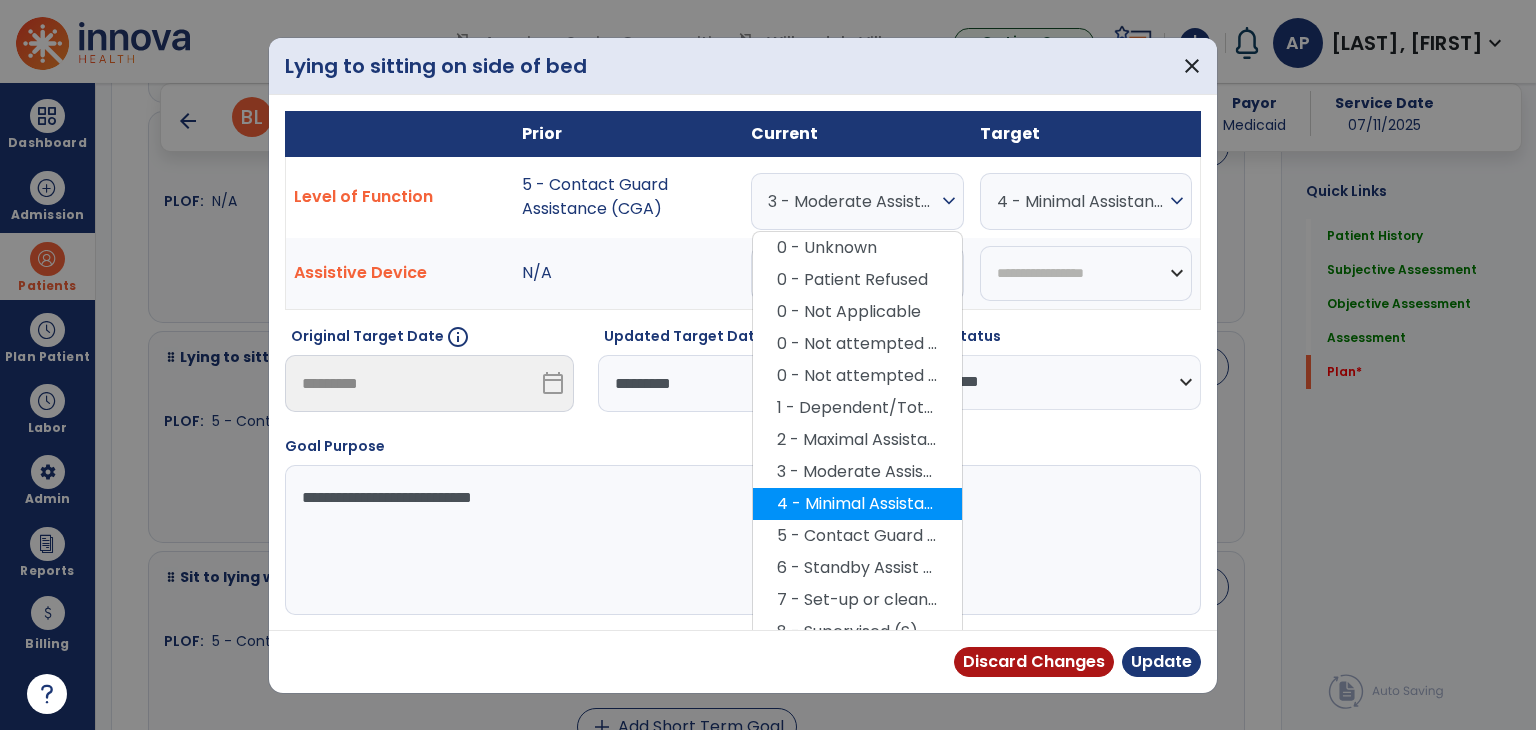 click on "4 - Minimal Assistance (Min A)" at bounding box center [857, 504] 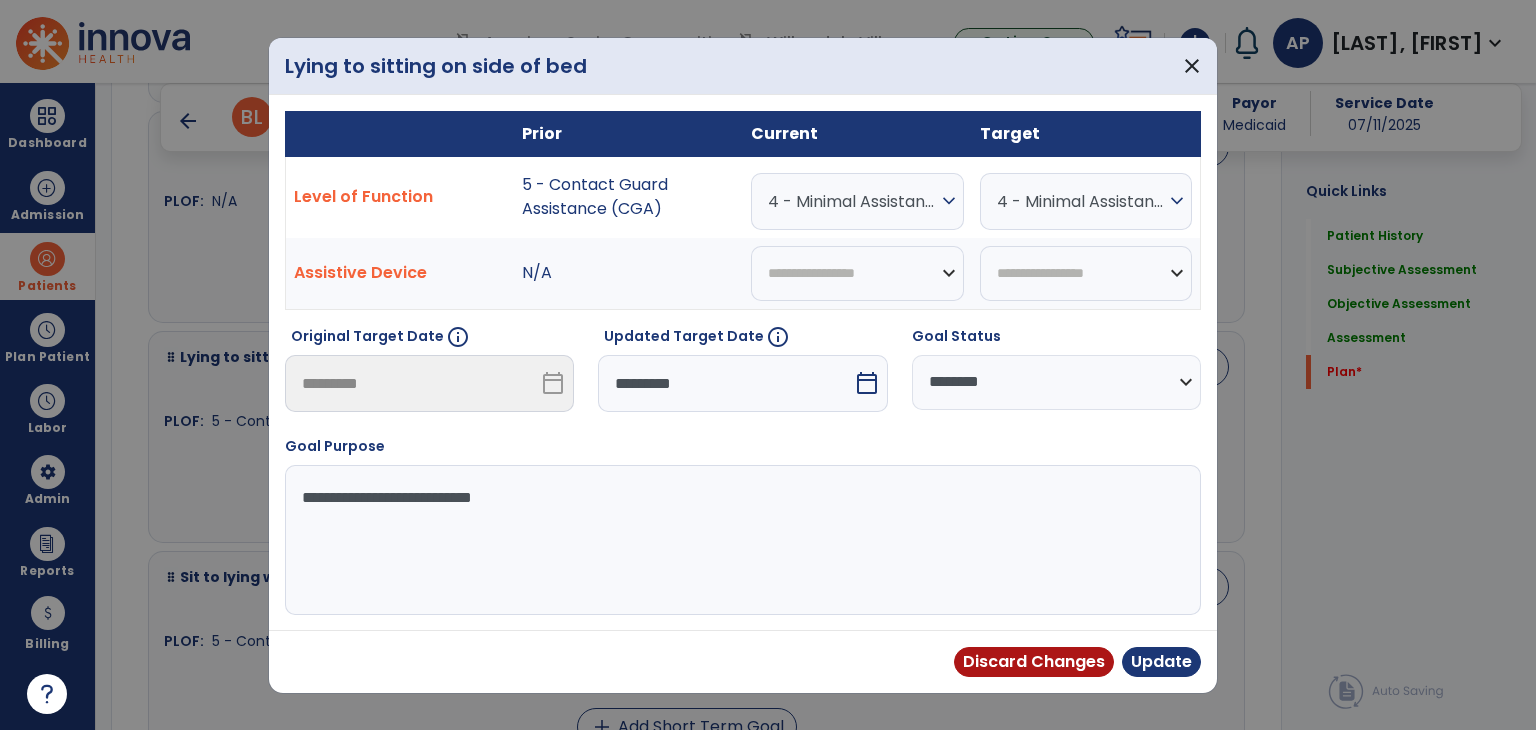 click on "4 - Minimal Assistance (Min A)" at bounding box center (1081, 201) 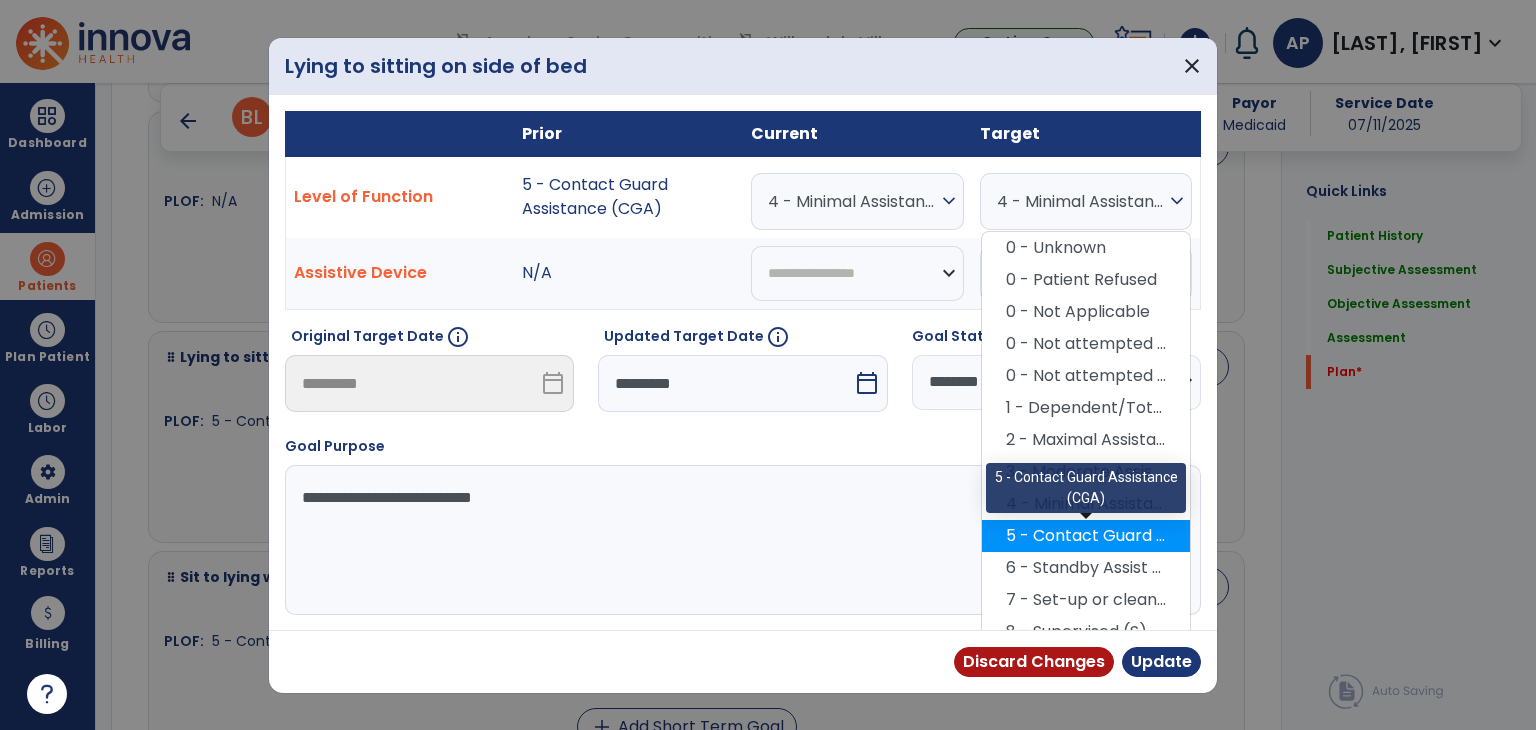 click on "5 - Contact Guard Assistance (CGA)" at bounding box center [1086, 536] 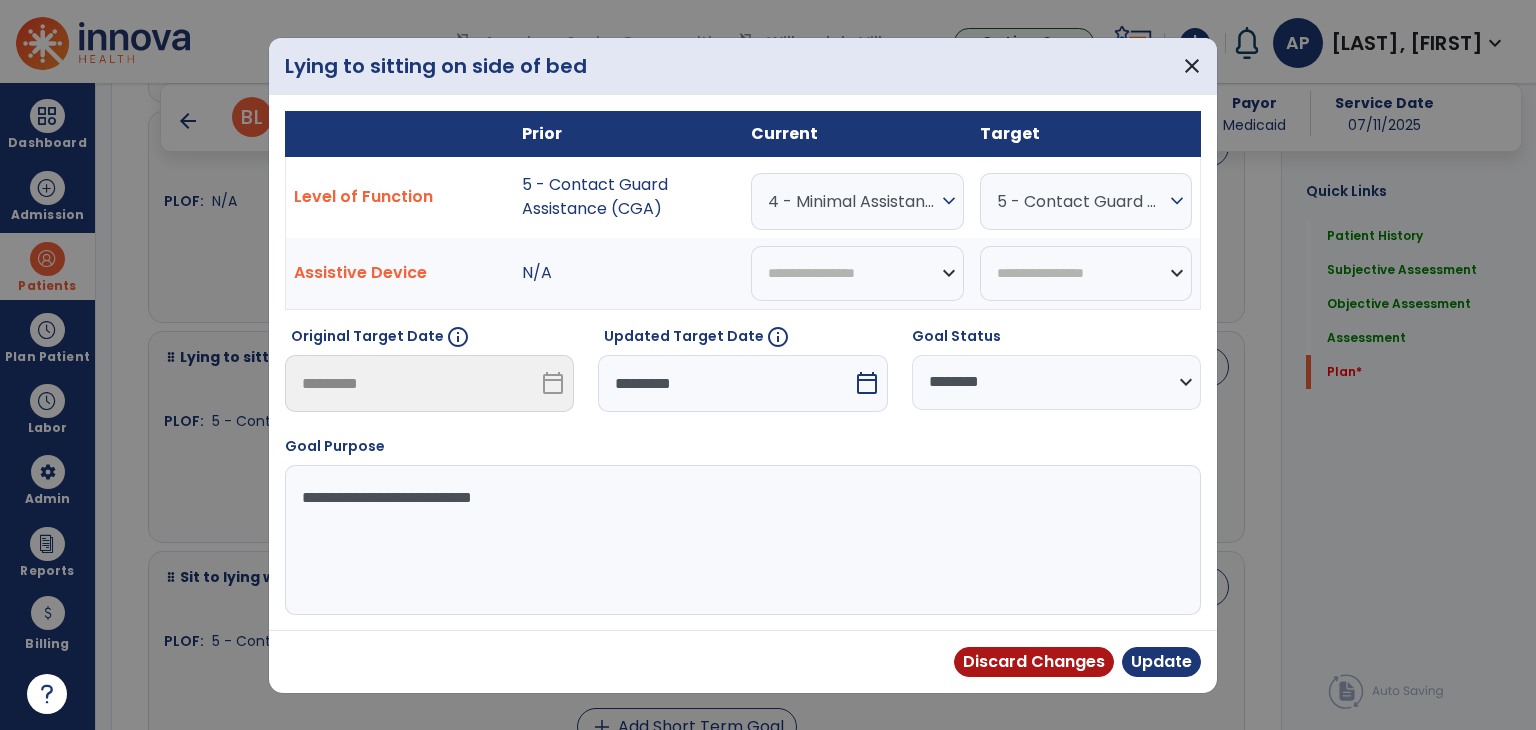 click on "*********" at bounding box center [725, 383] 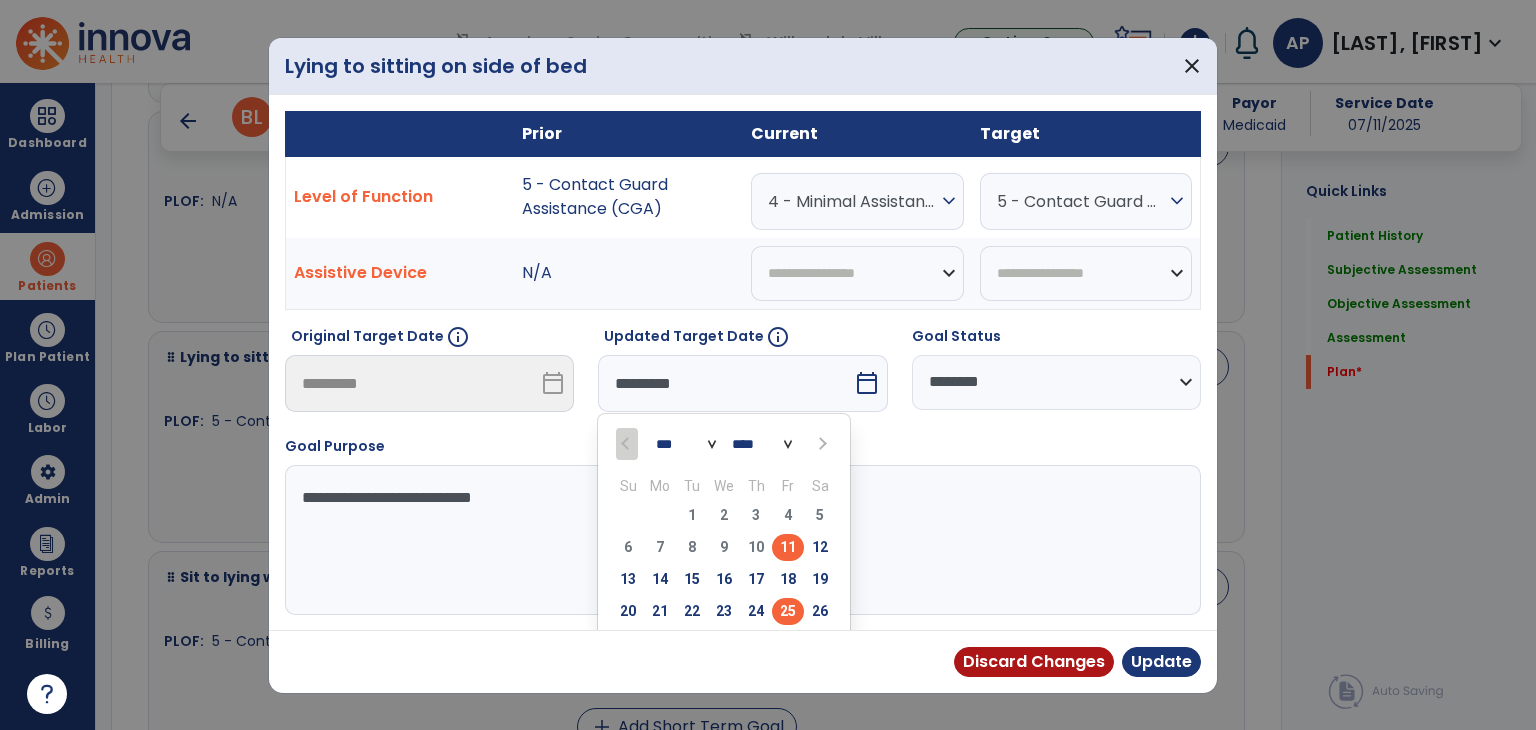 click on "25" at bounding box center [788, 611] 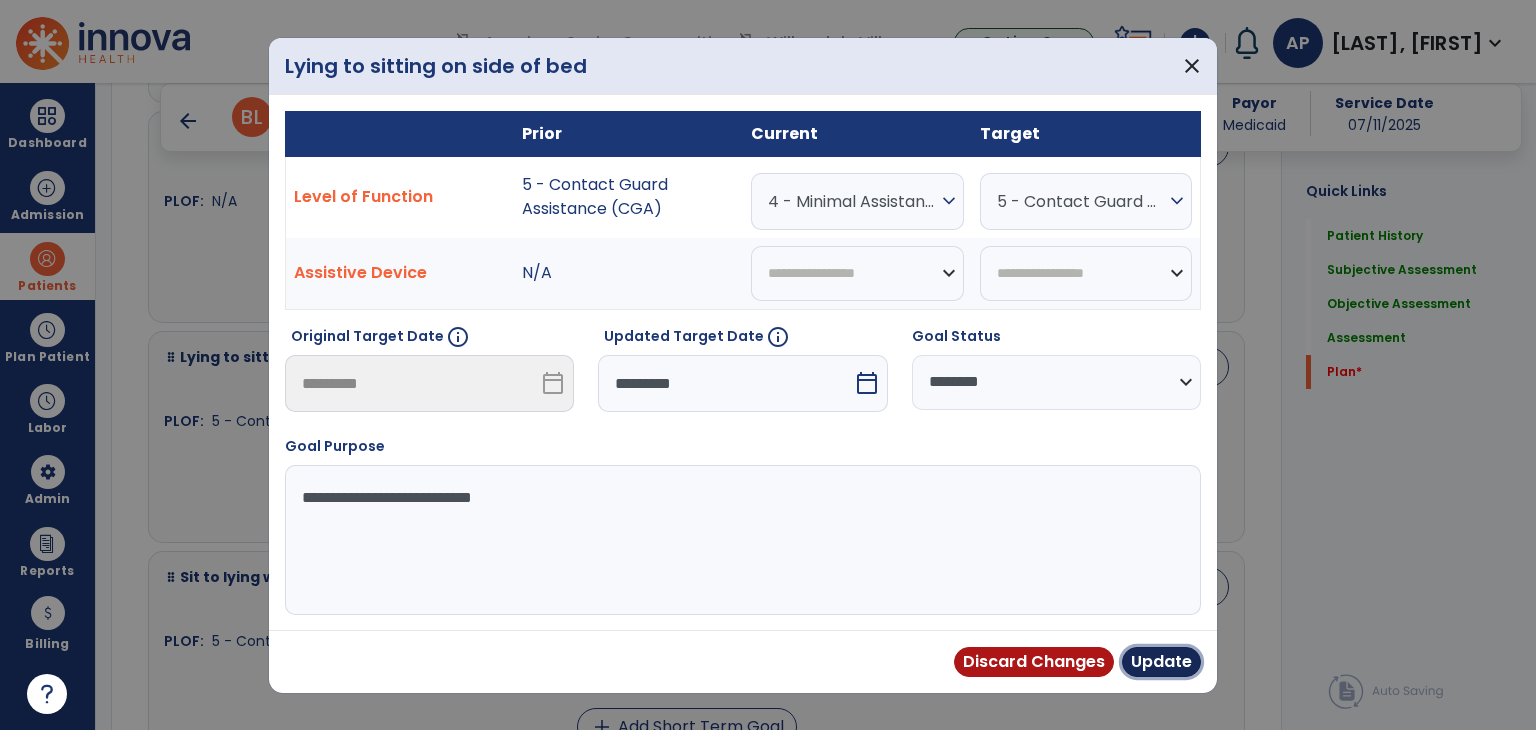 click on "Update" at bounding box center [1161, 662] 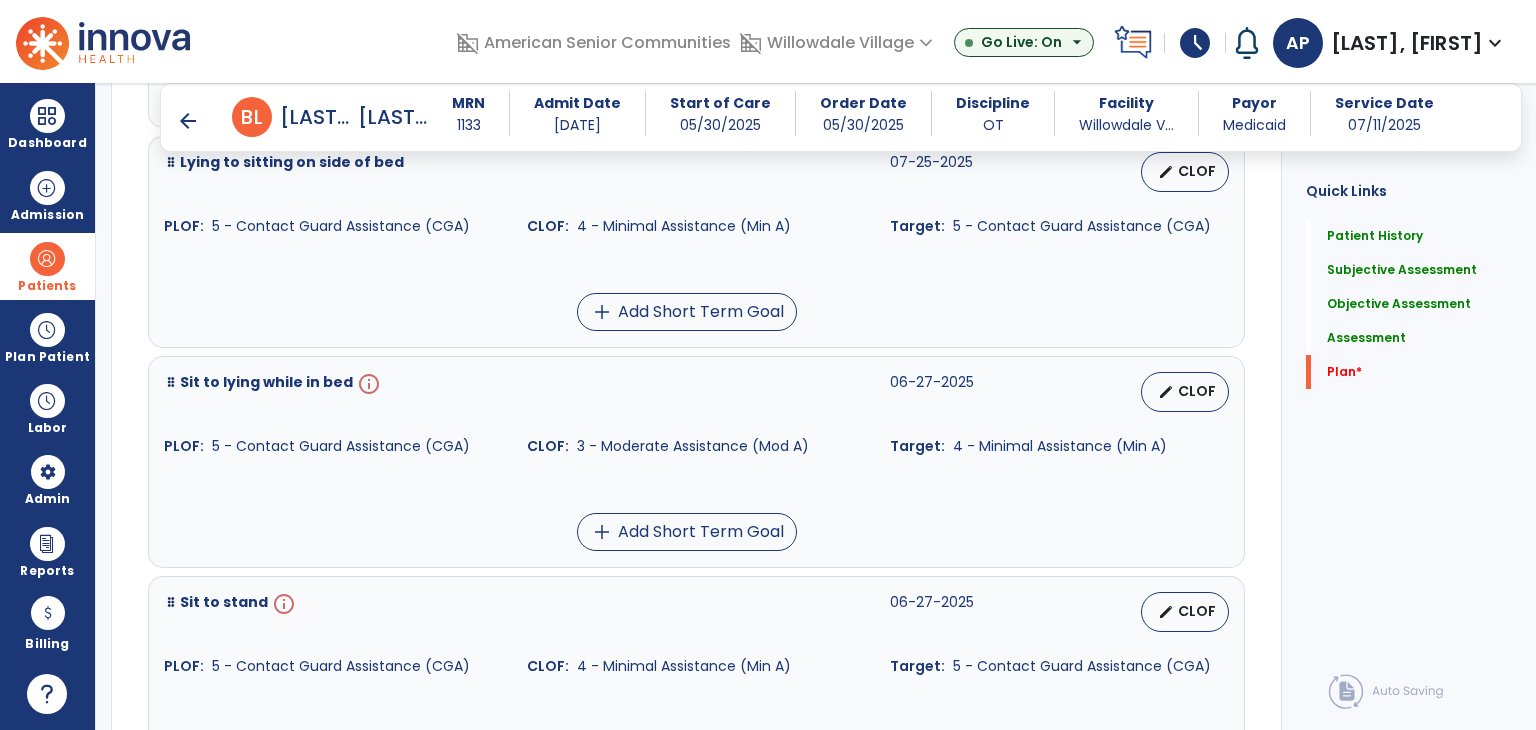 scroll, scrollTop: 4589, scrollLeft: 0, axis: vertical 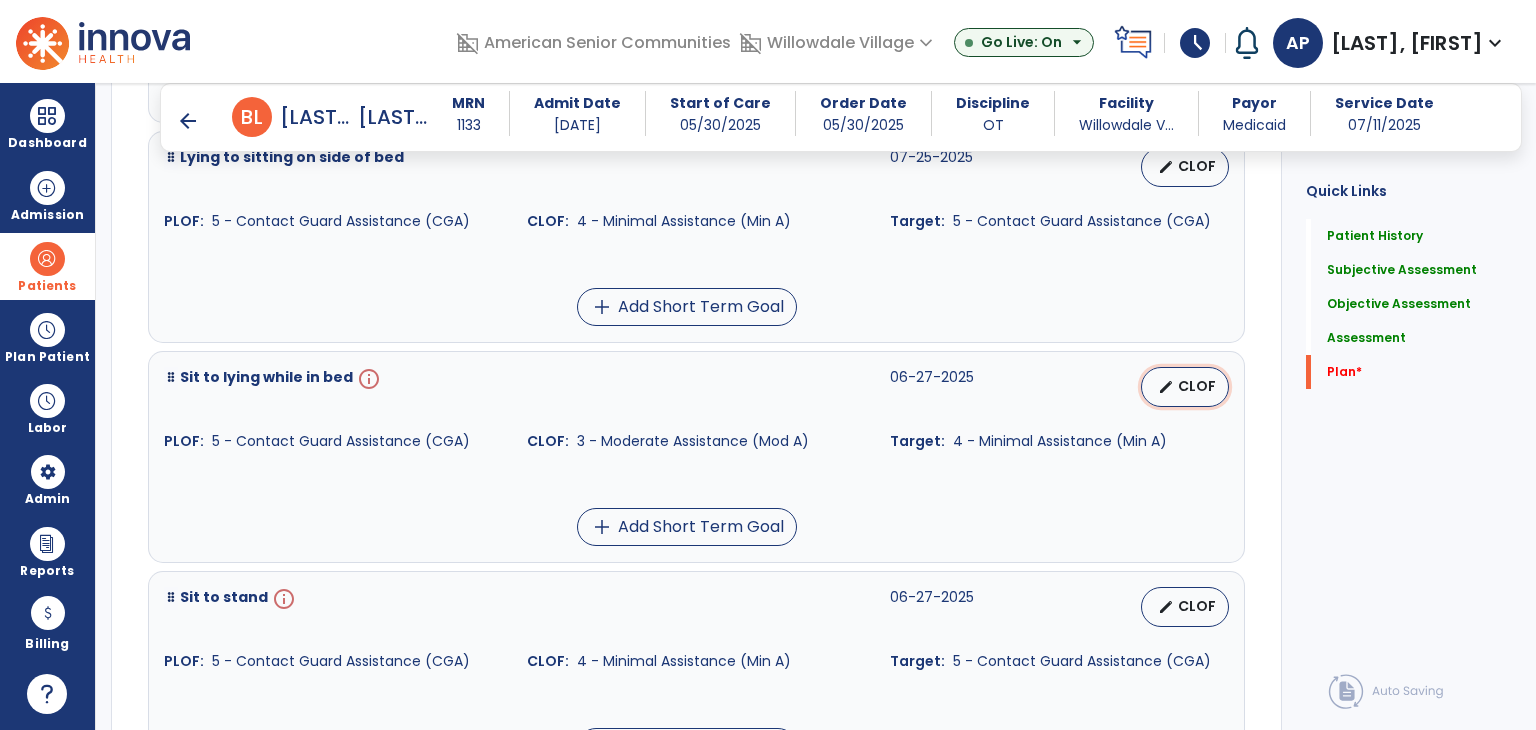 click on "CLOF" at bounding box center [1197, 386] 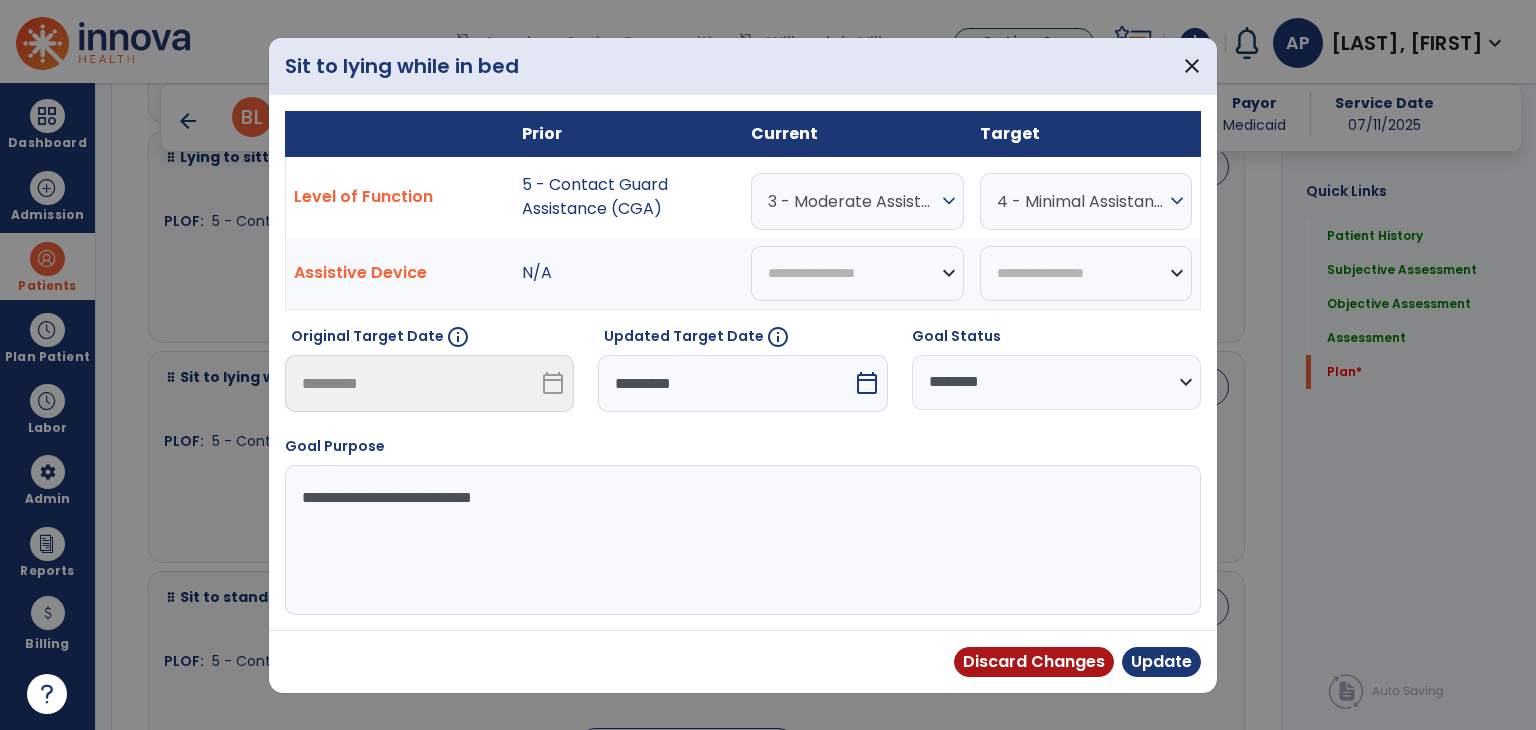 click on "3 - Moderate Assistance (Mod A)" at bounding box center [852, 201] 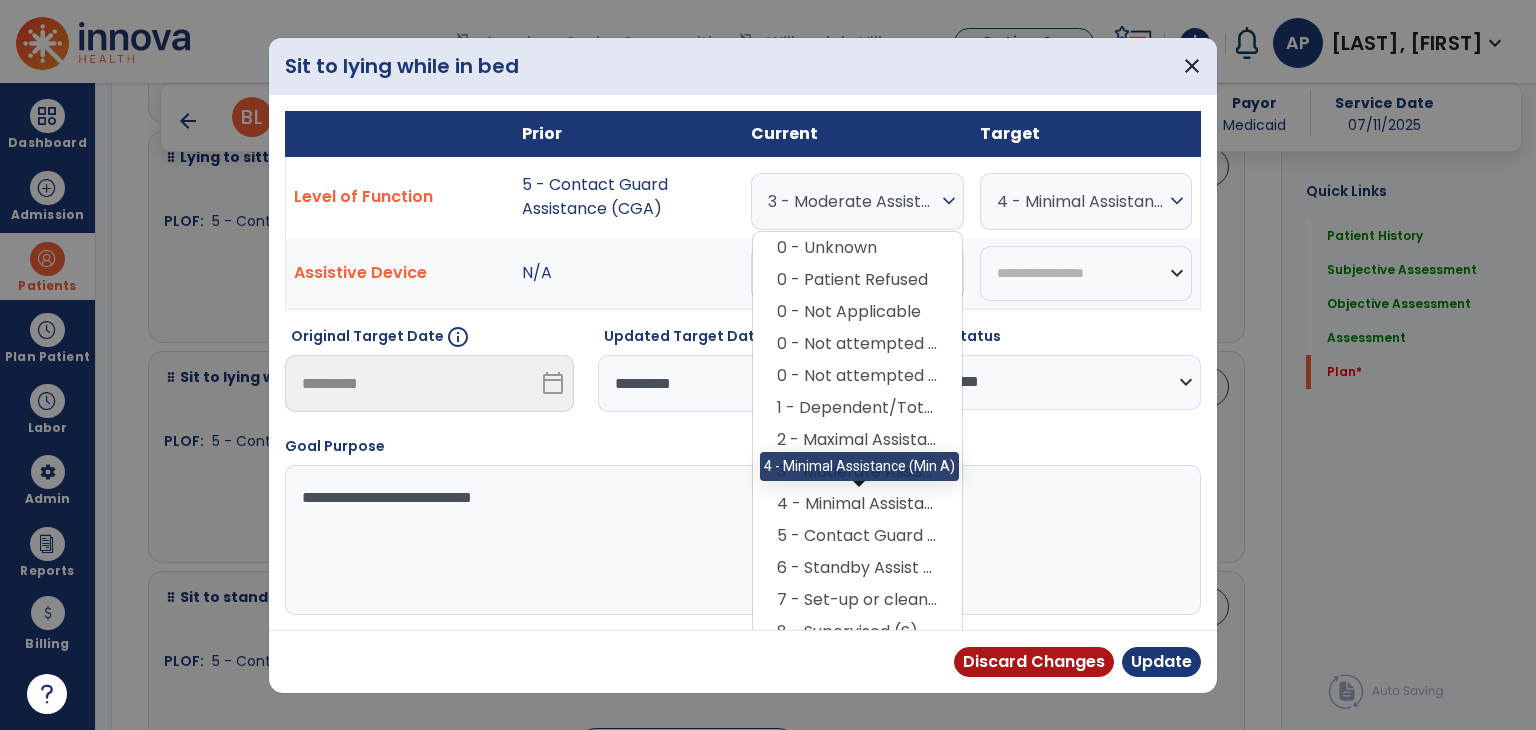 drag, startPoint x: 868, startPoint y: 501, endPoint x: 1056, endPoint y: 217, distance: 340.58774 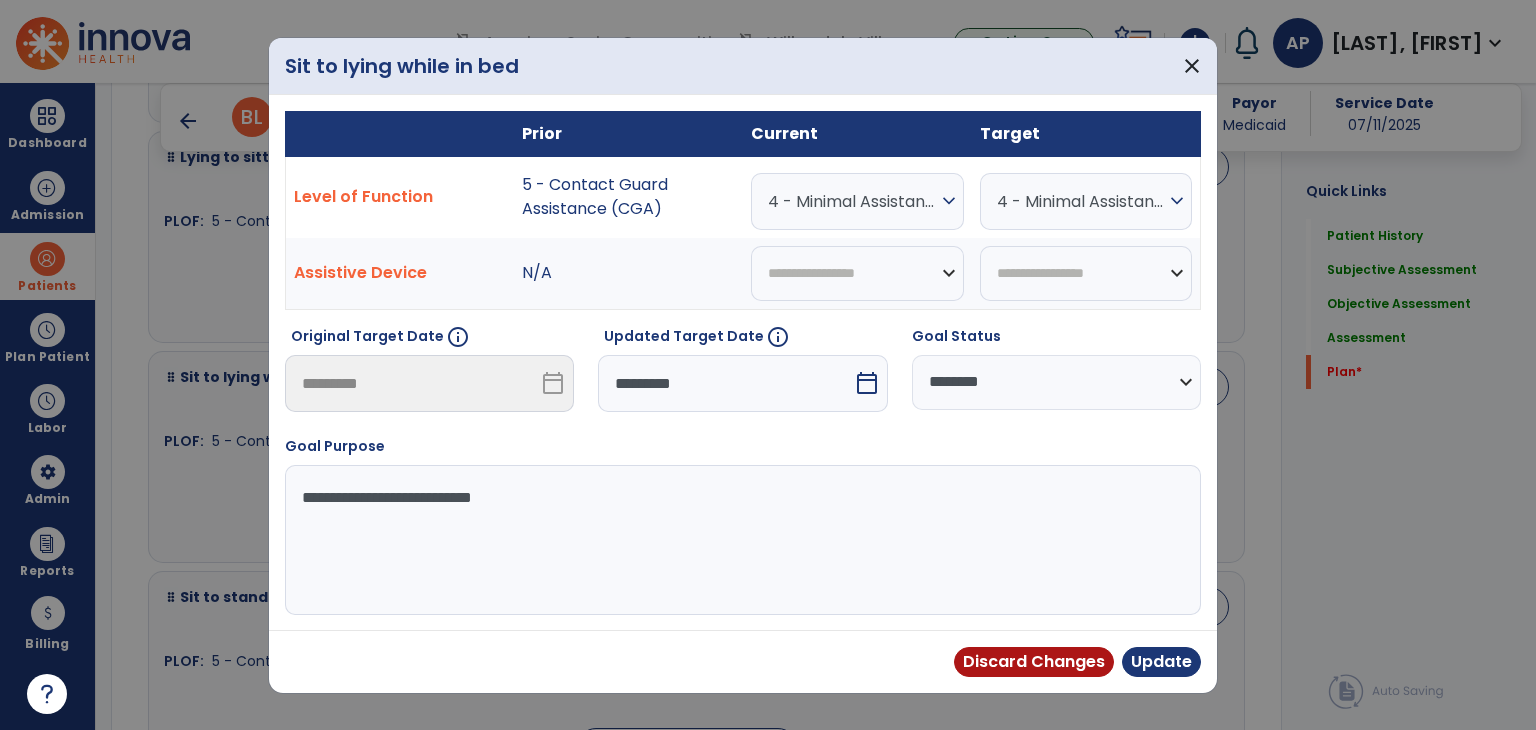 click on "4 - Minimal Assistance (Min A)   expand_more" at bounding box center [1086, 201] 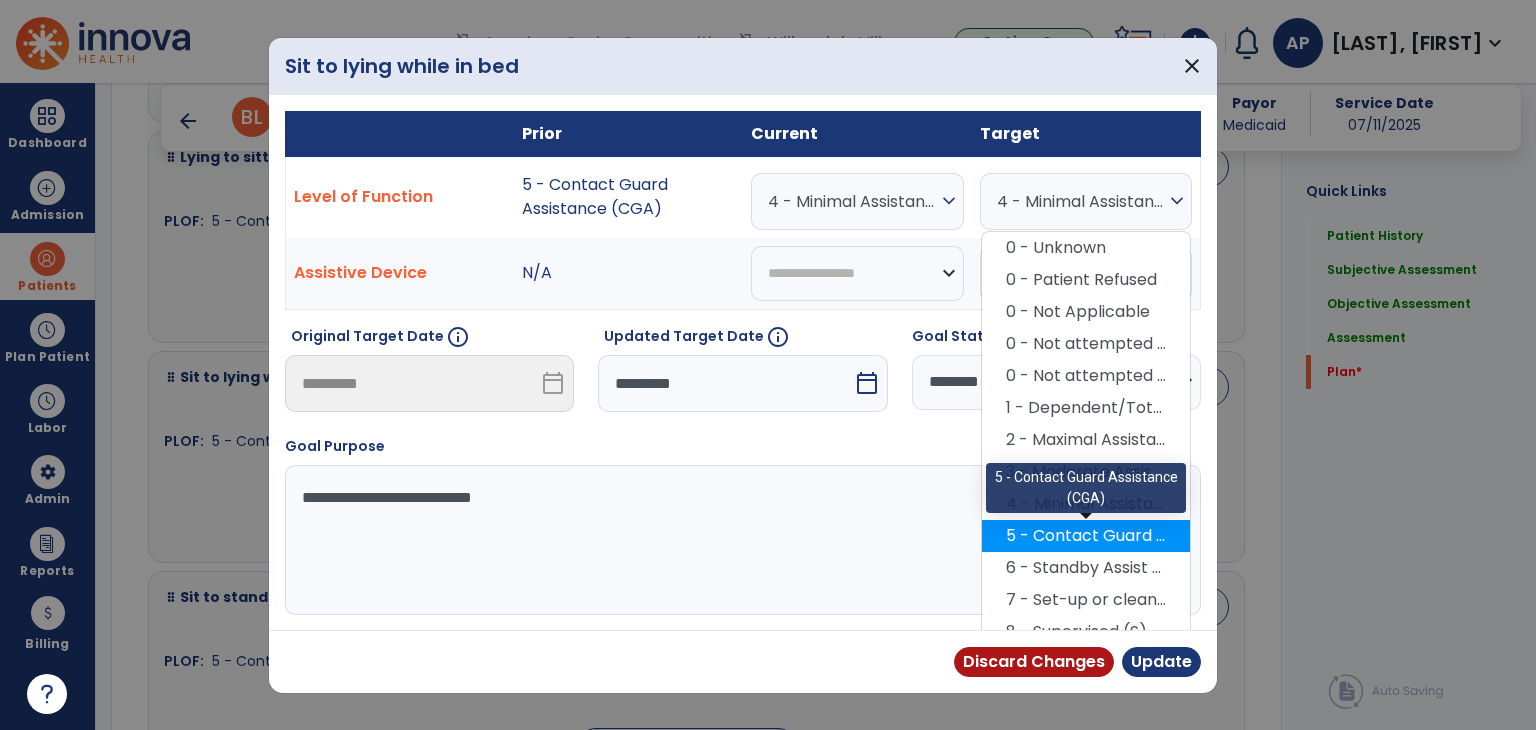 click on "5 - Contact Guard Assistance (CGA)" at bounding box center [1086, 536] 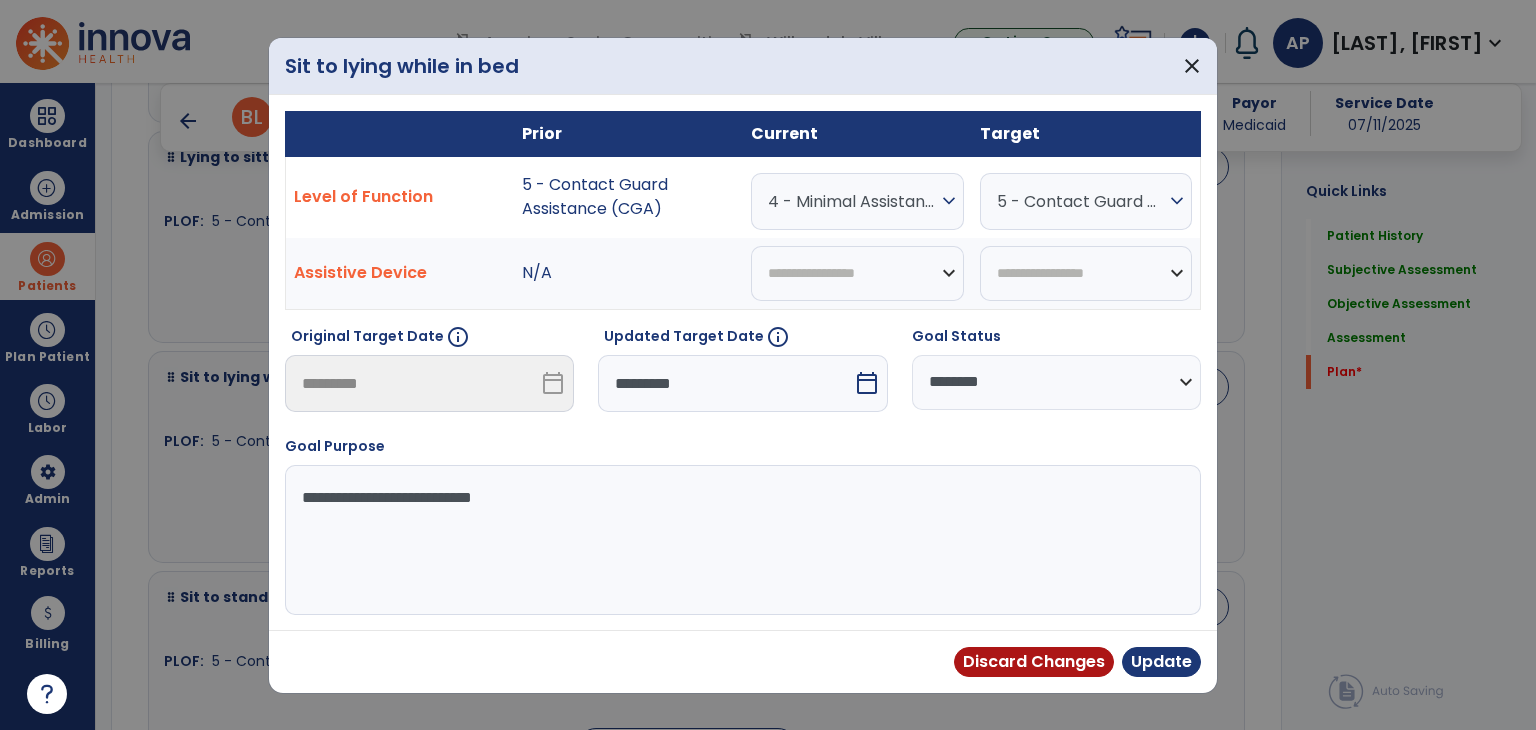 click on "*********" at bounding box center (725, 383) 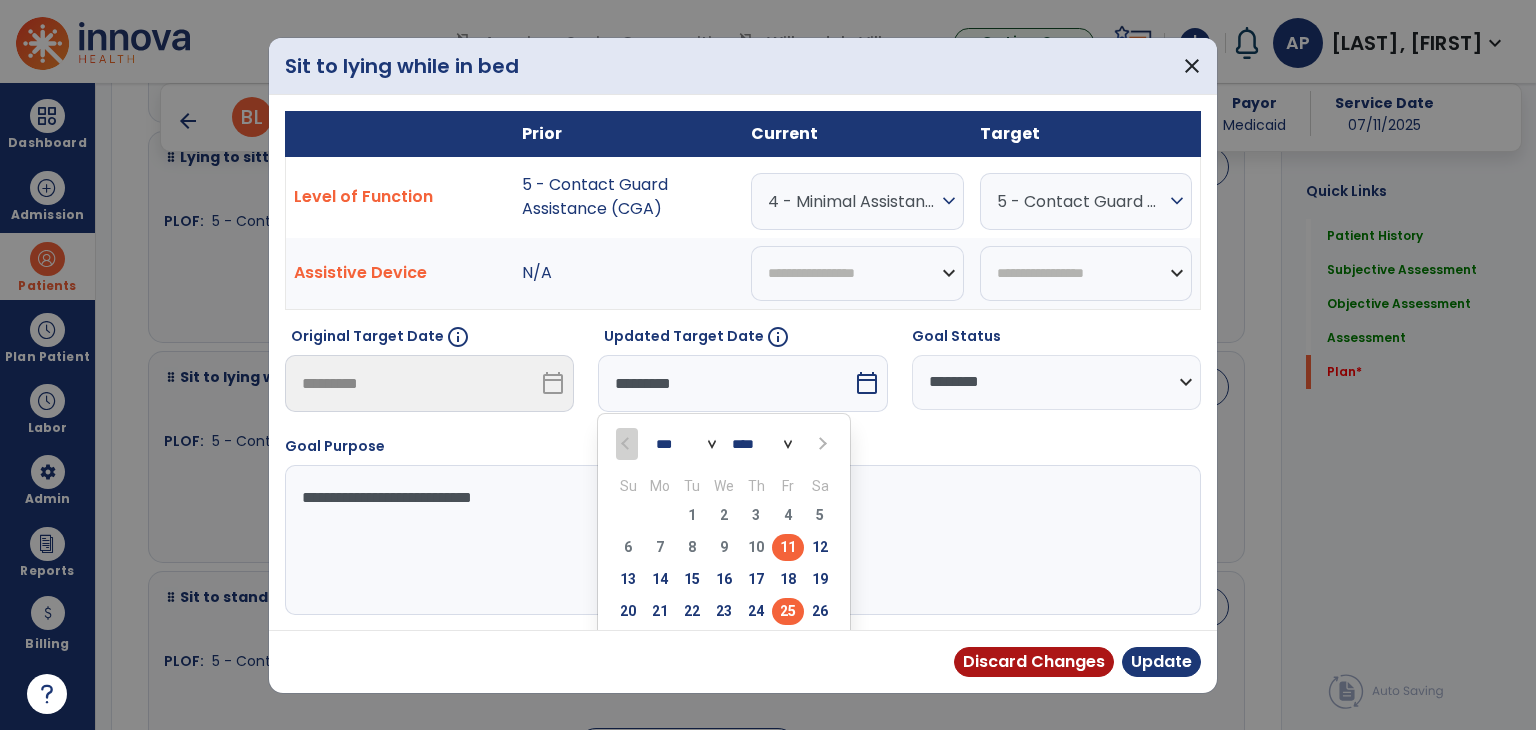 click on "25" at bounding box center [788, 611] 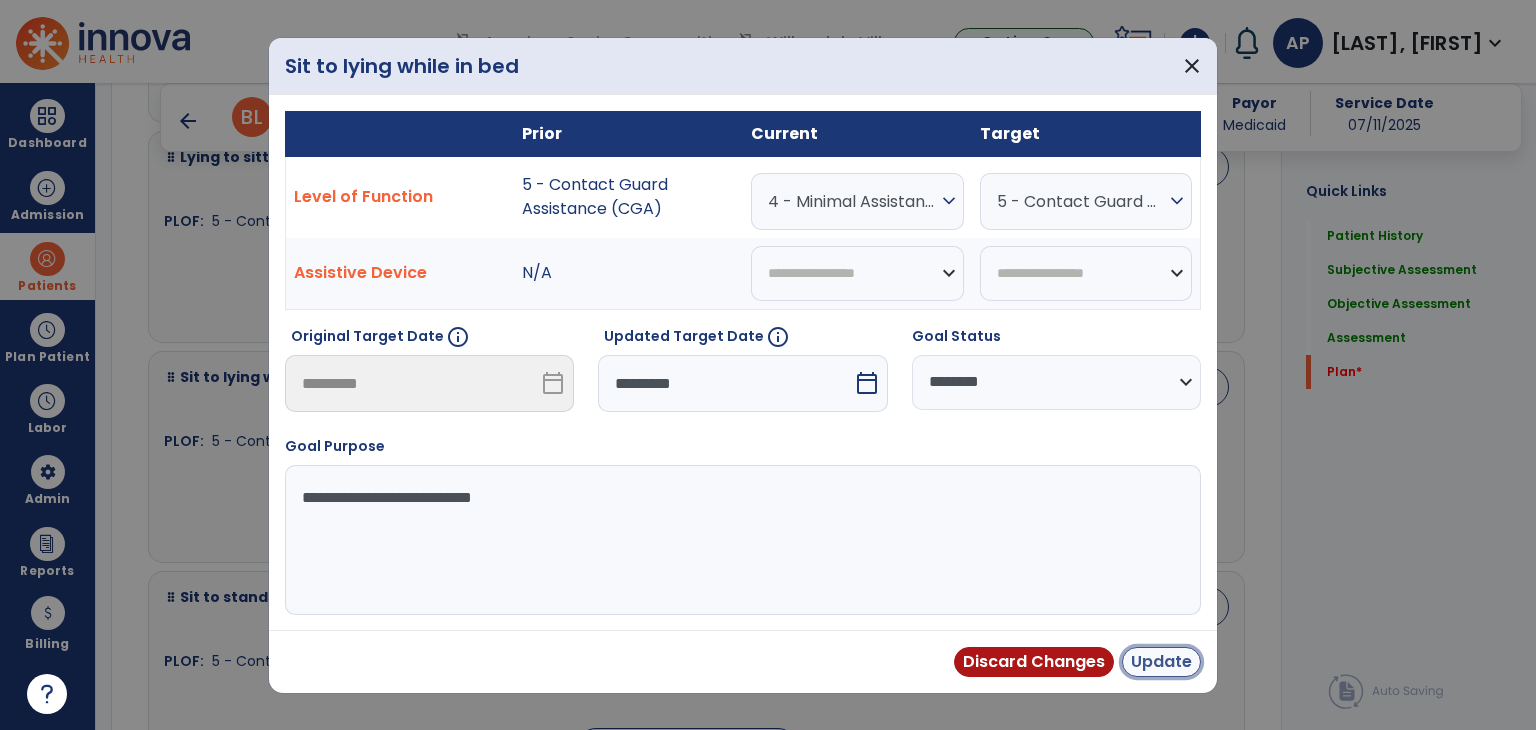 click on "Update" at bounding box center [1161, 662] 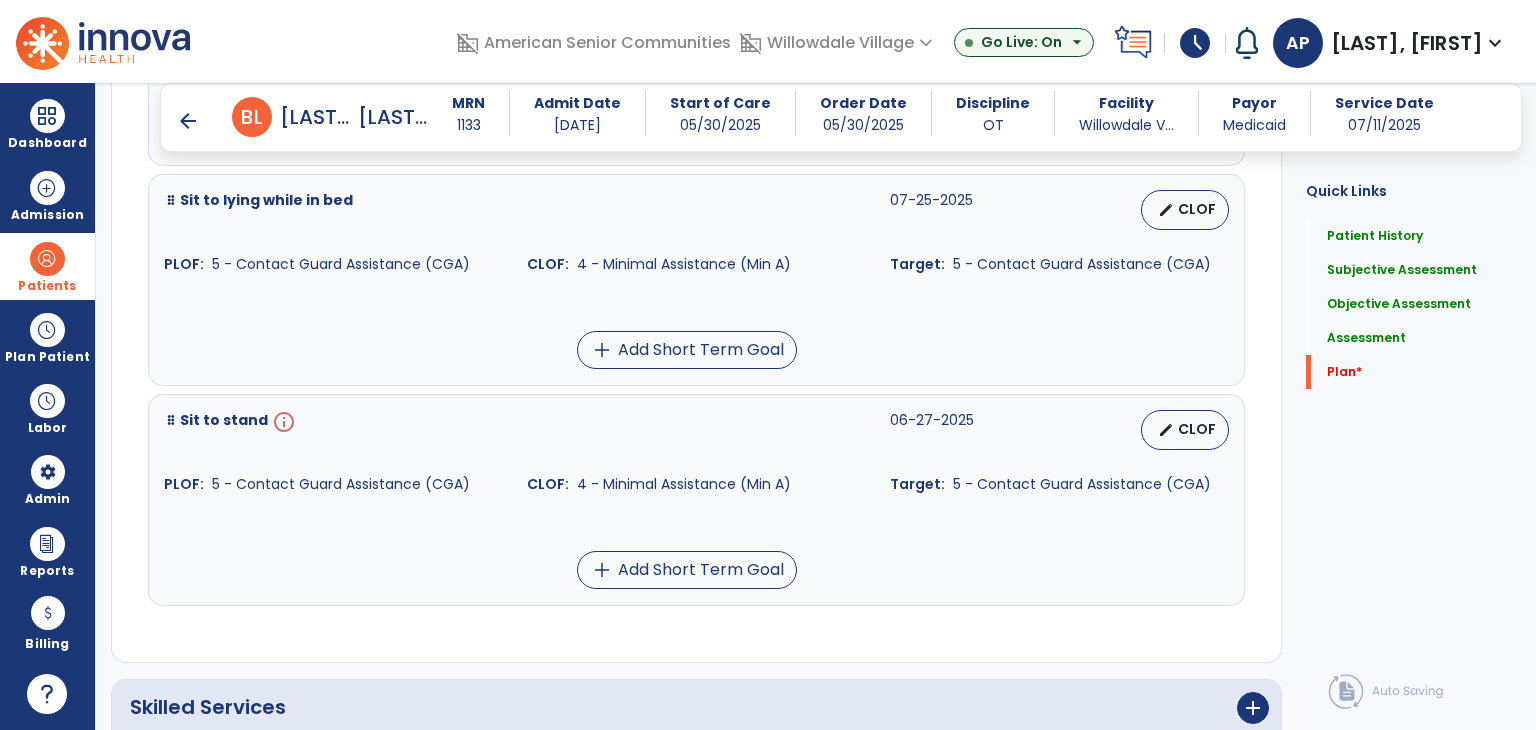scroll, scrollTop: 4789, scrollLeft: 0, axis: vertical 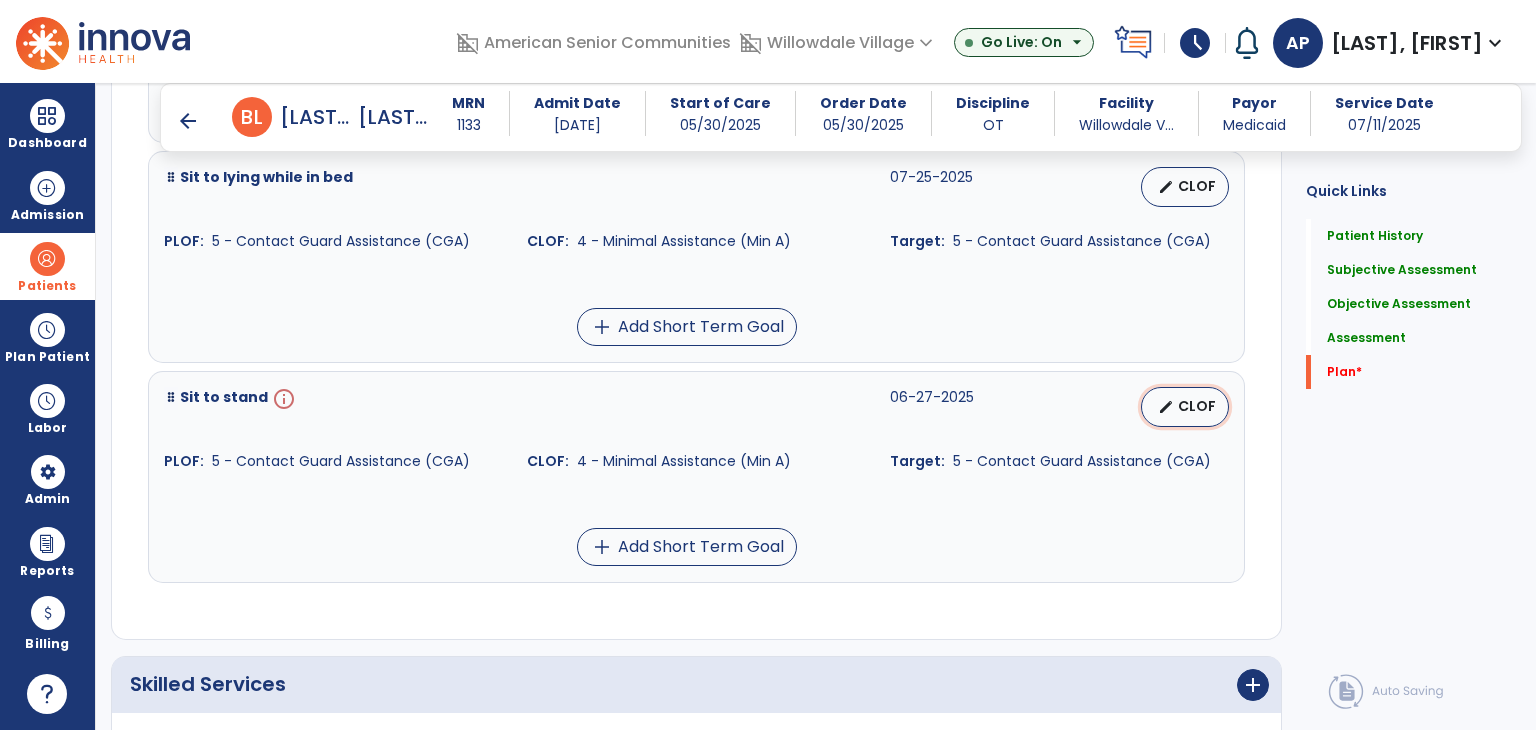 click on "edit" at bounding box center [1166, 407] 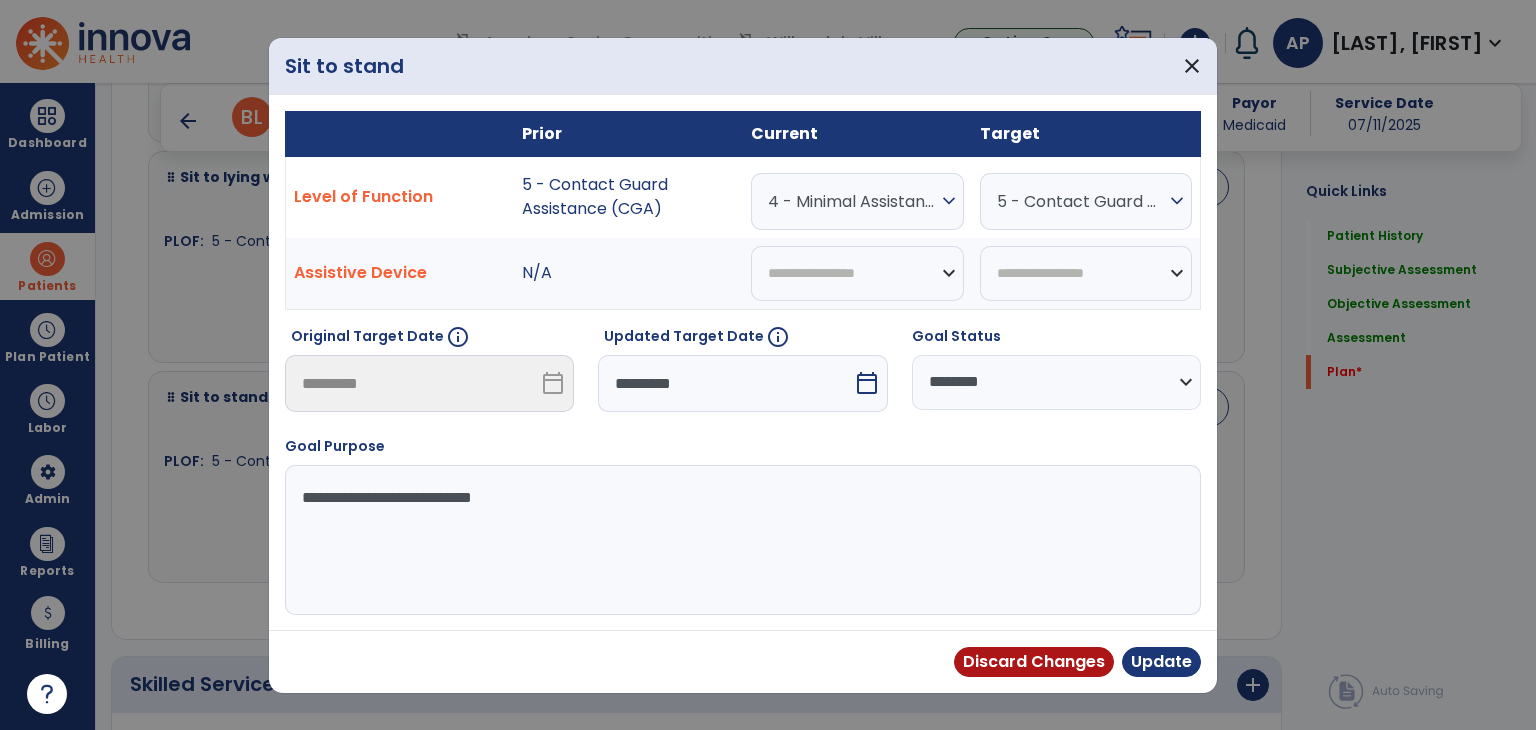 click on "4 - Minimal Assistance (Min A)" at bounding box center (852, 201) 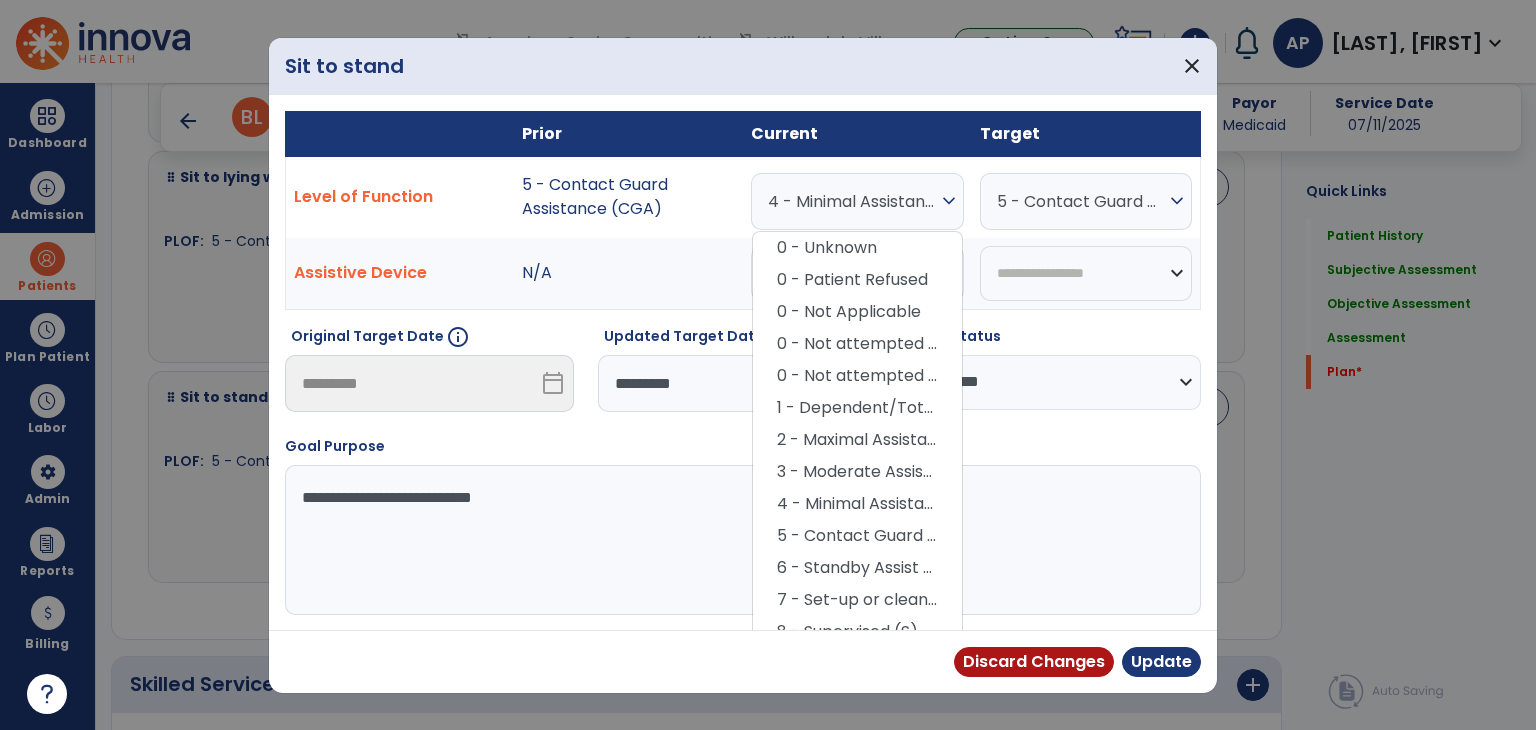 click on "4 - Minimal Assistance (Min A)" at bounding box center [852, 201] 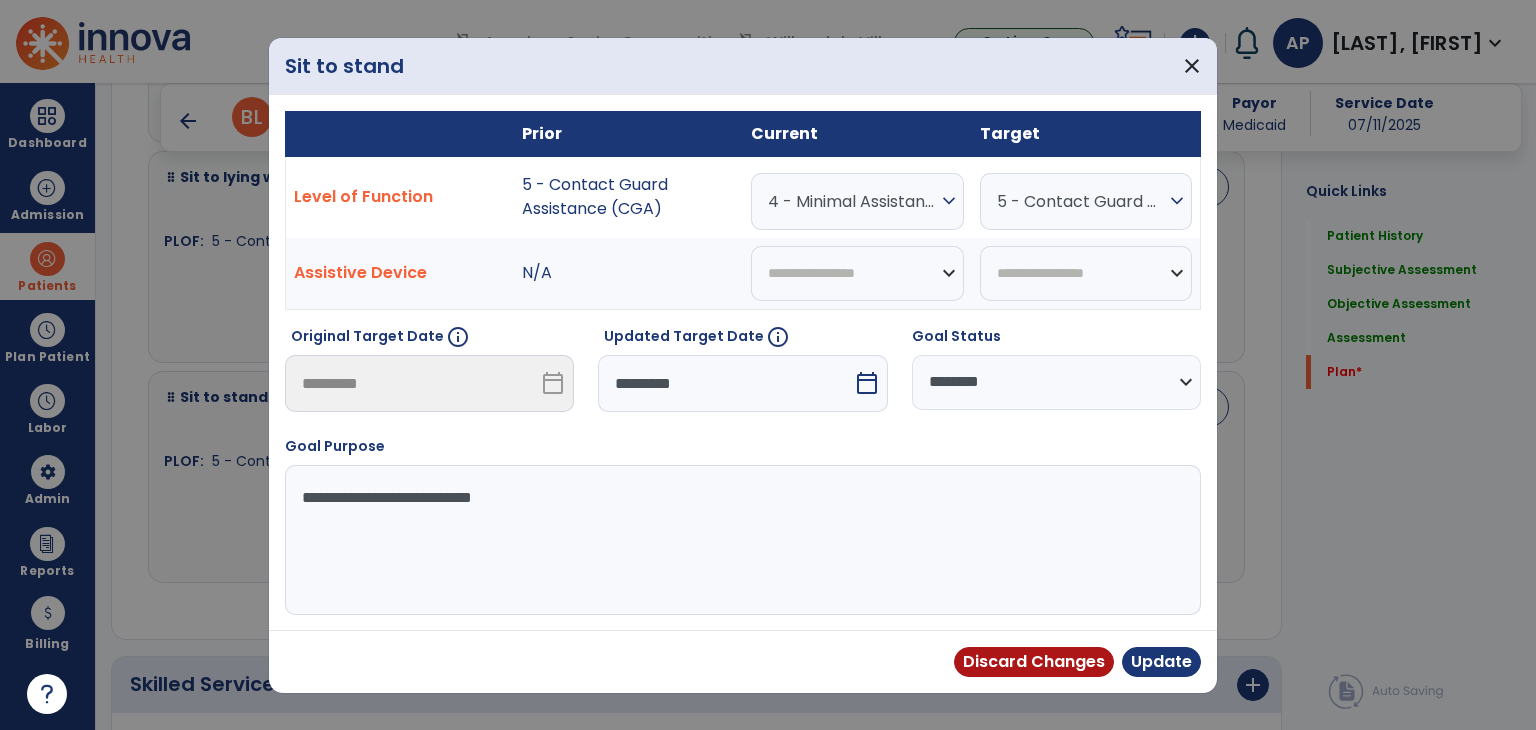 click on "*********" at bounding box center (725, 383) 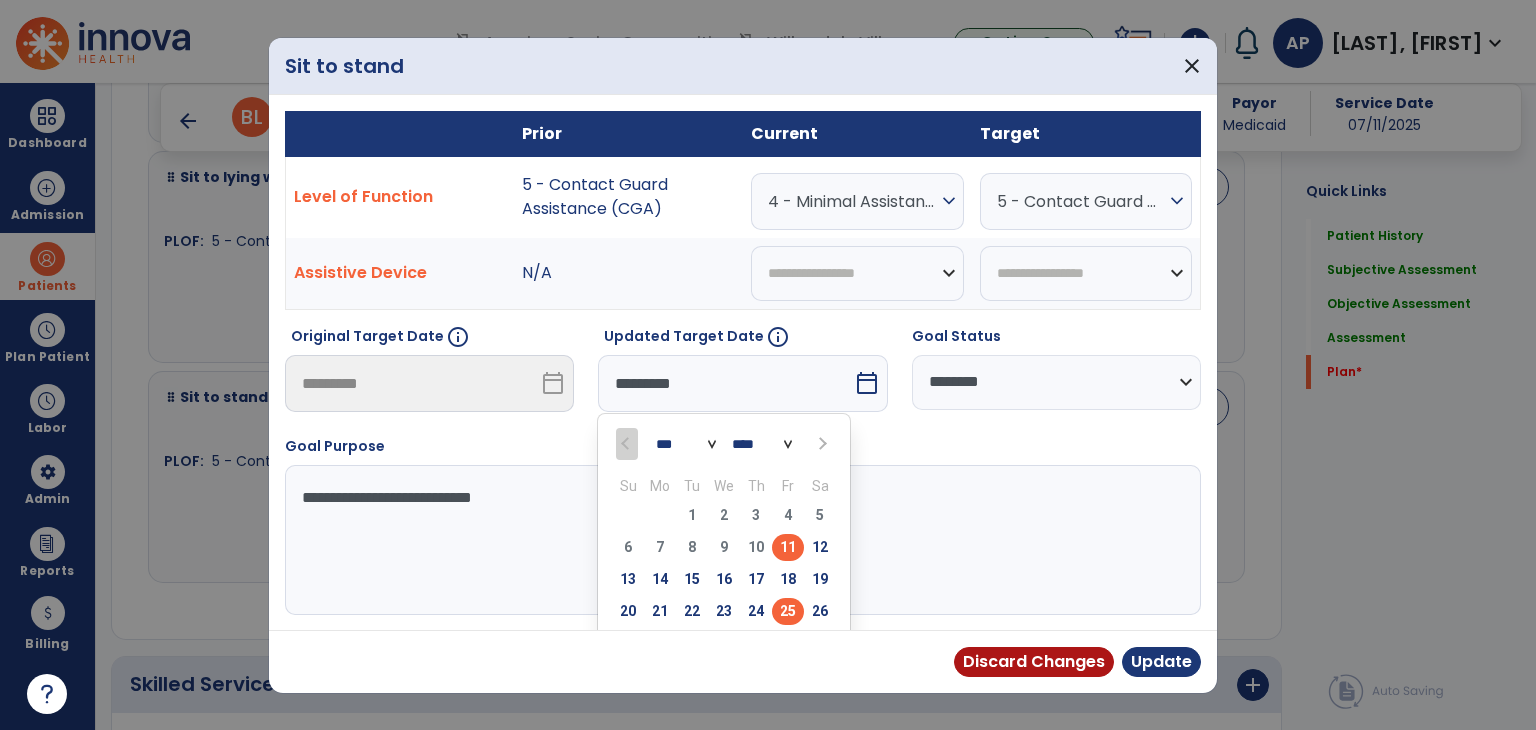 click on "25" at bounding box center [788, 611] 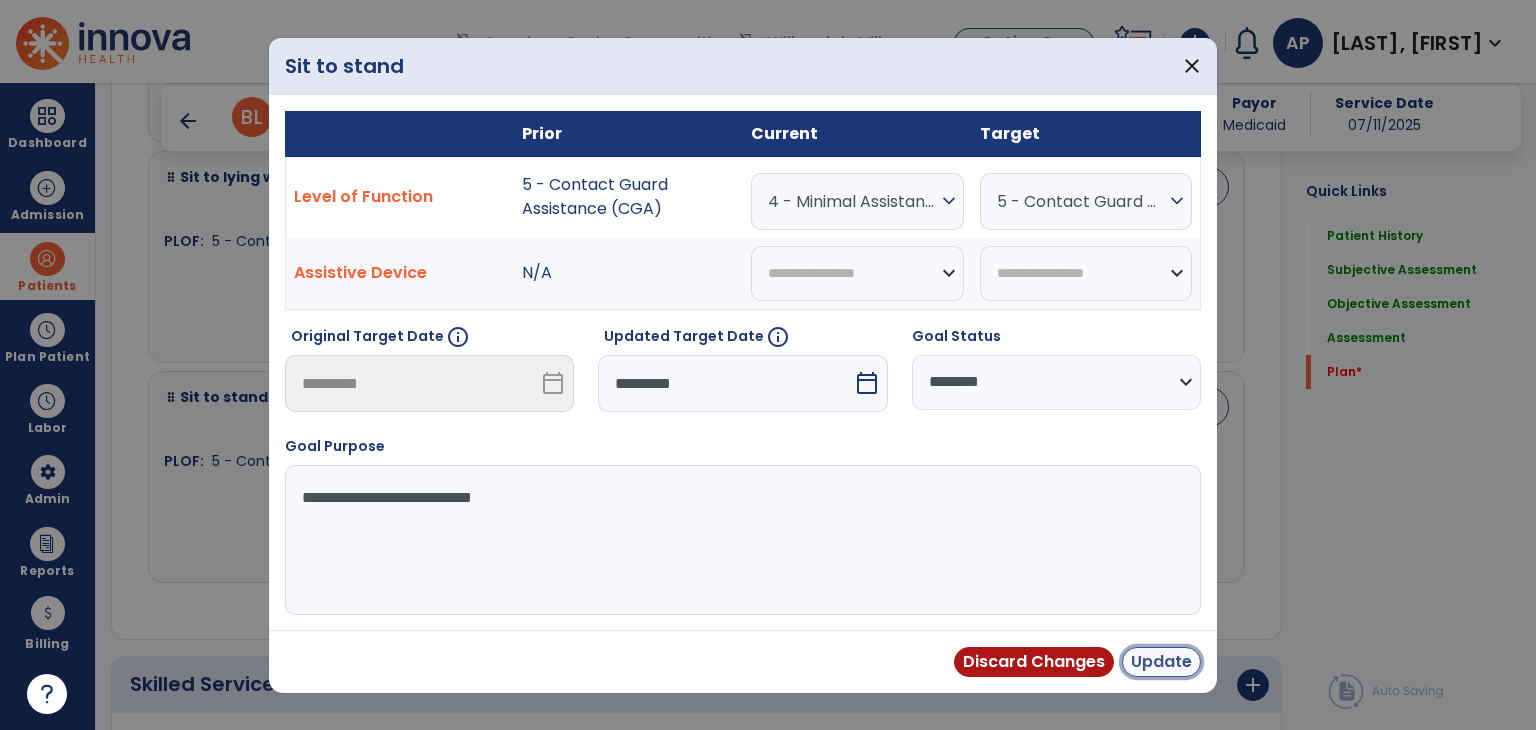click on "Update" at bounding box center [1161, 662] 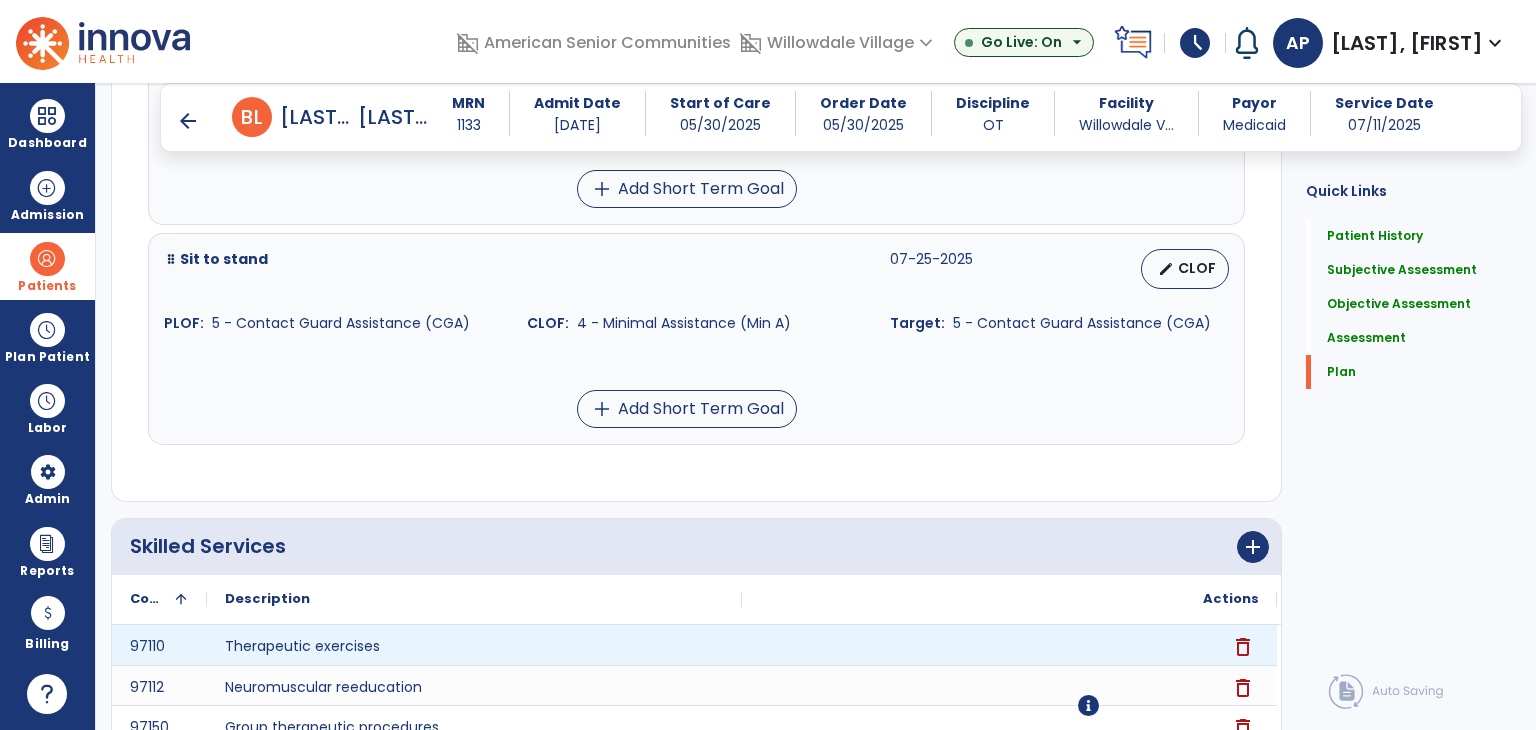 scroll, scrollTop: 5124, scrollLeft: 0, axis: vertical 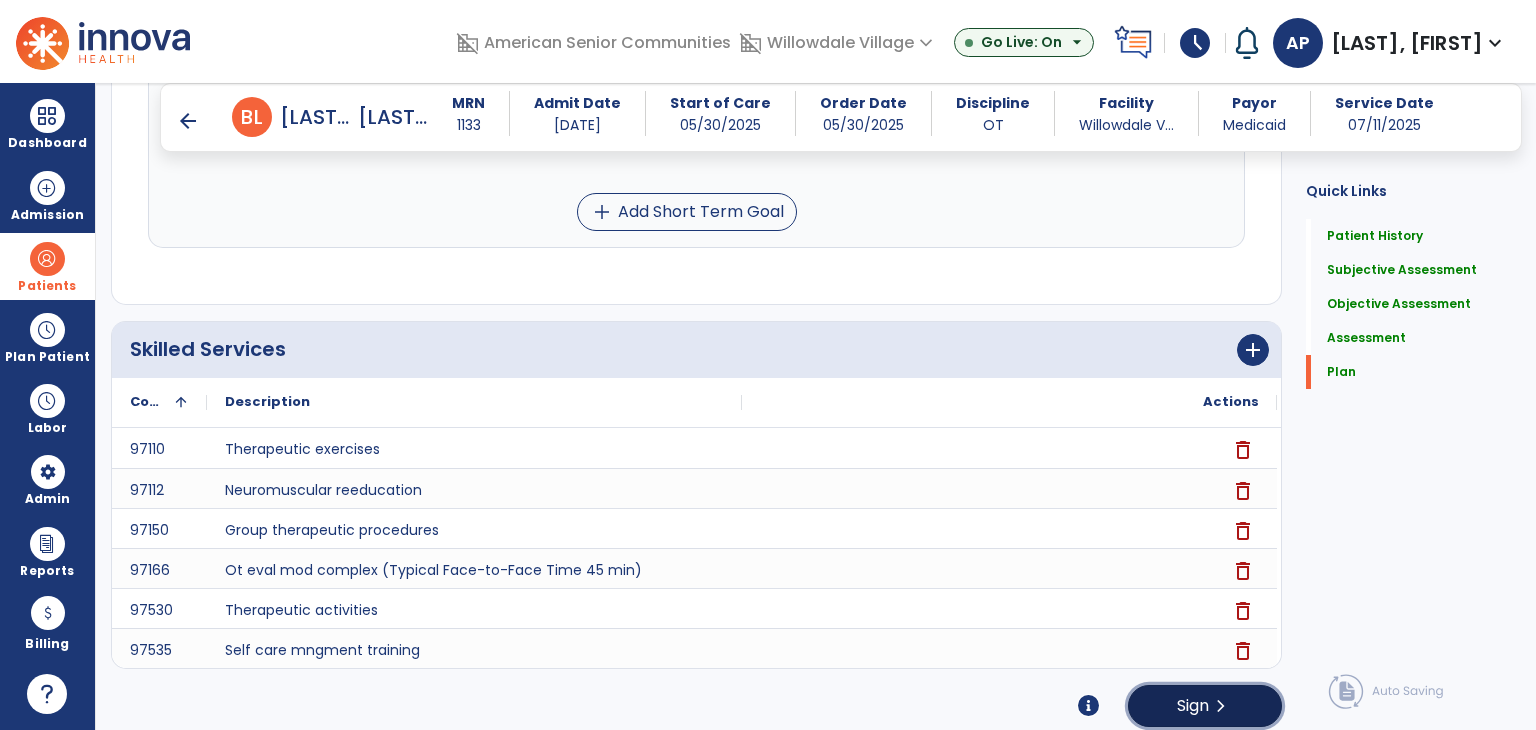 click on "Sign  chevron_right" 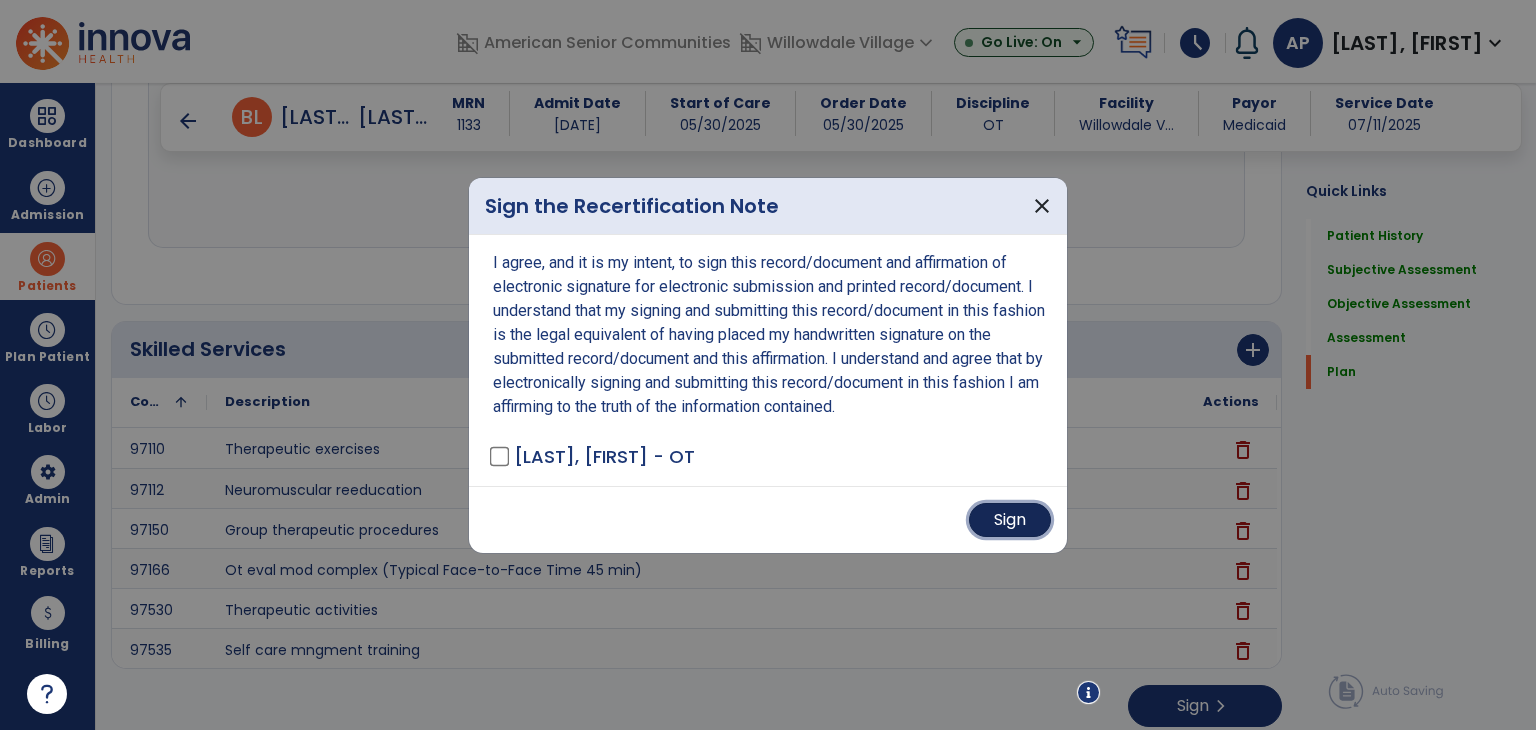 click on "Sign" at bounding box center [1010, 520] 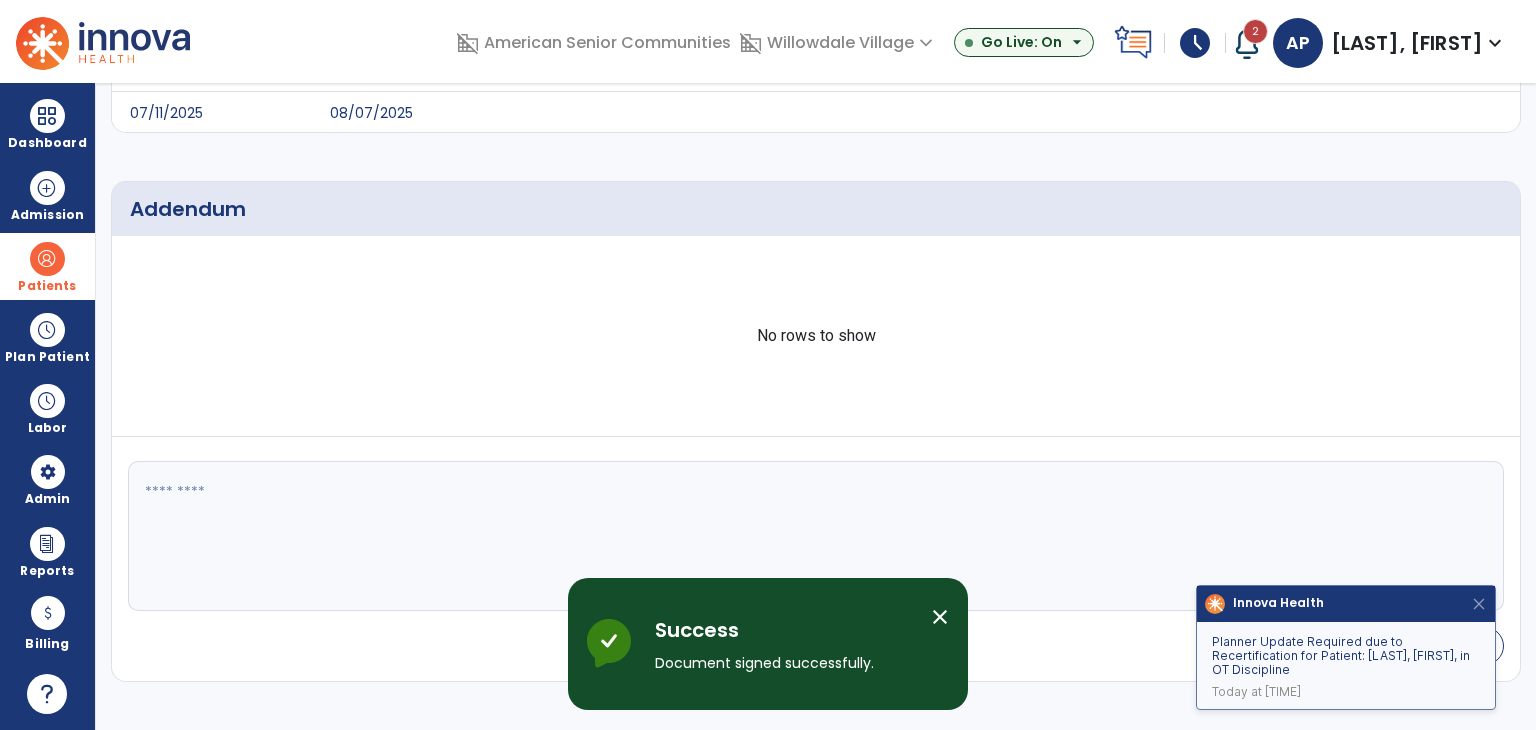 scroll, scrollTop: 0, scrollLeft: 0, axis: both 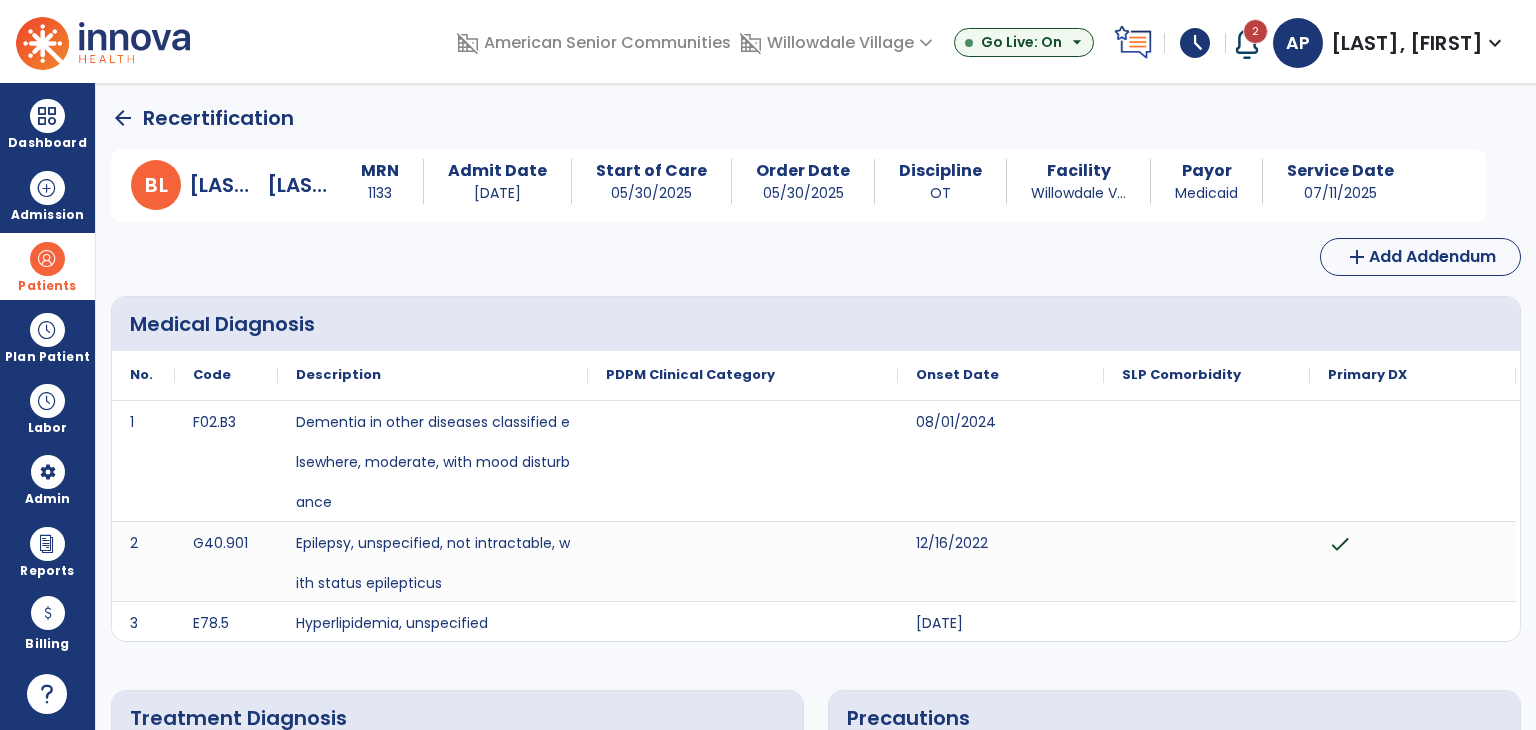 click on "arrow_back" 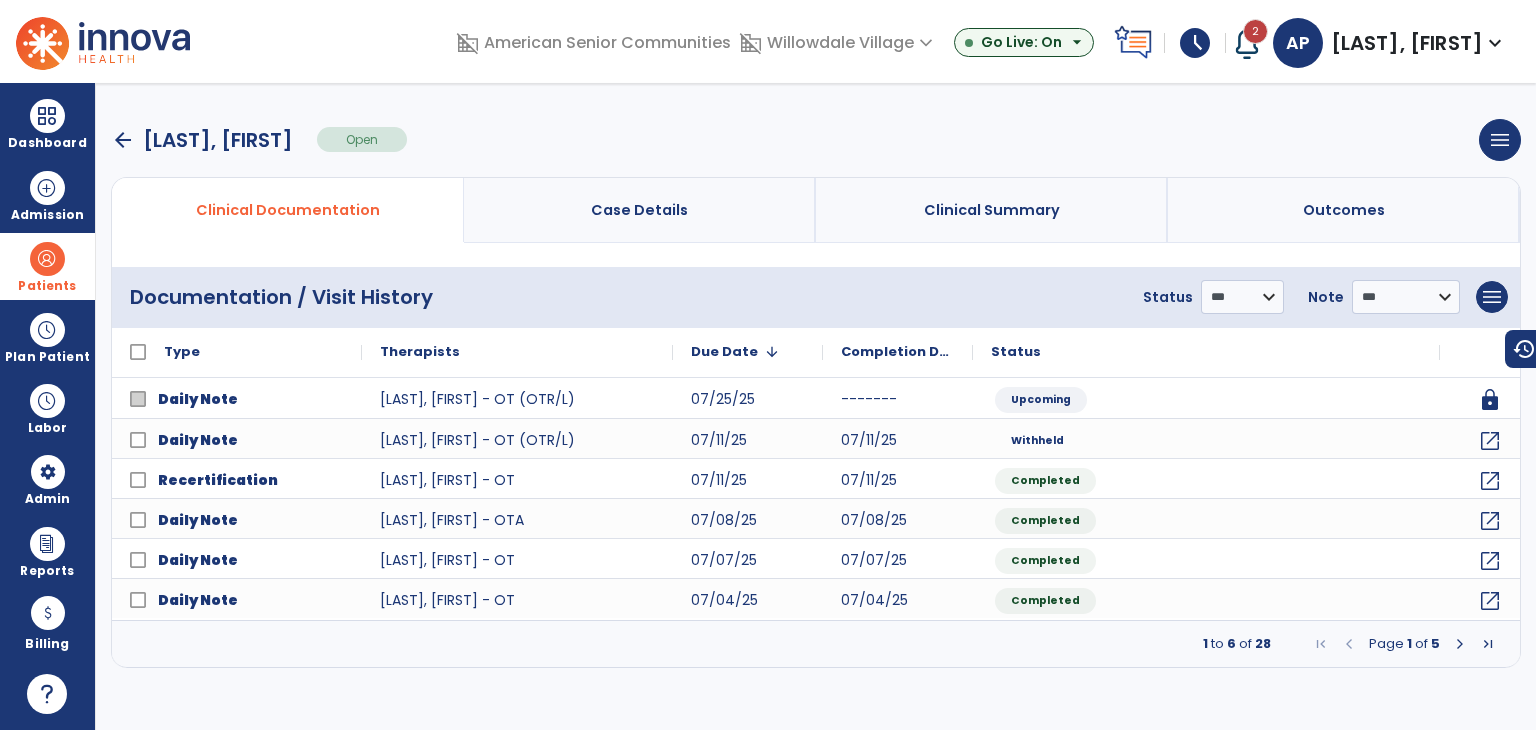click on "arrow_back" at bounding box center (123, 140) 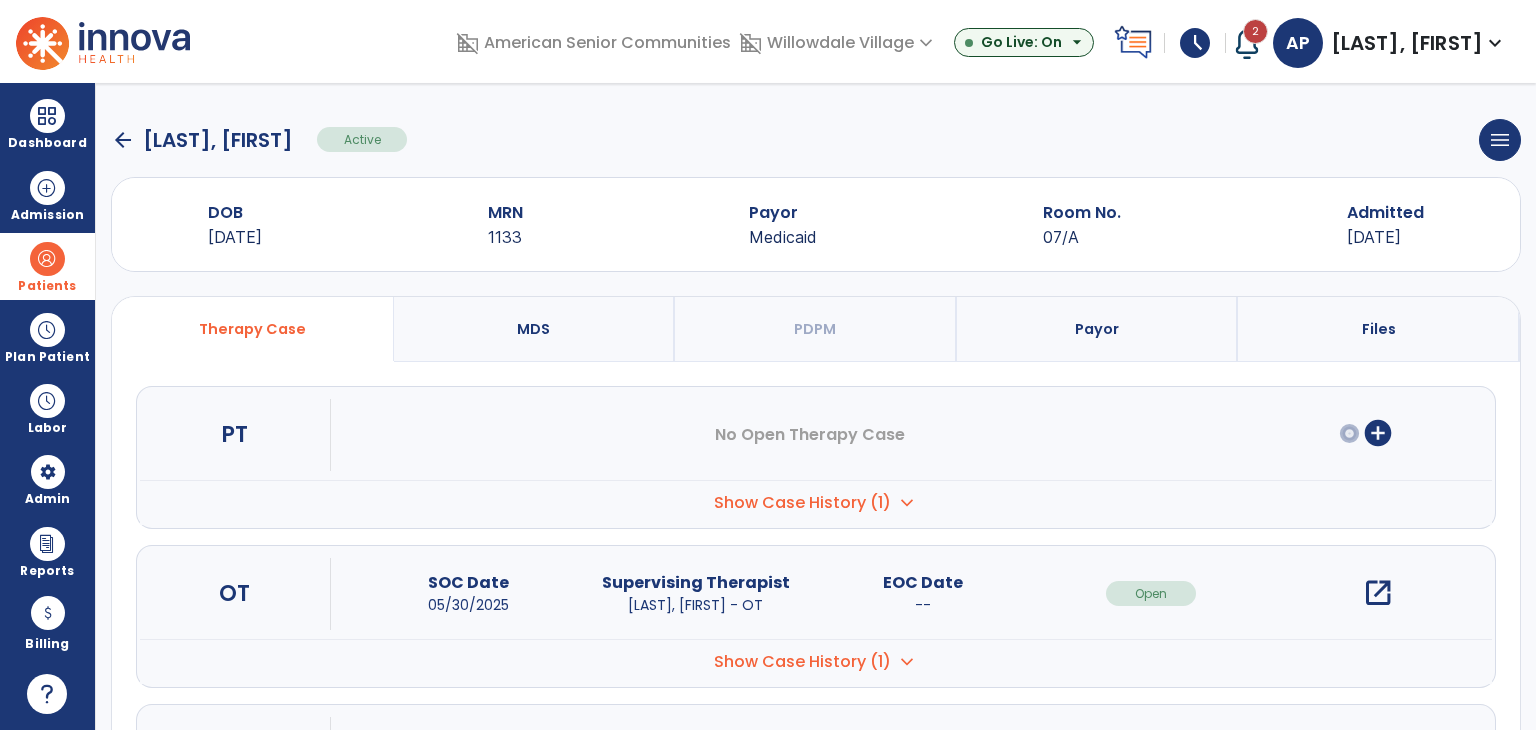 click on "arrow_back" 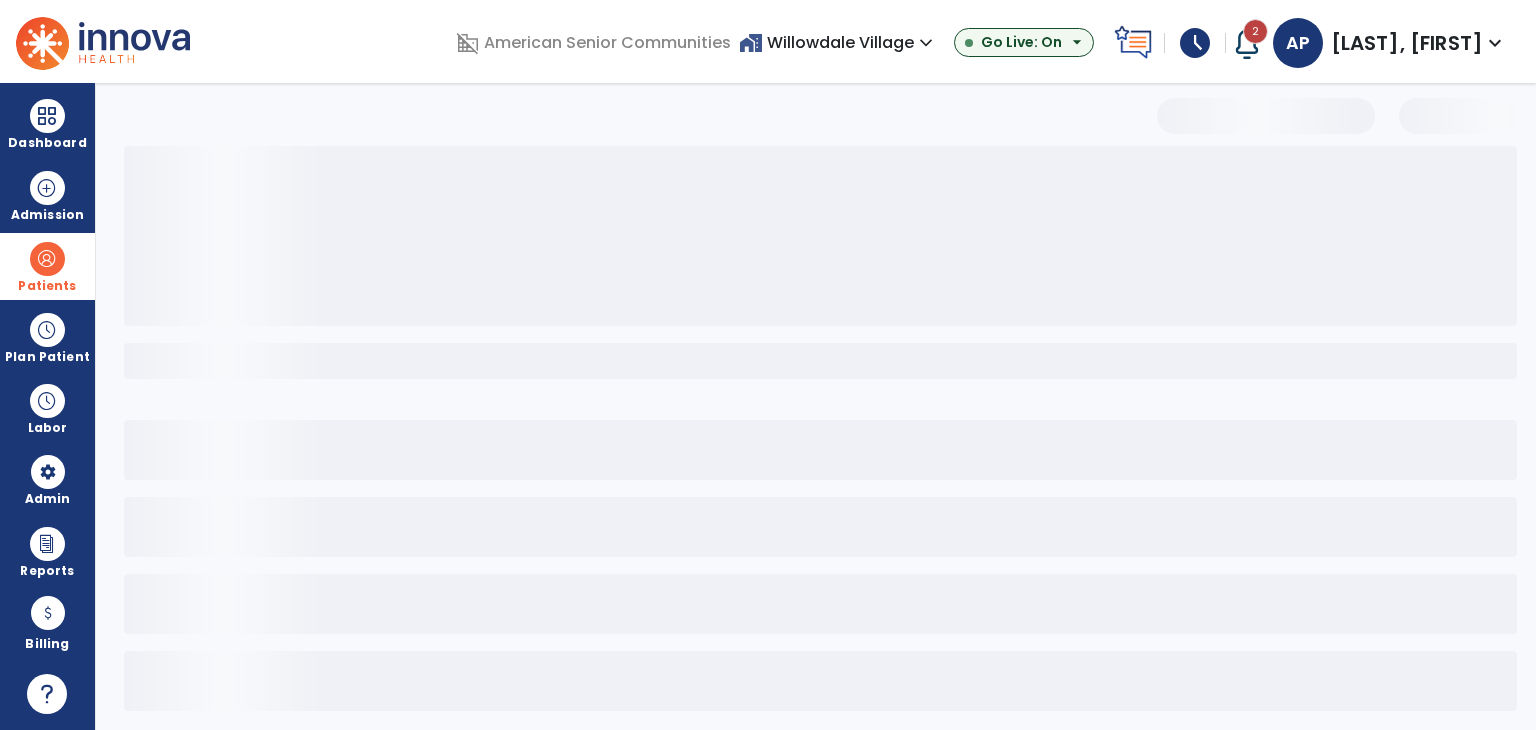 select on "***" 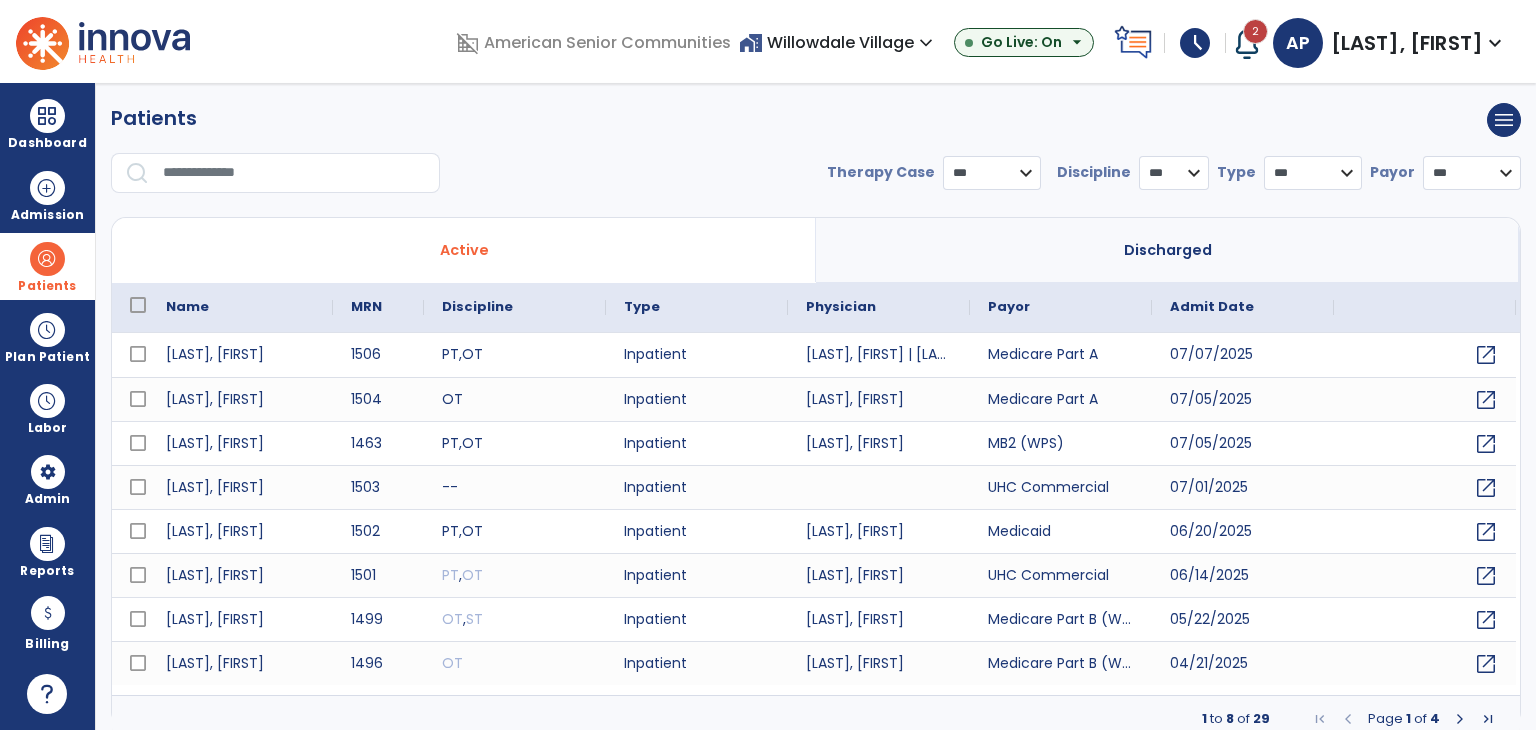 click at bounding box center [294, 173] 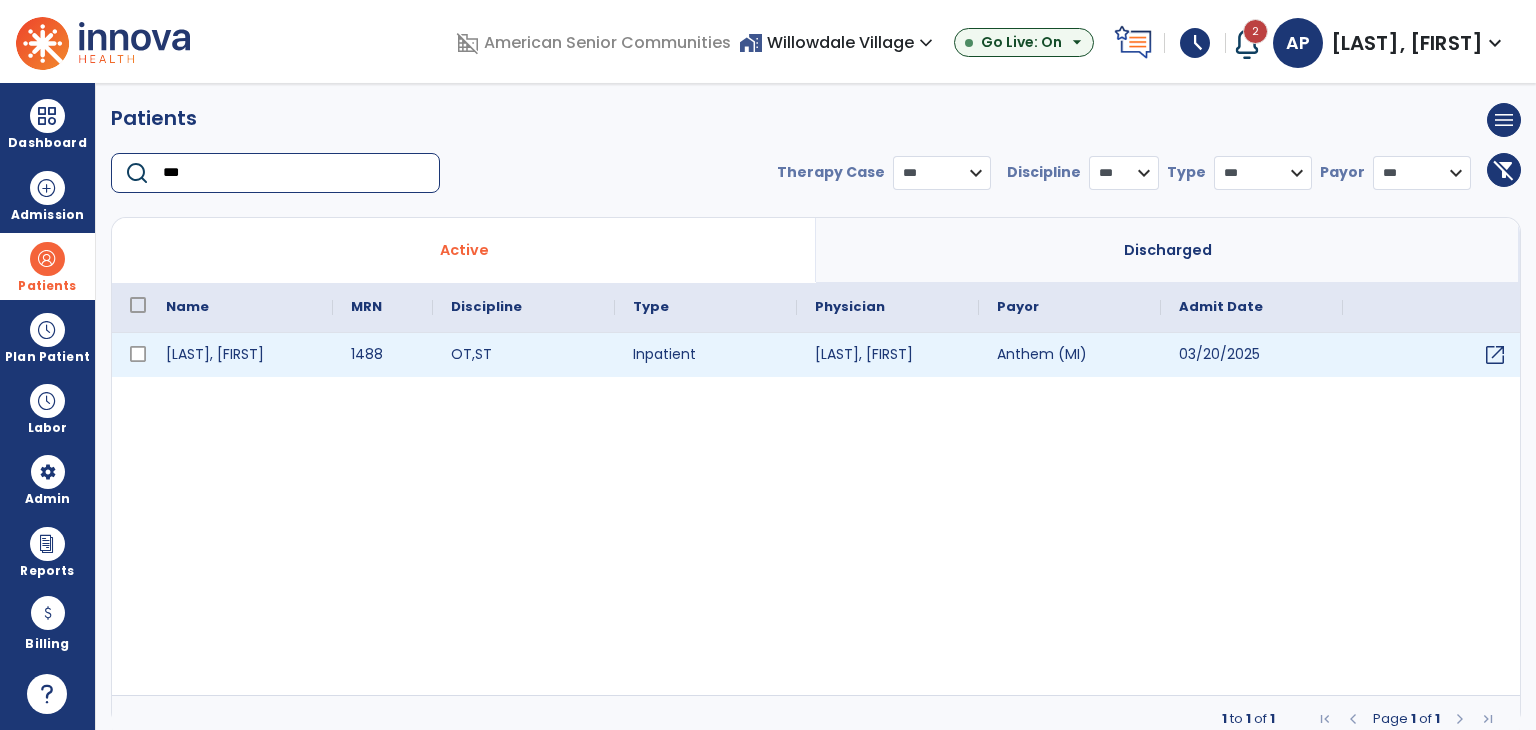 type on "***" 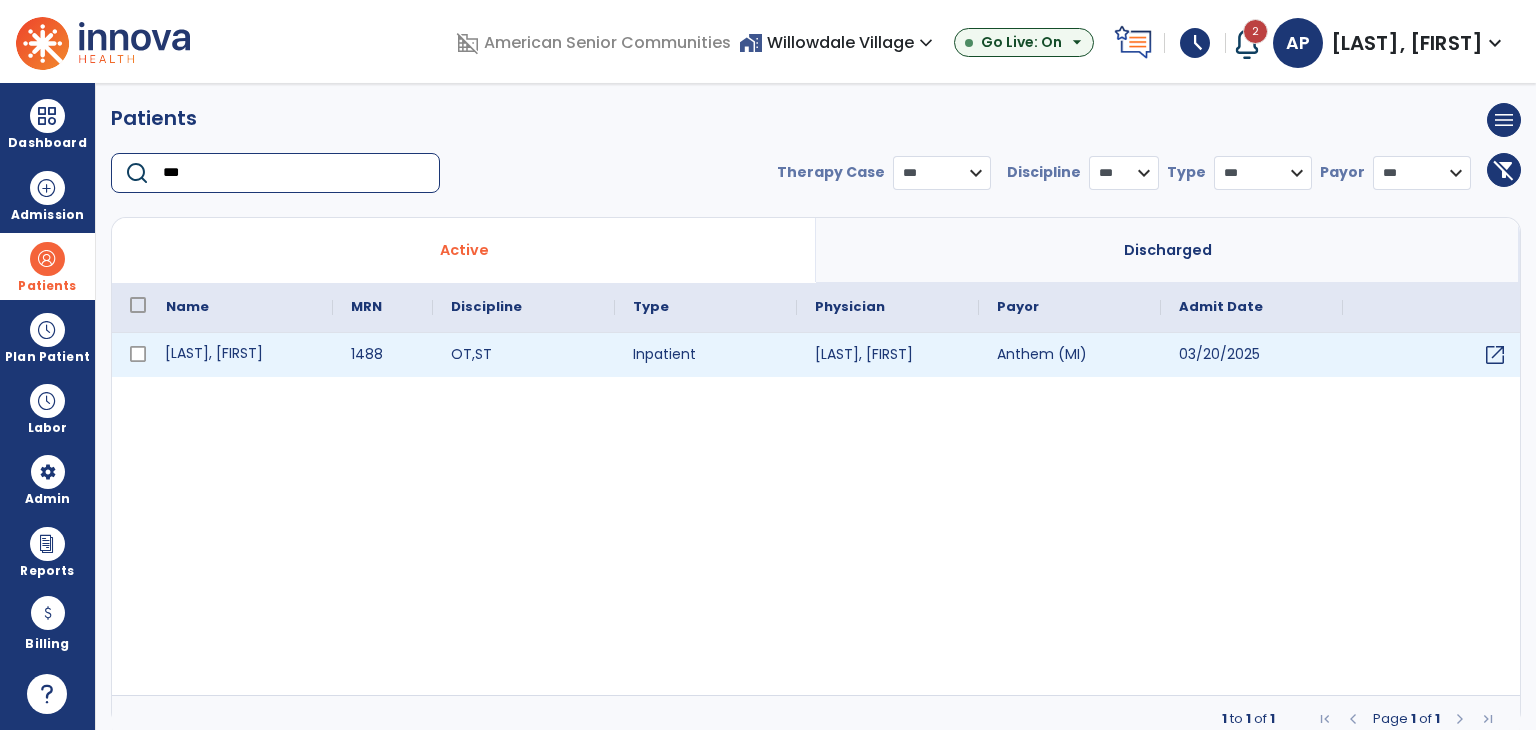 click on "[LAST], [FIRST]" at bounding box center [240, 355] 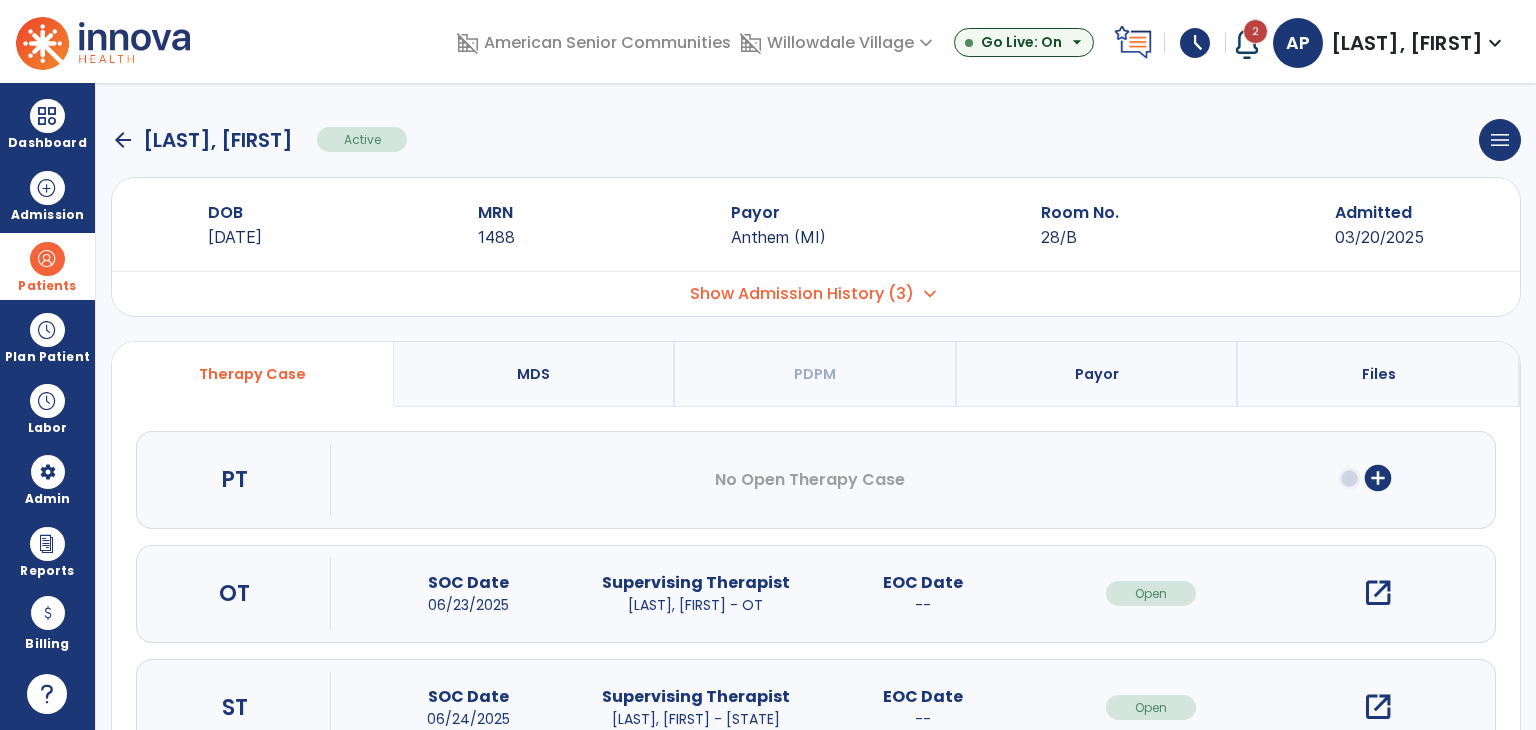 click on "open_in_new" at bounding box center [1378, 593] 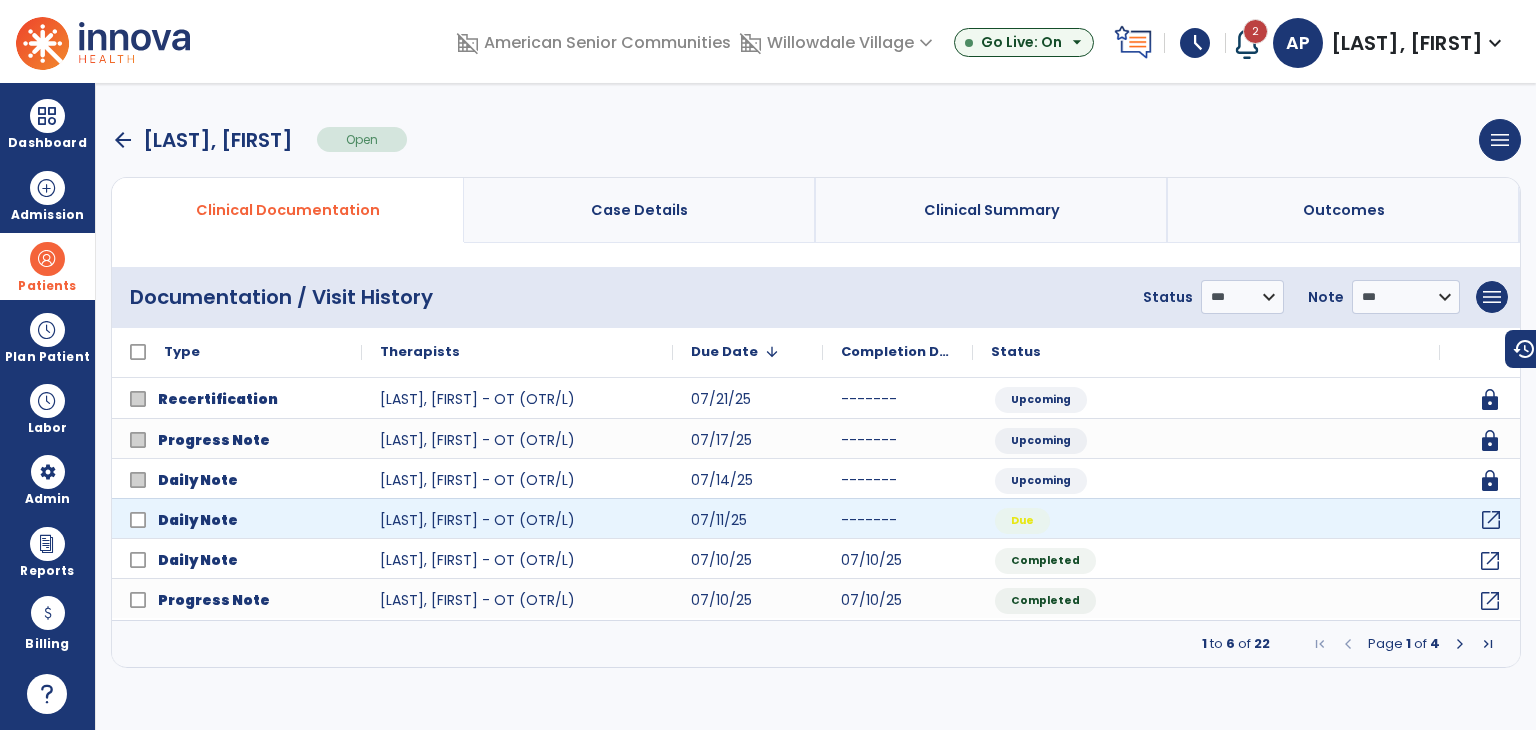 click on "open_in_new" 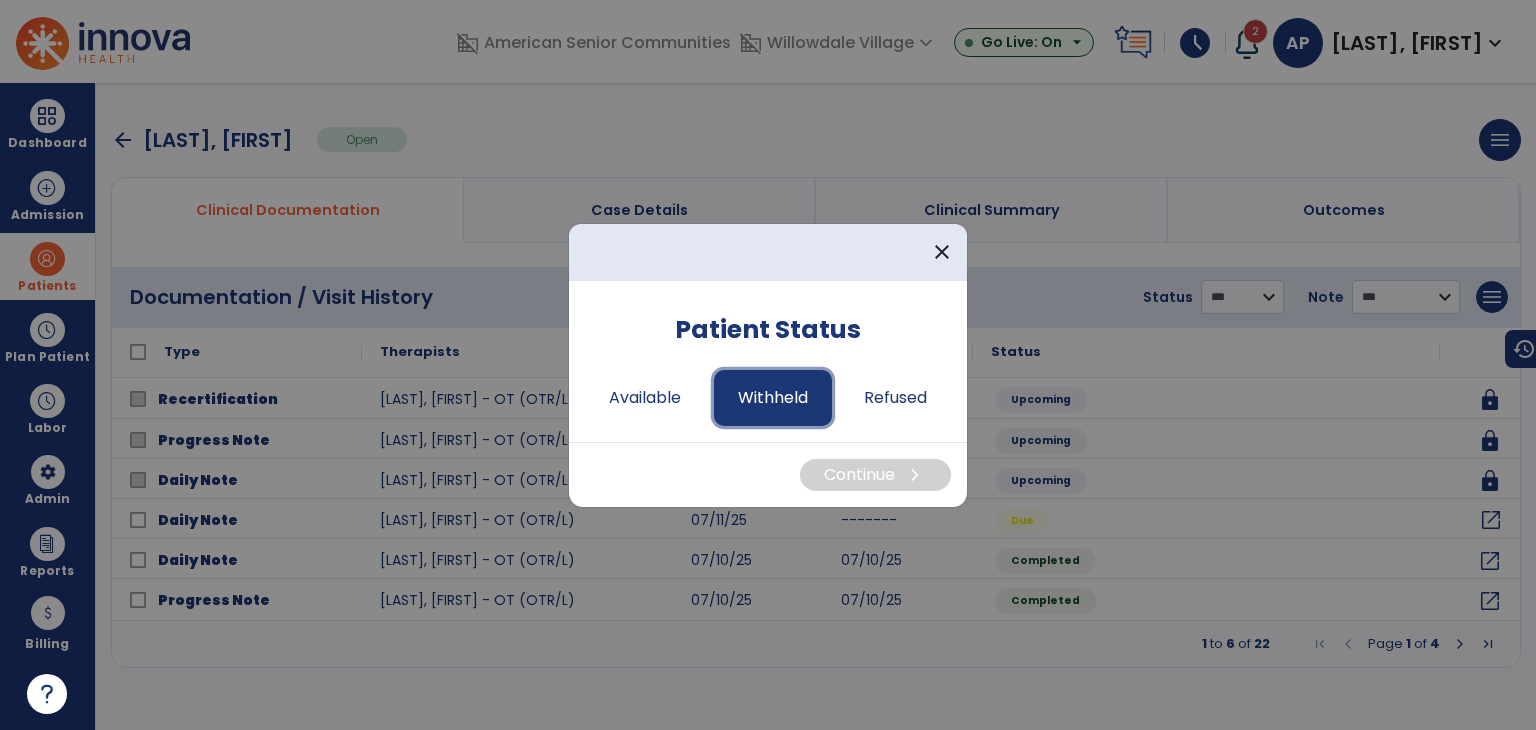 click on "Withheld" at bounding box center (773, 398) 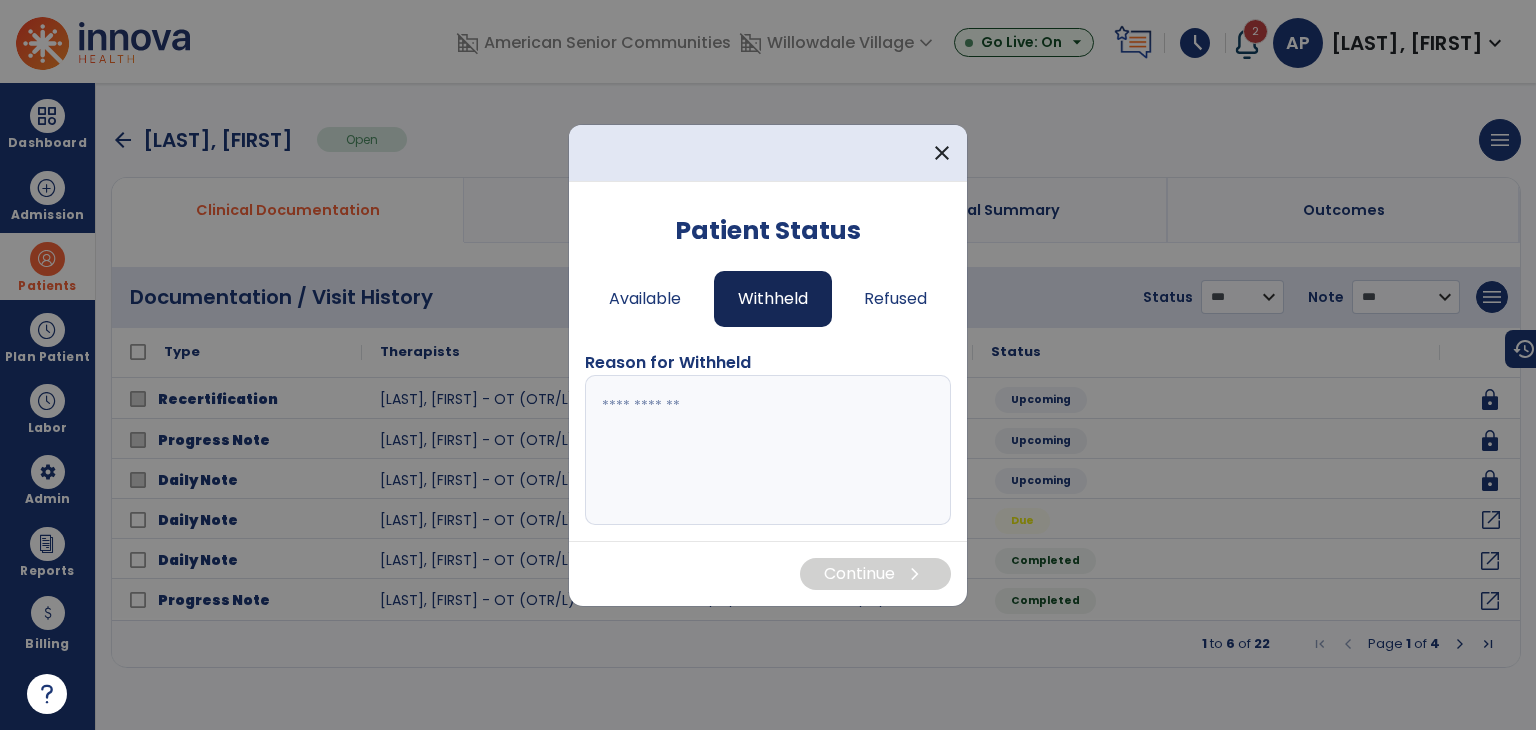 click at bounding box center [768, 450] 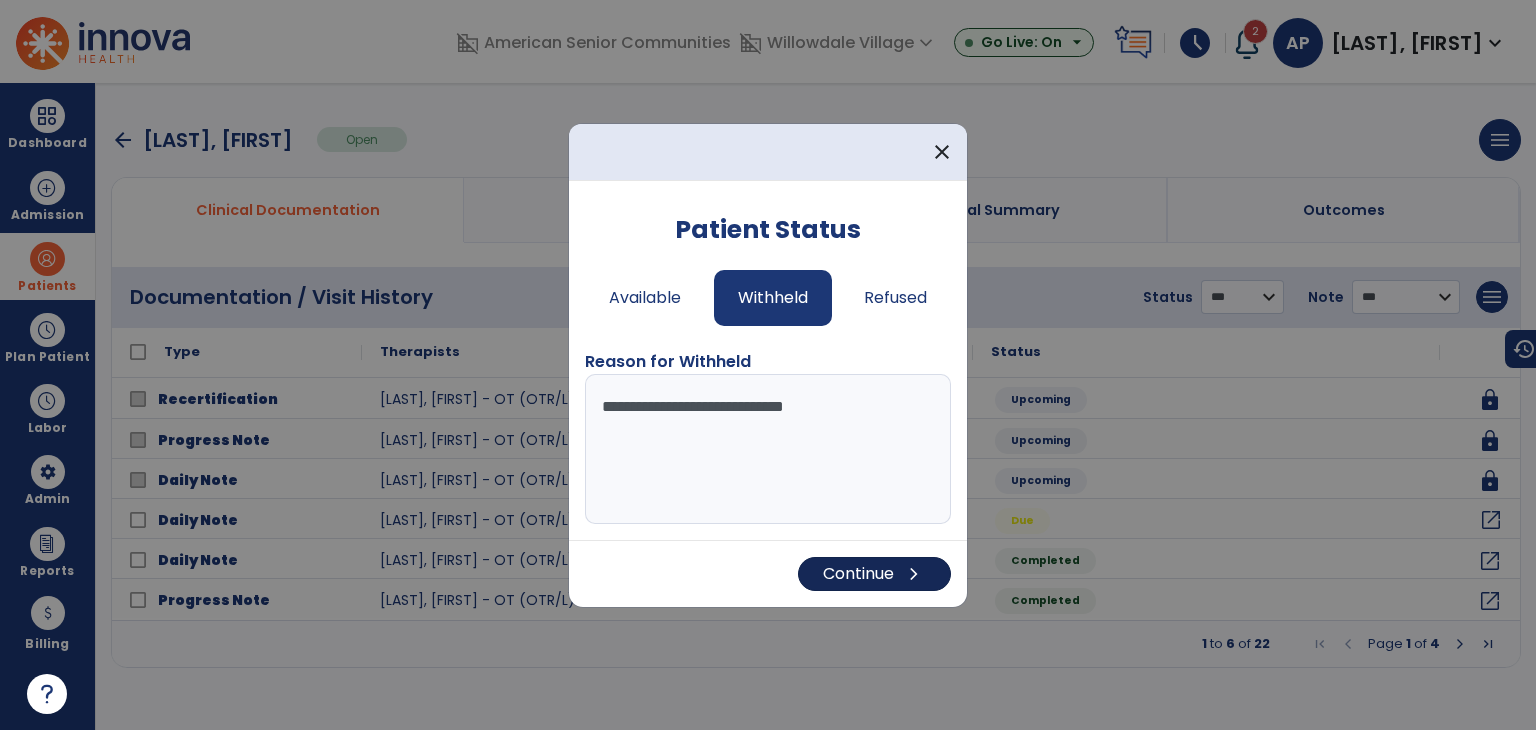 type on "**********" 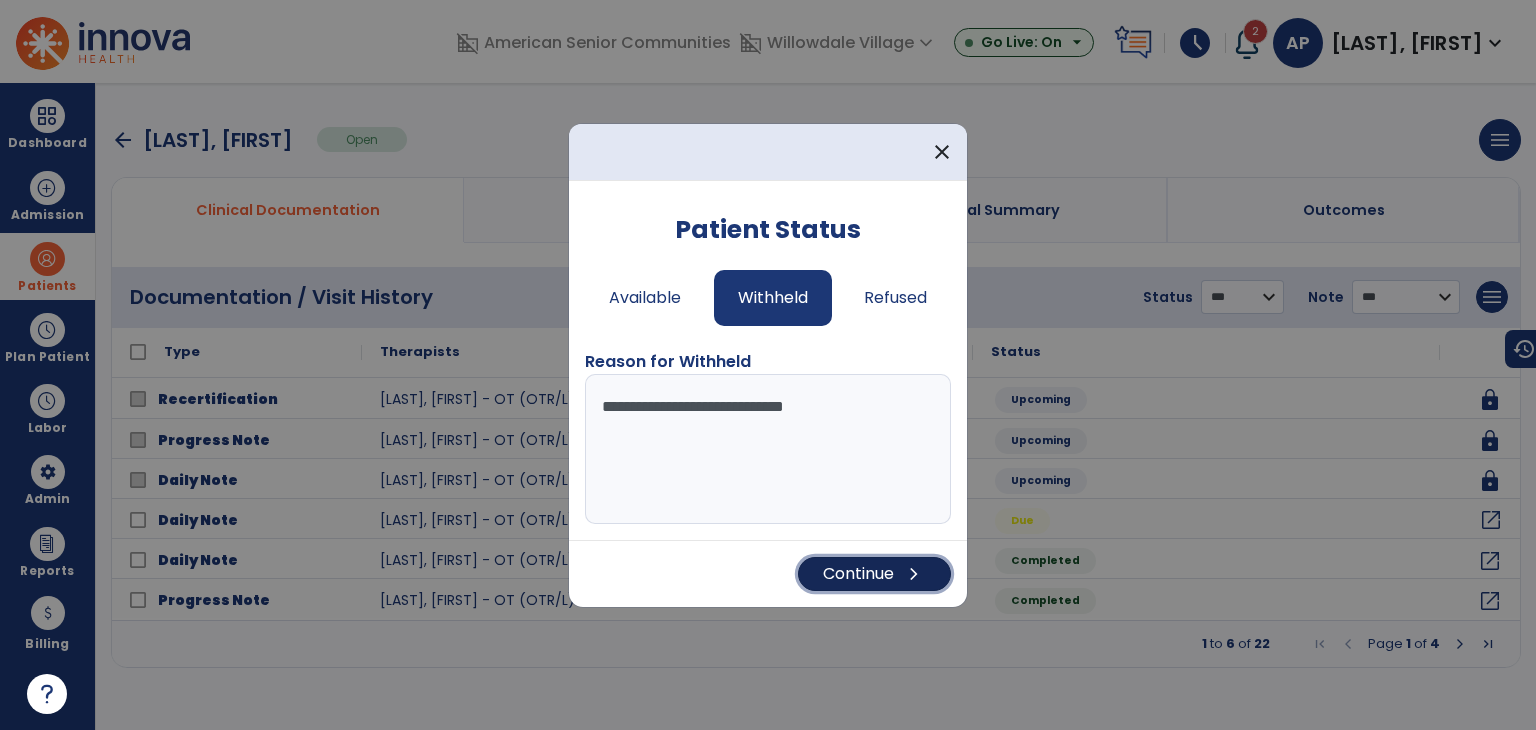 click on "Continue   chevron_right" at bounding box center [874, 574] 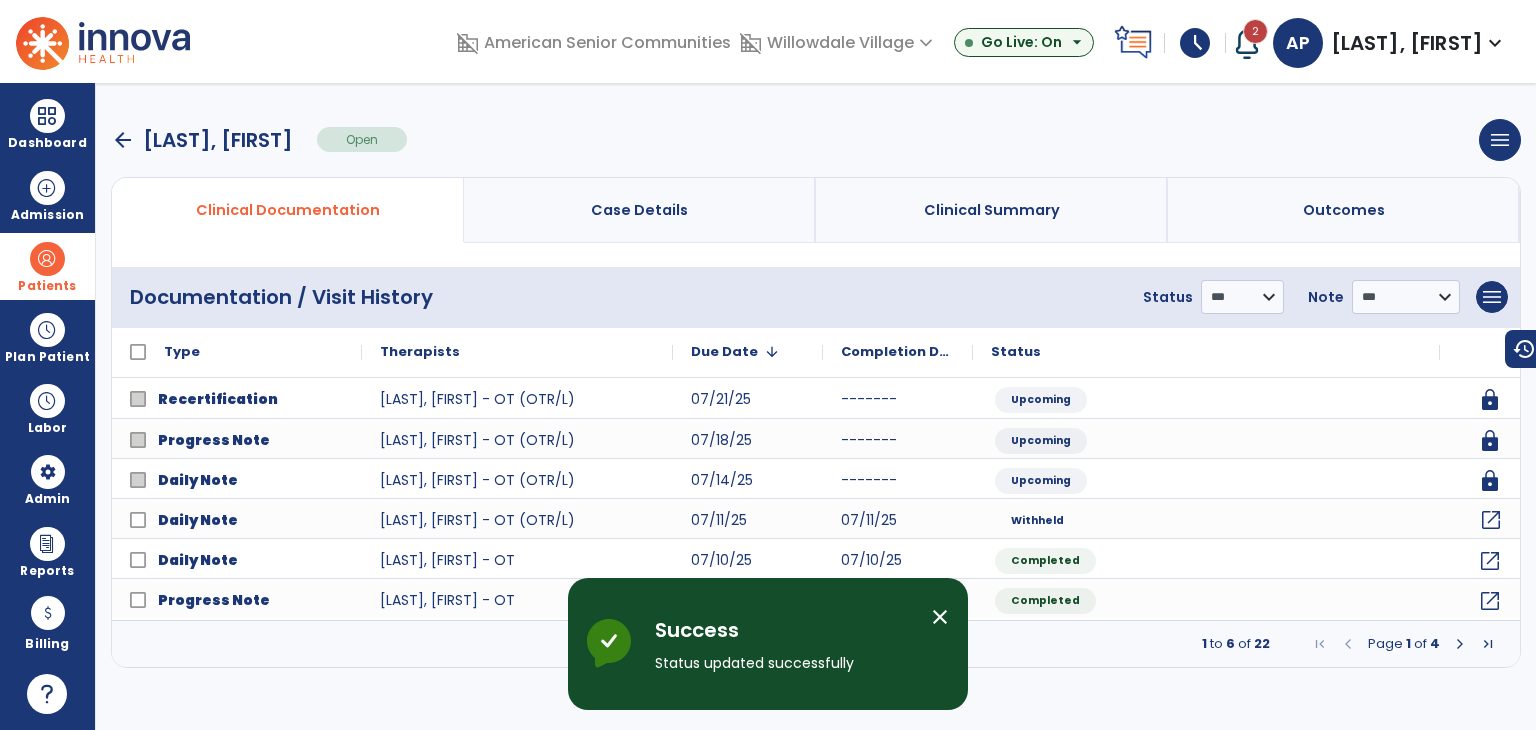 click on "arrow_back" at bounding box center (123, 140) 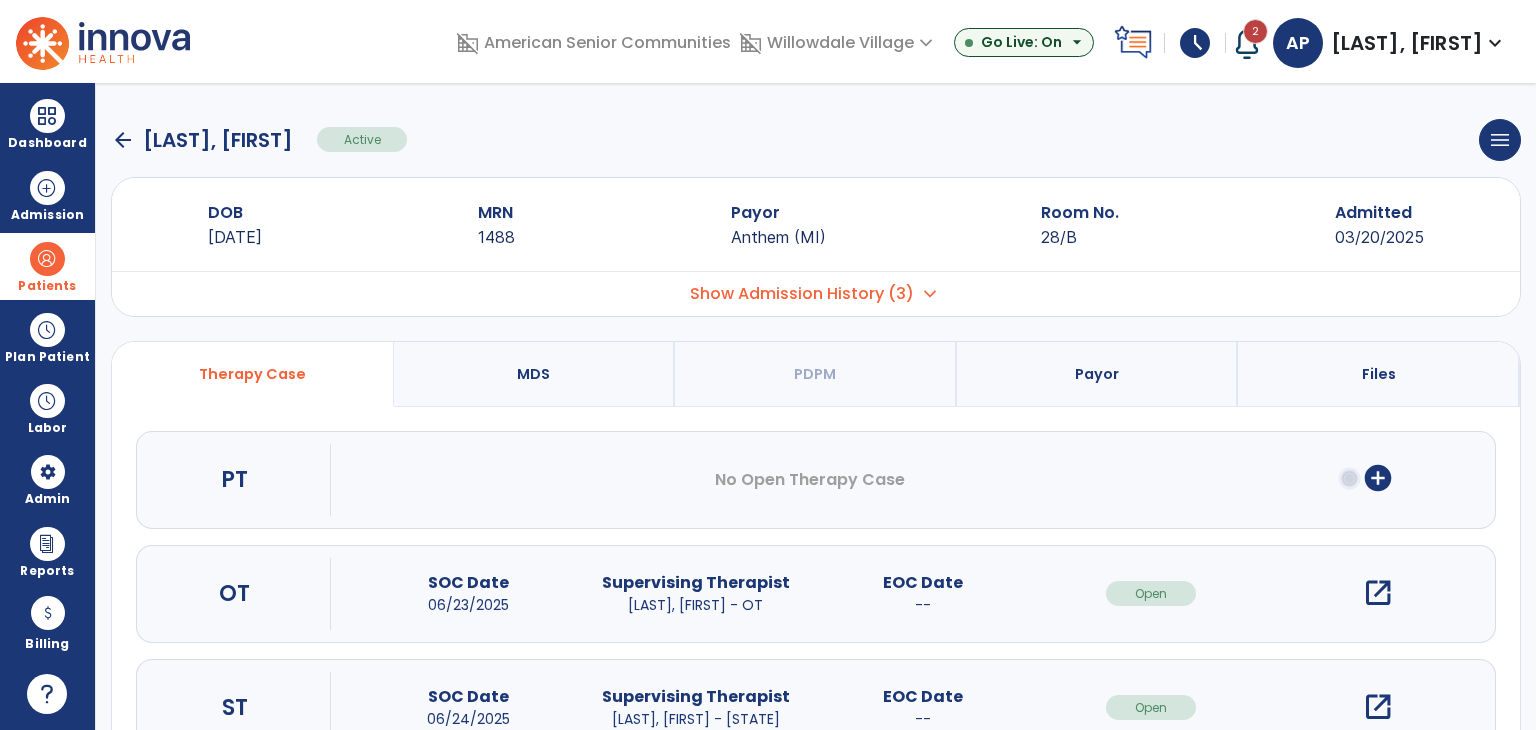 click on "arrow_back" 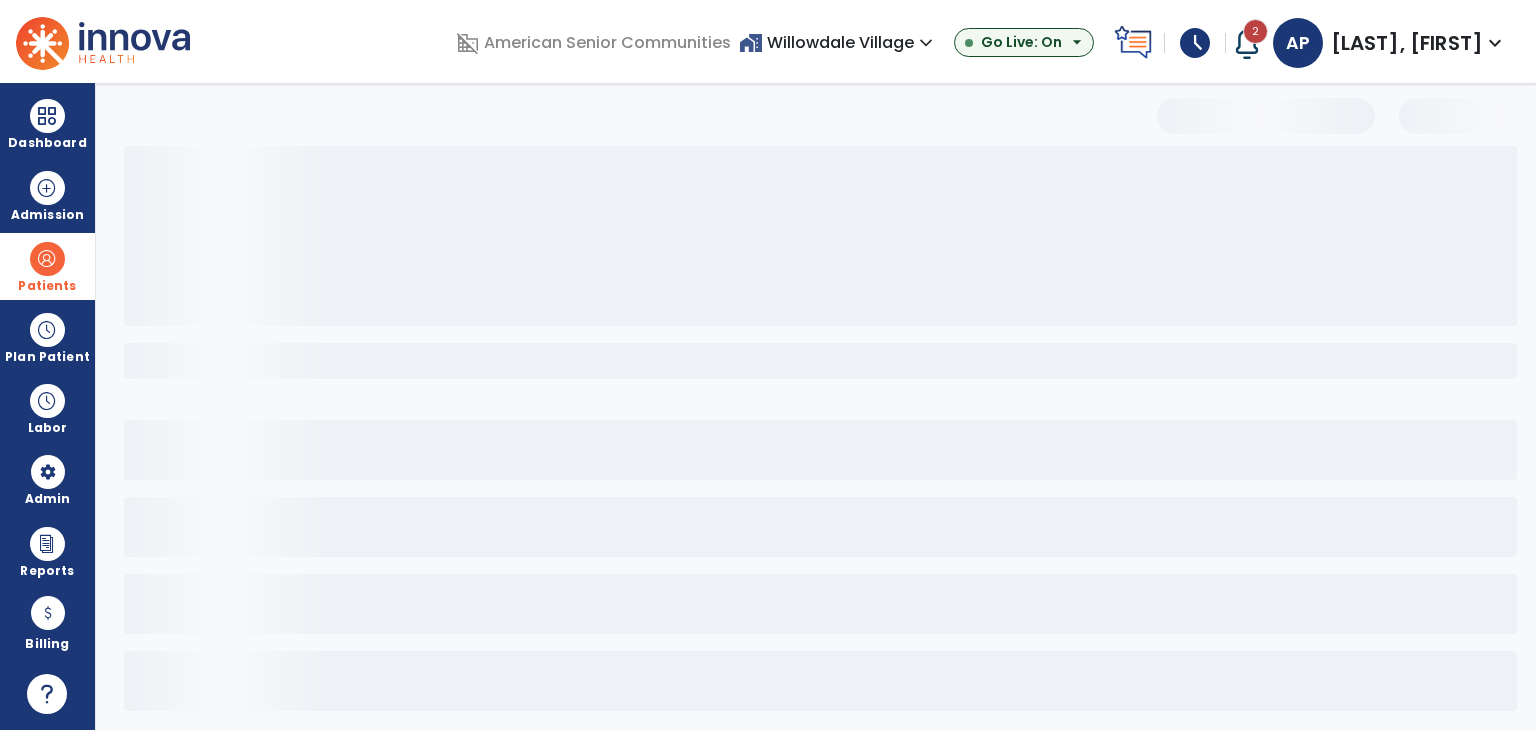 select on "***" 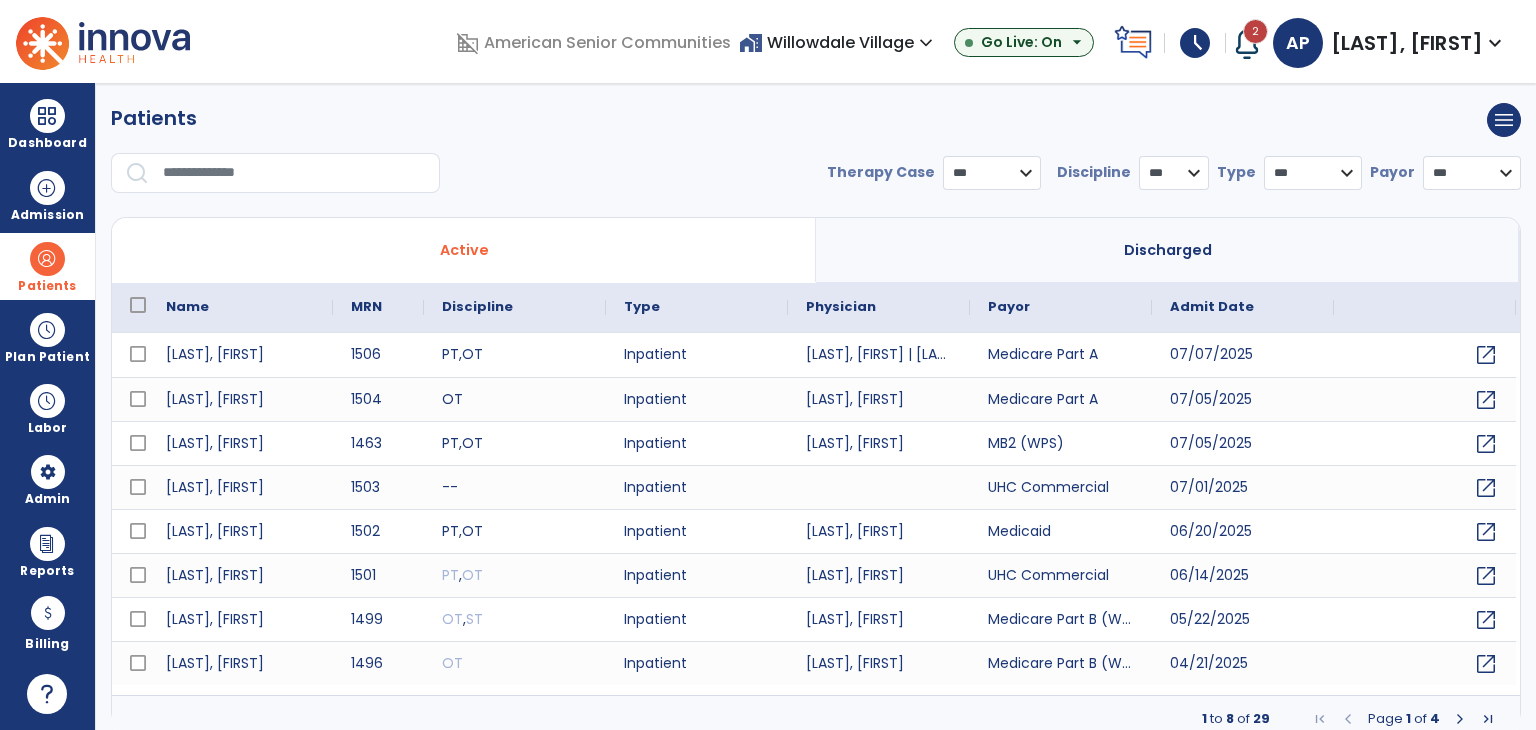 click at bounding box center (294, 173) 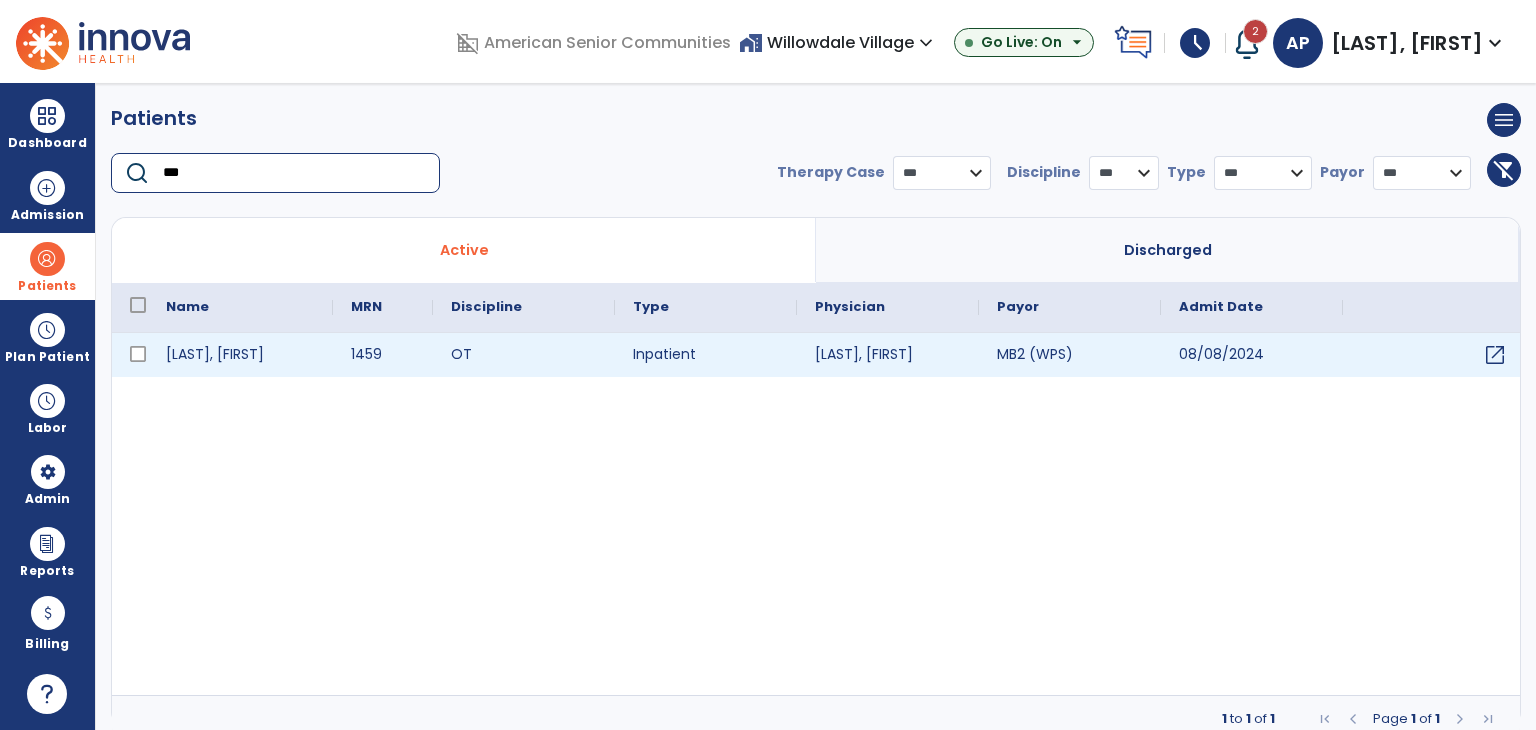 type on "***" 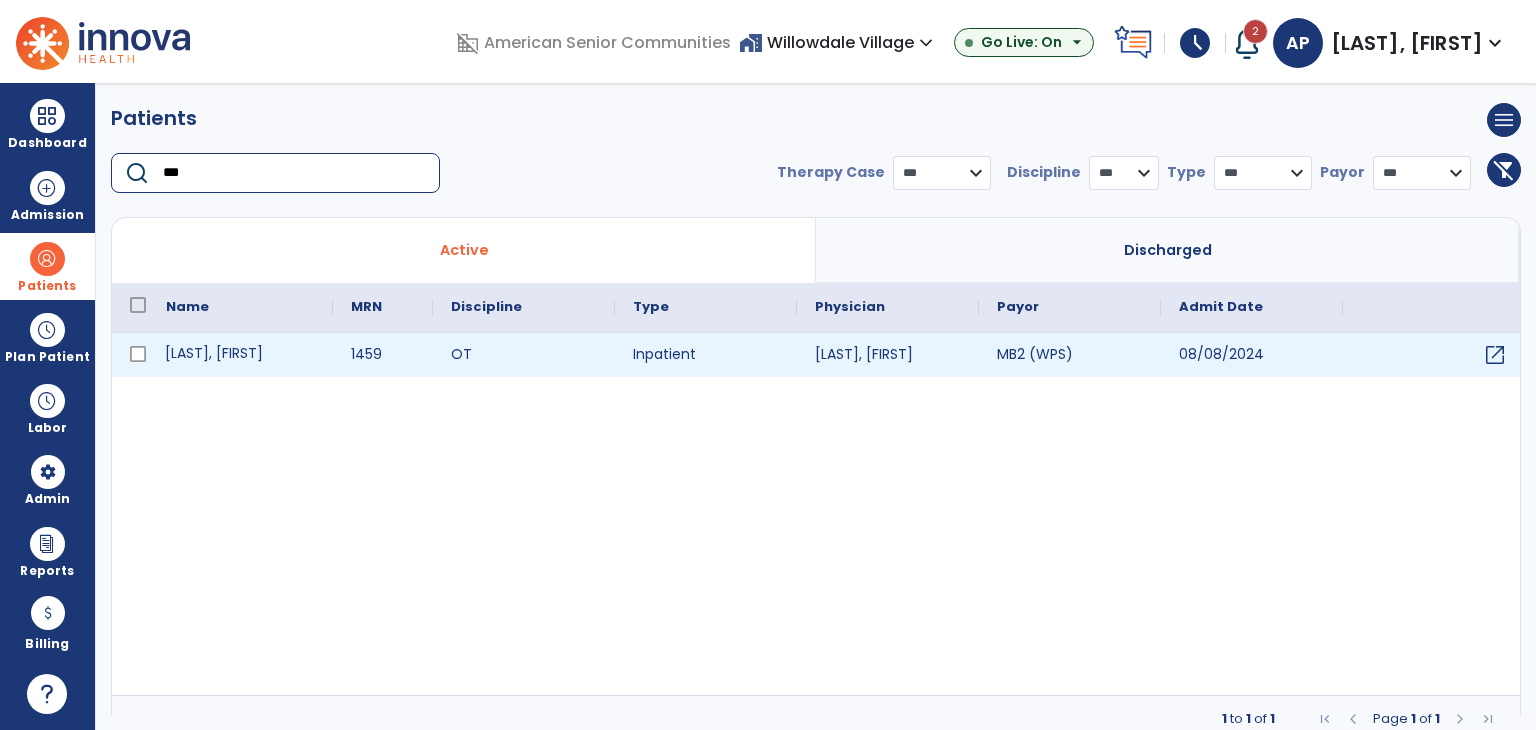 click on "[LAST], [FIRST]" at bounding box center (240, 355) 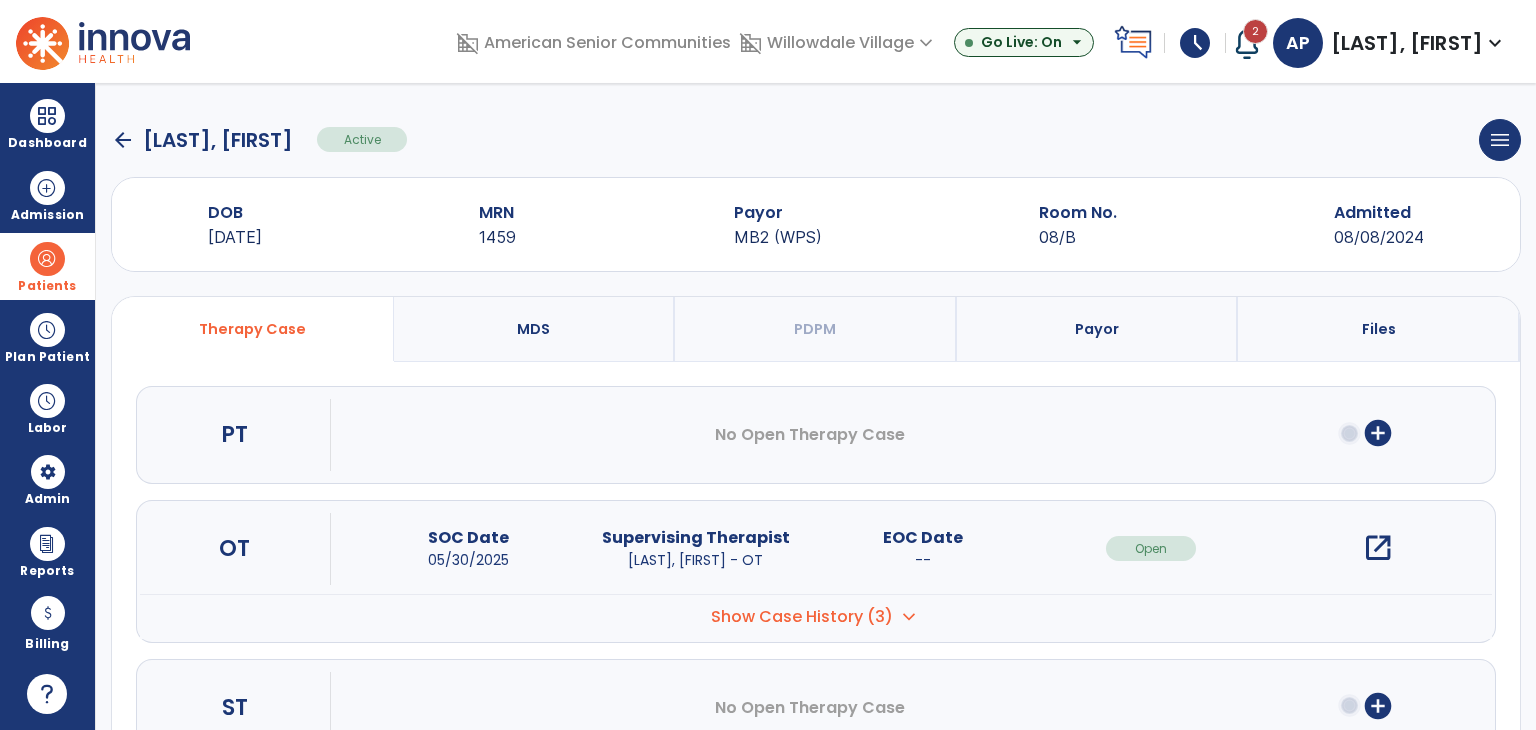 click on "open_in_new" at bounding box center [1378, 548] 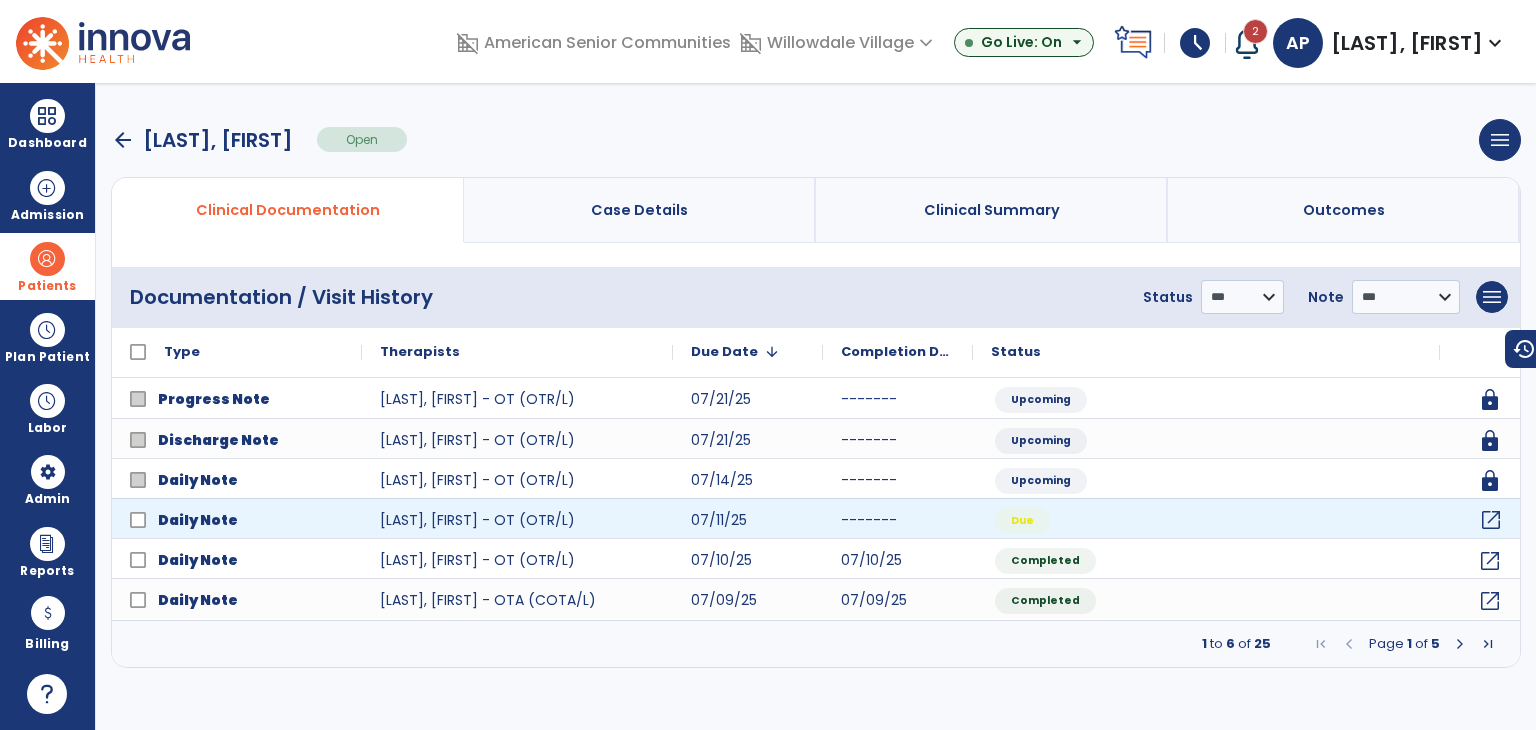 click on "open_in_new" 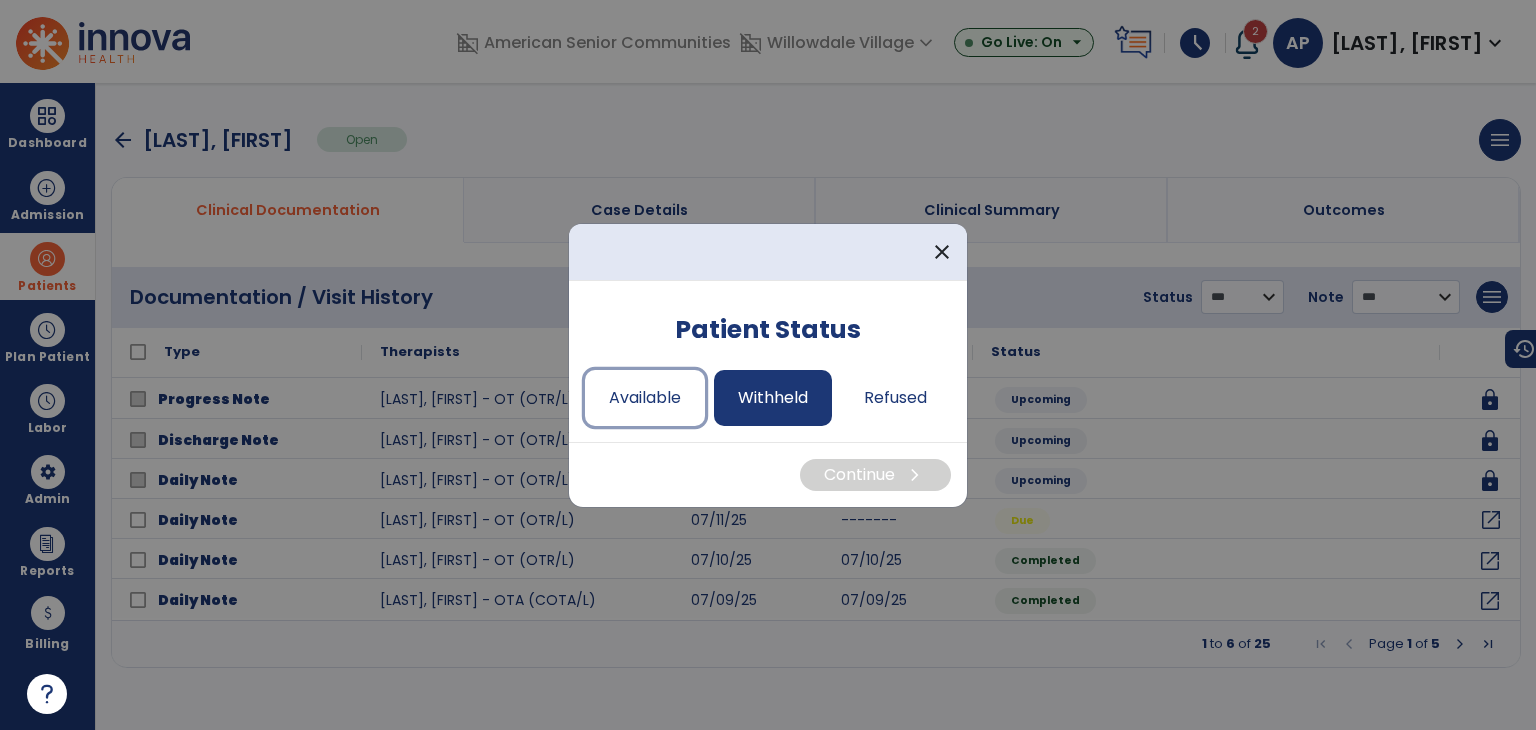 drag, startPoint x: 671, startPoint y: 391, endPoint x: 724, endPoint y: 419, distance: 59.94164 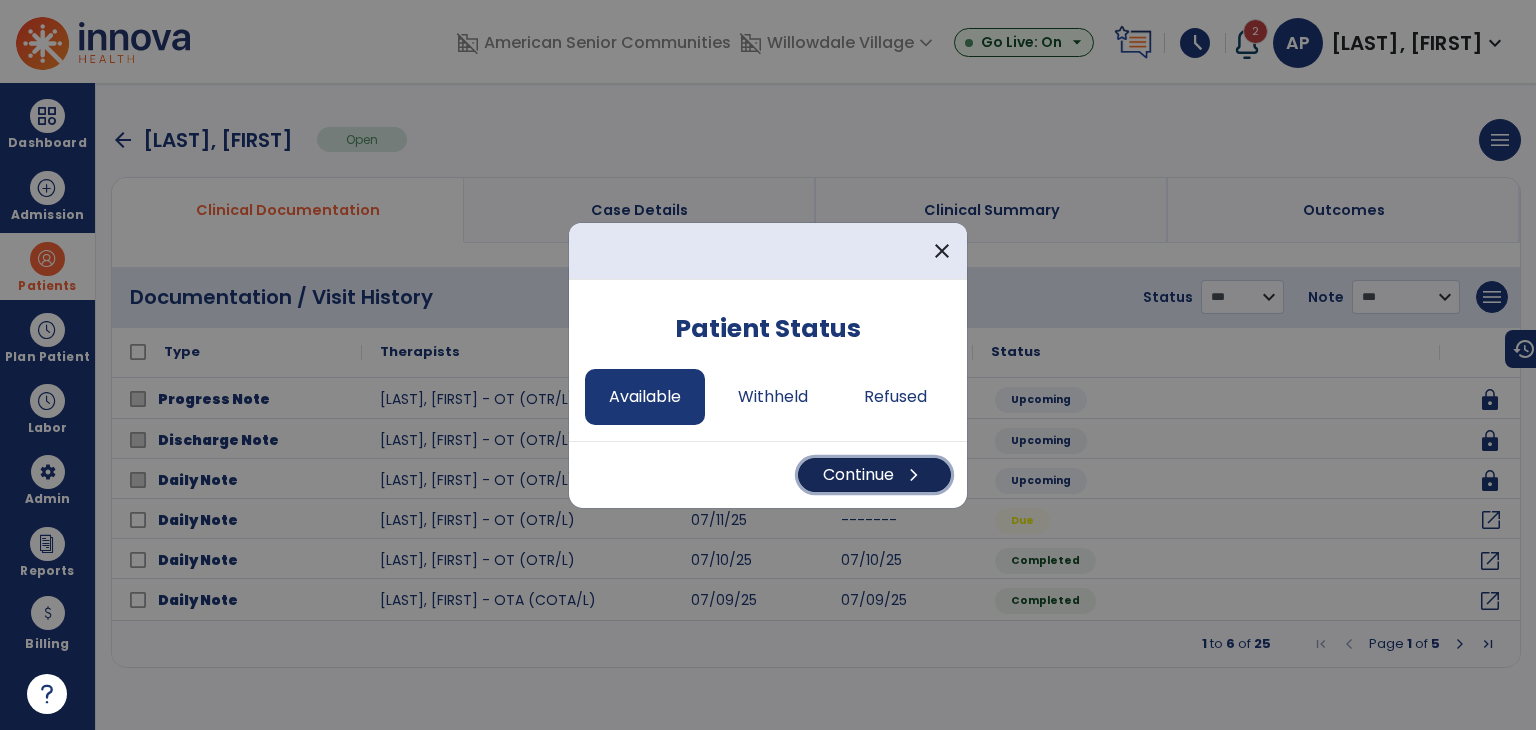 click on "chevron_right" at bounding box center (914, 475) 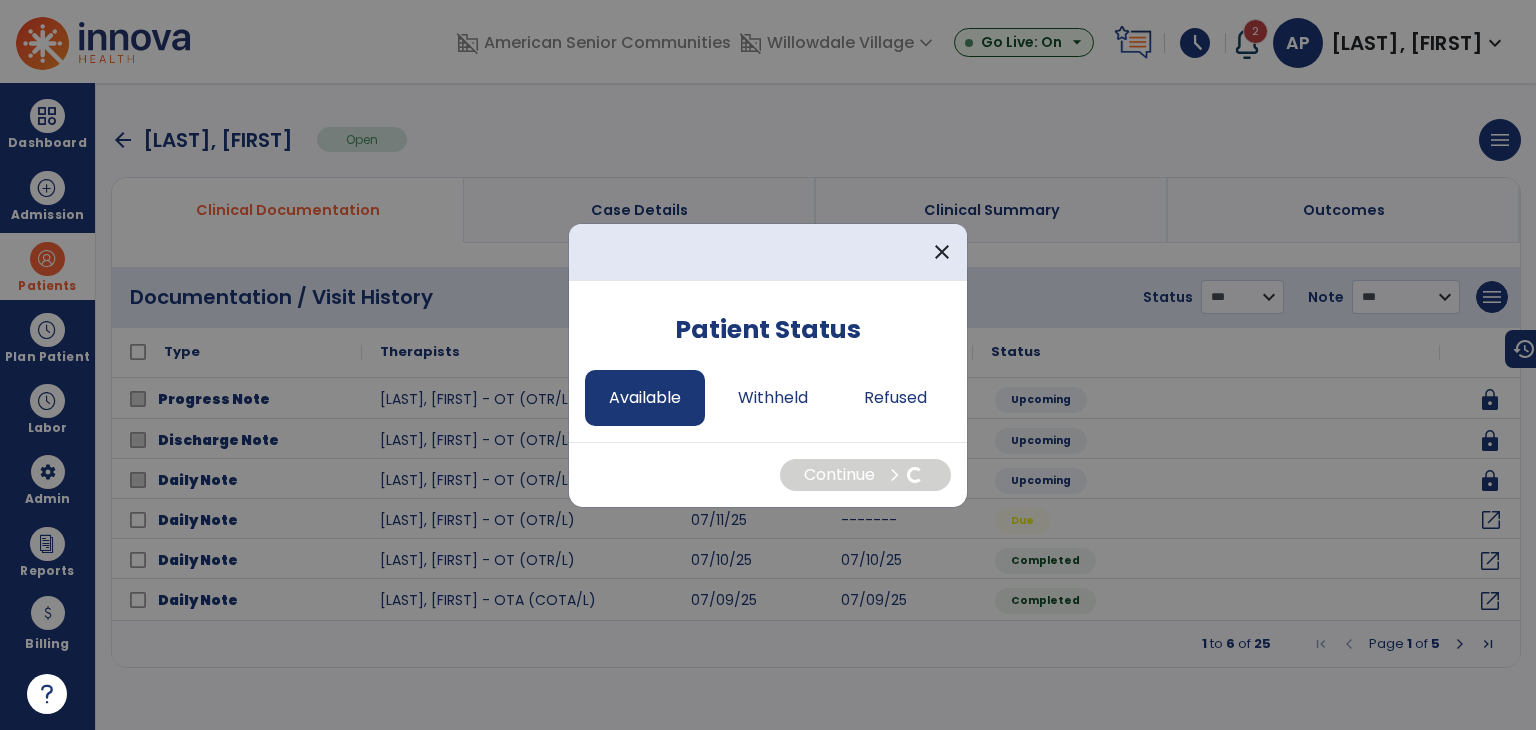 select on "*" 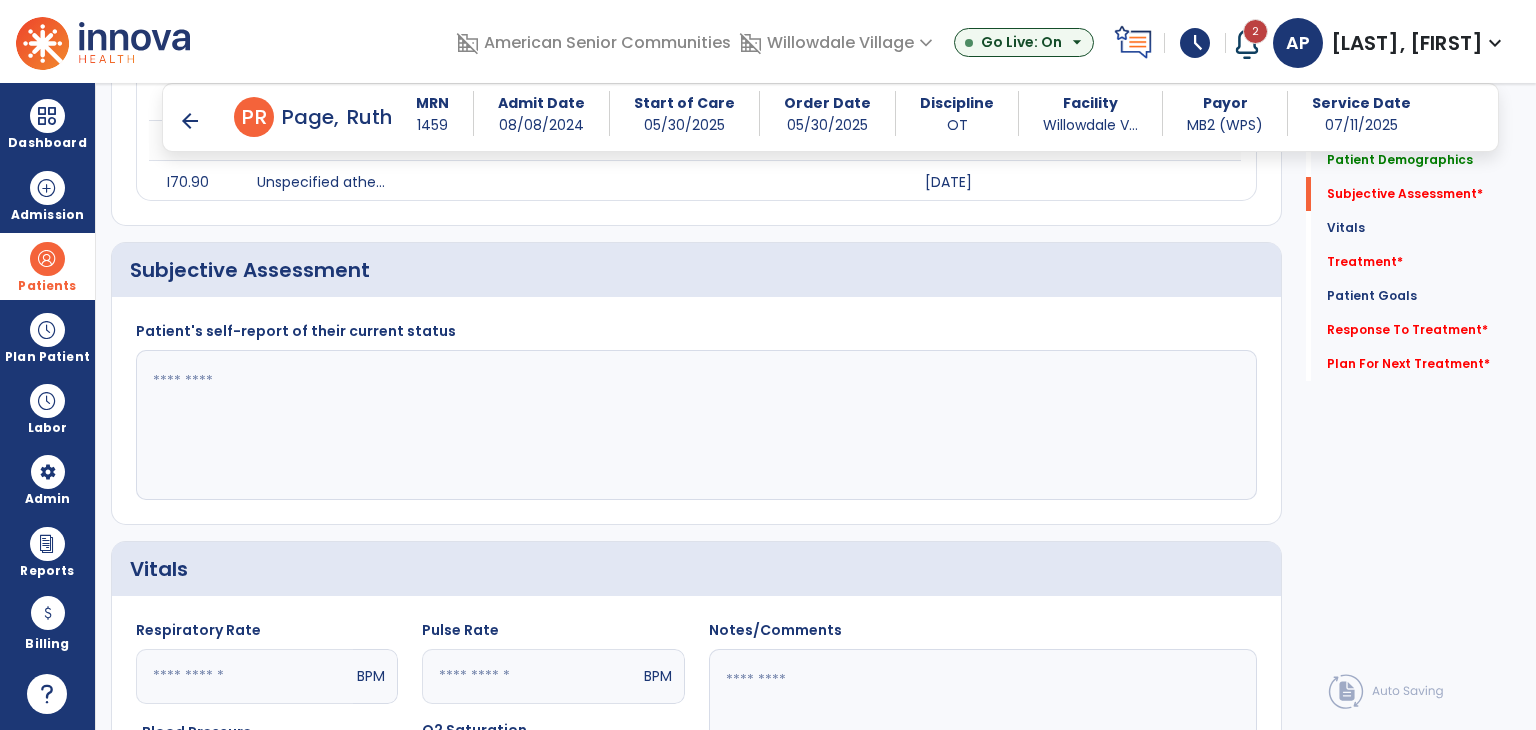 scroll, scrollTop: 400, scrollLeft: 0, axis: vertical 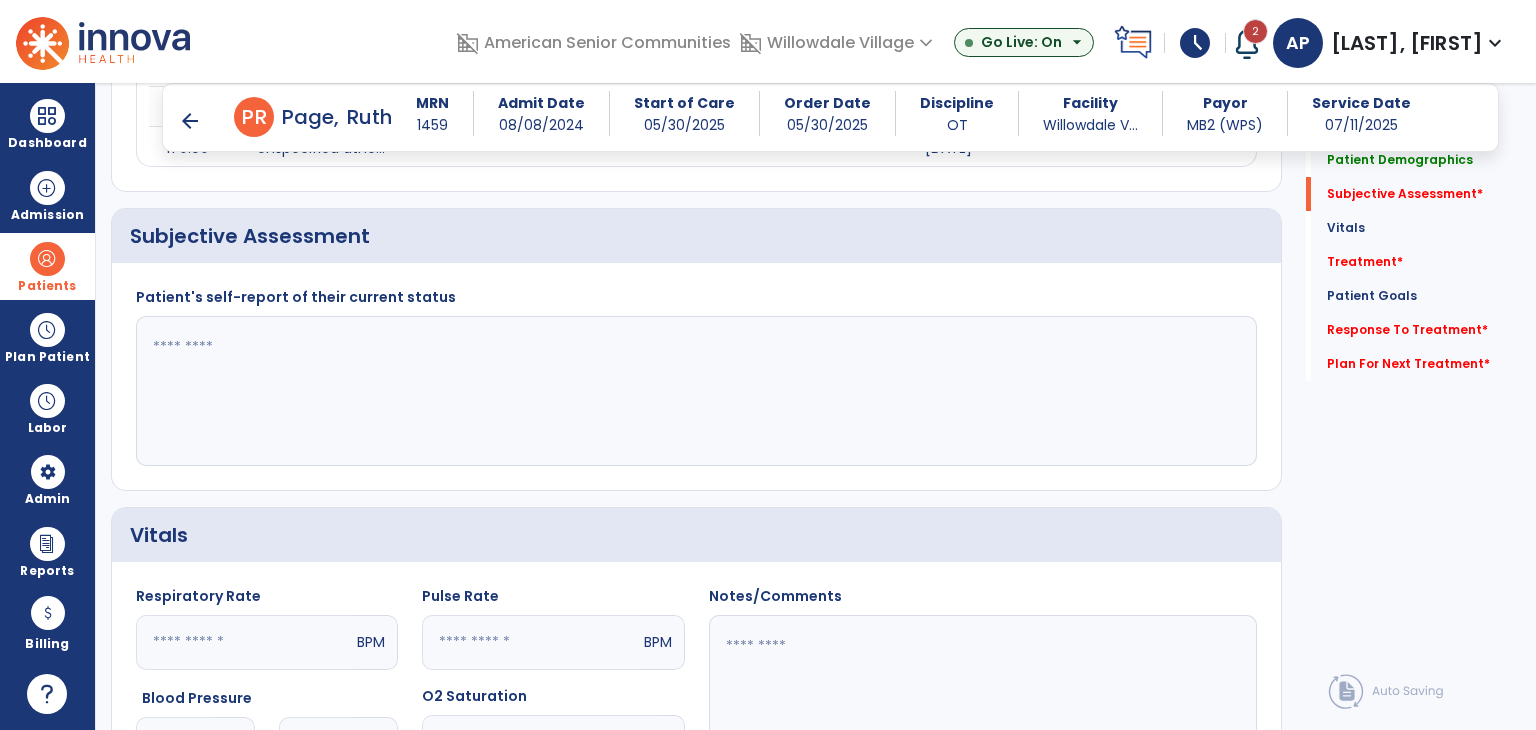 click 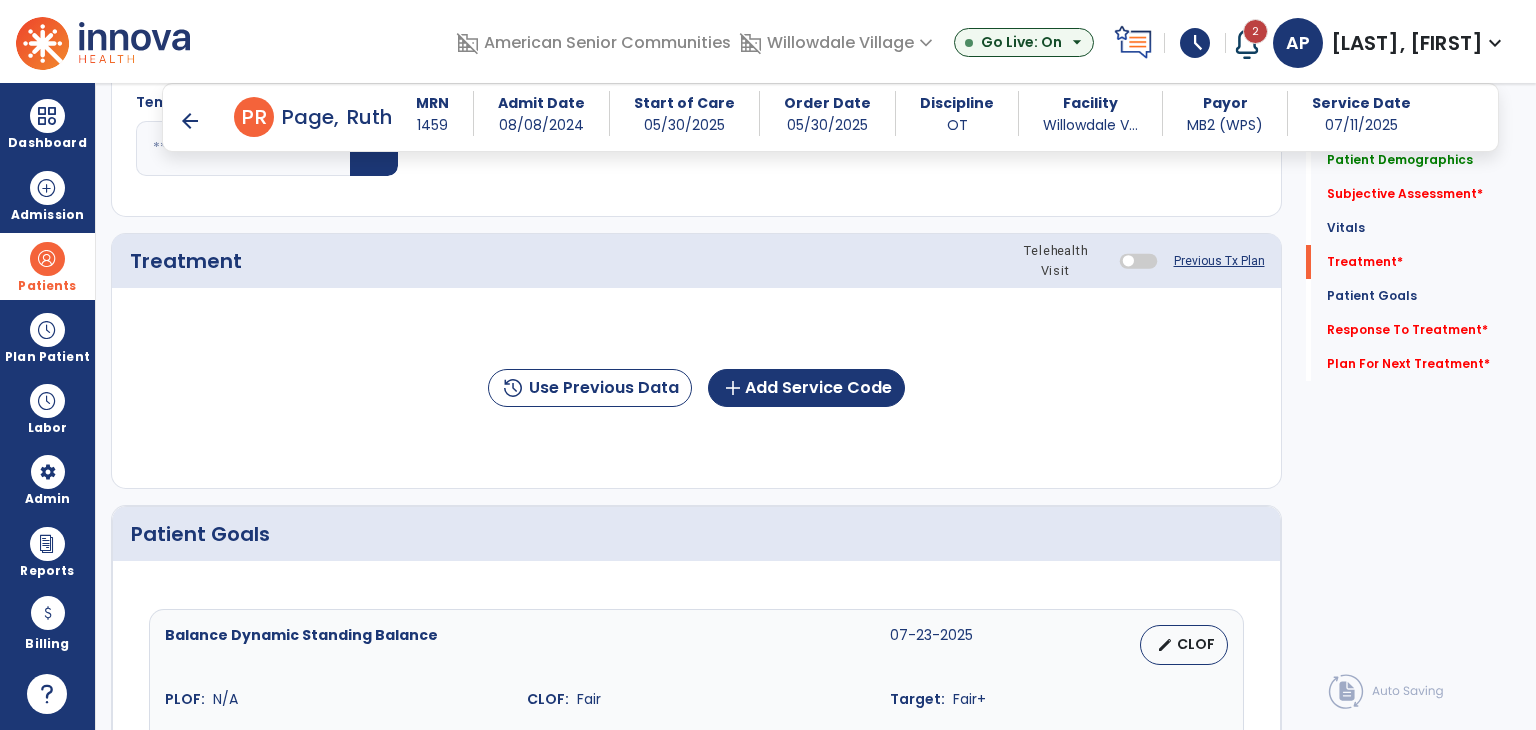 scroll, scrollTop: 1100, scrollLeft: 0, axis: vertical 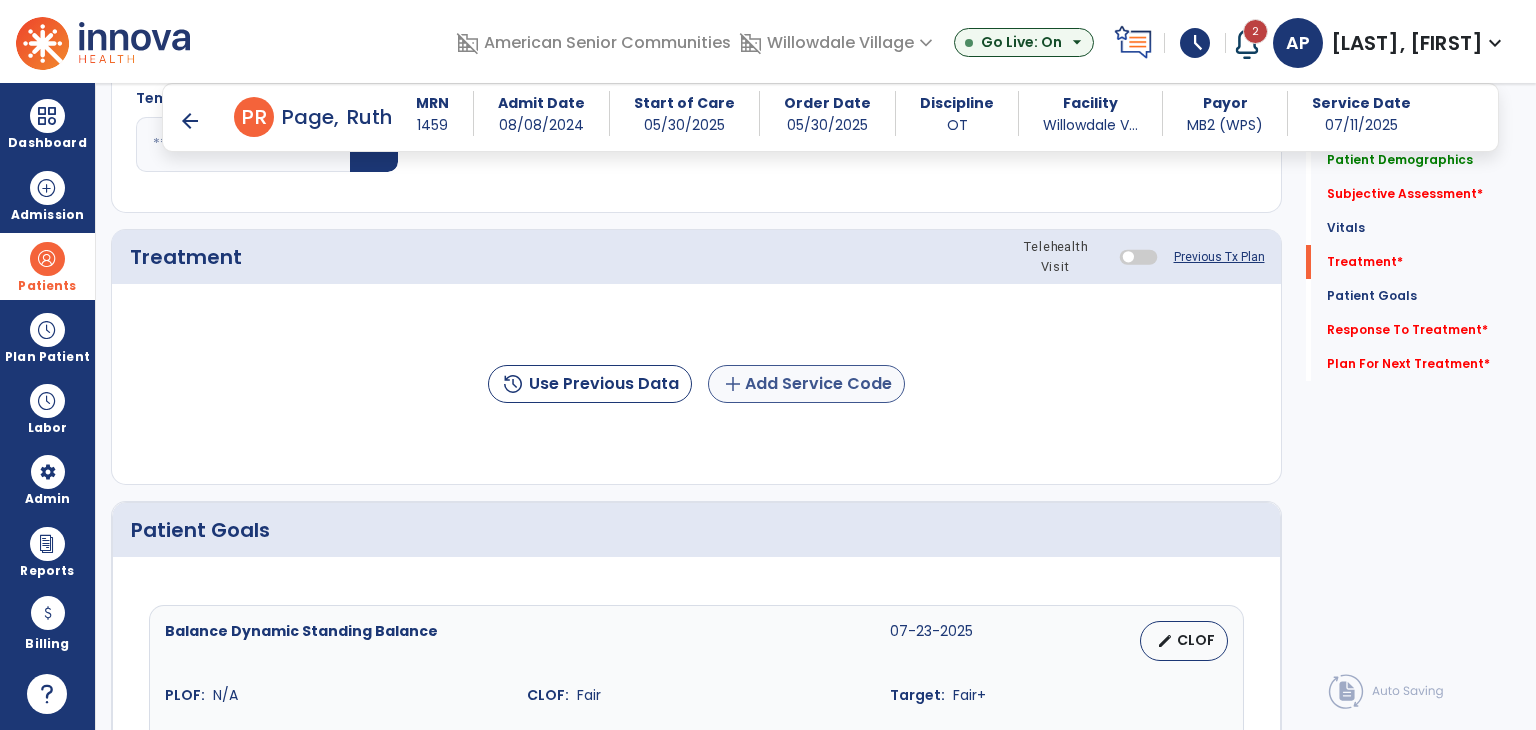 type on "**********" 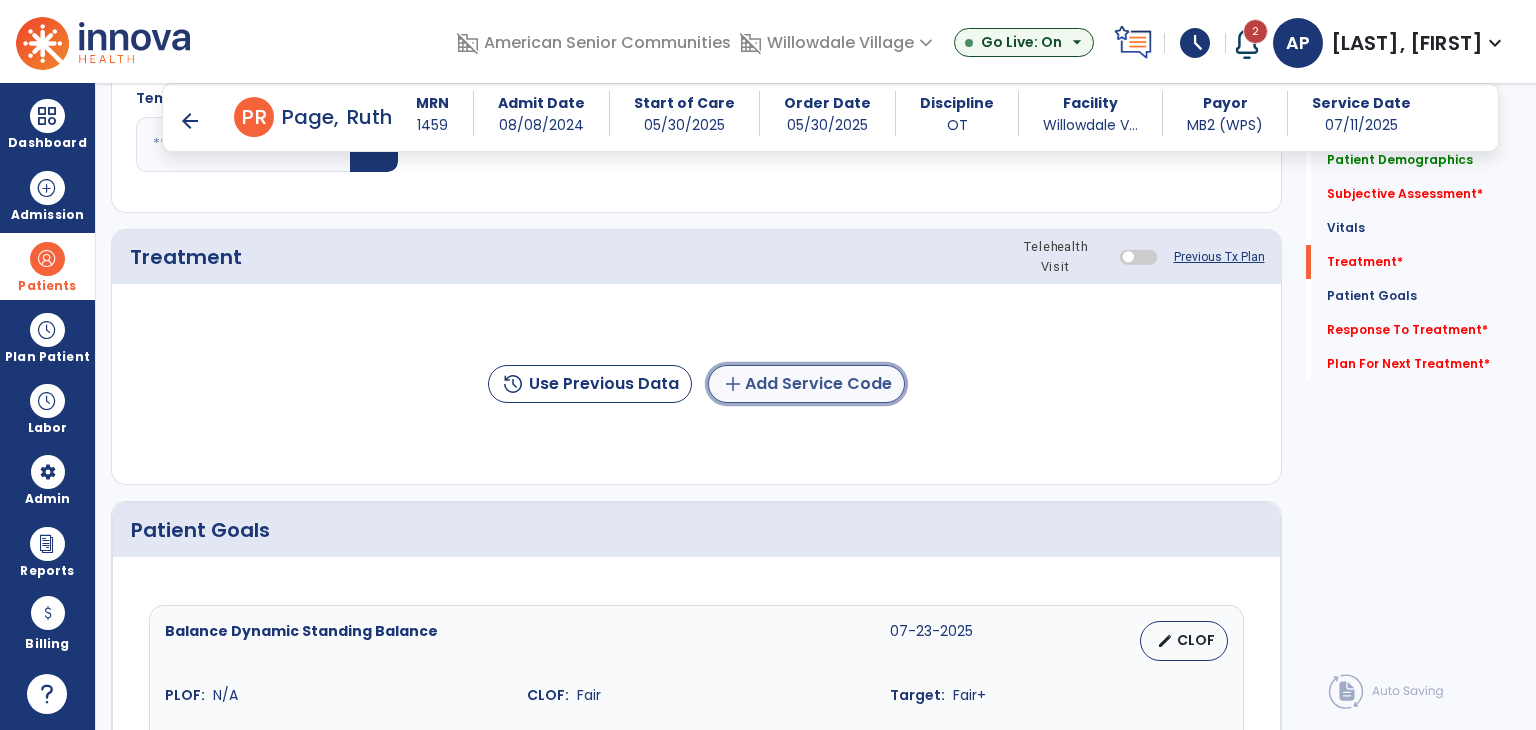 click on "add  Add Service Code" 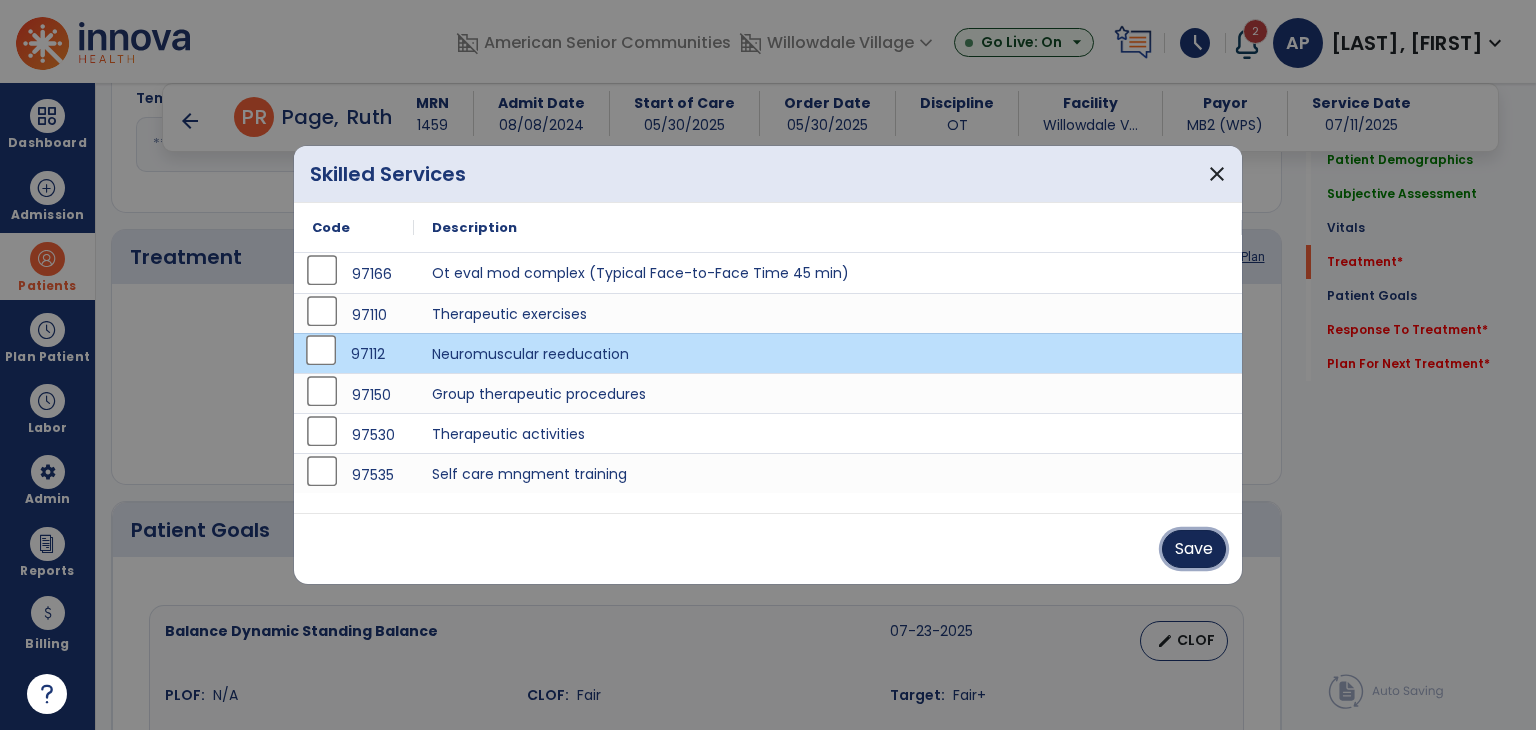 click on "Save" at bounding box center [1194, 549] 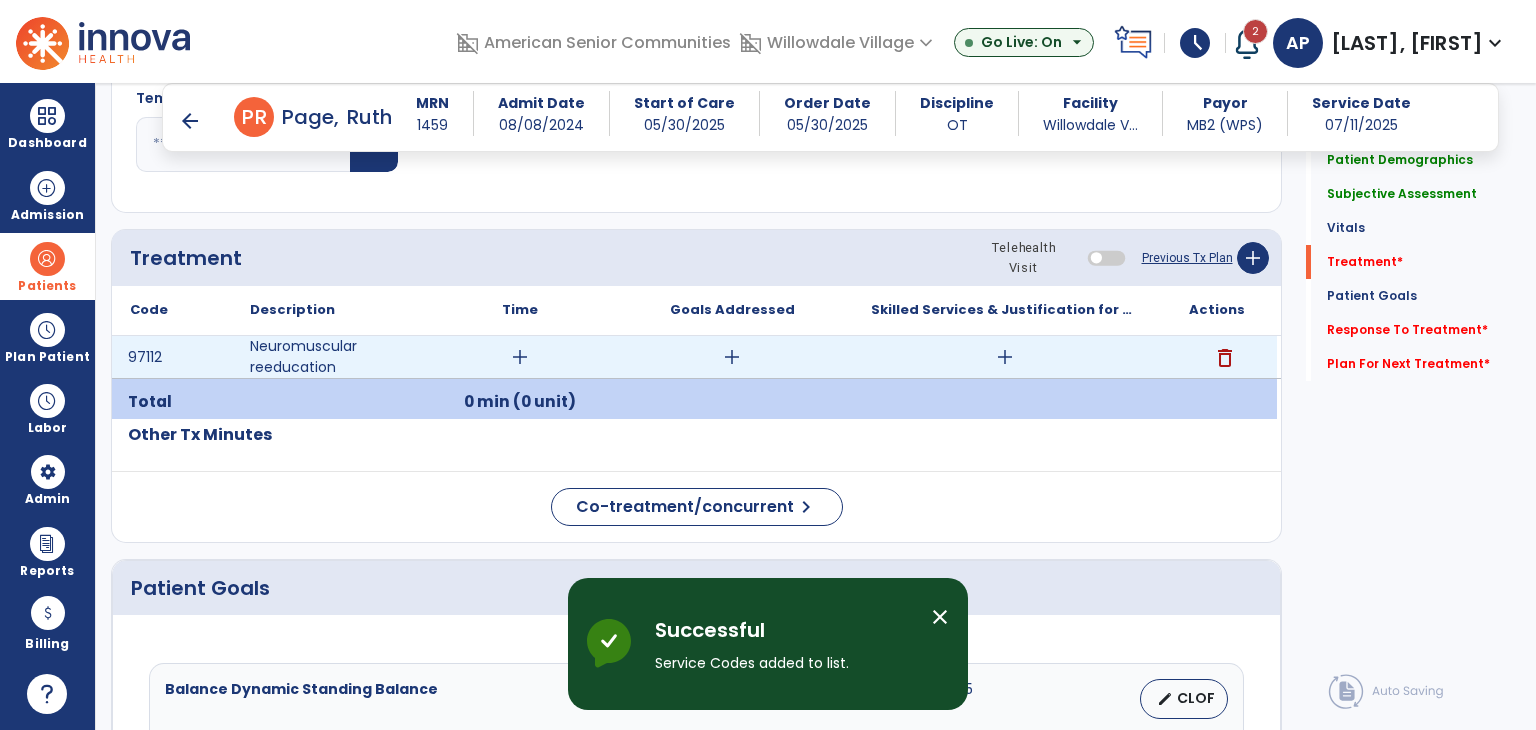 click on "add" at bounding box center (520, 357) 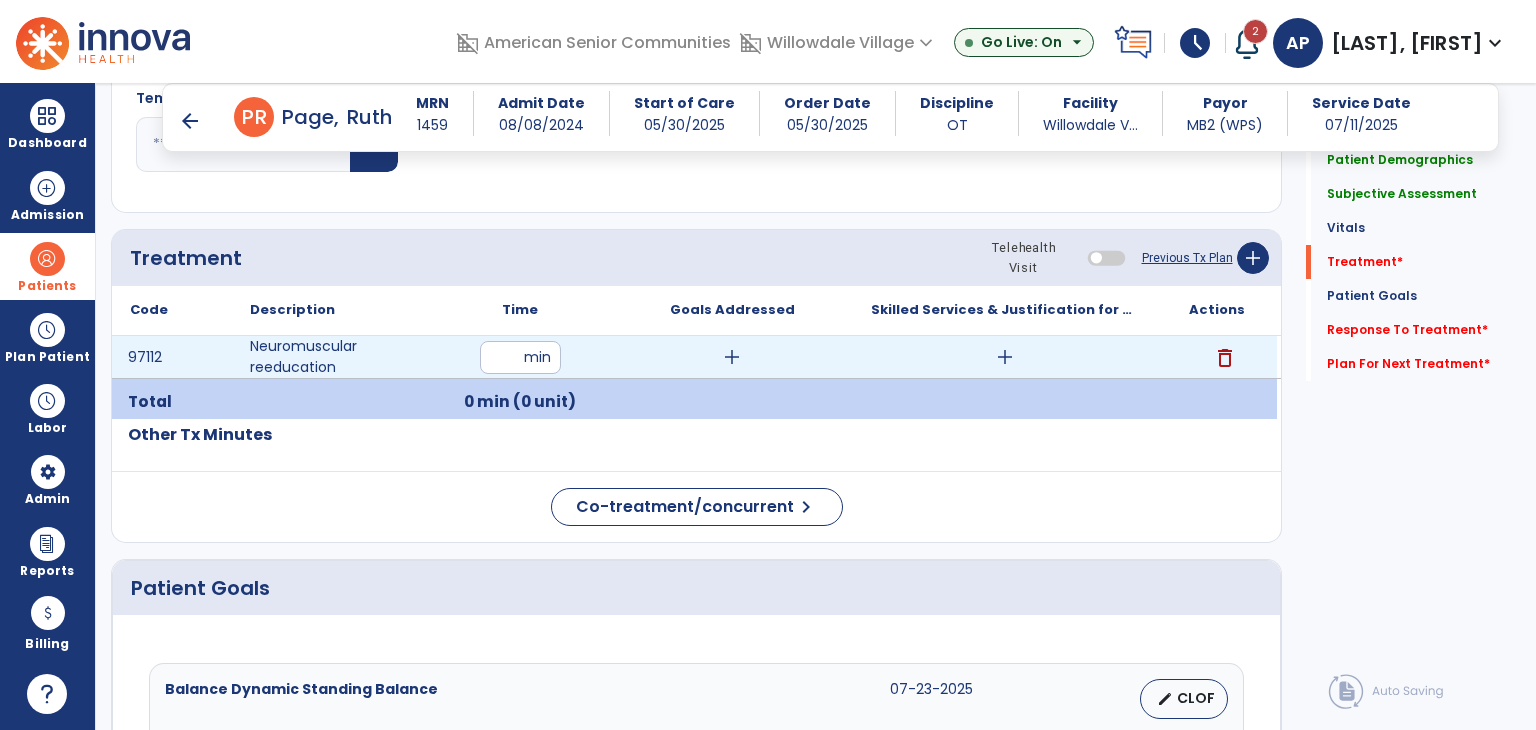 type on "**" 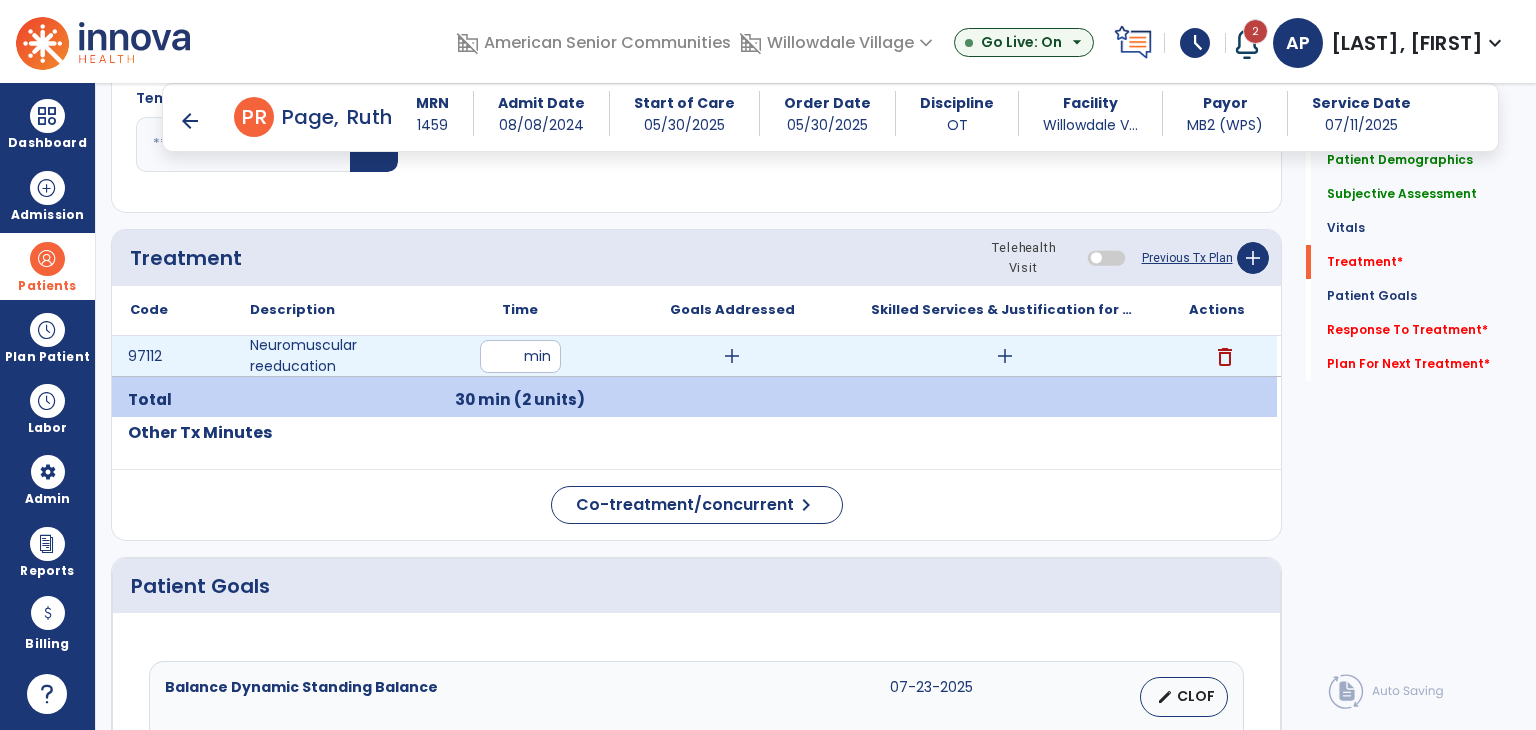 click on "add" at bounding box center [732, 356] 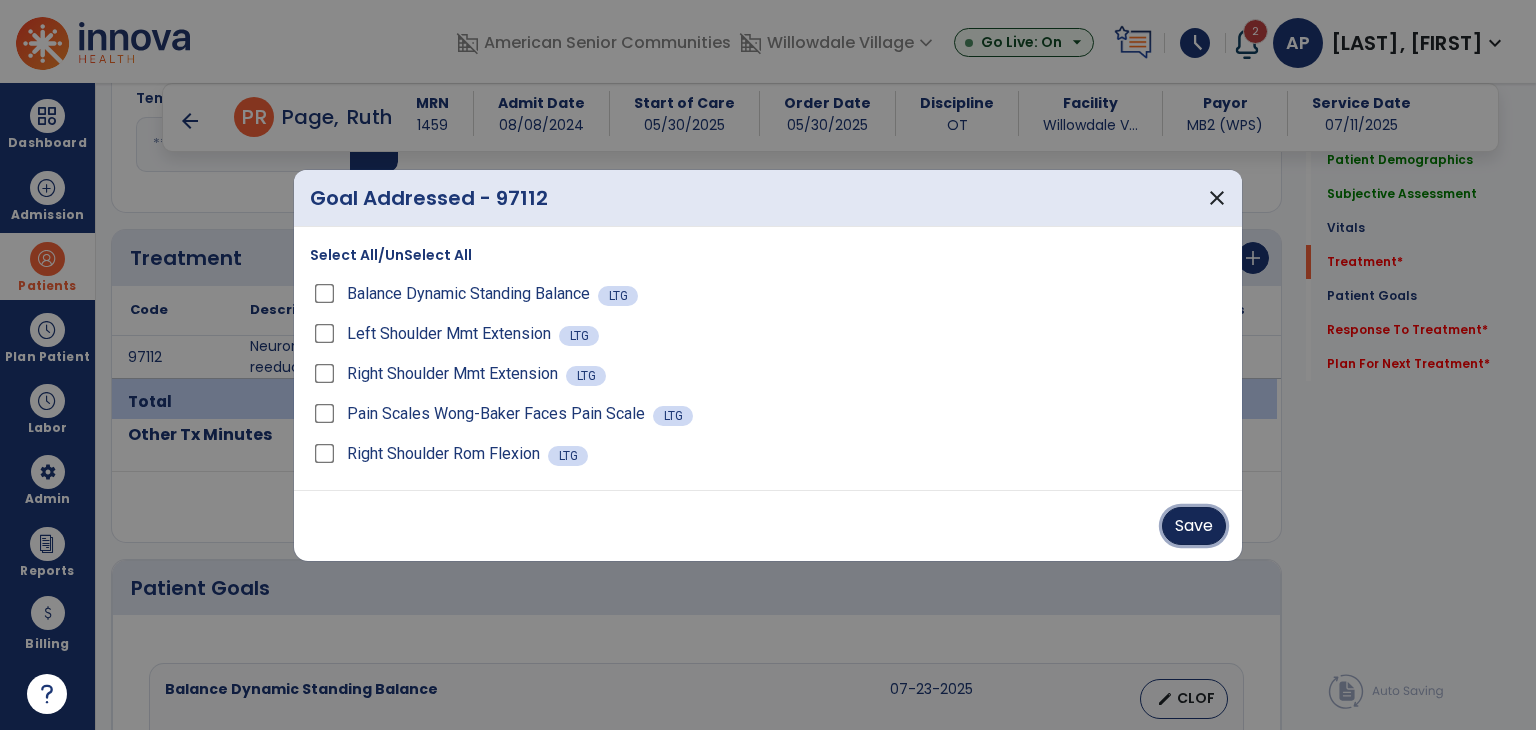 click on "Save" at bounding box center [1194, 526] 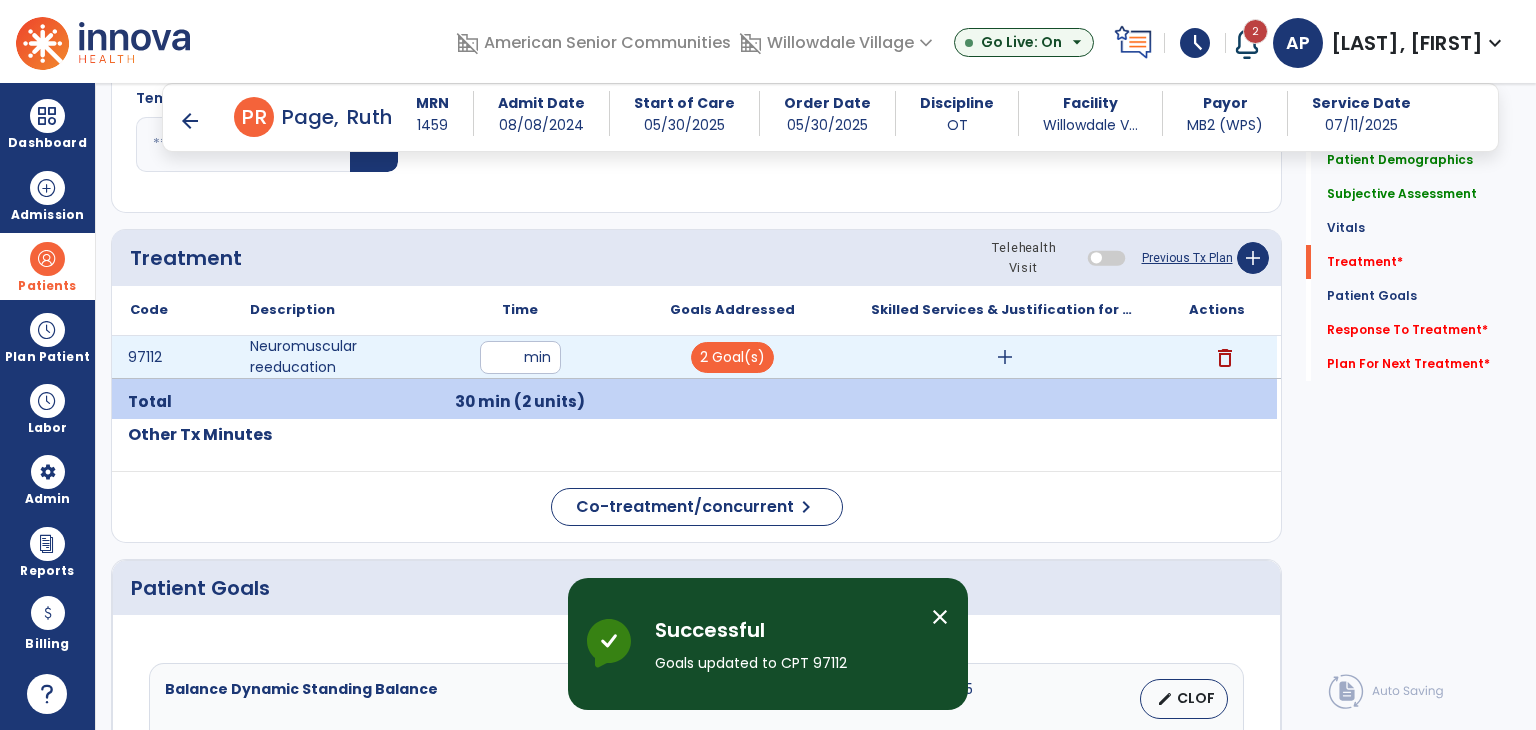 click on "add" at bounding box center (1004, 357) 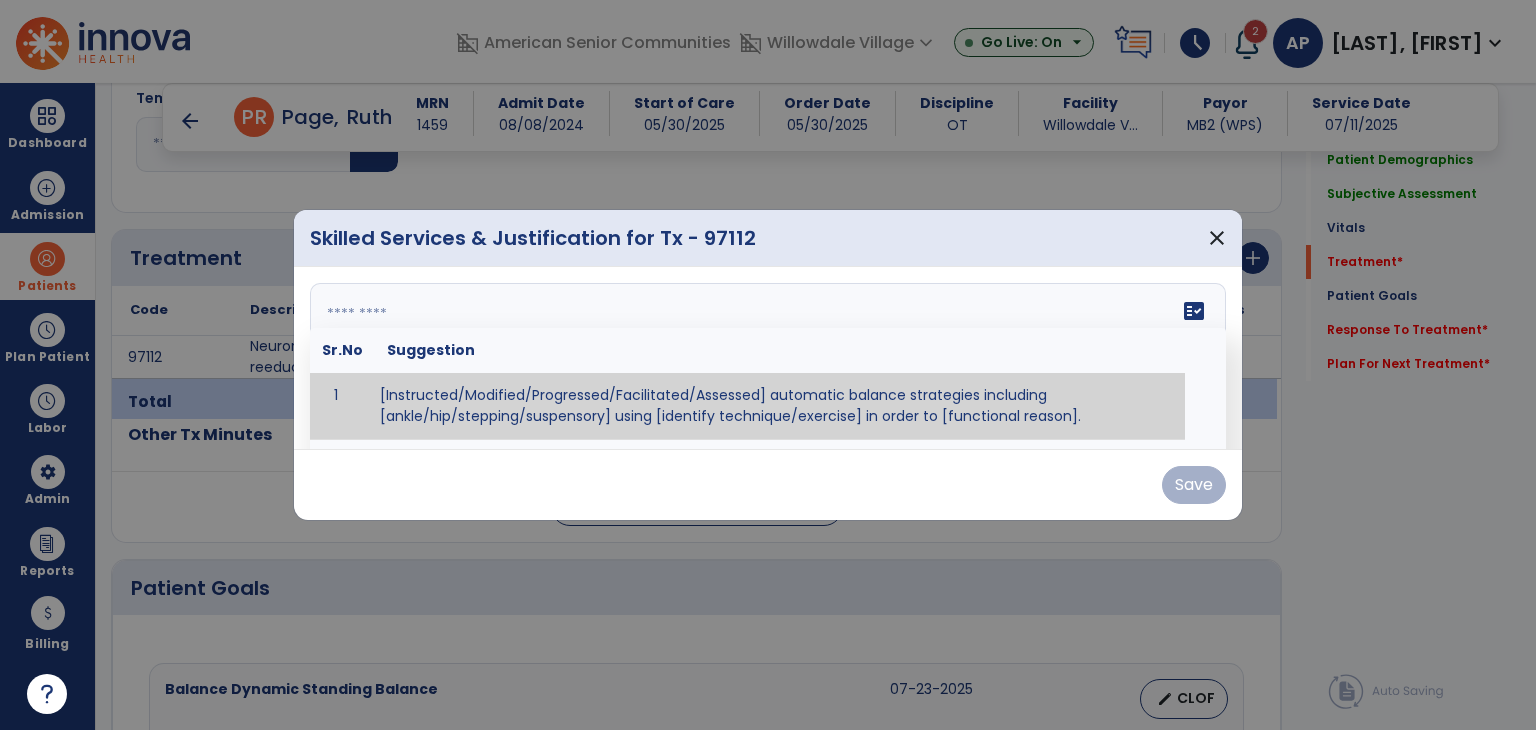 click on "fact_check  Sr.No Suggestion 1 [Instructed/Modified/Progressed/Facilitated/Assessed] automatic balance strategies including [ankle/hip/stepping/suspensory] using [identify technique/exercise] in order to [functional reason]. 2 [Instructed/Modified/Progressed/Facilitated/Assessed] sensory integration techniques including [visual inhibition/somatosensory inhibition/visual excitatory/somatosensory excitatory/vestibular excitatory] using [identify technique/exercise] in order to [functional reason]. 3 [Instructed/Modified/Progressed/Facilitated/Assessed] visual input including [oculomotor exercises, smooth pursuits, saccades, visual field, other] in order to [functional reasons]. 4 [Instructed/Modified/Progressed/Assessed] somatosensory techniques including [joint compression, proprioceptive activities, other] in order to [functional reasons]. 5 [Instructed/Modified/Progressed/Assessed] vestibular techniques including [gaze stabilization, Brandt-Darhoff, Epley, other] in order to [functional reasons]. 6 7" at bounding box center [768, 358] 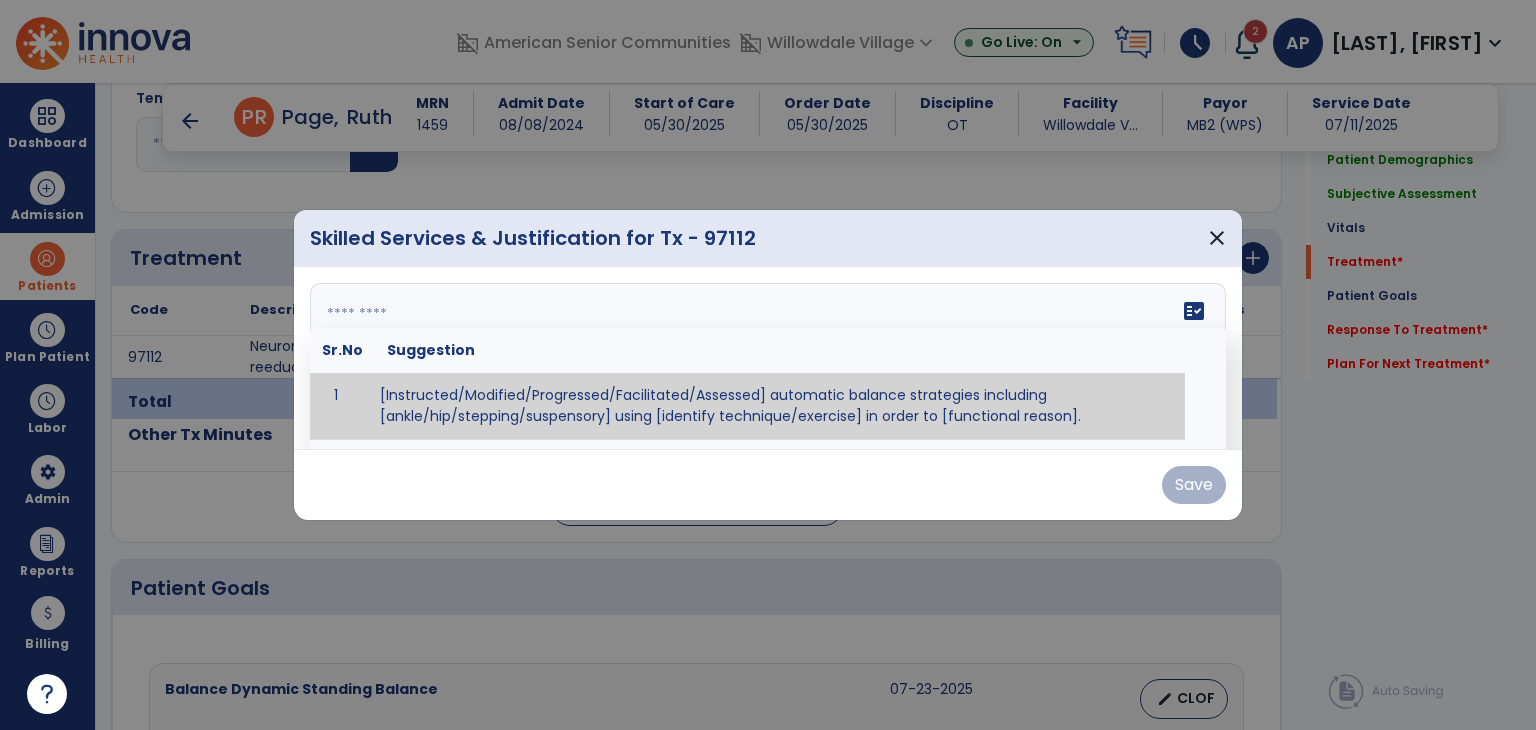 paste on "**********" 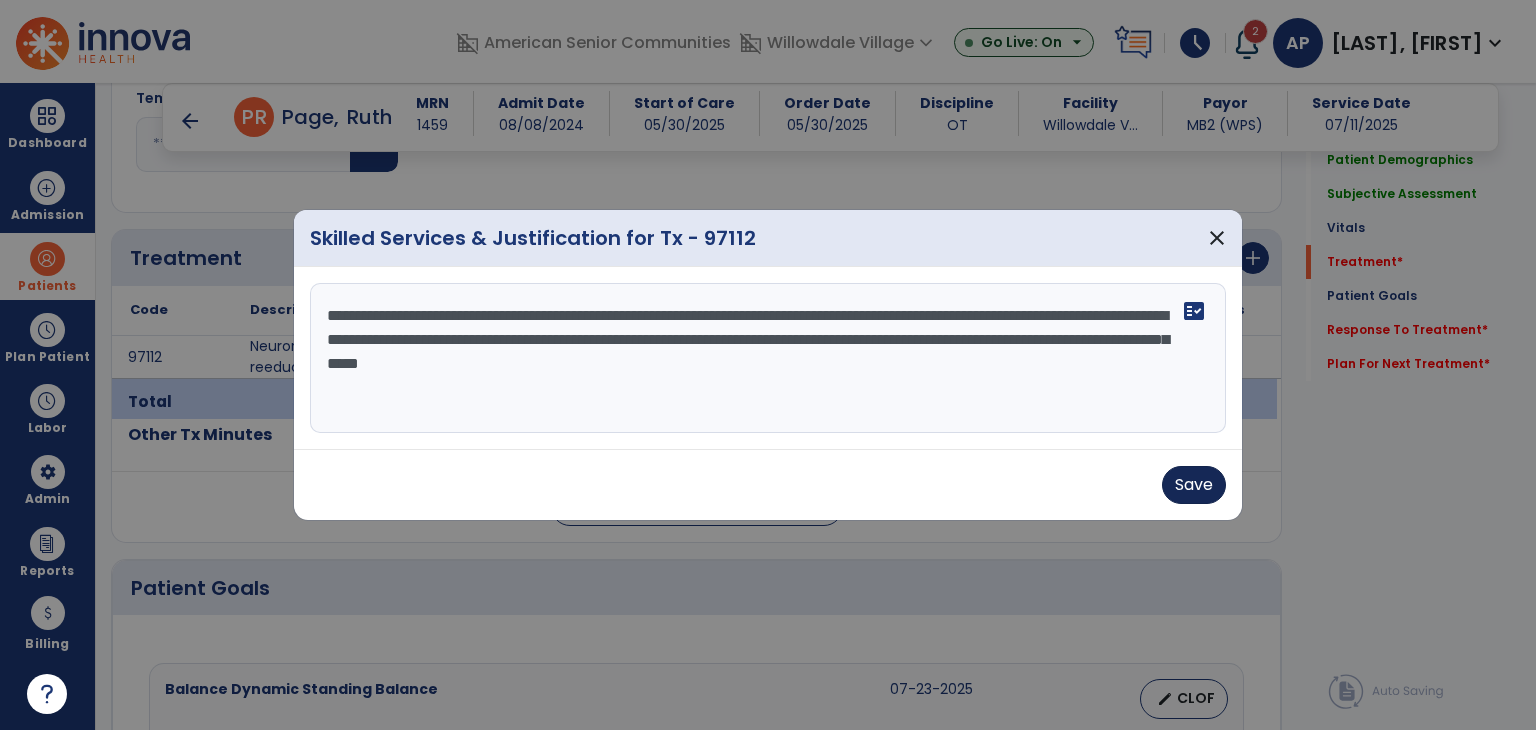 type on "**********" 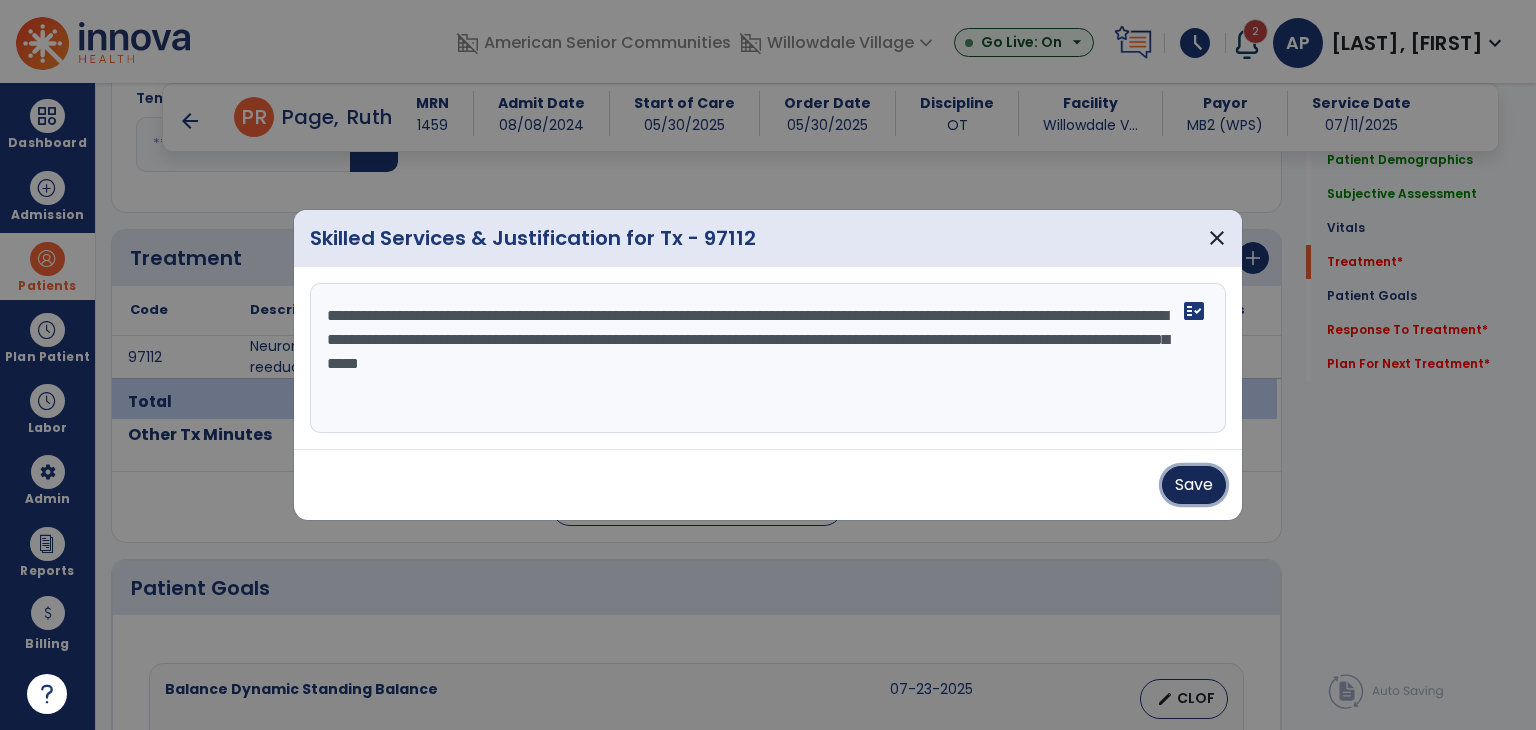 click on "Save" at bounding box center (1194, 485) 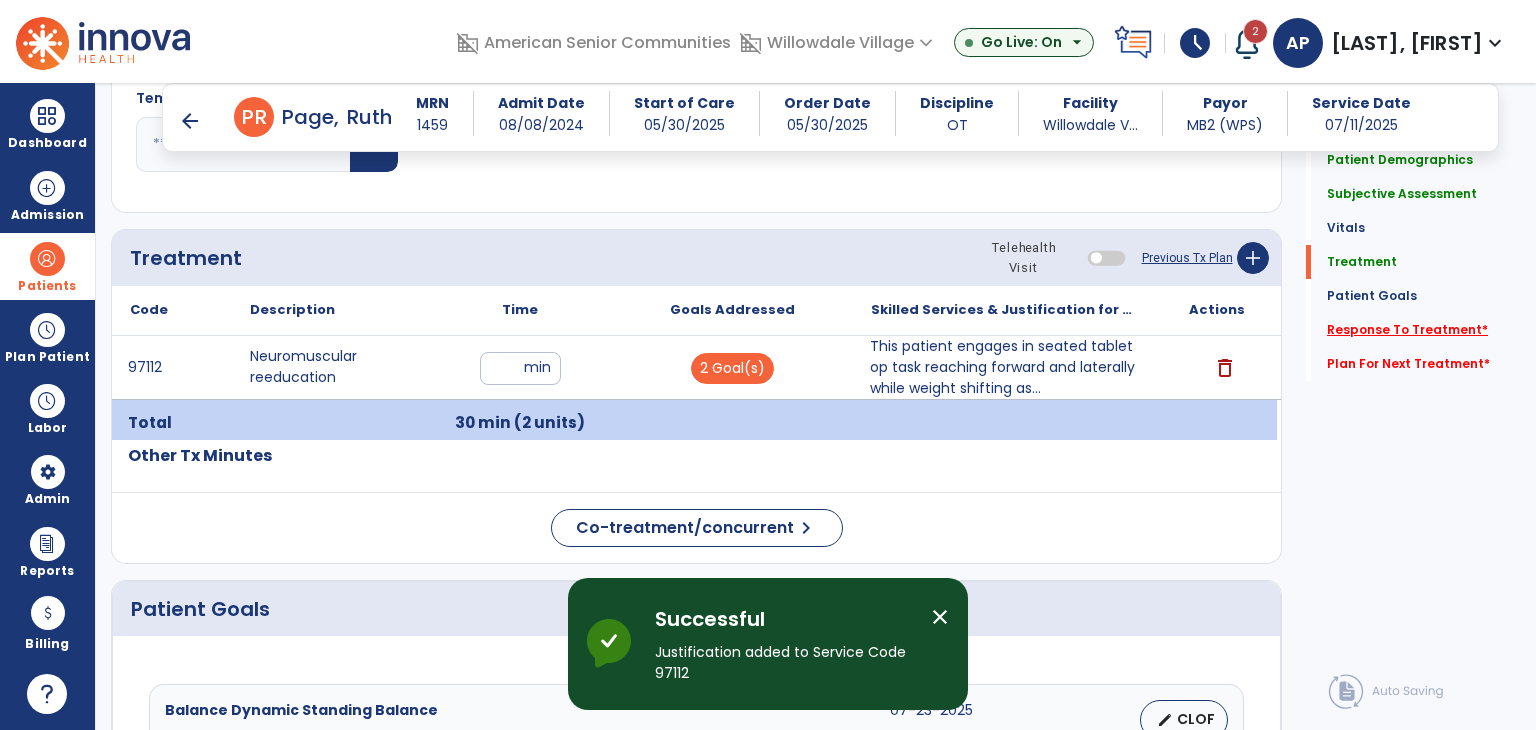 click on "Response To Treatment   *" 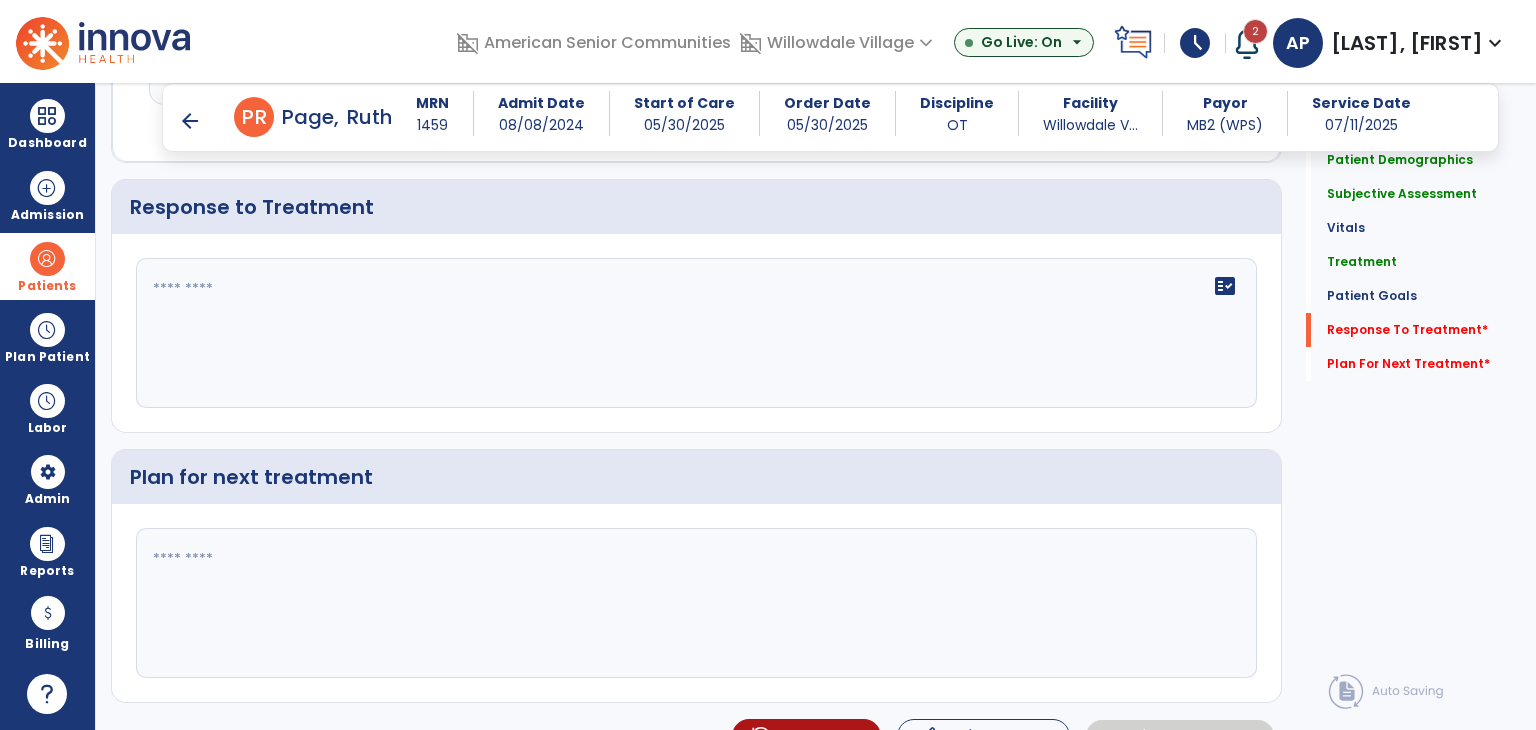 scroll, scrollTop: 2613, scrollLeft: 0, axis: vertical 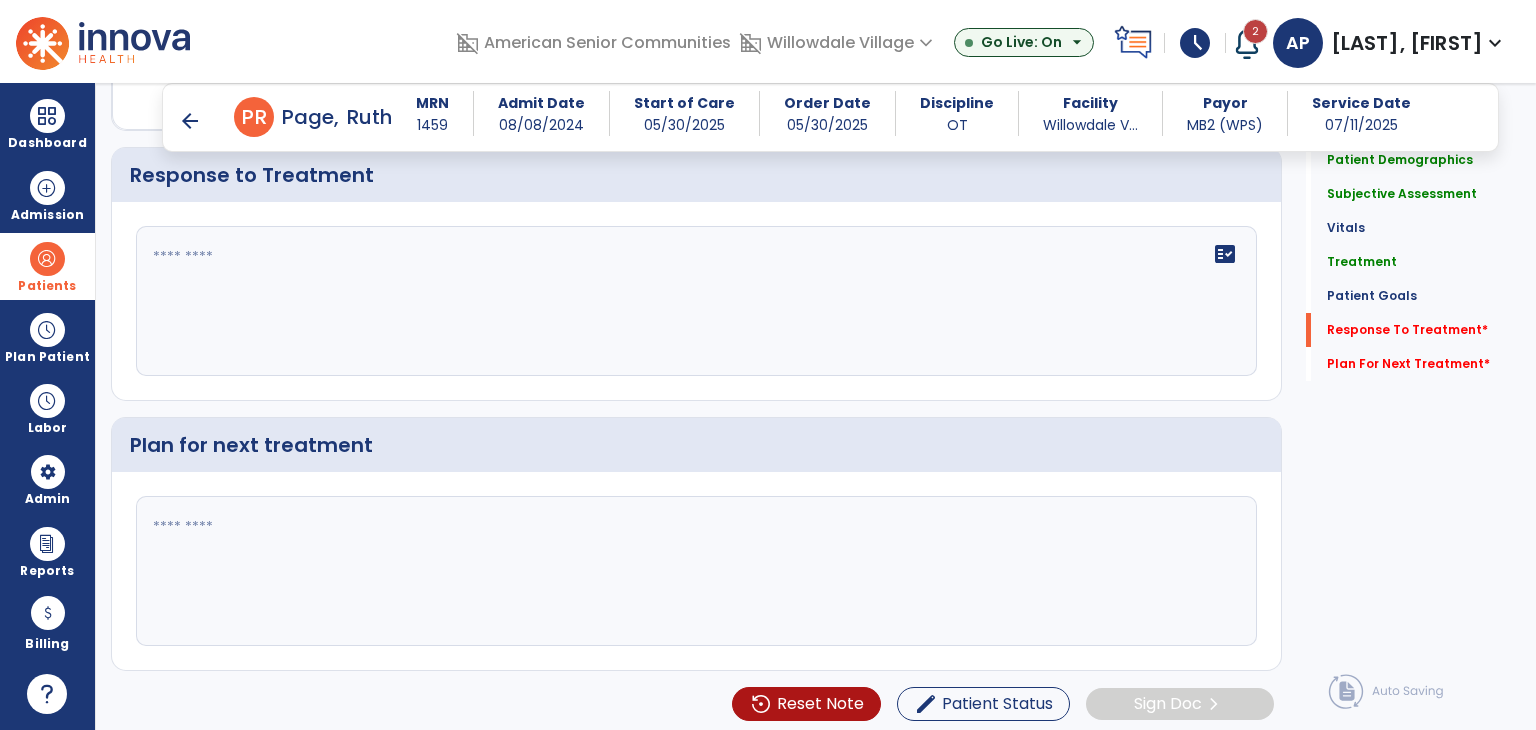 click on "fact_check" 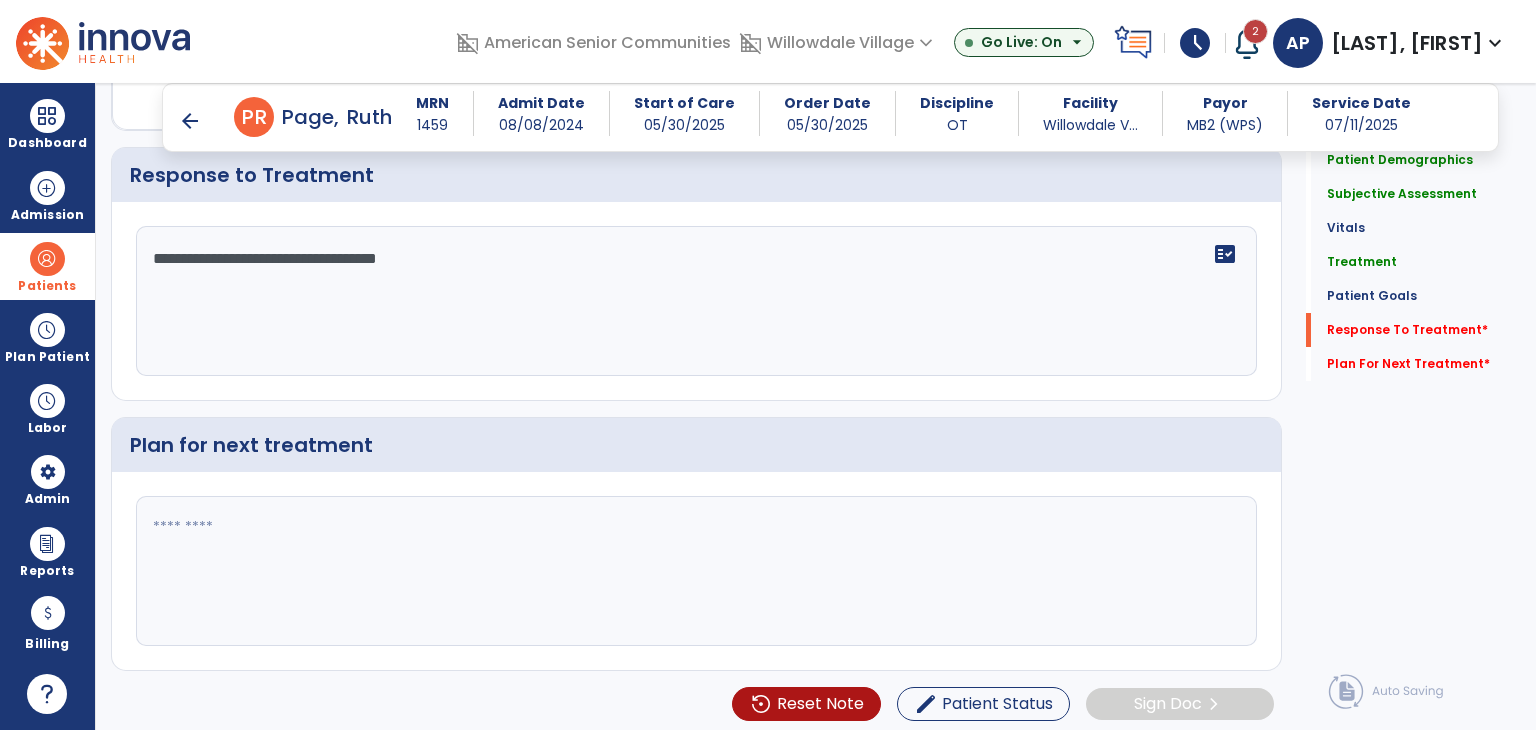 type on "**********" 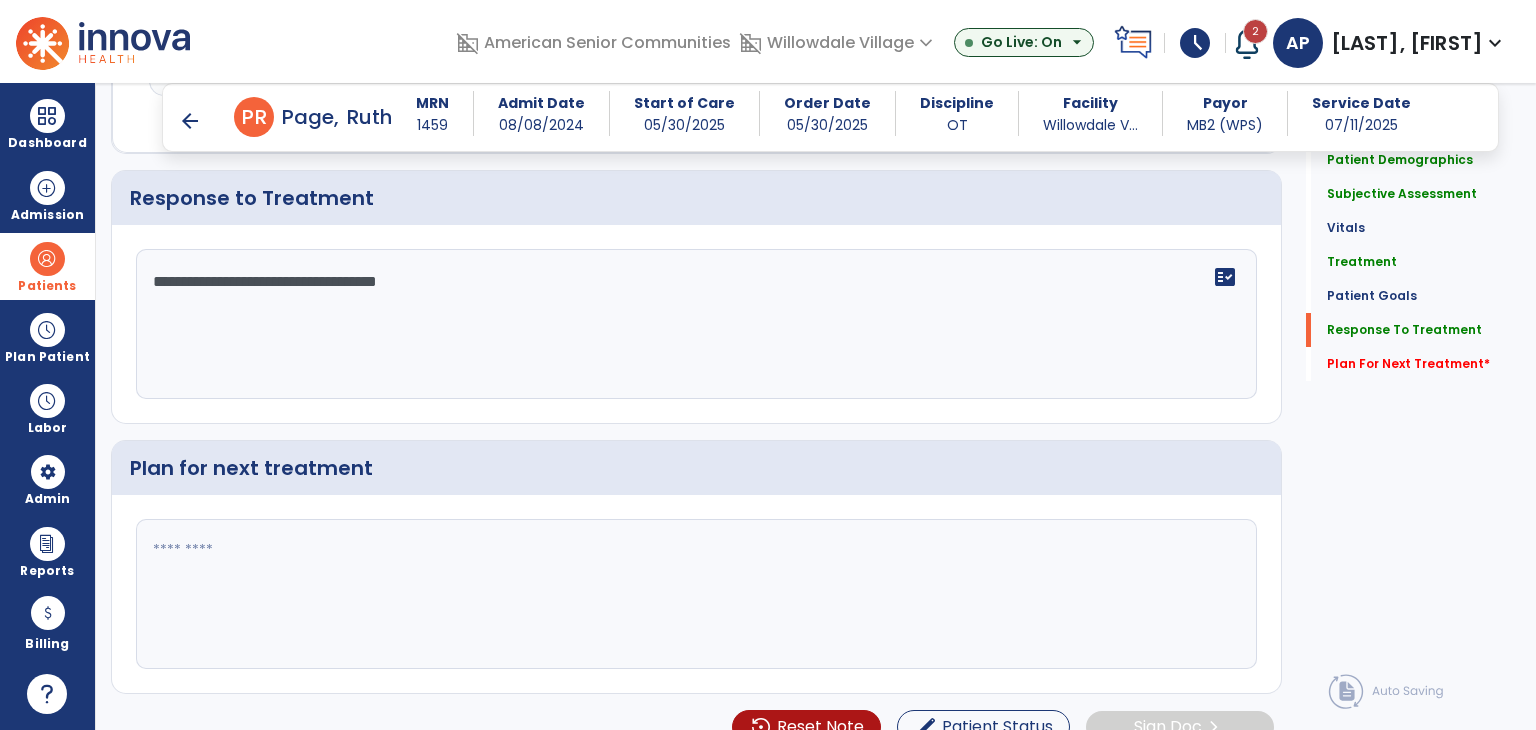 click 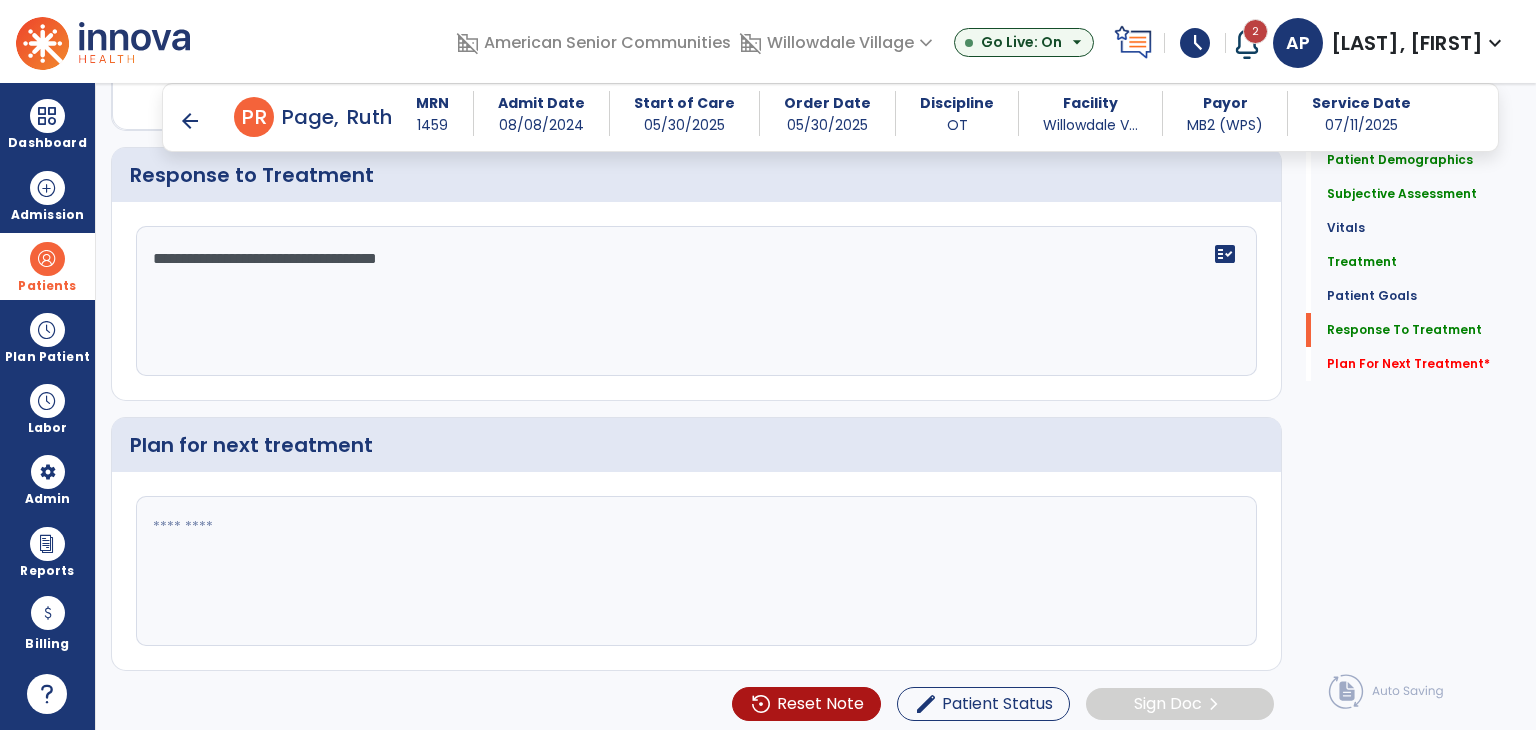 paste on "**********" 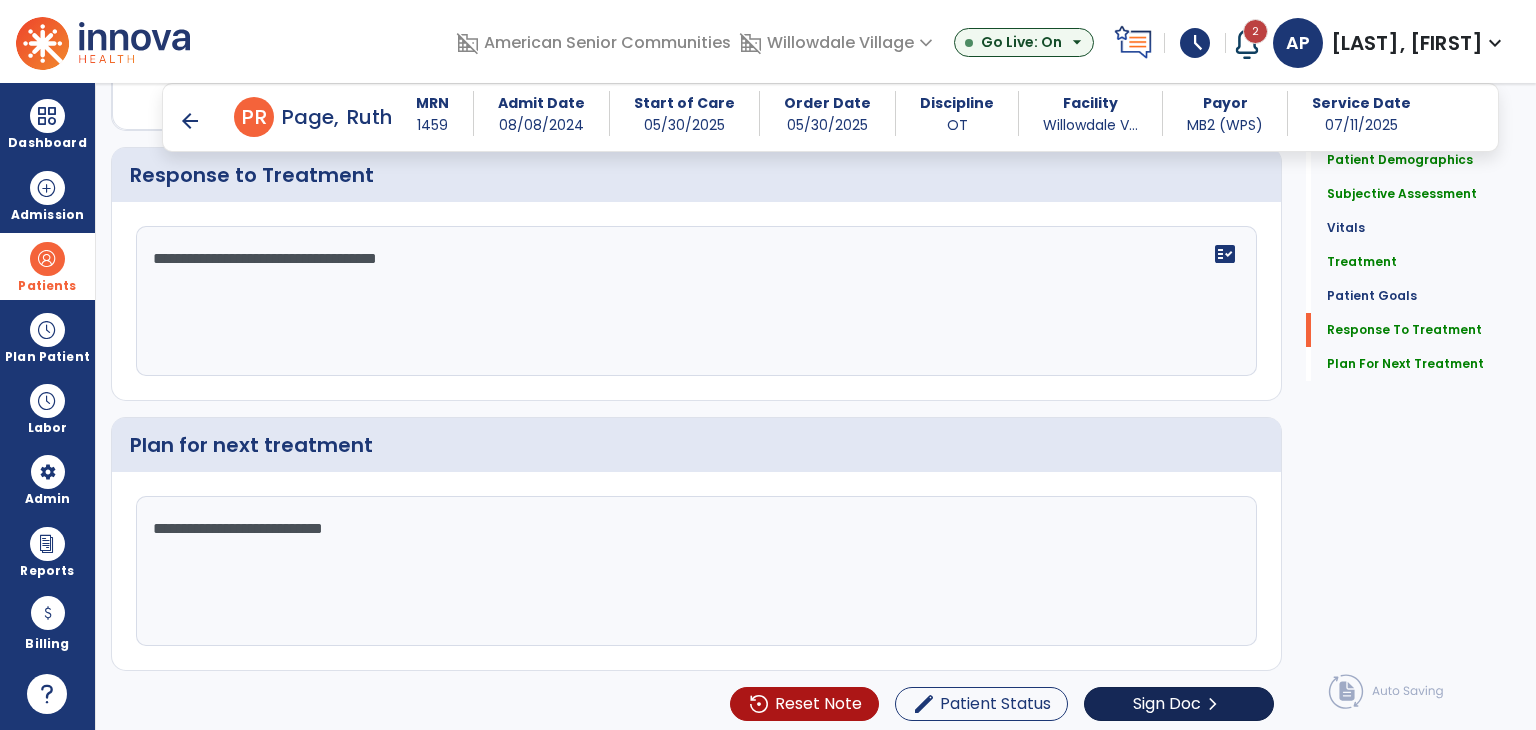 scroll, scrollTop: 2613, scrollLeft: 0, axis: vertical 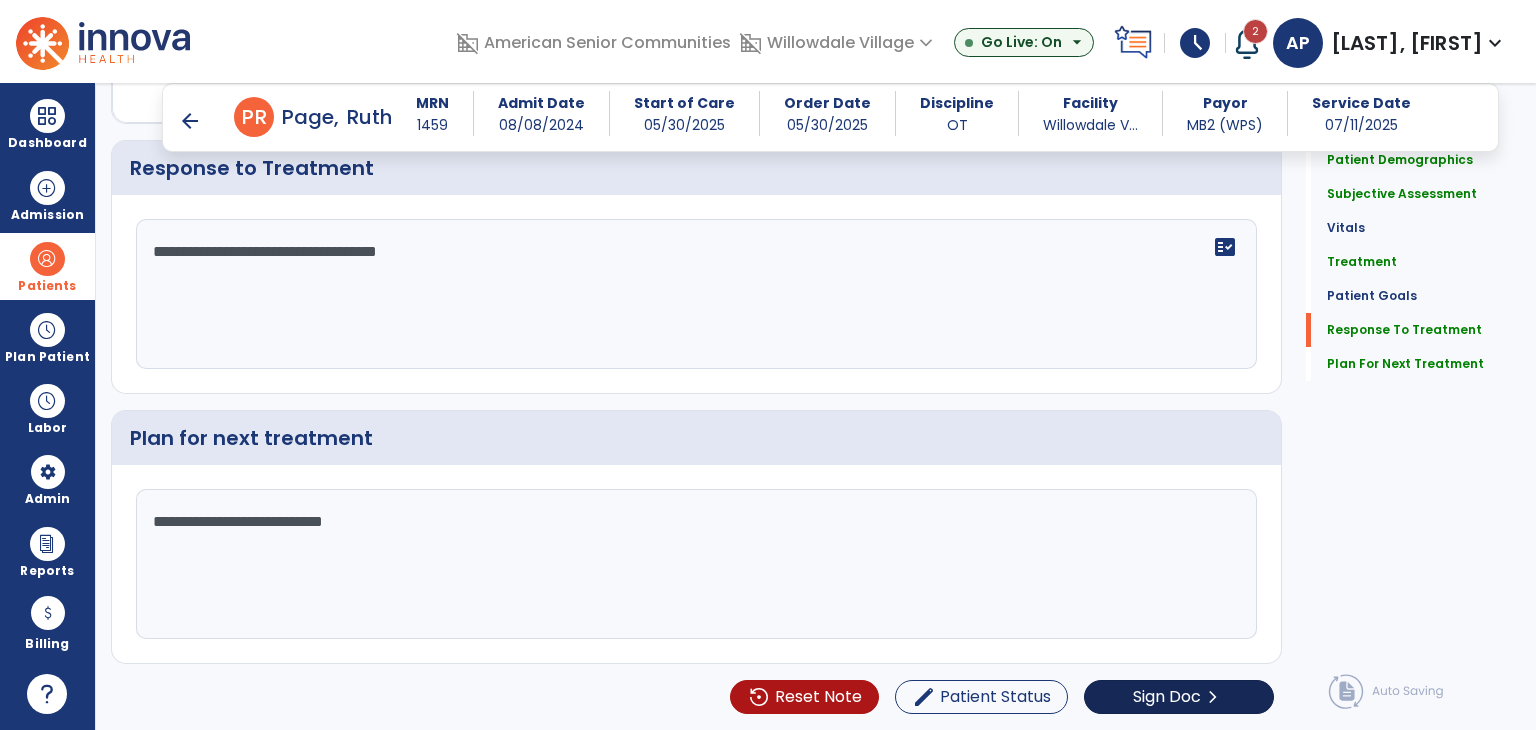 type on "**********" 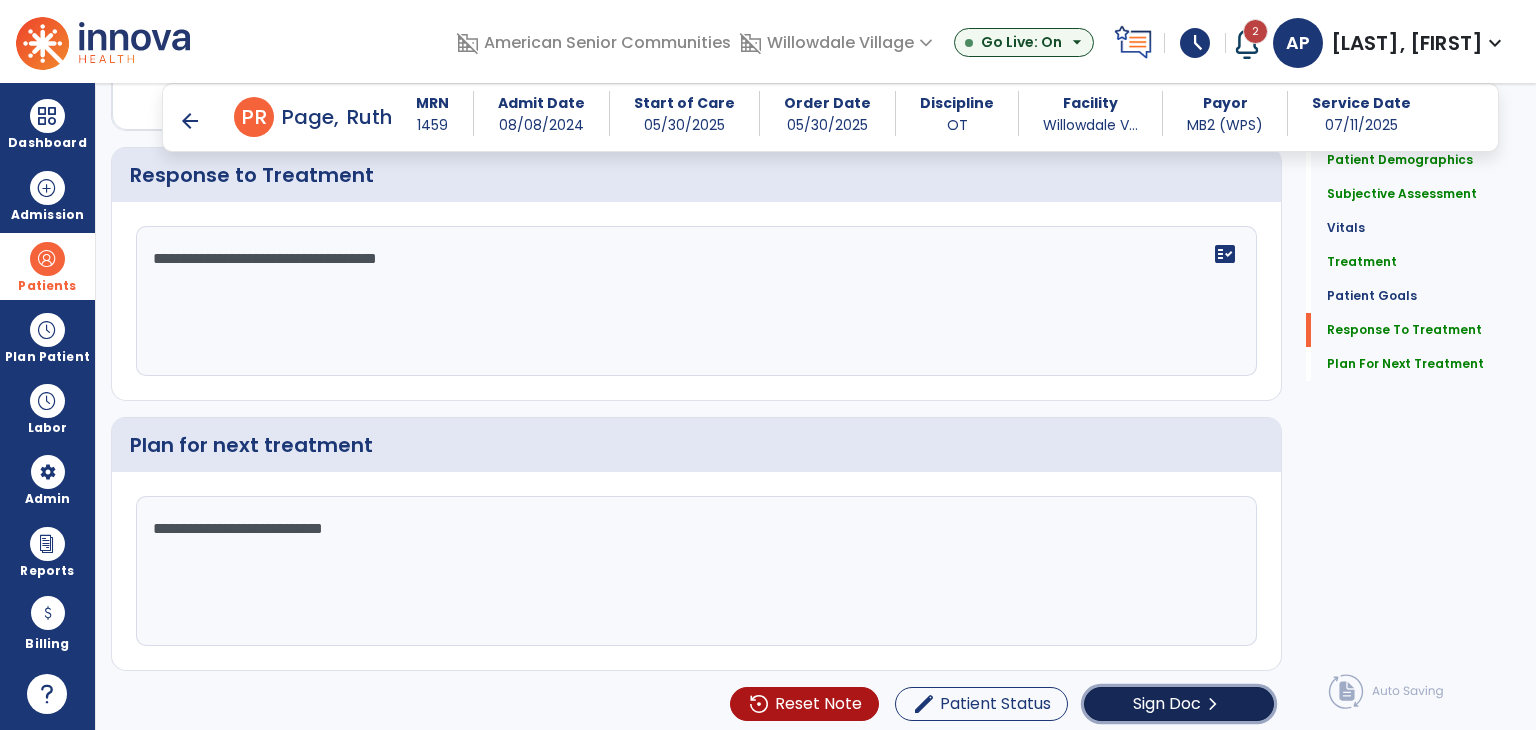 click on "Sign Doc" 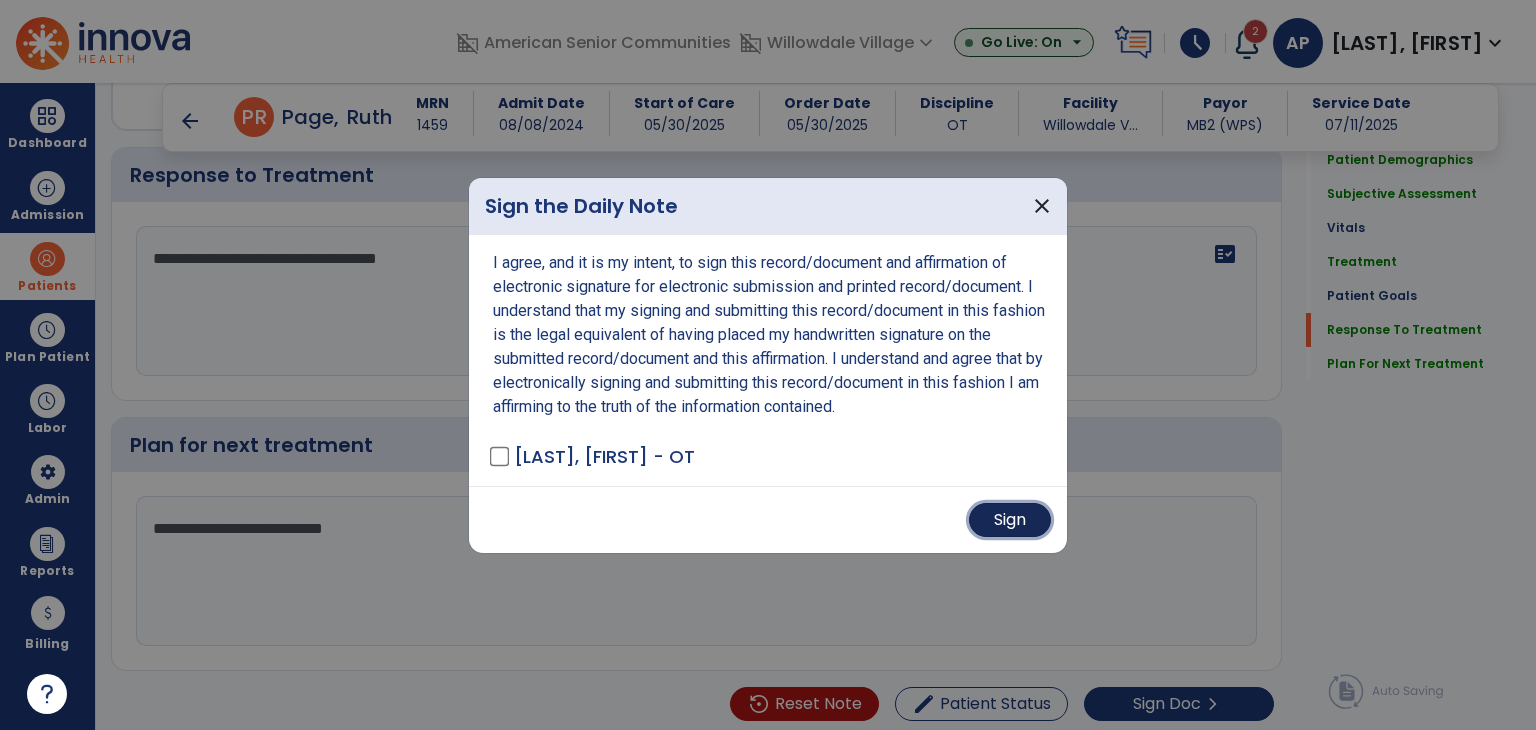 click on "Sign" at bounding box center (1010, 520) 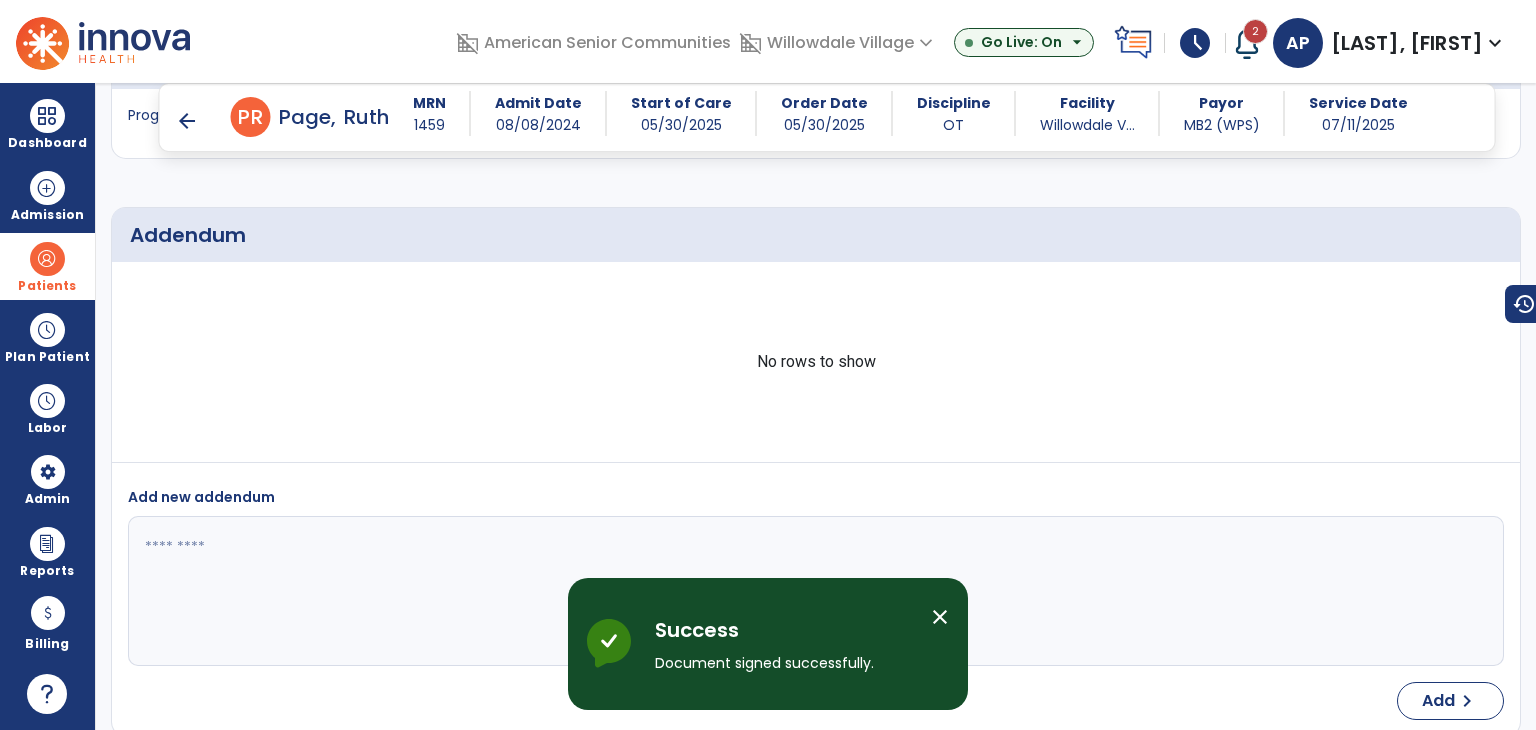 scroll, scrollTop: 3283, scrollLeft: 0, axis: vertical 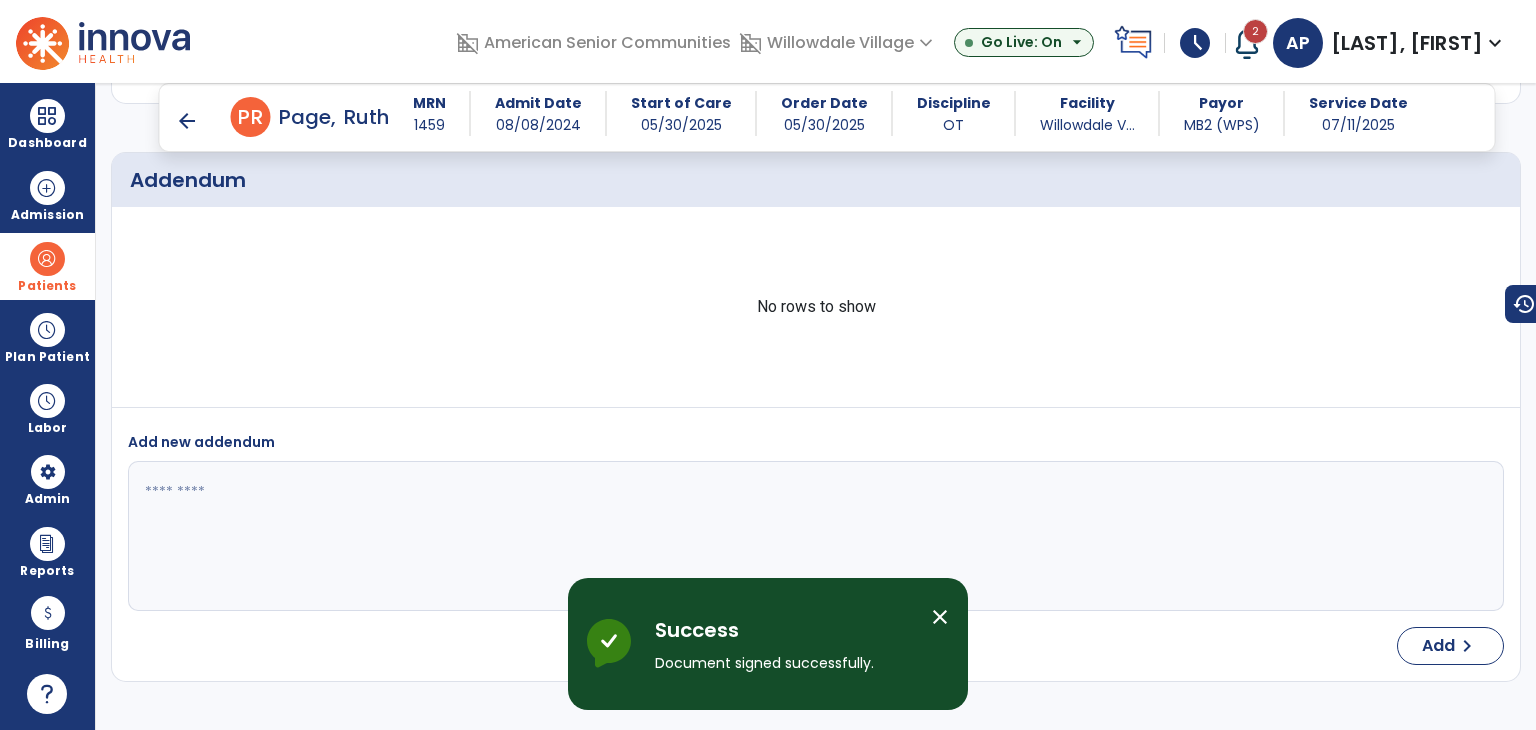 click on "arrow_back" at bounding box center [187, 121] 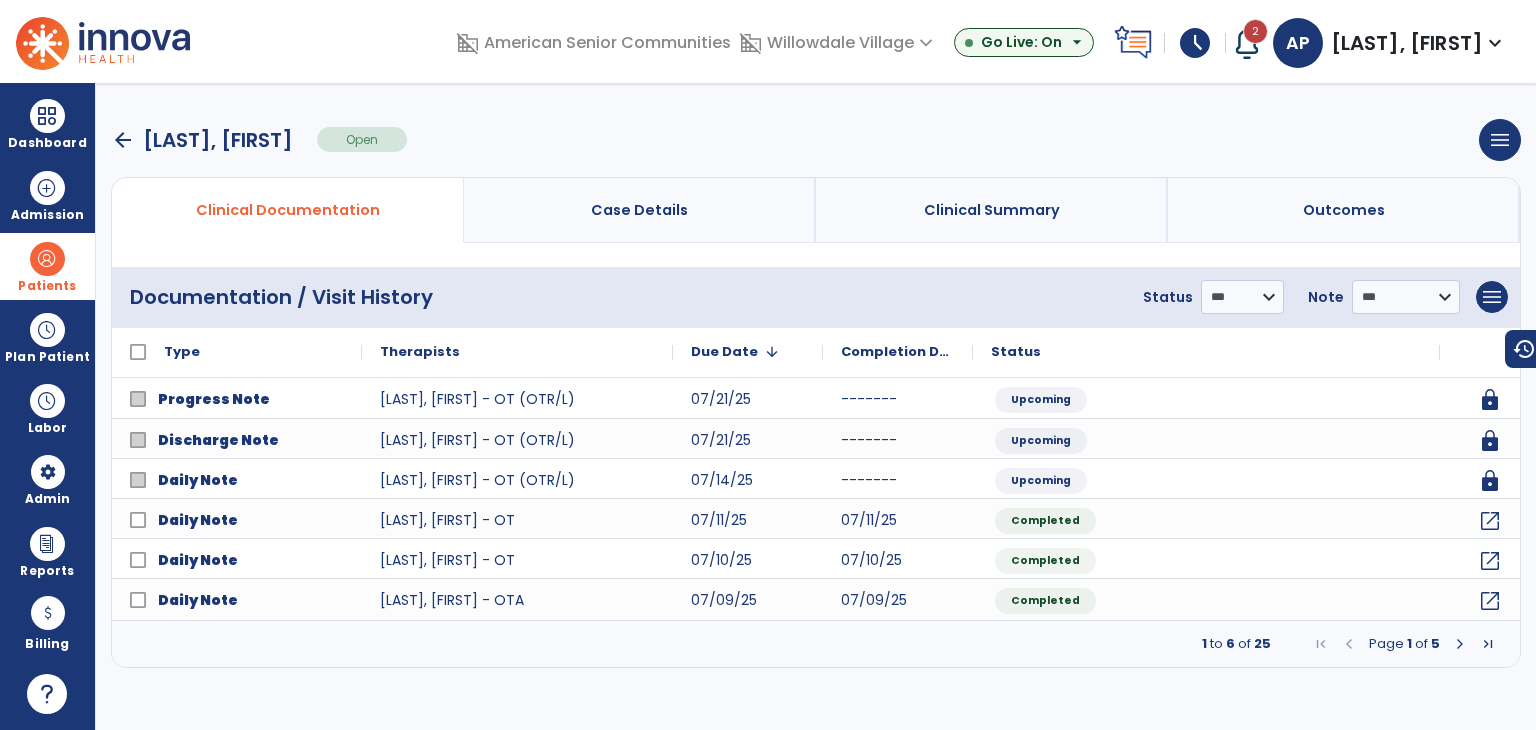 scroll, scrollTop: 0, scrollLeft: 0, axis: both 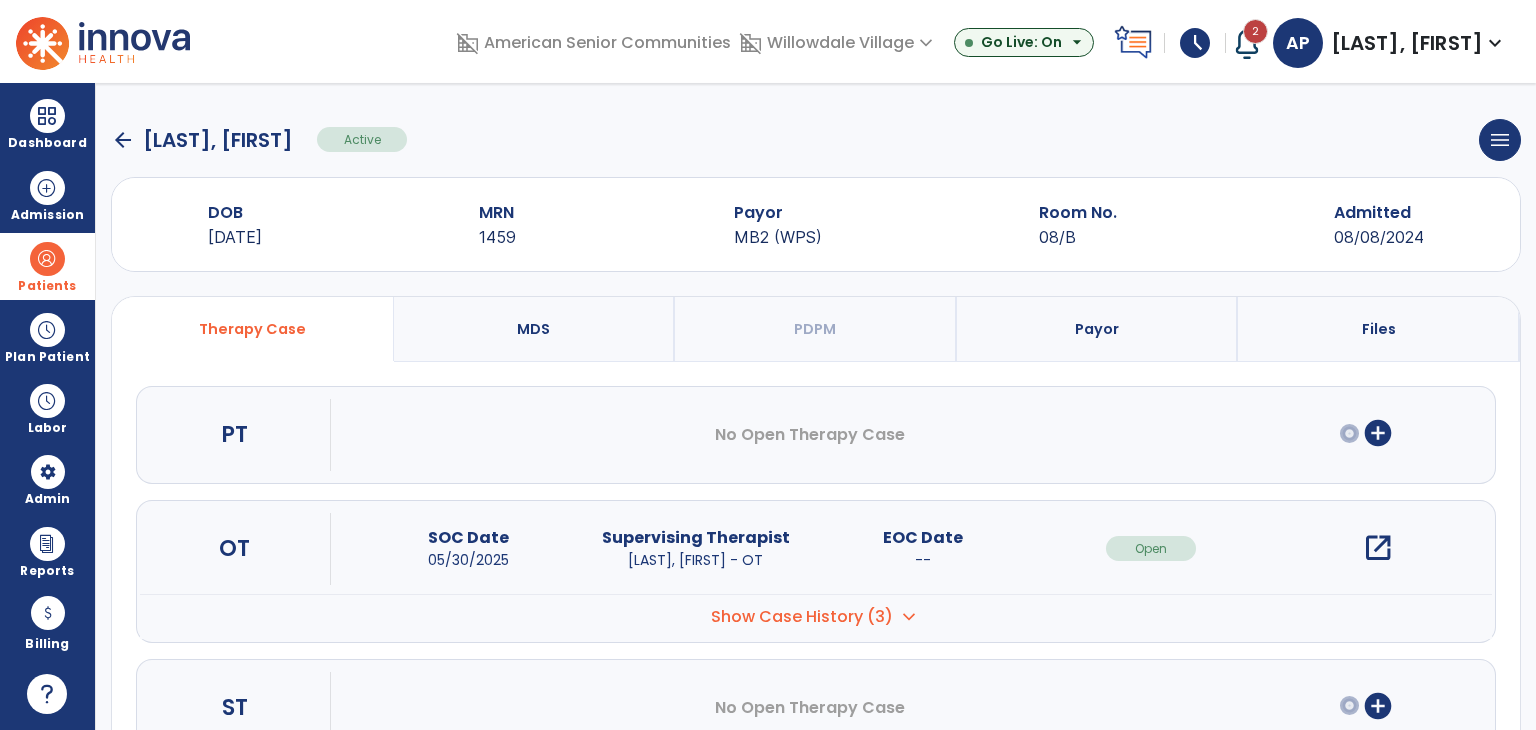 click on "arrow_back" 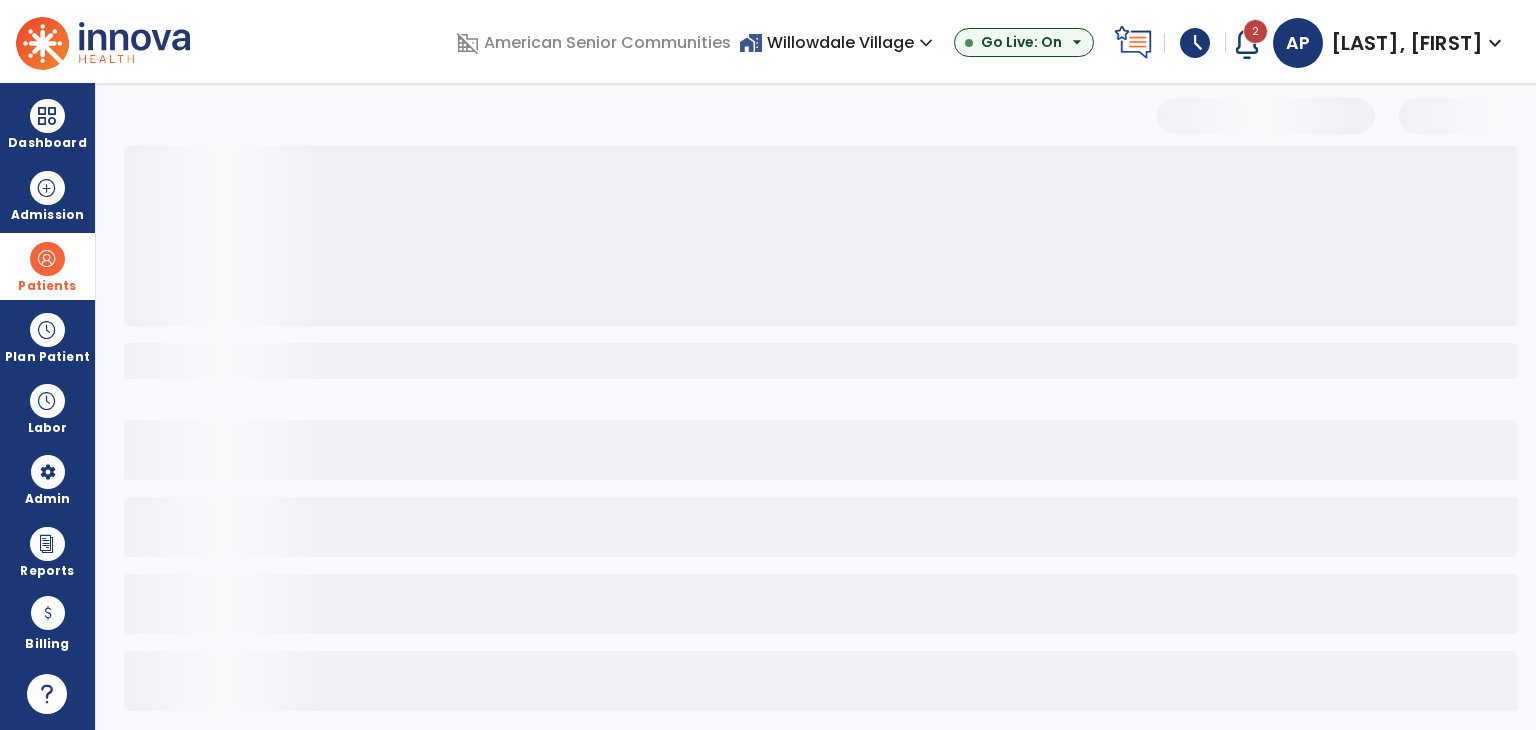 select on "***" 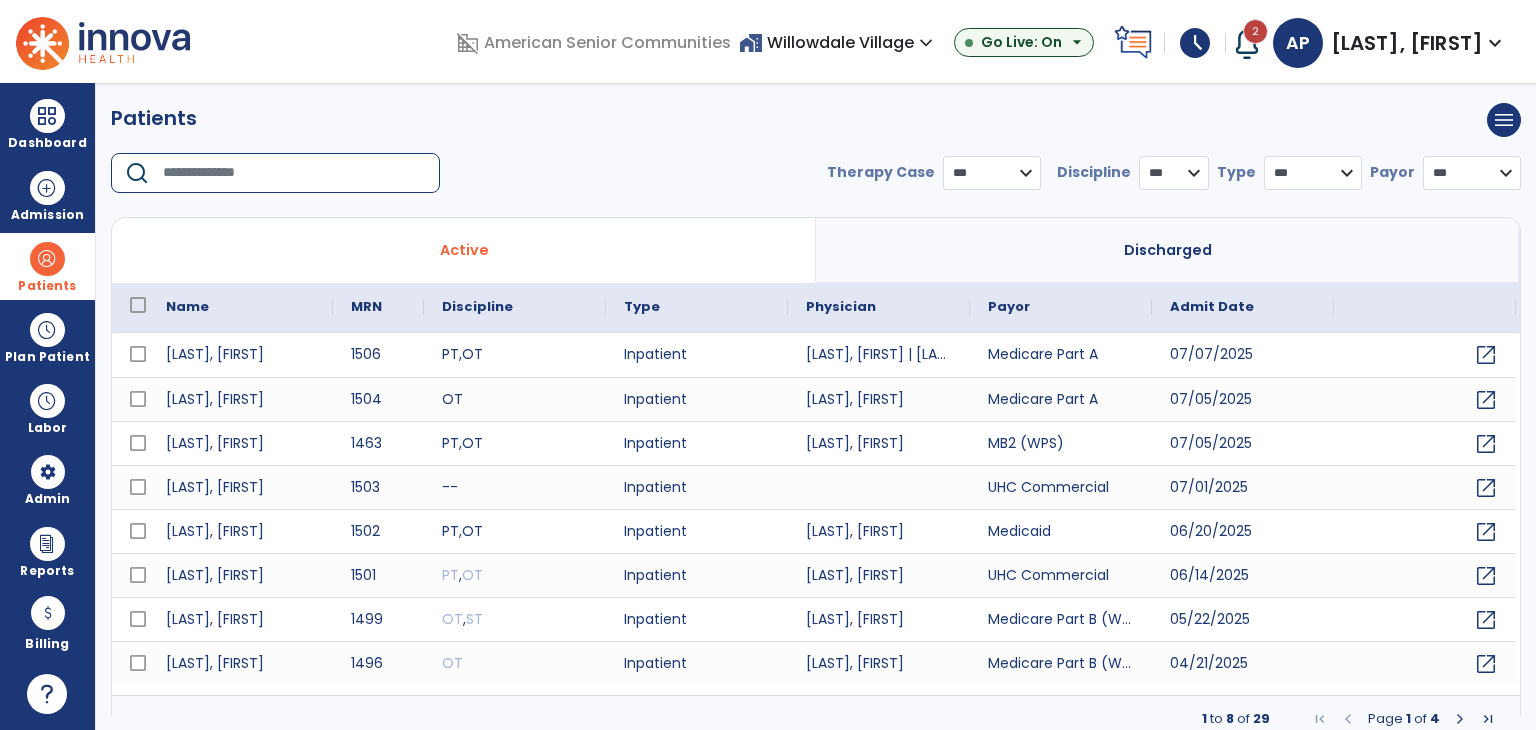 click at bounding box center [294, 173] 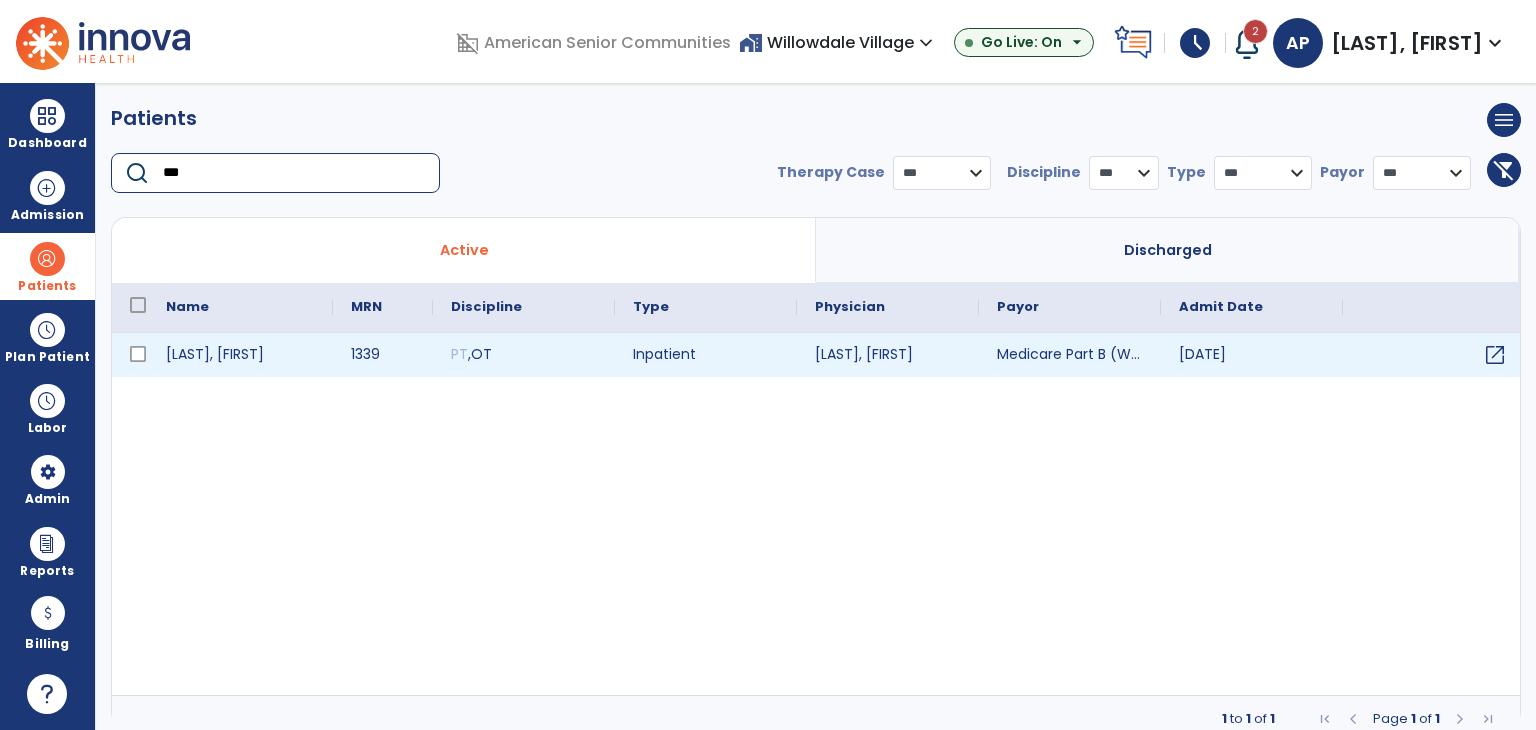 type on "***" 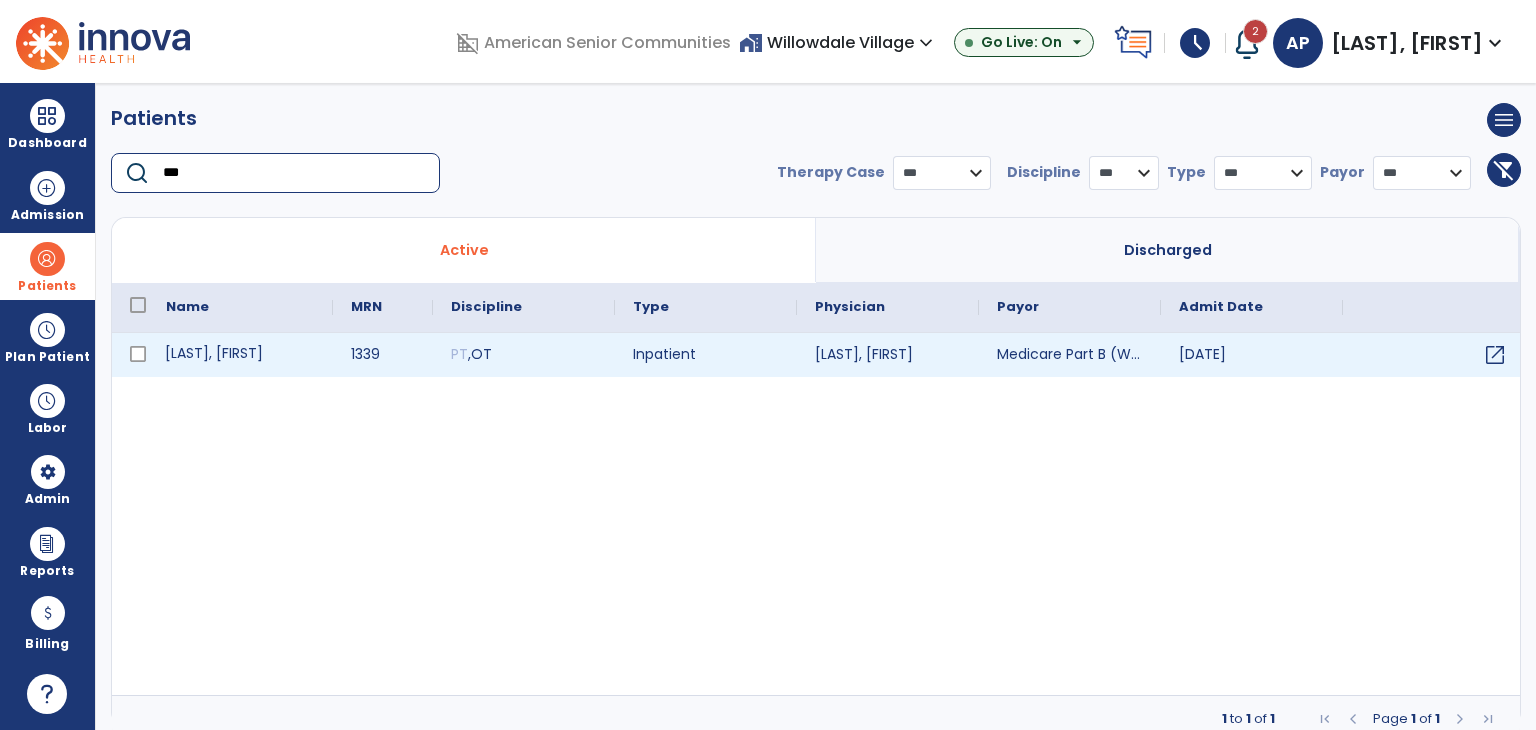 click on "[LAST], [FIRST]" at bounding box center [240, 355] 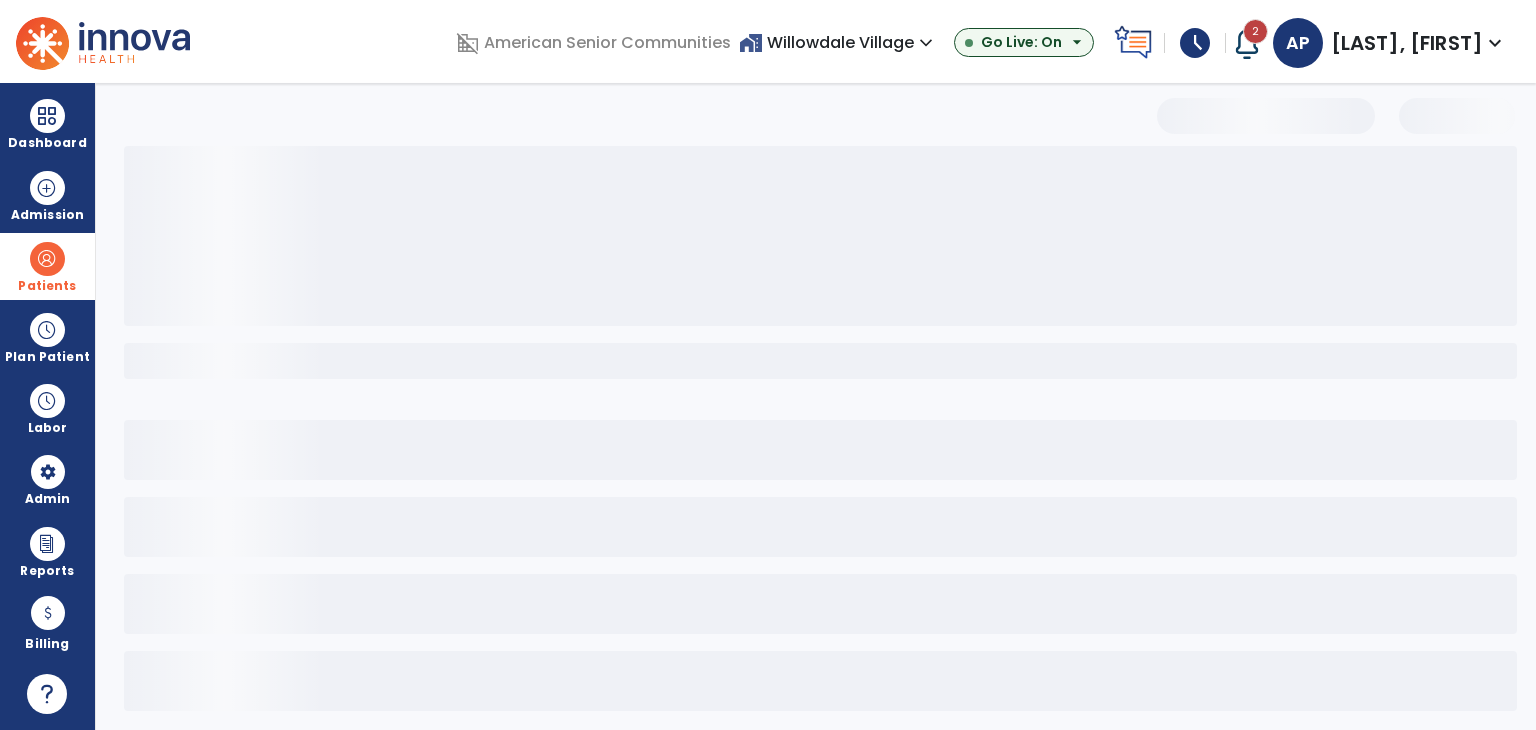 click at bounding box center (820, 681) 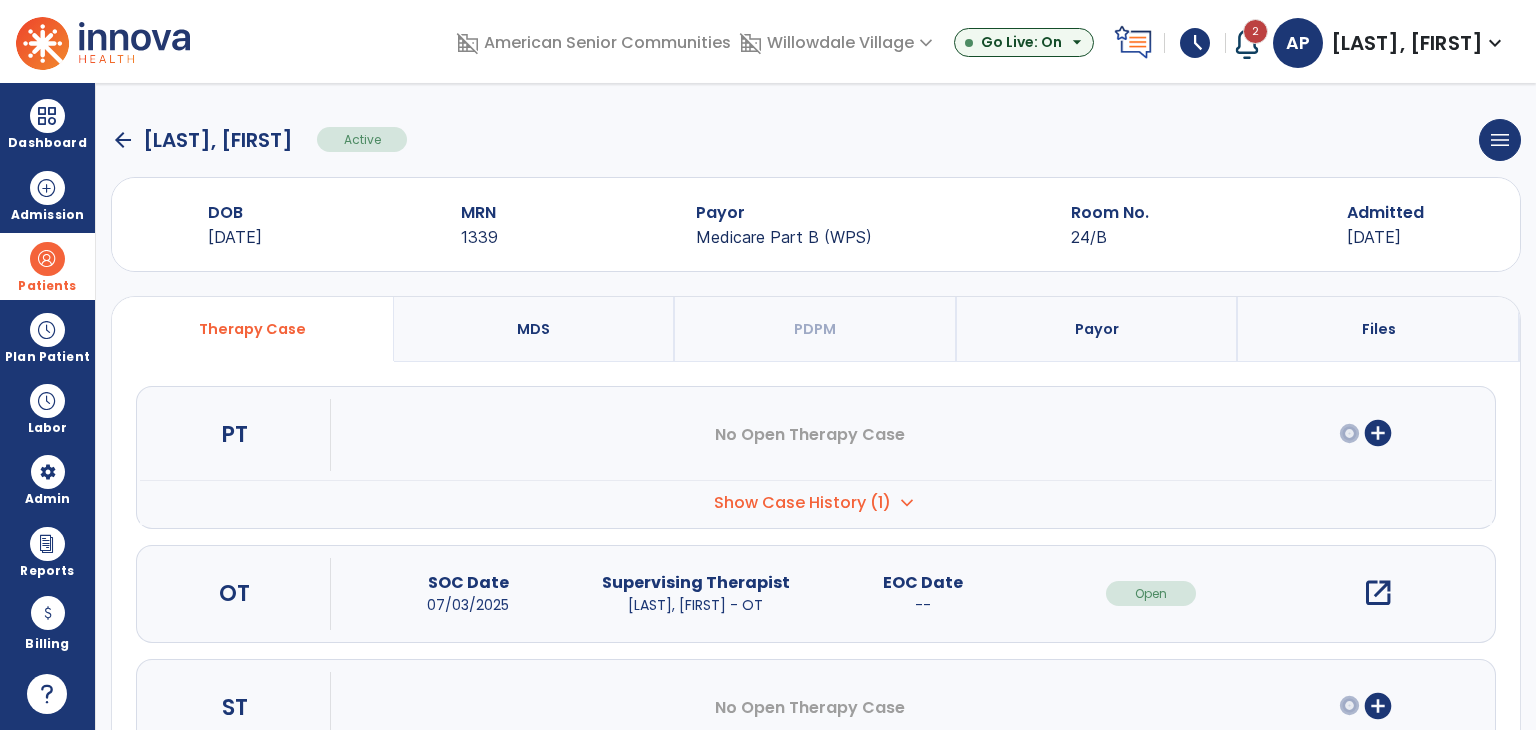 click on "arrow_back" 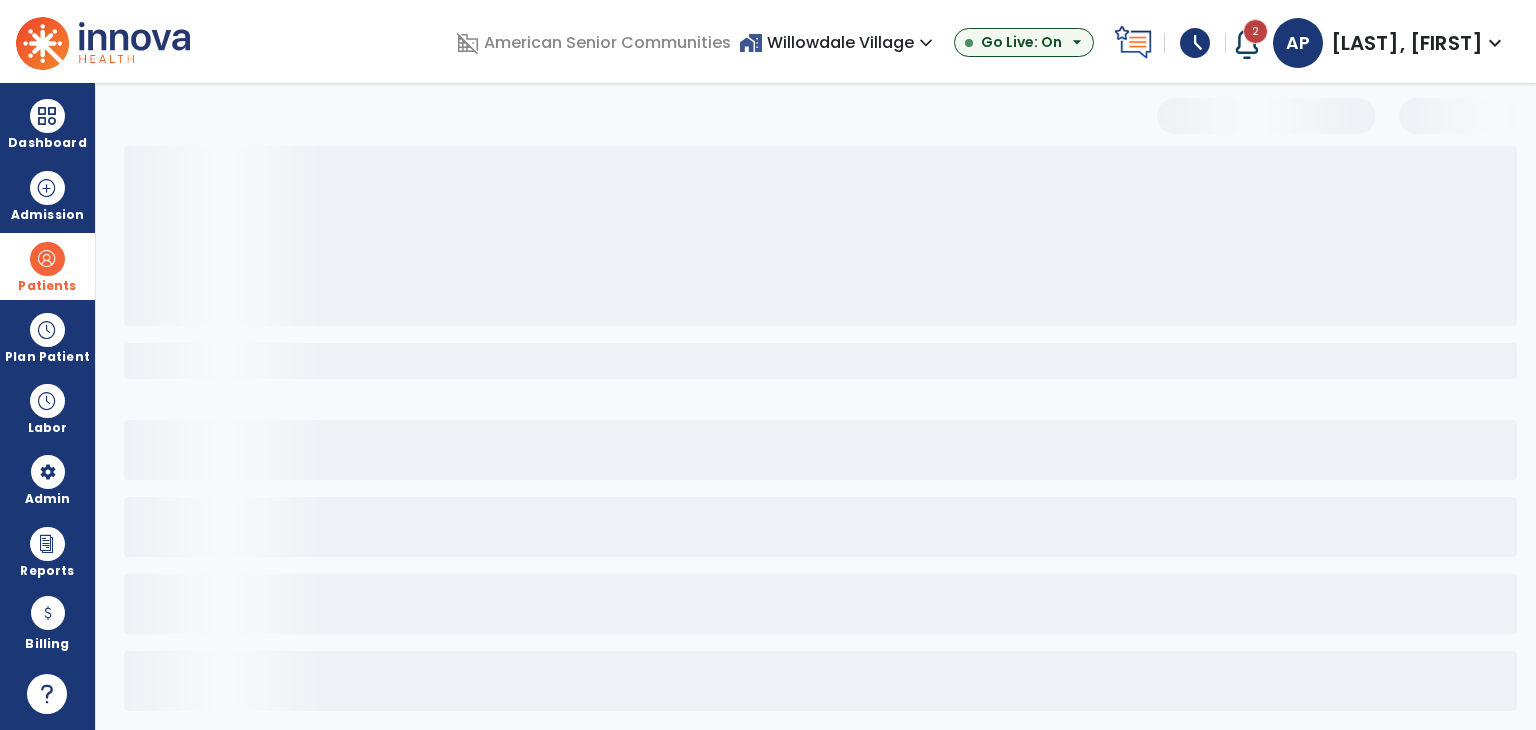 select on "***" 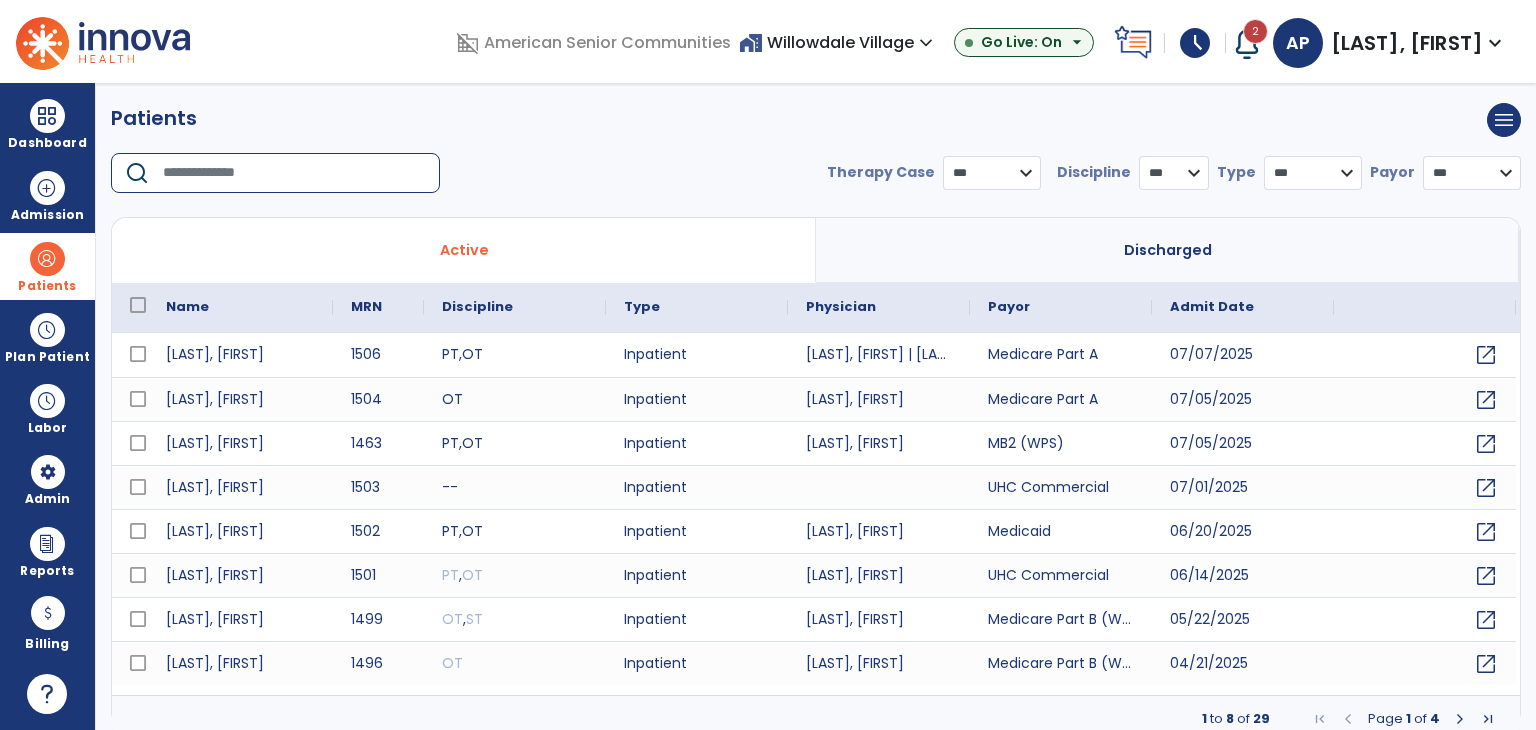 click at bounding box center [294, 173] 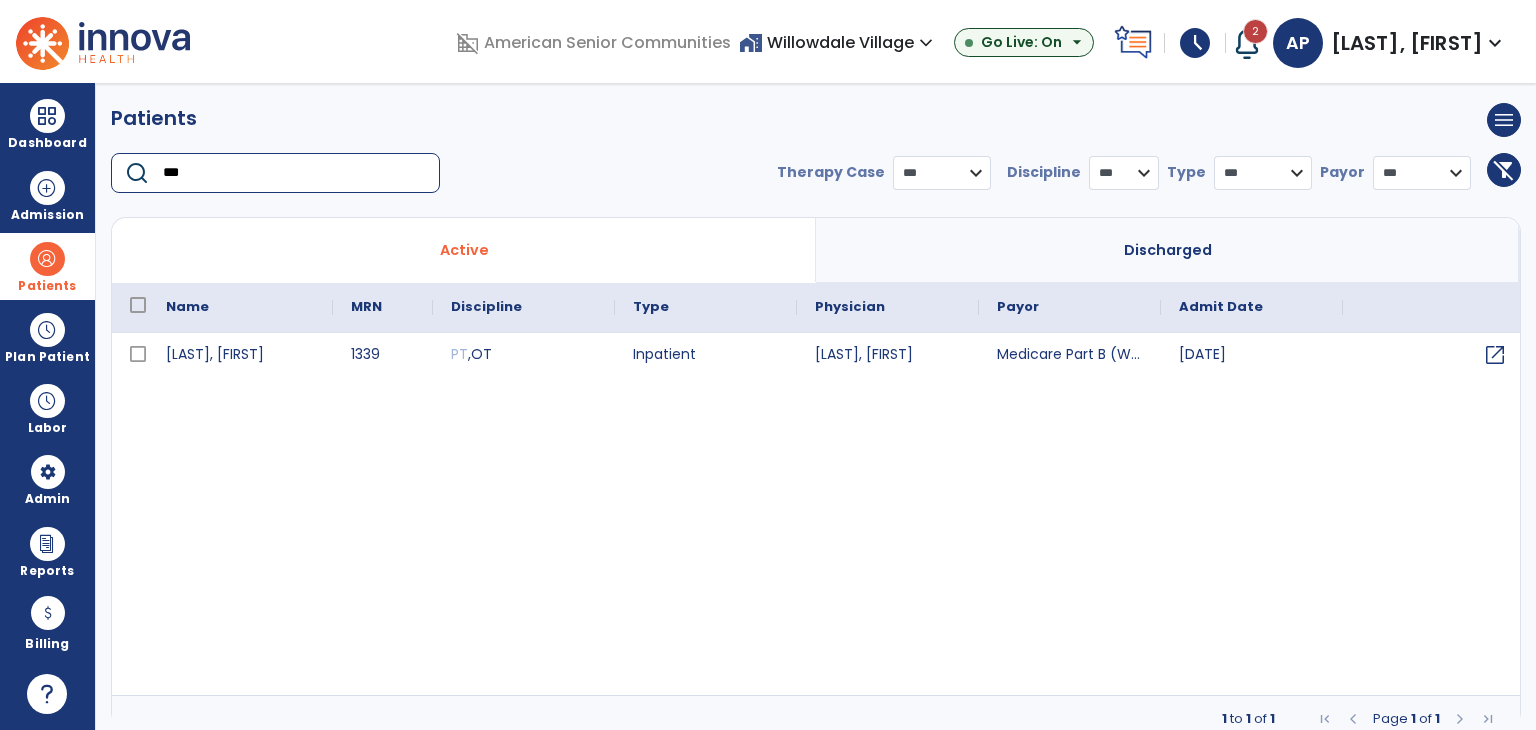 type on "***" 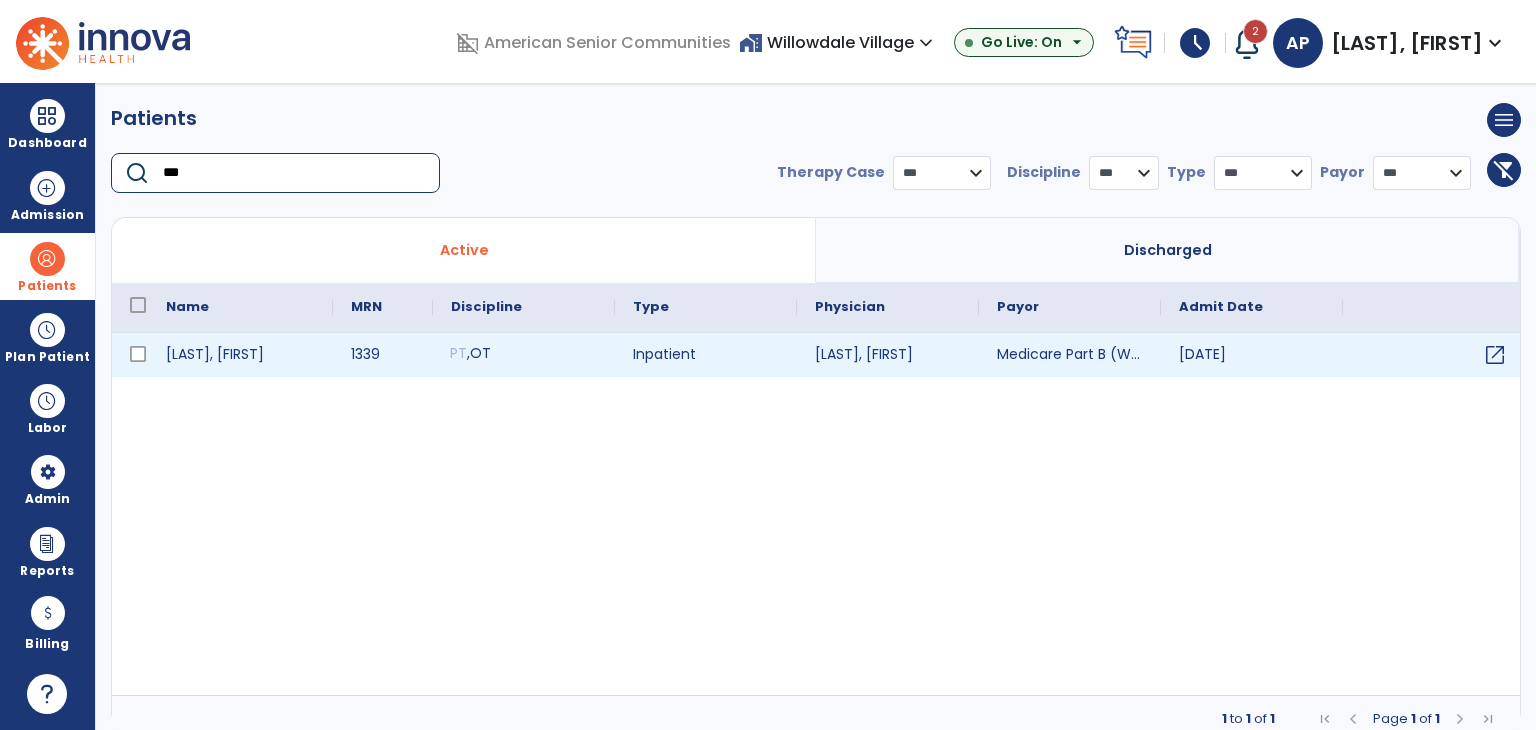 click on "PT , OT" at bounding box center (524, 355) 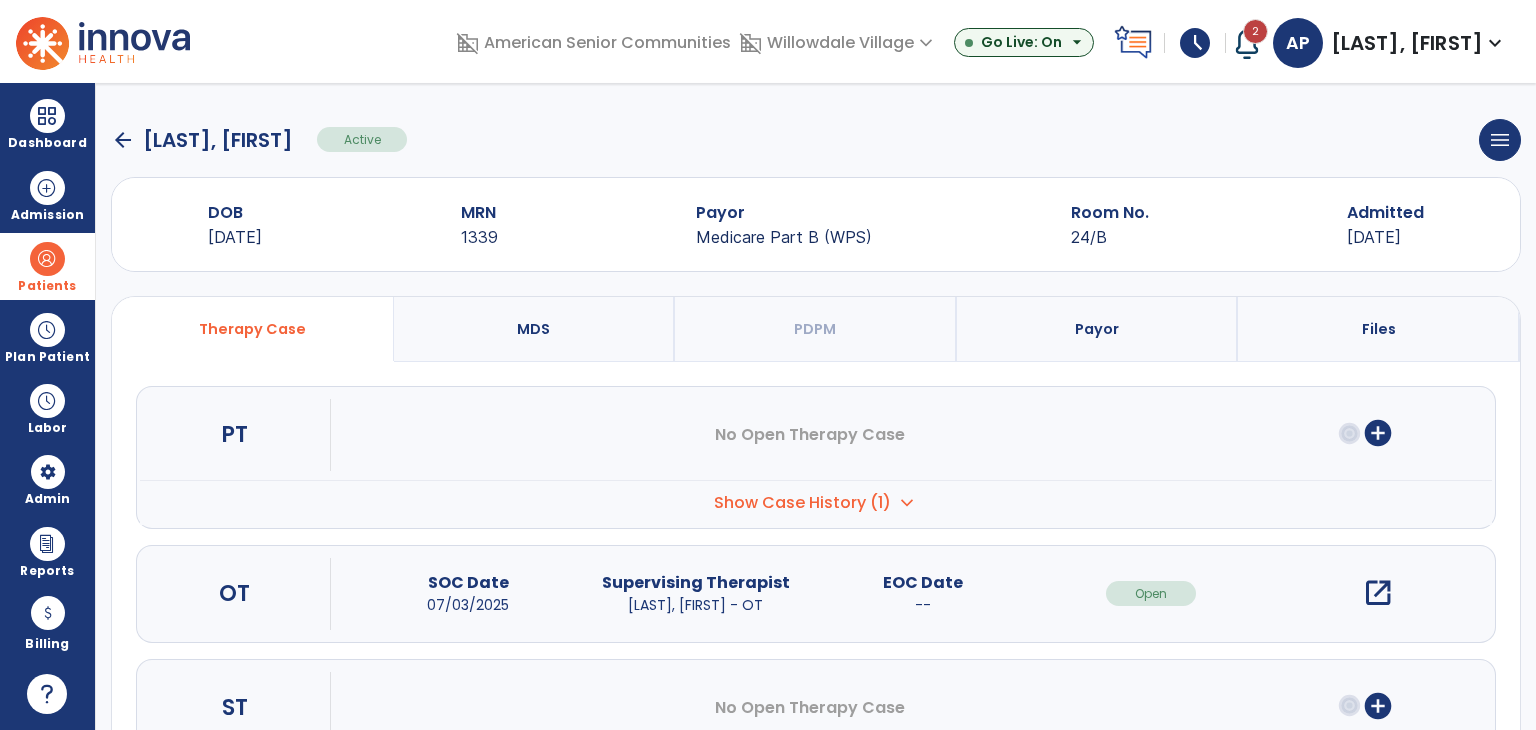 click on "open_in_new" at bounding box center (1378, 593) 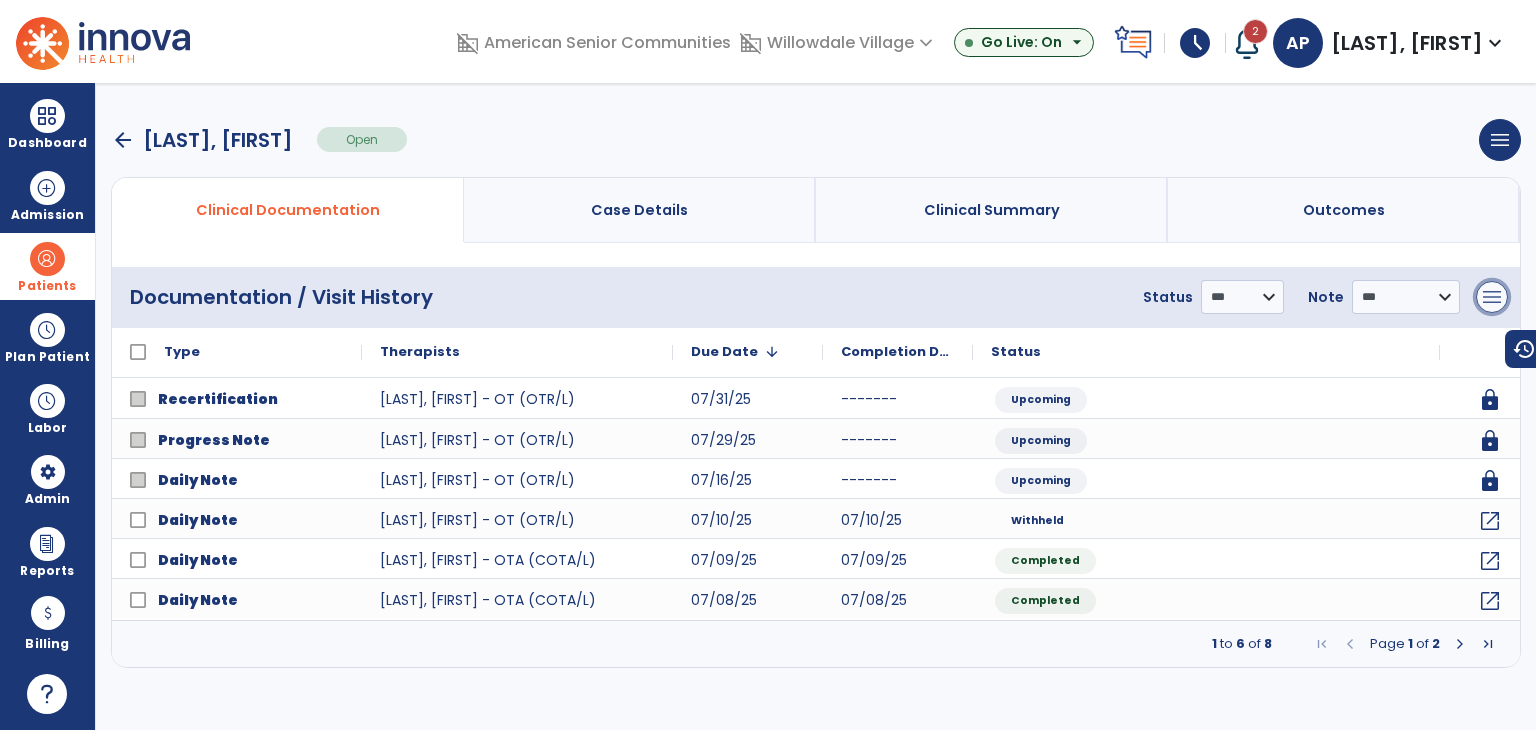 click on "menu" at bounding box center [1492, 297] 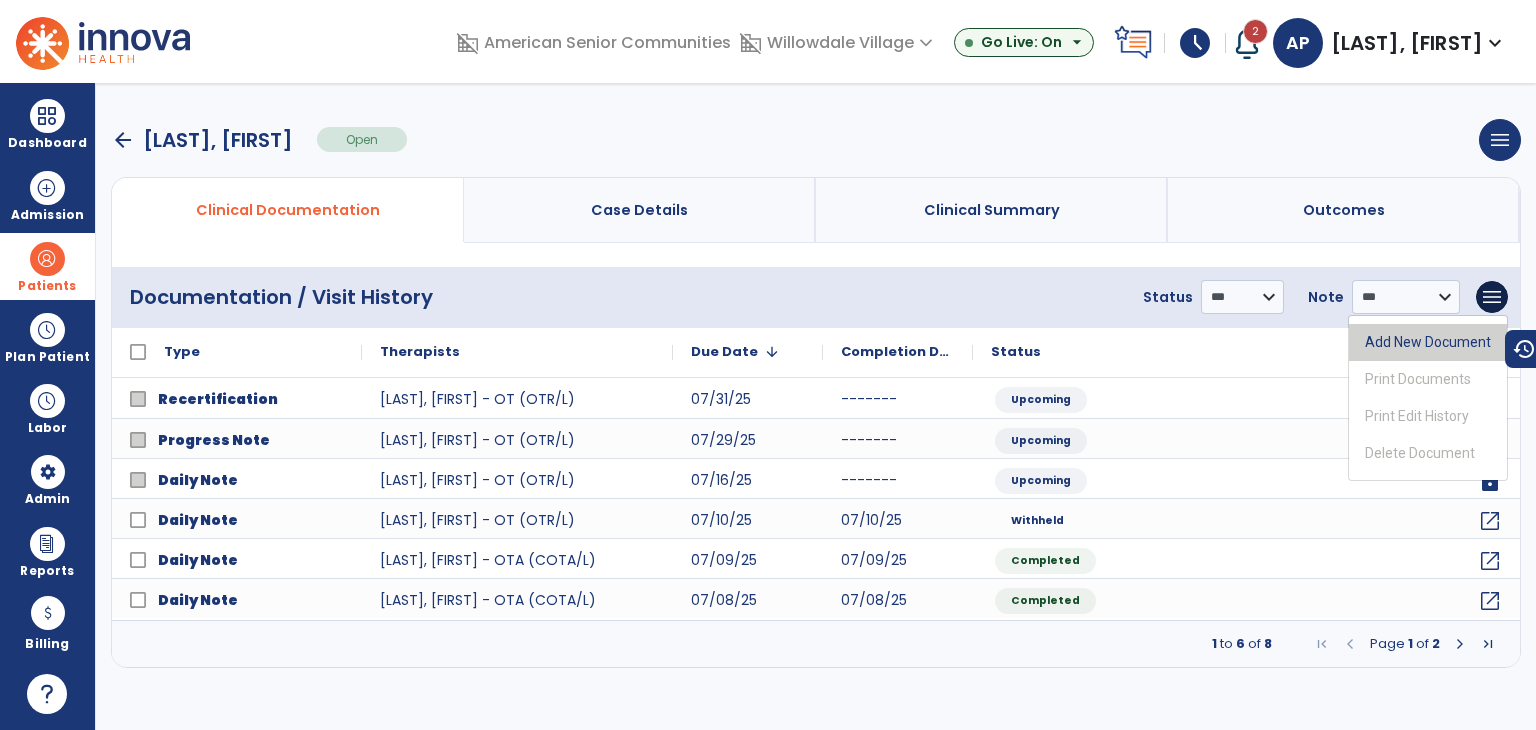 click on "Add New Document" at bounding box center [1428, 342] 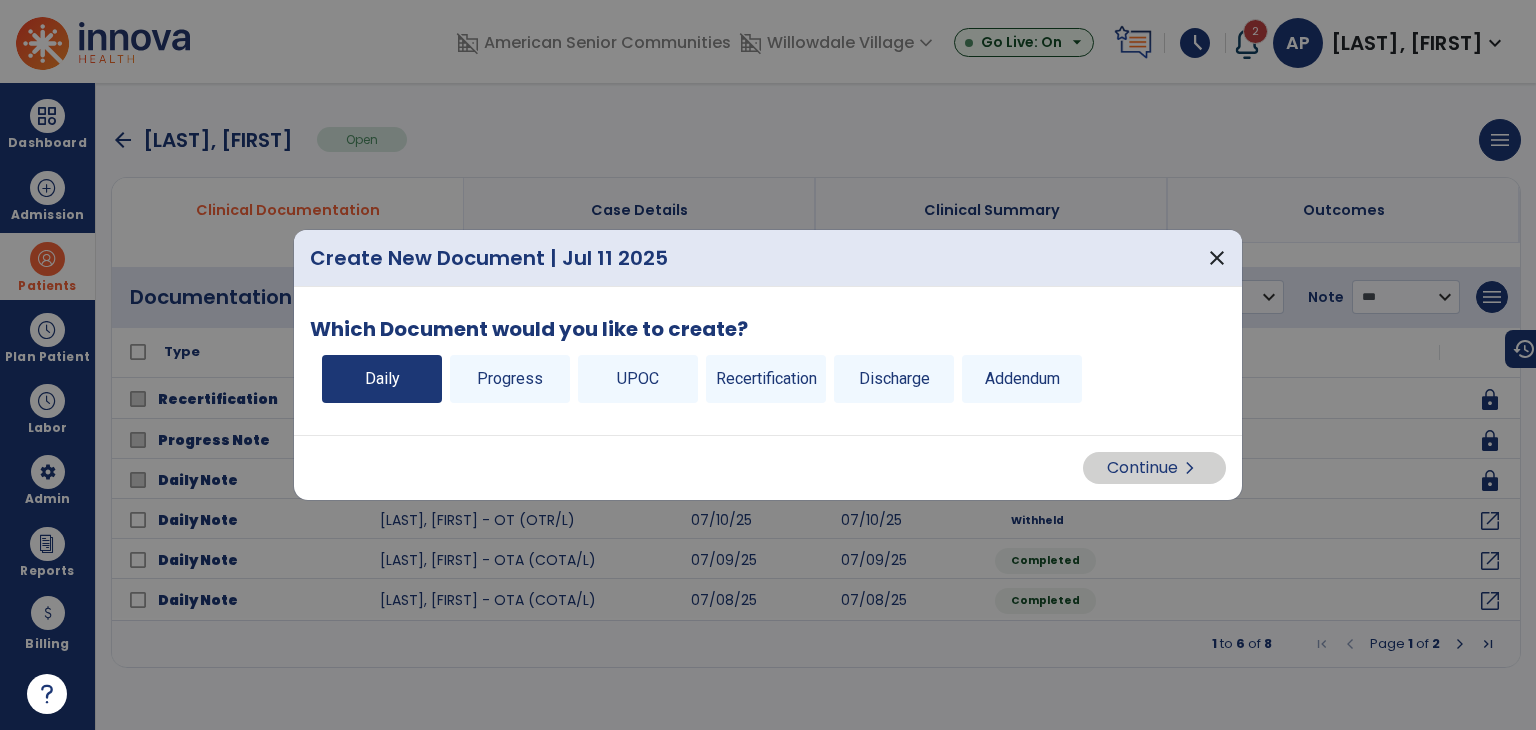 click on "Daily" at bounding box center (382, 379) 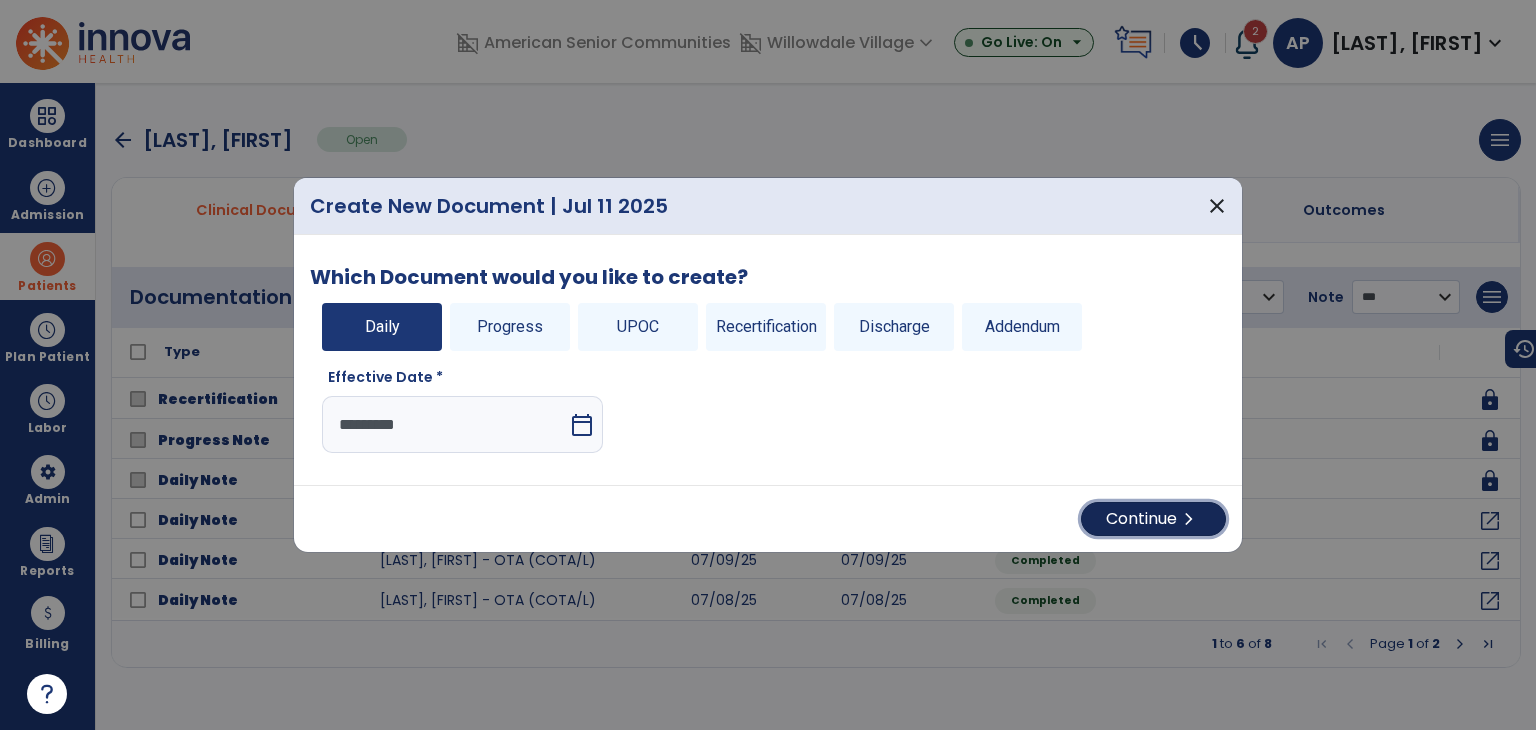 click on "chevron_right" at bounding box center (1189, 519) 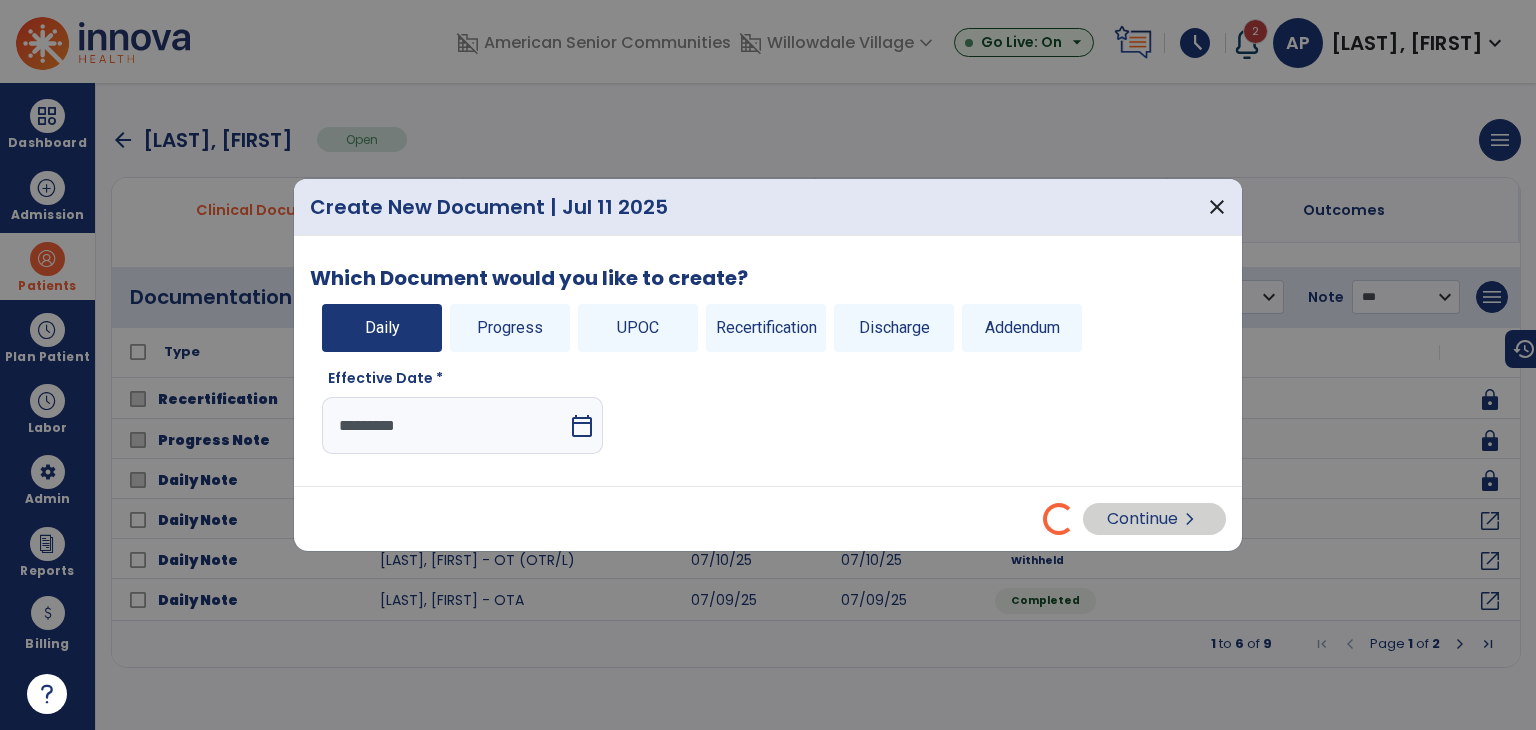 select on "*" 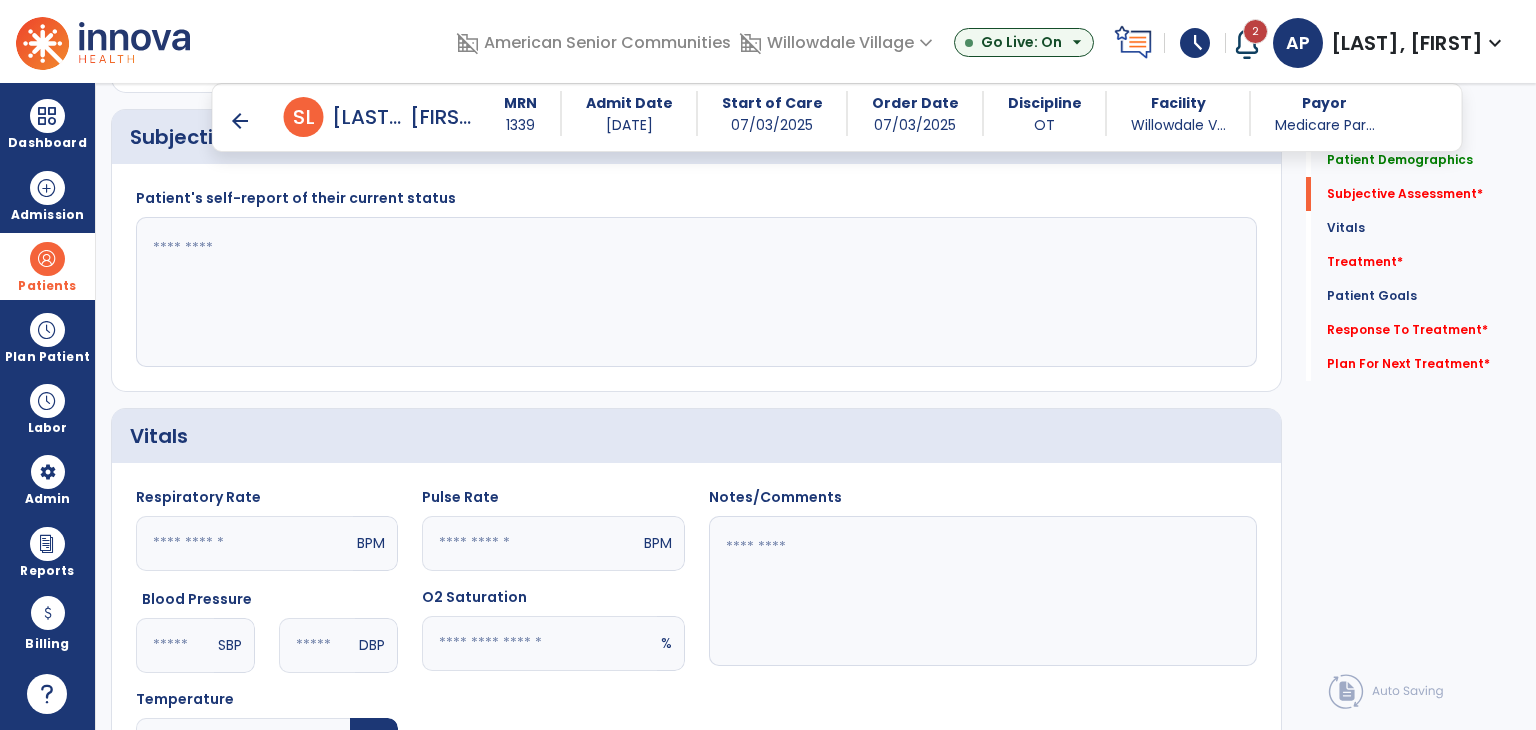 scroll, scrollTop: 500, scrollLeft: 0, axis: vertical 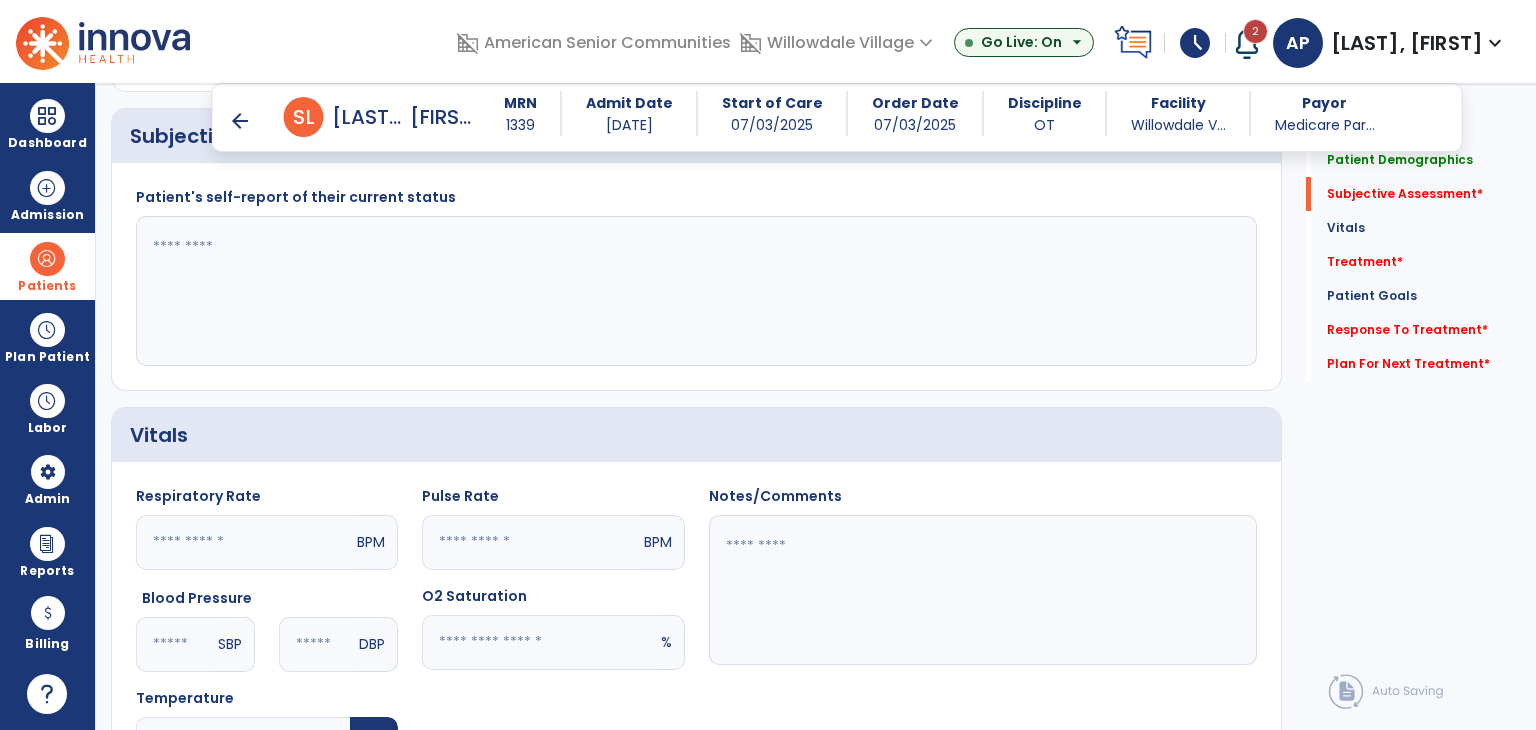 click 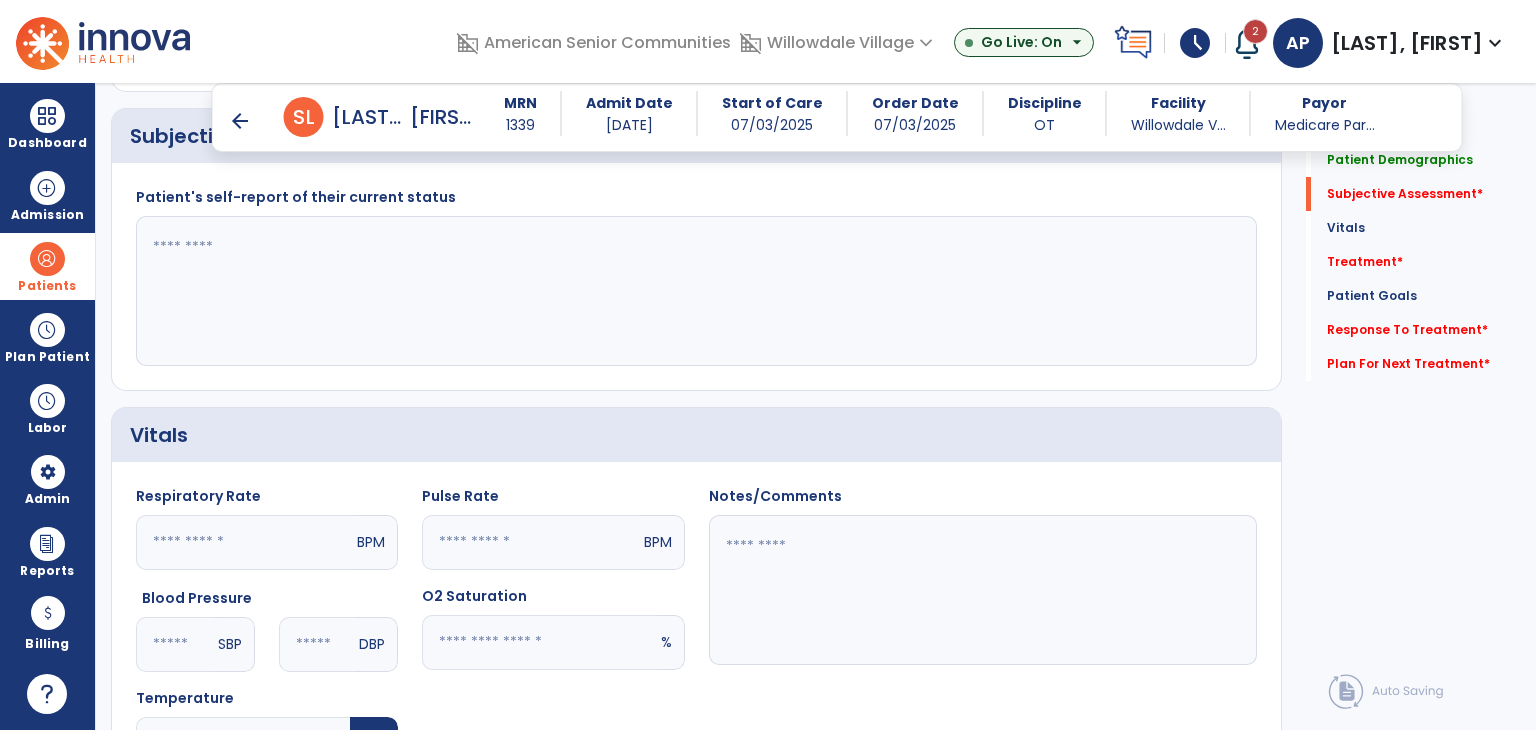click 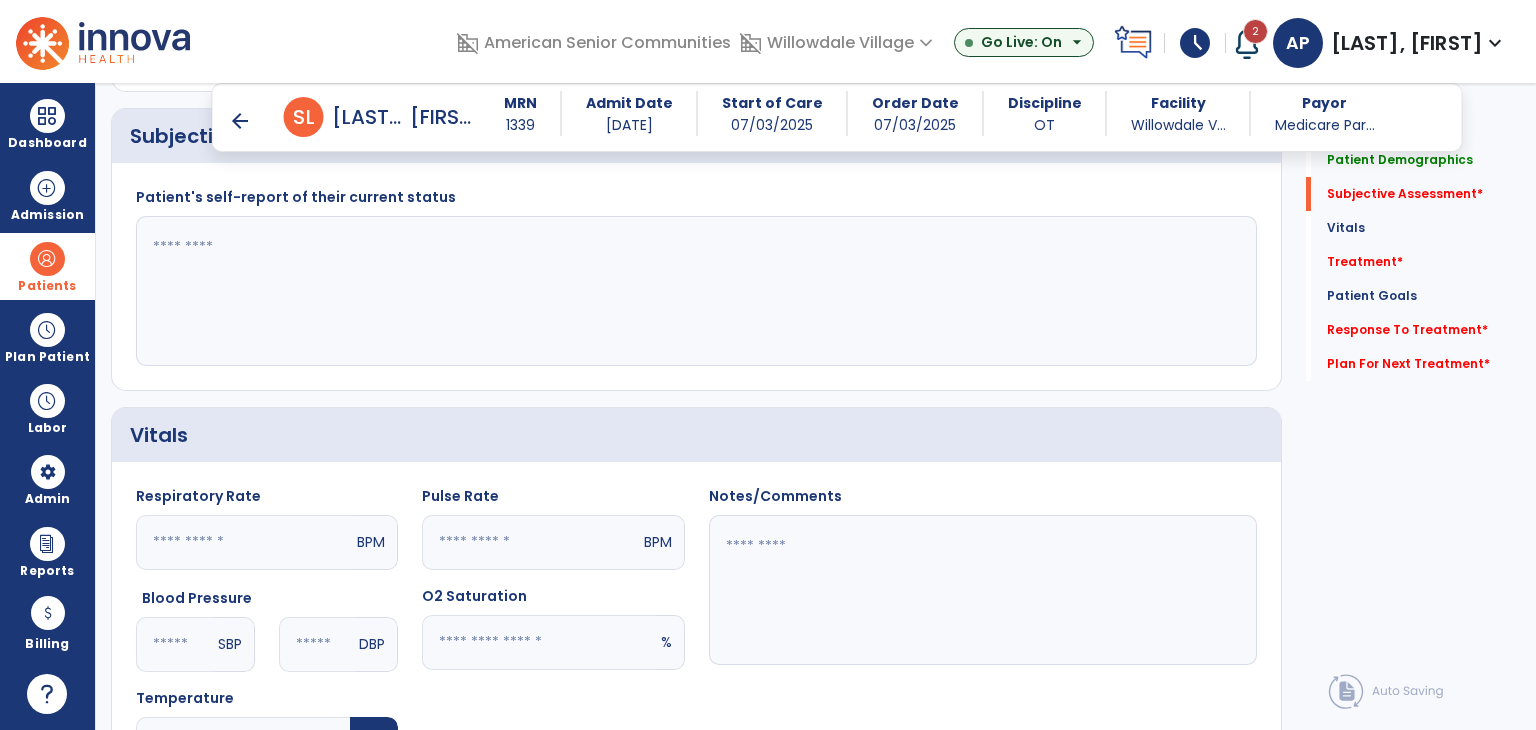 paste on "**********" 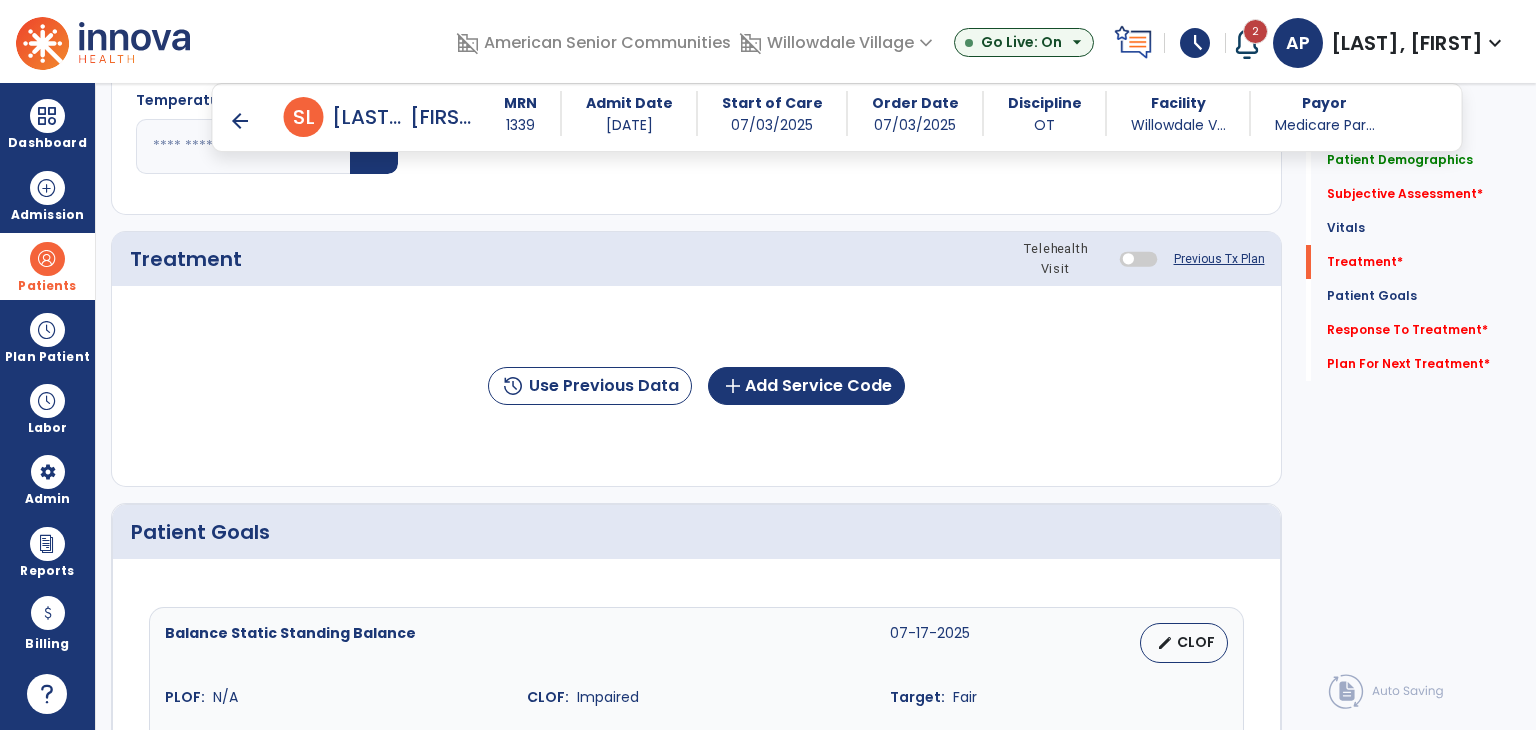 scroll, scrollTop: 1100, scrollLeft: 0, axis: vertical 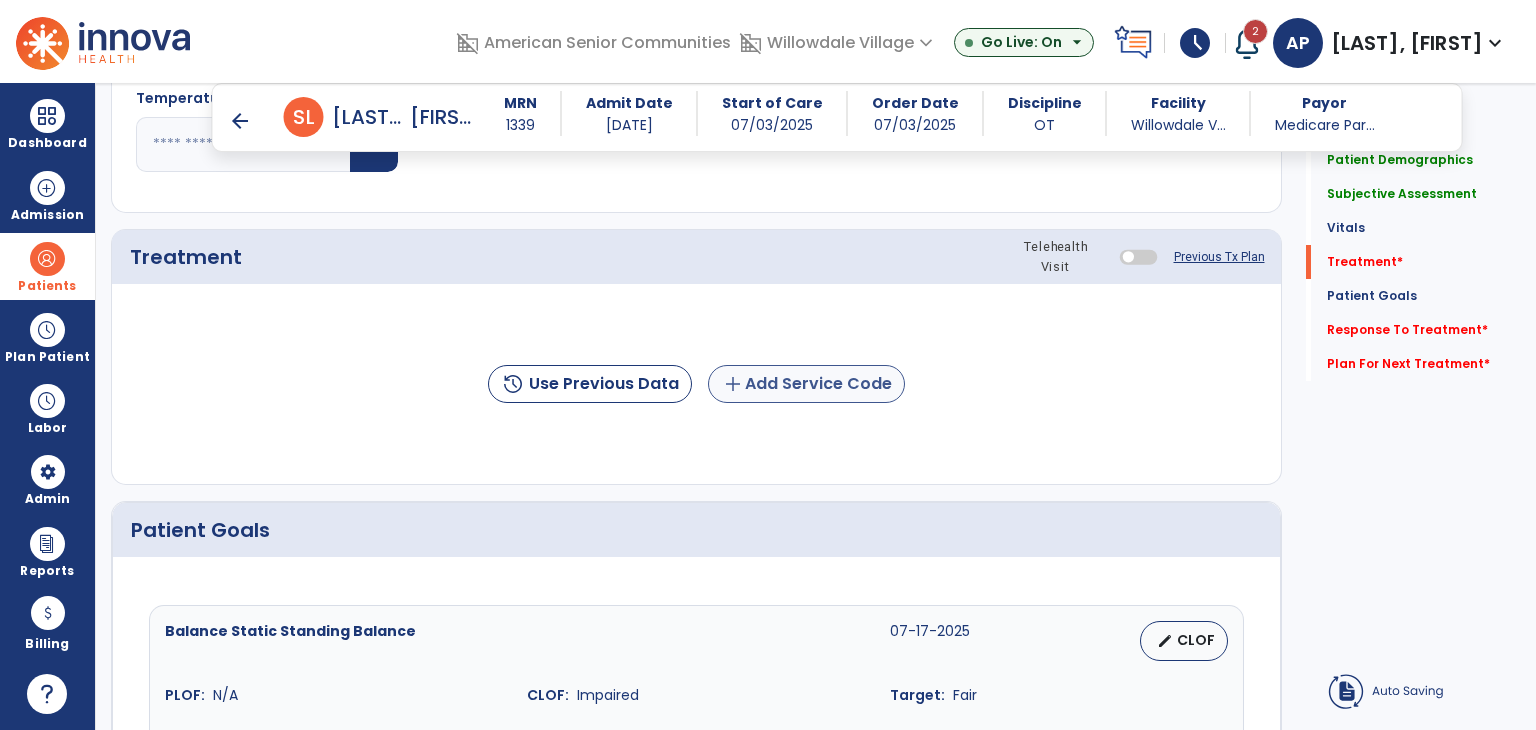 type on "**********" 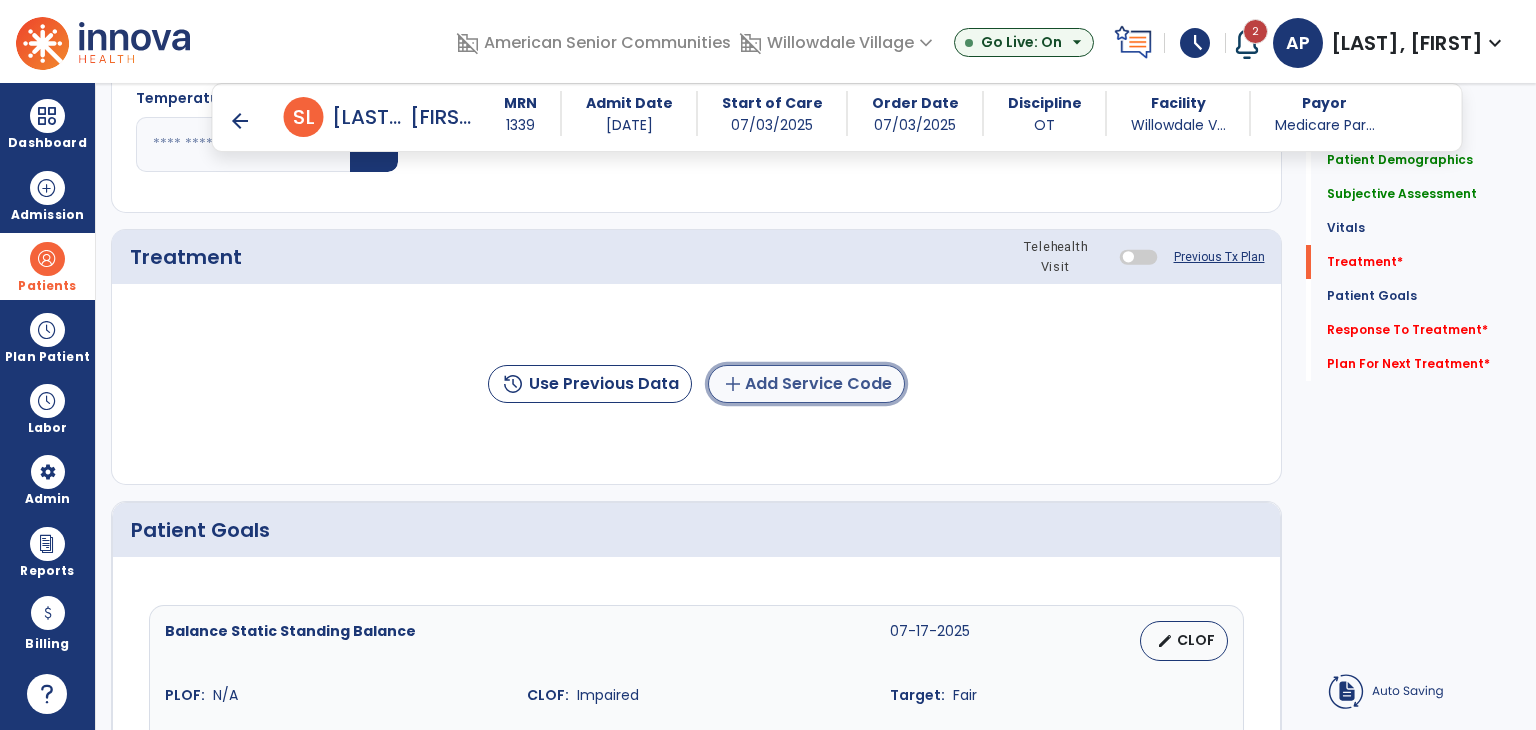 click on "add  Add Service Code" 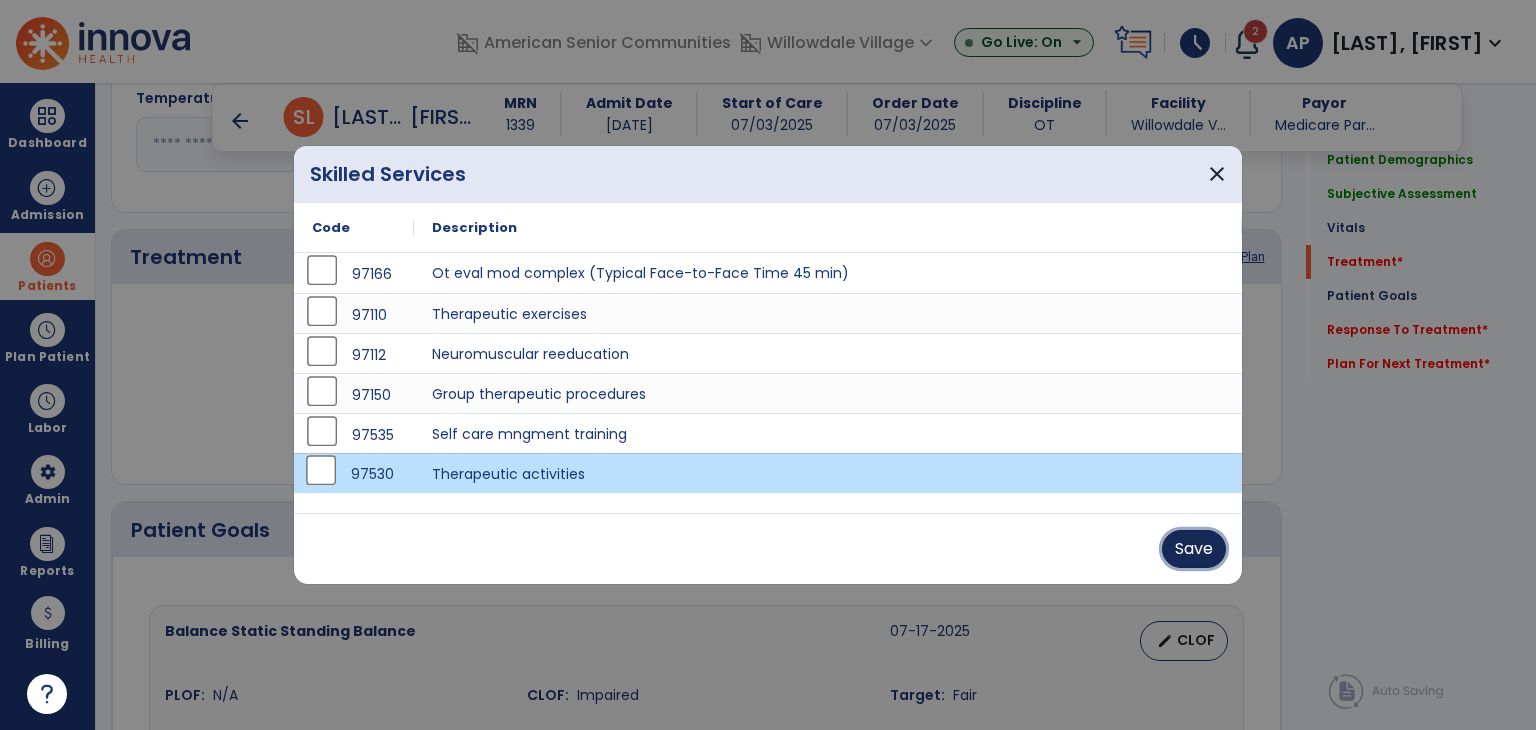 click on "Save" at bounding box center [1194, 549] 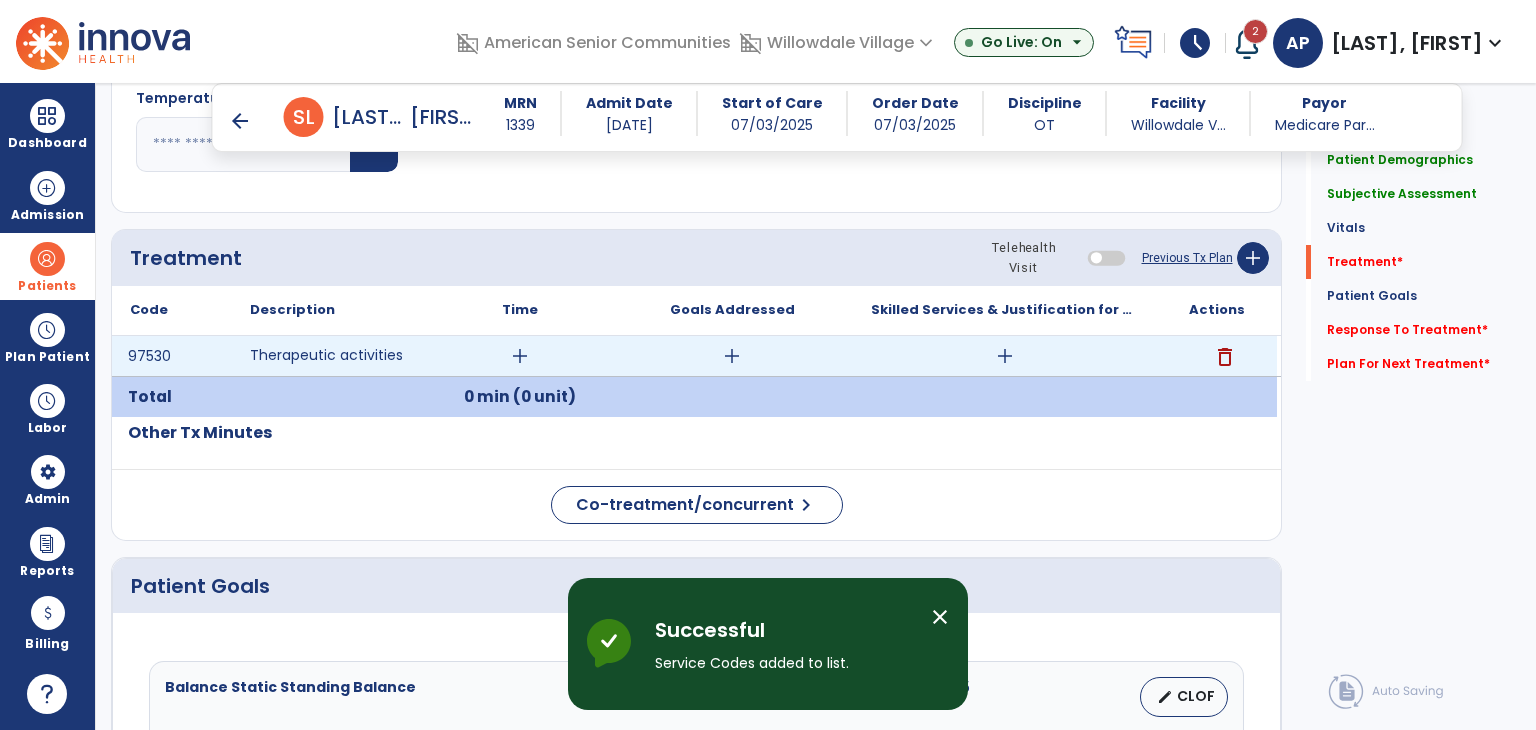 click on "add" at bounding box center [520, 356] 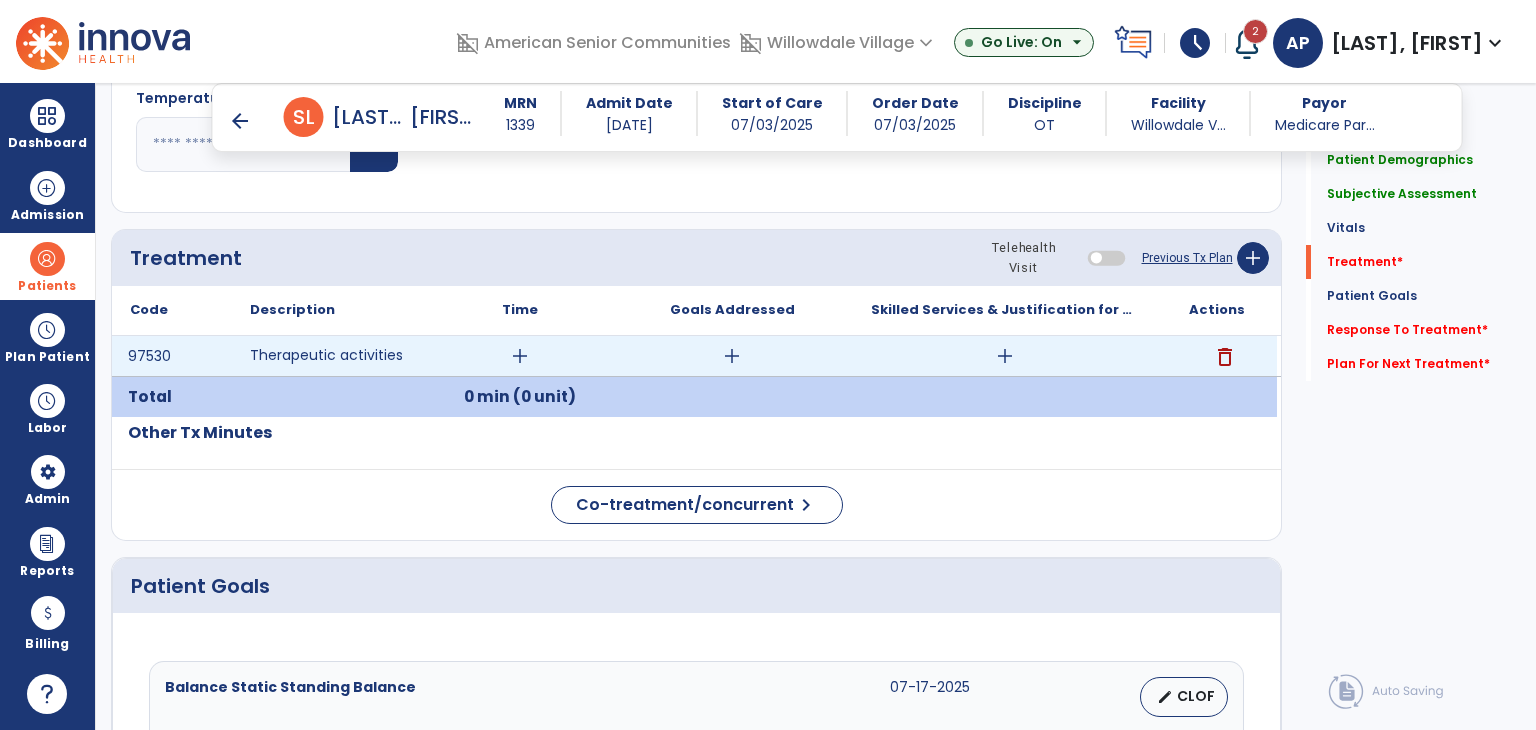 click on "add" at bounding box center [520, 356] 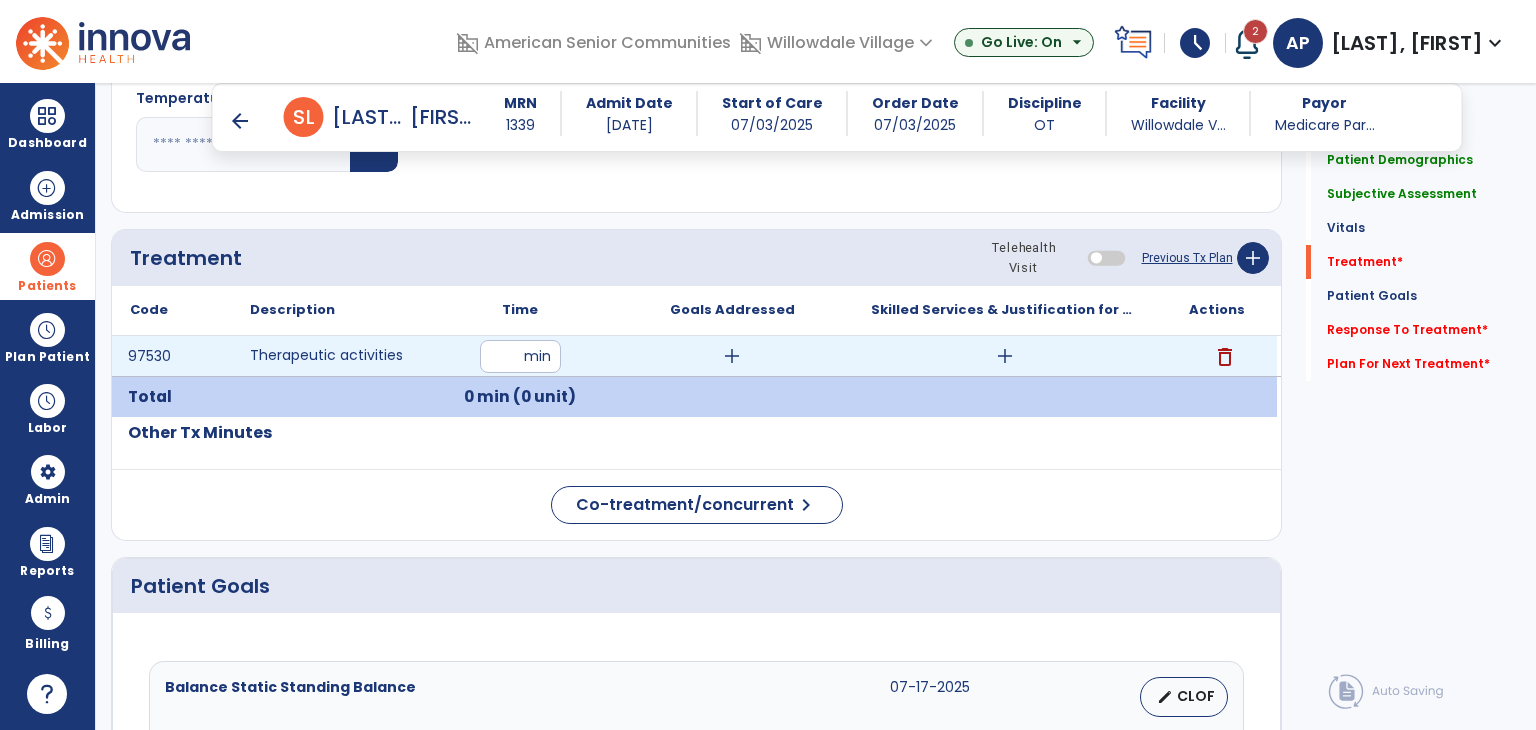 type on "**" 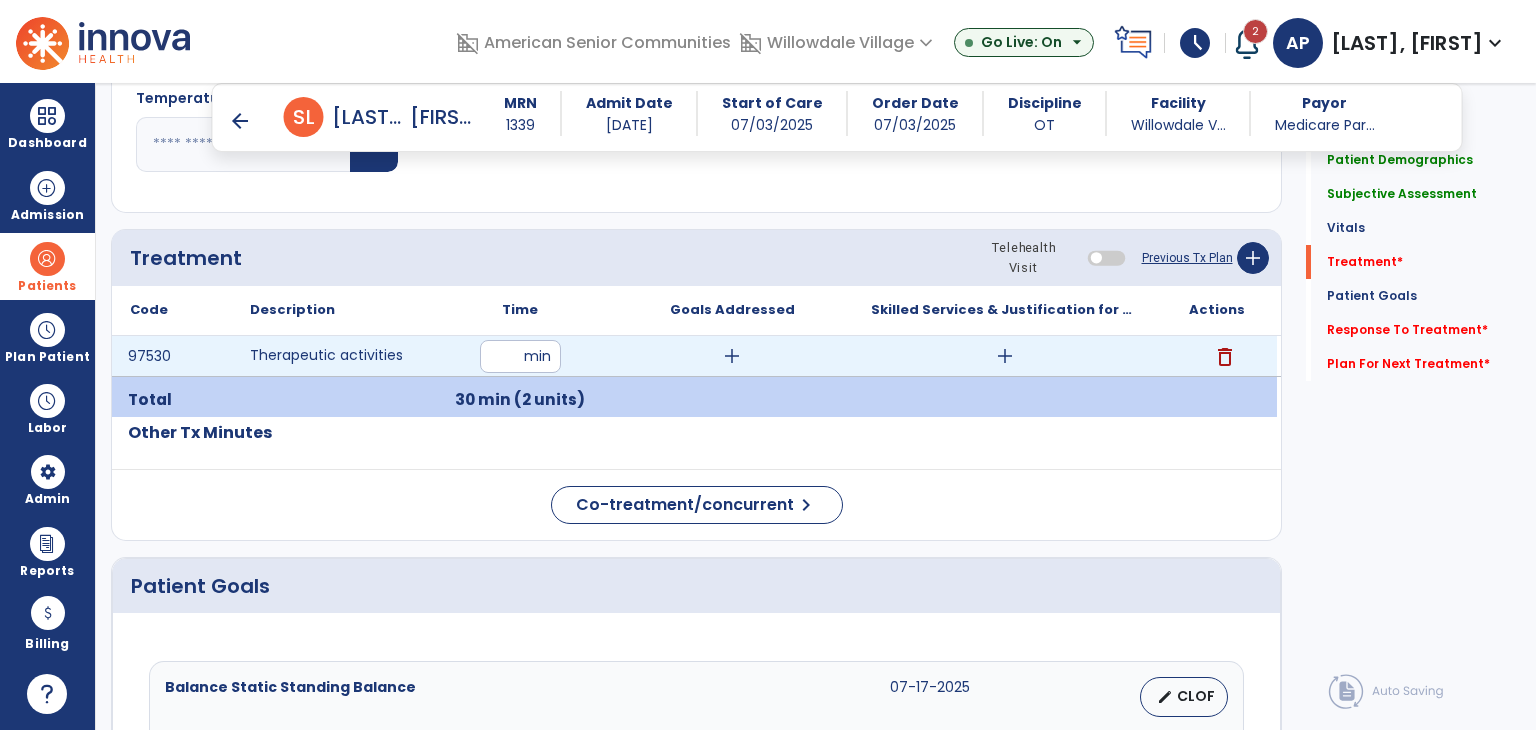 click on "add" at bounding box center (732, 356) 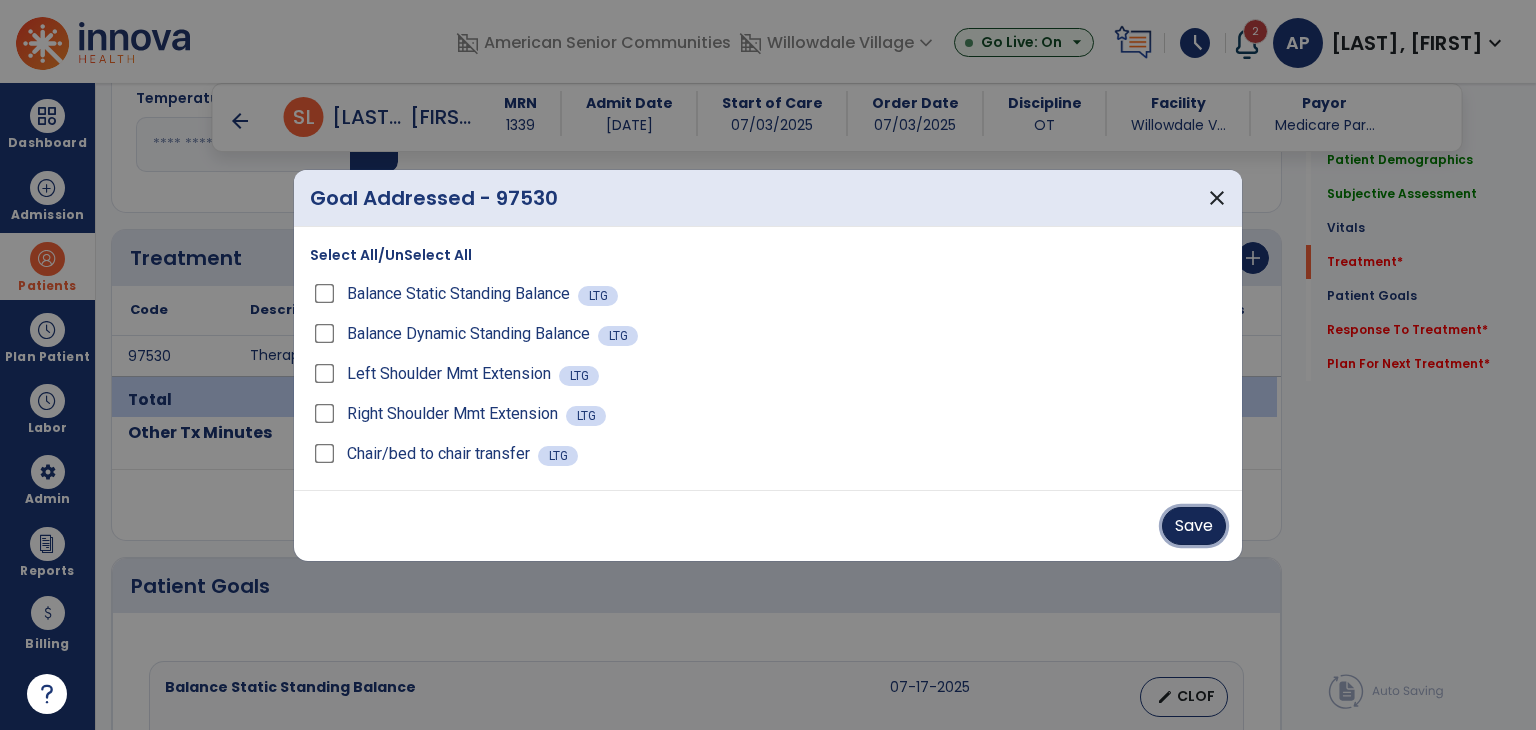 click on "Save" at bounding box center (1194, 526) 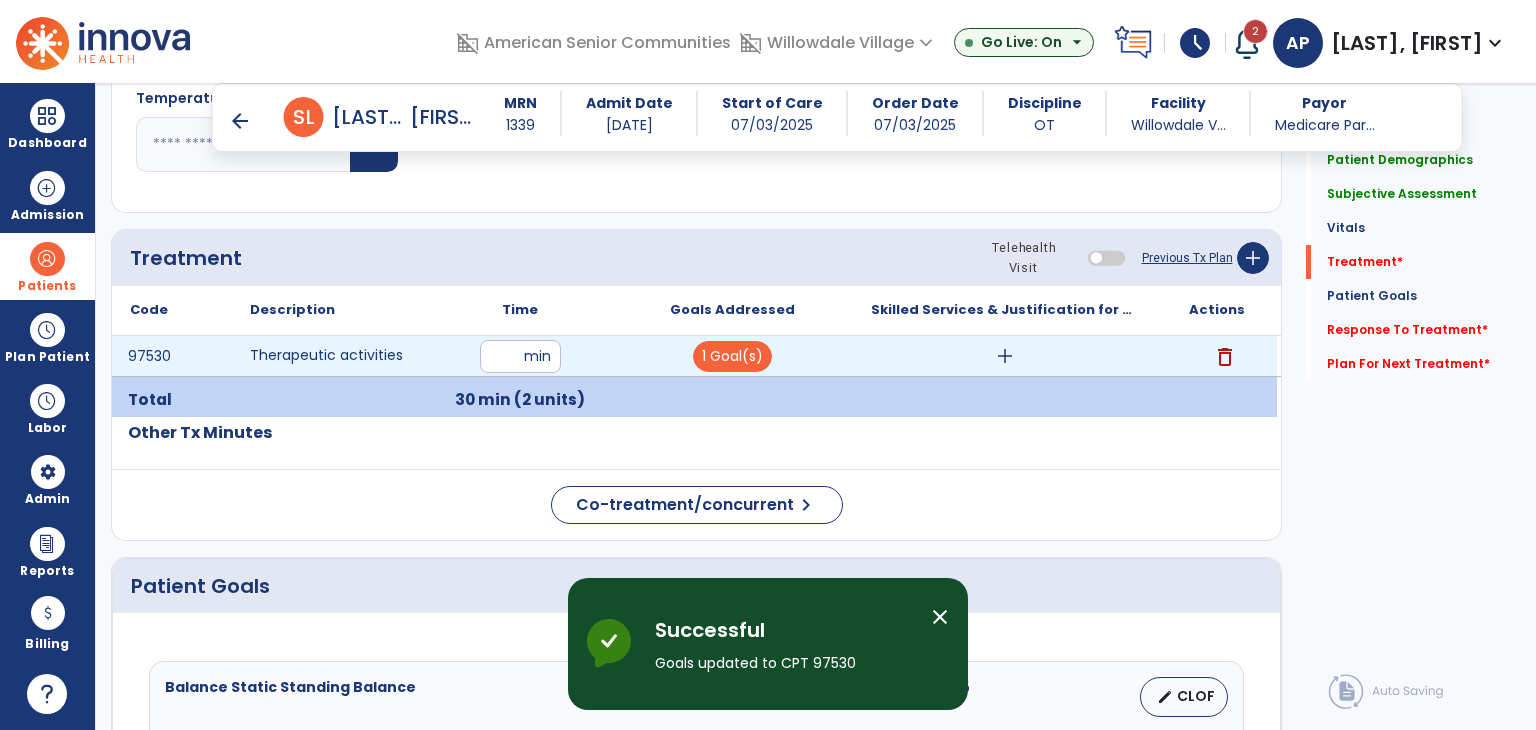 click on "add" at bounding box center (1004, 356) 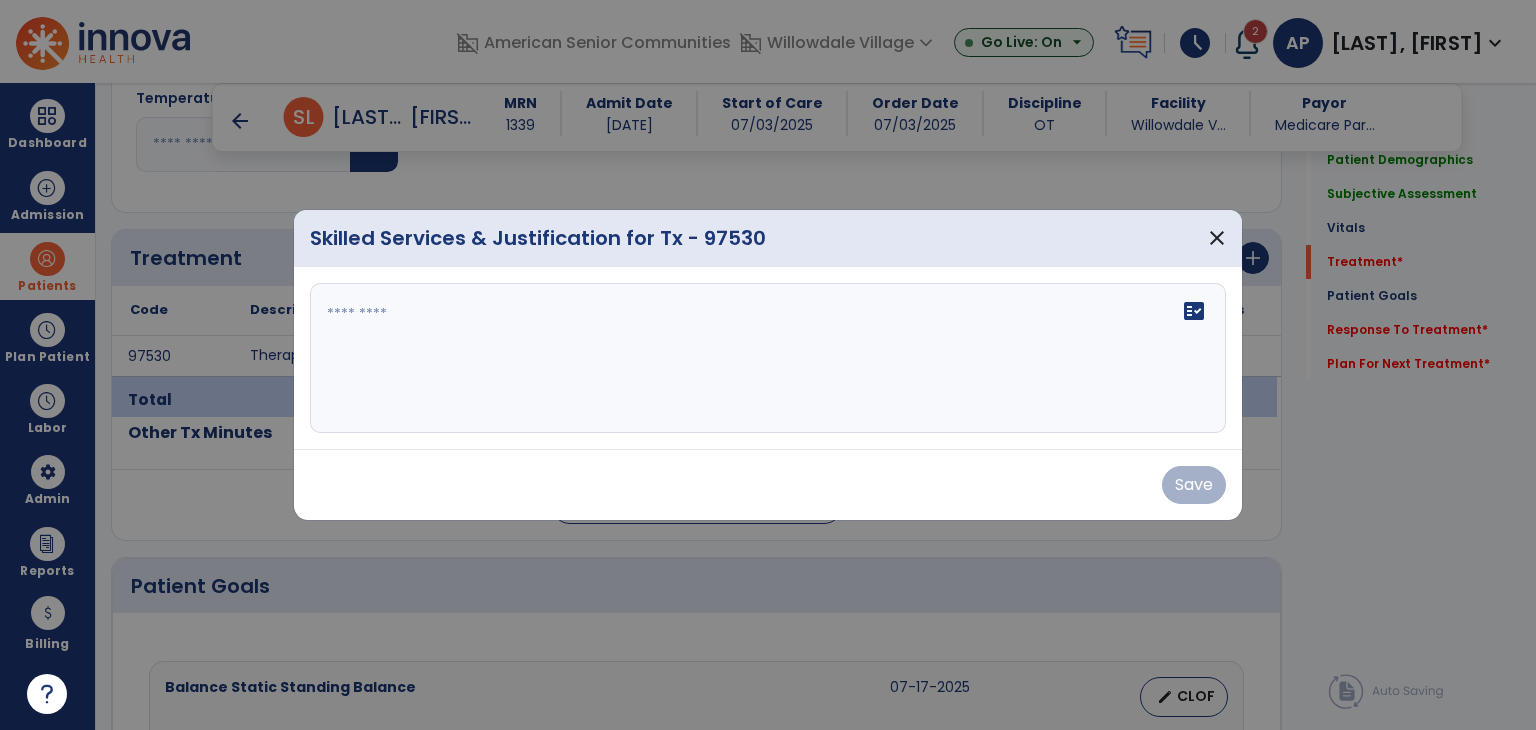 click on "fact_check" at bounding box center (768, 358) 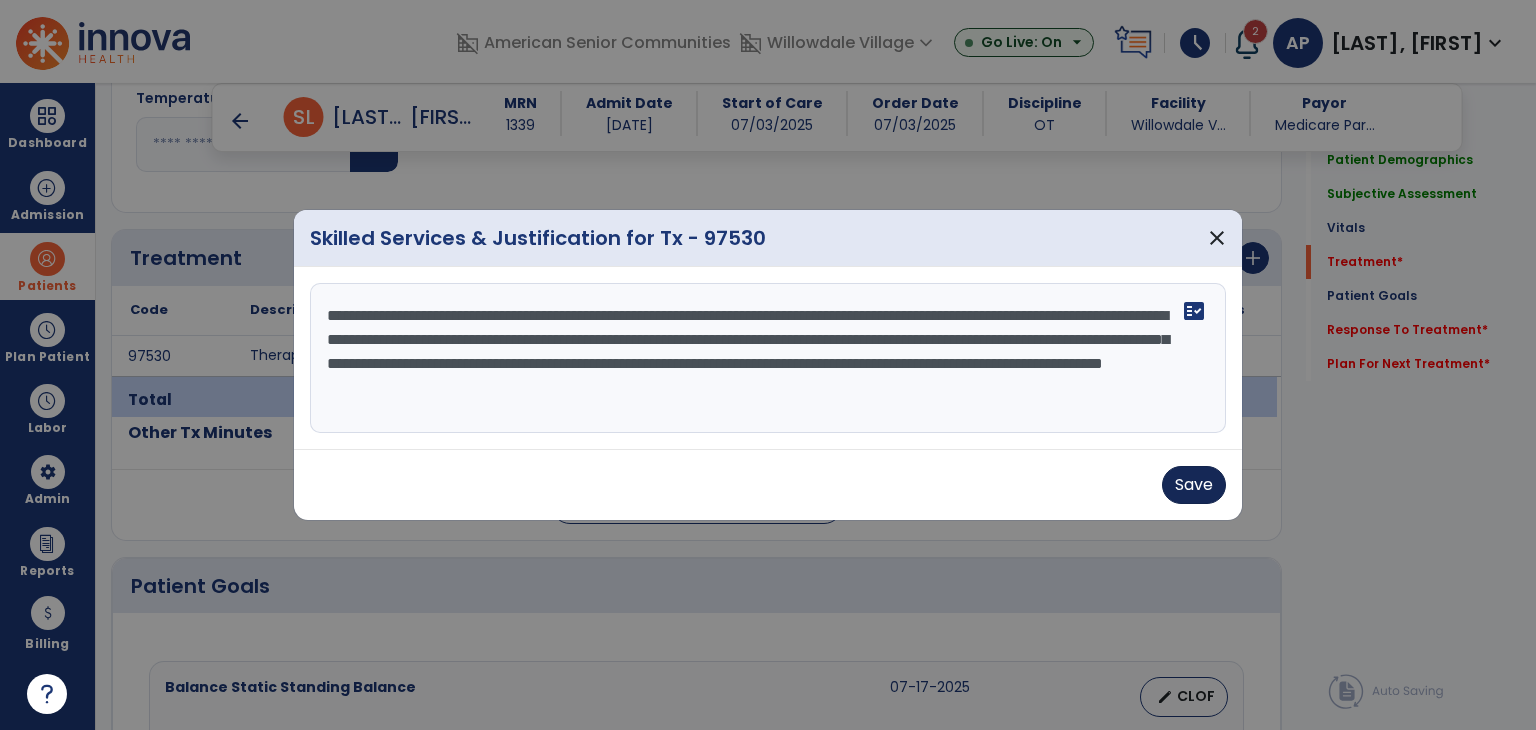 type on "**********" 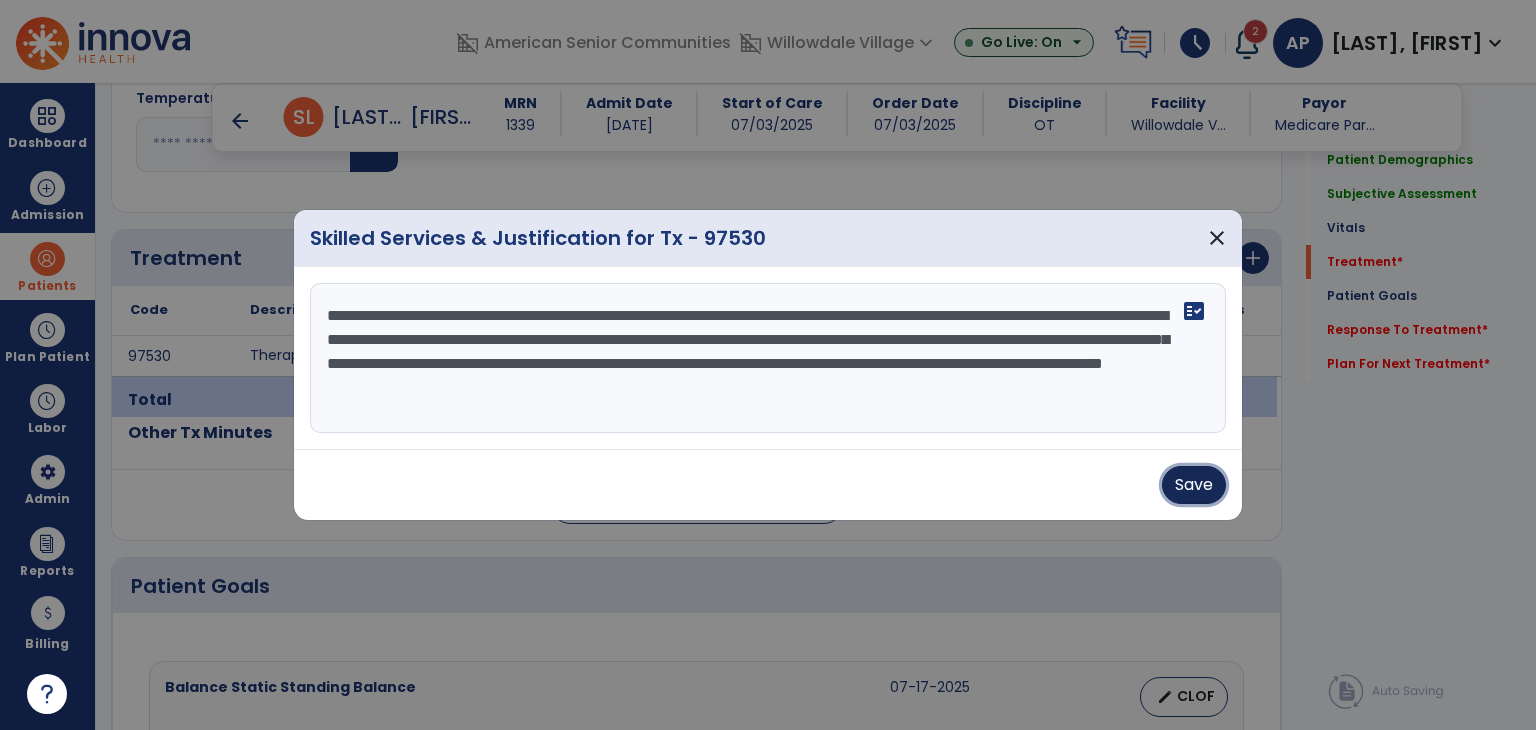 click on "Save" at bounding box center (1194, 485) 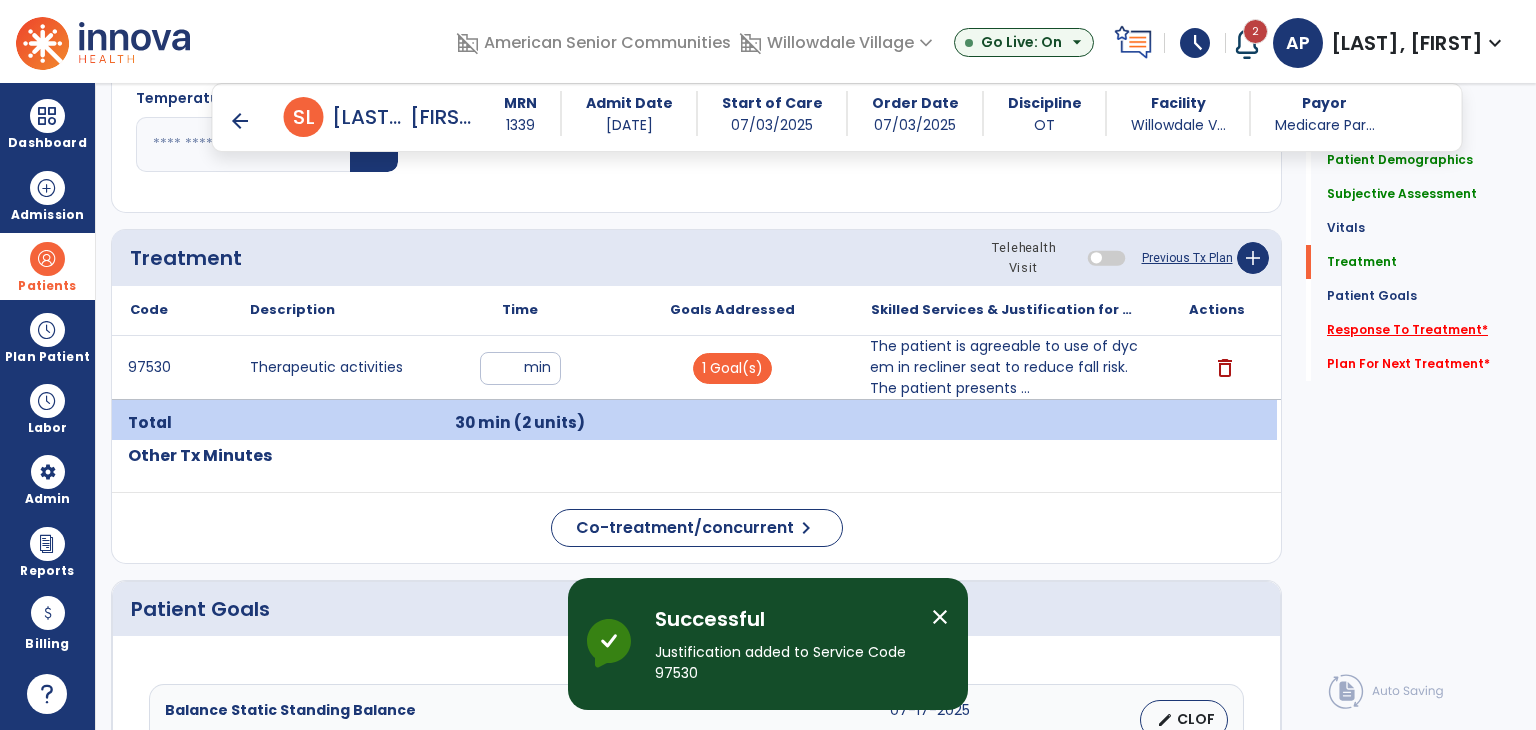 click on "Response To Treatment   *" 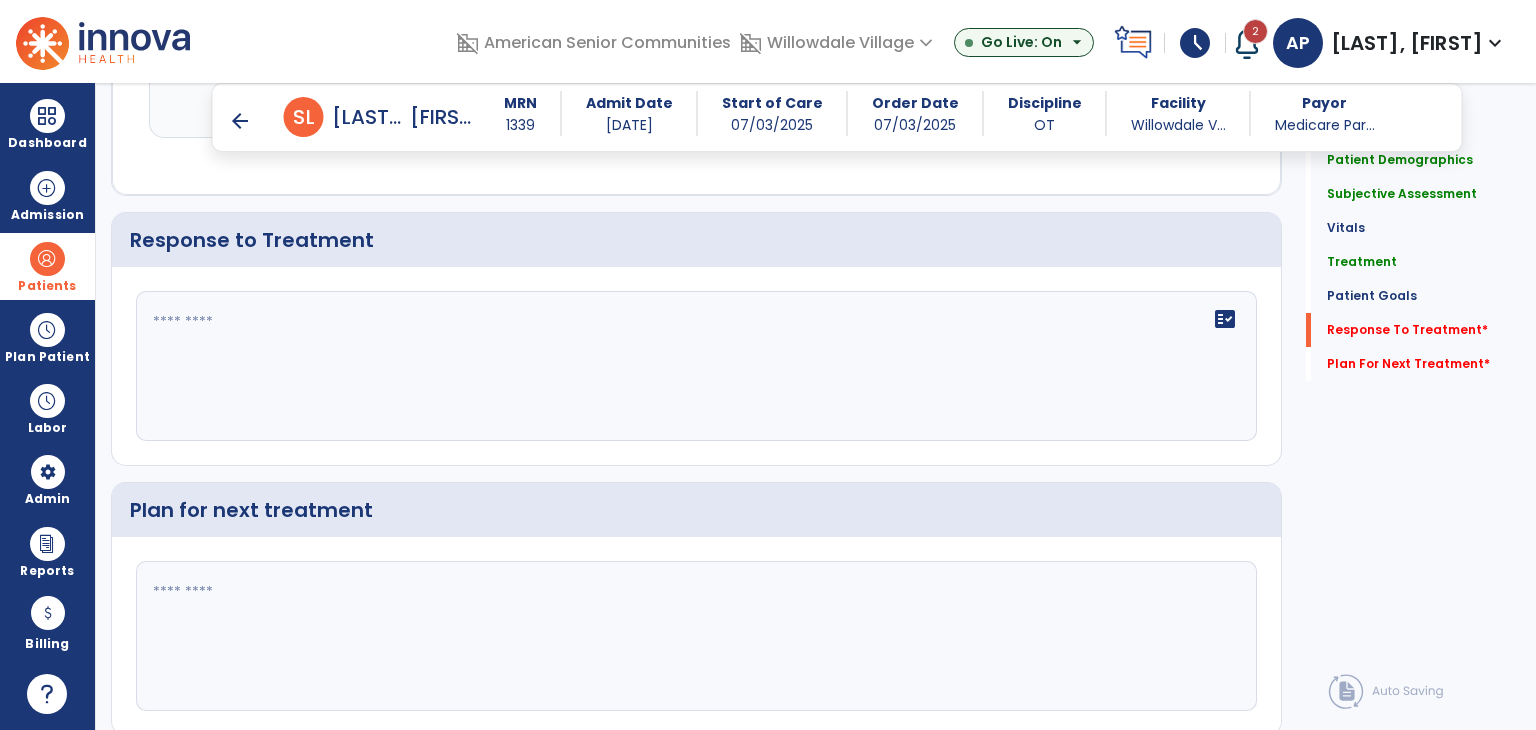 scroll, scrollTop: 2613, scrollLeft: 0, axis: vertical 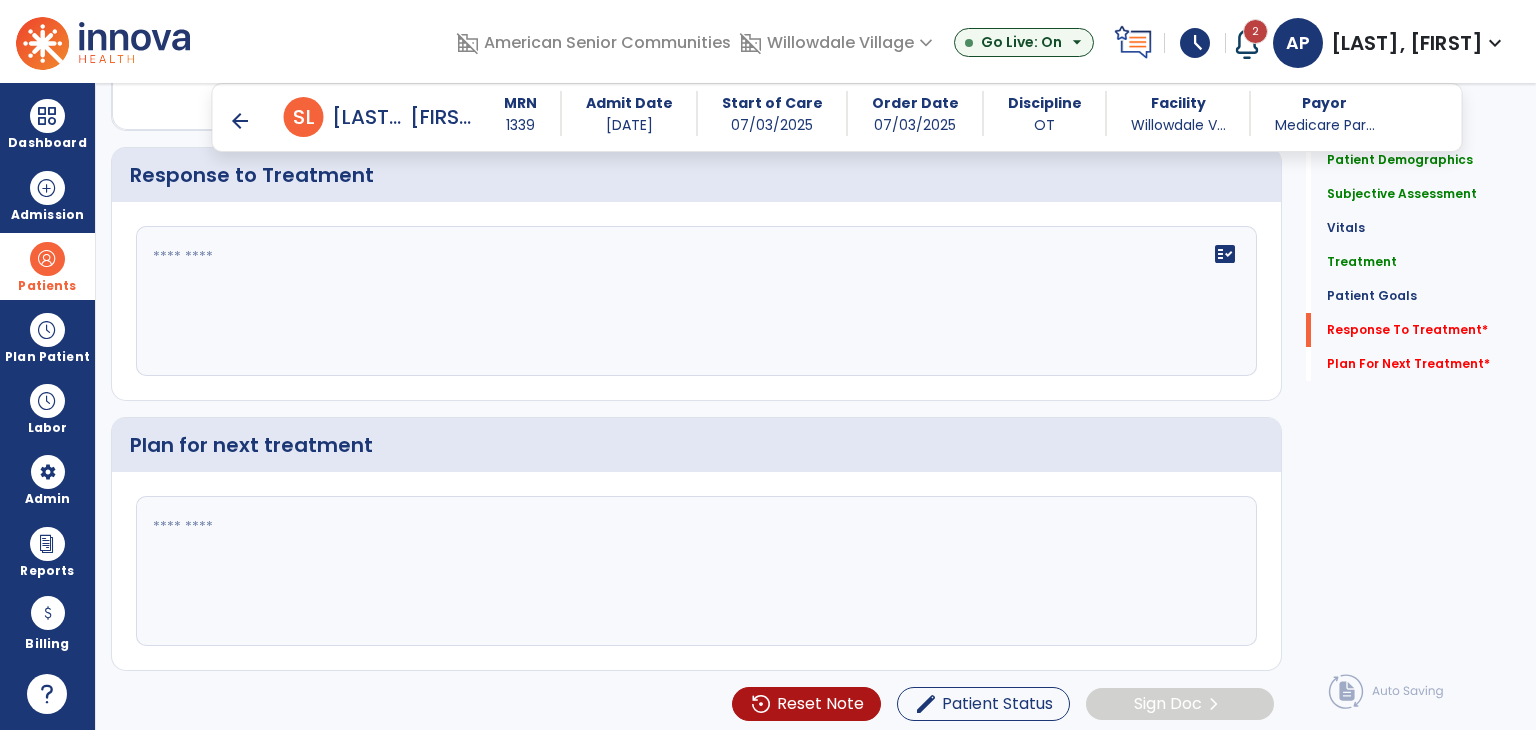 click on "fact_check" 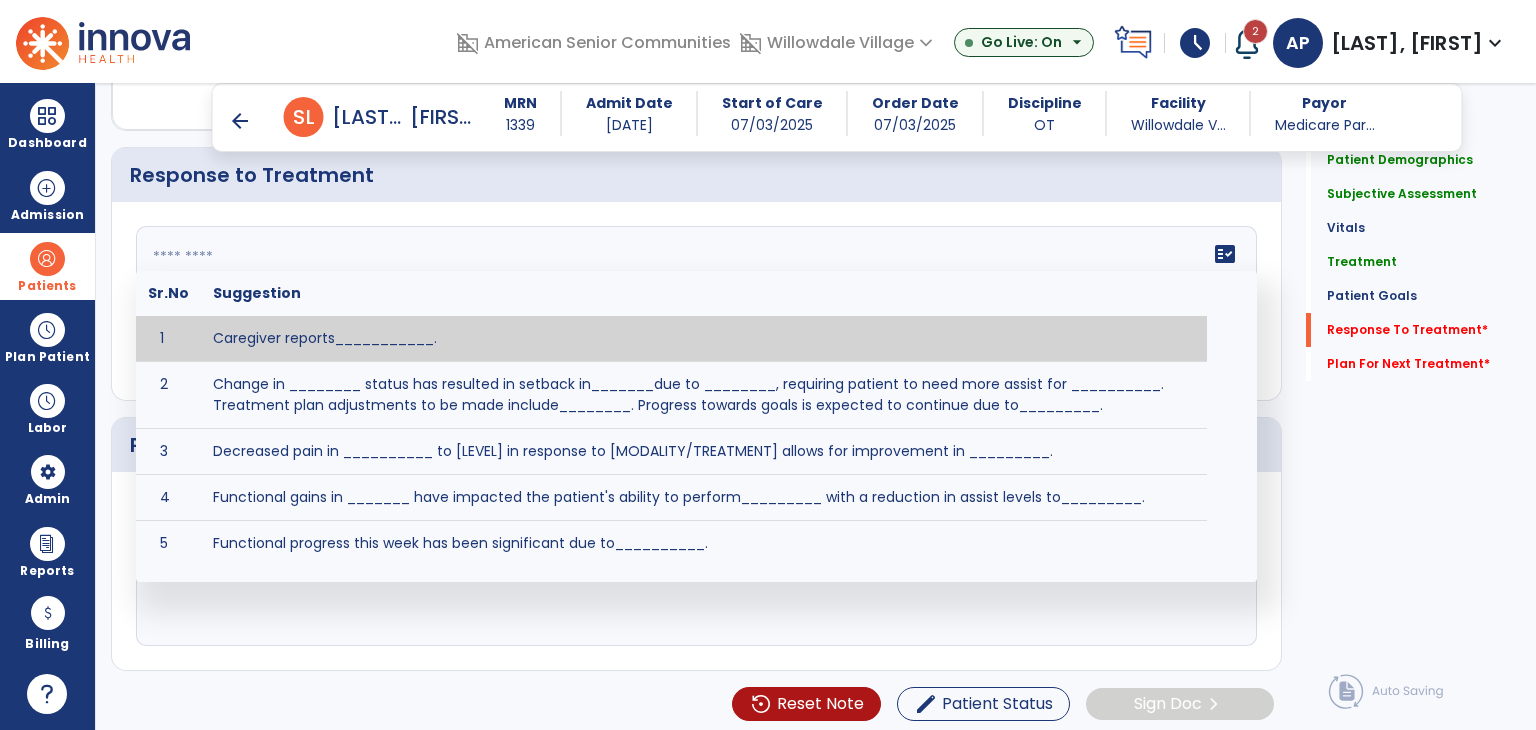 paste on "**********" 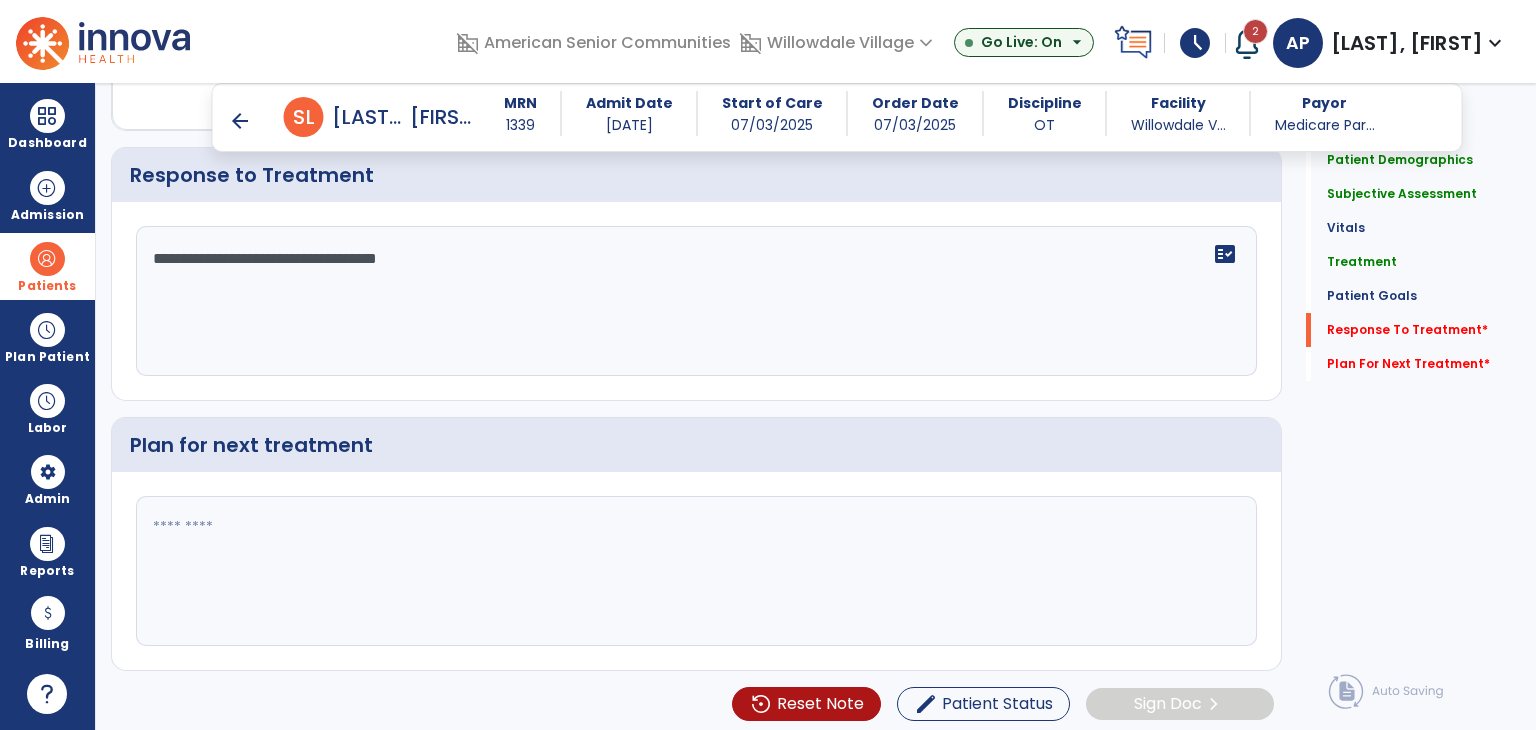 type on "**********" 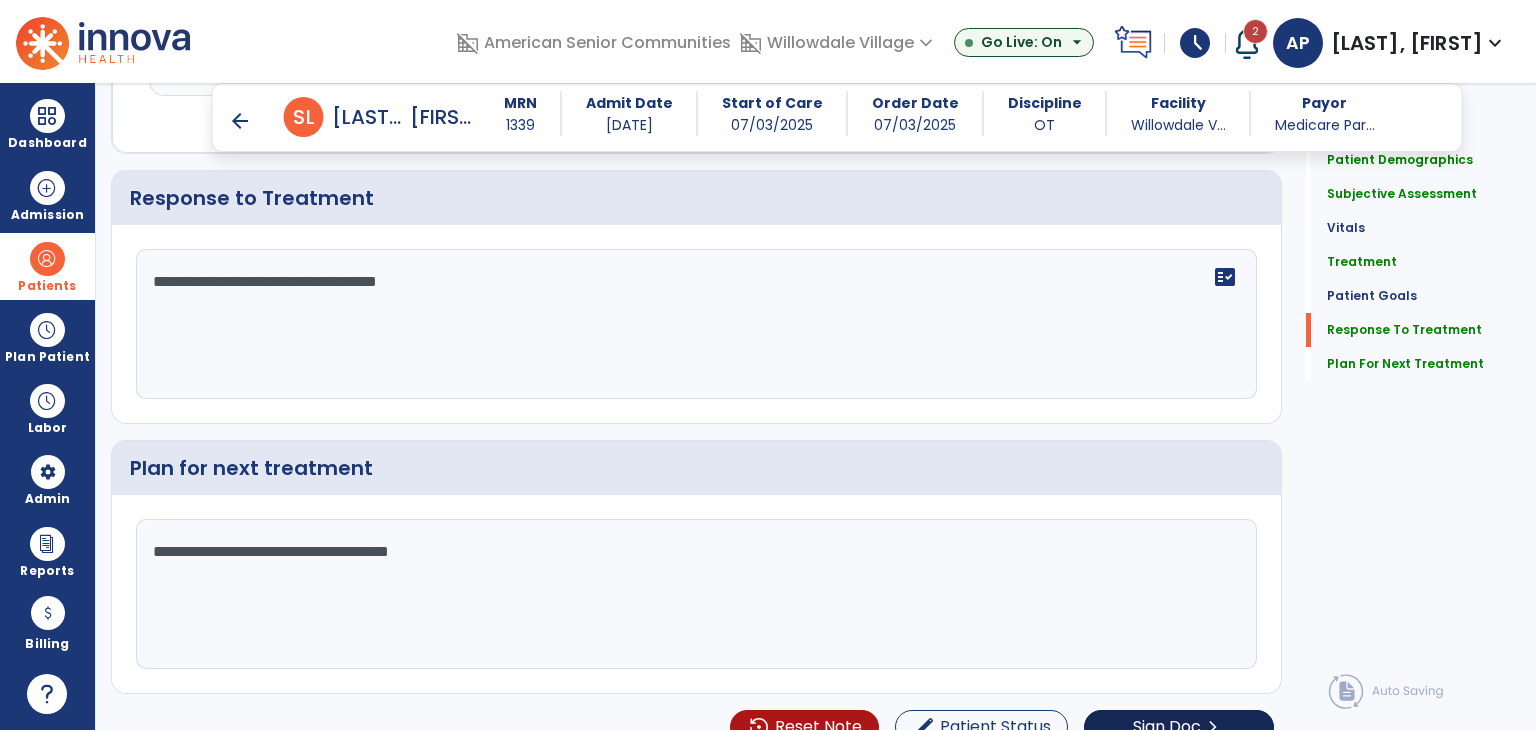 scroll, scrollTop: 2613, scrollLeft: 0, axis: vertical 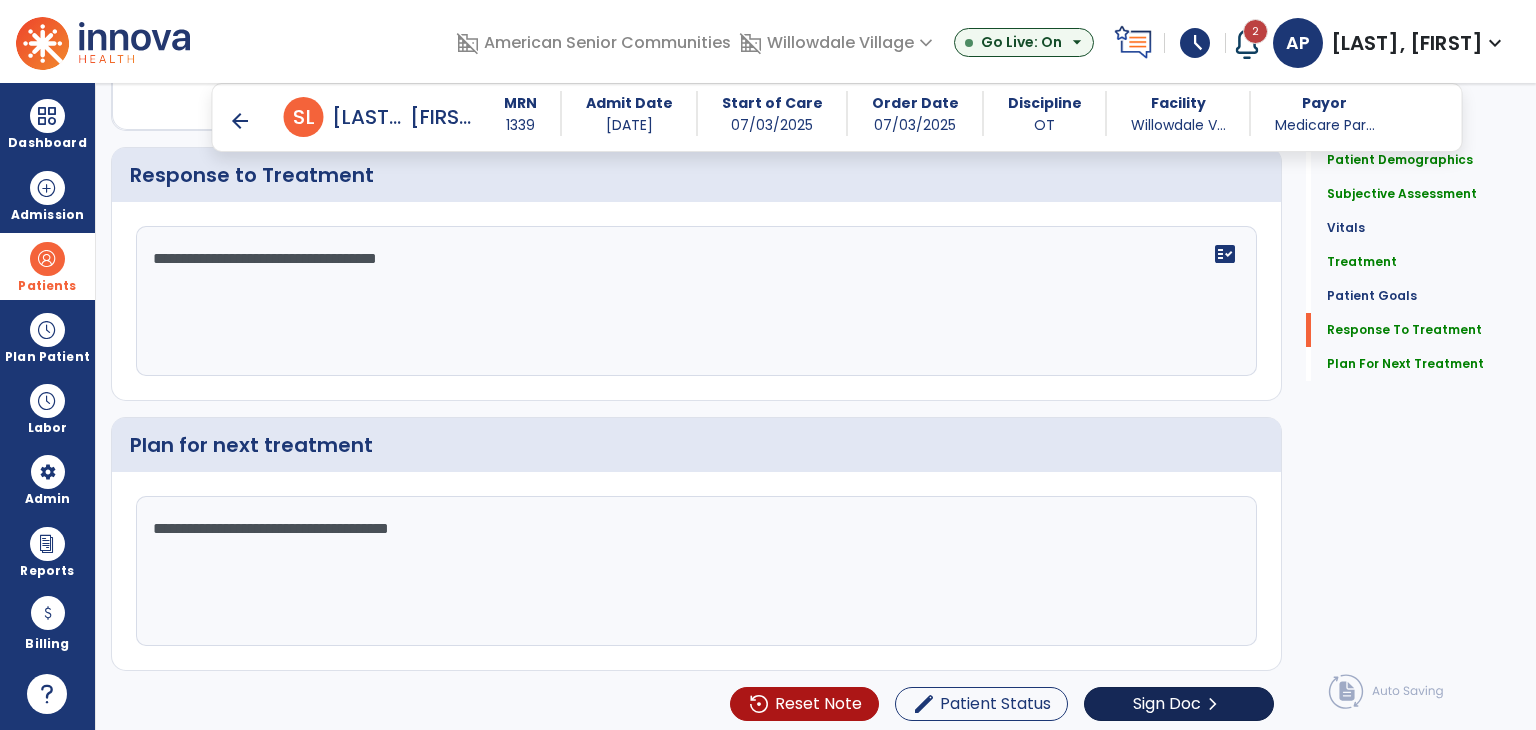 type on "**********" 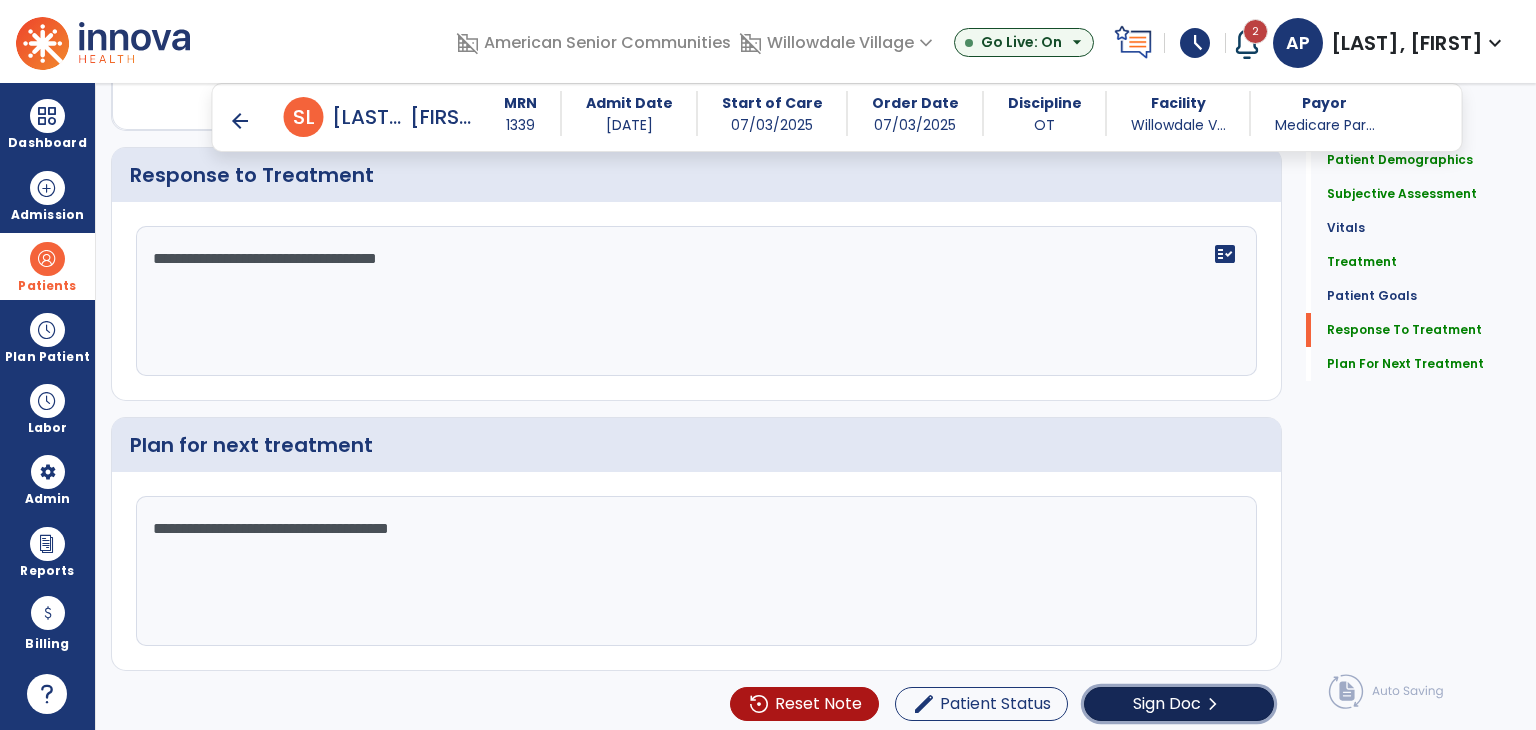click on "Sign Doc" 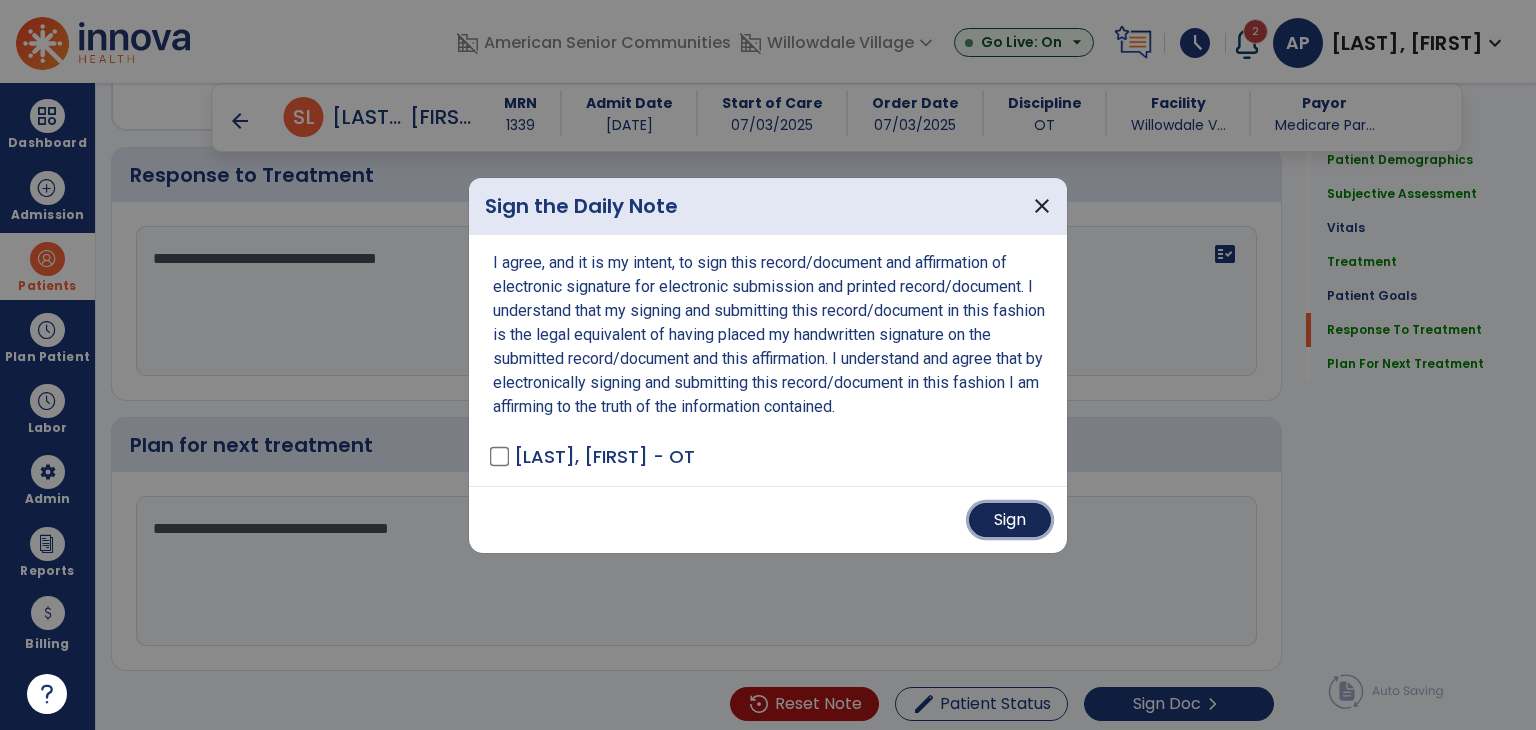 click on "Sign" at bounding box center (1010, 520) 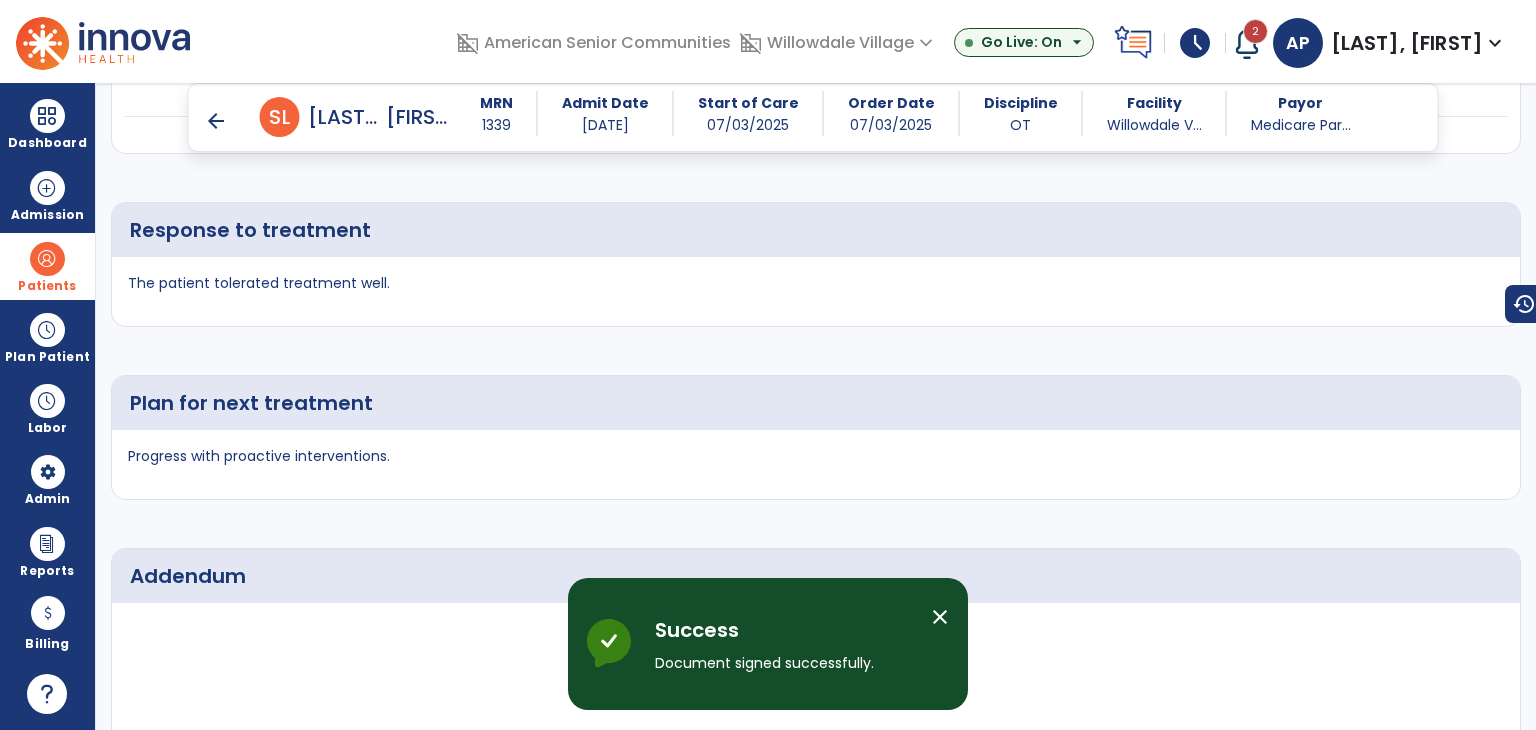 scroll, scrollTop: 3430, scrollLeft: 0, axis: vertical 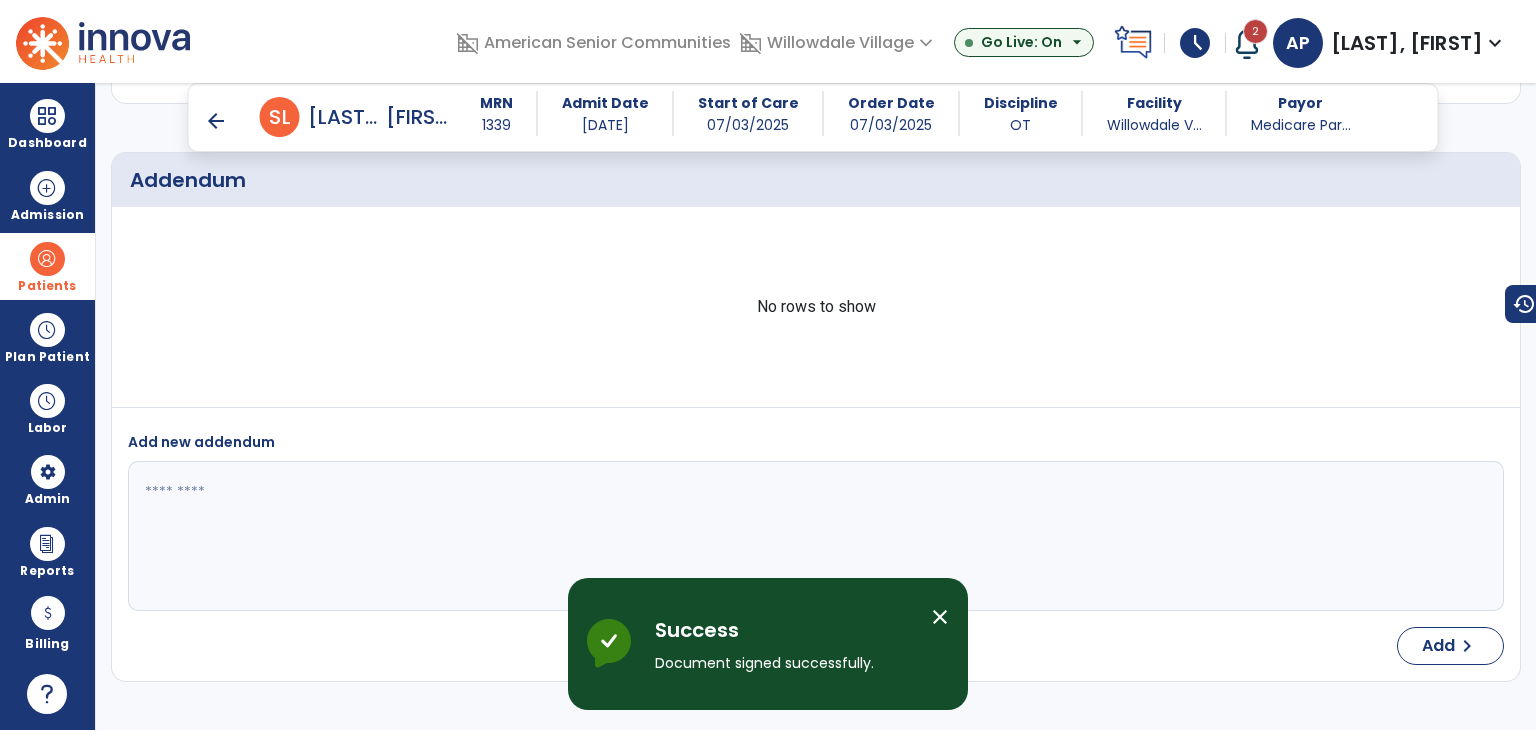 click on "arrow_back" at bounding box center (216, 121) 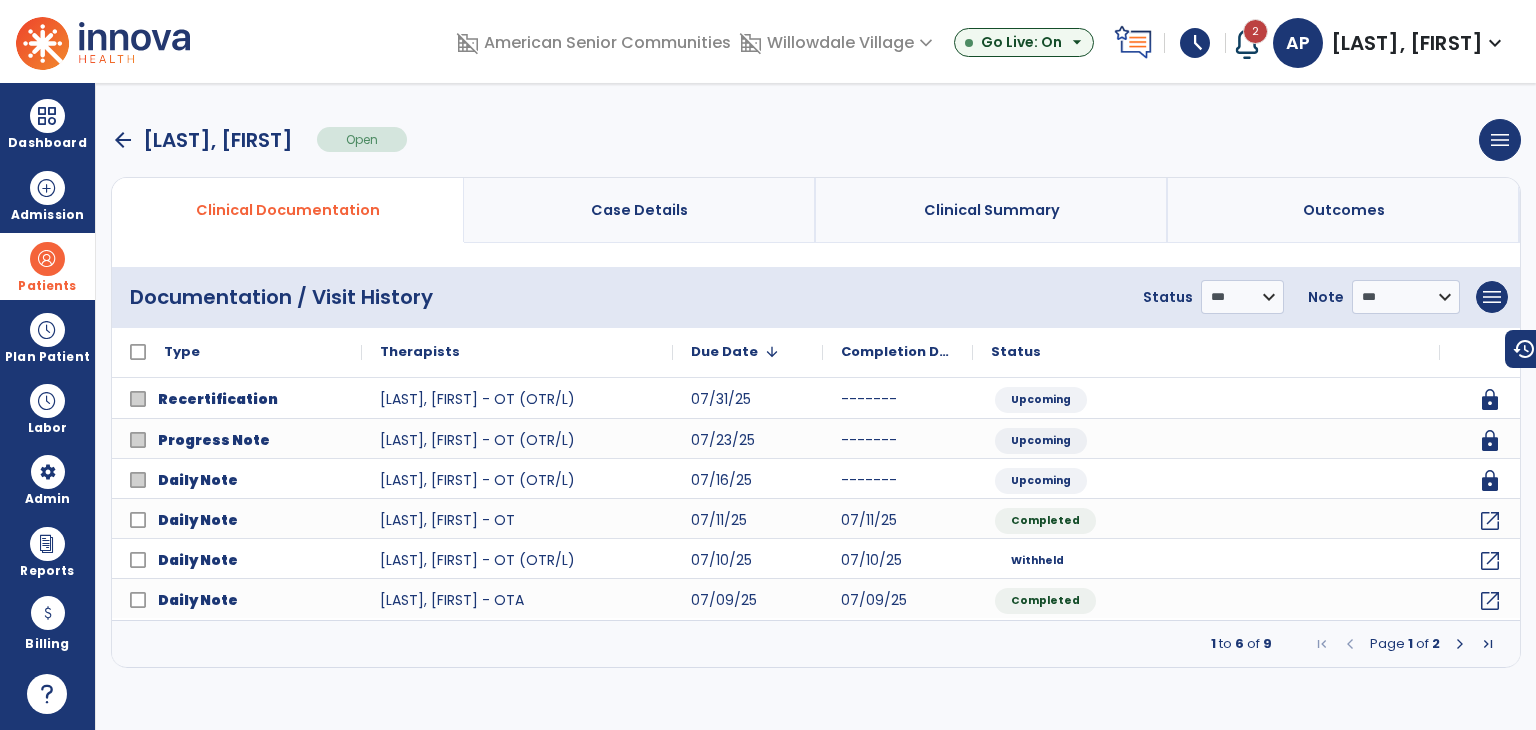 scroll, scrollTop: 0, scrollLeft: 0, axis: both 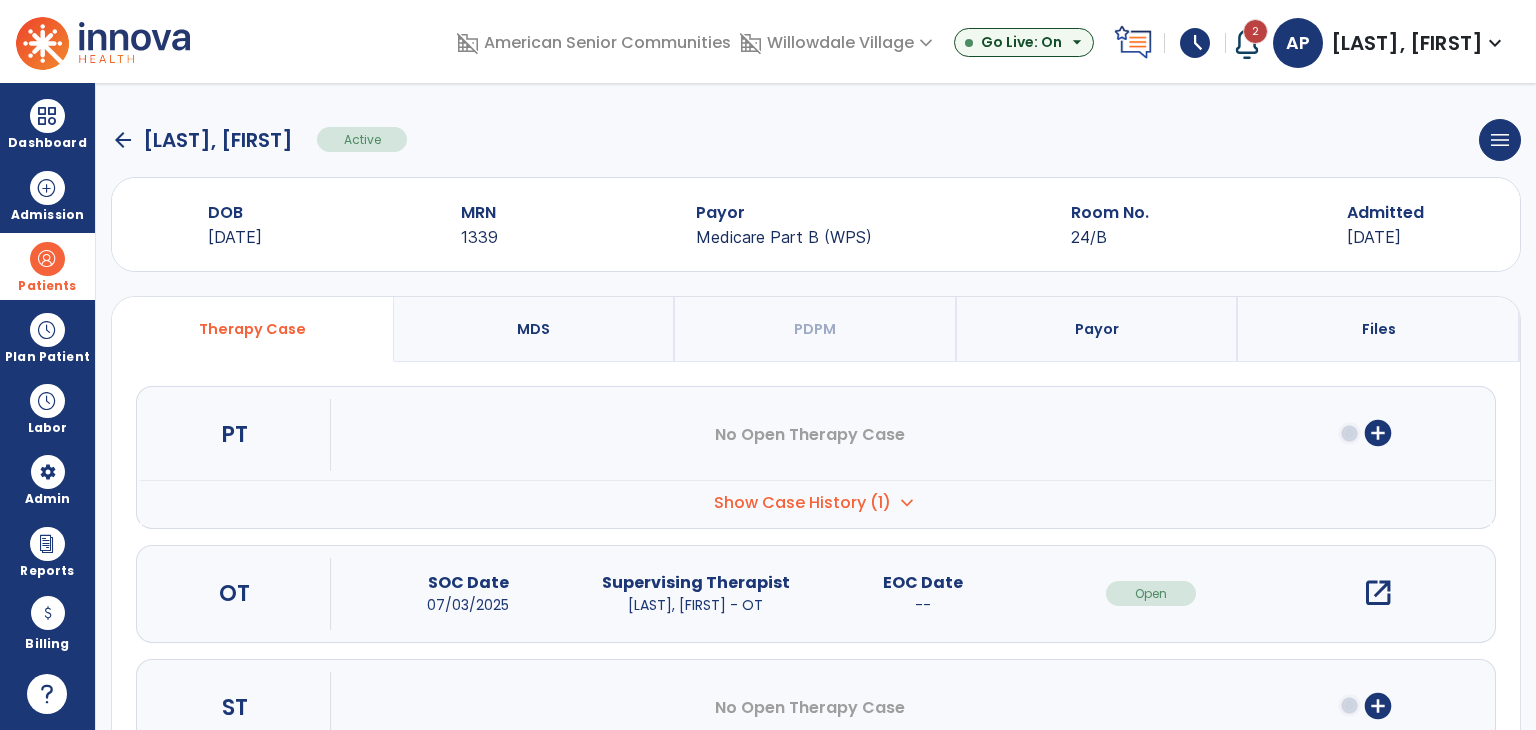 click on "arrow_back" 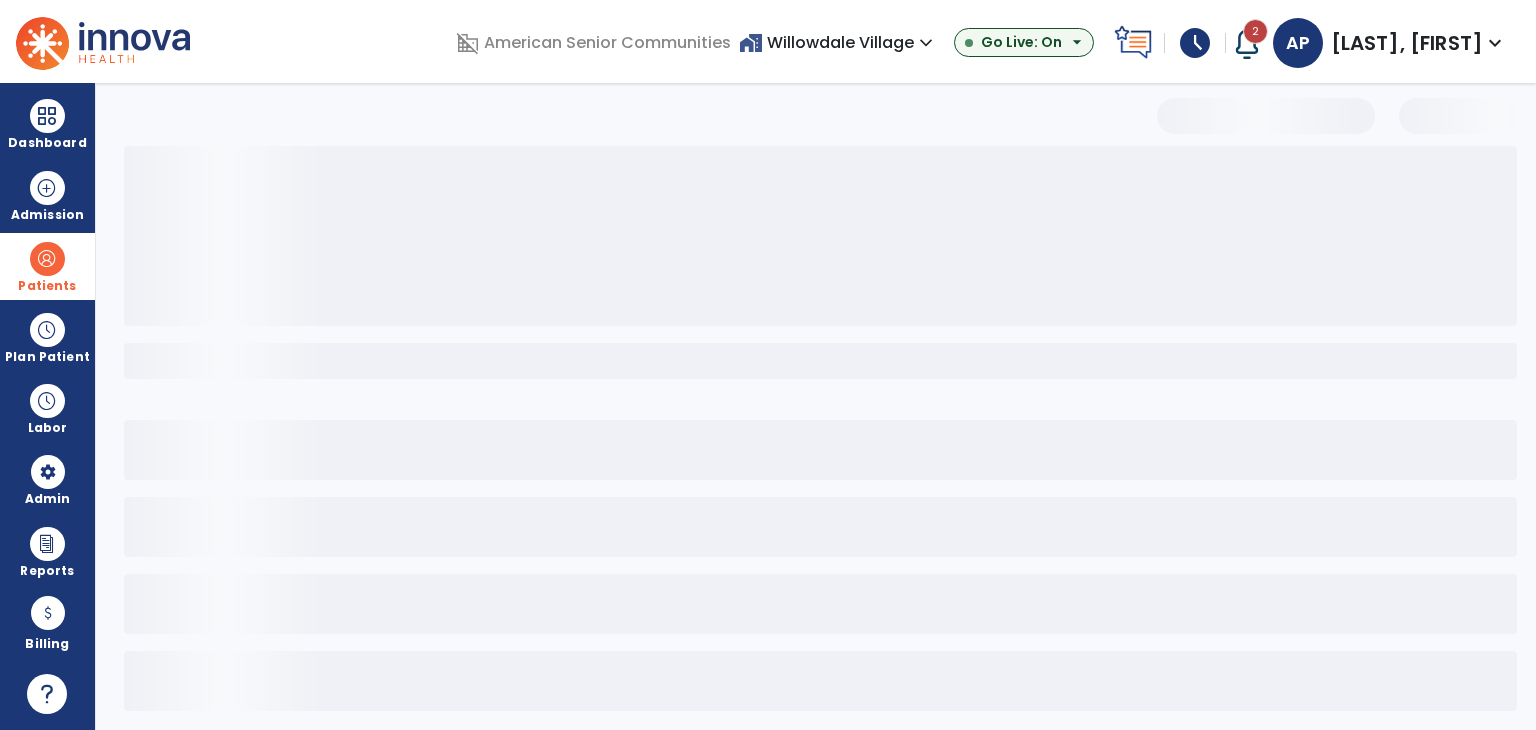 select on "***" 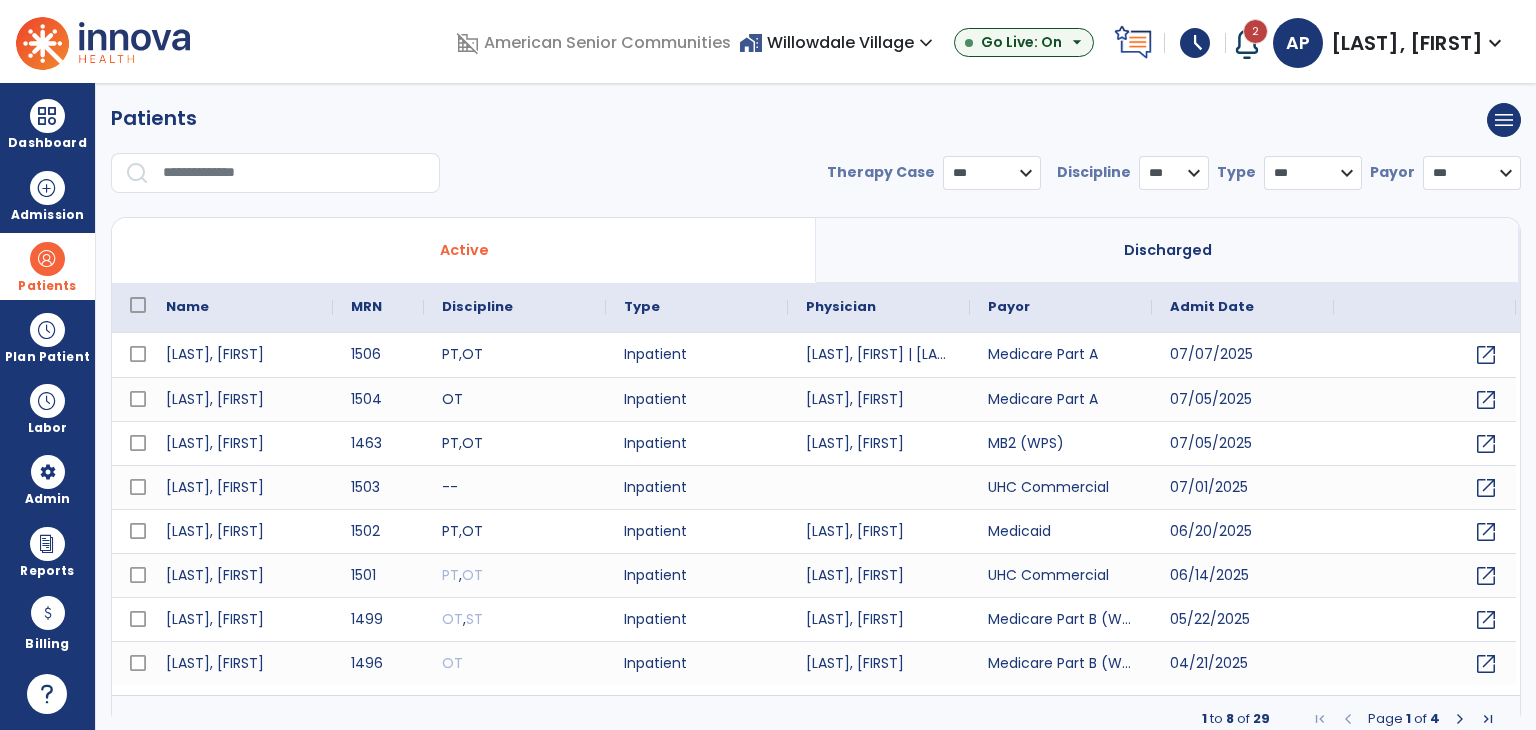 click at bounding box center [294, 173] 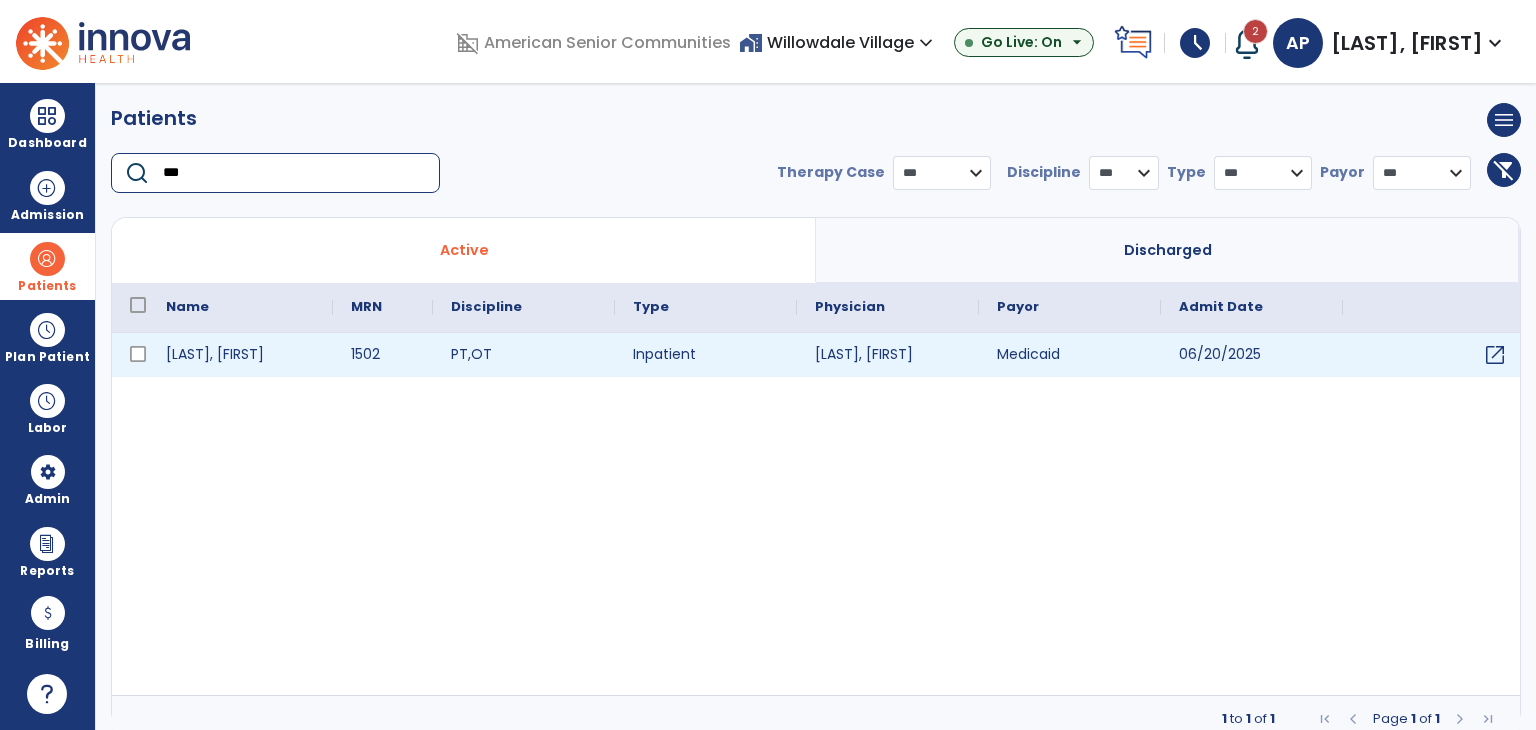 type on "***" 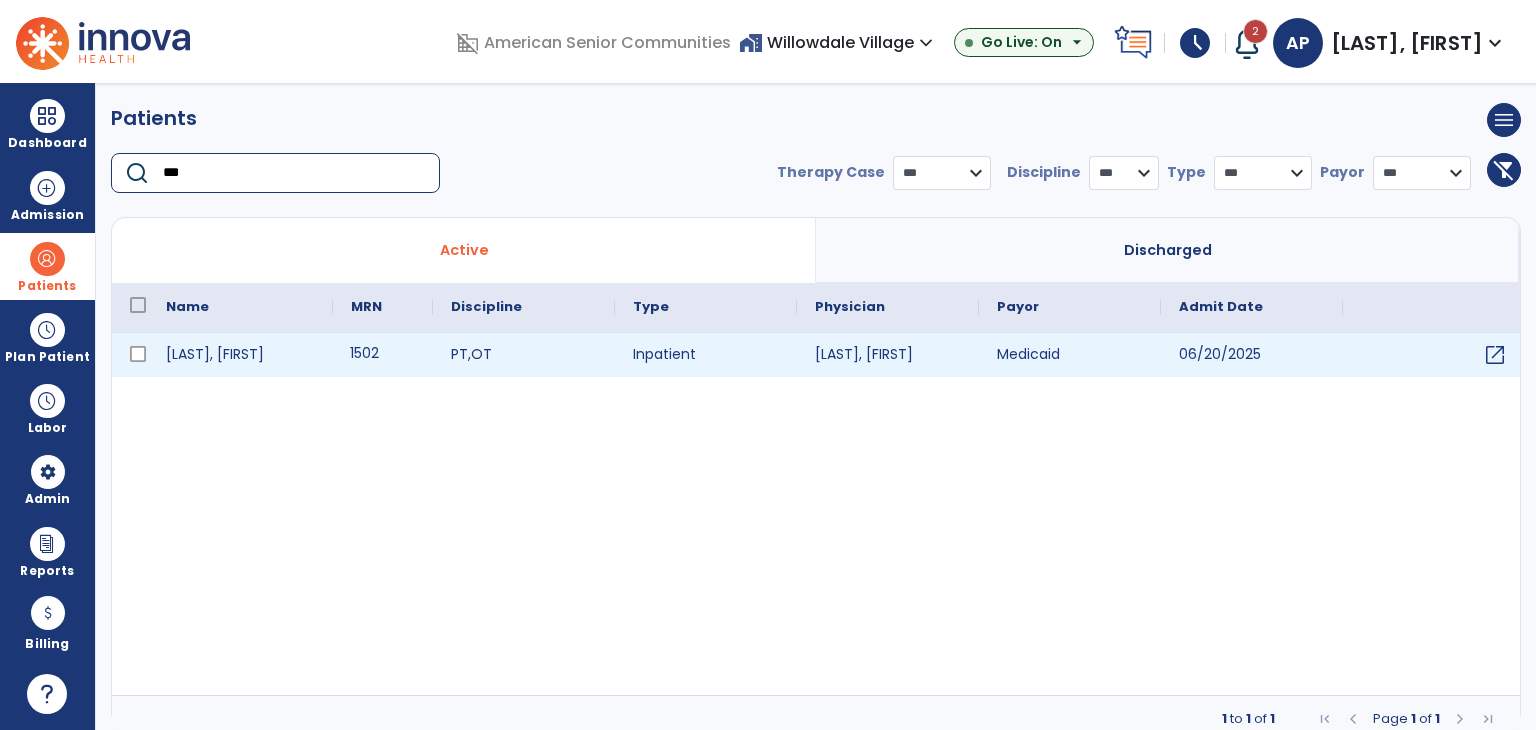 click on "1502" at bounding box center (383, 355) 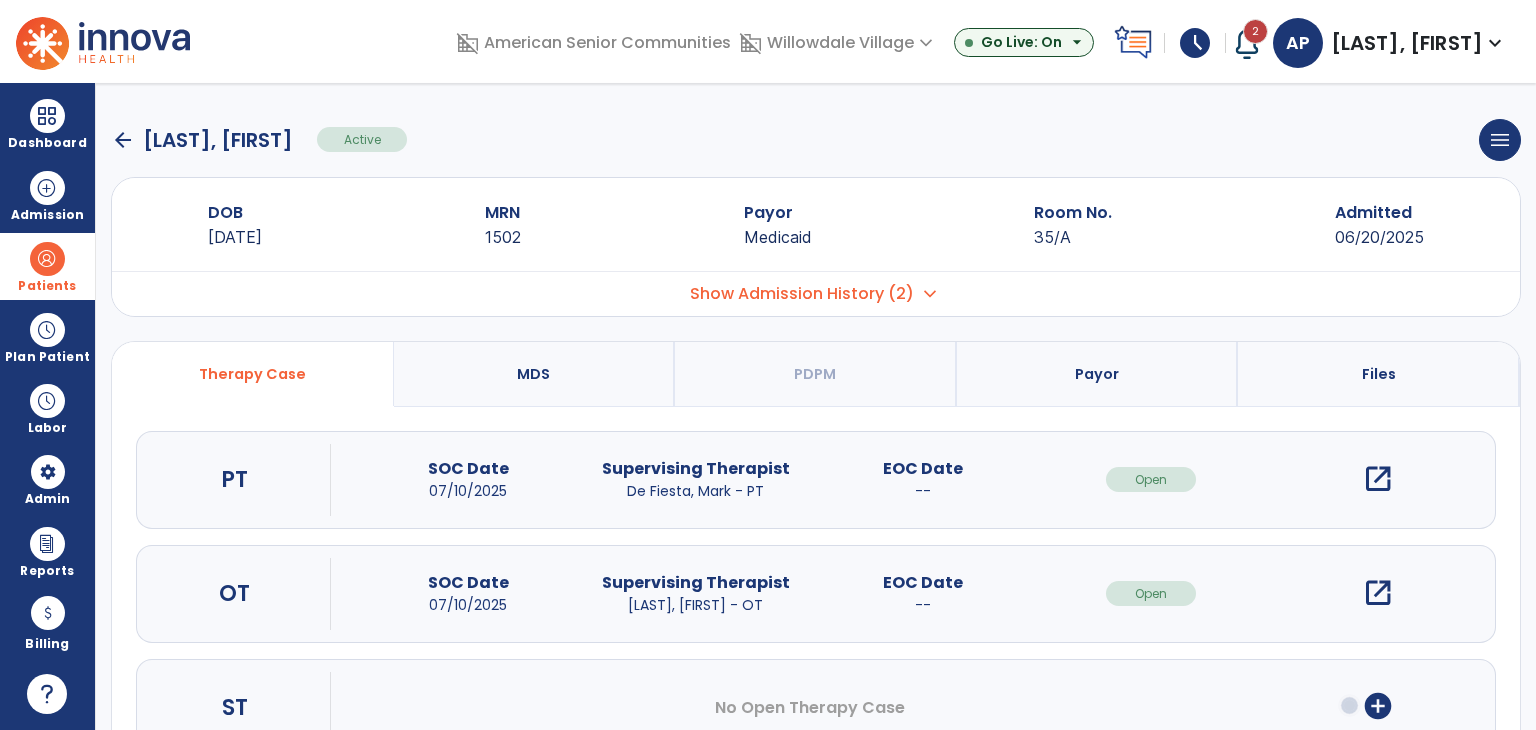 click on "open_in_new" at bounding box center (1378, 593) 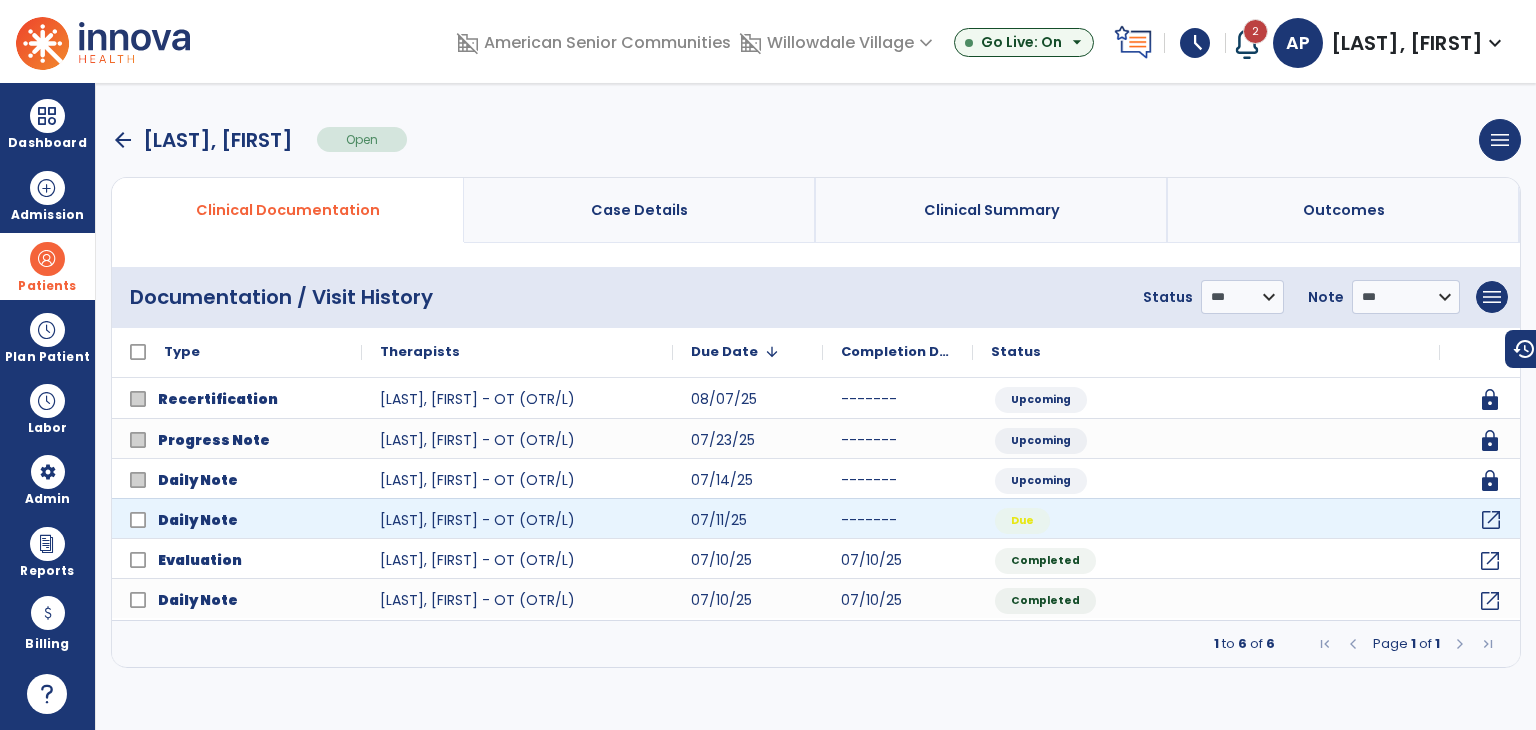 drag, startPoint x: 1490, startPoint y: 522, endPoint x: 1372, endPoint y: 501, distance: 119.85408 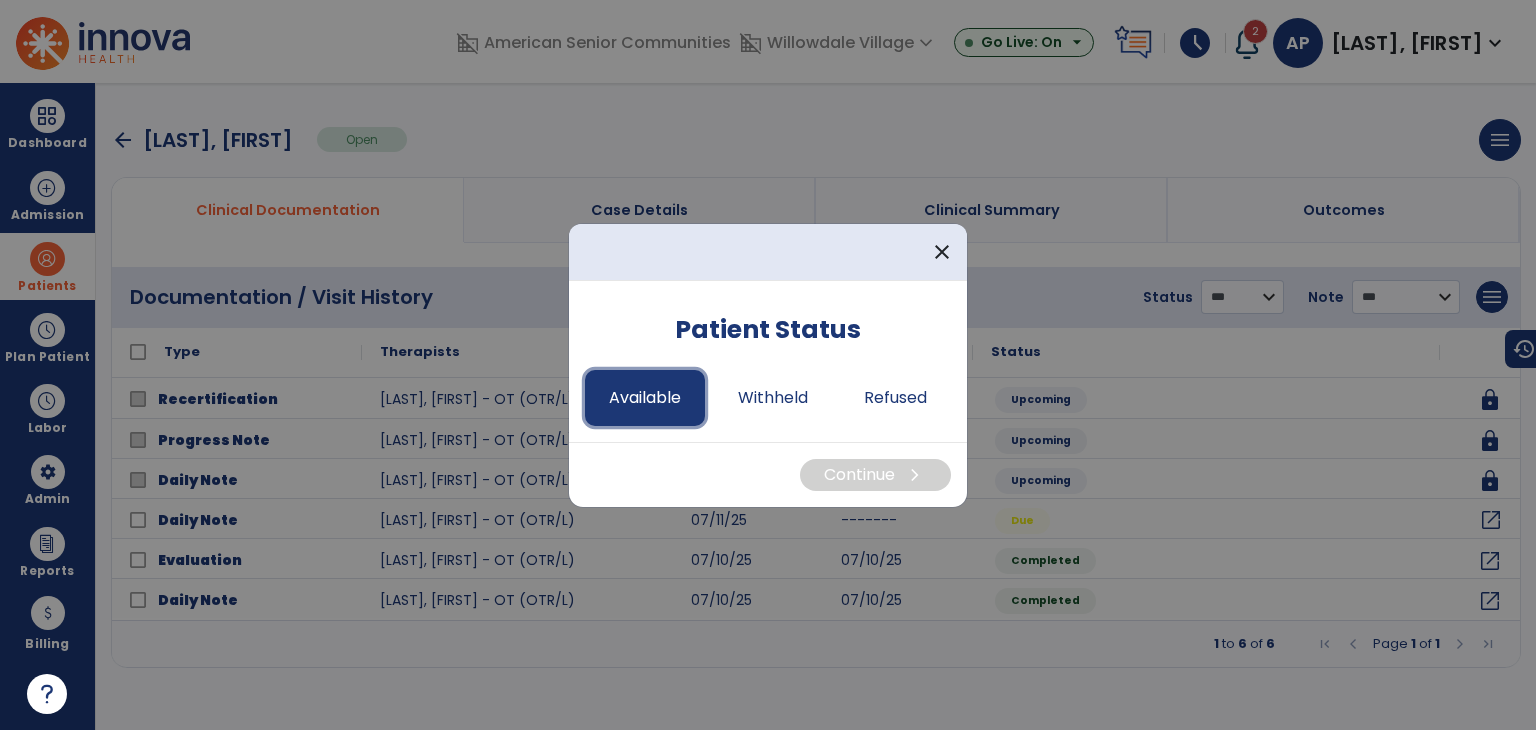 click on "Available" at bounding box center (645, 398) 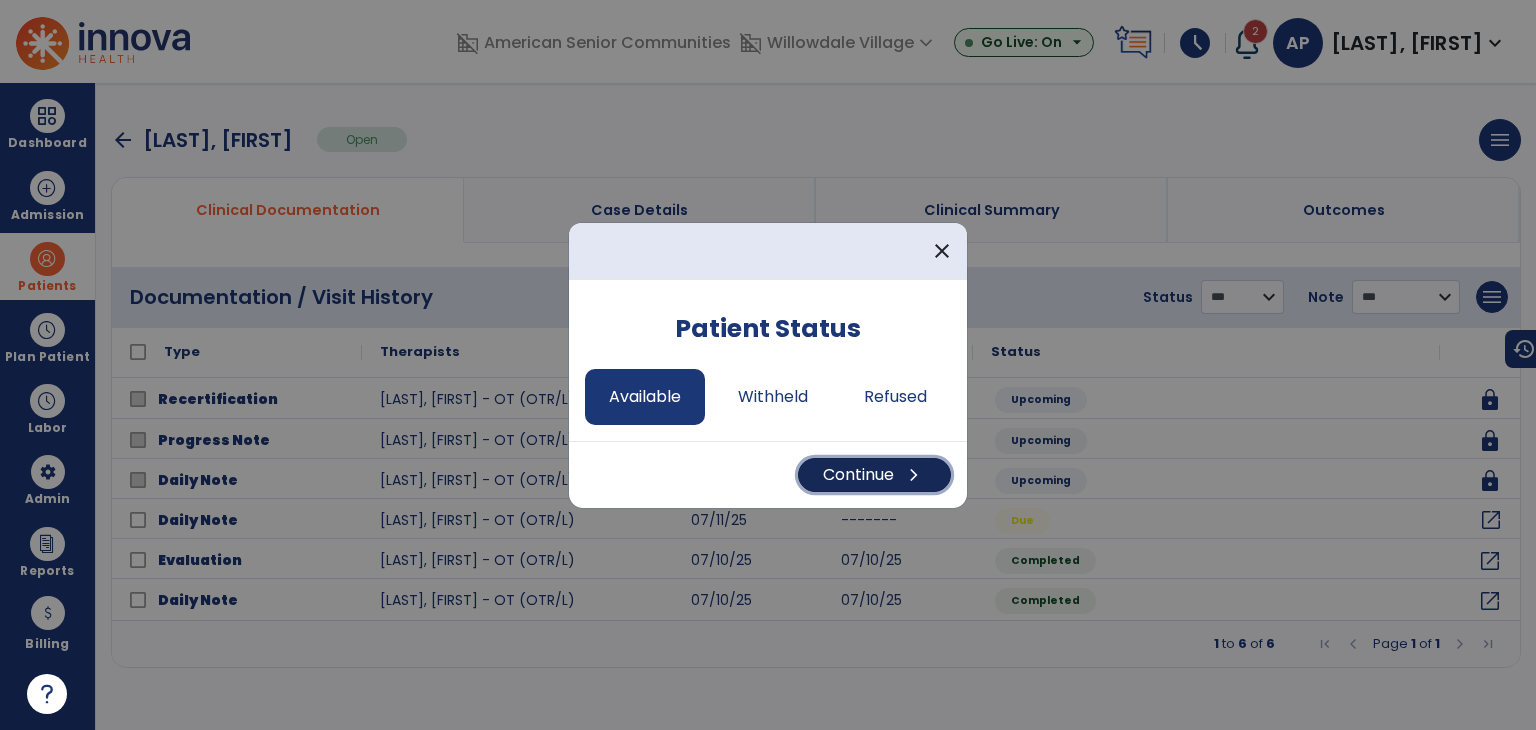 click on "Continue   chevron_right" at bounding box center (874, 475) 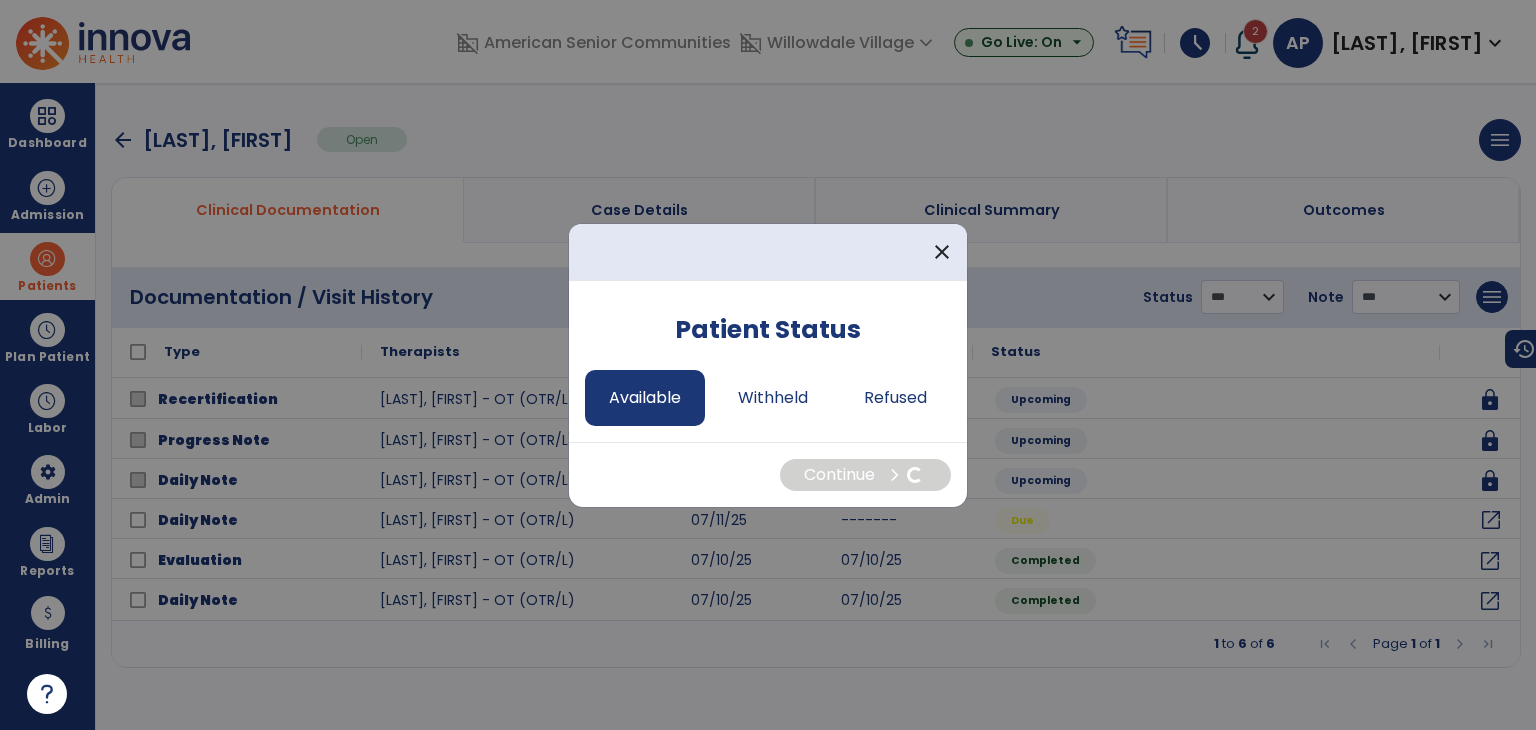 select on "*" 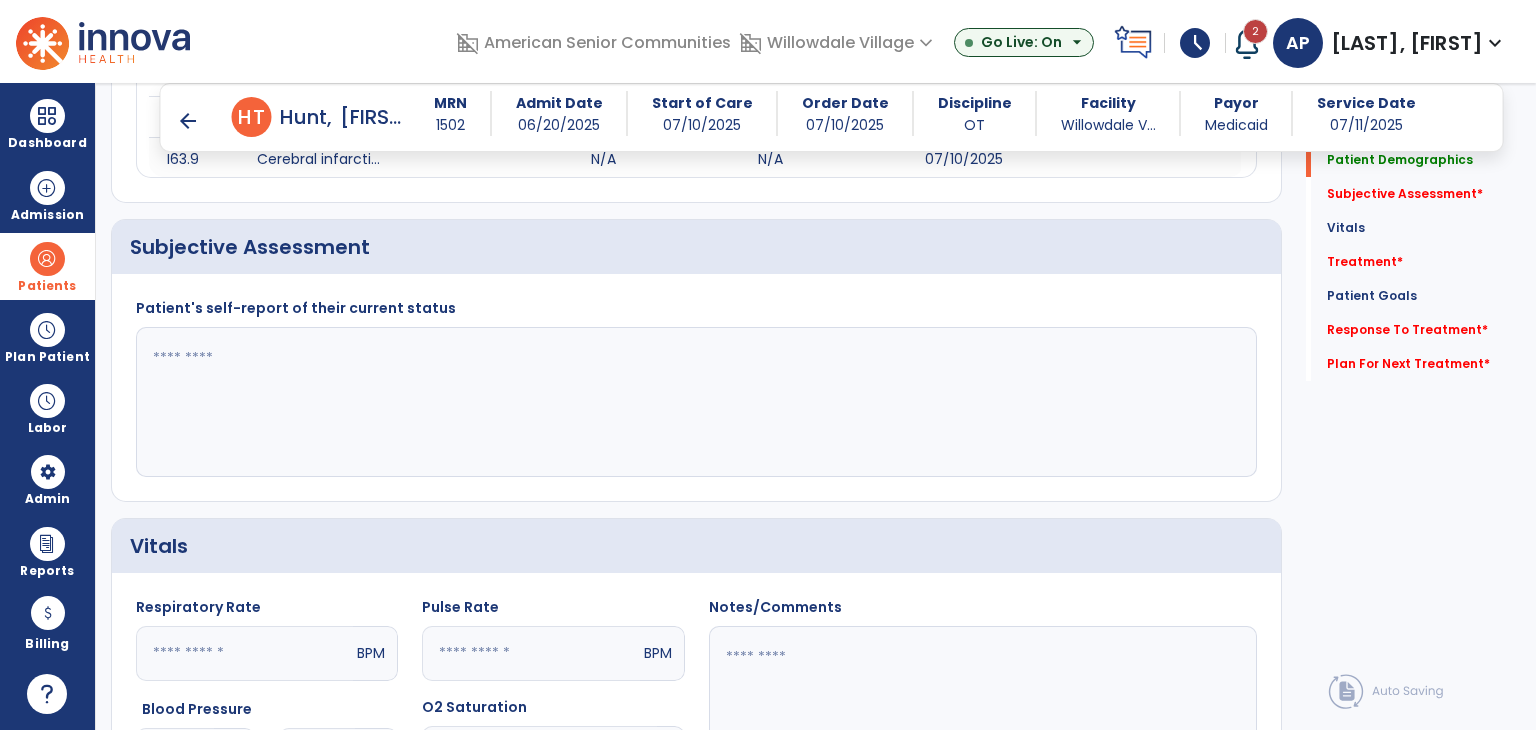 scroll, scrollTop: 400, scrollLeft: 0, axis: vertical 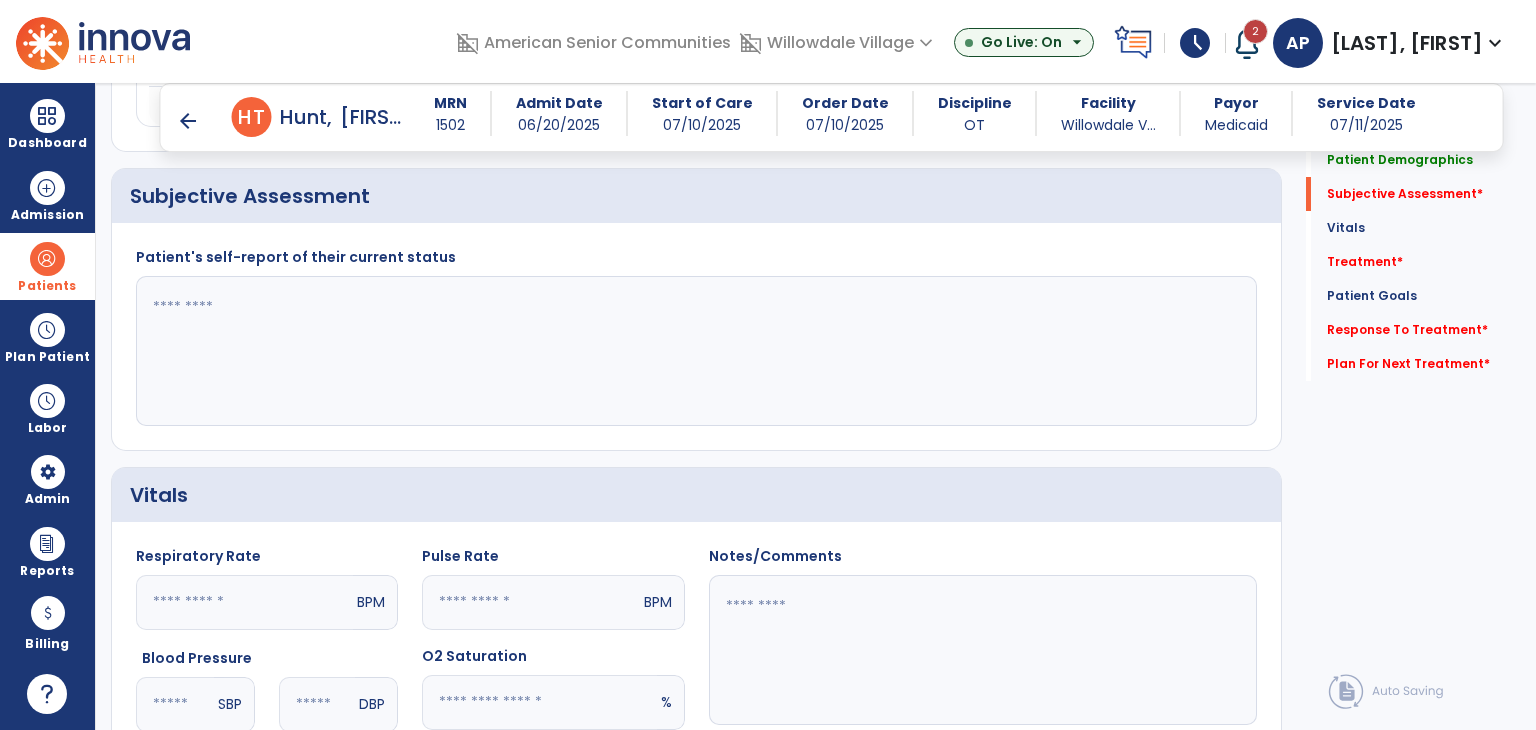 click 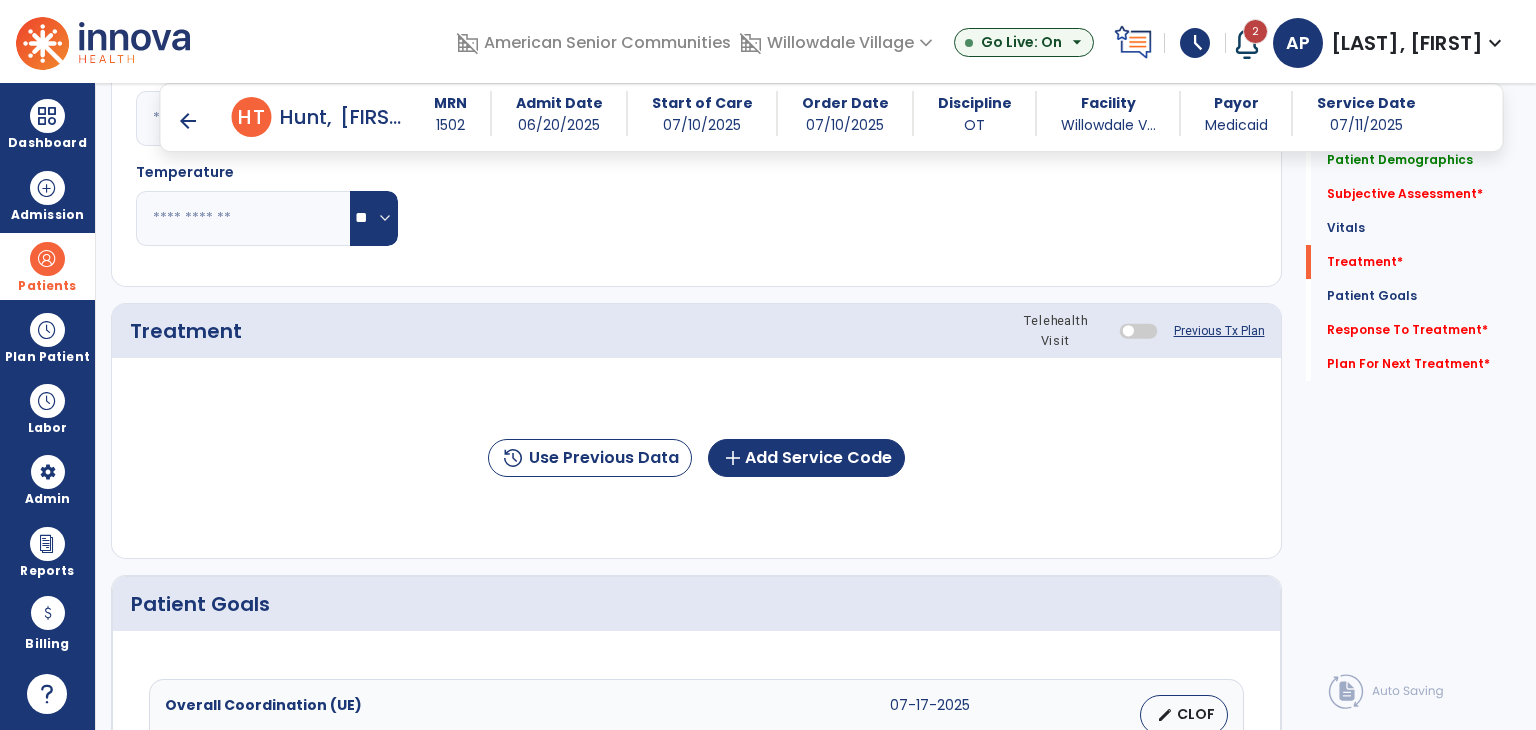 scroll, scrollTop: 1000, scrollLeft: 0, axis: vertical 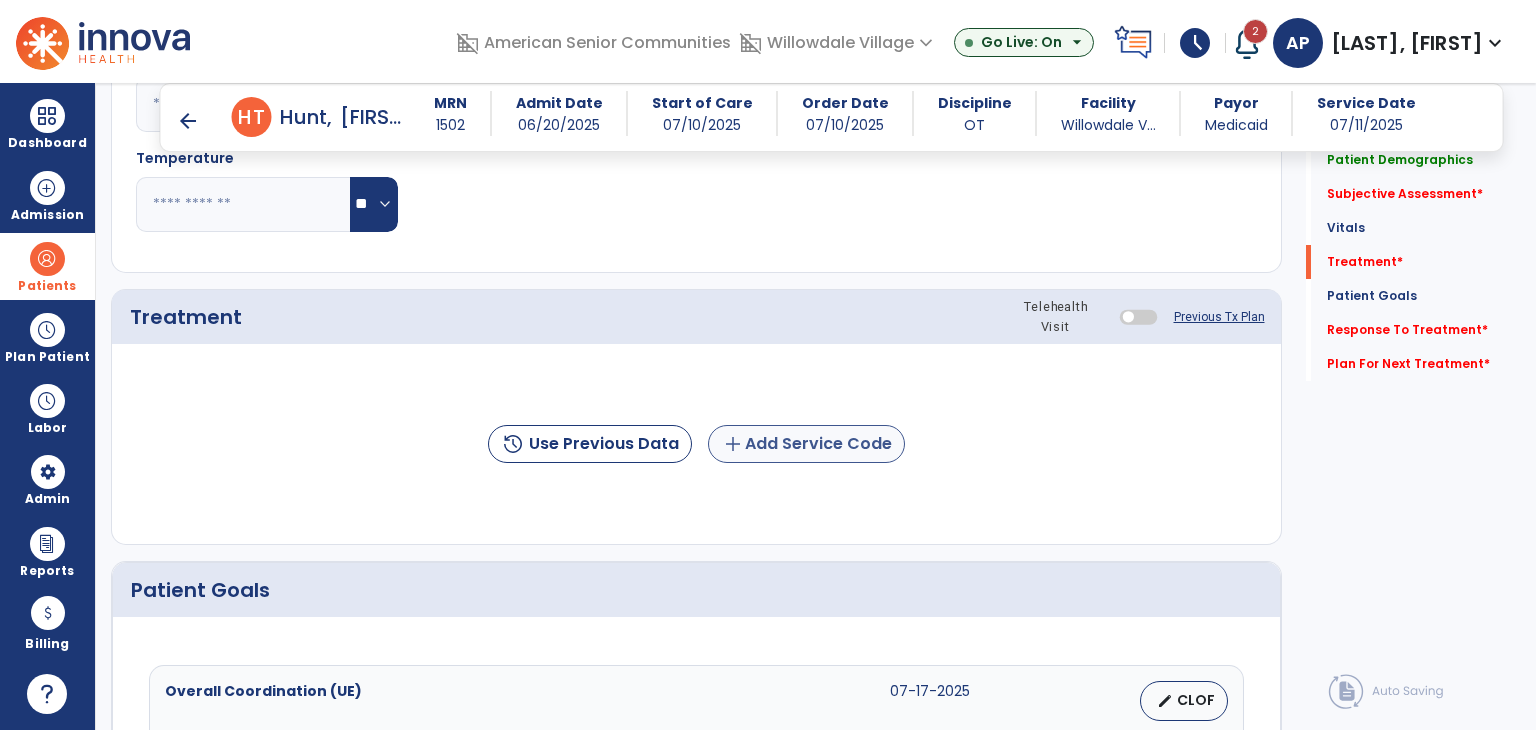 type on "**********" 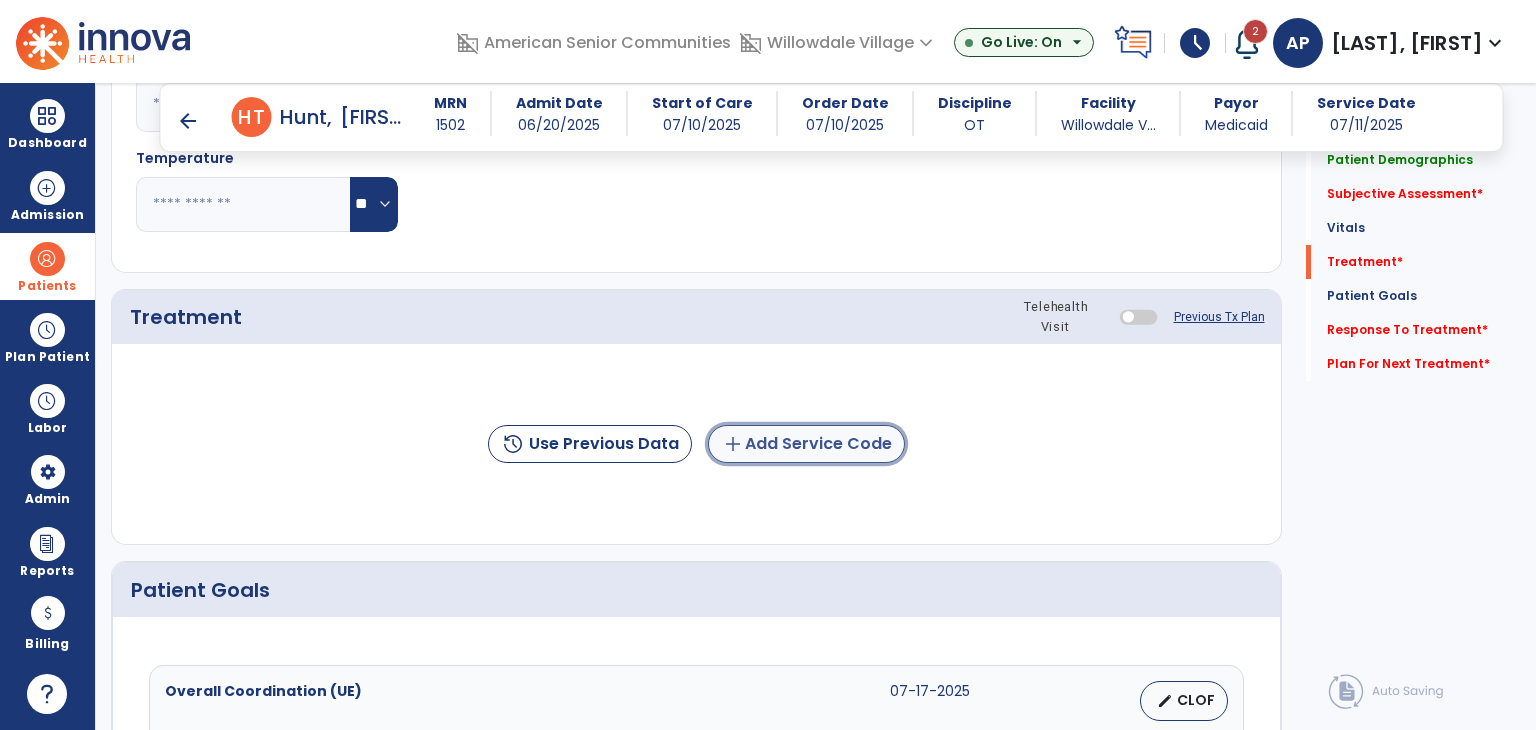 click on "add  Add Service Code" 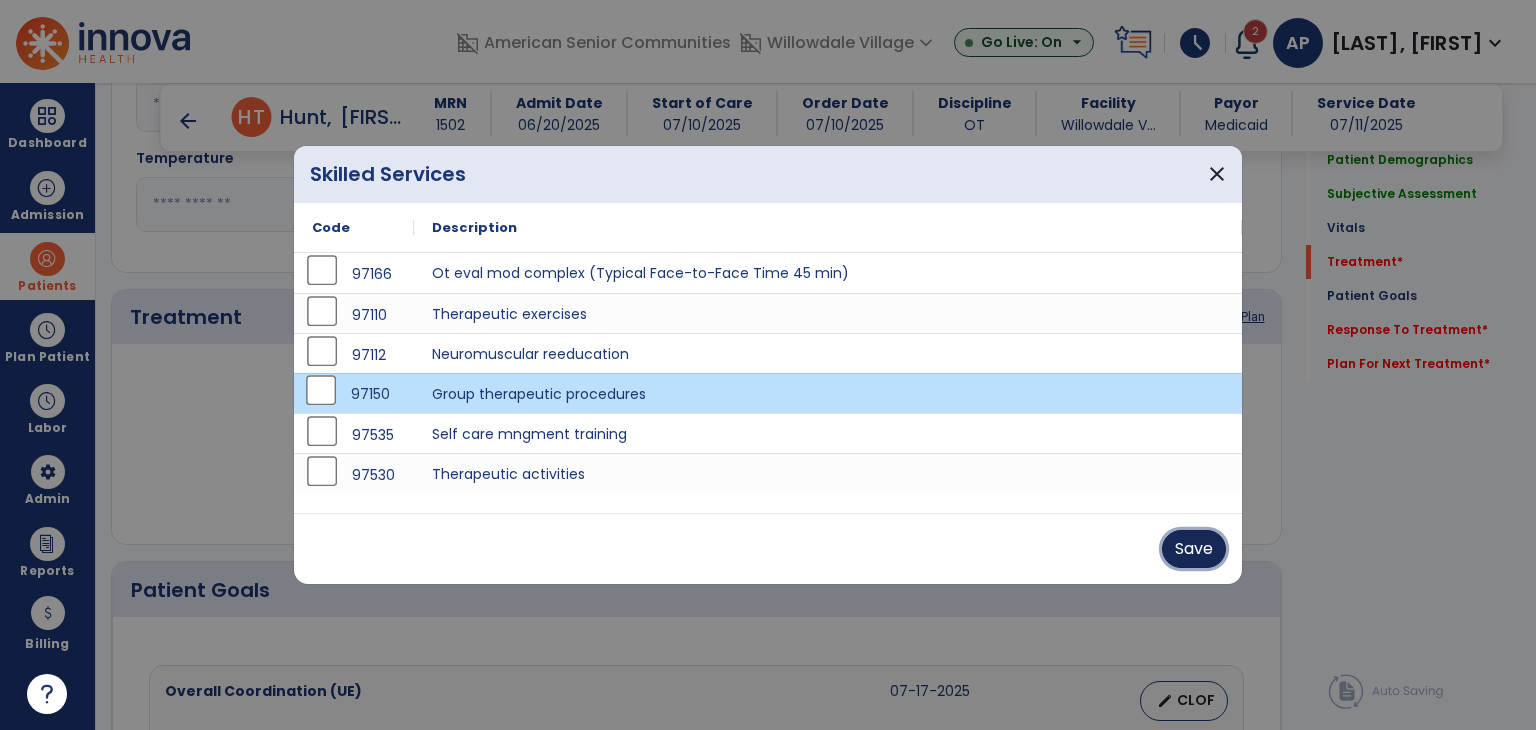 click on "Save" at bounding box center [1194, 549] 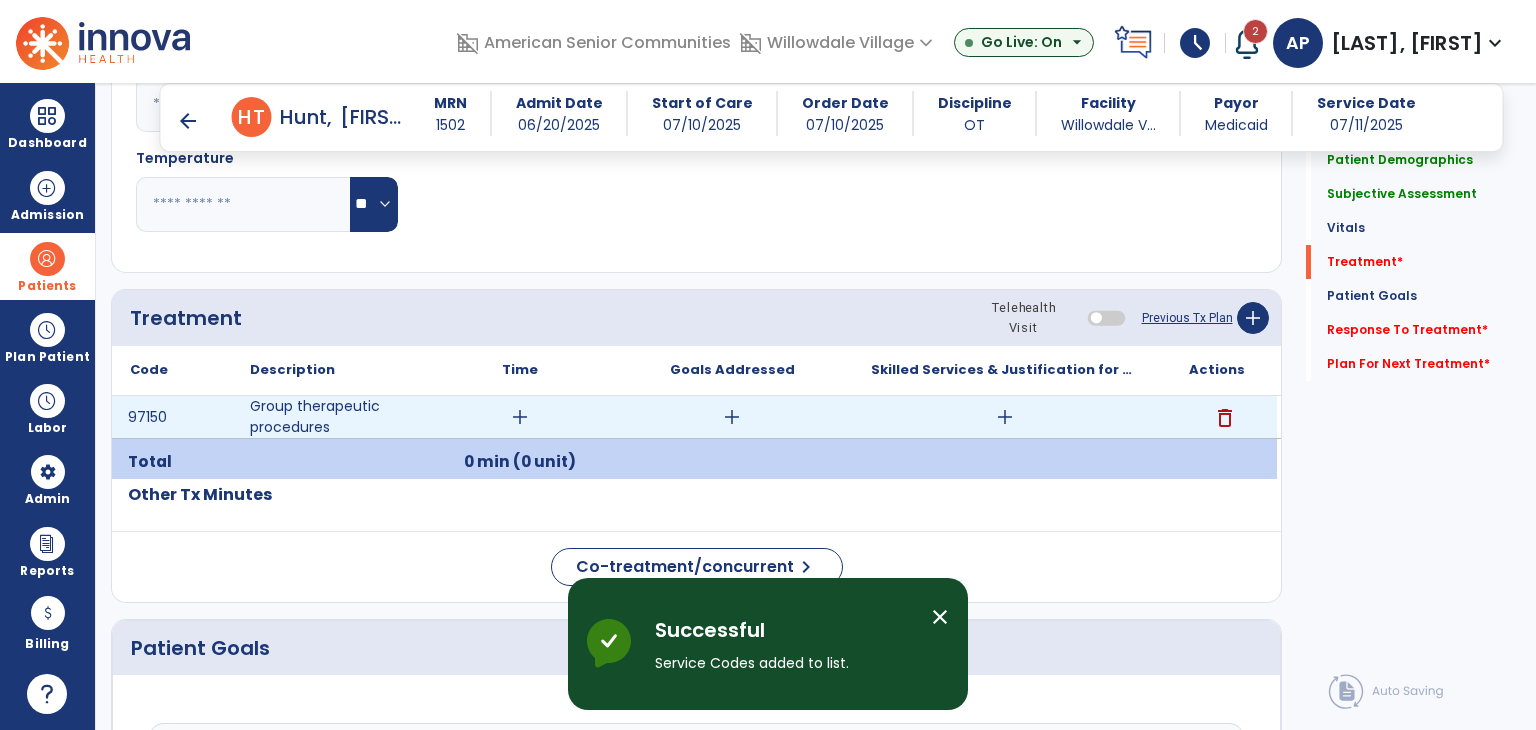click on "add" at bounding box center [520, 417] 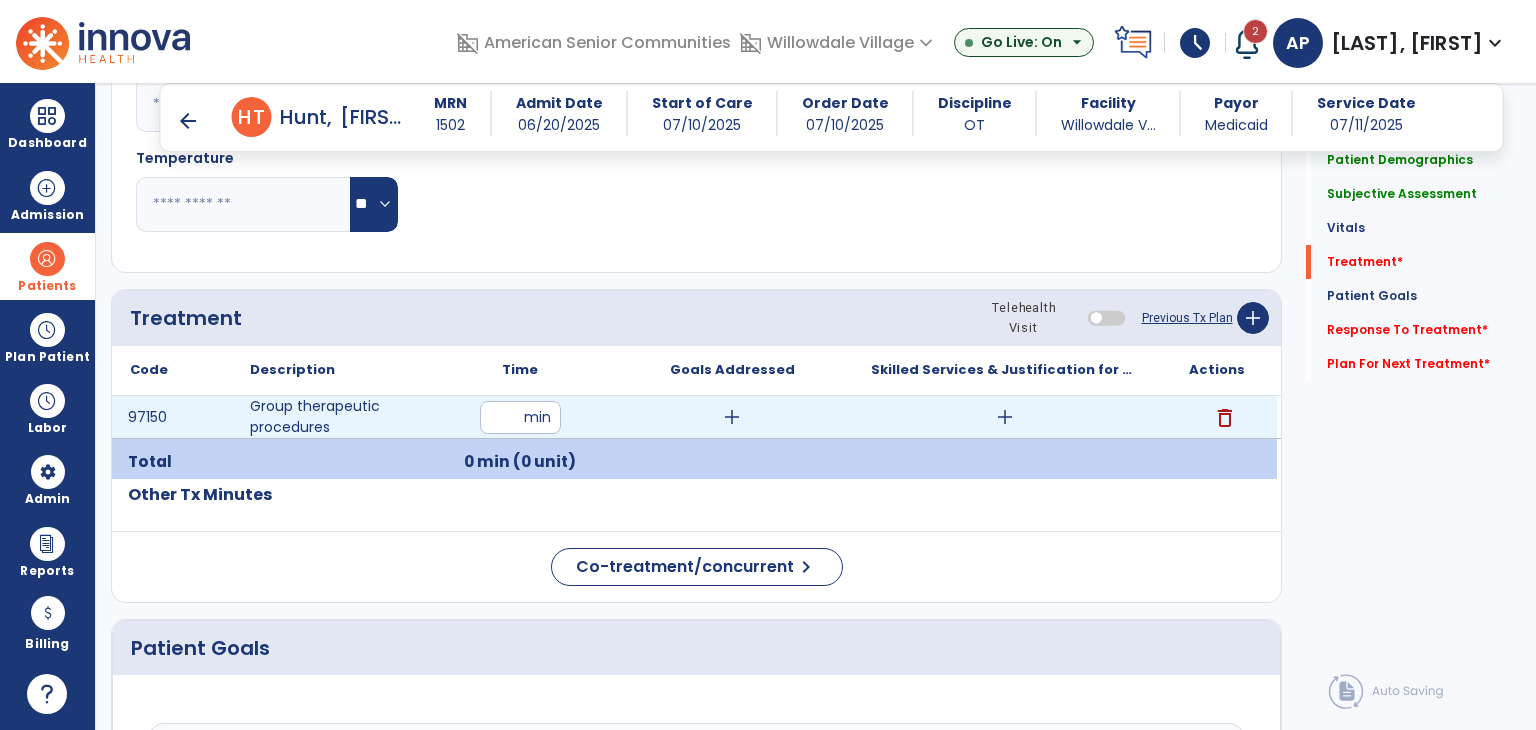 type on "**" 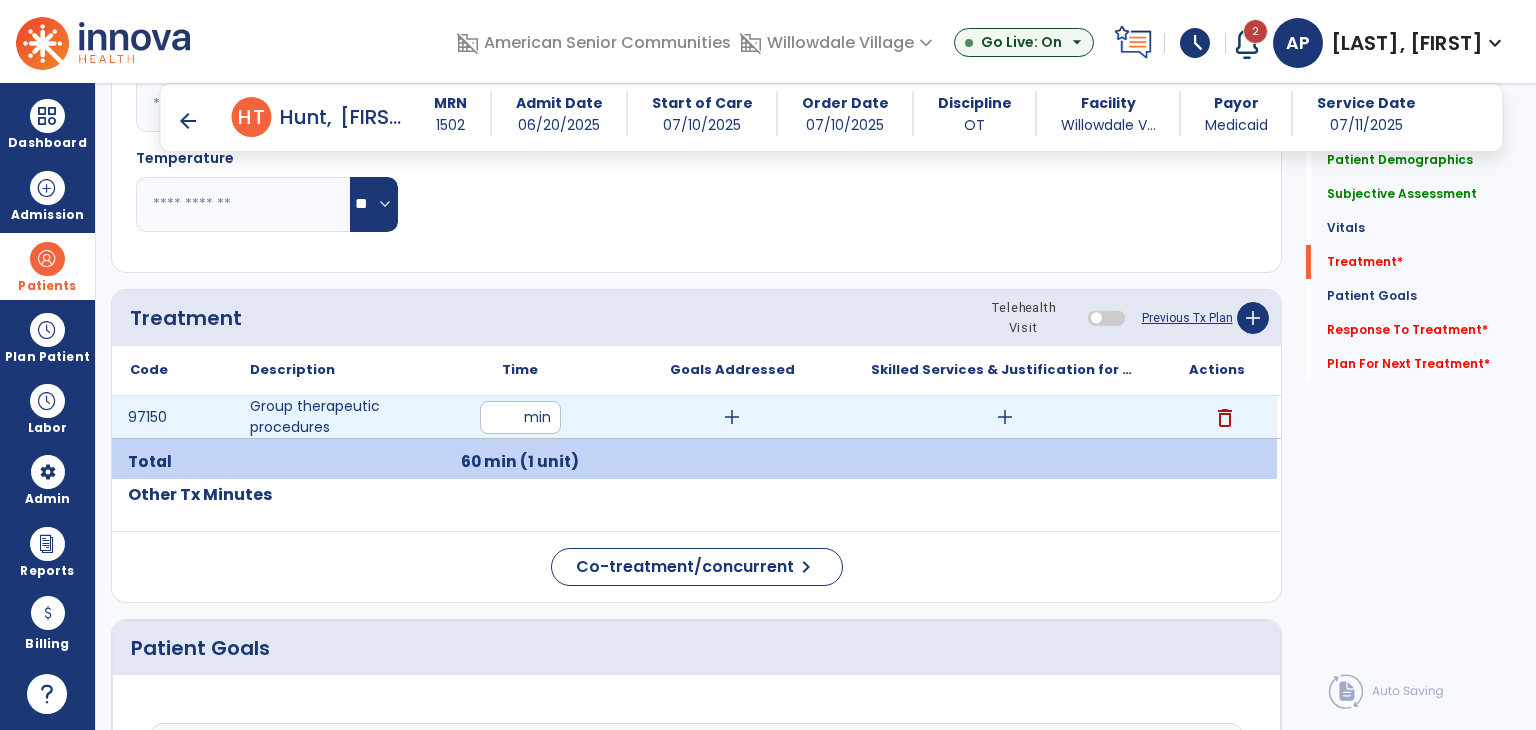 click on "add" at bounding box center (732, 417) 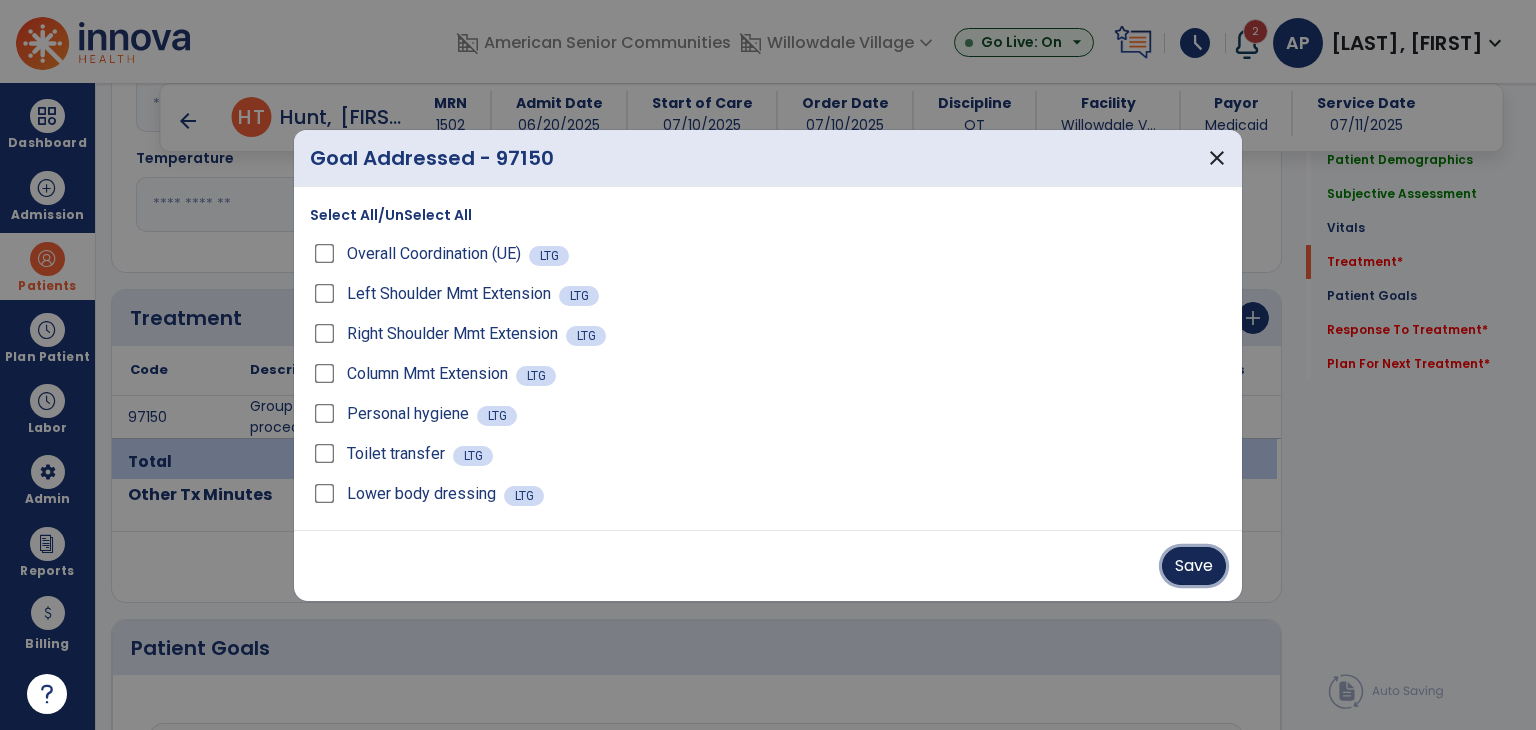 click on "Save" at bounding box center [1194, 566] 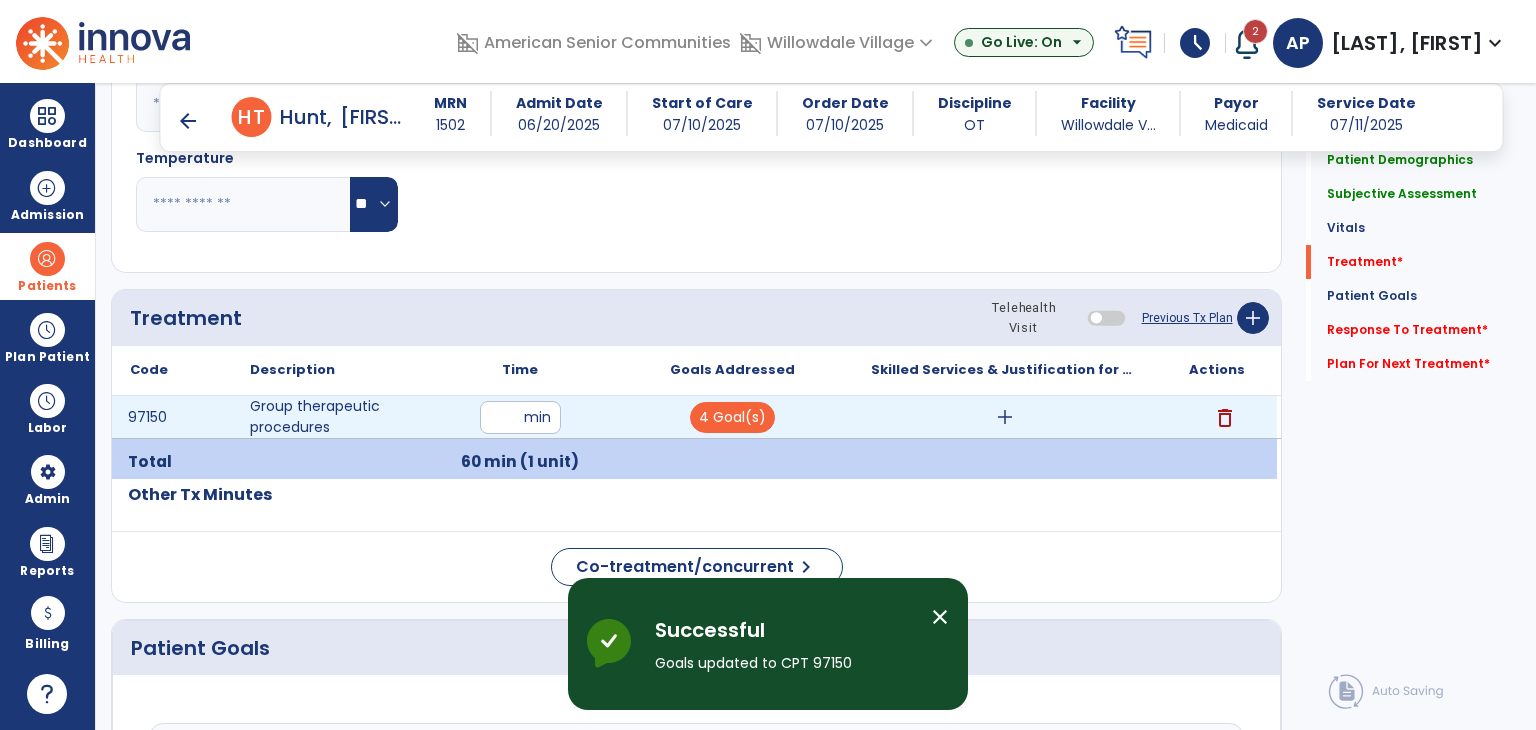 click on "add" at bounding box center (1004, 417) 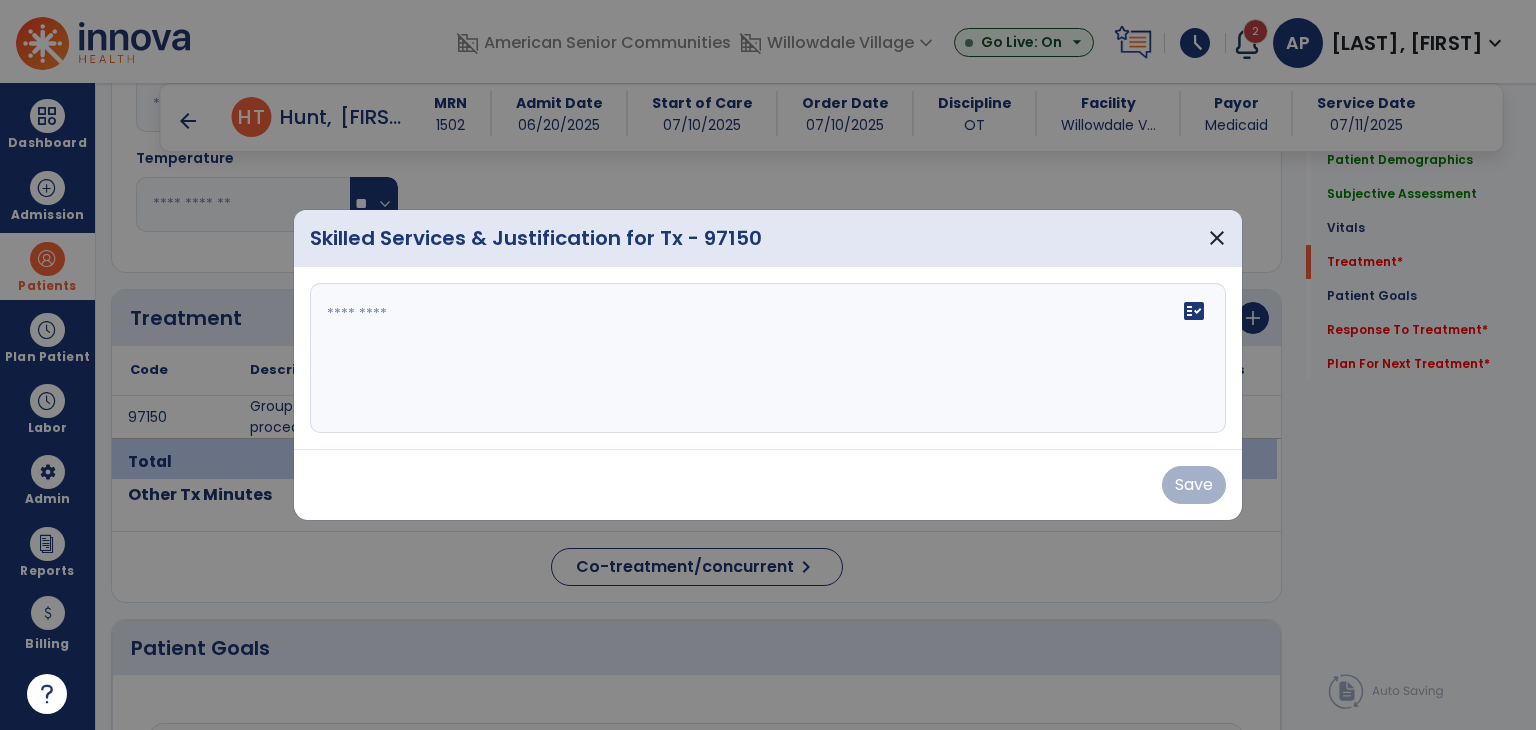 click on "fact_check" at bounding box center [768, 358] 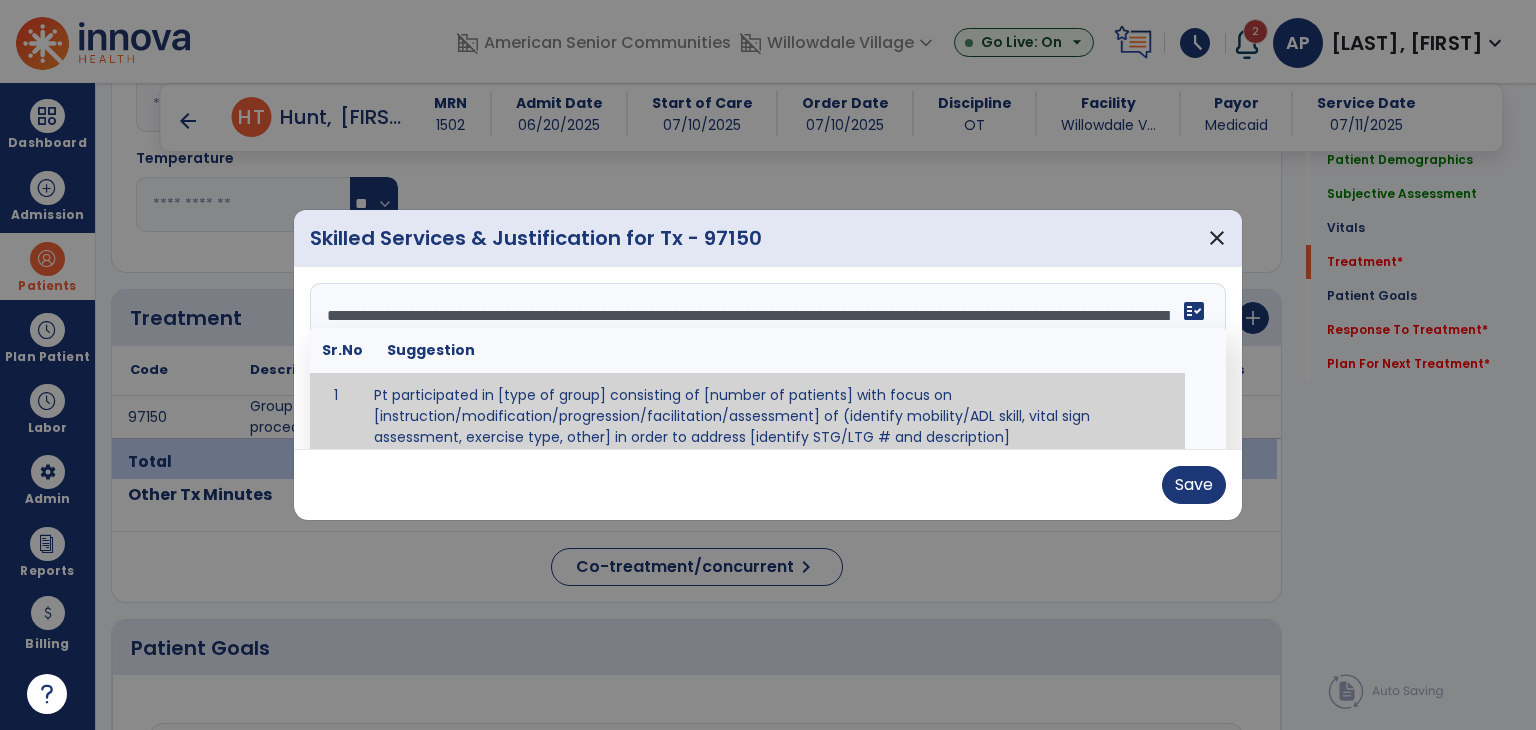 scroll, scrollTop: 0, scrollLeft: 0, axis: both 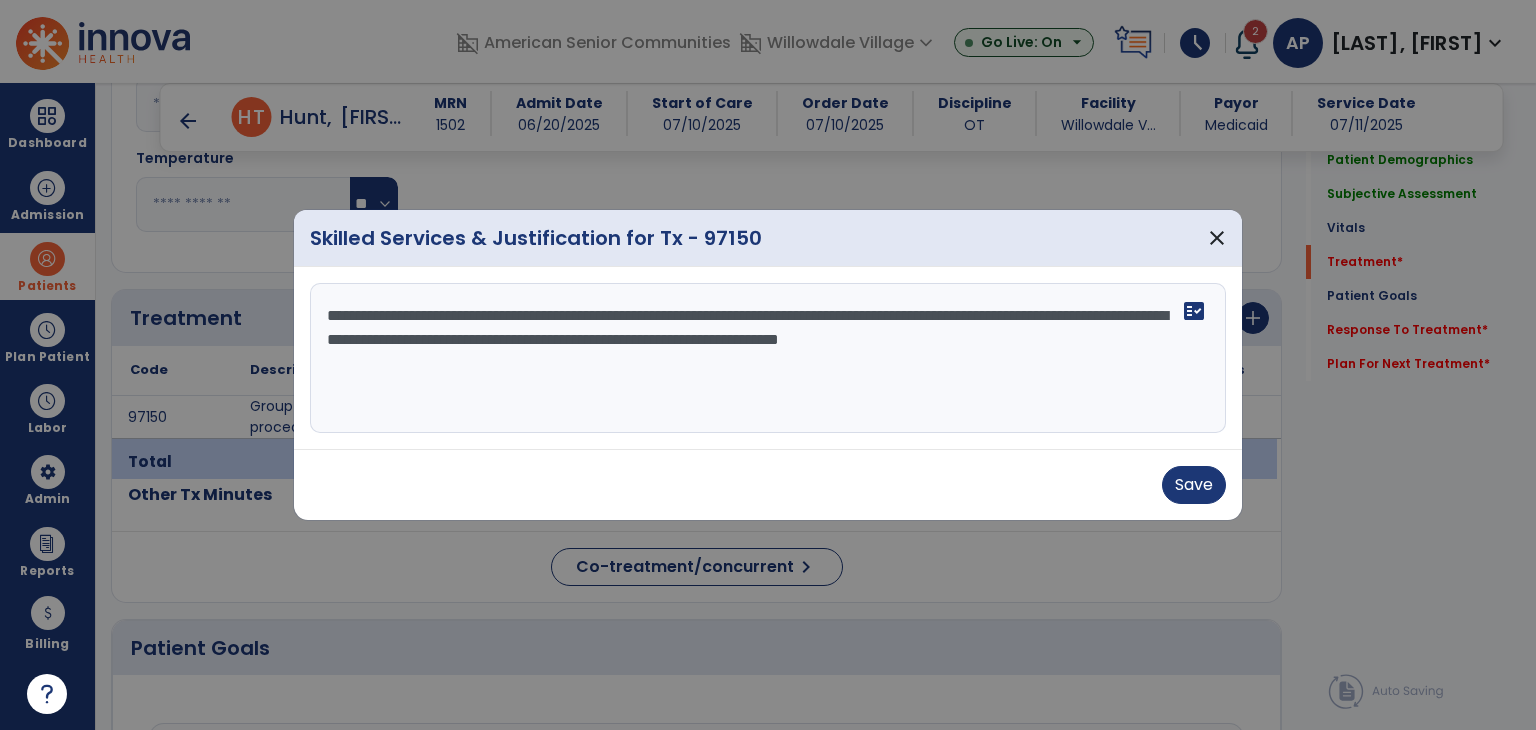 click on "**********" at bounding box center (768, 358) 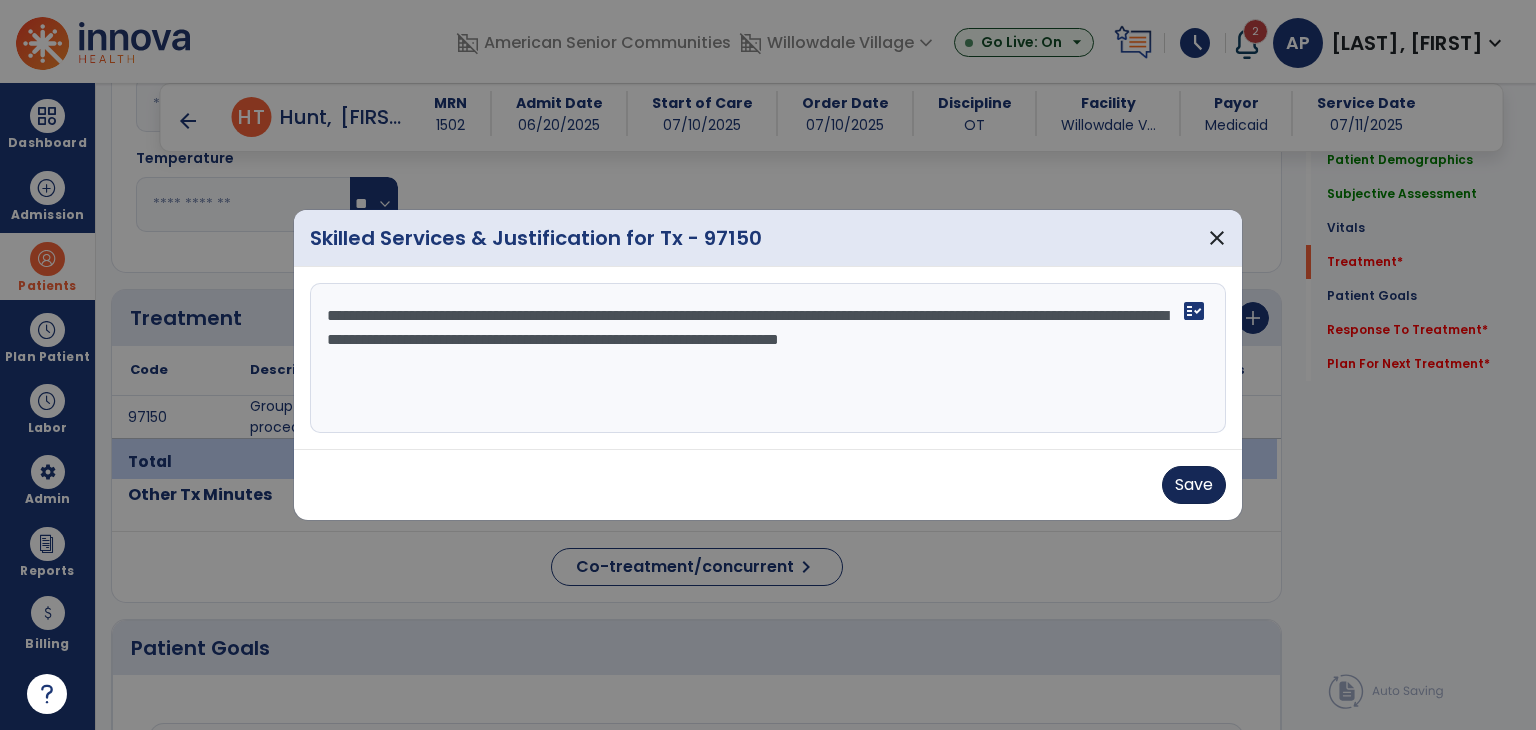 type on "**********" 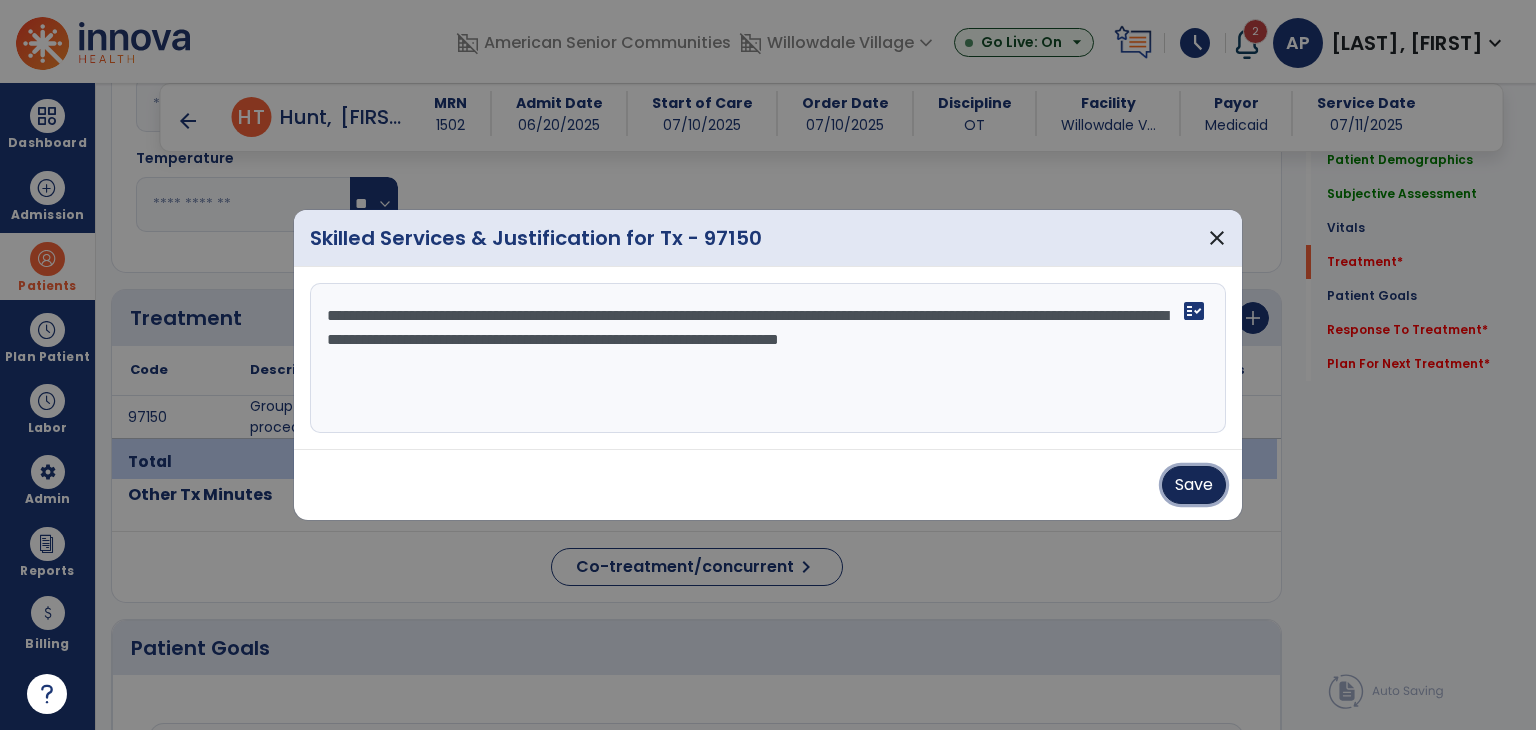 click on "Save" at bounding box center [1194, 485] 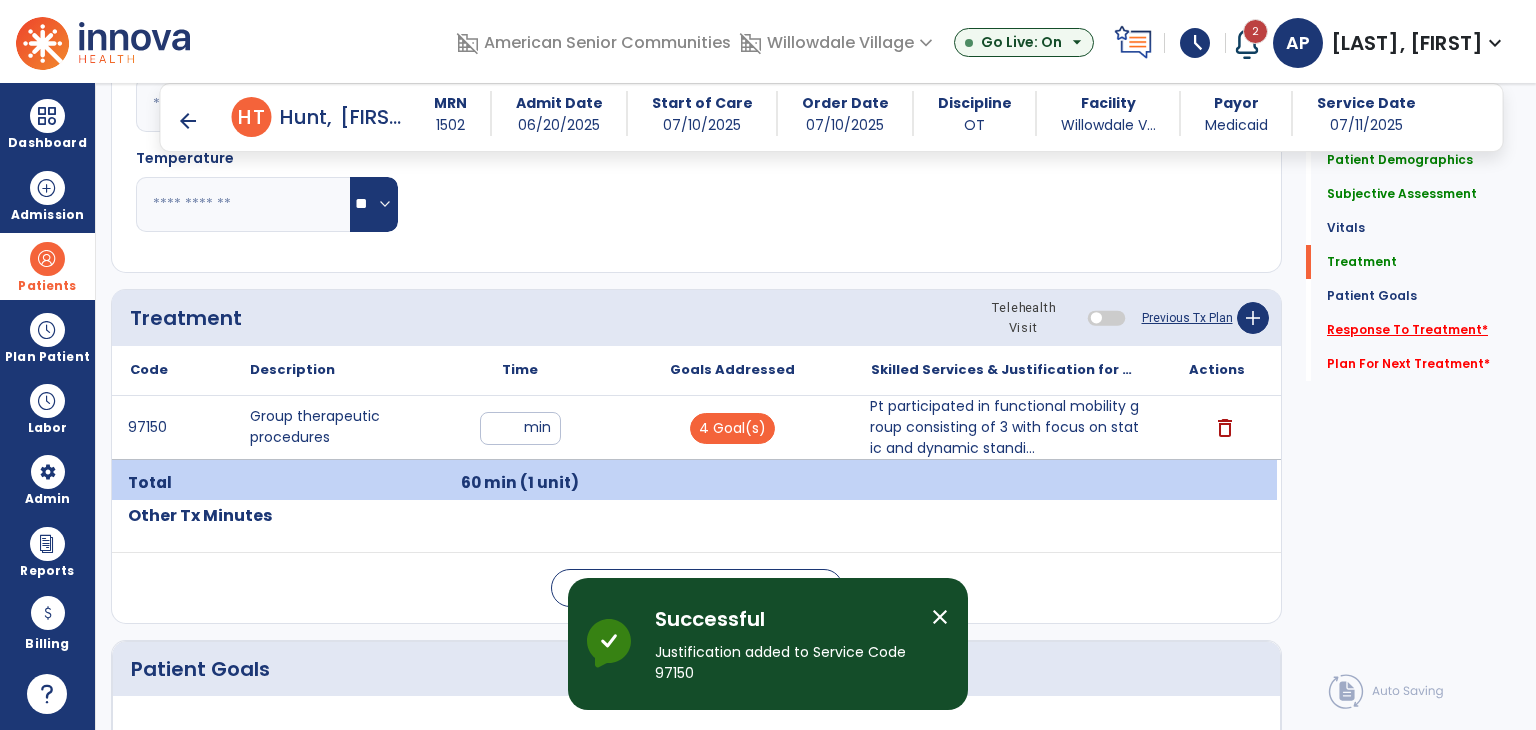 click on "Response To Treatment   *" 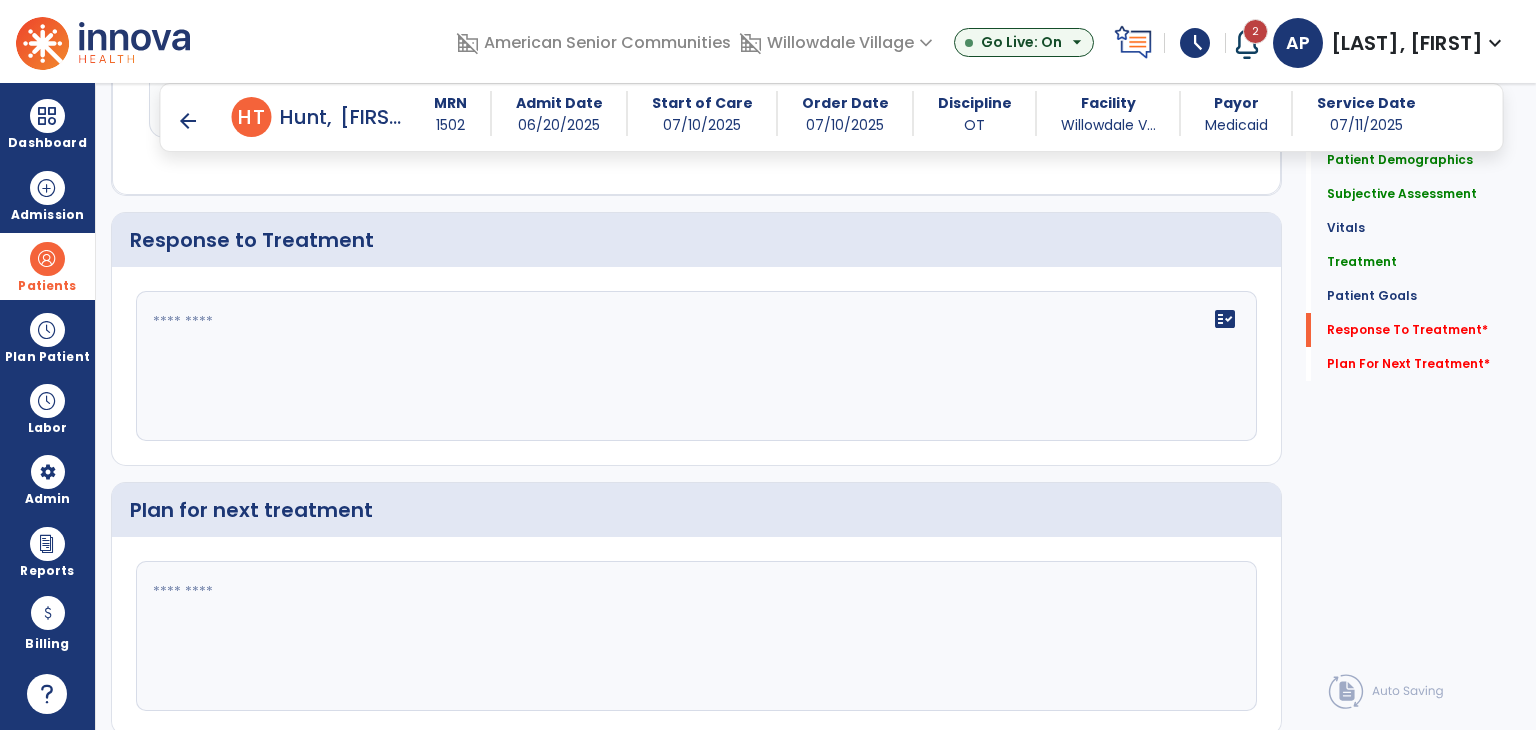 scroll, scrollTop: 2936, scrollLeft: 0, axis: vertical 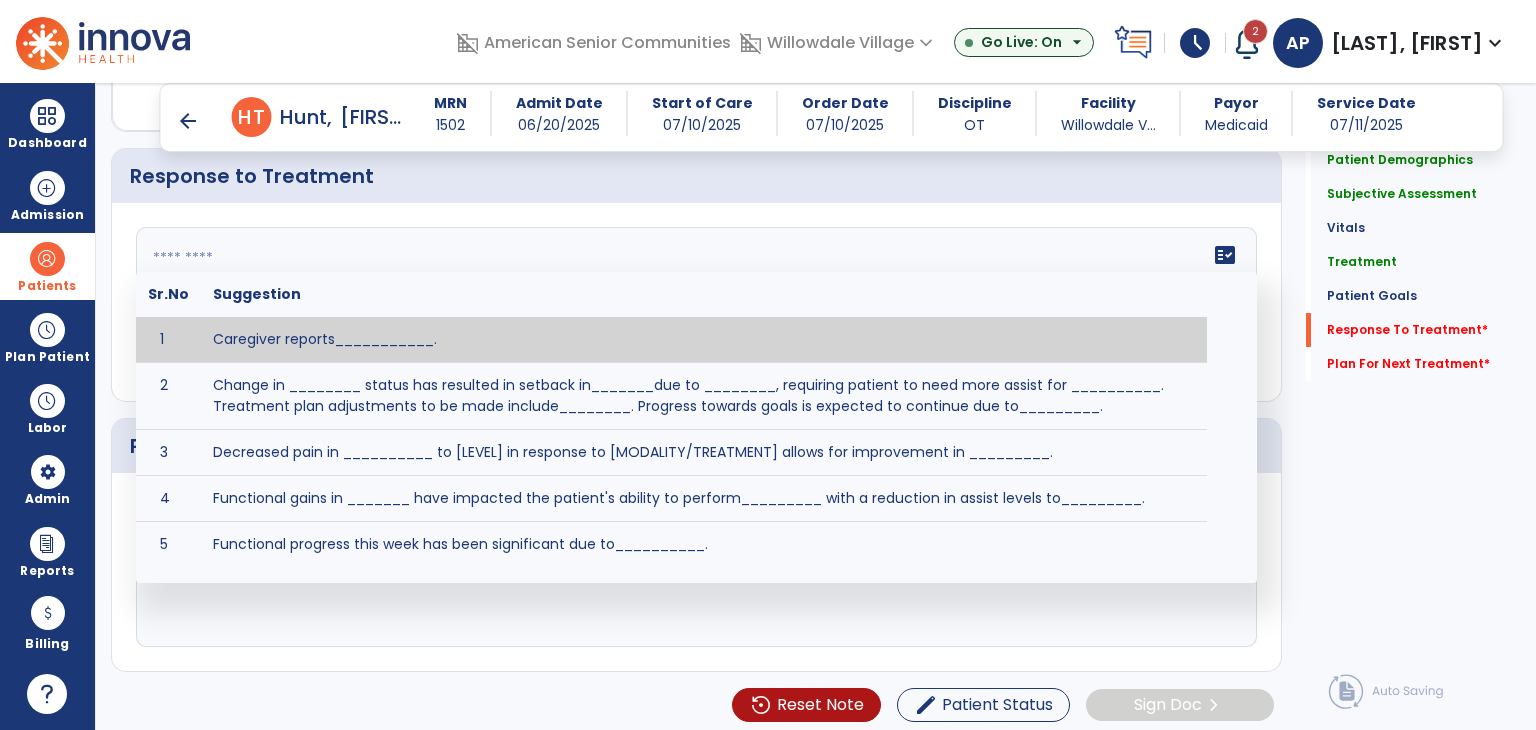 click on "fact_check  Sr.No Suggestion 1 Caregiver reports___________. 2 Change in ________ status has resulted in setback in_______due to ________, requiring patient to need more assist for __________.   Treatment plan adjustments to be made include________.  Progress towards goals is expected to continue due to_________. 3 Decreased pain in __________ to [LEVEL] in response to [MODALITY/TREATMENT] allows for improvement in _________. 4 Functional gains in _______ have impacted the patient's ability to perform_________ with a reduction in assist levels to_________. 5 Functional progress this week has been significant due to__________. 6 Gains in ________ have improved the patient's ability to perform ______with decreased levels of assist to___________. 7 Improvement in ________allows patient to tolerate higher levels of challenges in_________. 8 Pain in [AREA] has decreased to [LEVEL] in response to [TREATMENT/MODALITY], allowing fore ease in completing__________. 9 10 11 12 13 14 15 16 17 18 19 20 21" 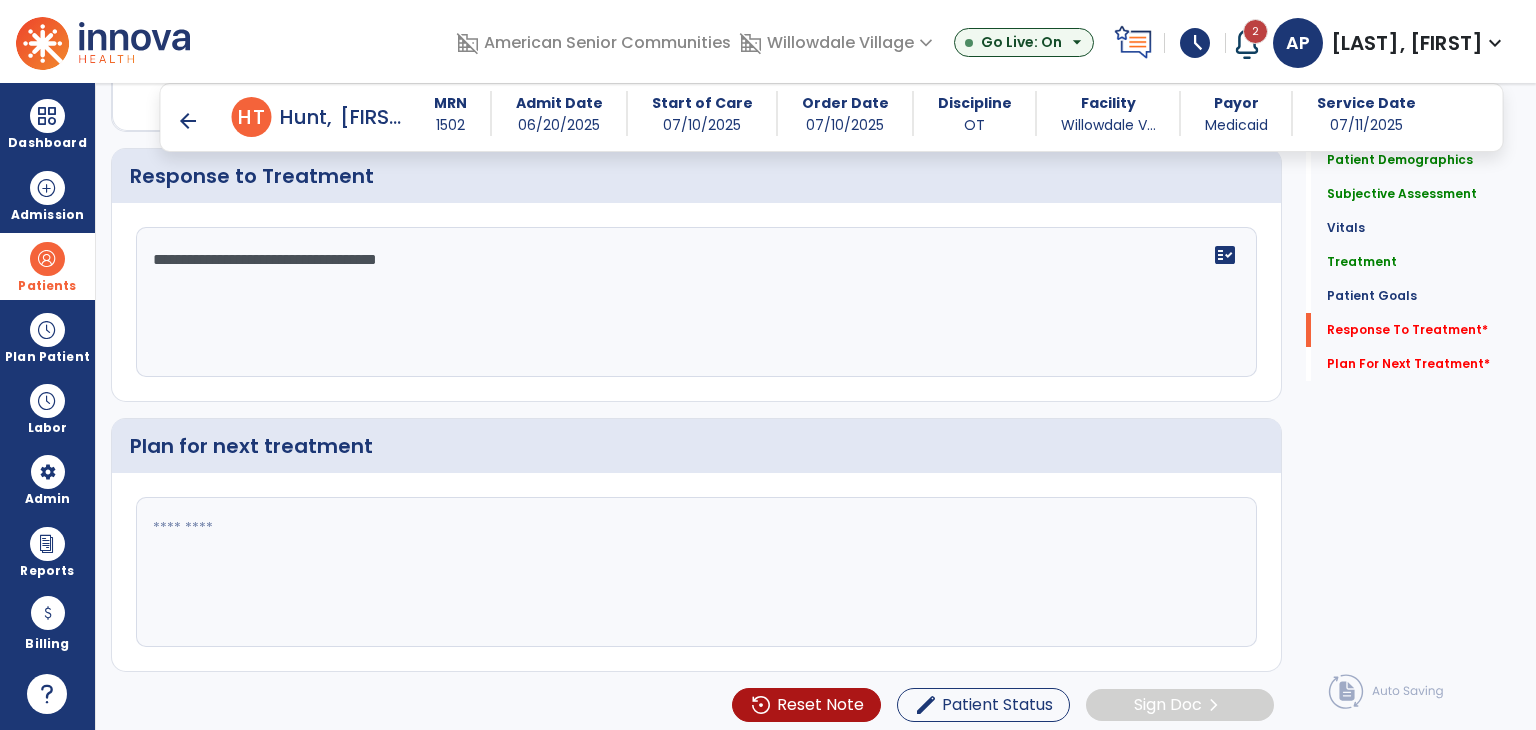 type on "**********" 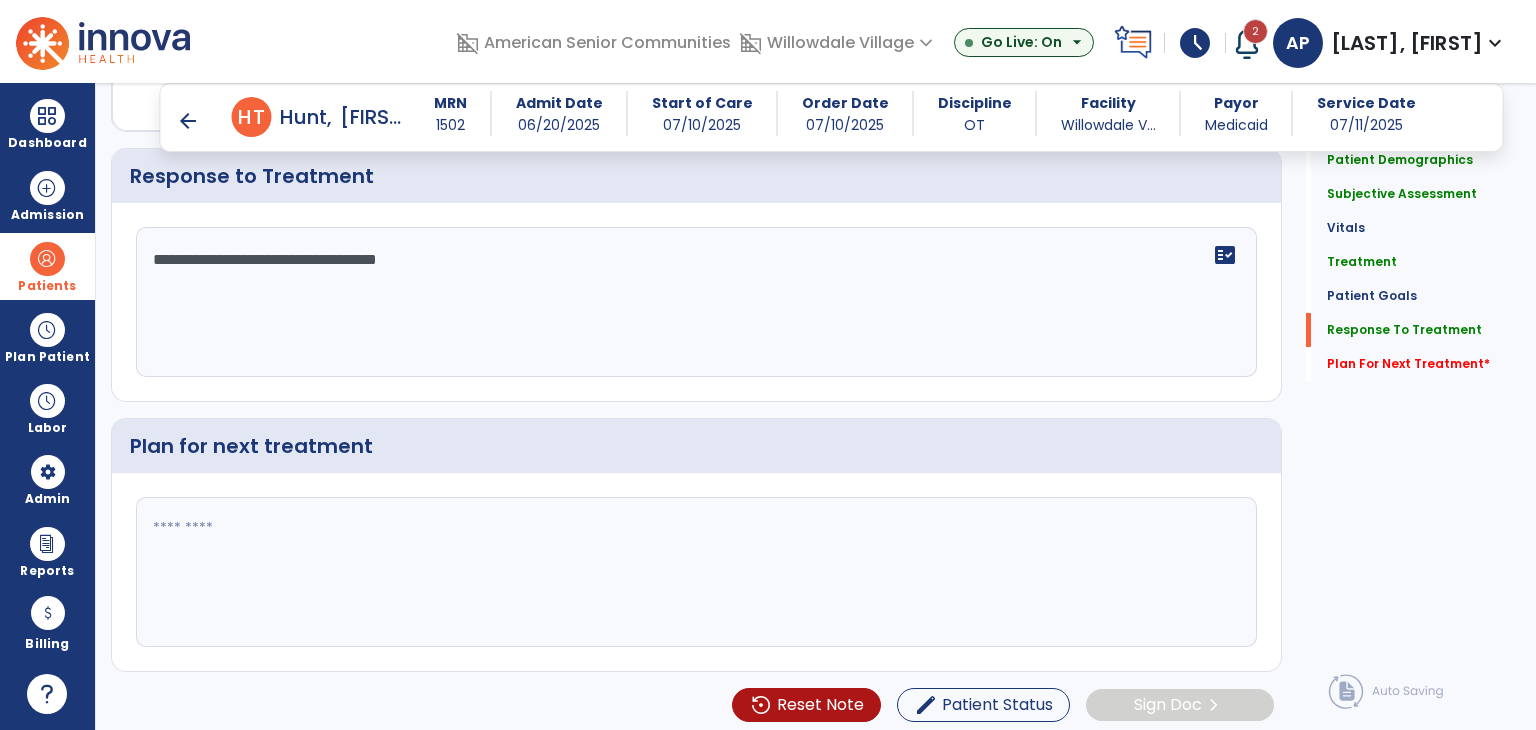 scroll, scrollTop: 2936, scrollLeft: 0, axis: vertical 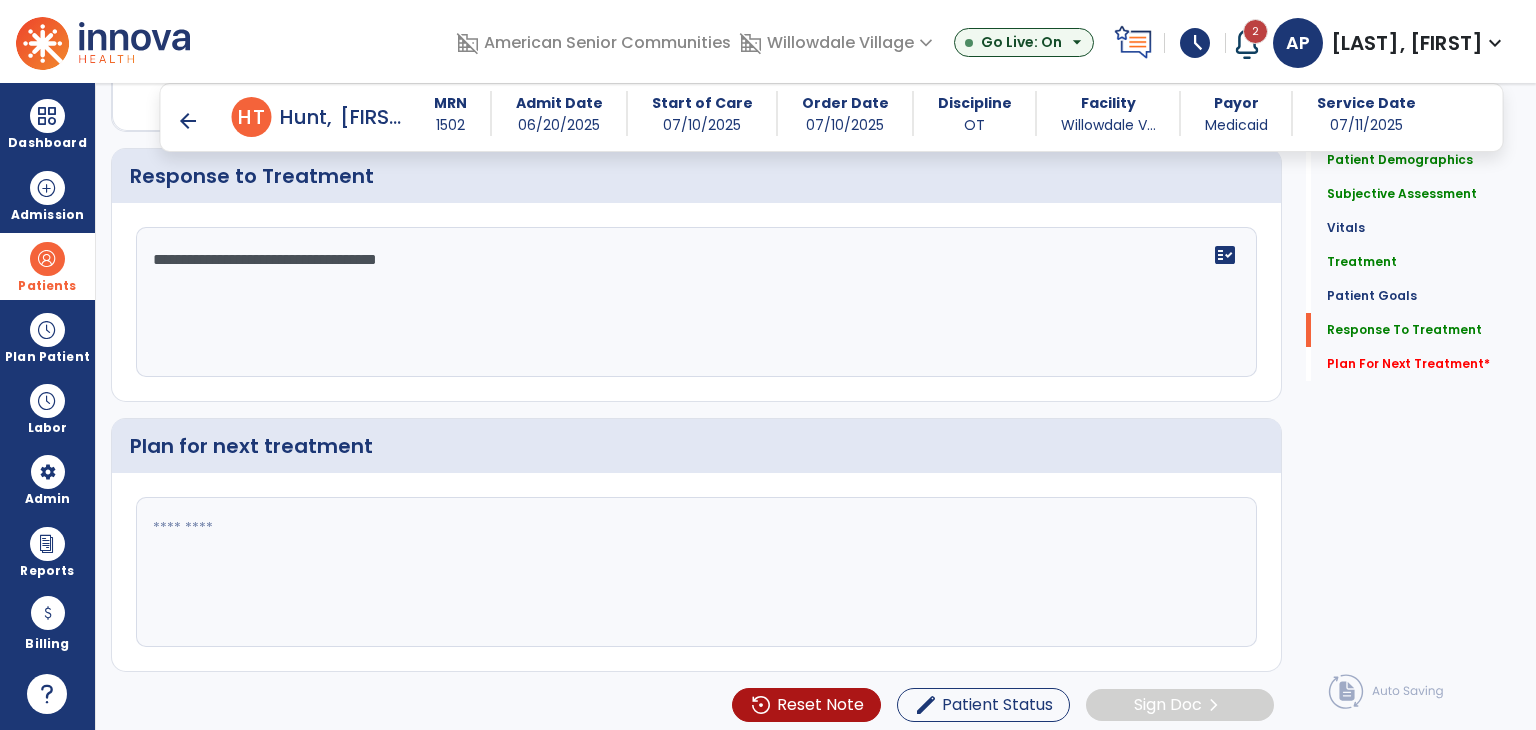 click 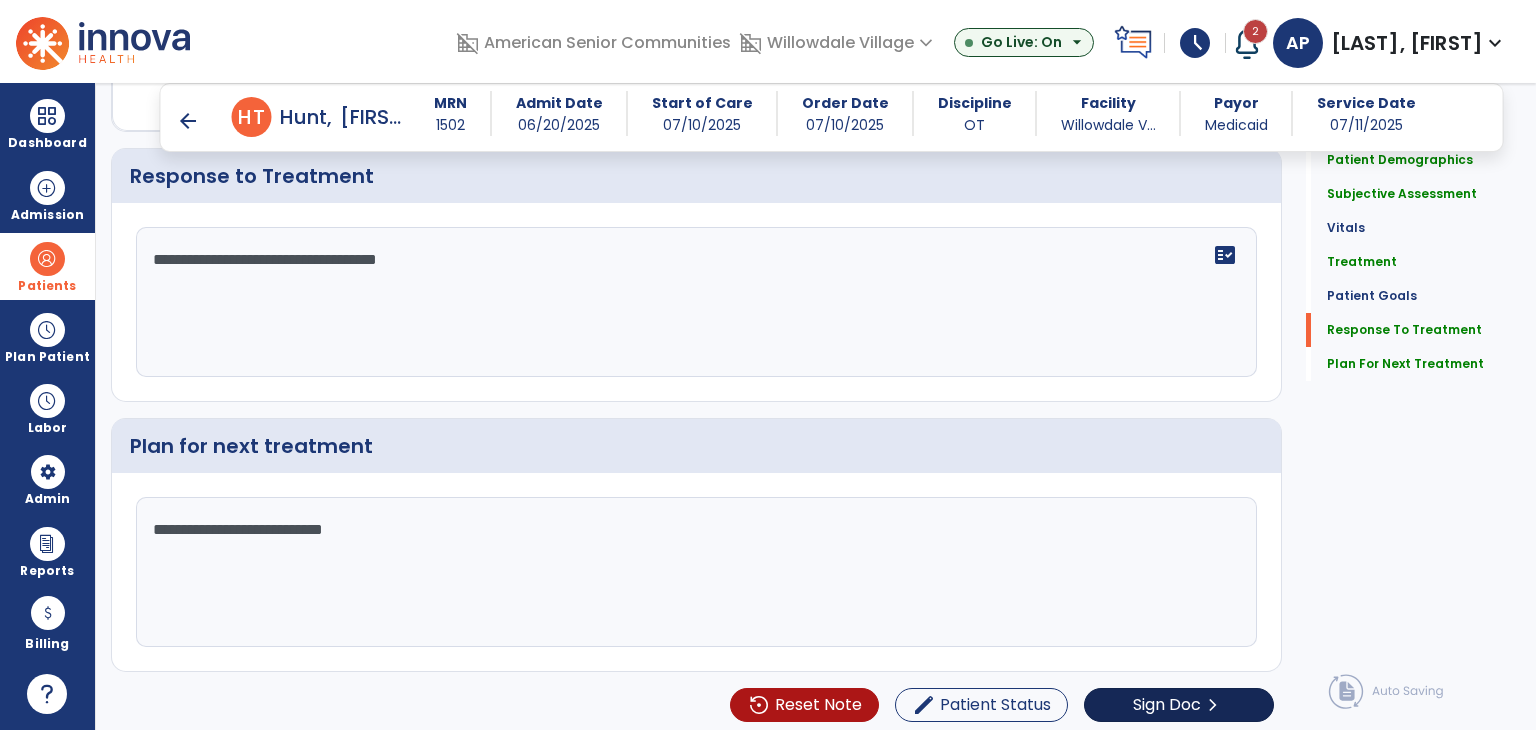 scroll, scrollTop: 2936, scrollLeft: 0, axis: vertical 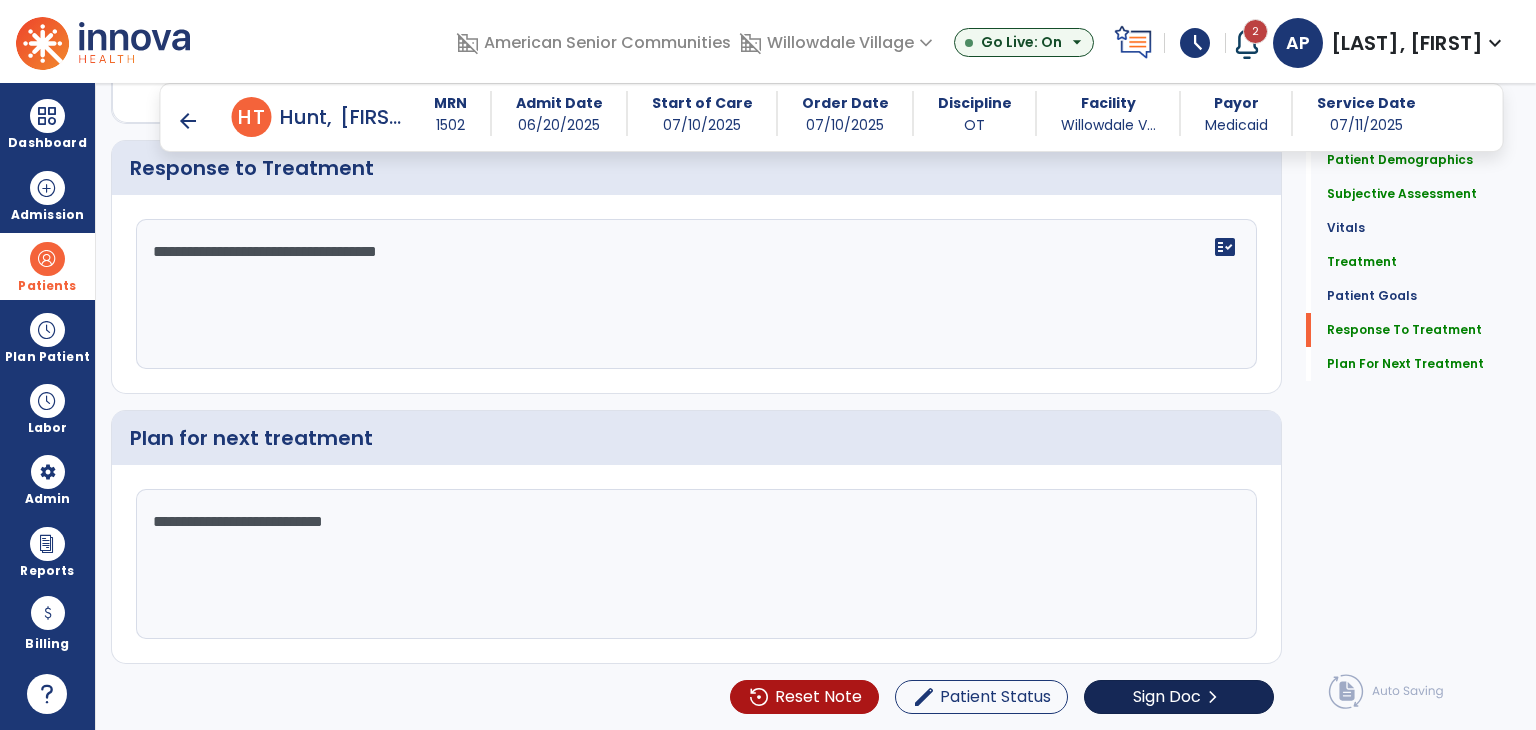 type on "**********" 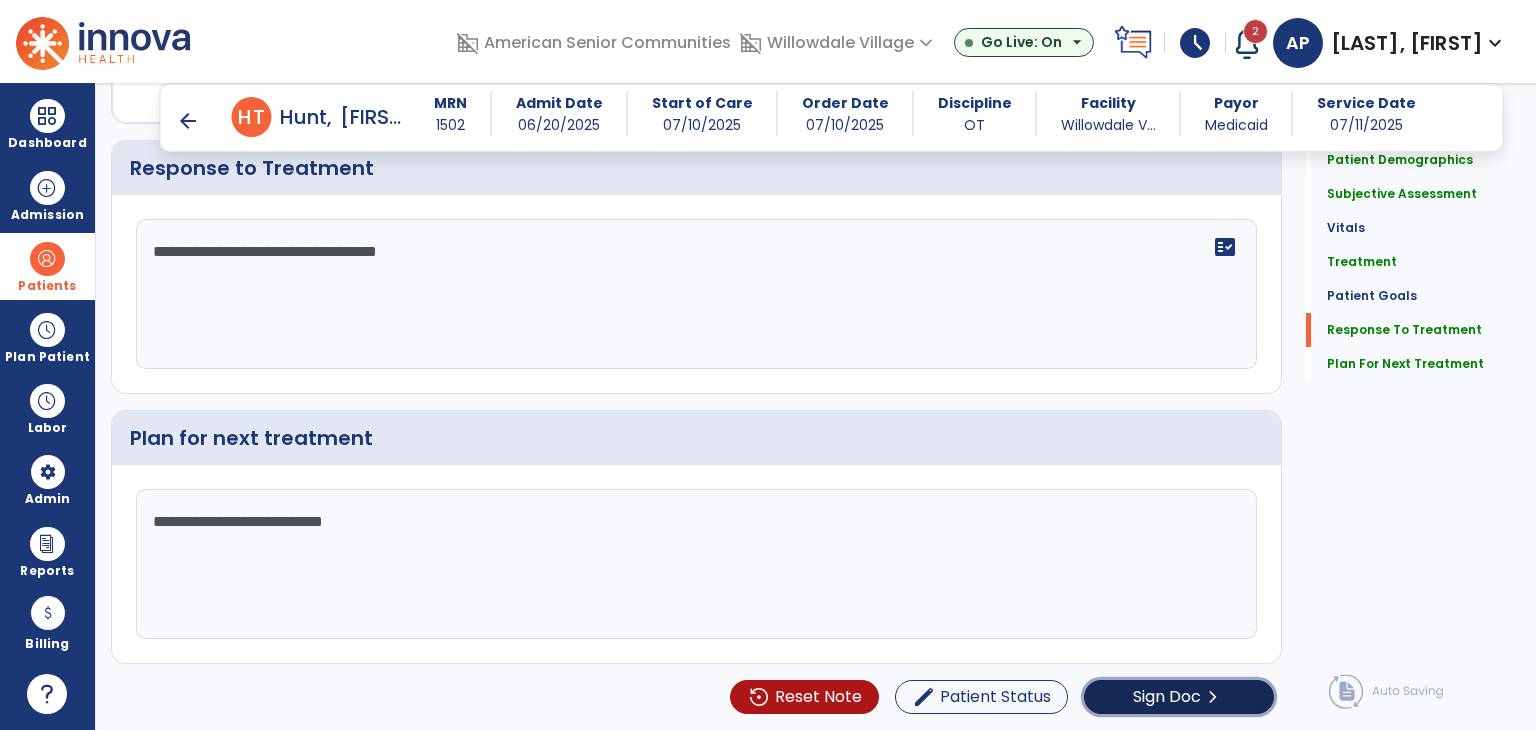 click on "Sign Doc" 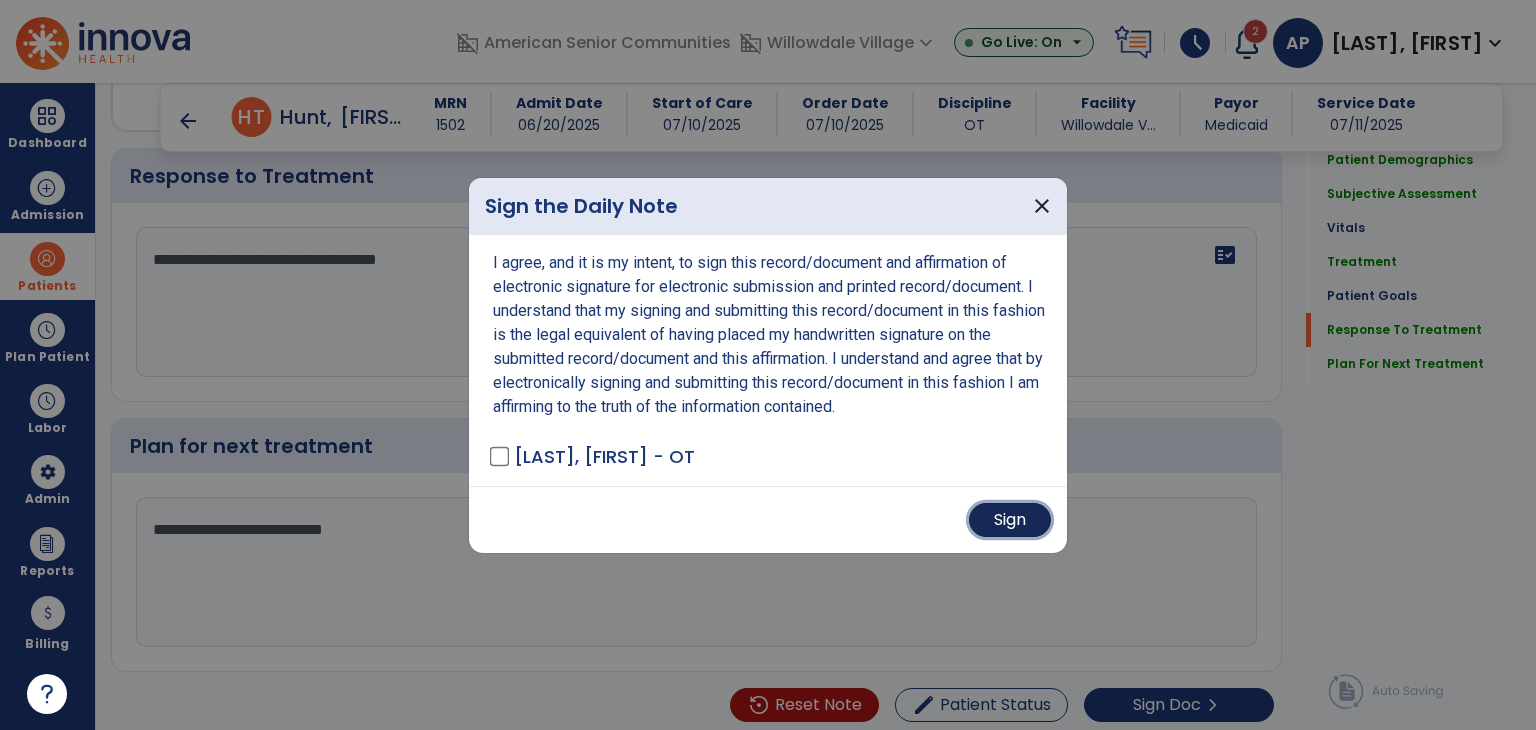 click on "Sign" at bounding box center (1010, 520) 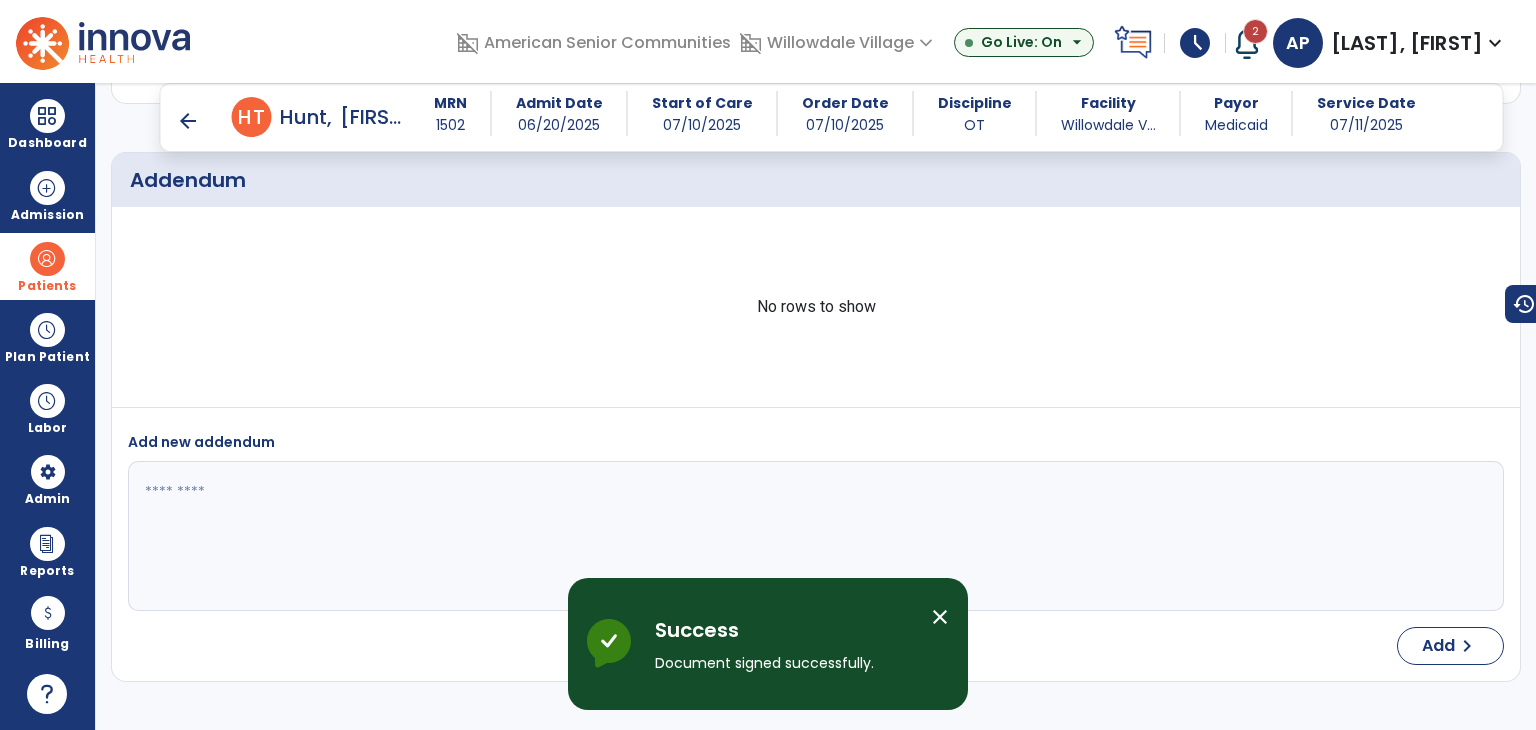 scroll, scrollTop: 3775, scrollLeft: 0, axis: vertical 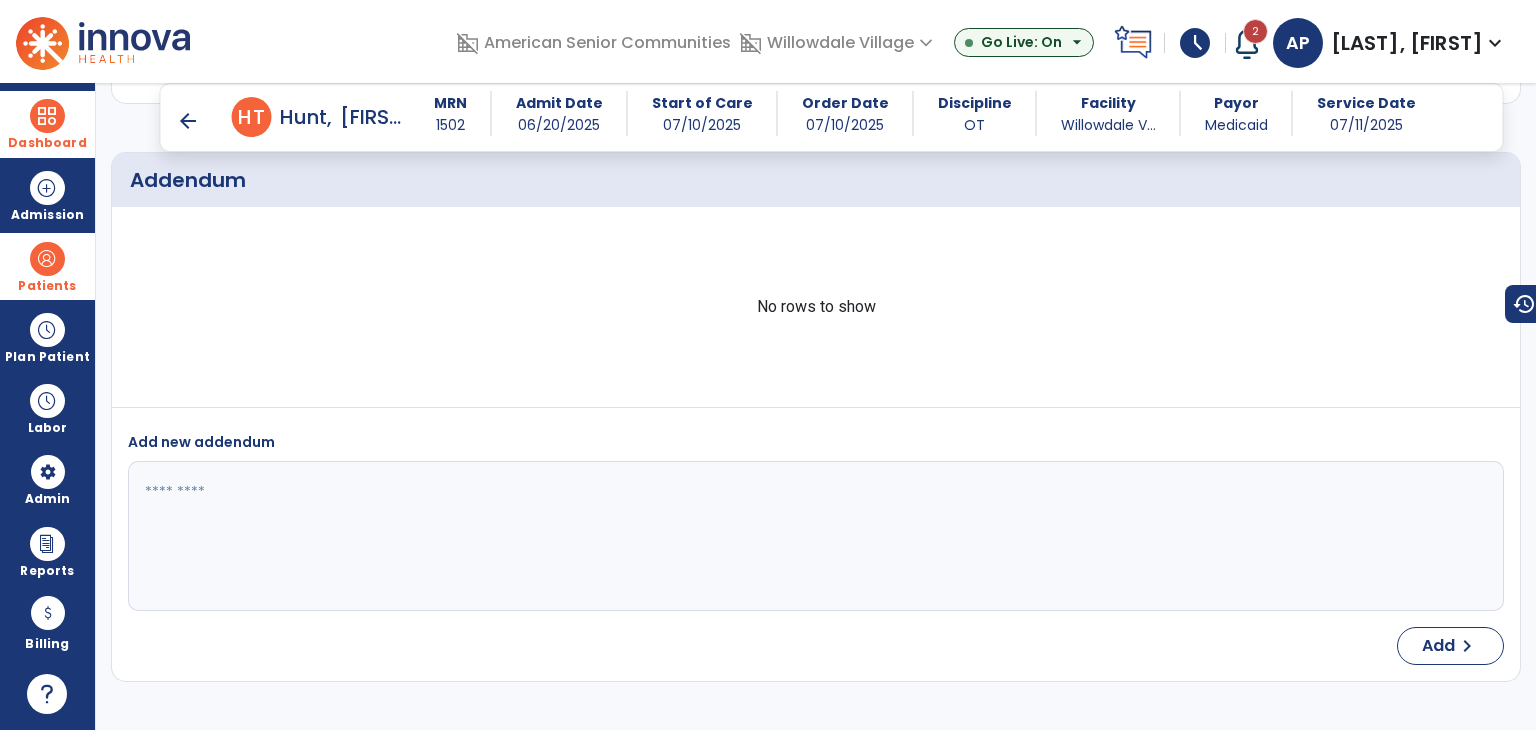 click at bounding box center [47, 116] 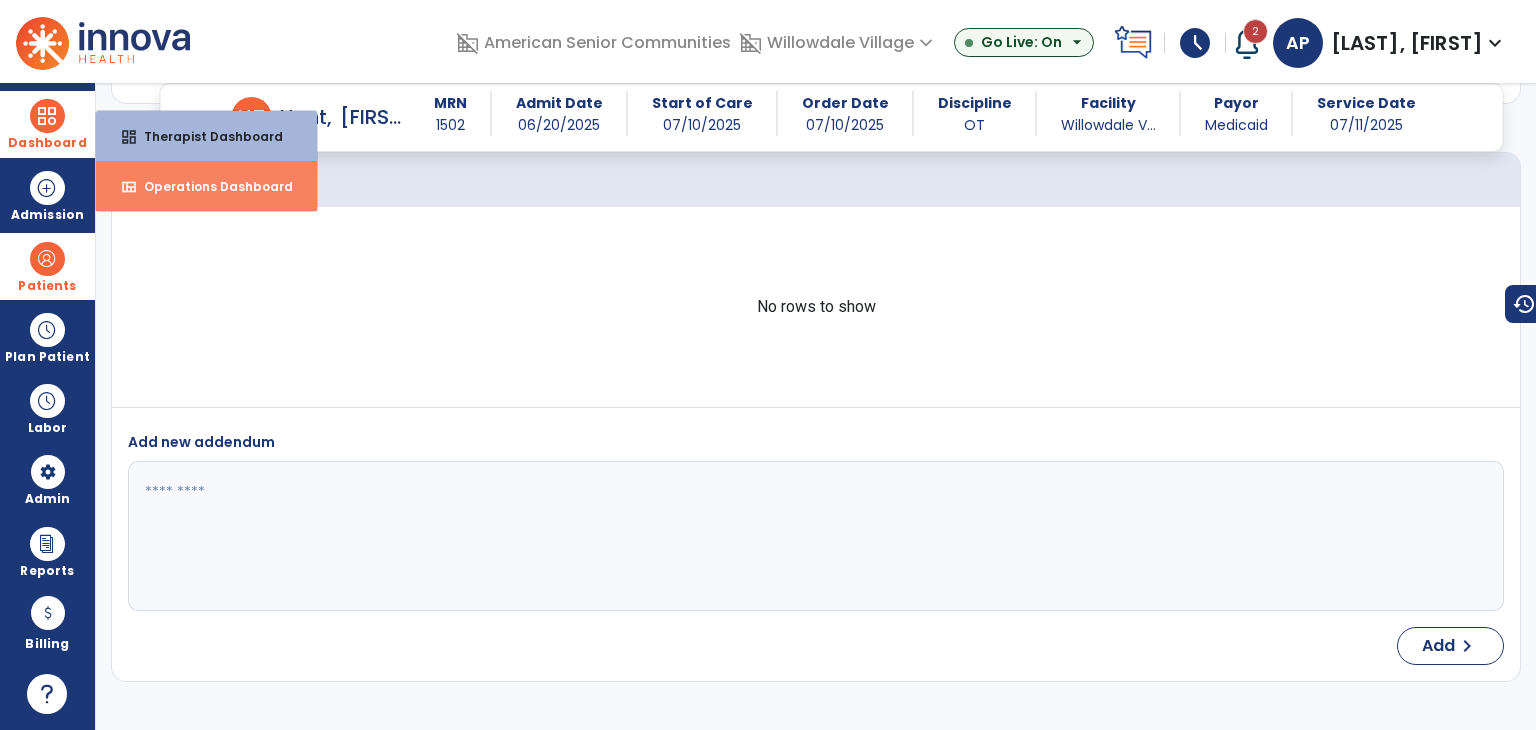 click on "Operations Dashboard" at bounding box center [210, 186] 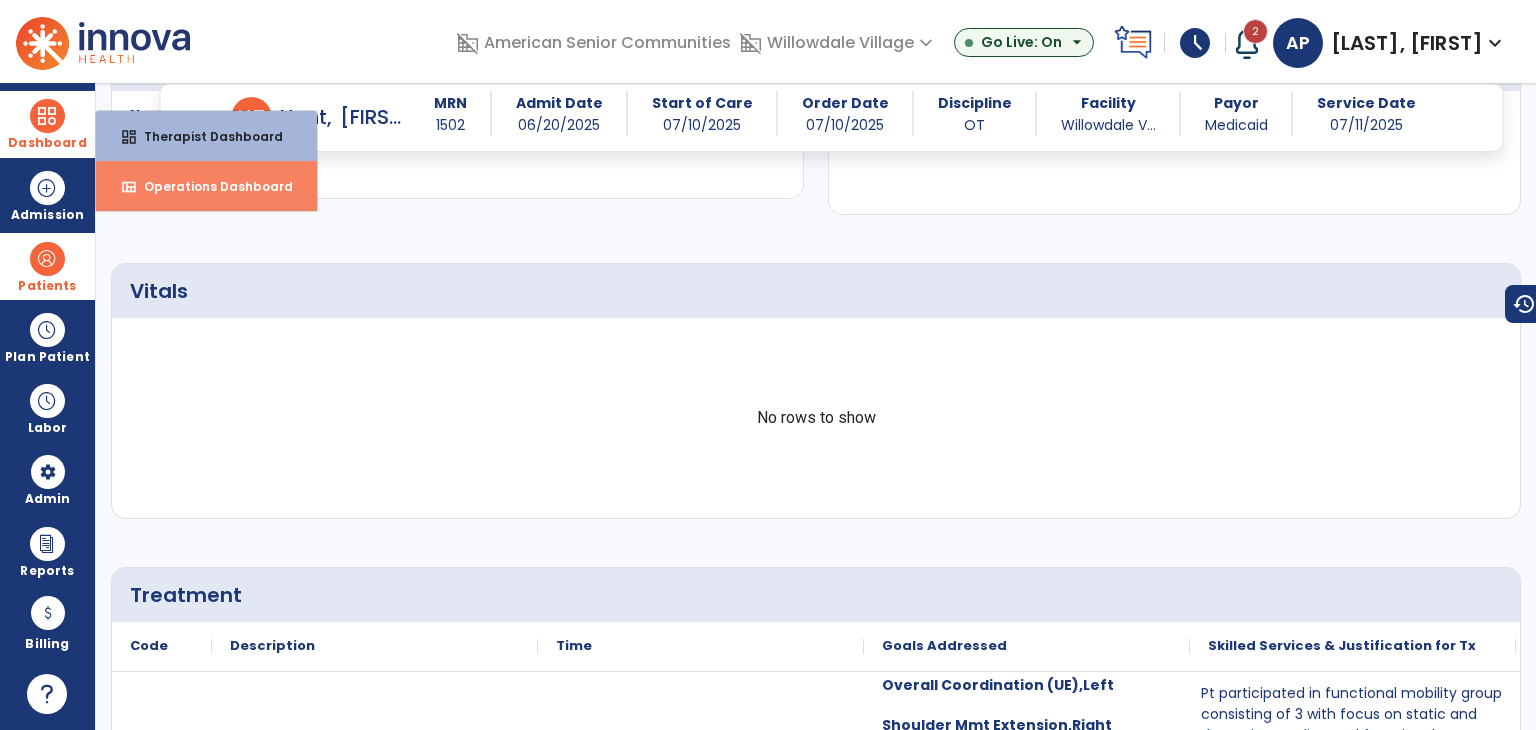 select on "***" 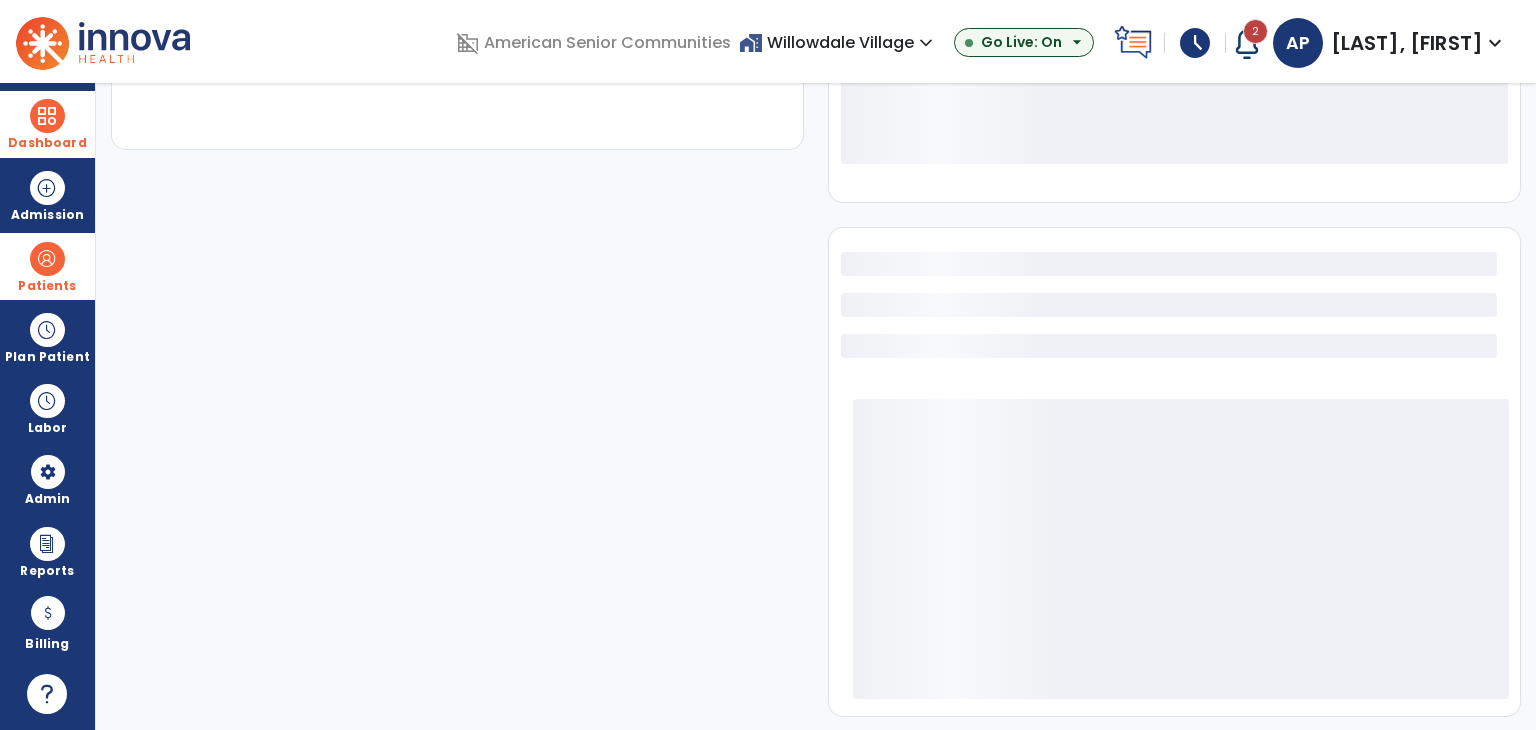 select on "***" 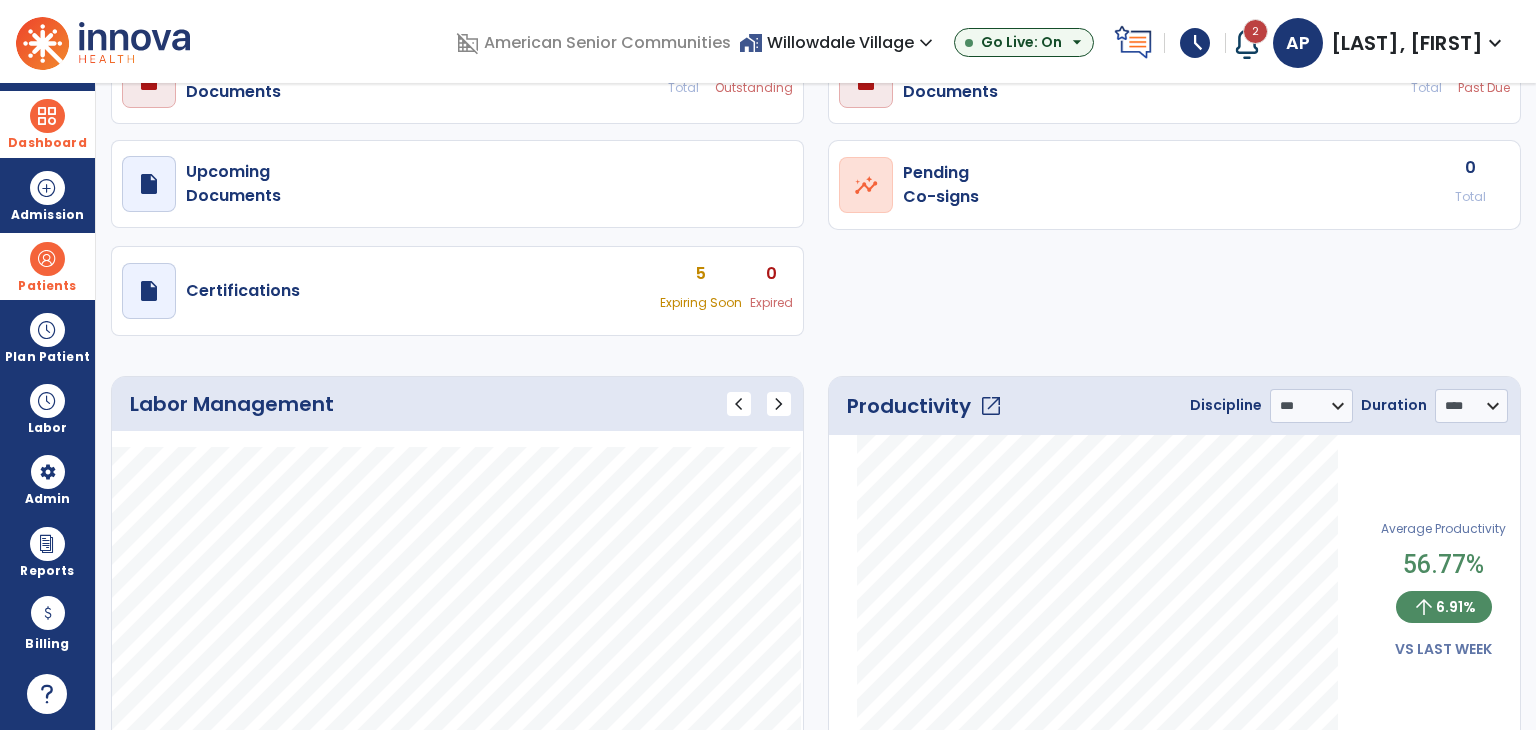 scroll, scrollTop: 0, scrollLeft: 0, axis: both 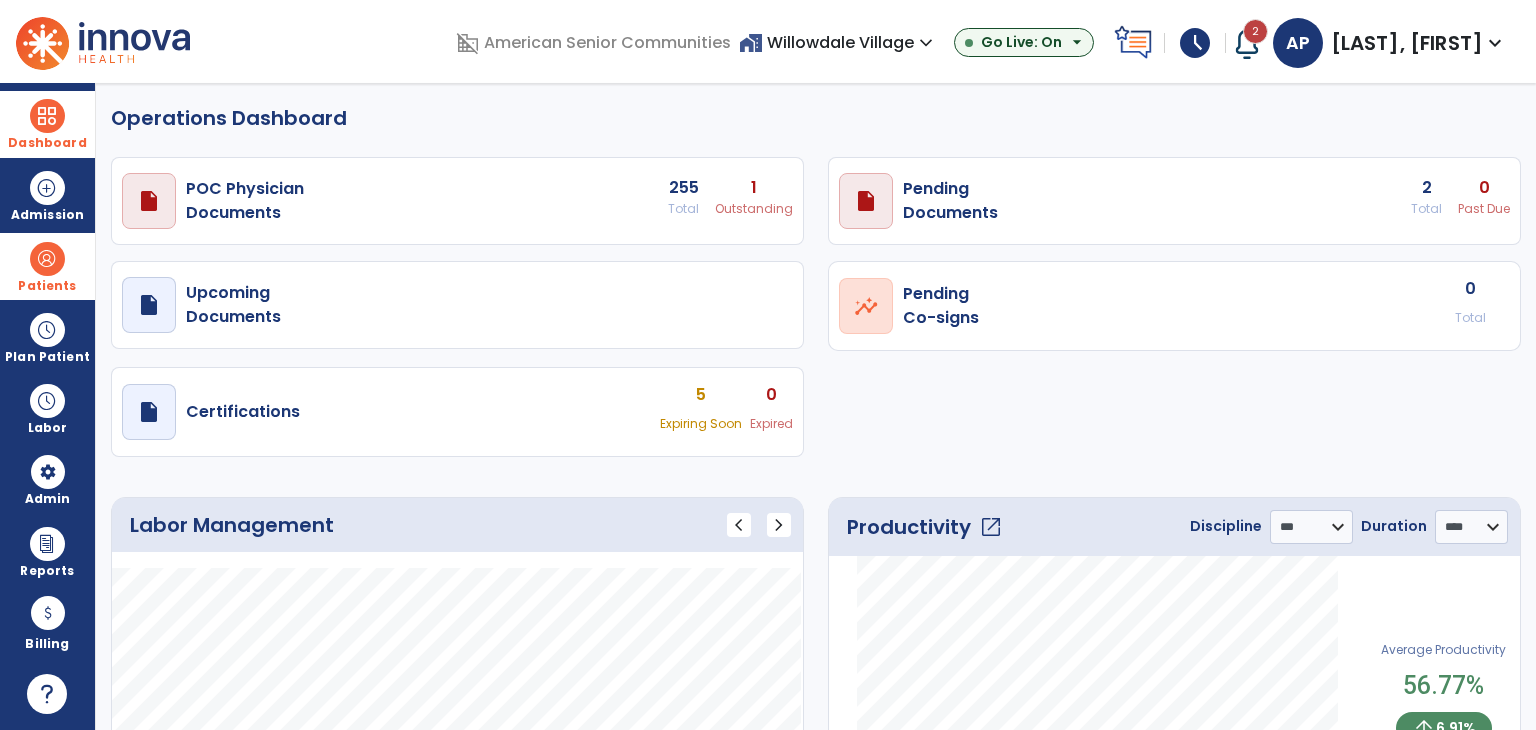 click on "2" at bounding box center (1255, 31) 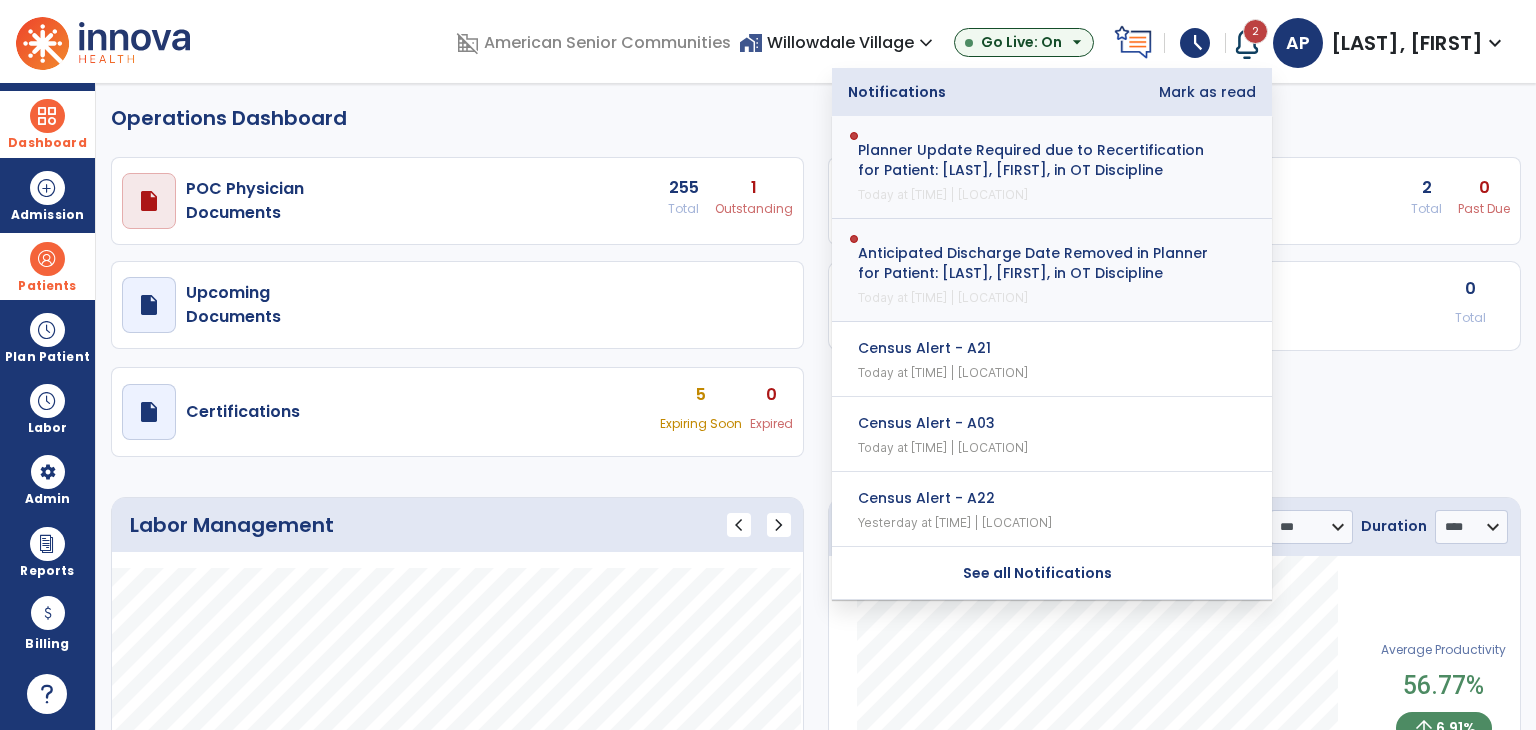 click on "Operations Dashboard" 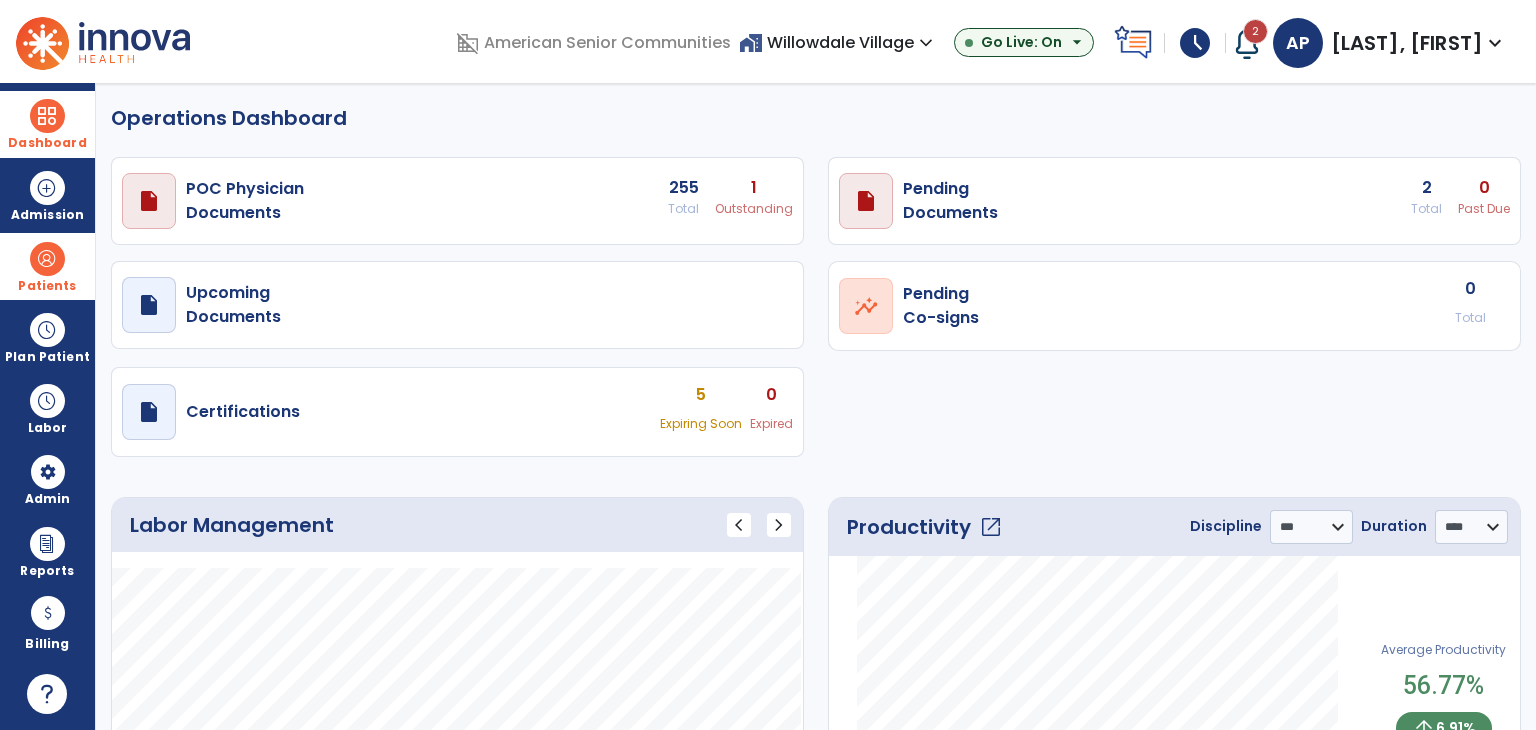 click on "home_work   [LOCATION]   expand_more" at bounding box center [838, 42] 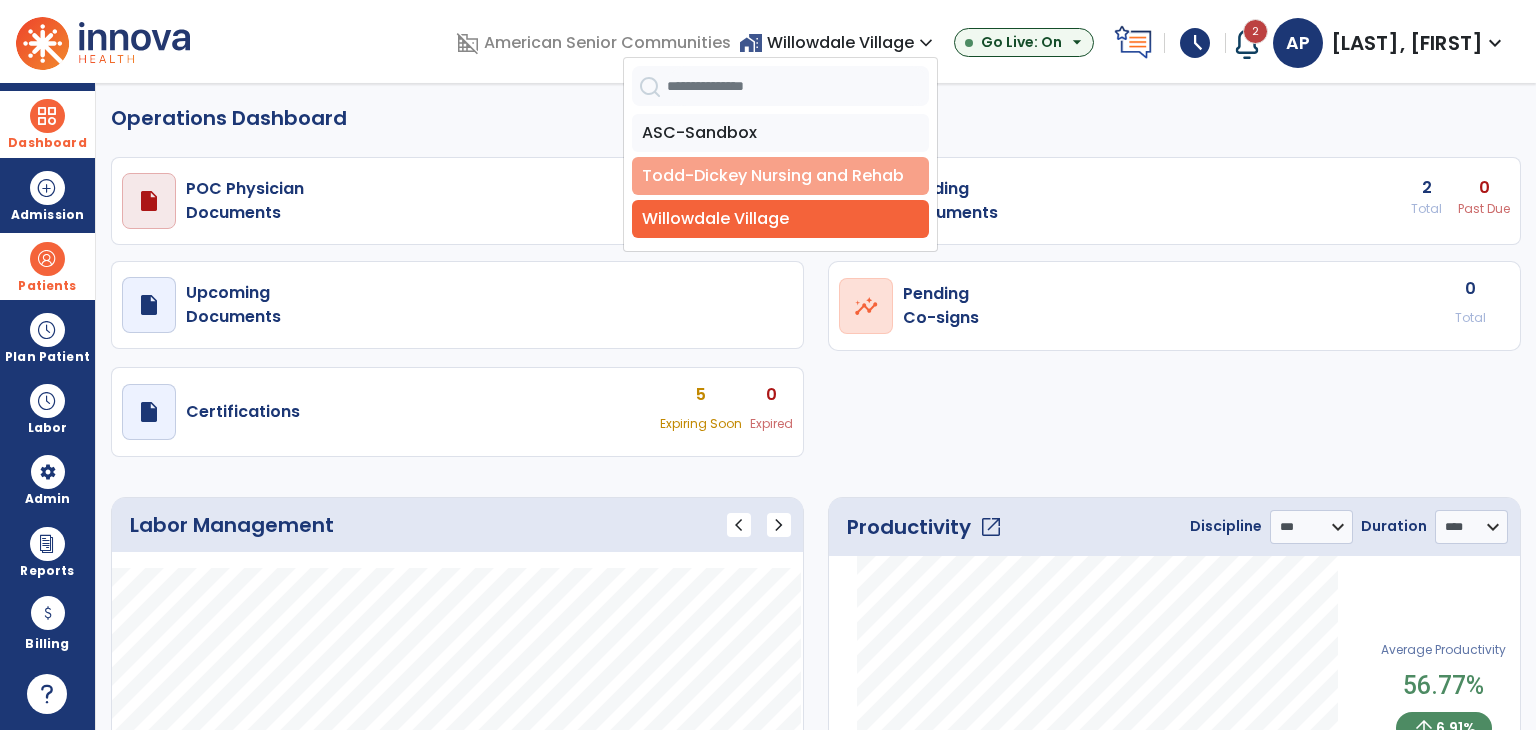 click on "Todd-Dickey Nursing and Rehab" at bounding box center (780, 176) 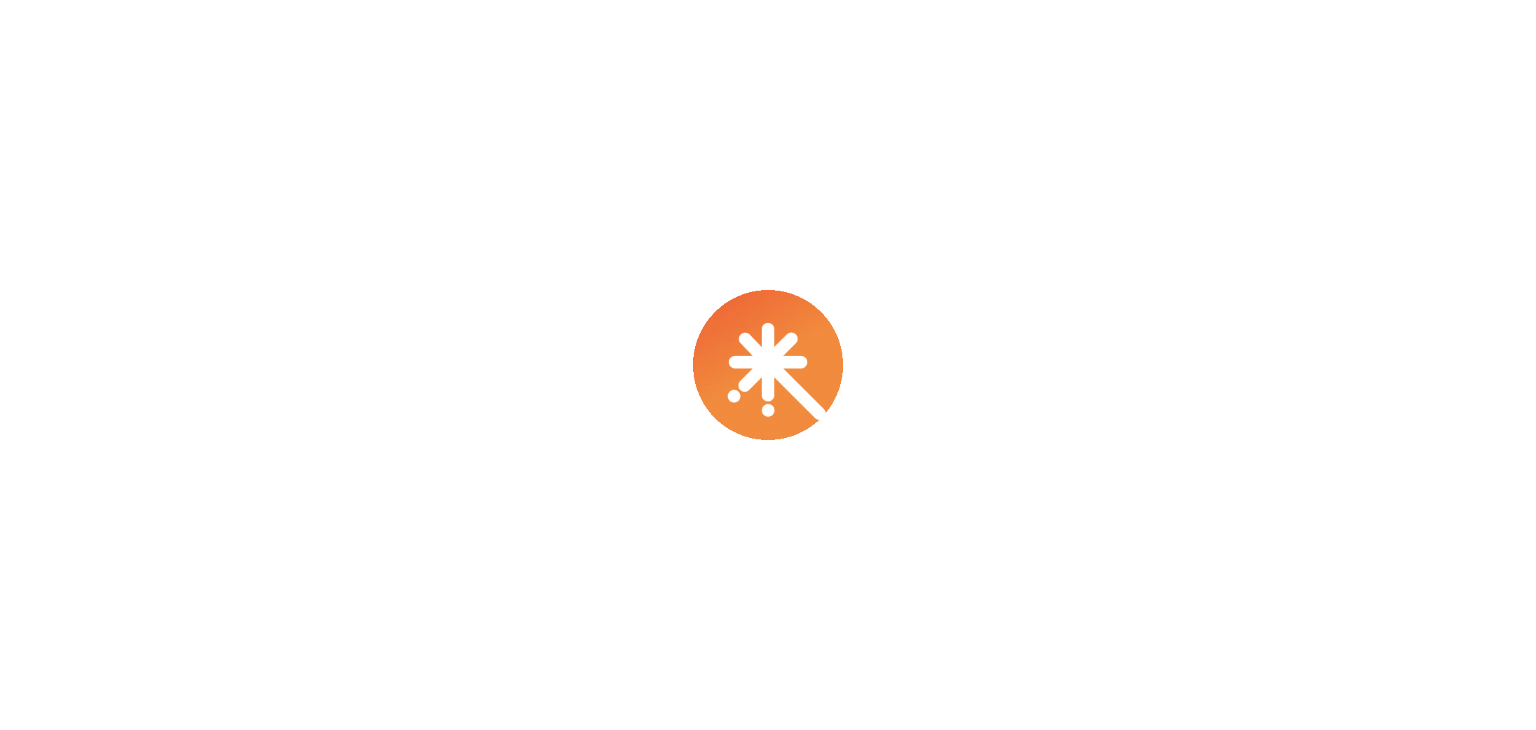 scroll, scrollTop: 0, scrollLeft: 0, axis: both 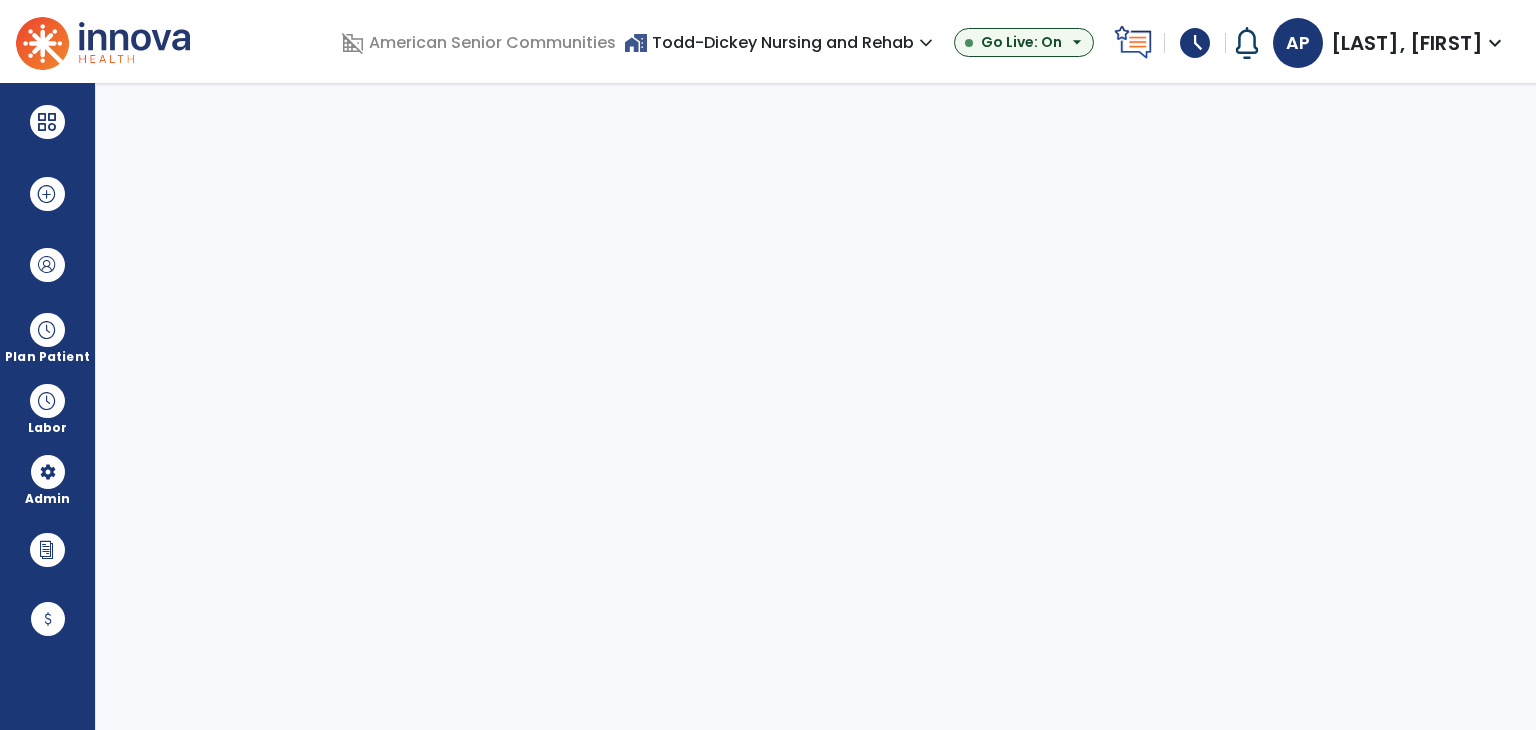 select on "***" 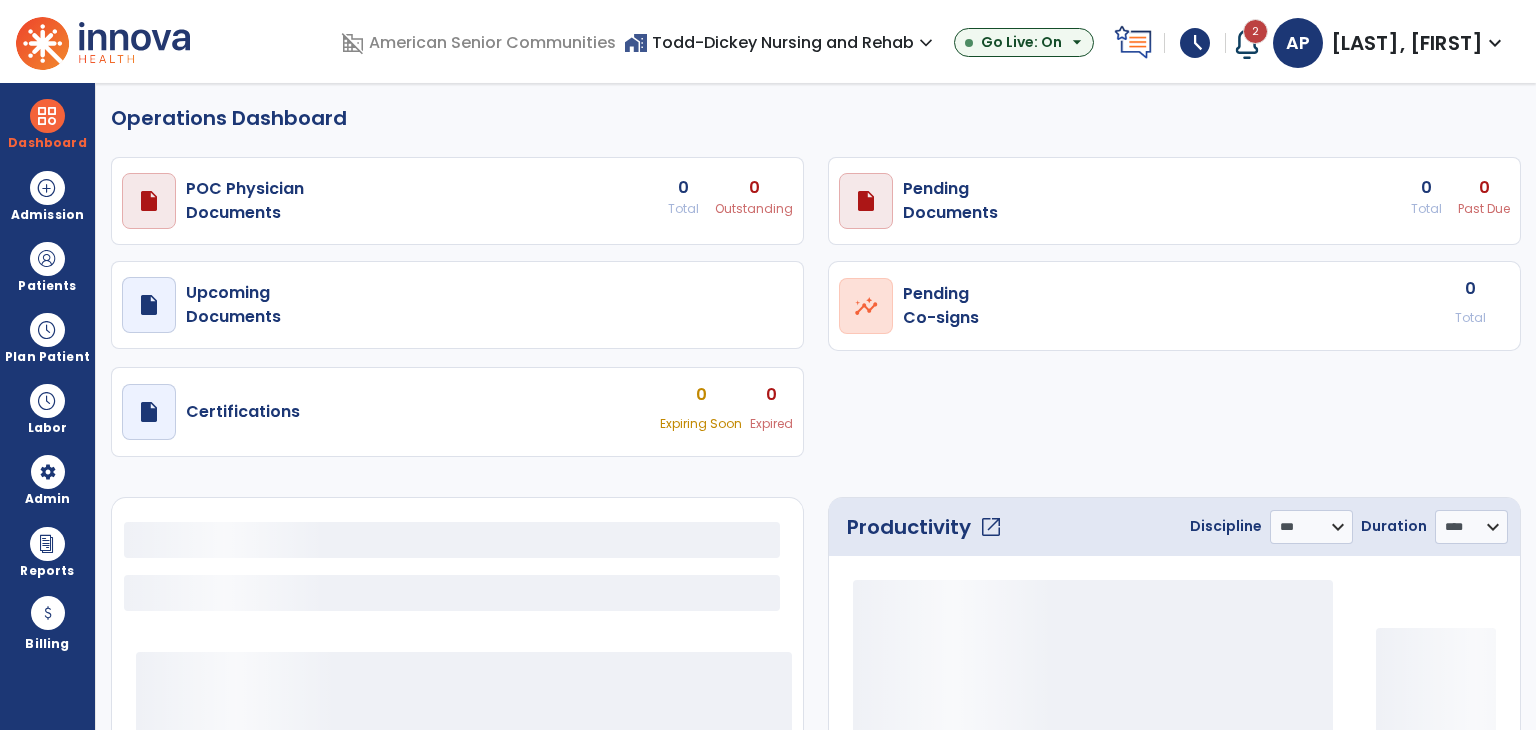 select on "***" 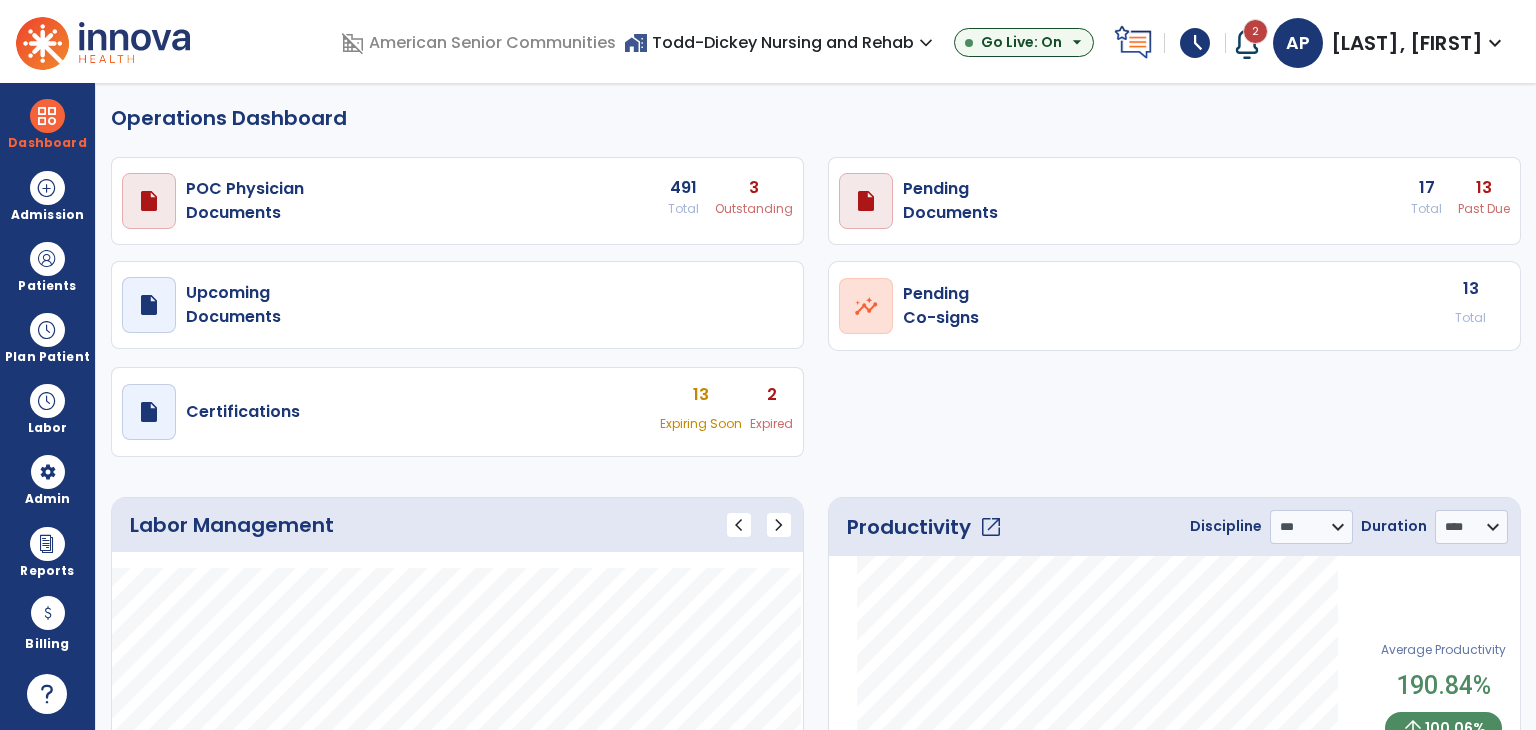 click at bounding box center [1247, 43] 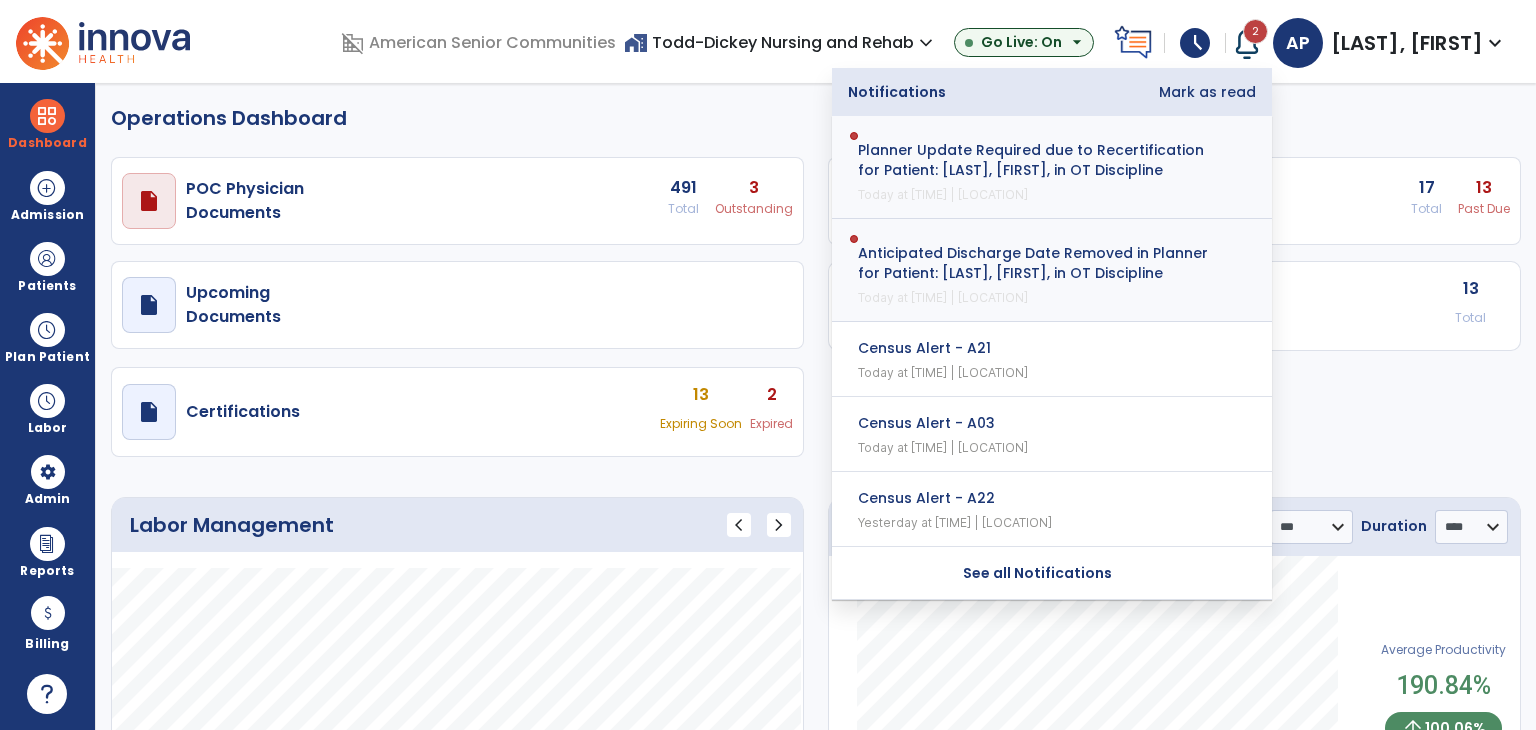click on "Operations Dashboard" 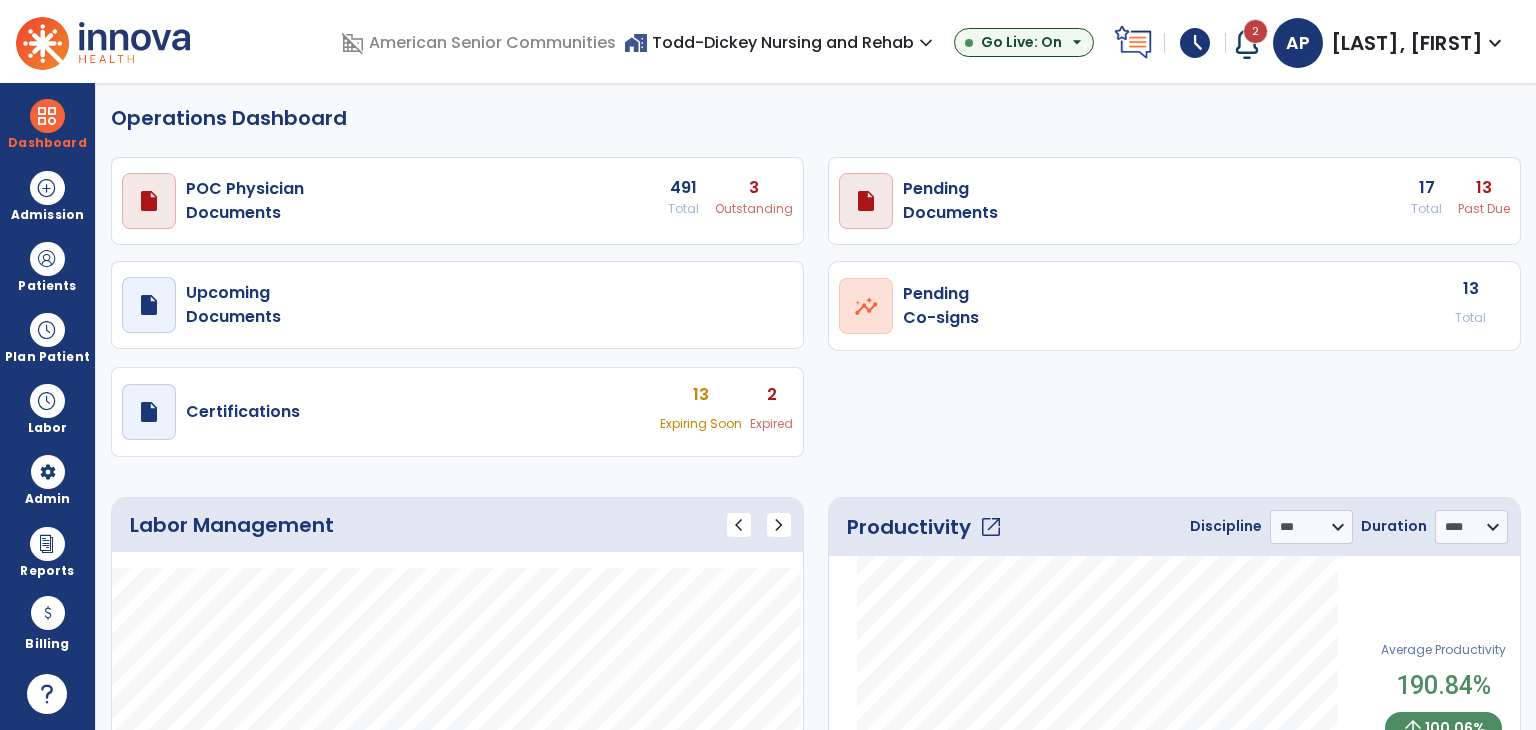 click on "draft   open_in_new  Pending   Documents 17 Total 13 Past Due" at bounding box center (457, 201) 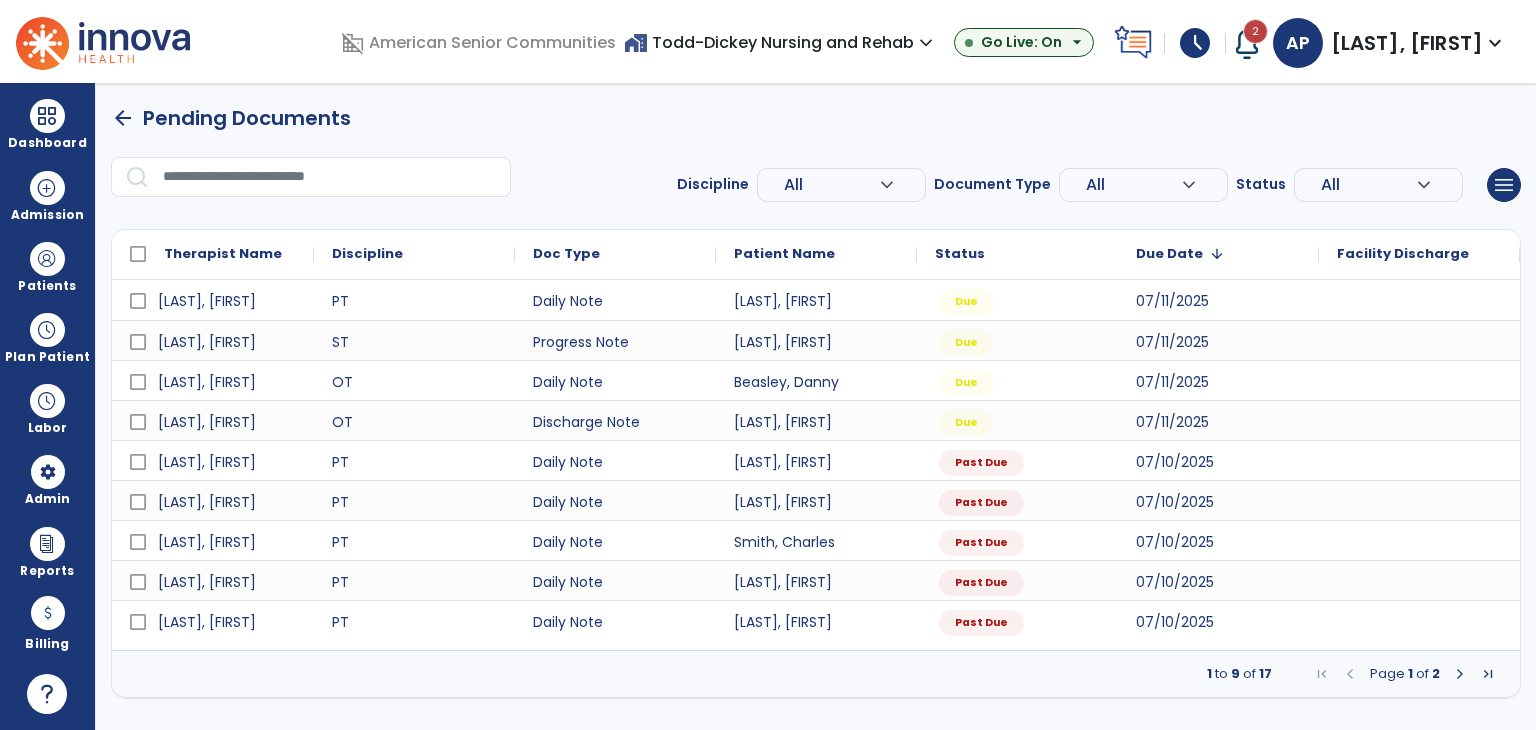 click at bounding box center (1460, 674) 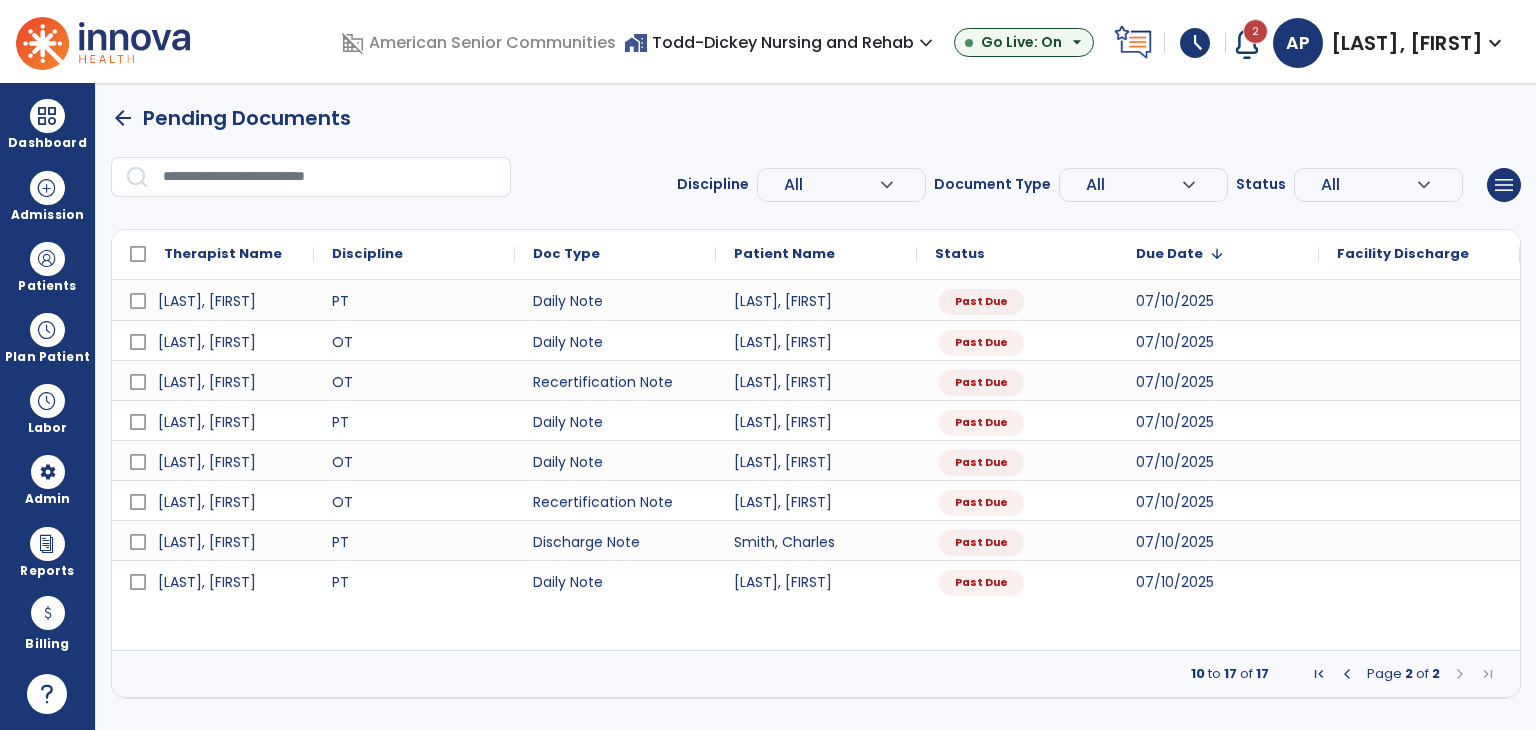 click at bounding box center (1460, 674) 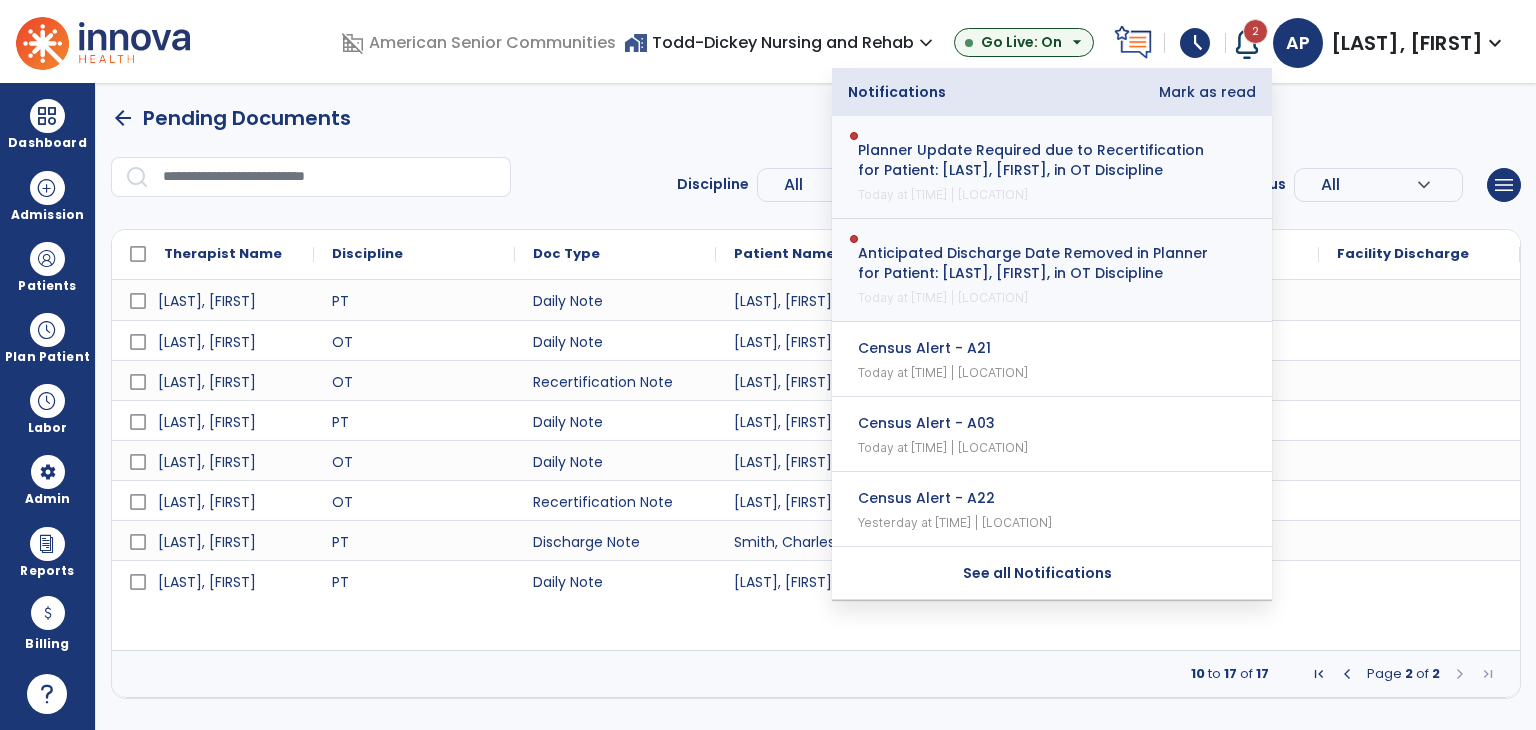 click on "Mark as read" at bounding box center (1207, 92) 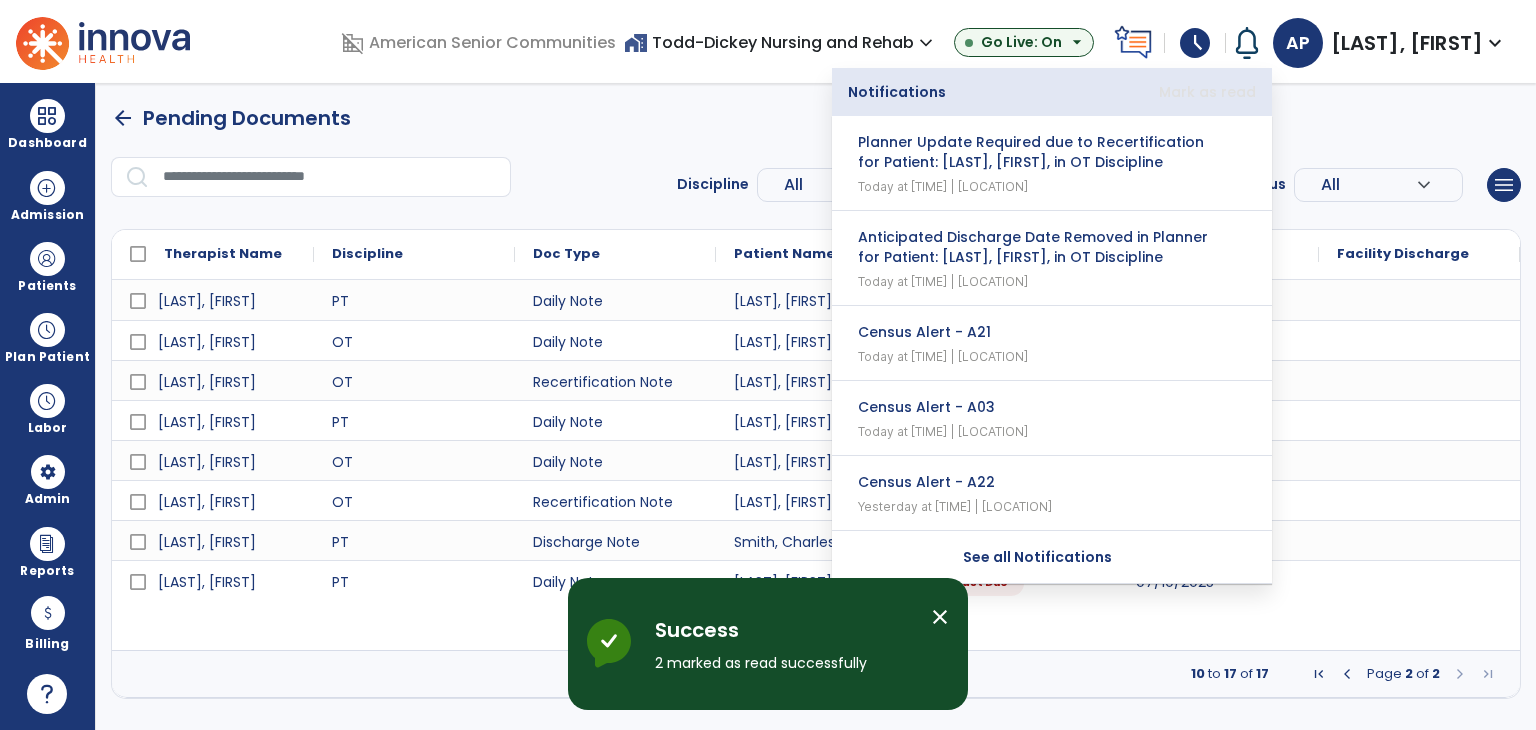 click on "arrow_back" at bounding box center (123, 118) 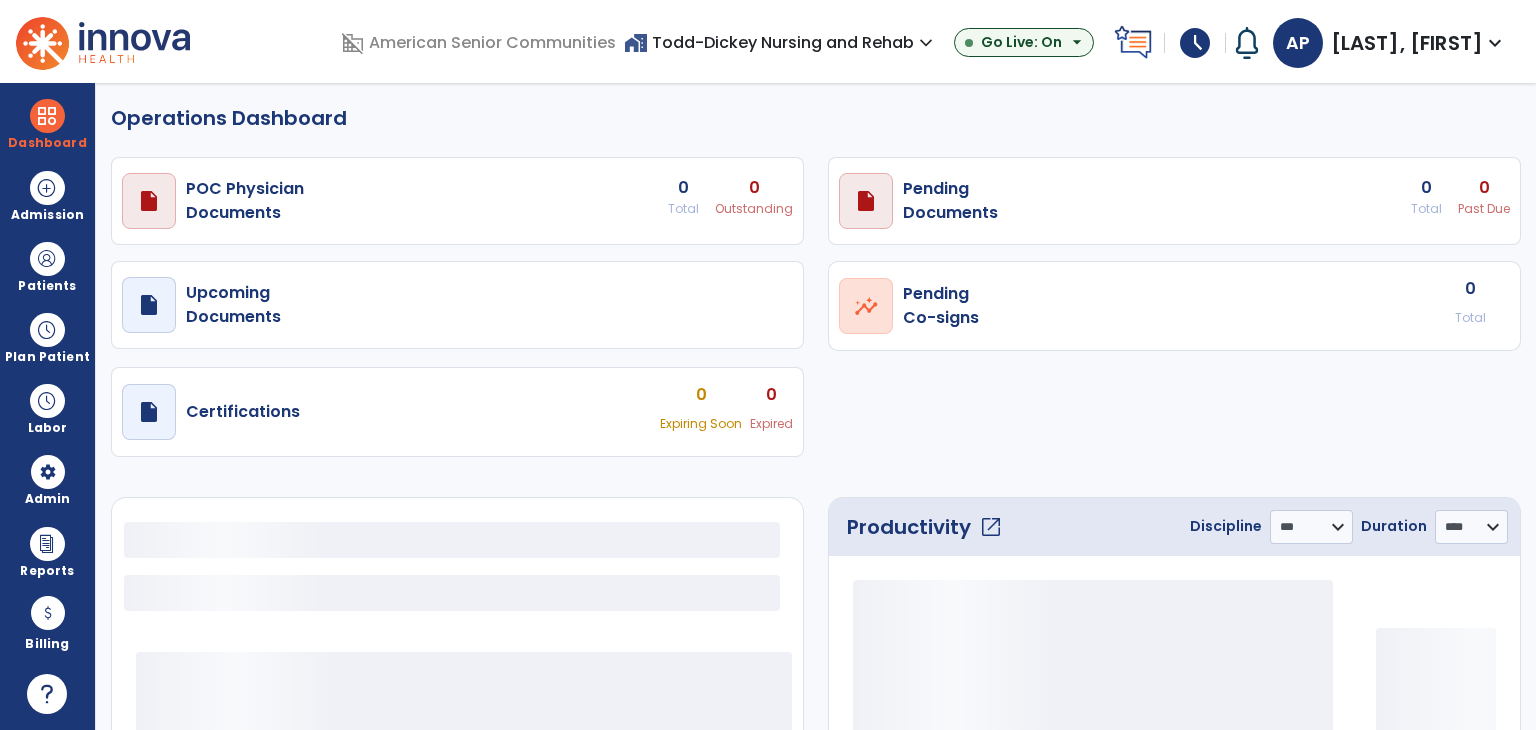 select on "***" 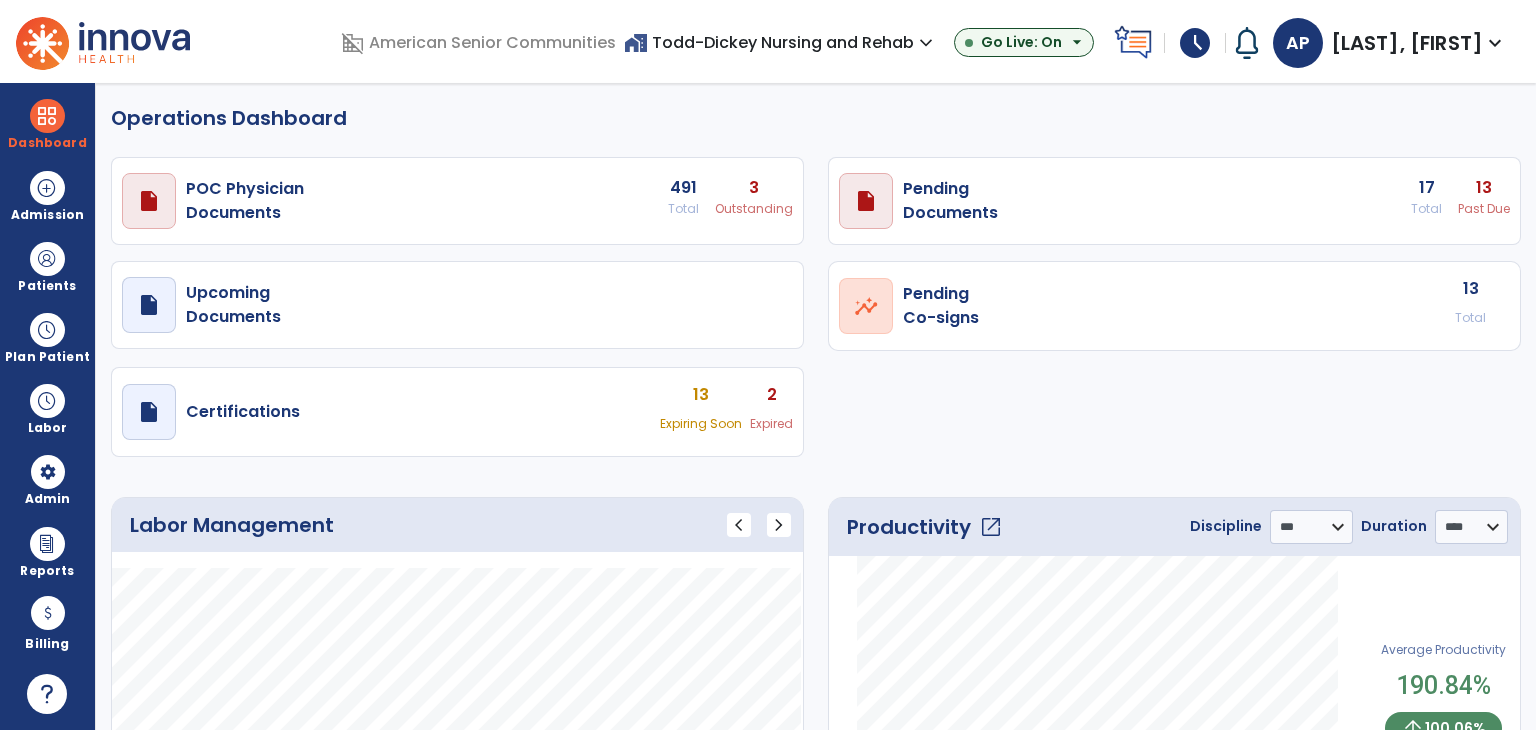 click on "open_in_new  Pending   Co-signs  13 Total" at bounding box center (457, 201) 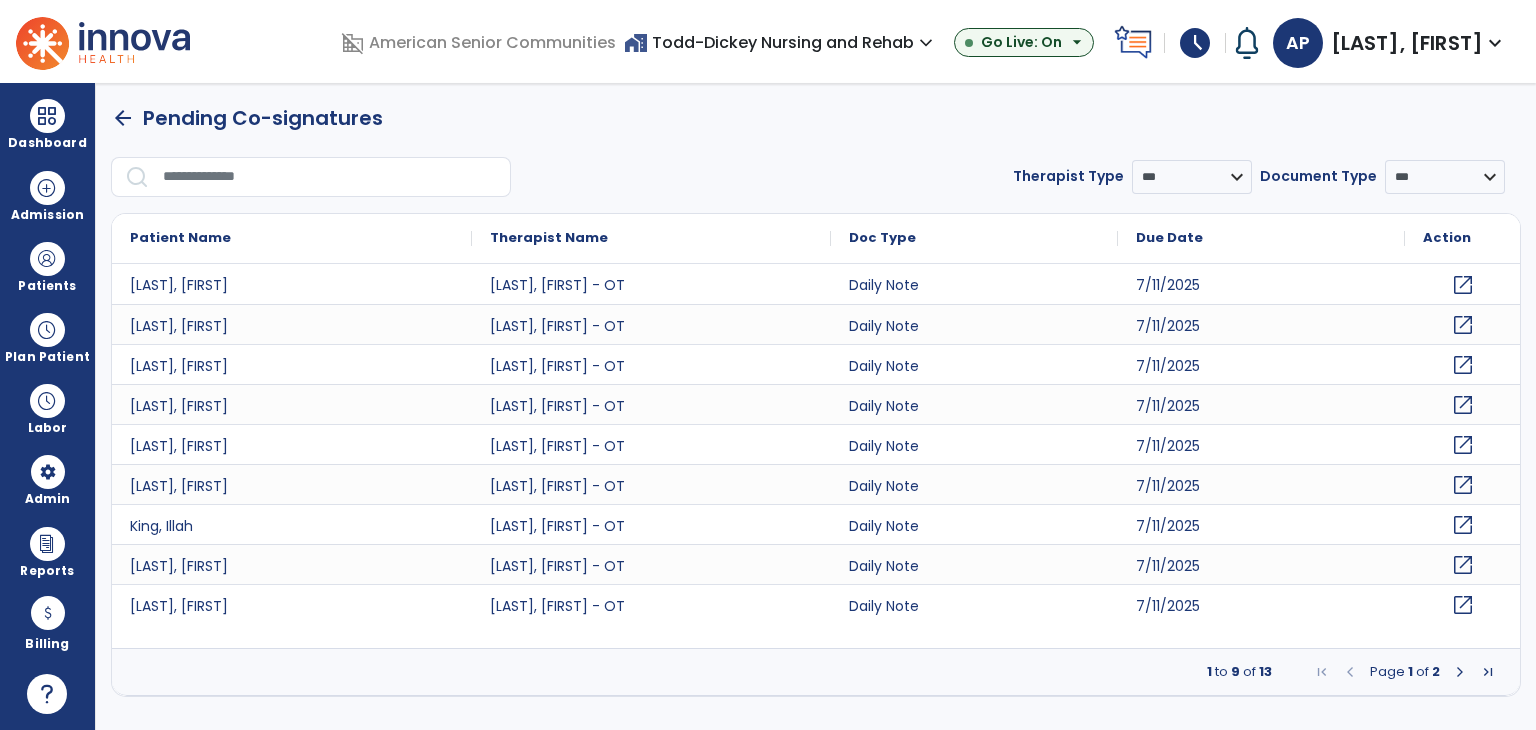 click on "open_in_new" 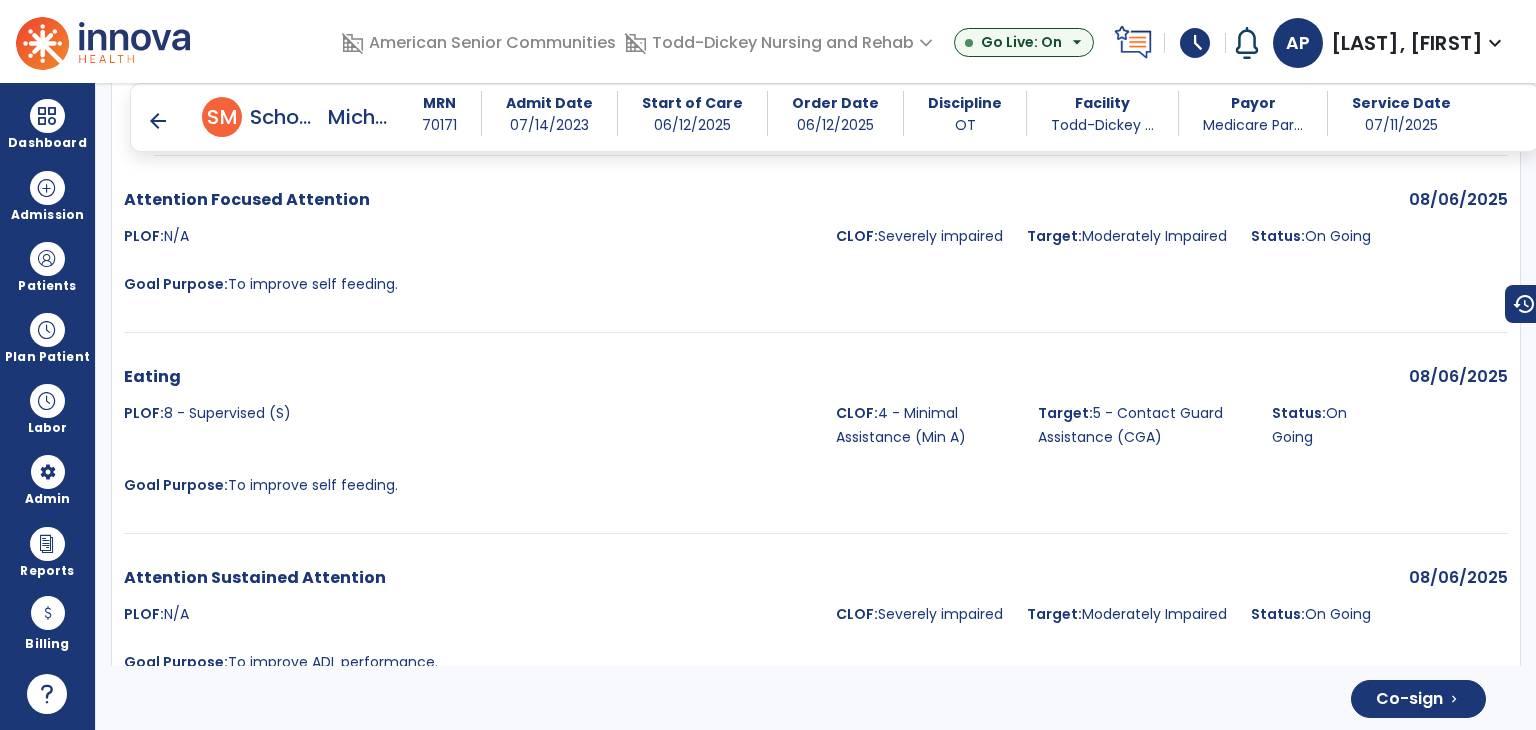 scroll, scrollTop: 3887, scrollLeft: 0, axis: vertical 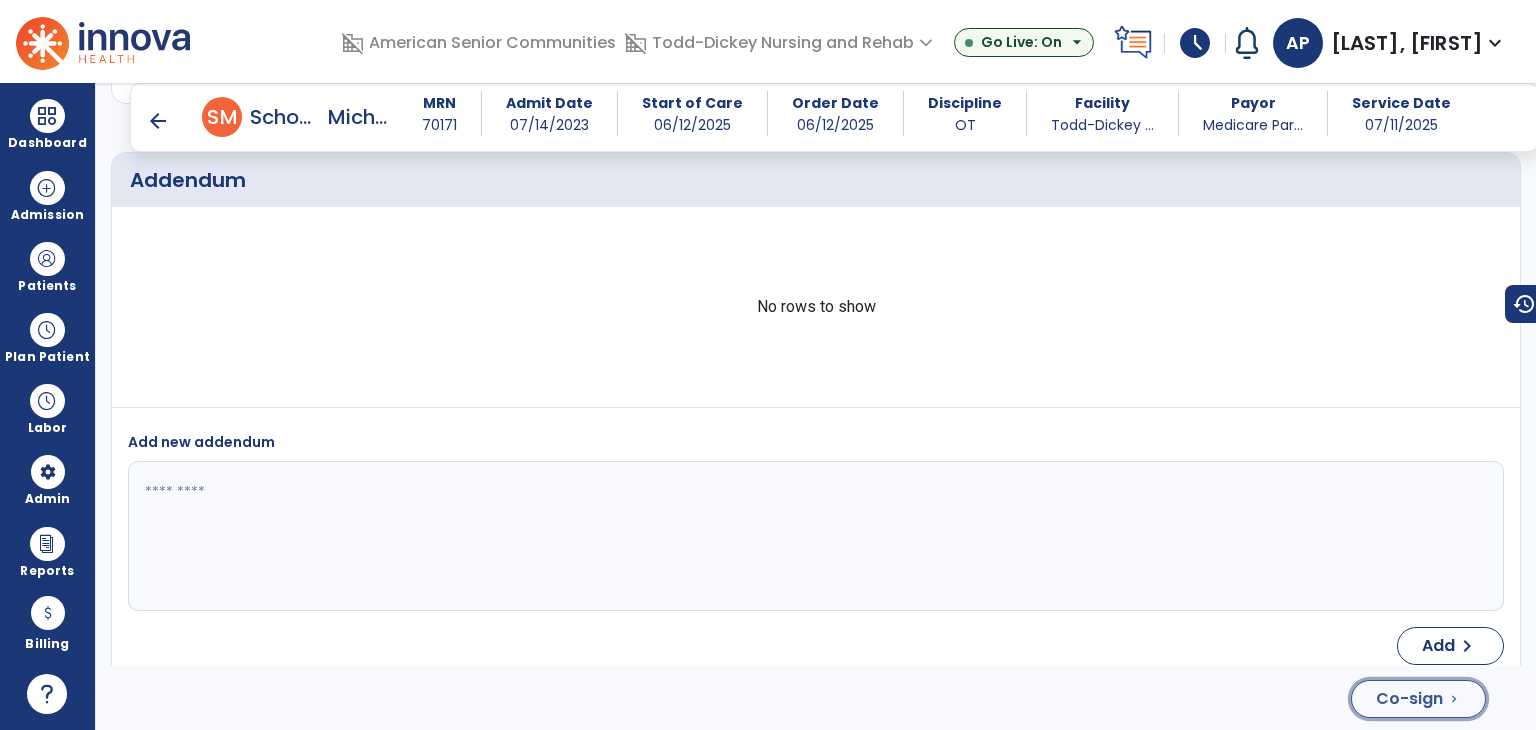 click on "Co-sign" 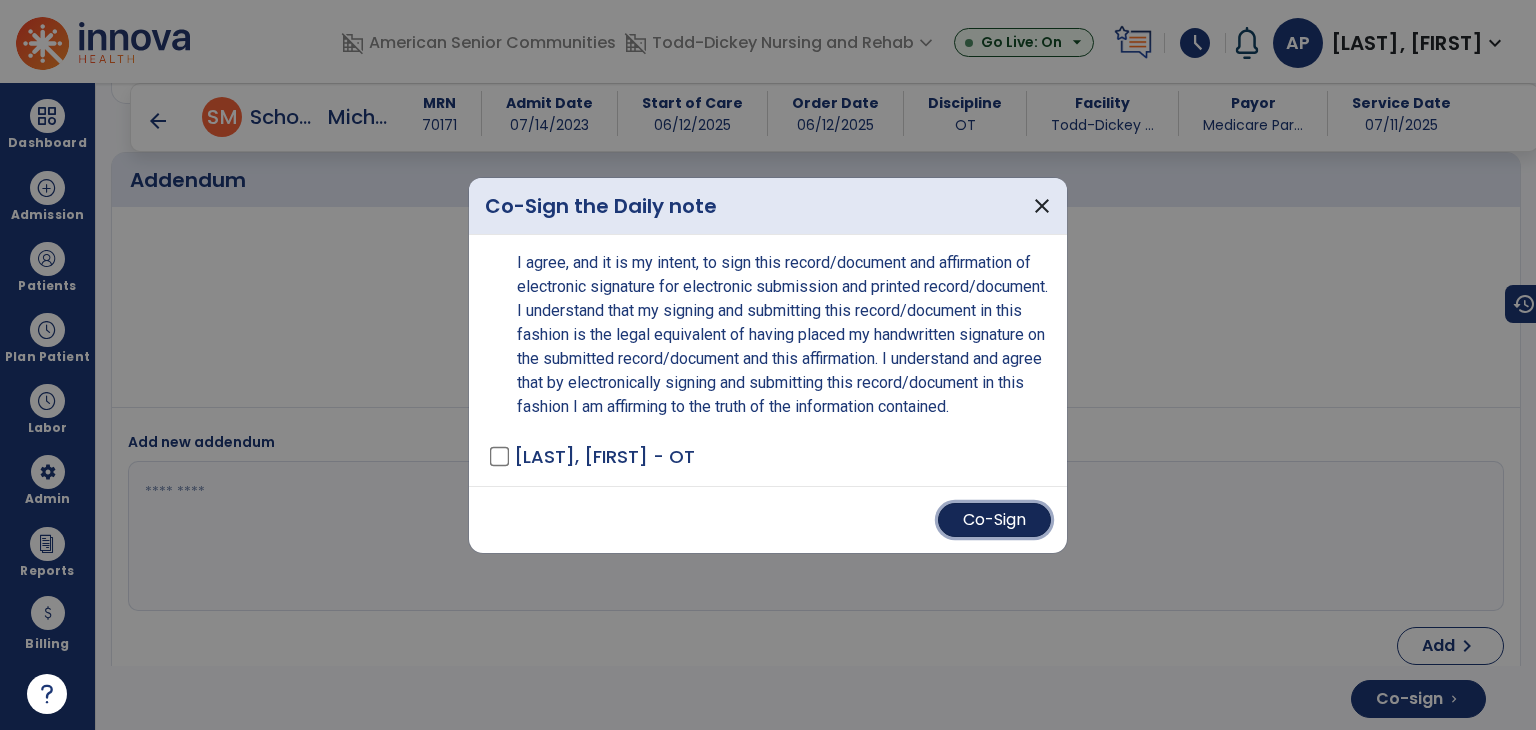 click on "Co-Sign" at bounding box center (994, 520) 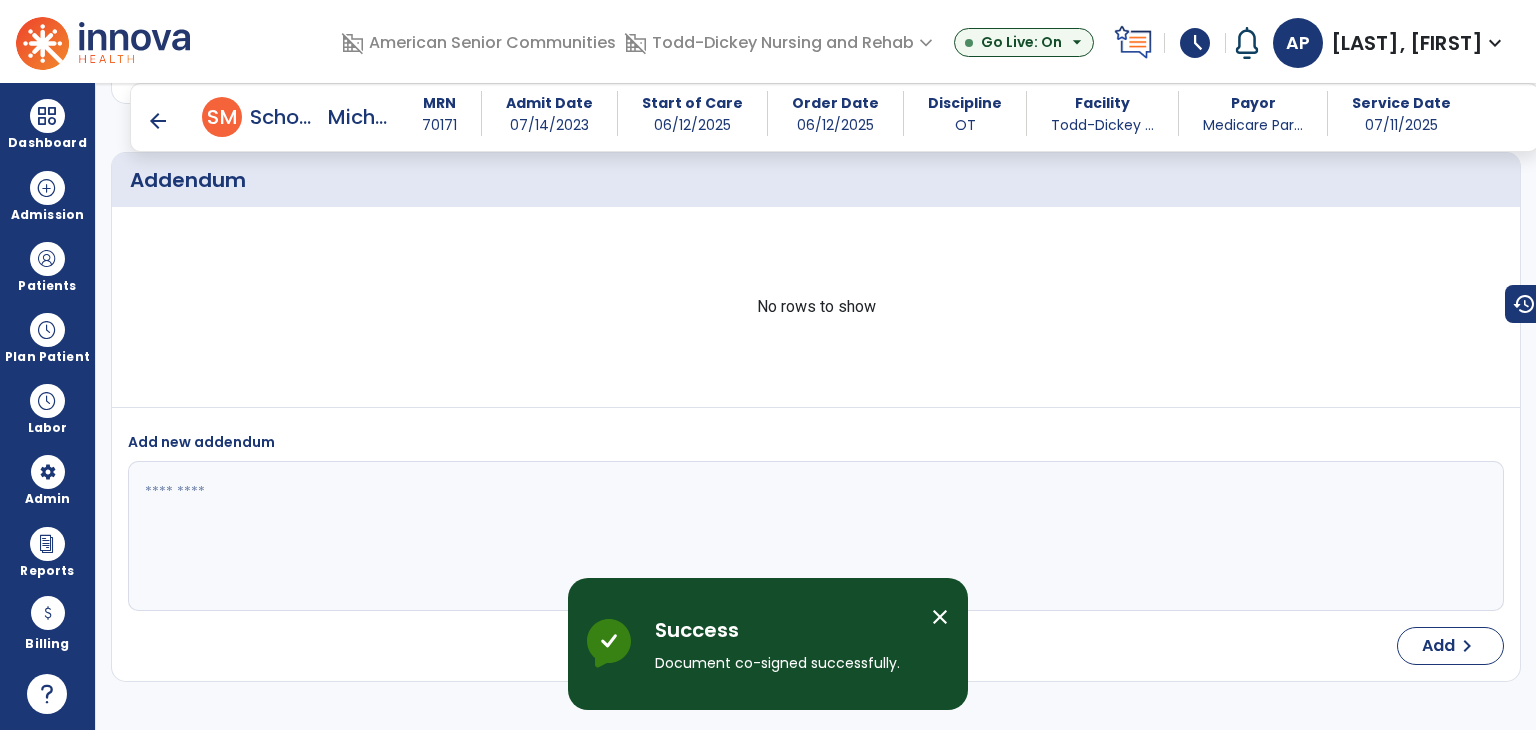 click on "arrow_back" at bounding box center (158, 121) 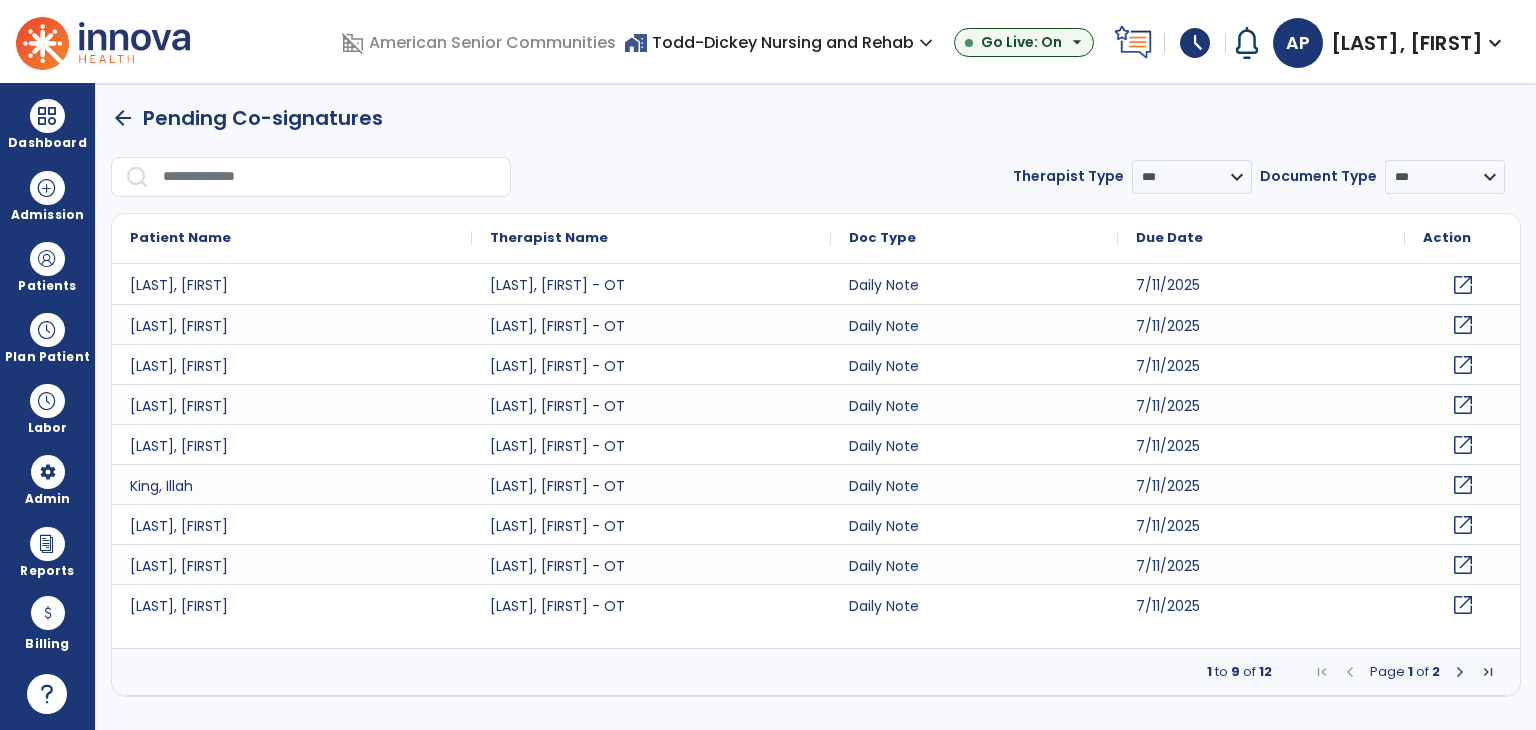 click on "open_in_new" 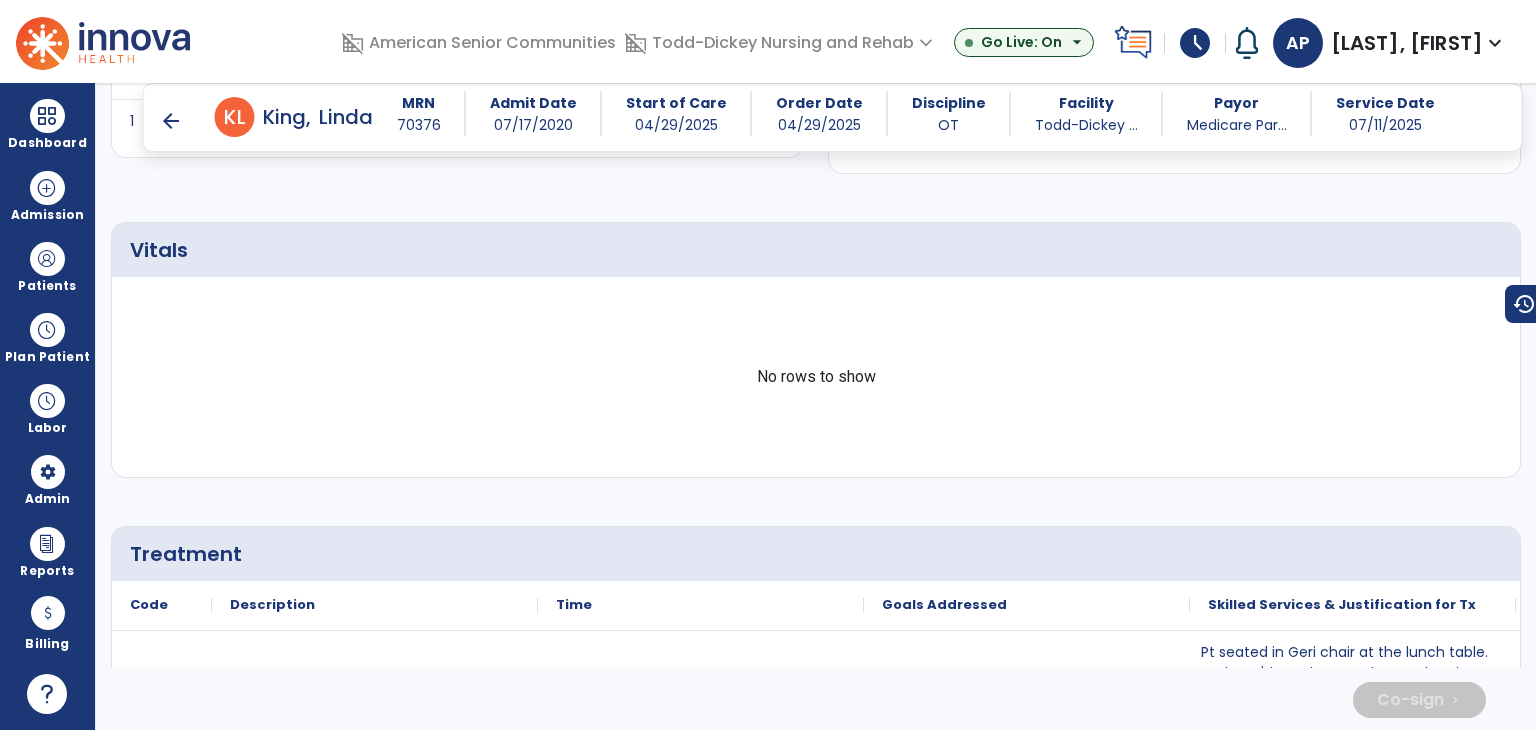 scroll, scrollTop: 3364, scrollLeft: 0, axis: vertical 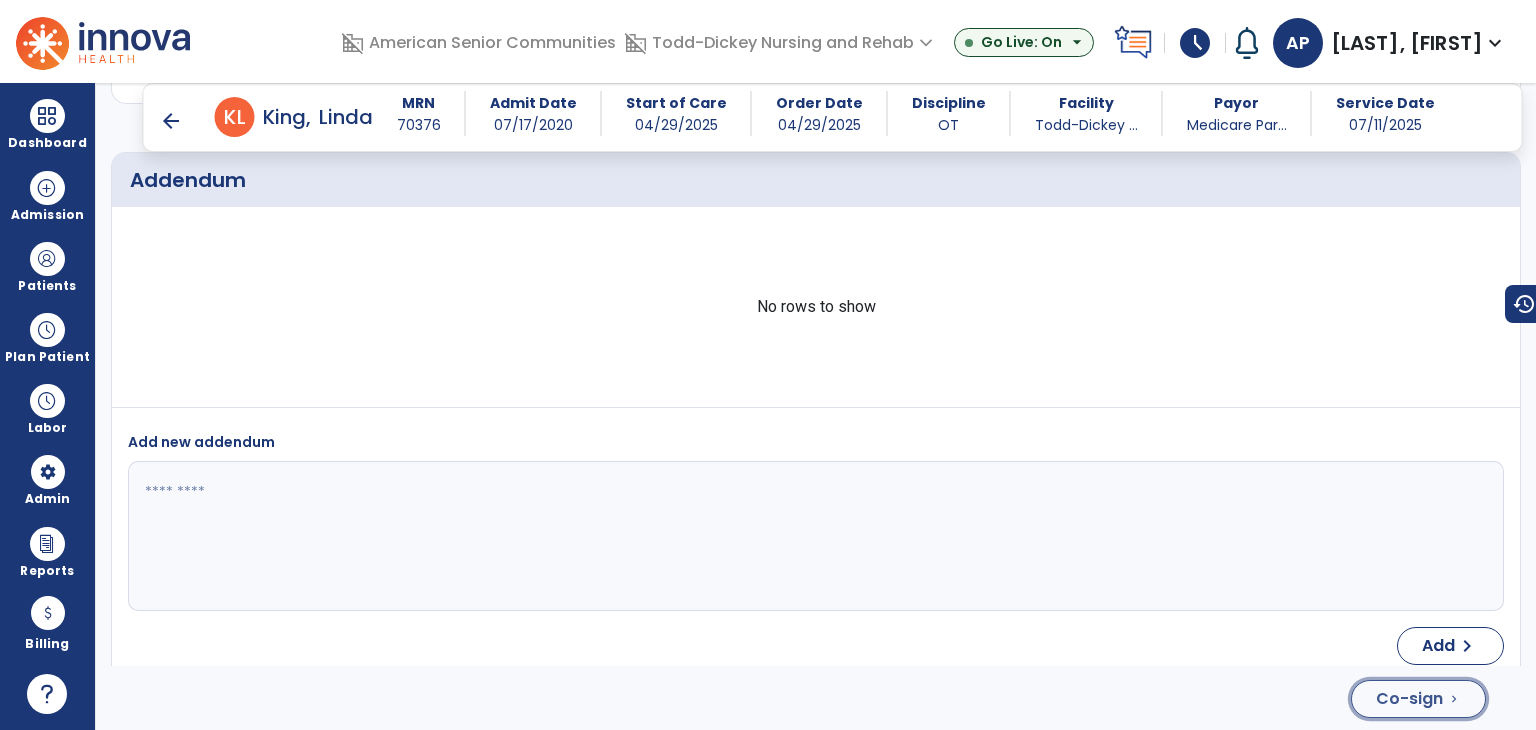 click on "Co-sign" 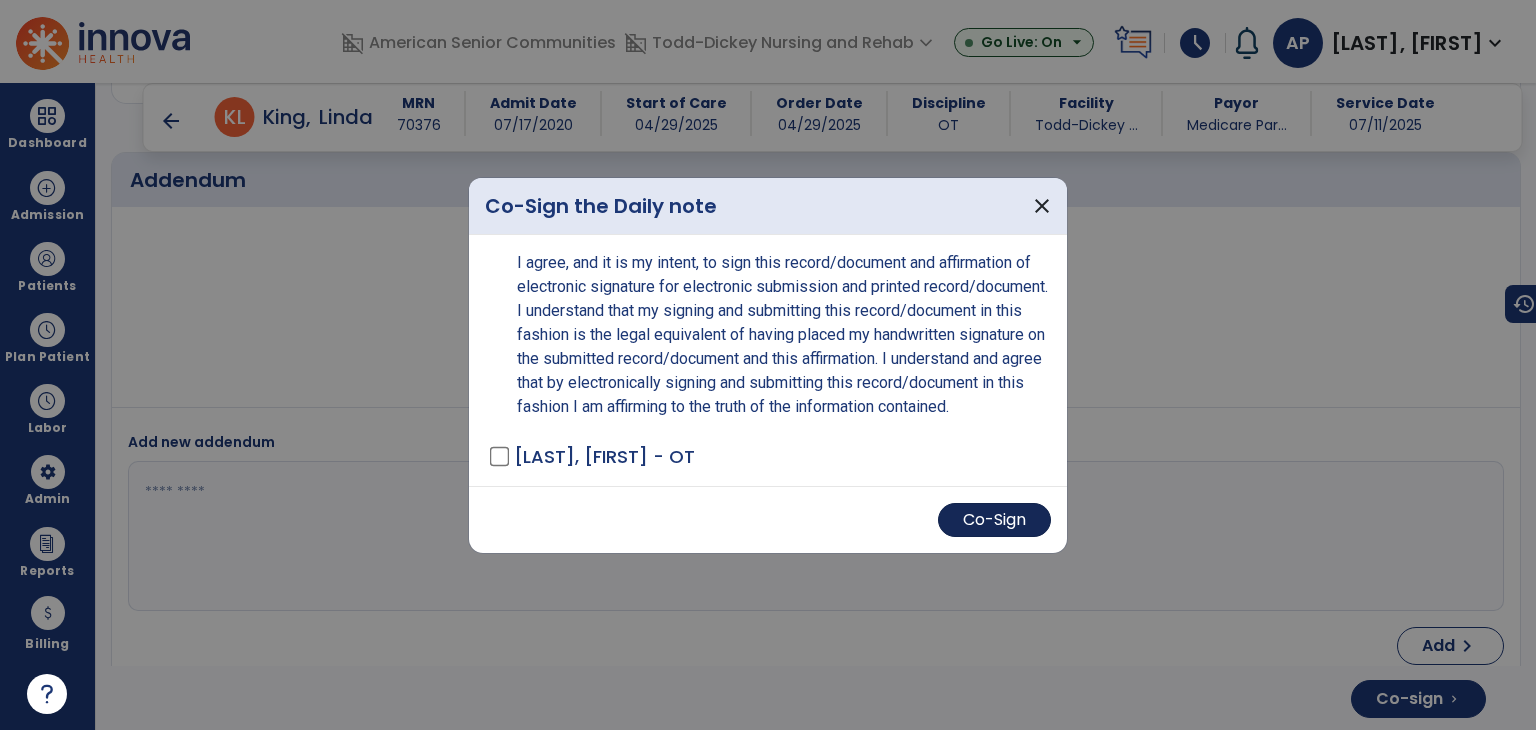 click on "Co-Sign" at bounding box center (994, 520) 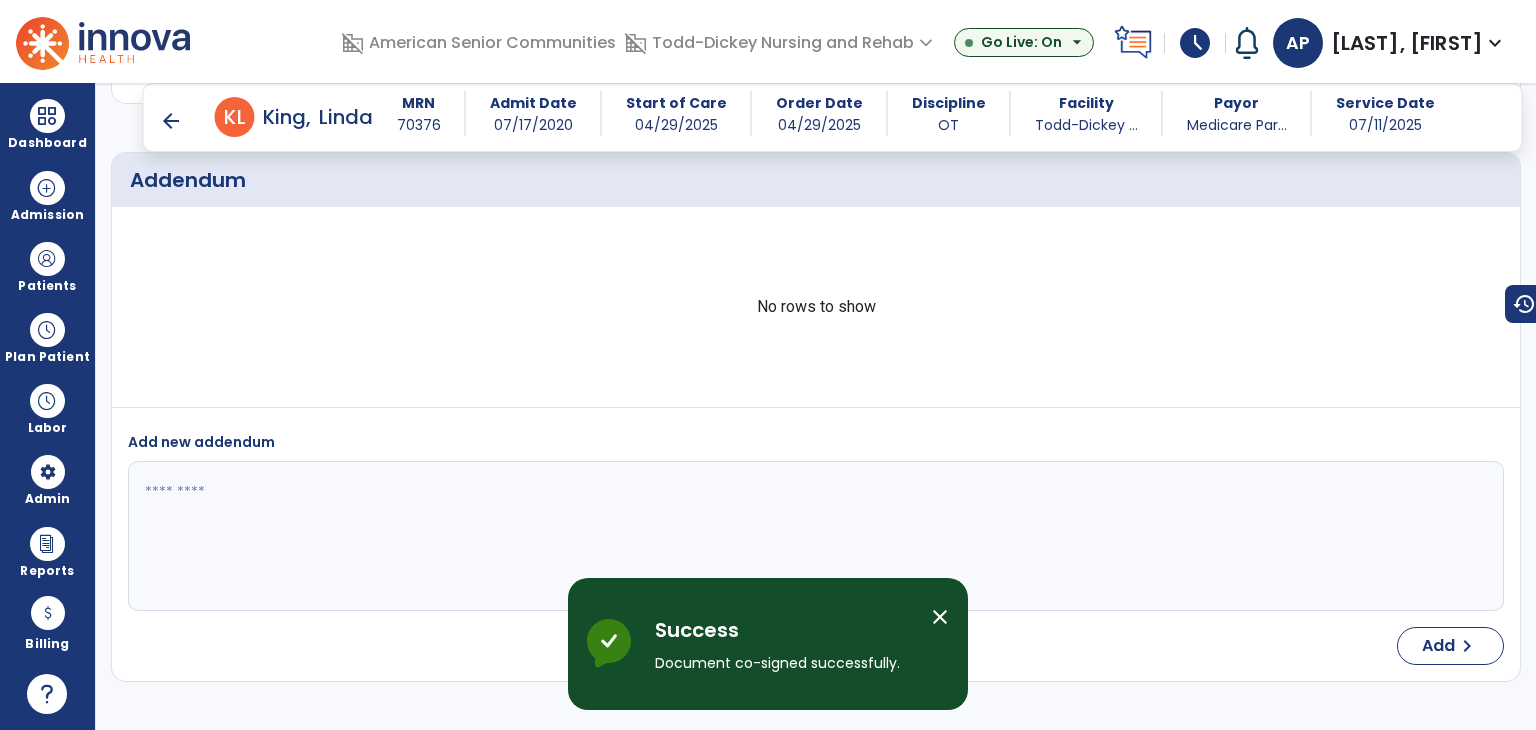 click on "arrow_back" at bounding box center (171, 121) 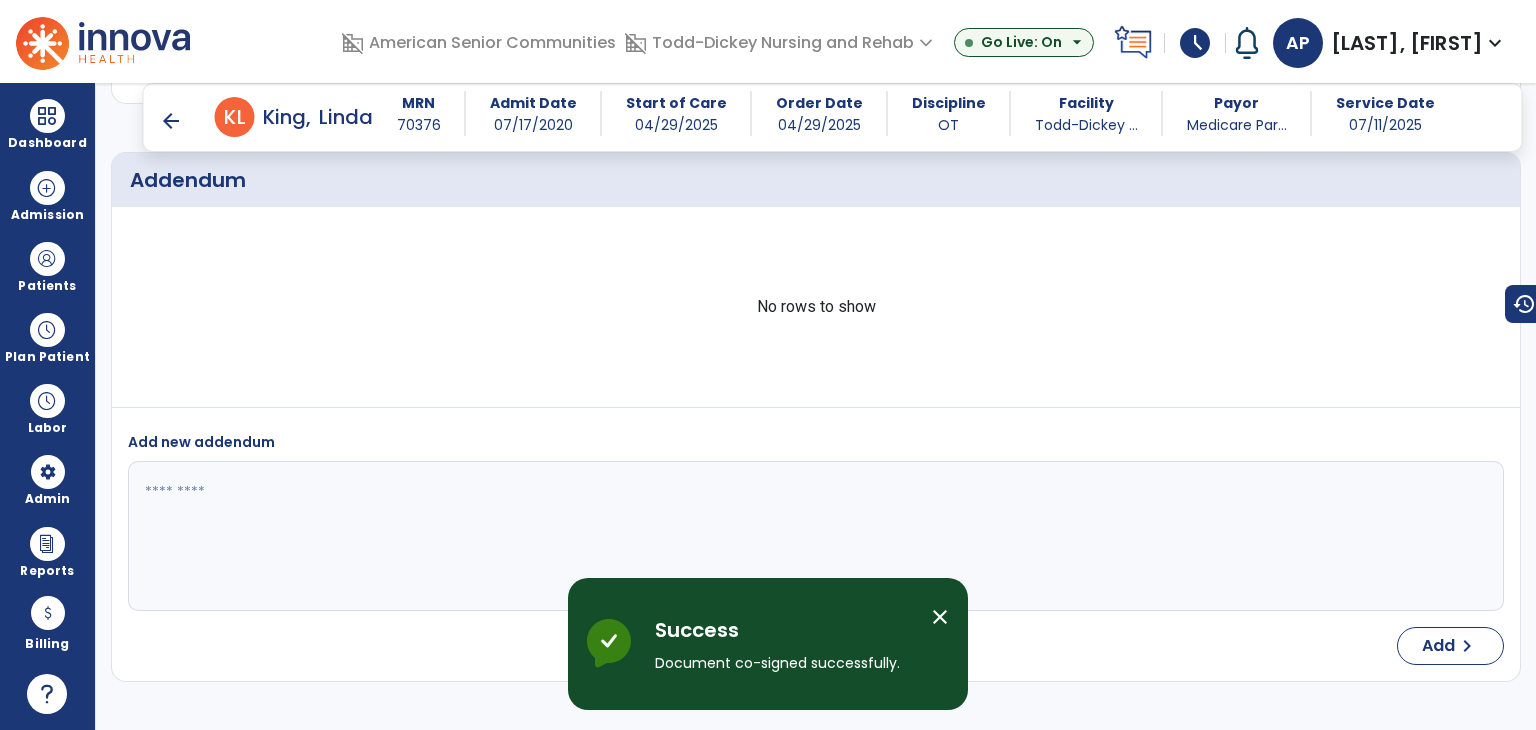 scroll, scrollTop: 0, scrollLeft: 0, axis: both 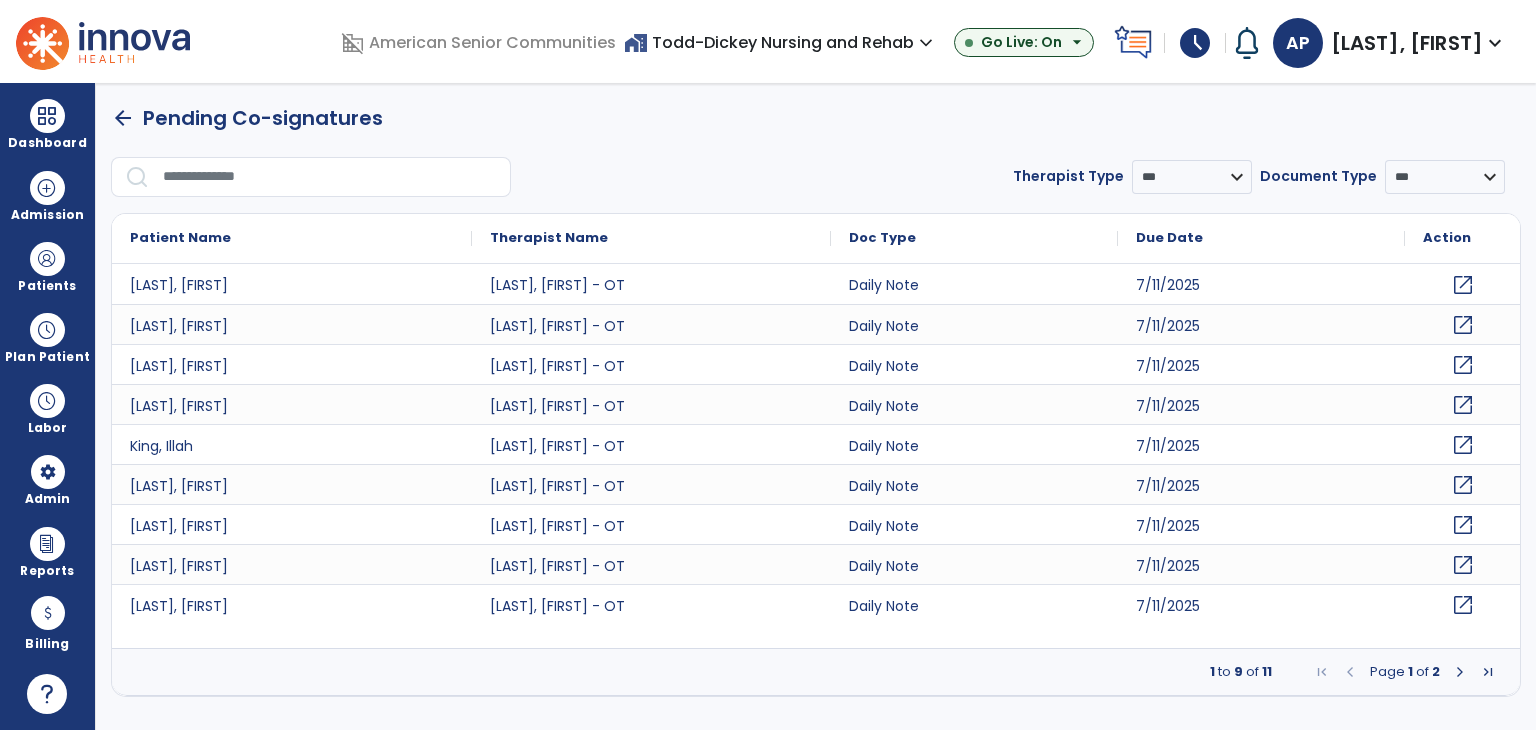 click on "open_in_new" 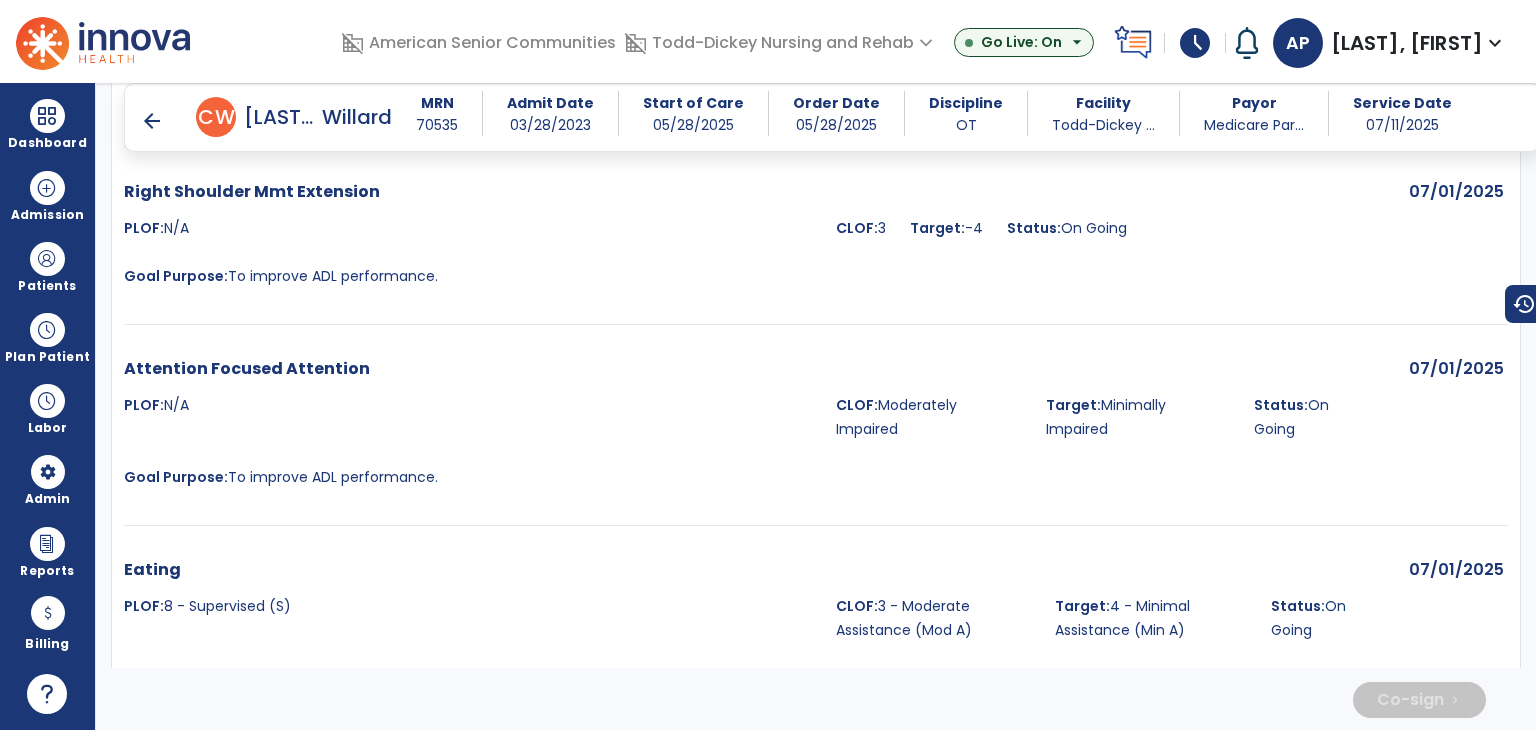 scroll, scrollTop: 3794, scrollLeft: 0, axis: vertical 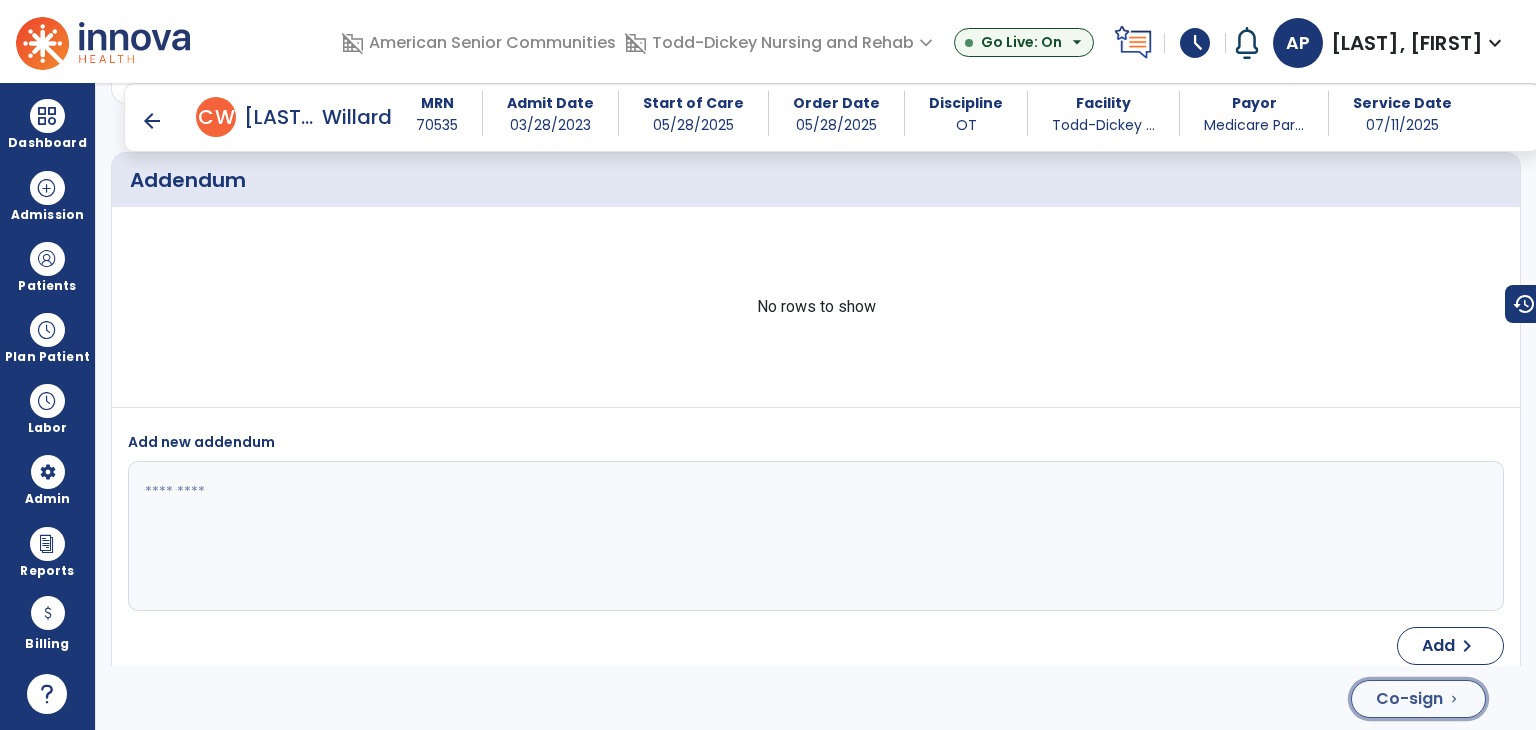 click on "Co-sign" 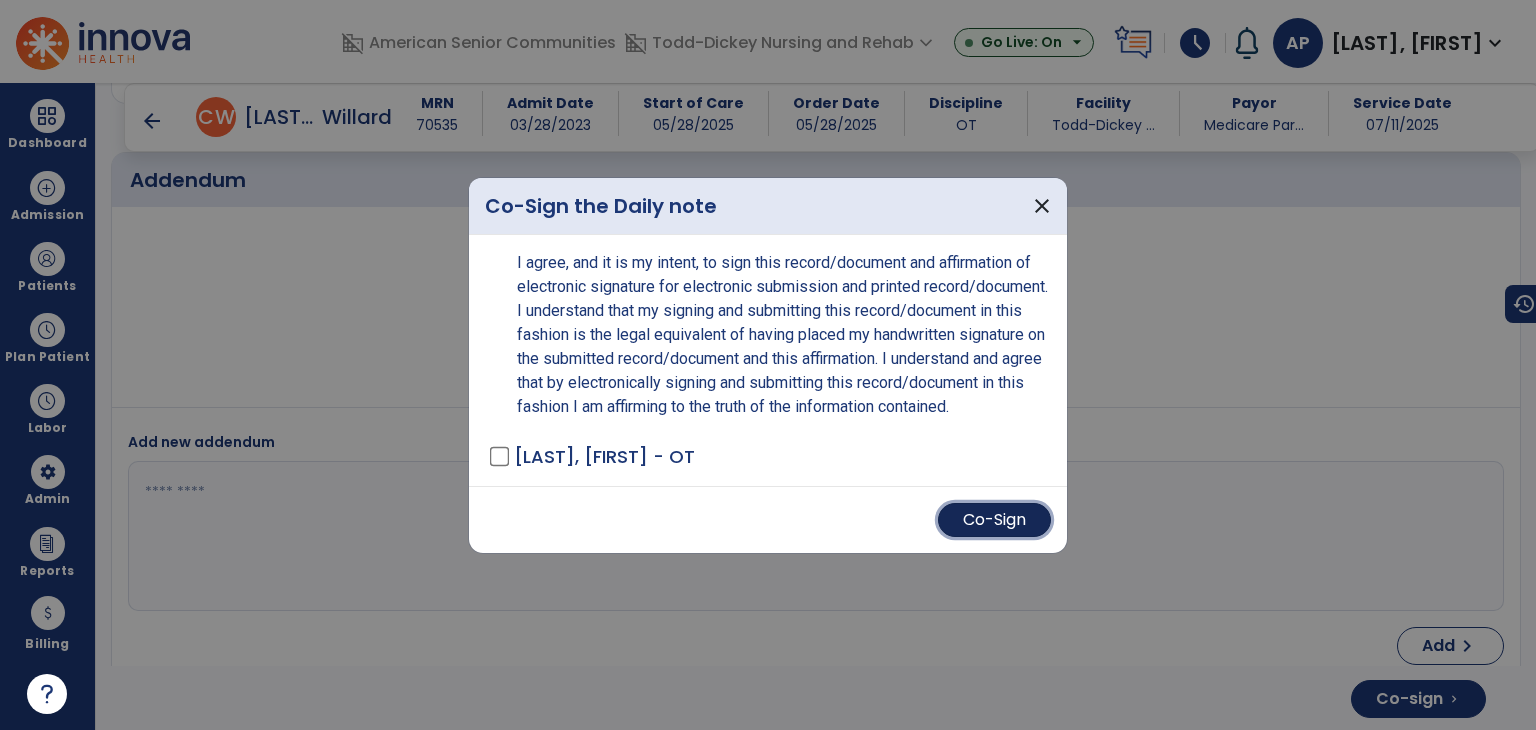 click on "Co-Sign" at bounding box center (994, 520) 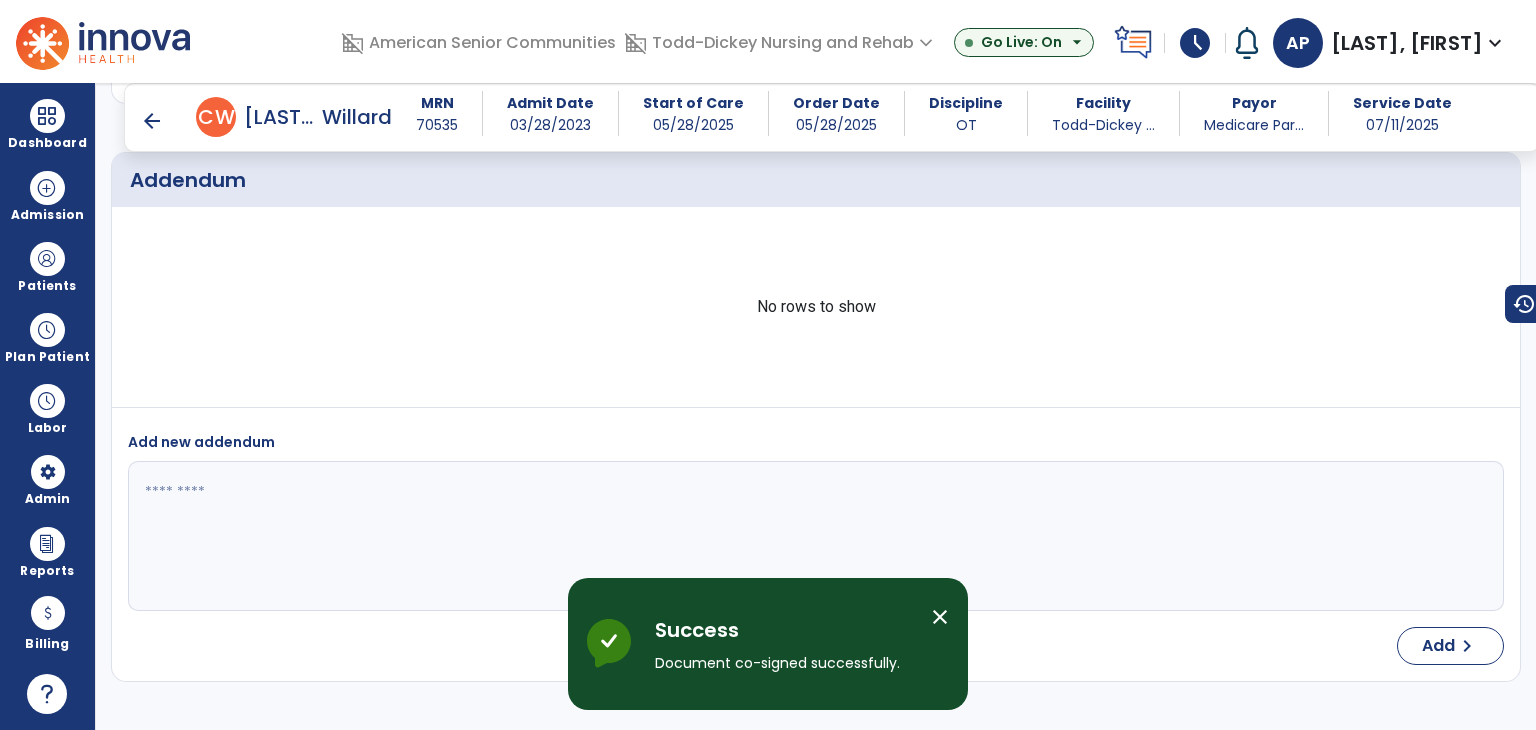 click on "arrow_back" at bounding box center (152, 121) 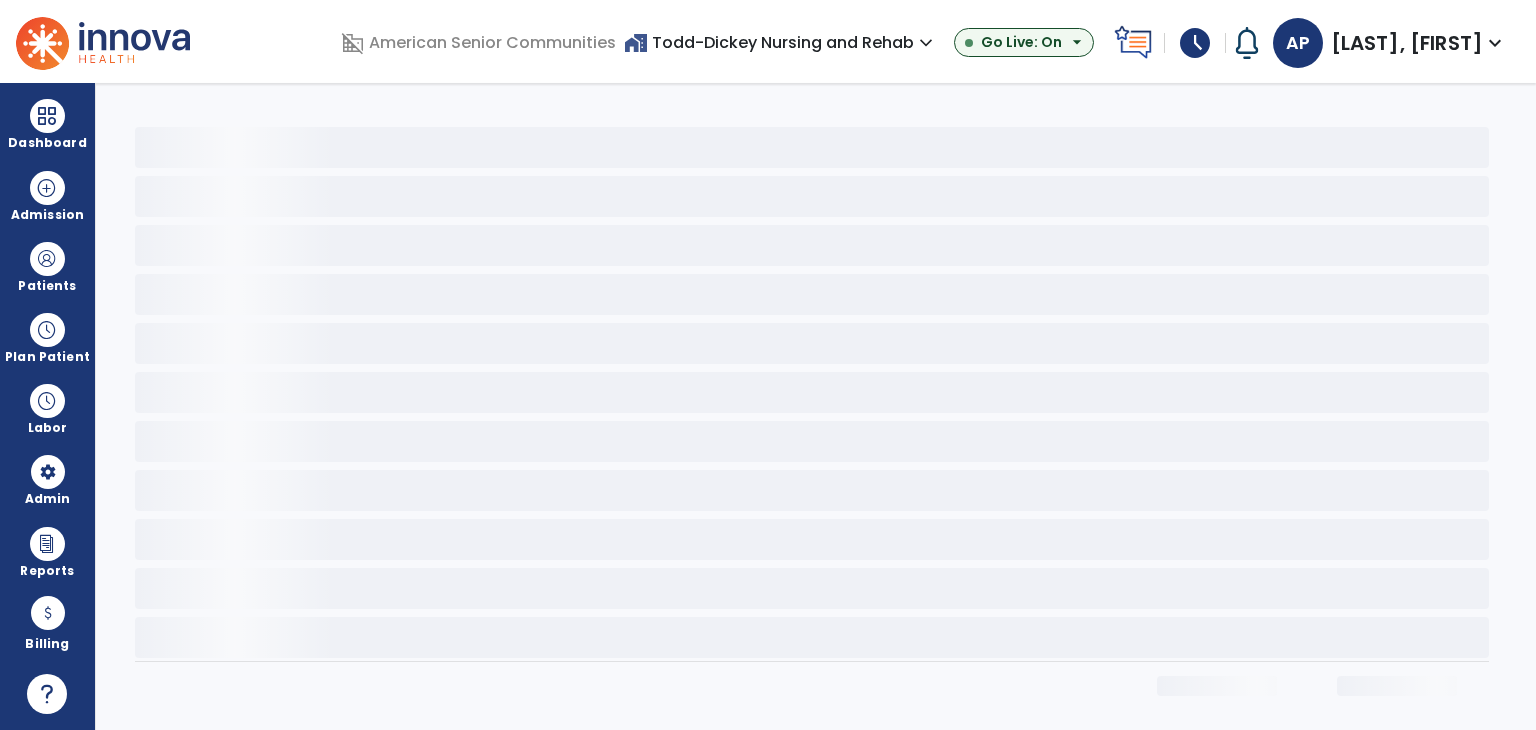 scroll, scrollTop: 0, scrollLeft: 0, axis: both 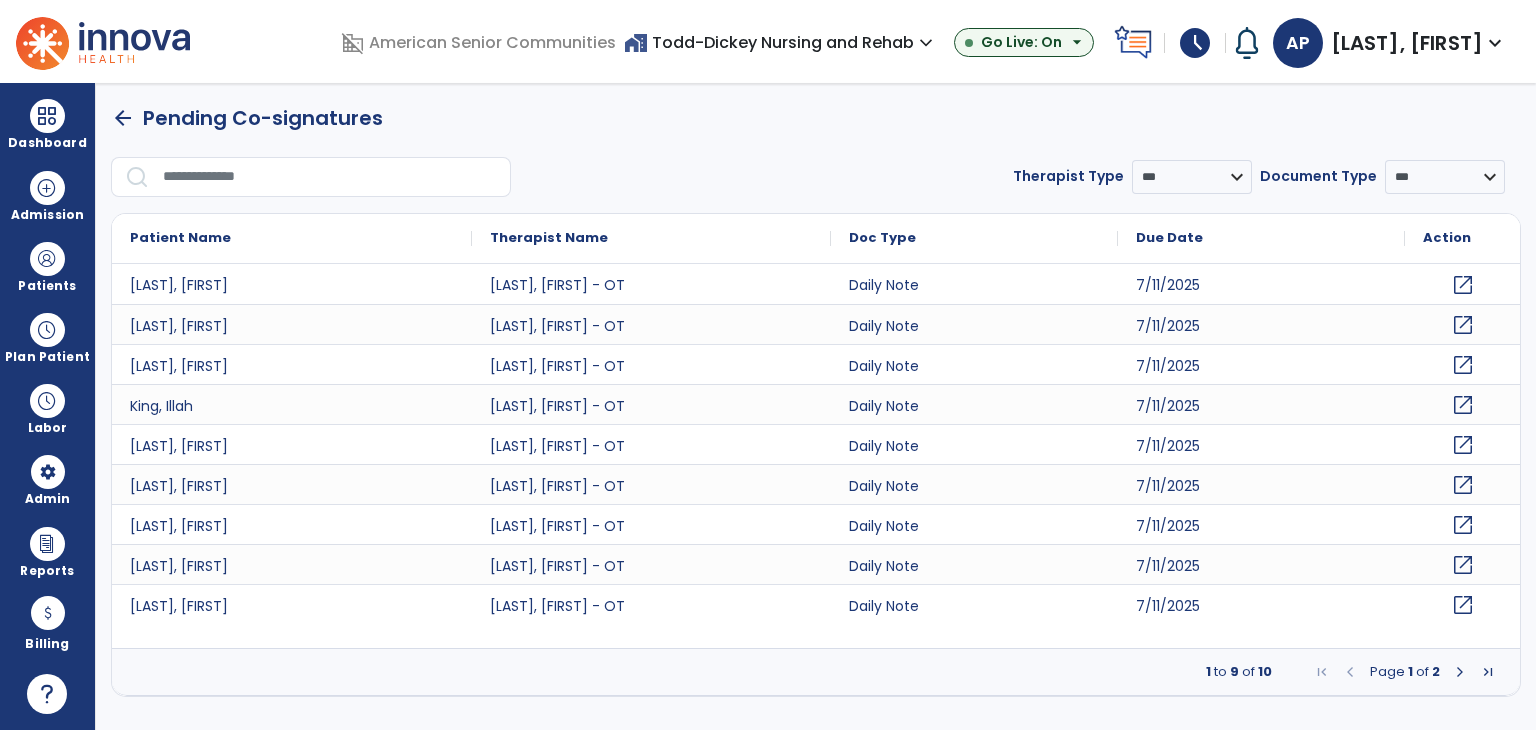 click on "open_in_new" 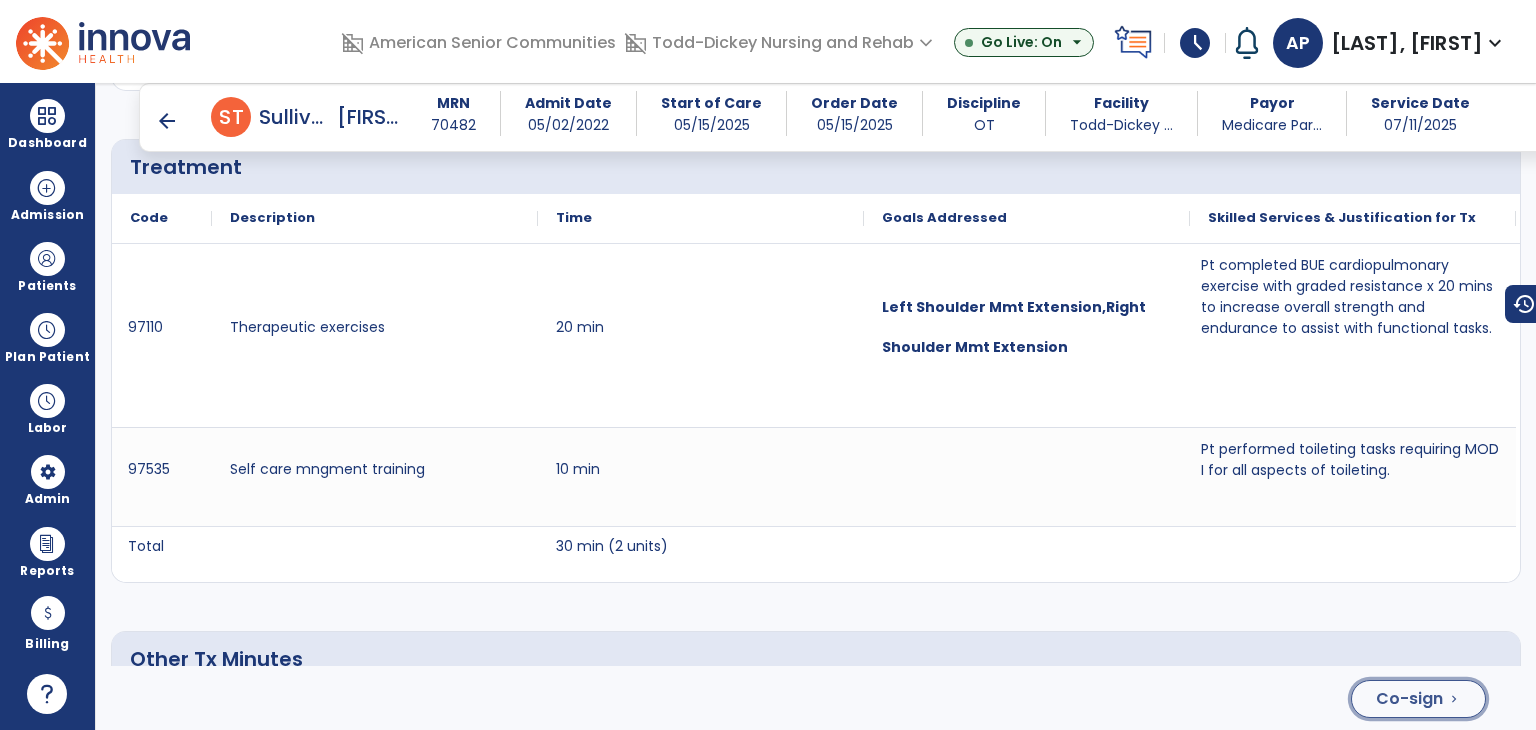 click on "Co-sign" 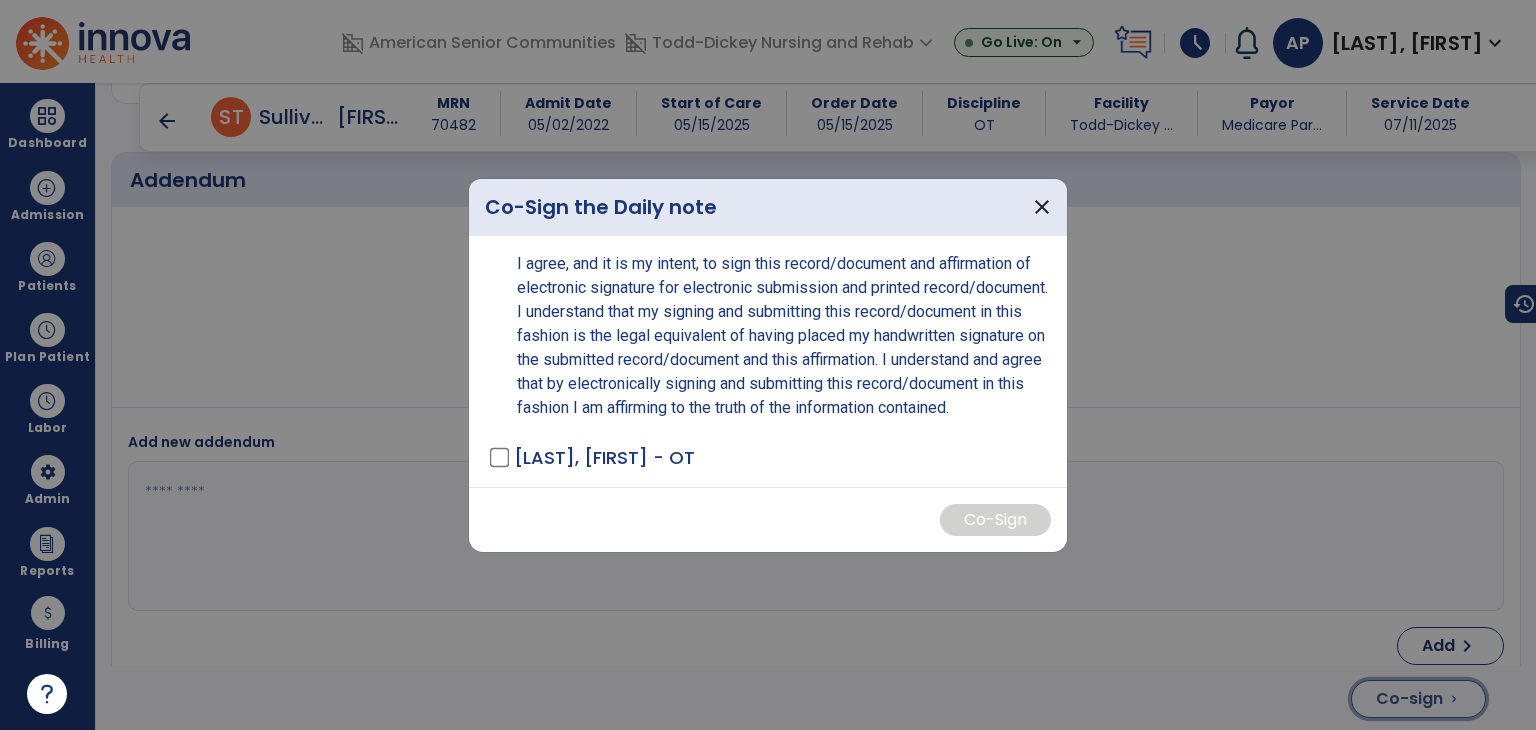 scroll, scrollTop: 3400, scrollLeft: 0, axis: vertical 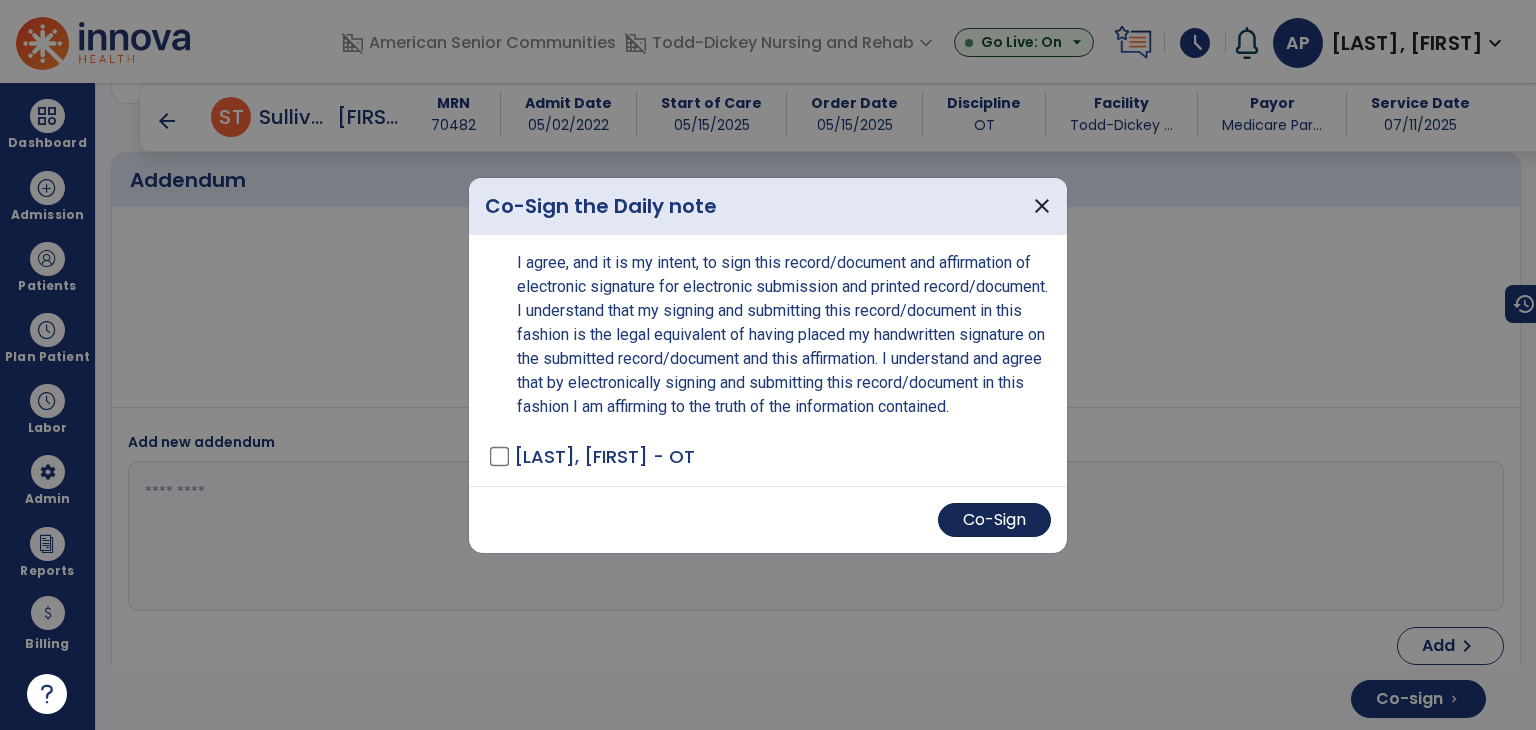 click on "Co-Sign" at bounding box center (994, 520) 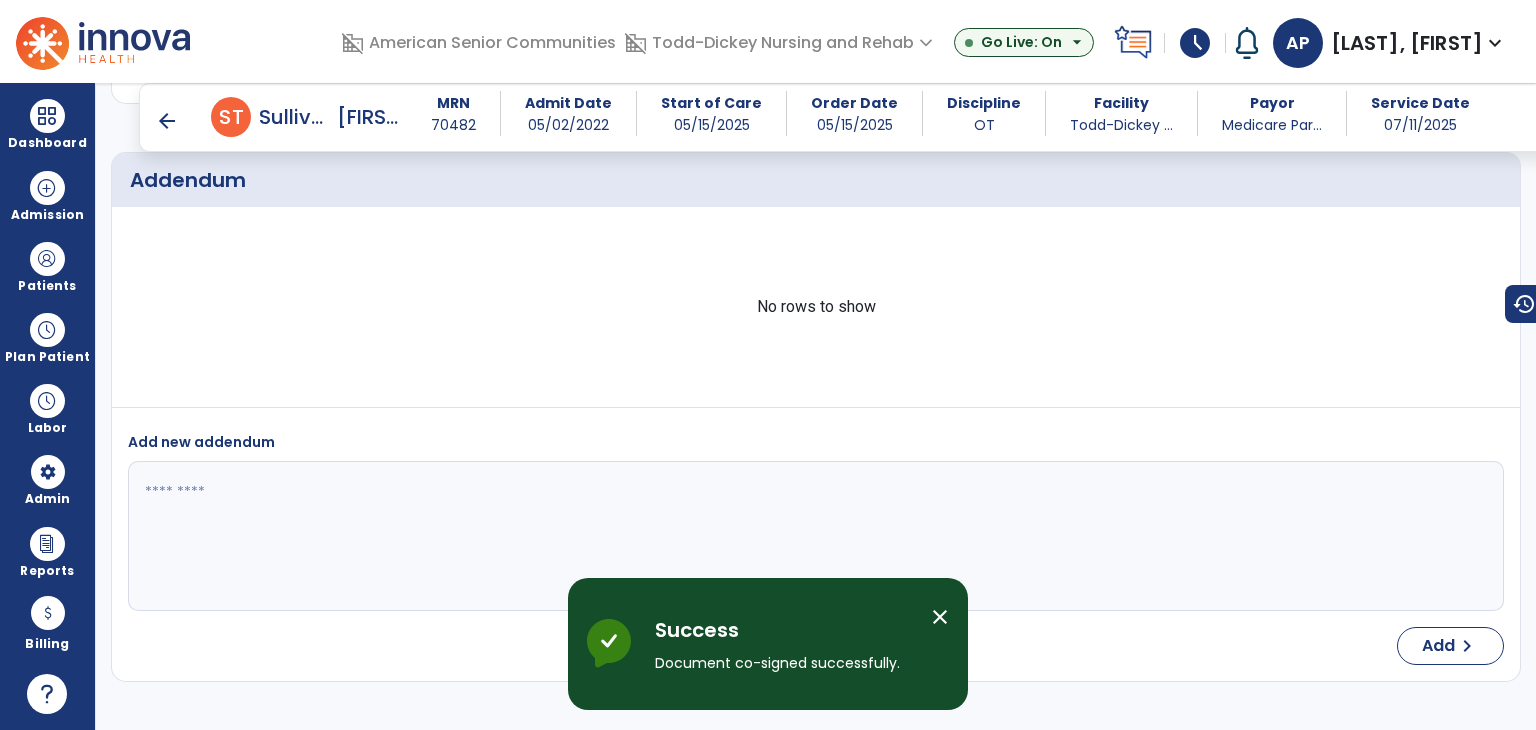 click on "arrow_back" at bounding box center [167, 121] 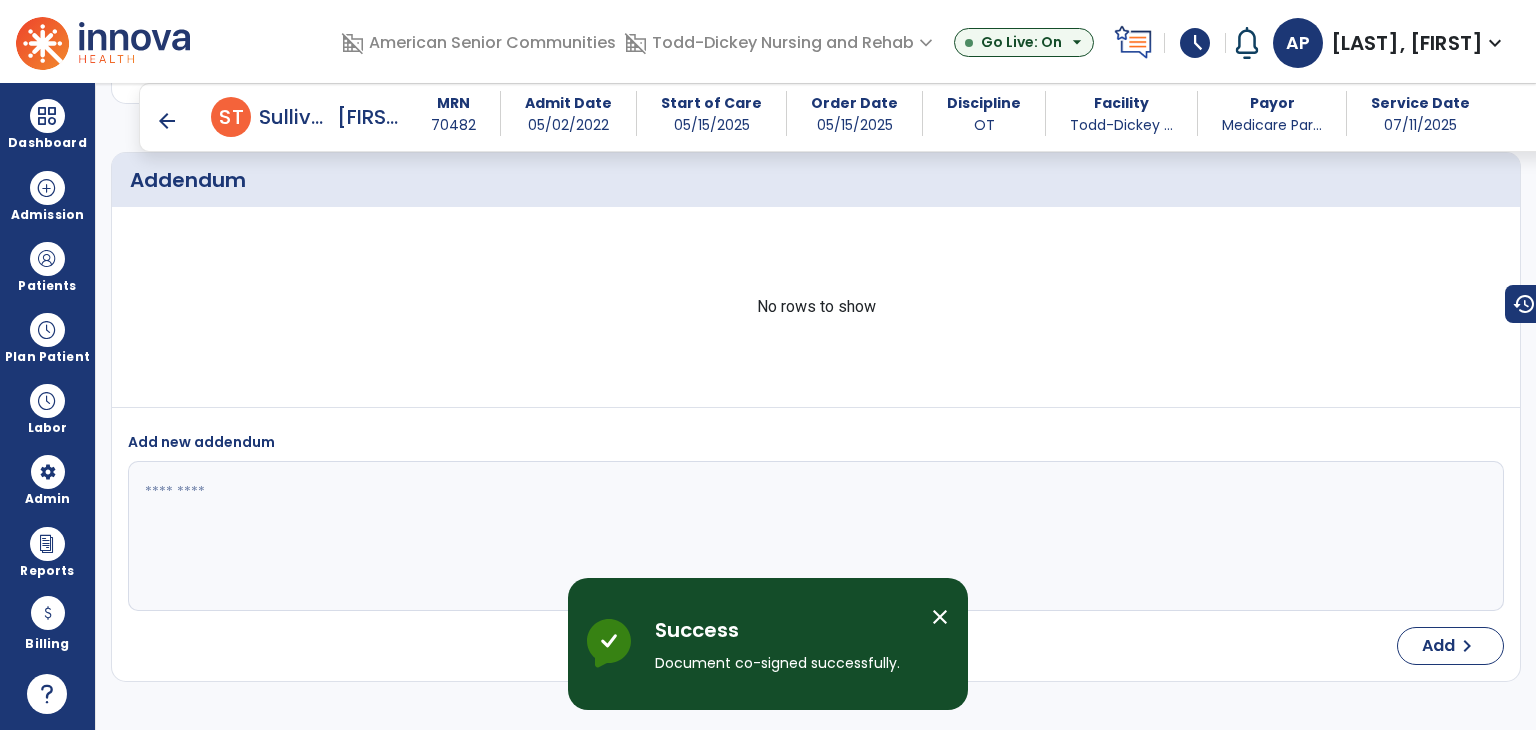 scroll, scrollTop: 0, scrollLeft: 0, axis: both 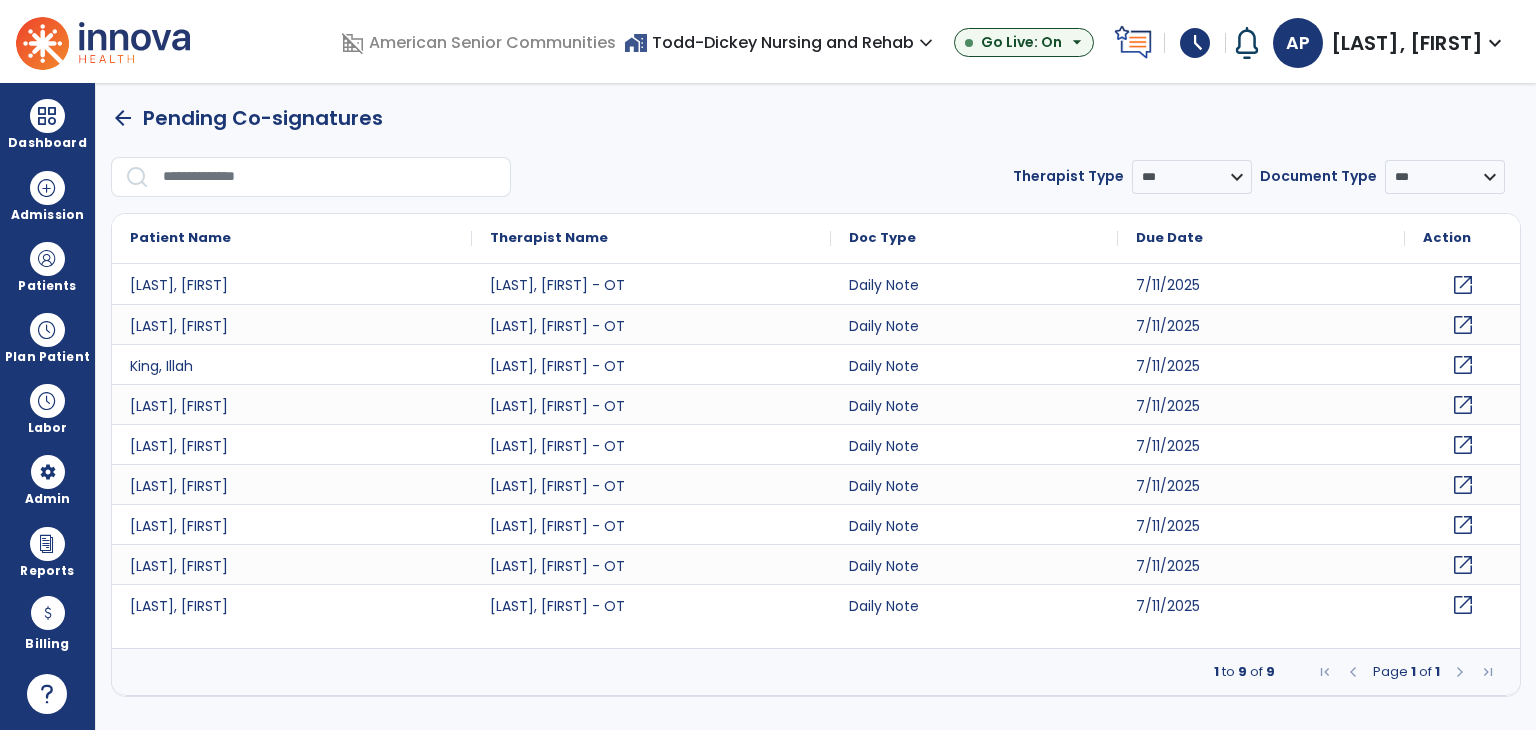 click on "open_in_new" 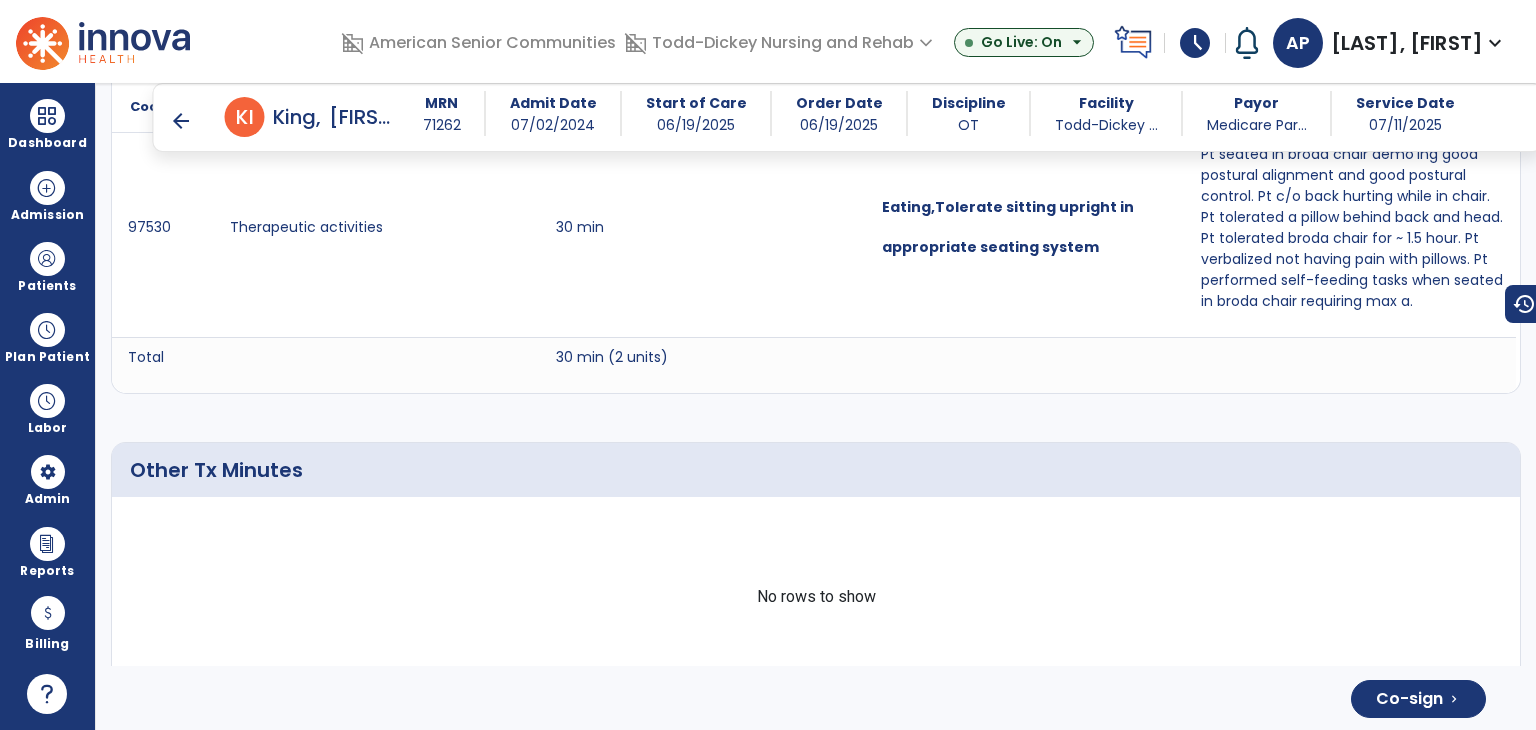 scroll, scrollTop: 3670, scrollLeft: 0, axis: vertical 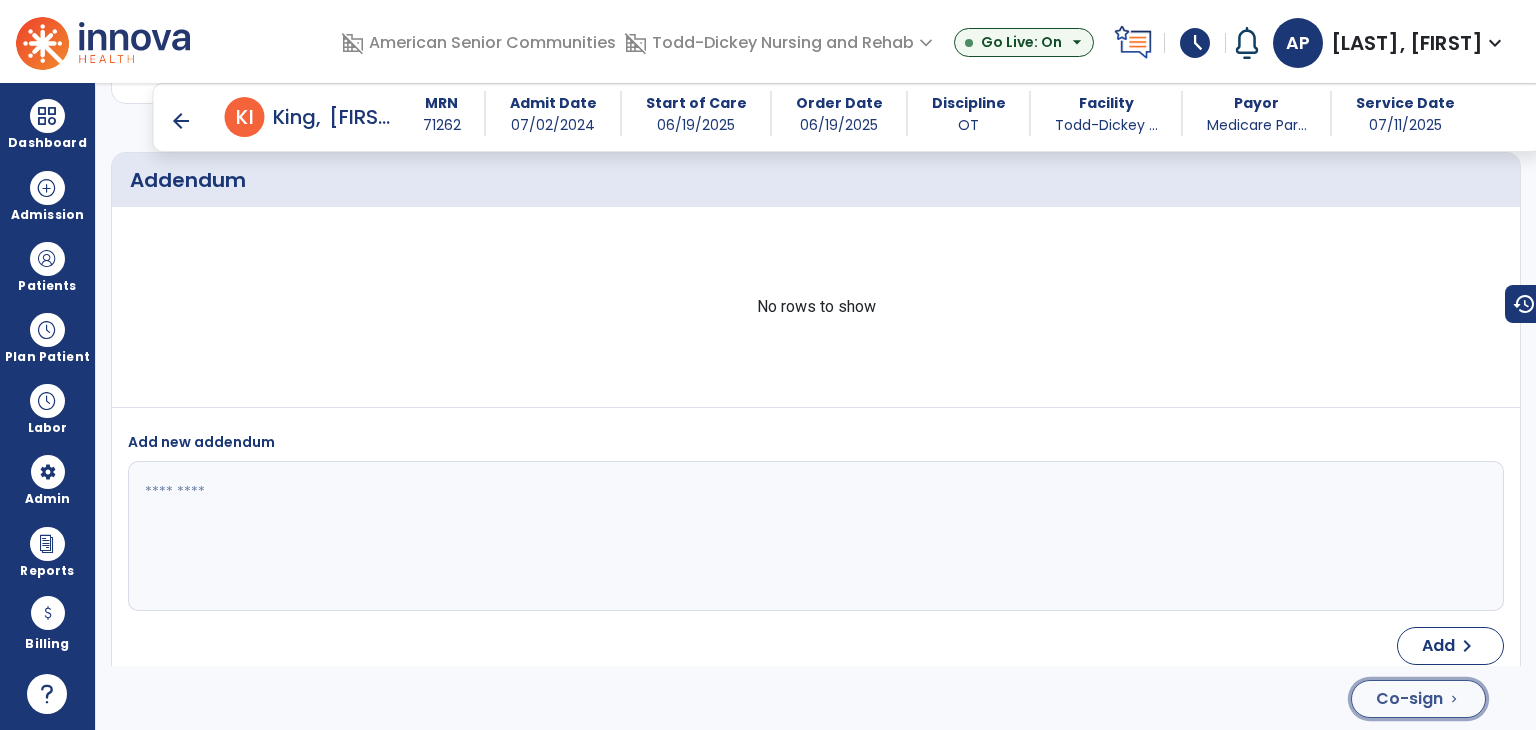 click on "Co-sign  chevron_right" 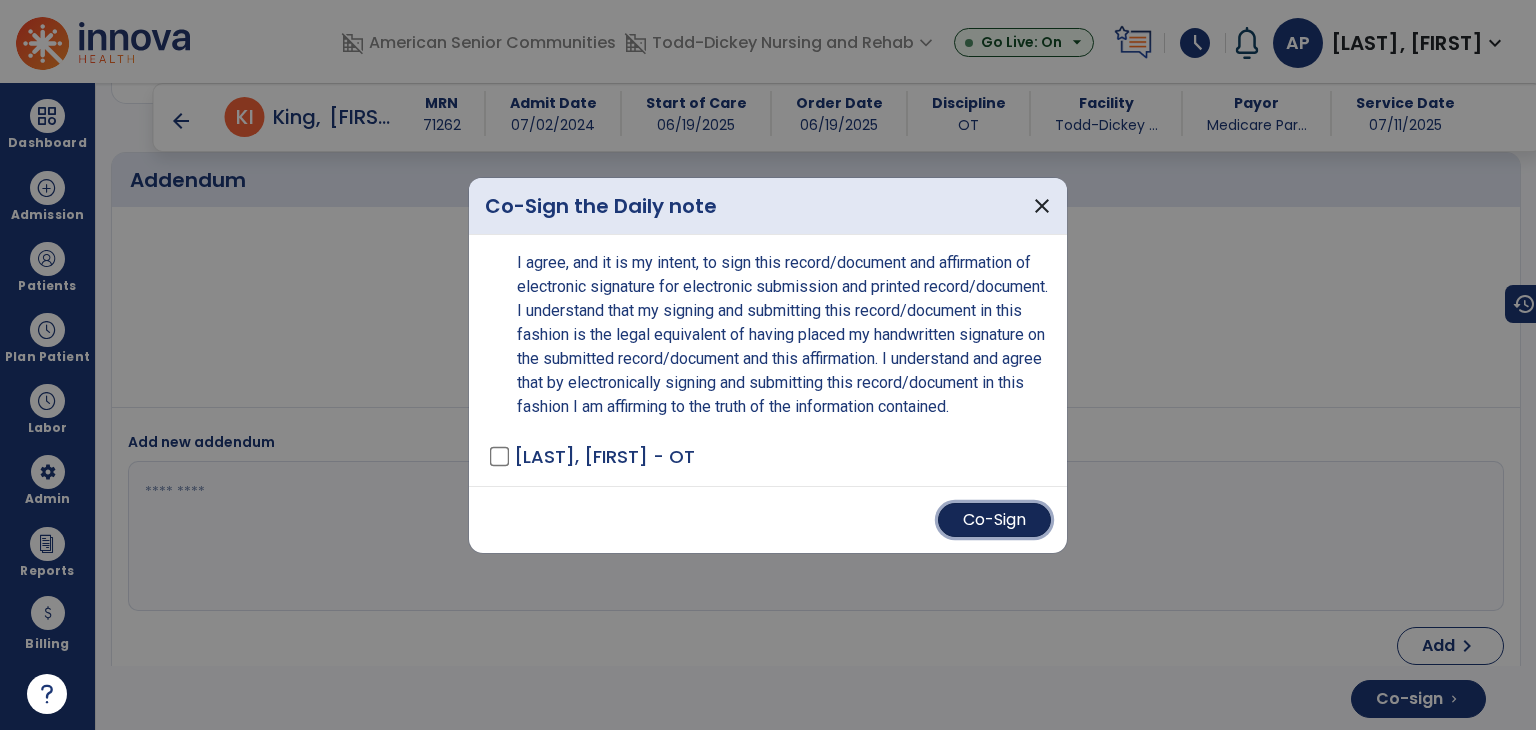 click on "Co-Sign" at bounding box center (994, 520) 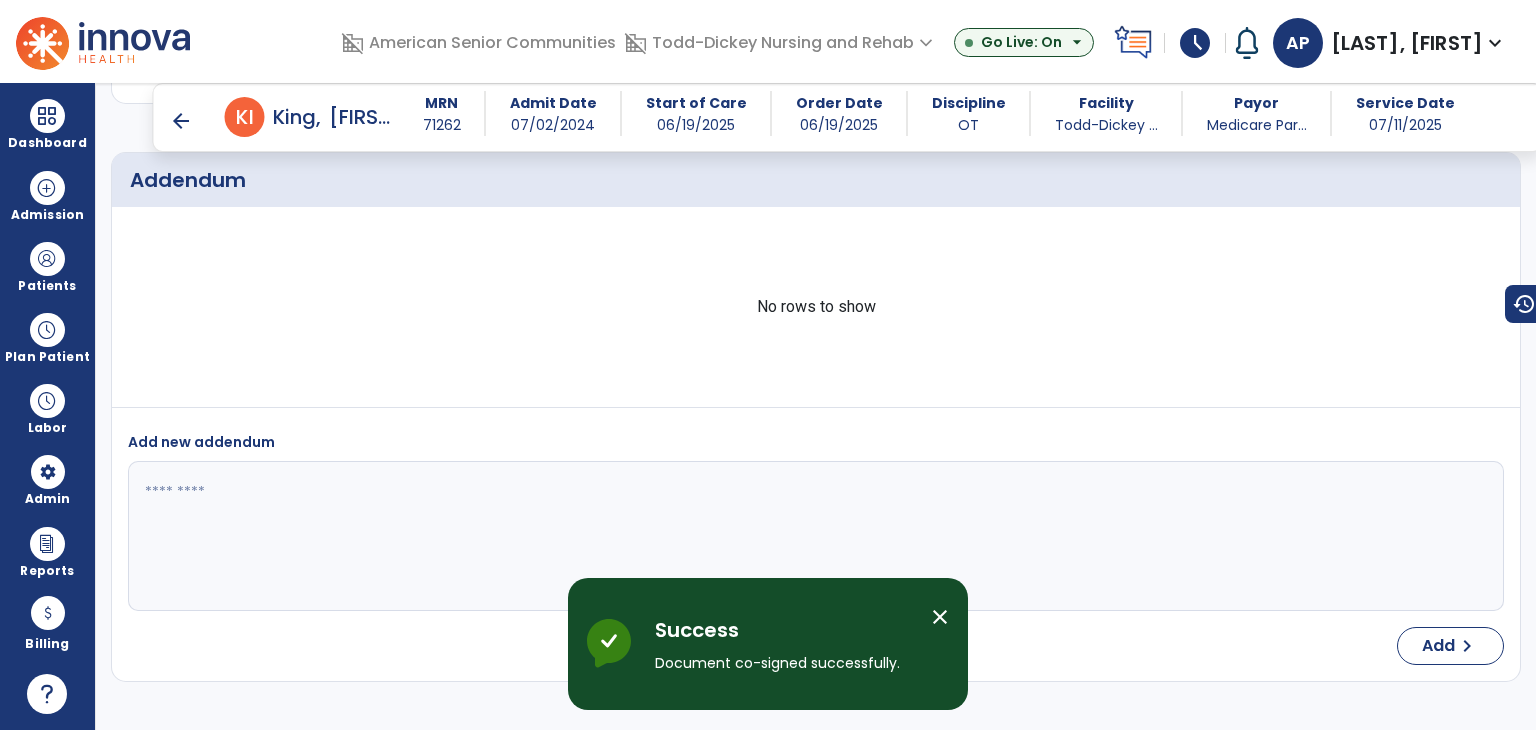 click on "arrow_back" at bounding box center [181, 121] 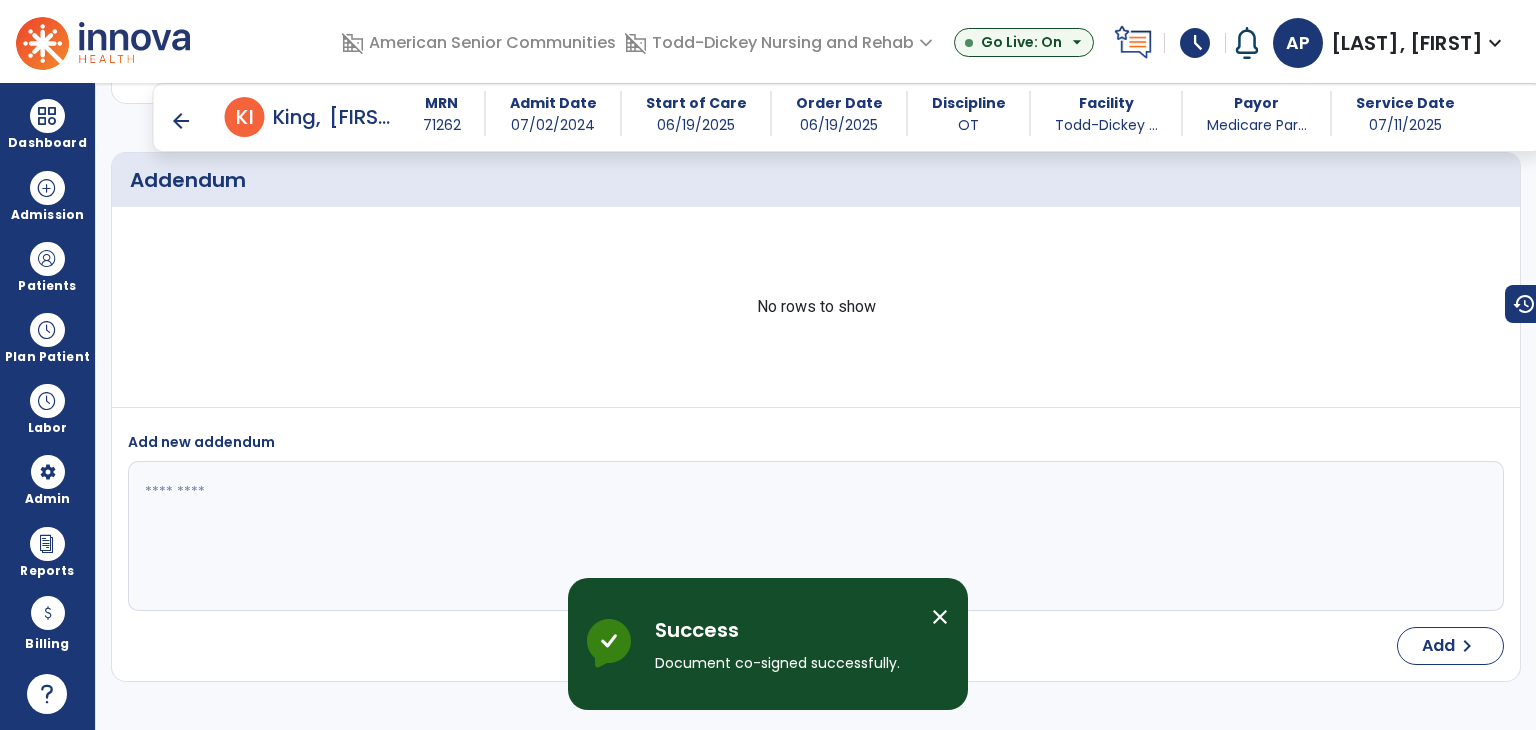 scroll, scrollTop: 0, scrollLeft: 0, axis: both 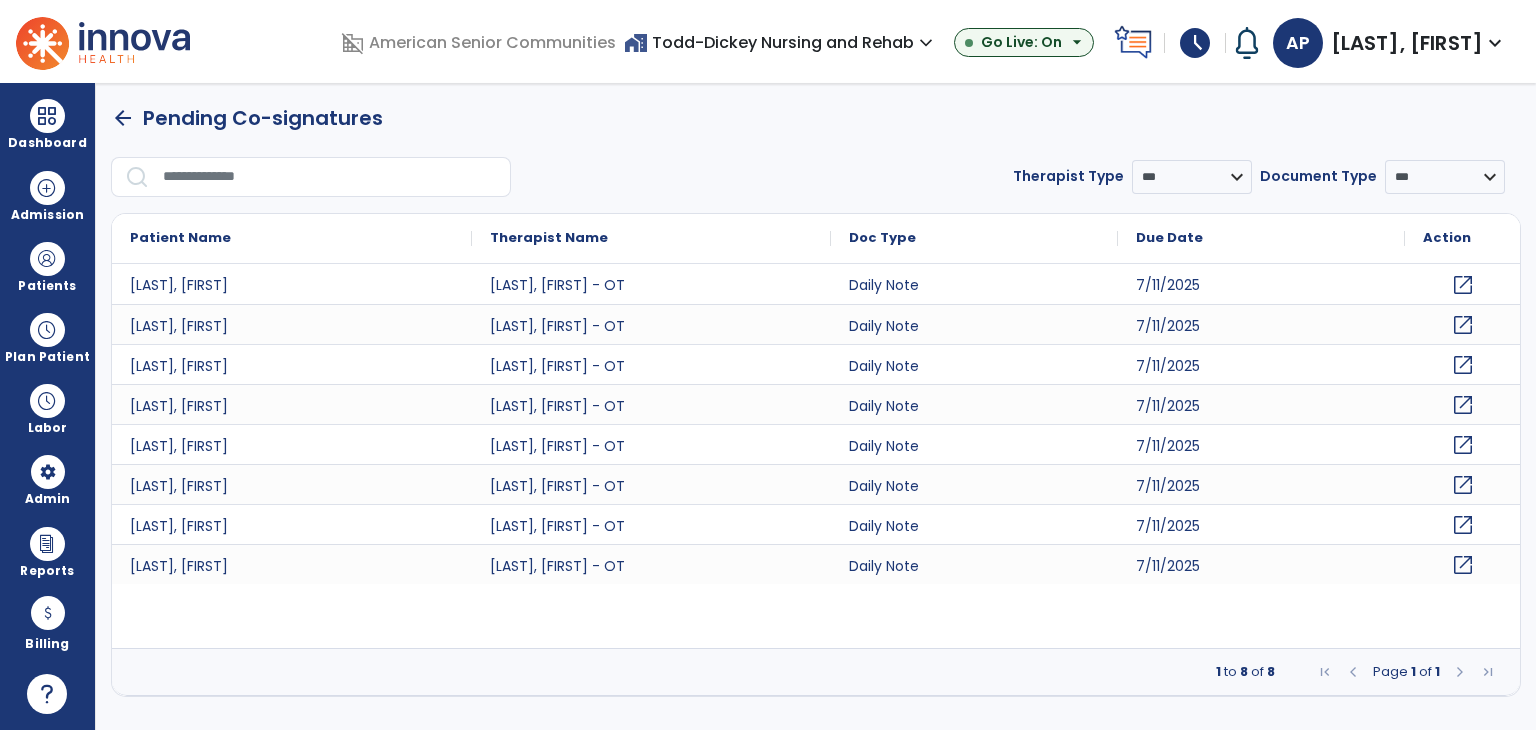 click on "open_in_new" 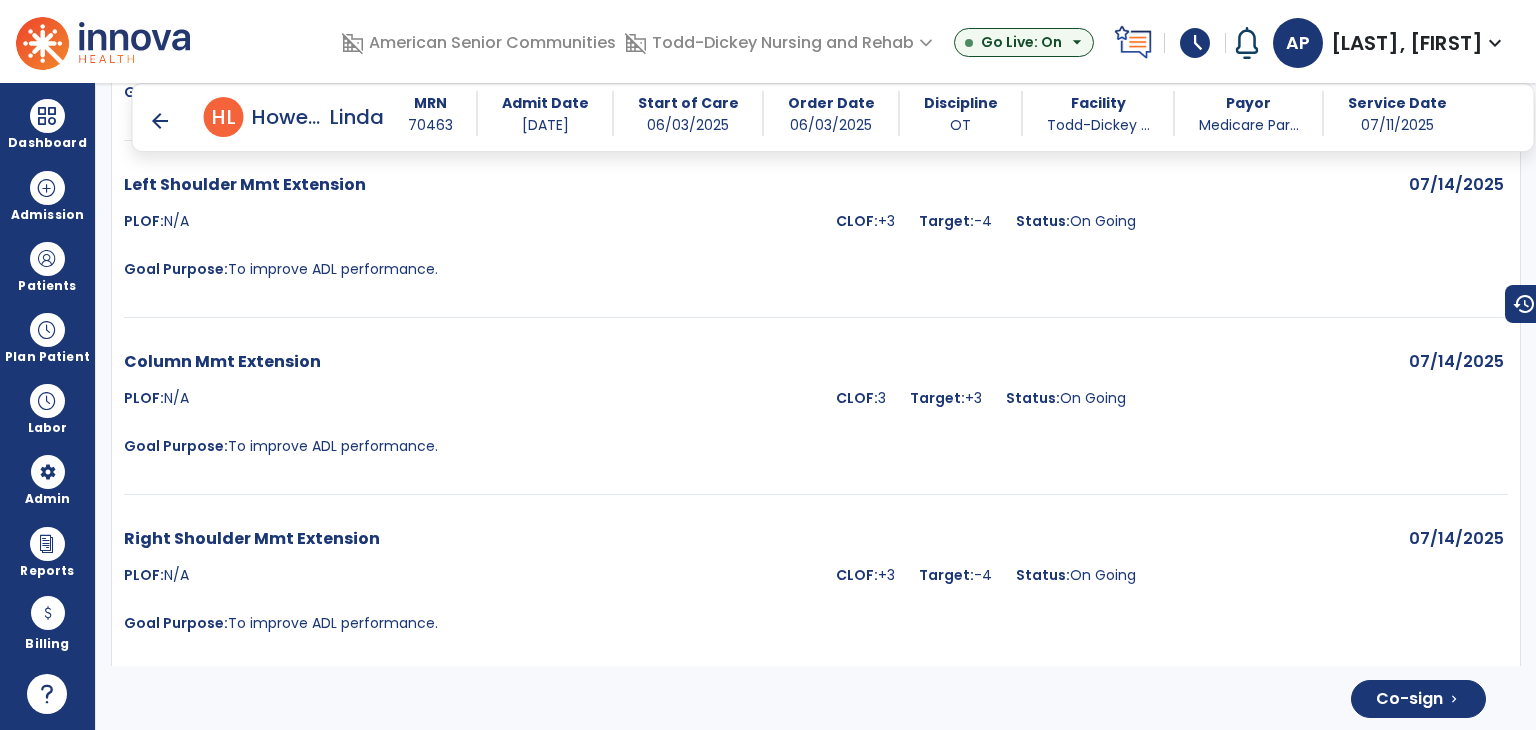 scroll, scrollTop: 3602, scrollLeft: 0, axis: vertical 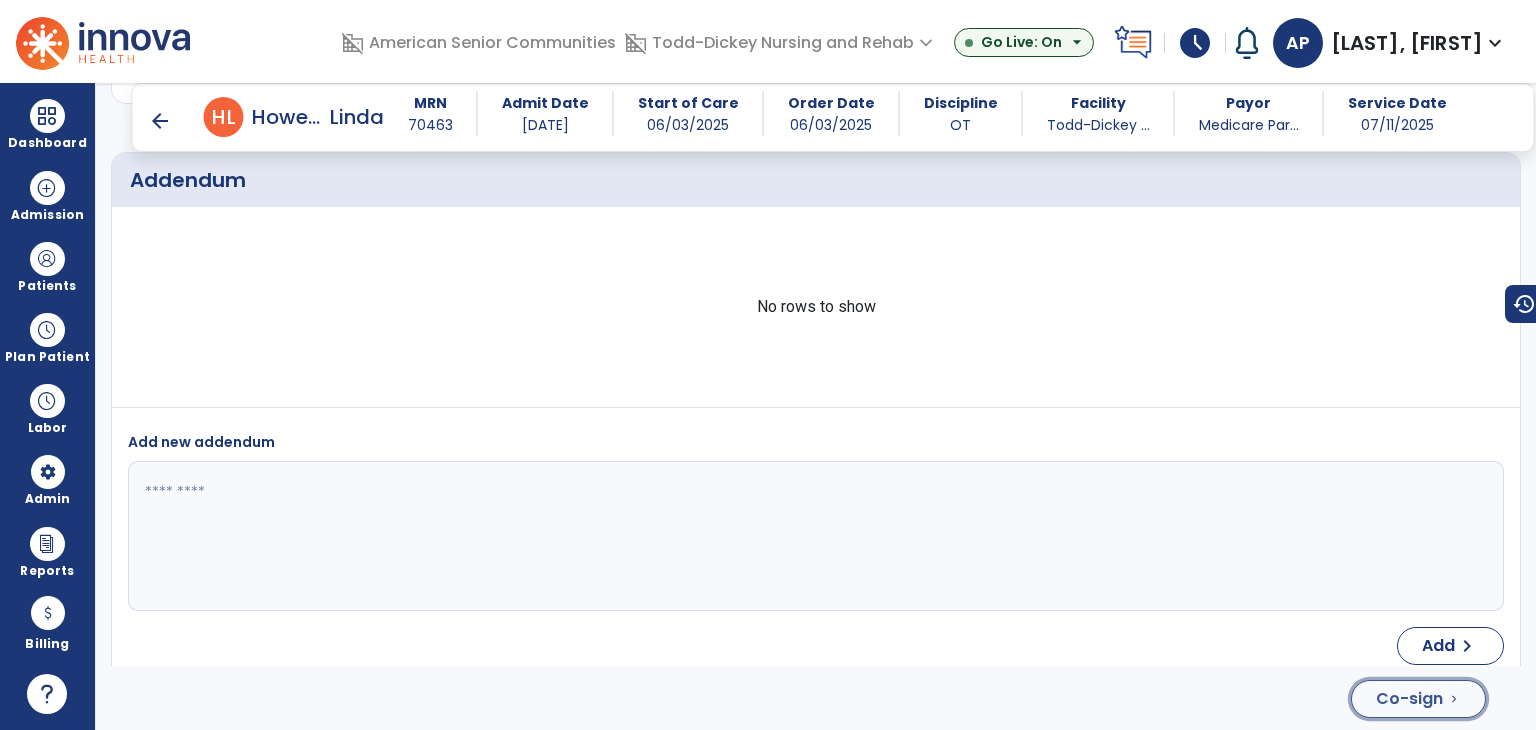 click on "Co-sign" 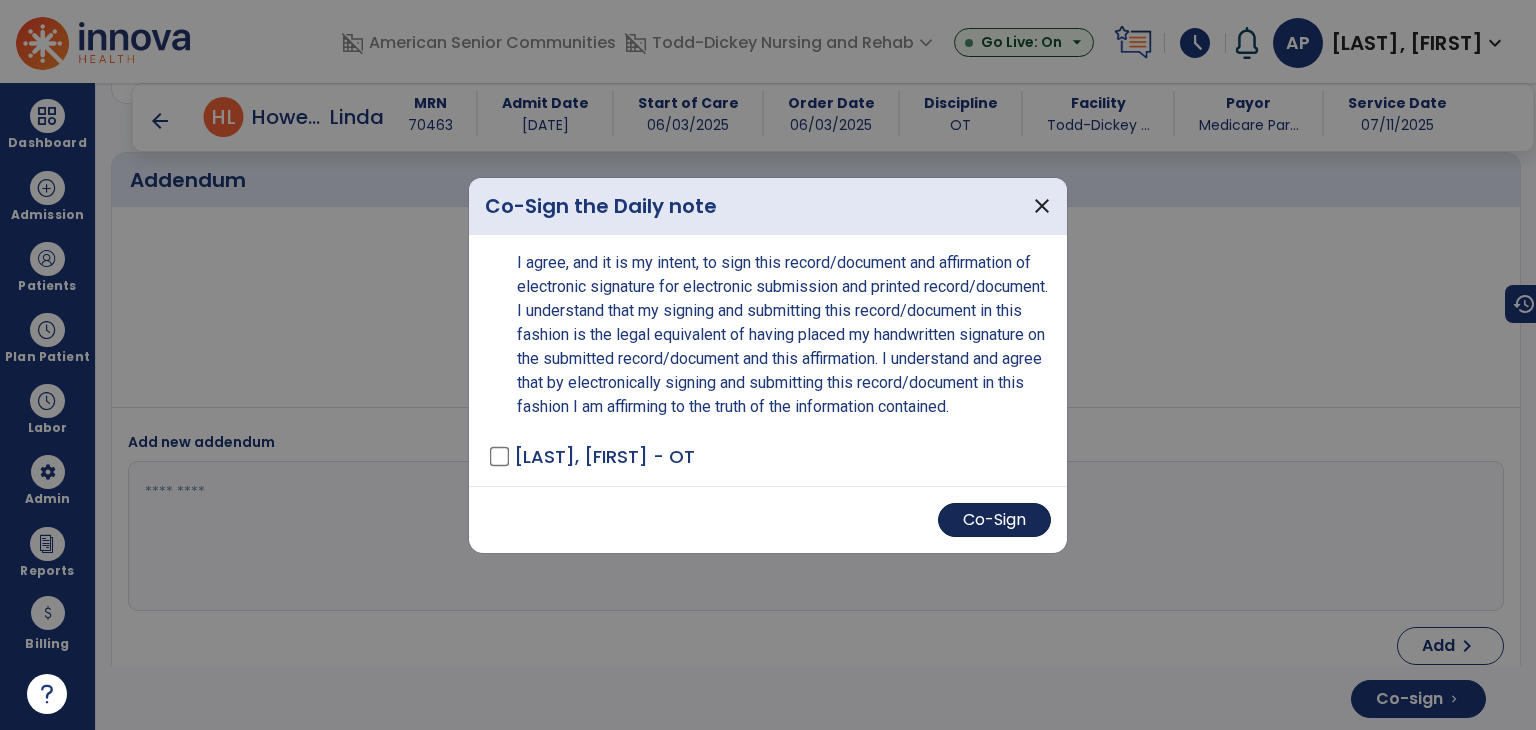 click on "Co-Sign" at bounding box center (994, 520) 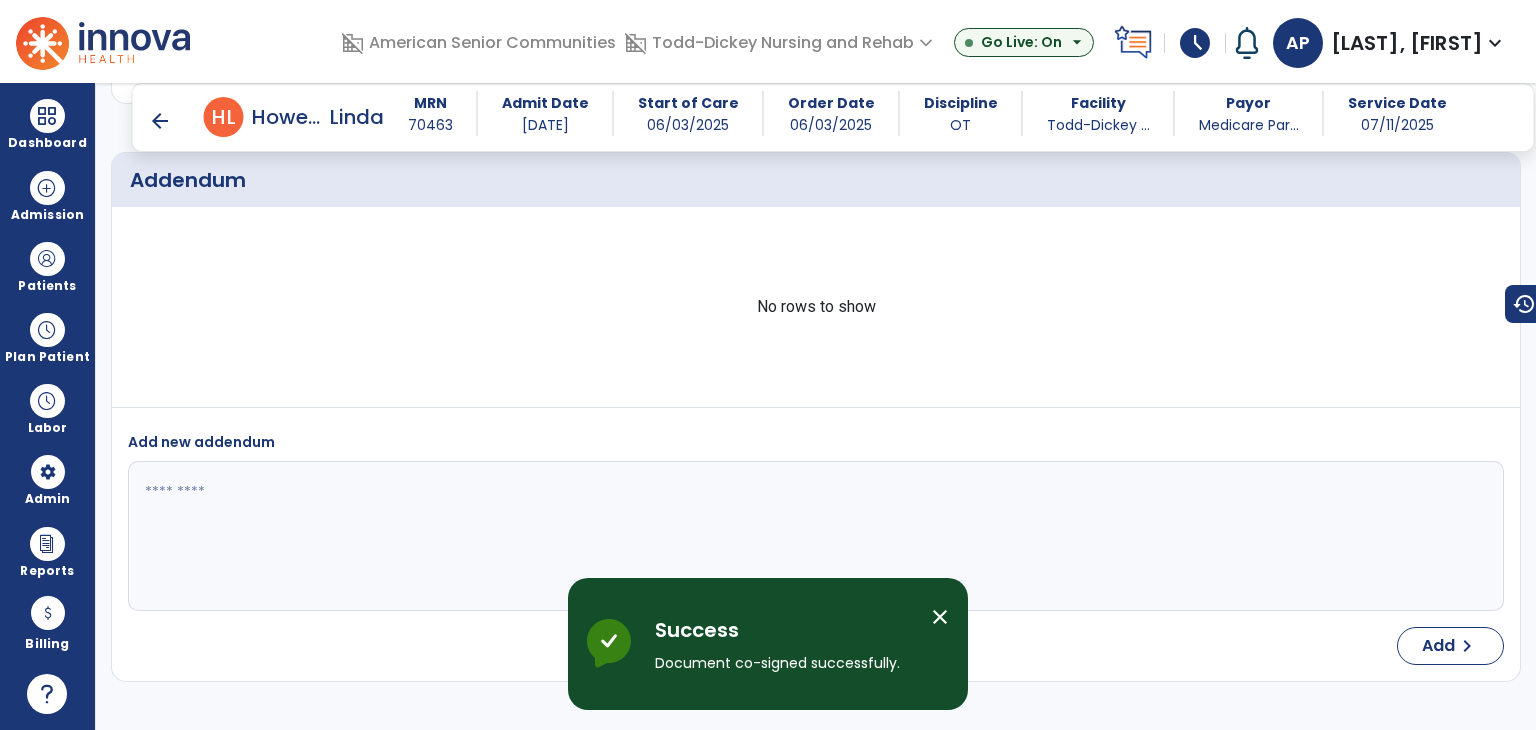 click on "arrow_back" at bounding box center (160, 121) 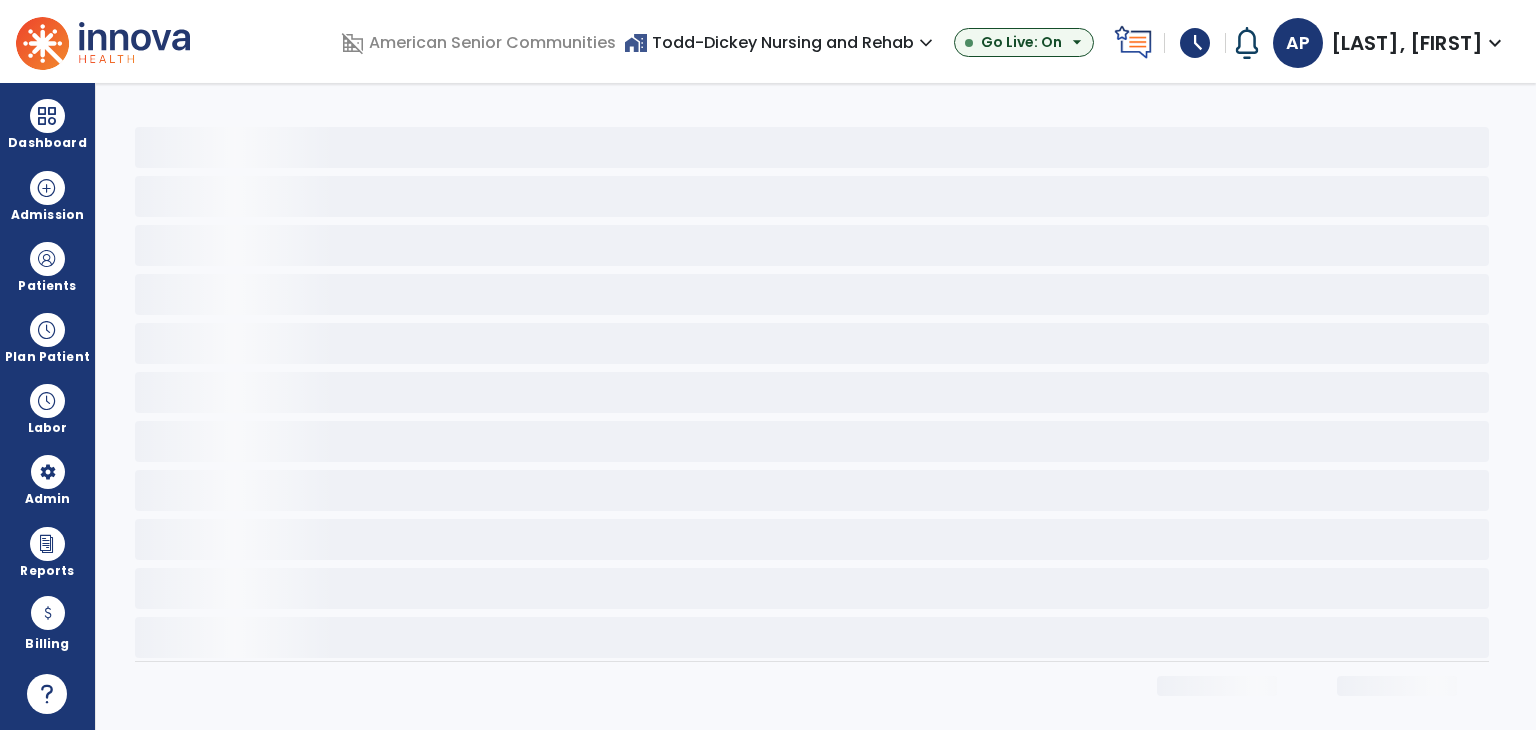 scroll, scrollTop: 0, scrollLeft: 0, axis: both 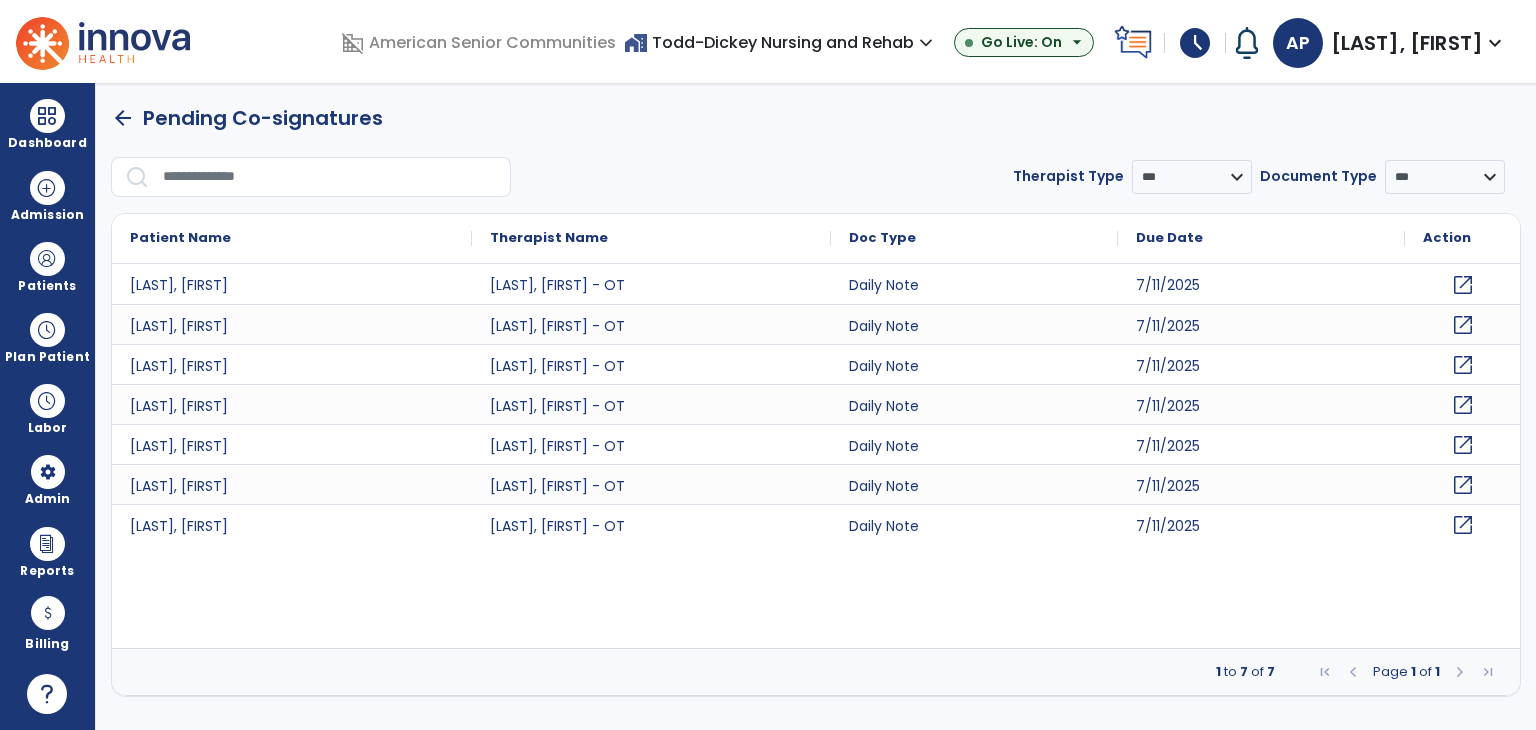 click on "open_in_new" 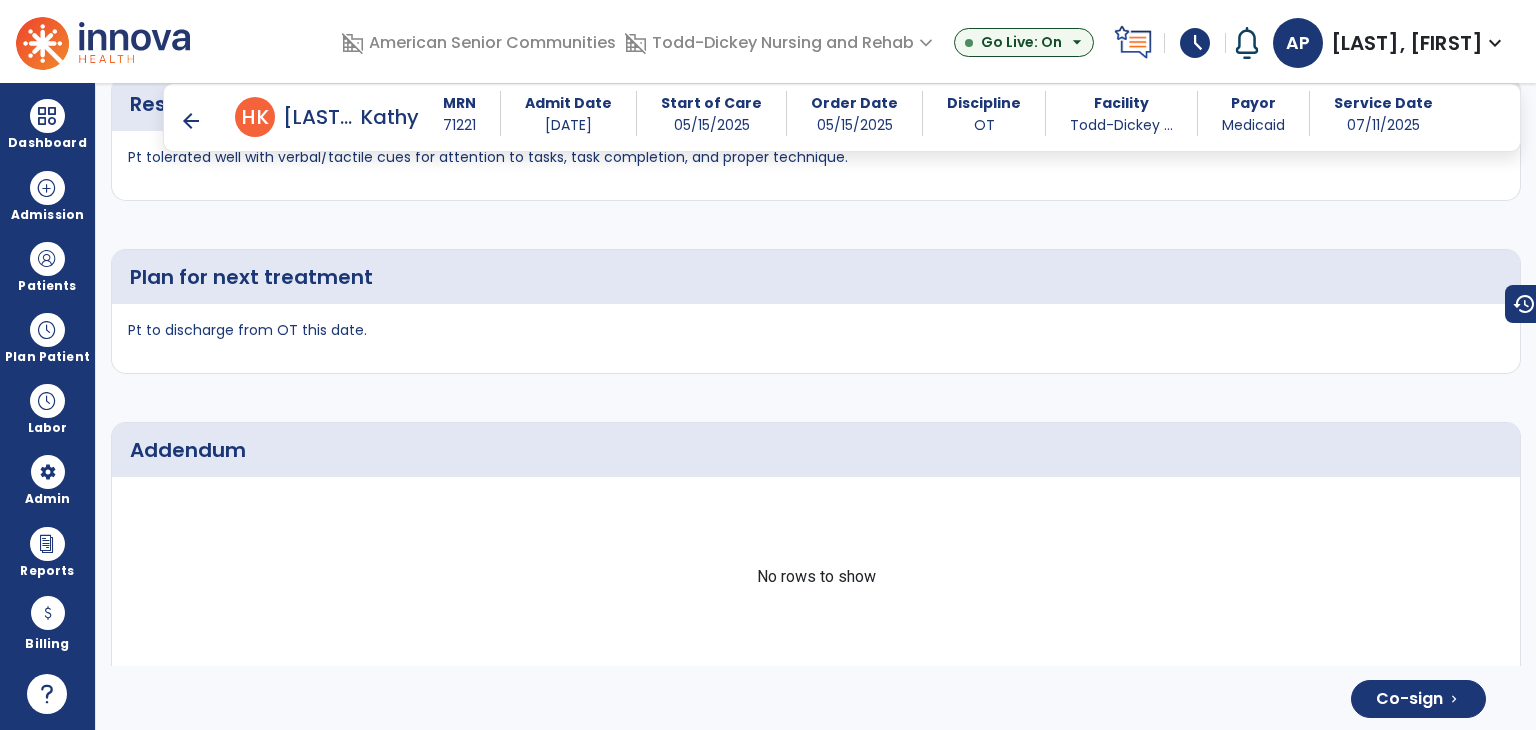 scroll, scrollTop: 3570, scrollLeft: 0, axis: vertical 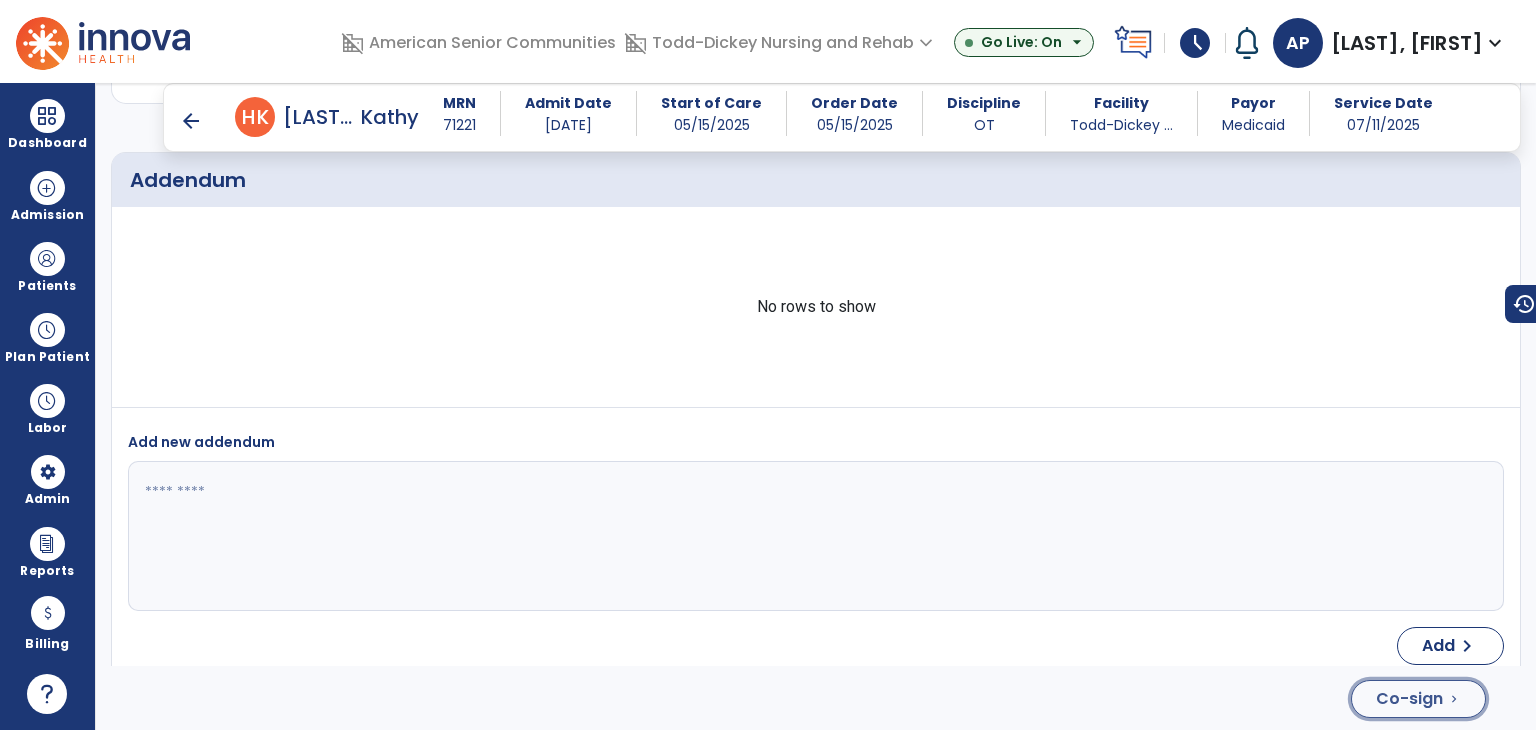 click on "Co-sign" 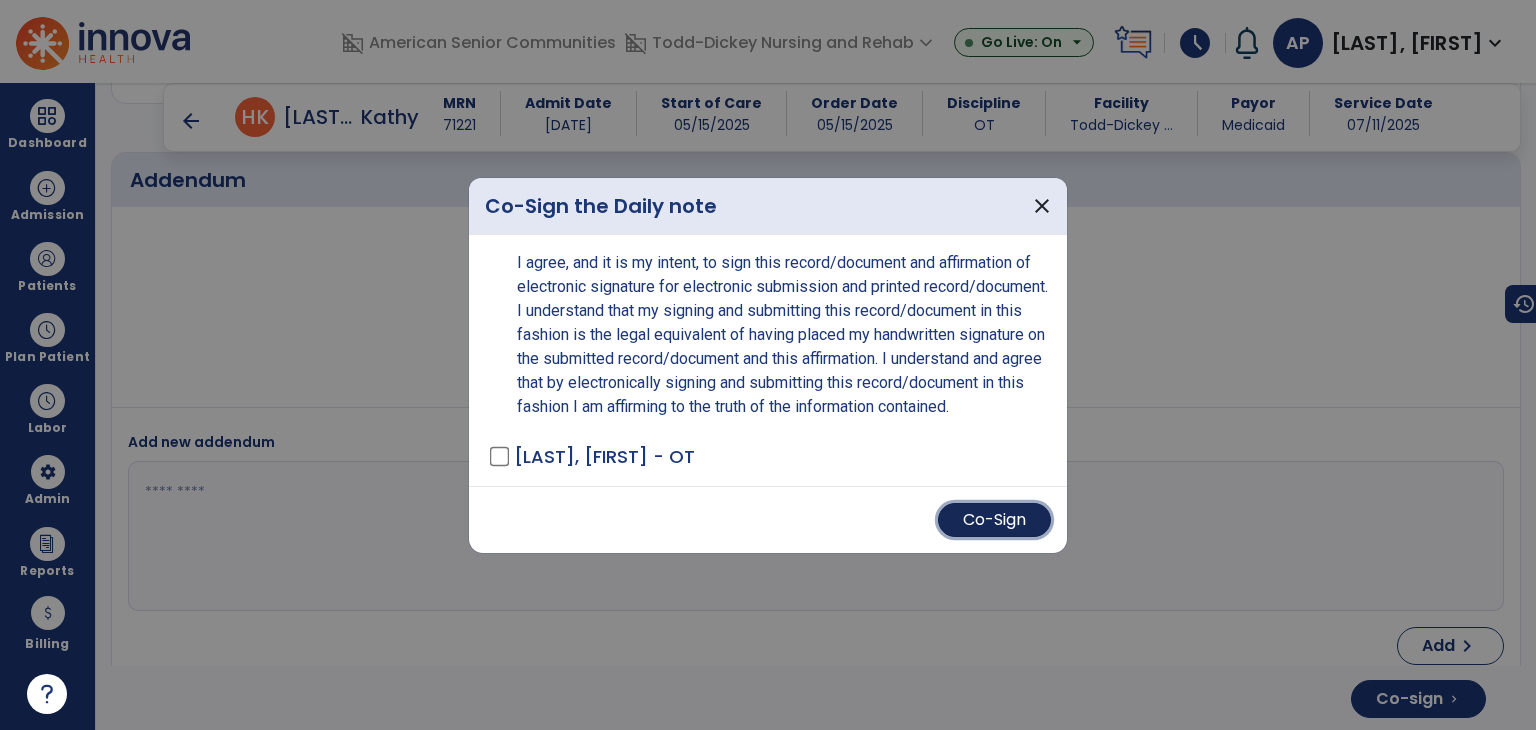 click on "Co-Sign" at bounding box center [994, 520] 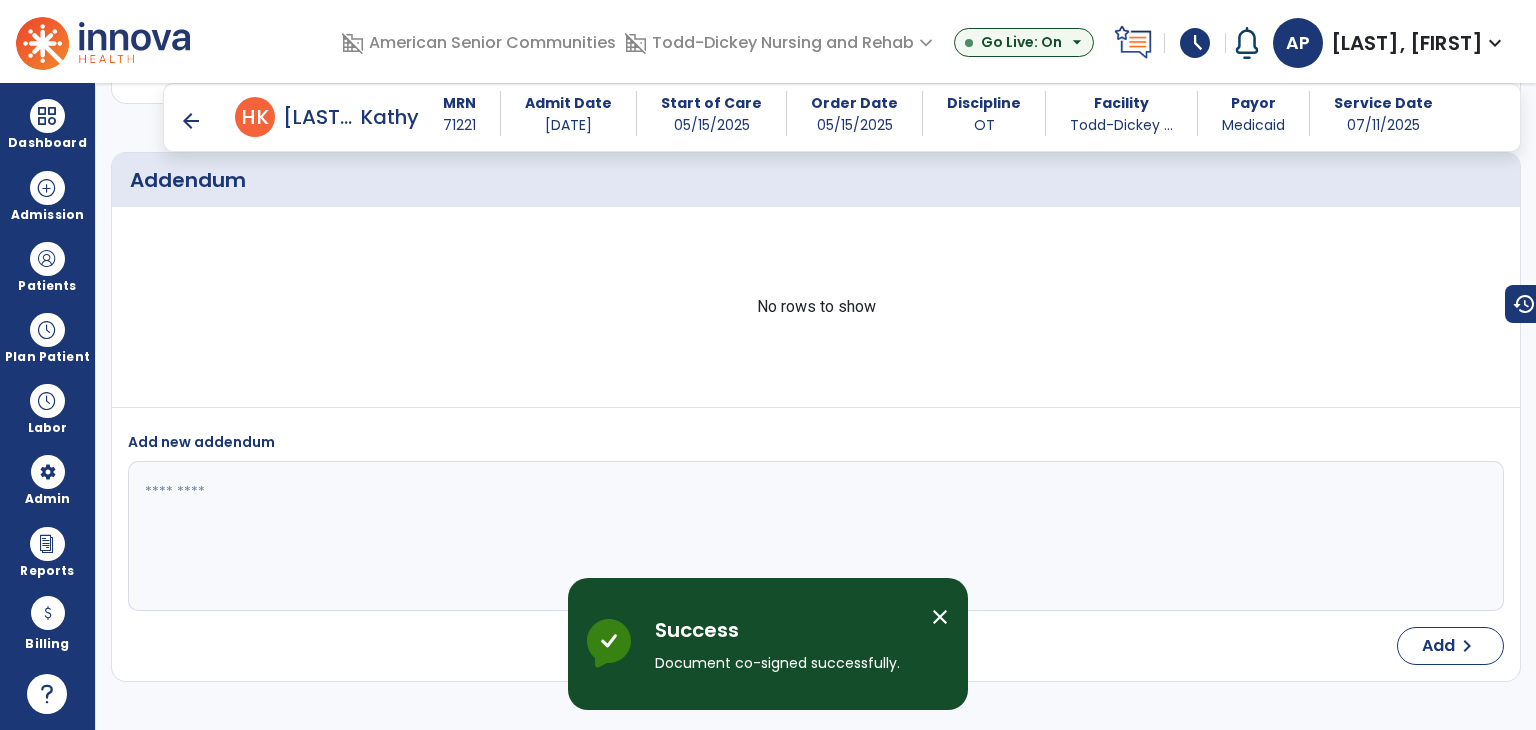 click on "arrow_back" at bounding box center [191, 121] 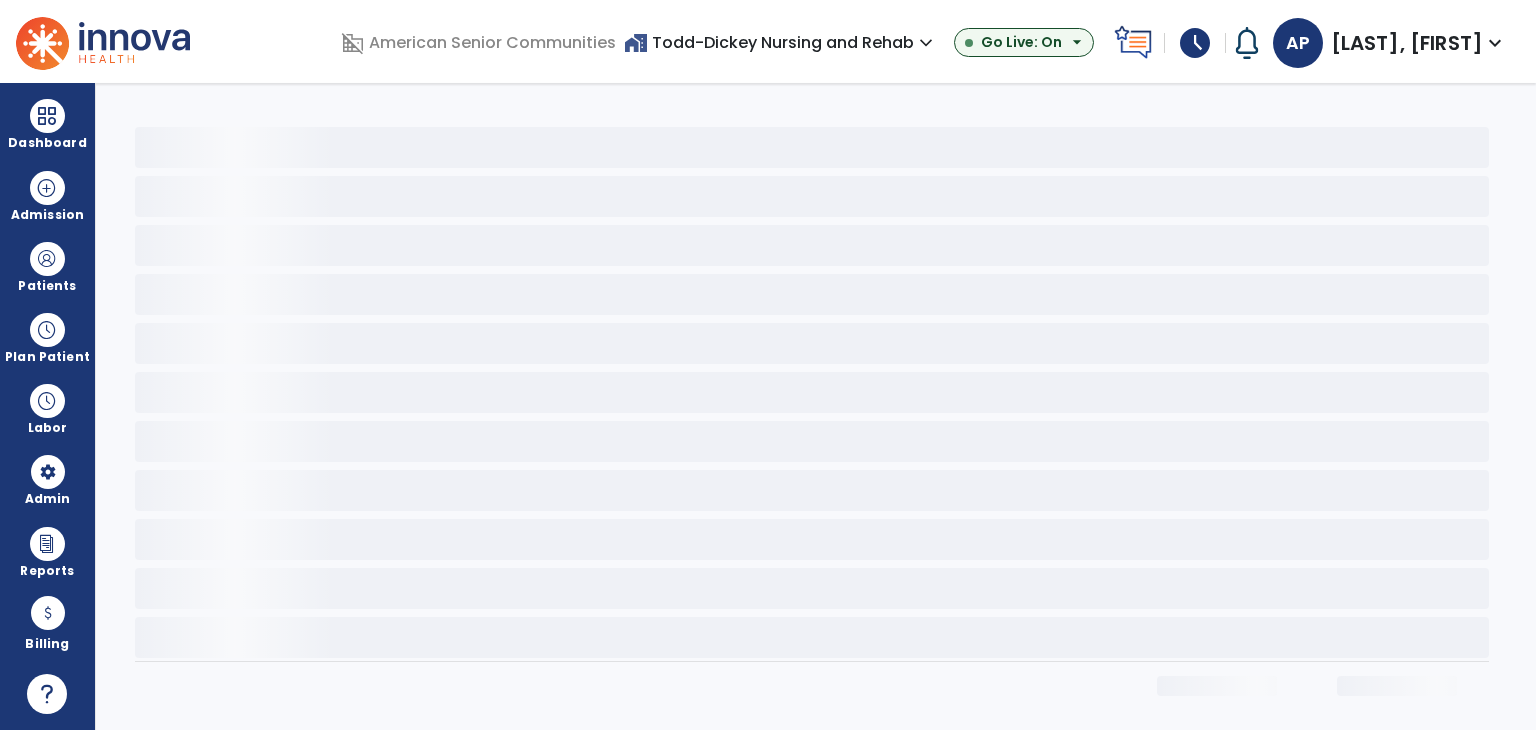 scroll, scrollTop: 0, scrollLeft: 0, axis: both 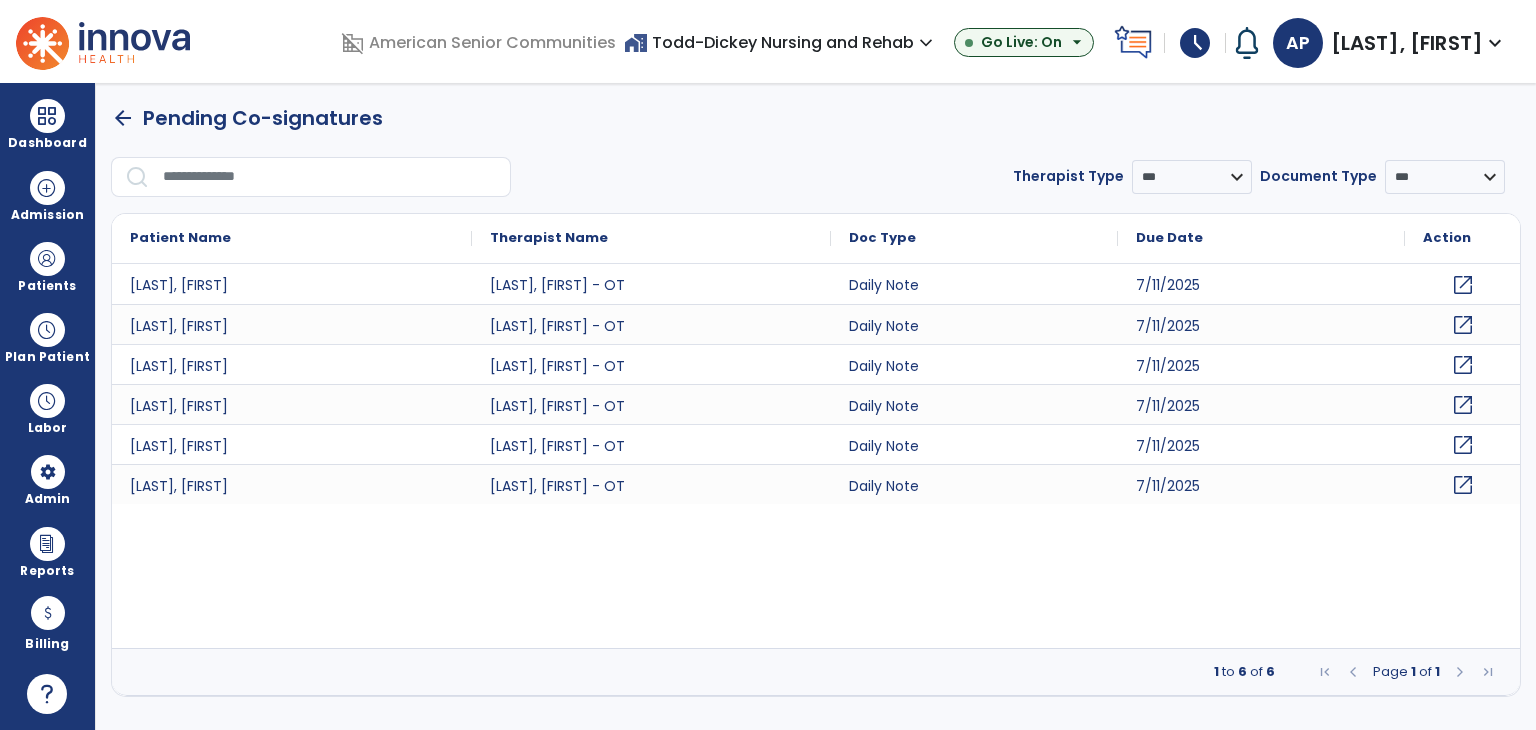 click on "open_in_new" 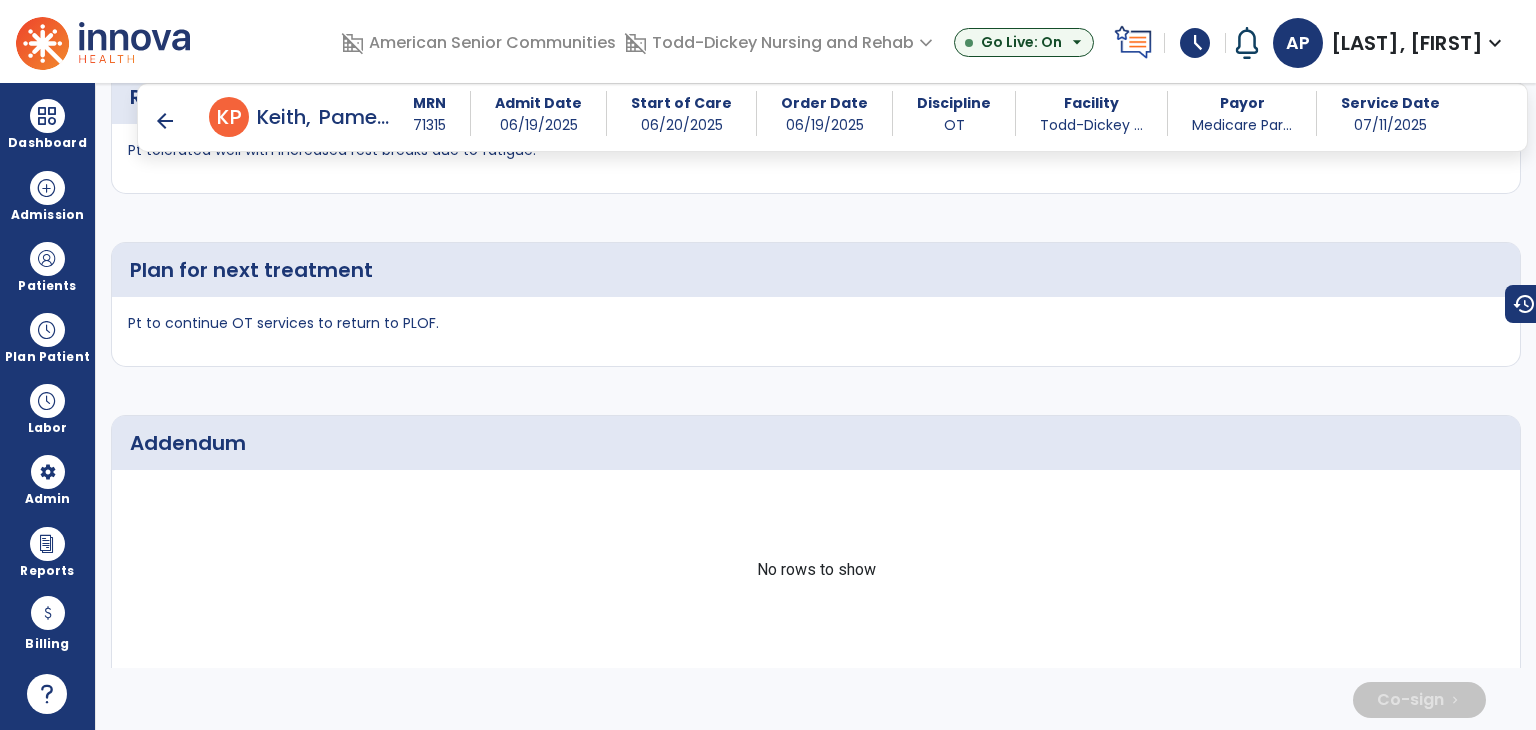 scroll, scrollTop: 3150, scrollLeft: 0, axis: vertical 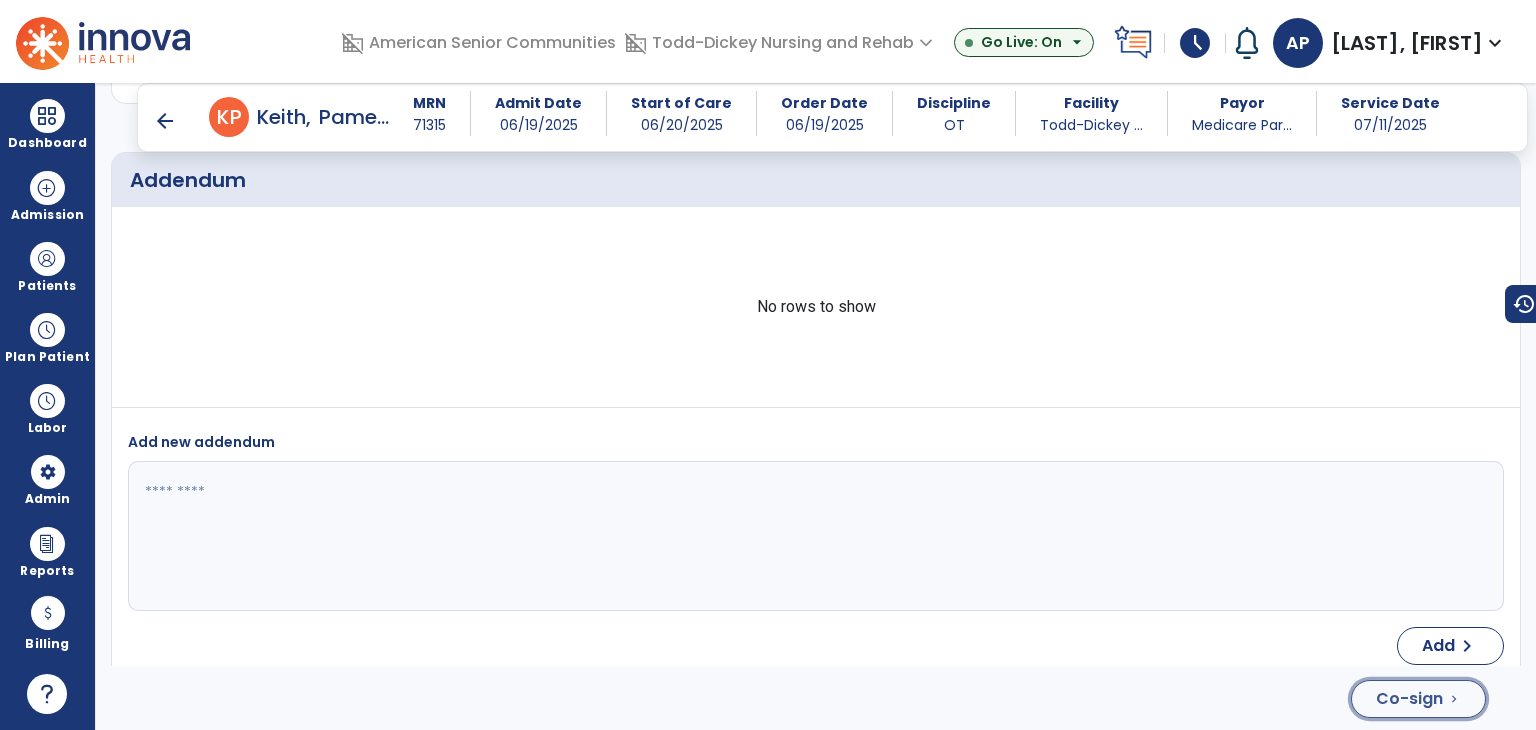 click on "Co-sign" 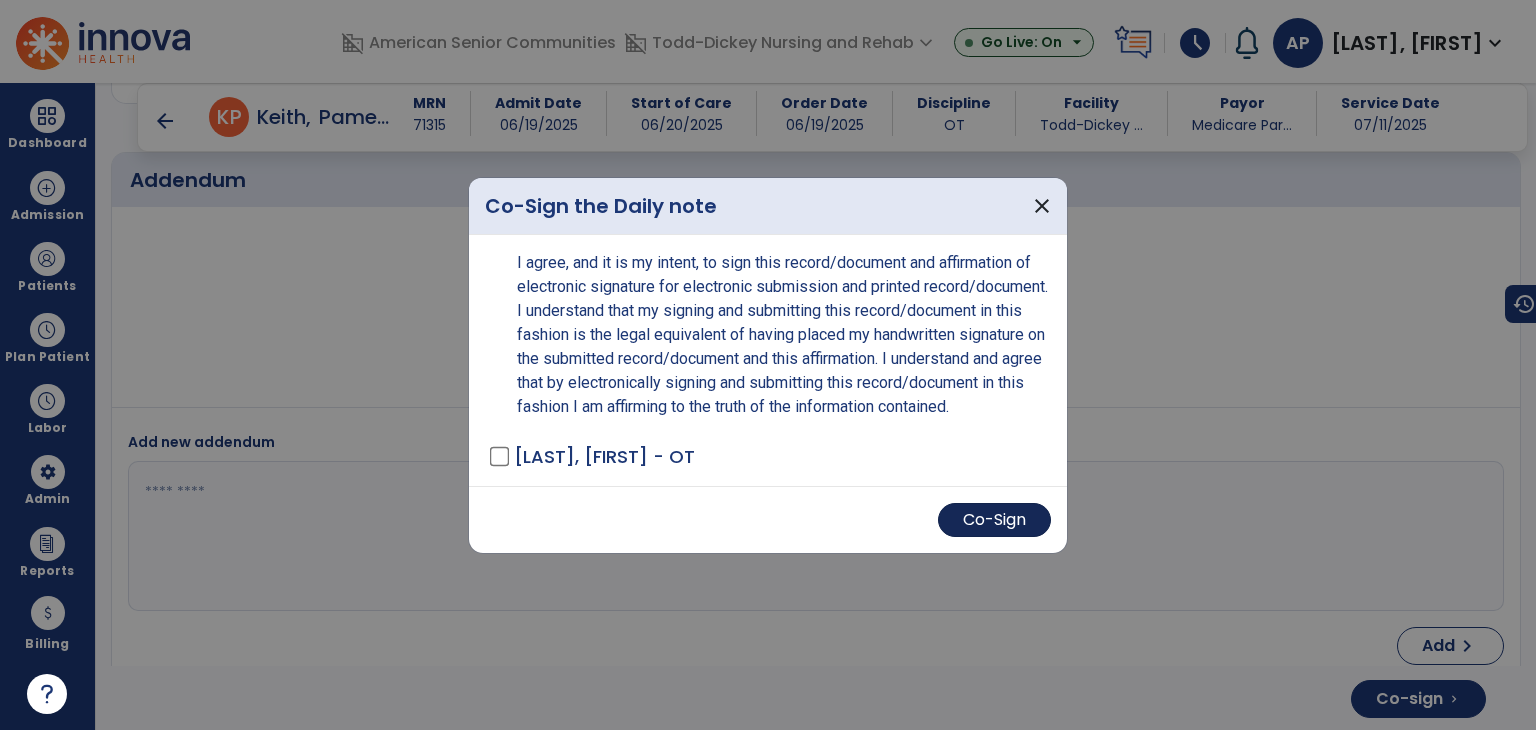 click on "Co-Sign" at bounding box center (994, 520) 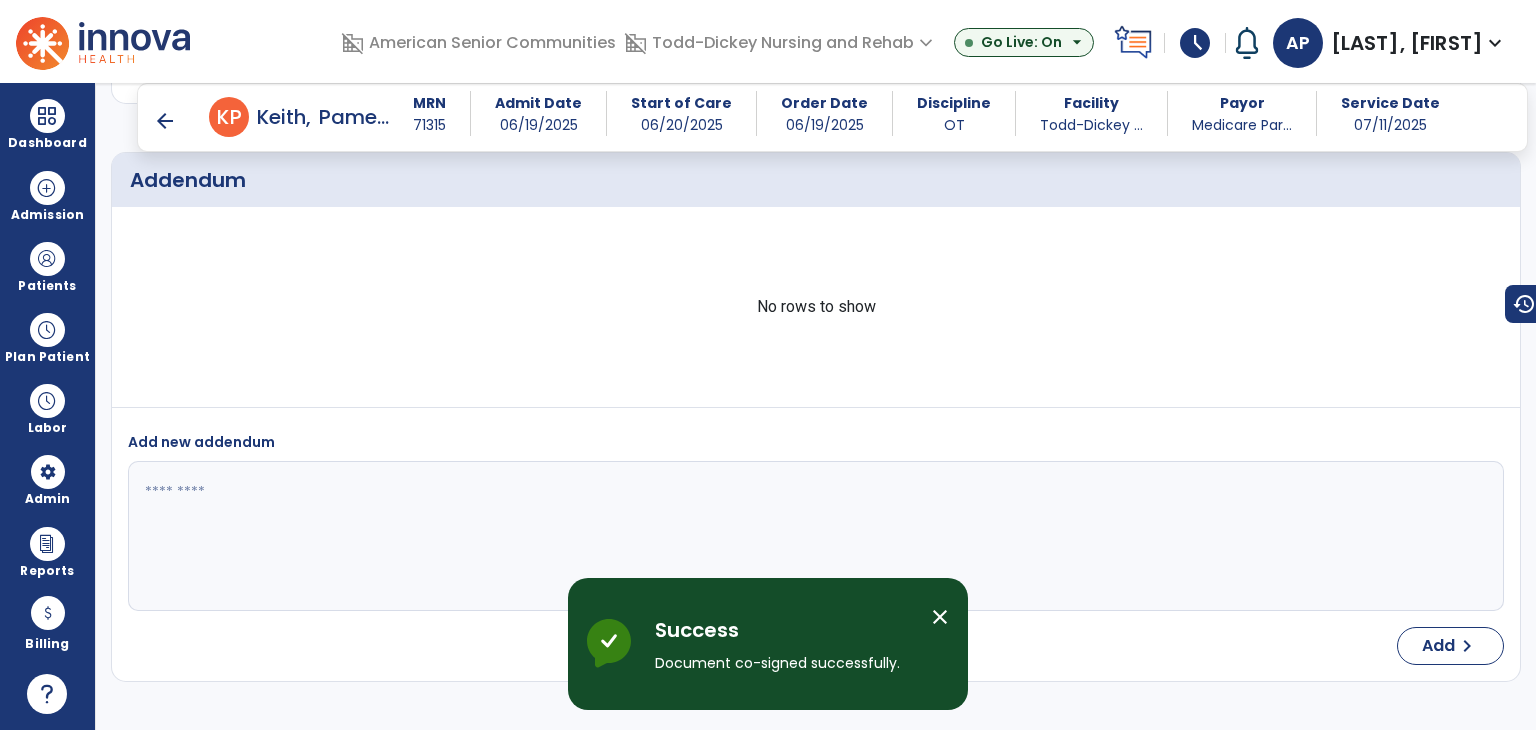 click on "arrow_back" at bounding box center [165, 121] 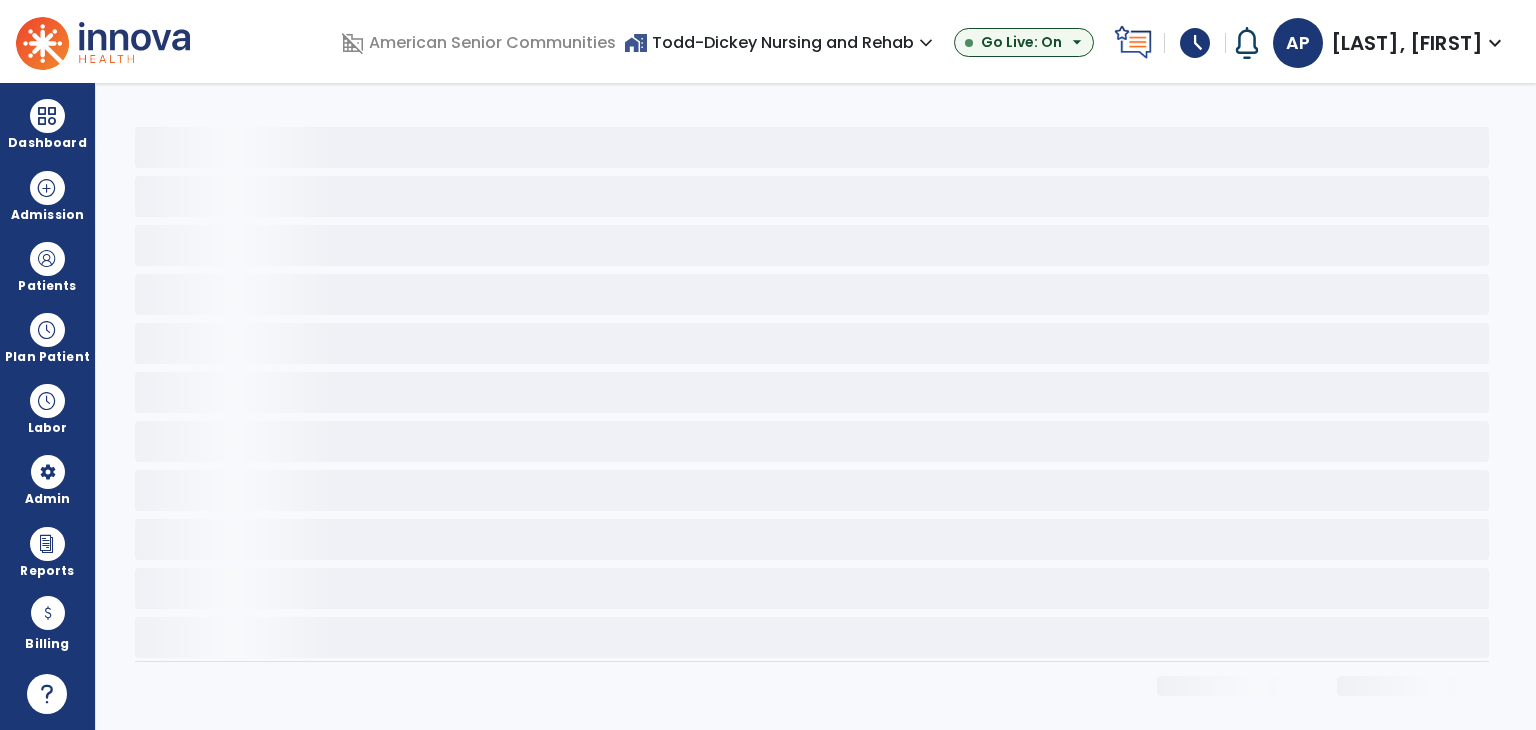 scroll, scrollTop: 0, scrollLeft: 0, axis: both 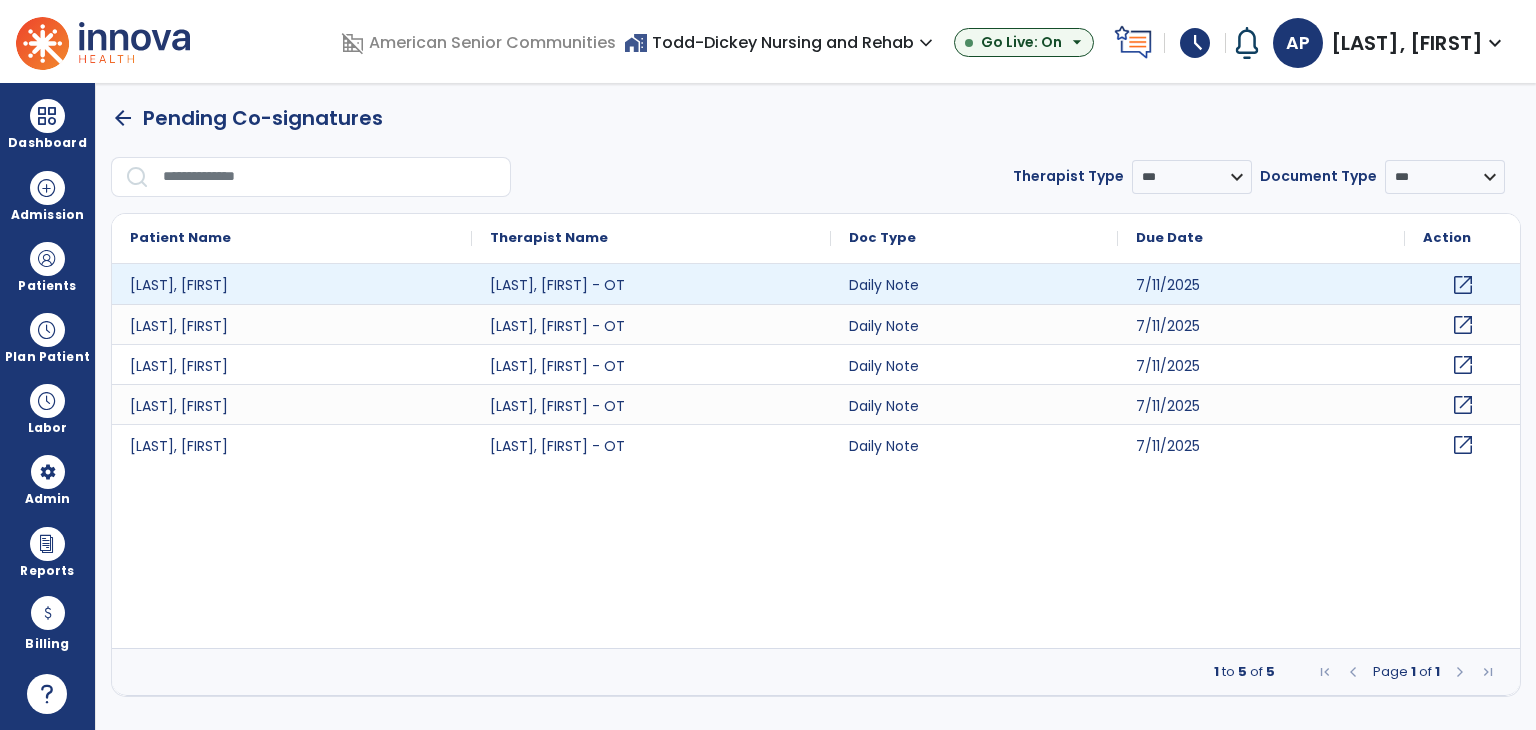 click on "open_in_new" 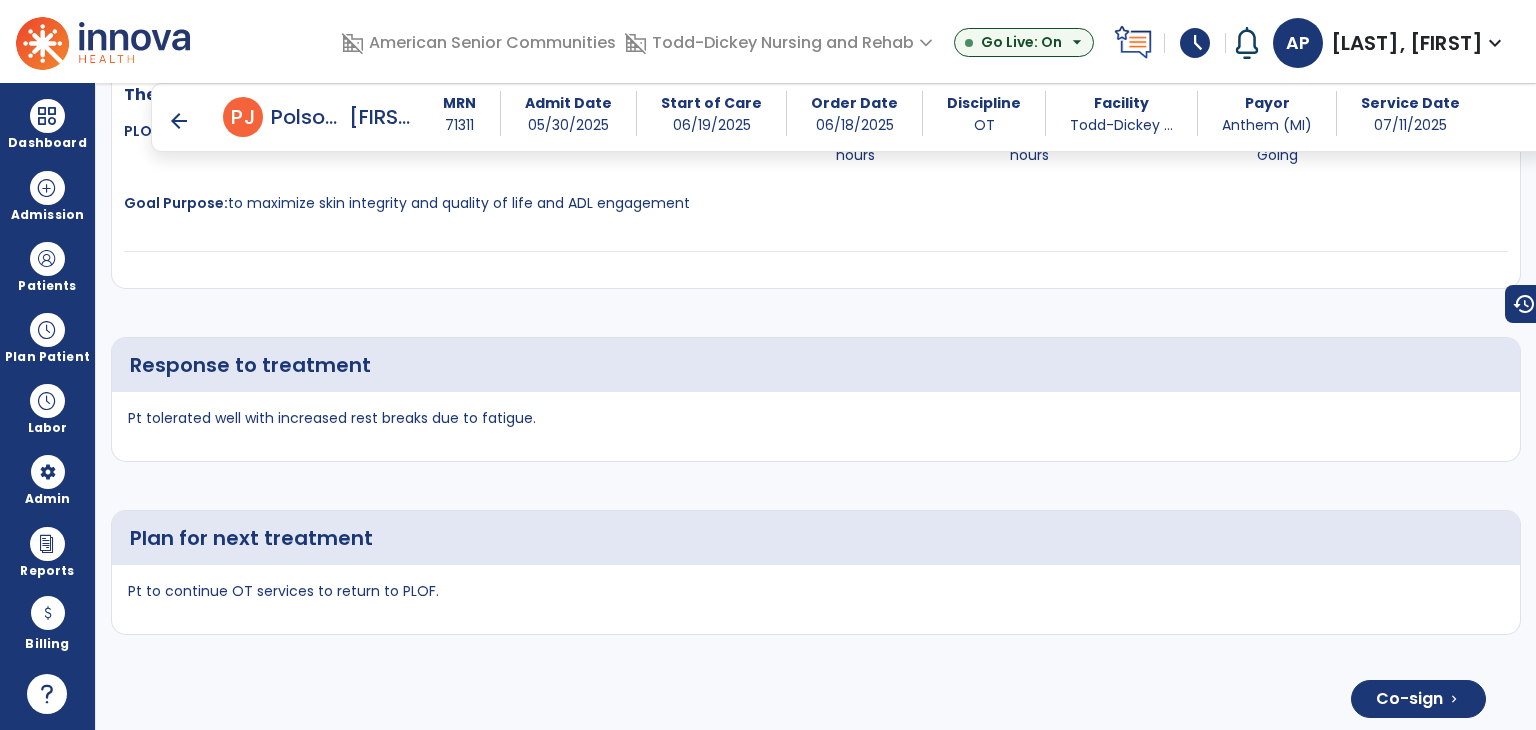 scroll, scrollTop: 4143, scrollLeft: 0, axis: vertical 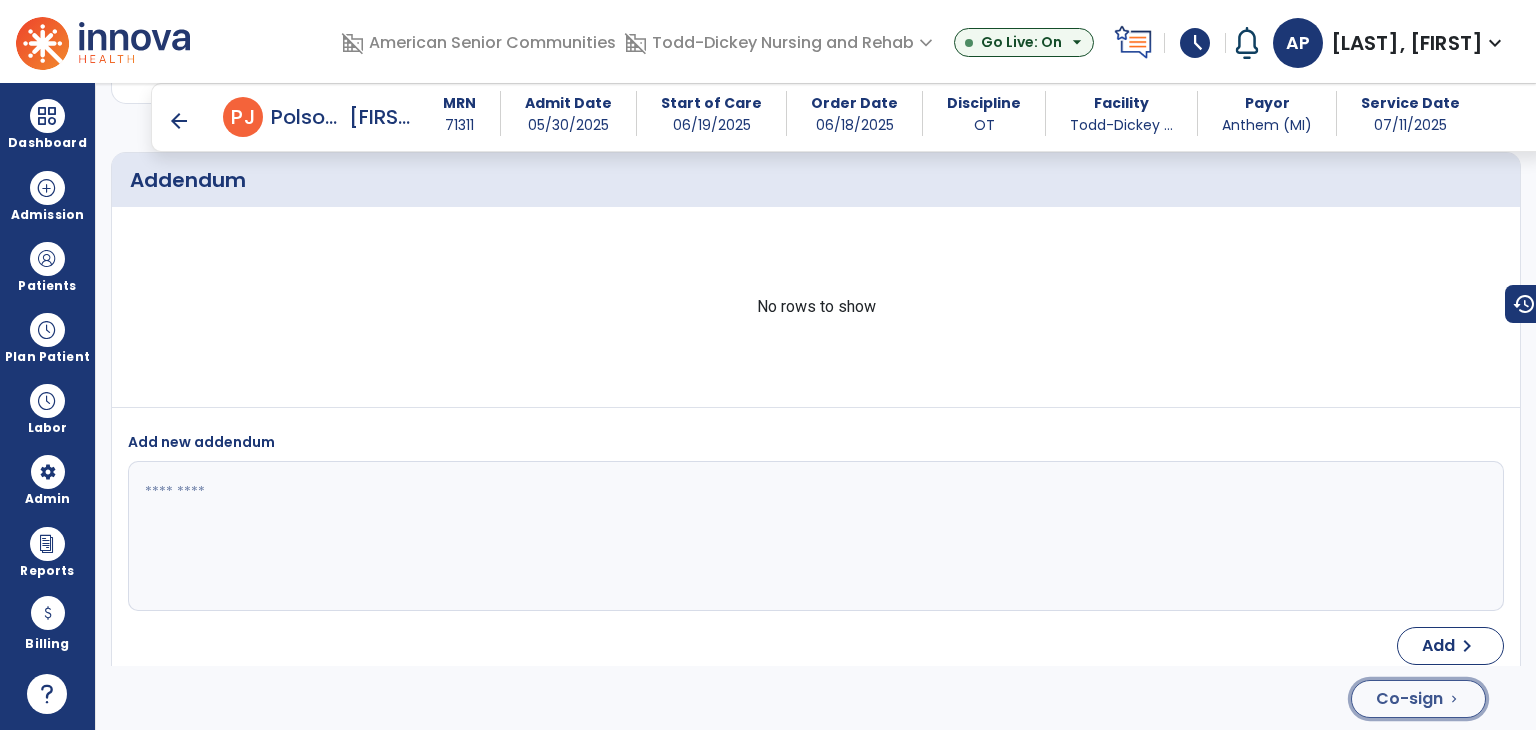 click on "Co-sign  chevron_right" 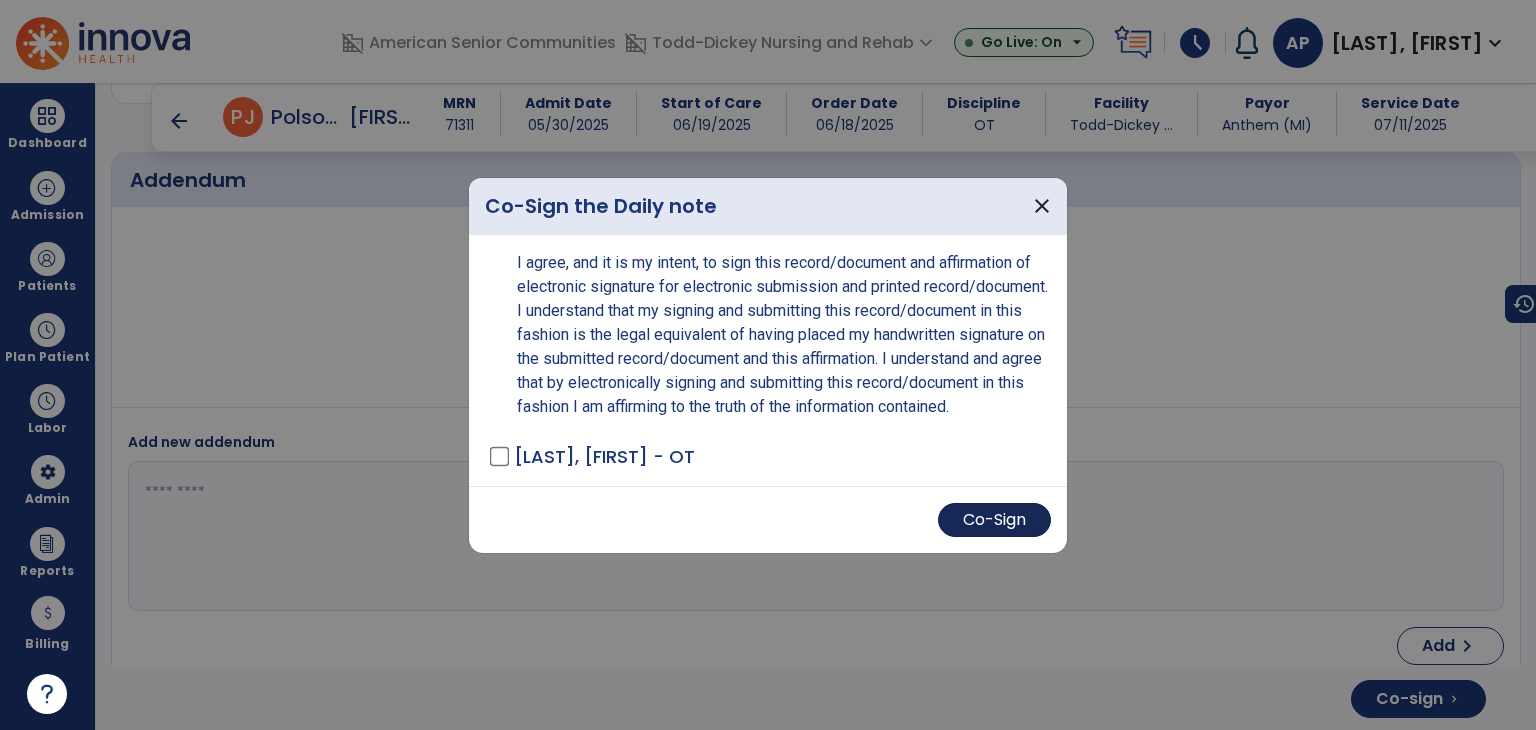 click on "Co-Sign" at bounding box center (994, 520) 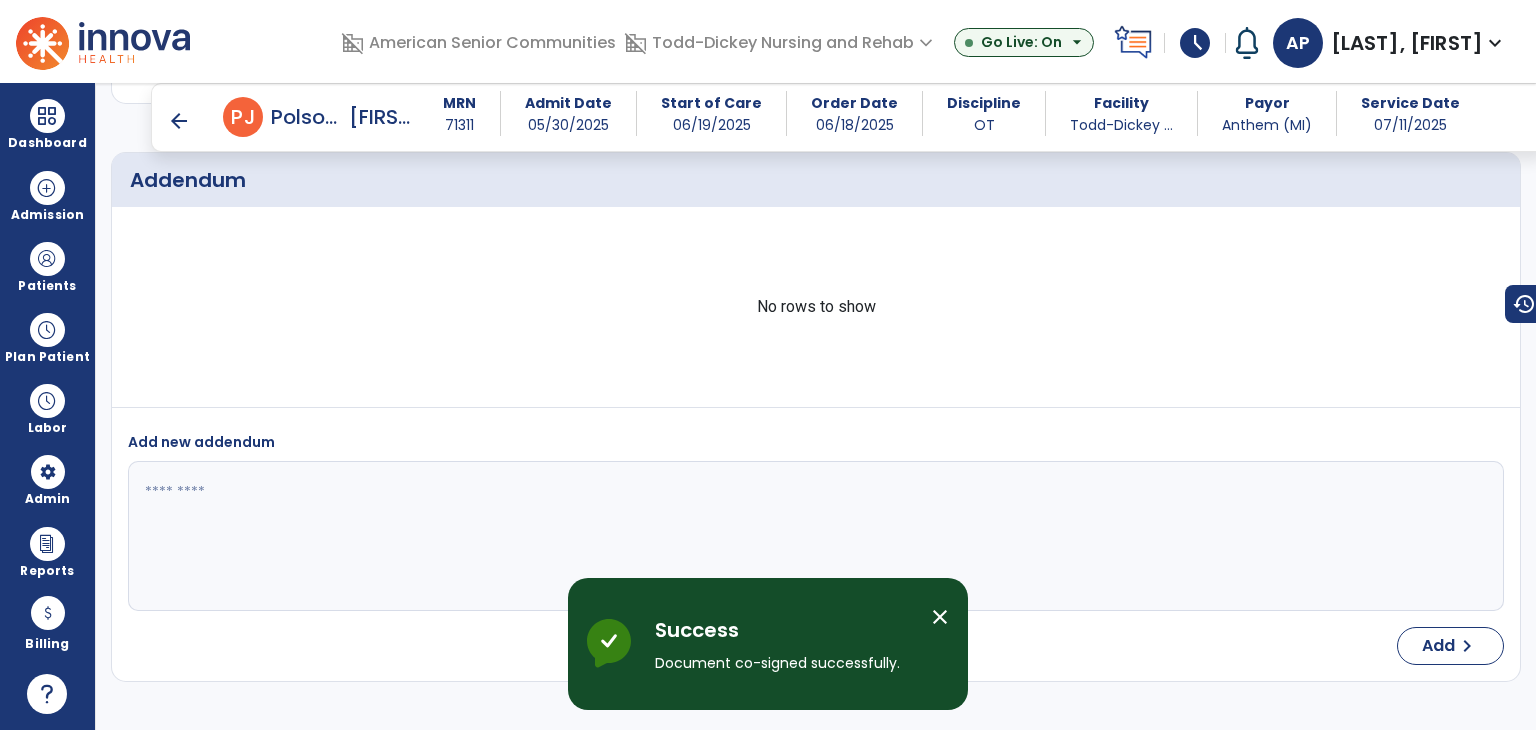 click on "arrow_back" at bounding box center [179, 121] 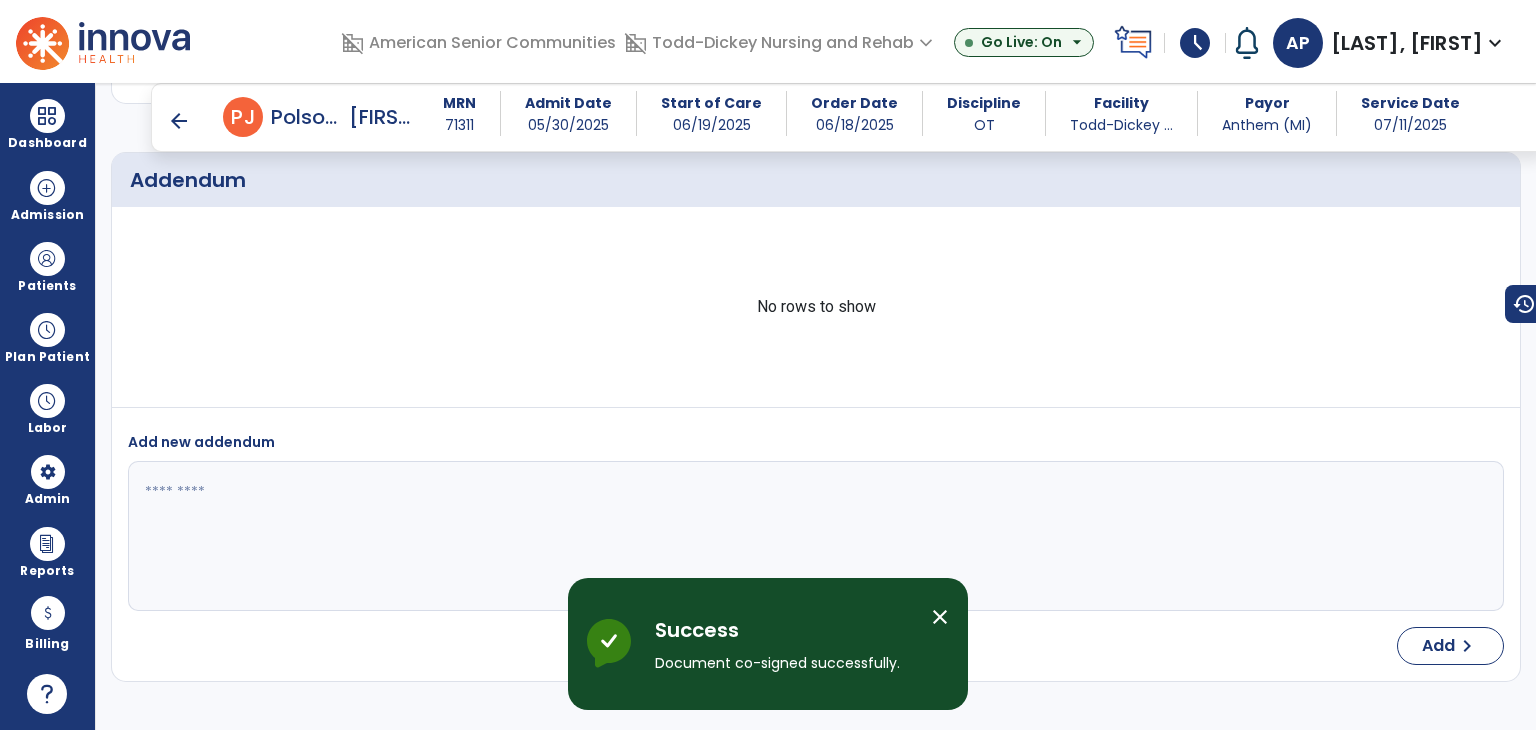 scroll, scrollTop: 0, scrollLeft: 0, axis: both 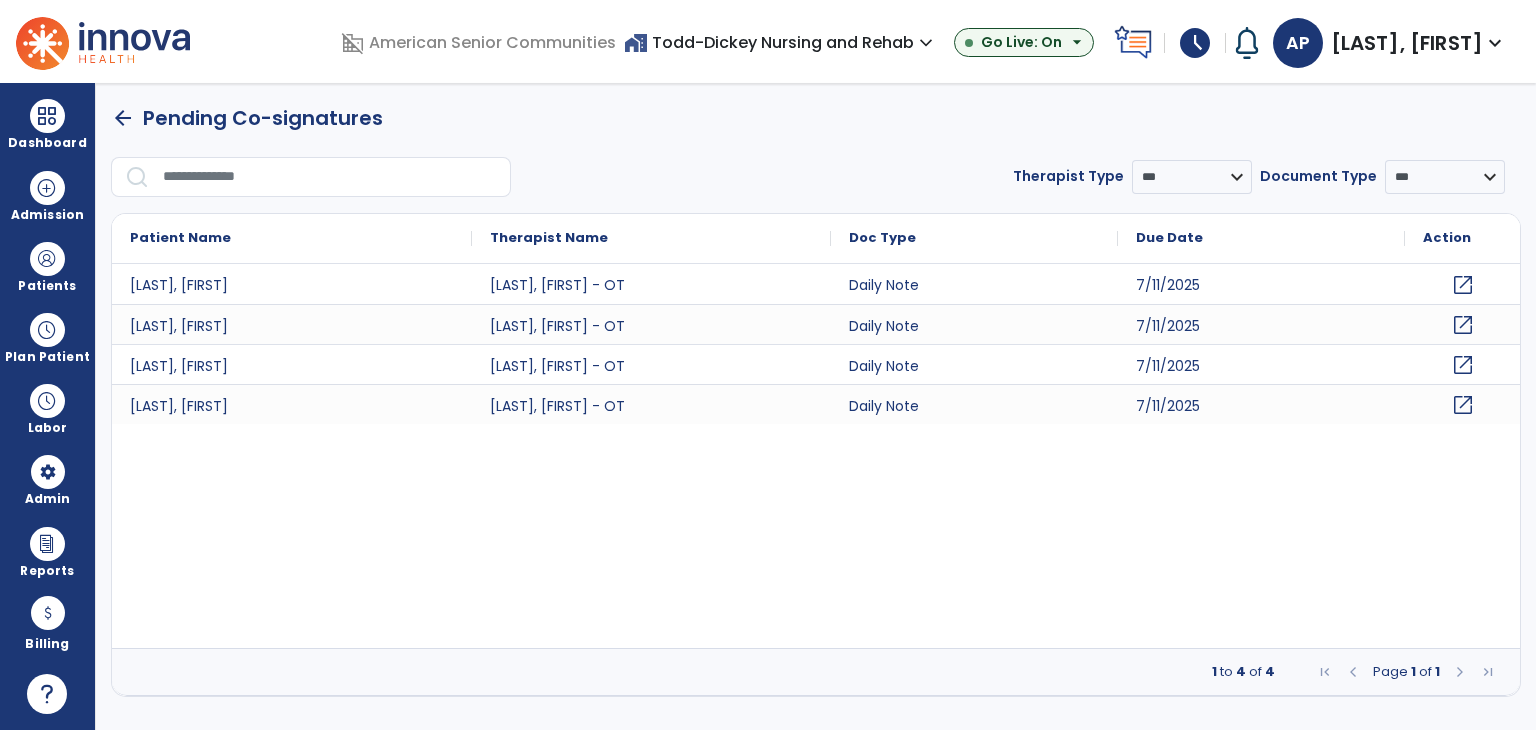 click on "open_in_new" 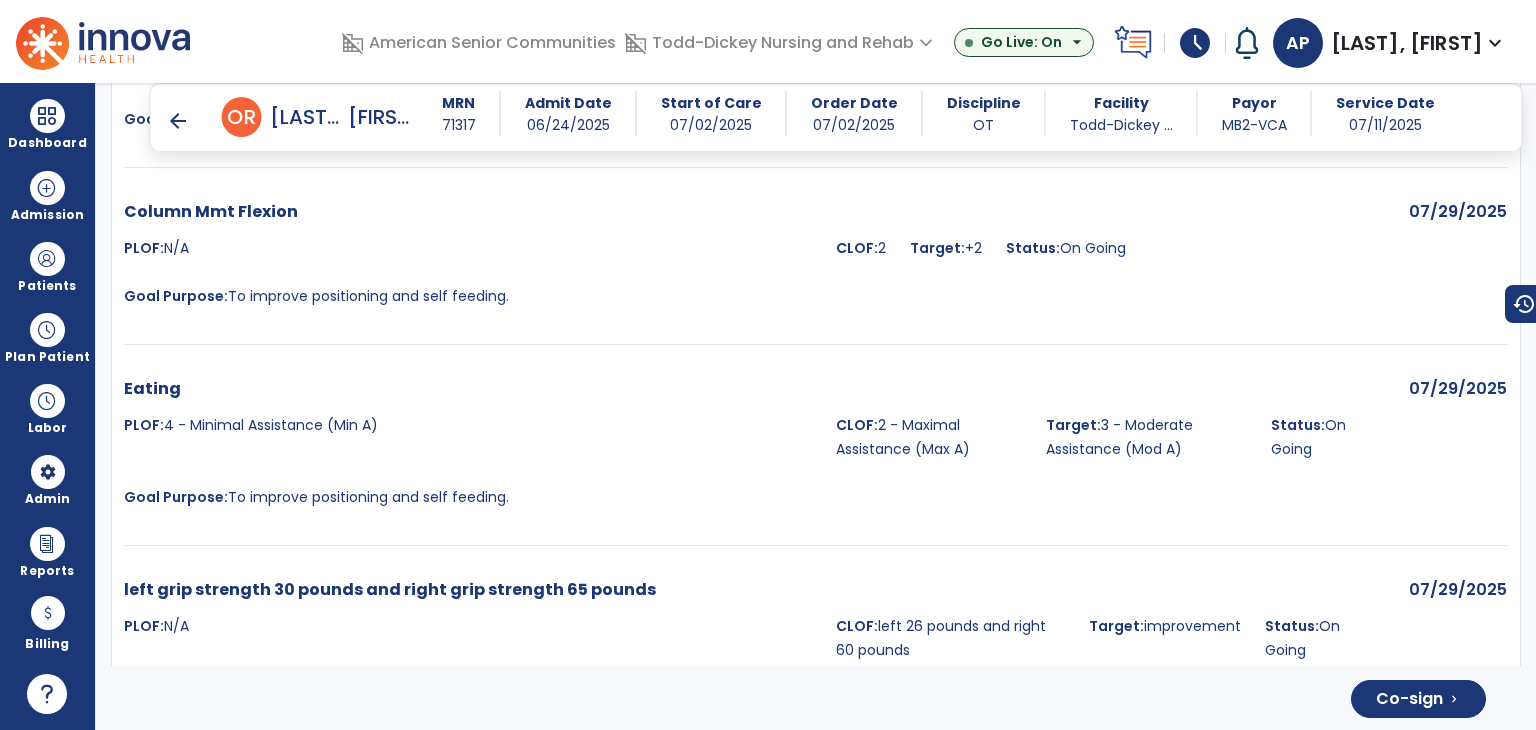 scroll, scrollTop: 3924, scrollLeft: 0, axis: vertical 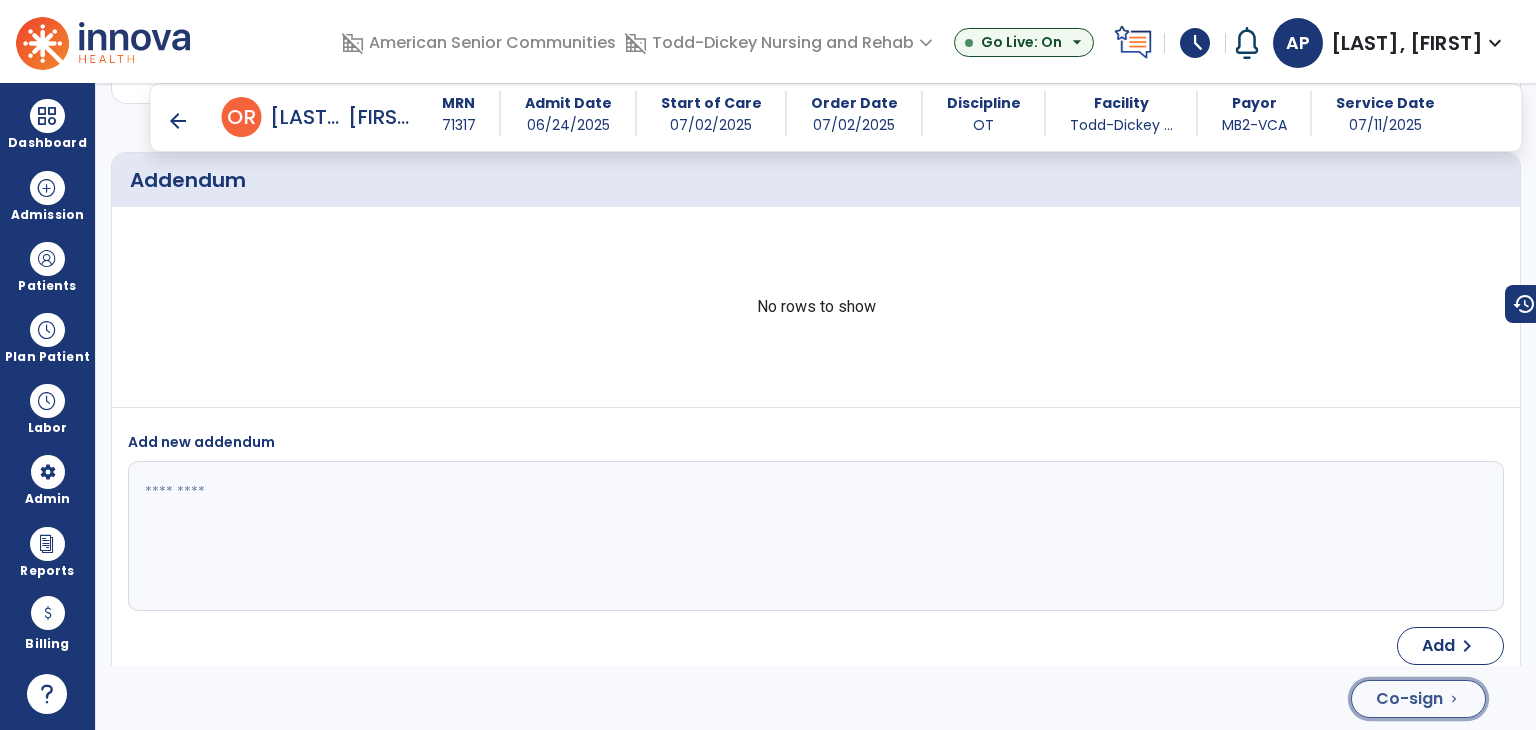 click on "Co-sign" 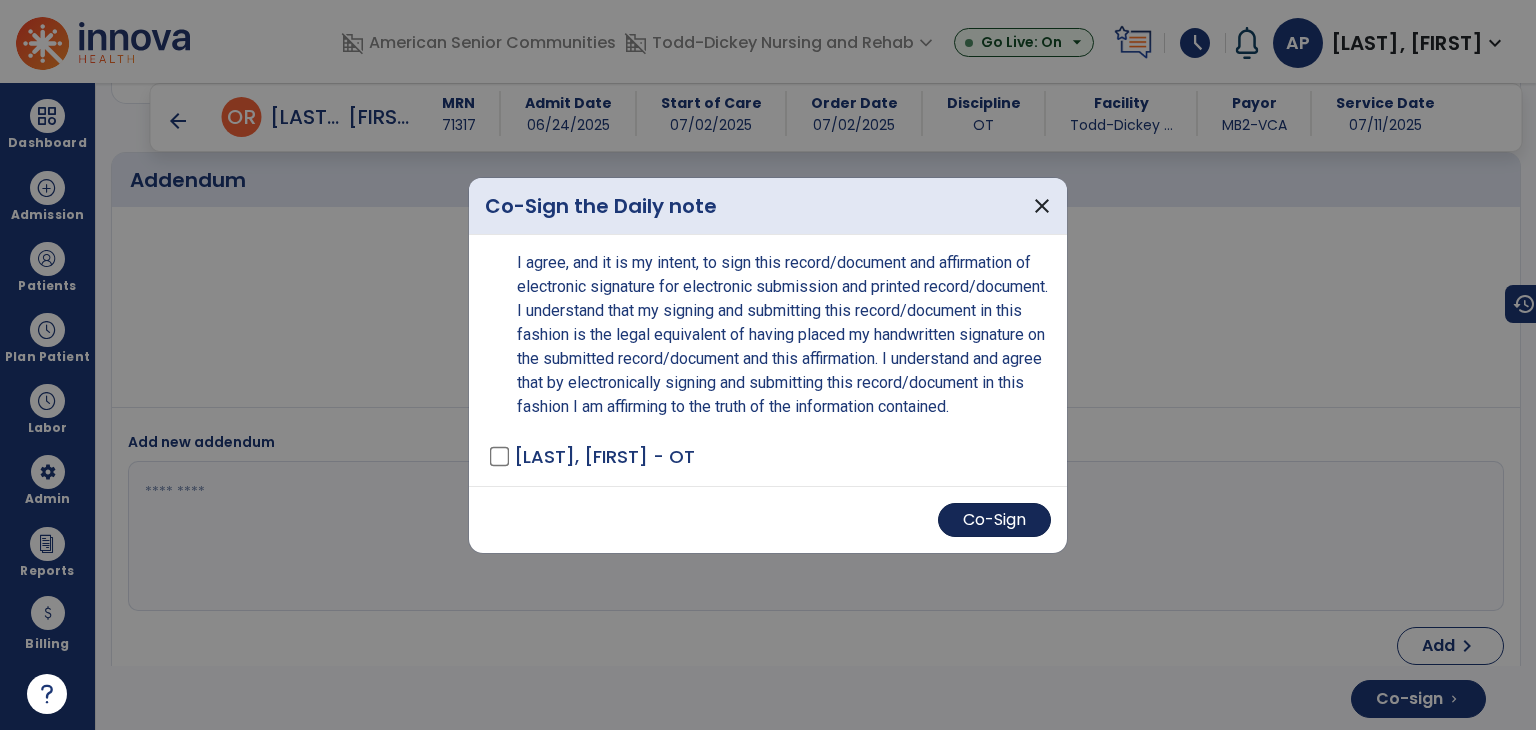 click on "Co-Sign" at bounding box center (994, 520) 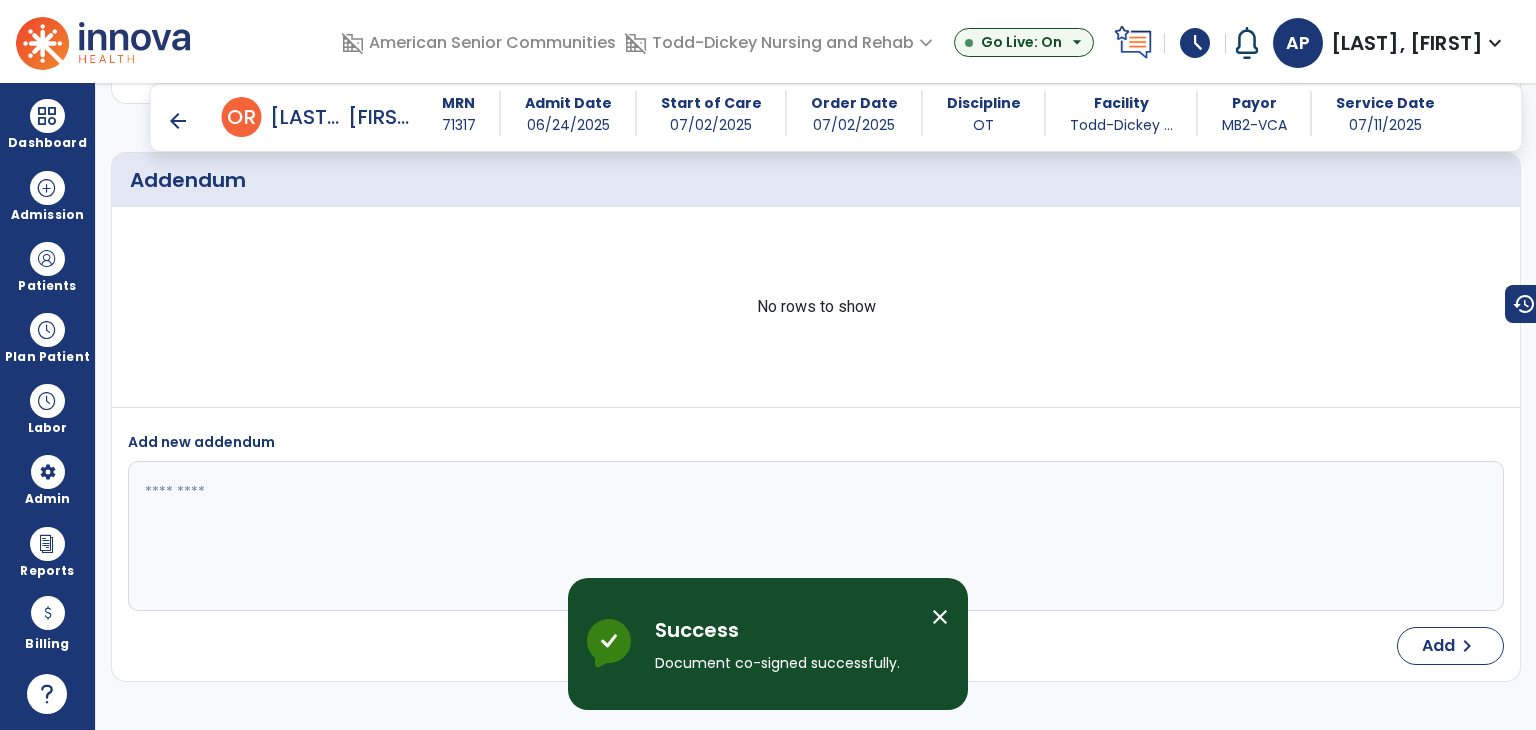 click on "arrow_back" at bounding box center (178, 121) 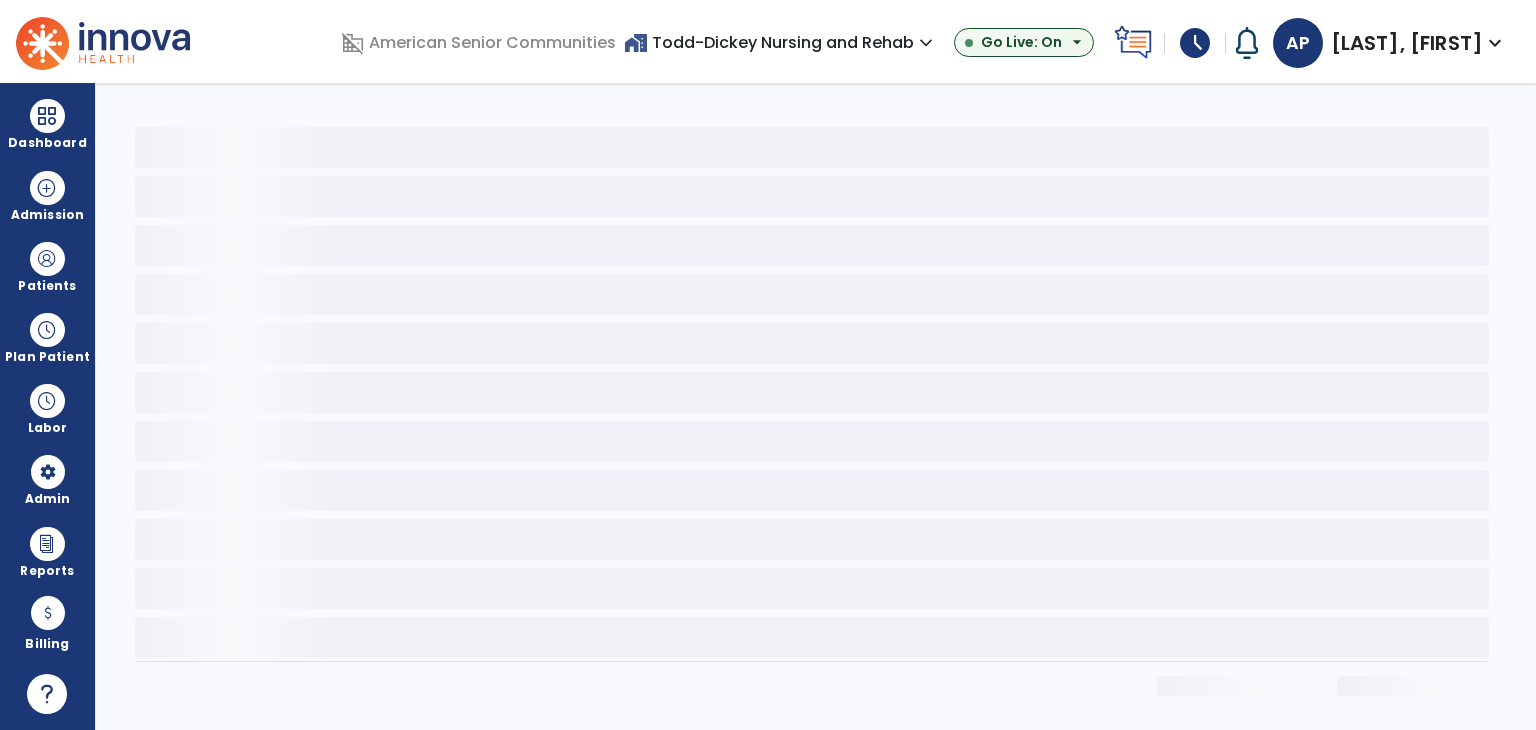 scroll, scrollTop: 0, scrollLeft: 0, axis: both 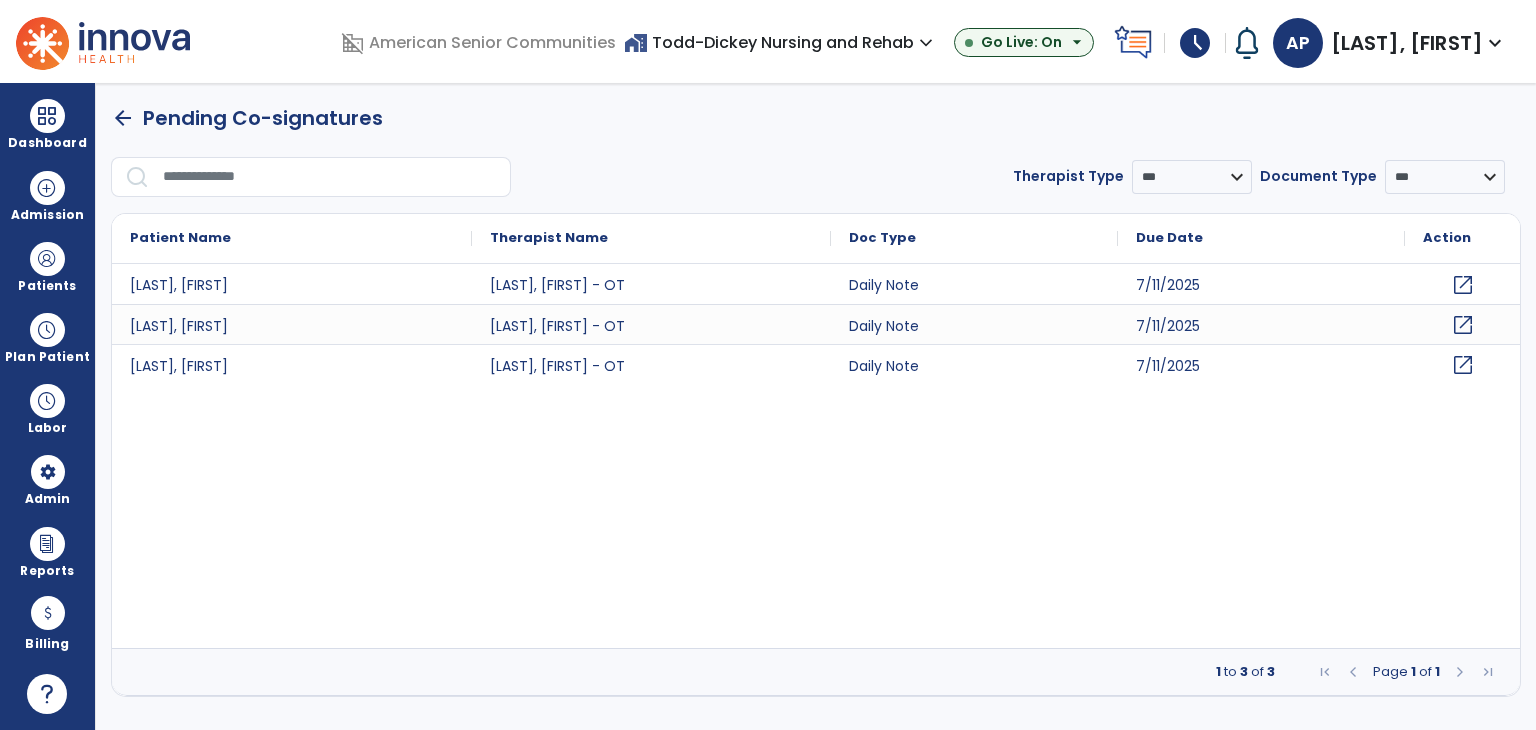 click on "open_in_new" 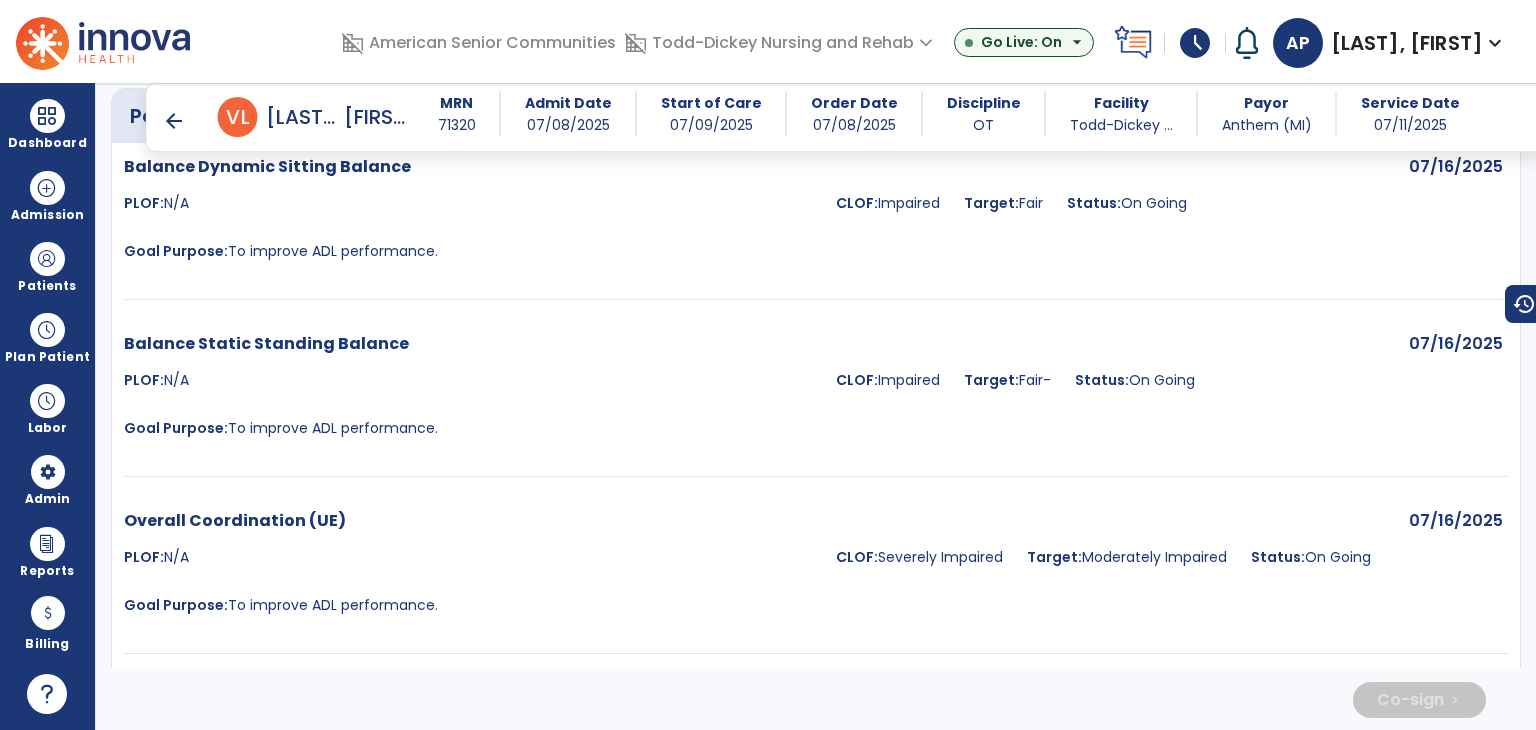 scroll, scrollTop: 4265, scrollLeft: 0, axis: vertical 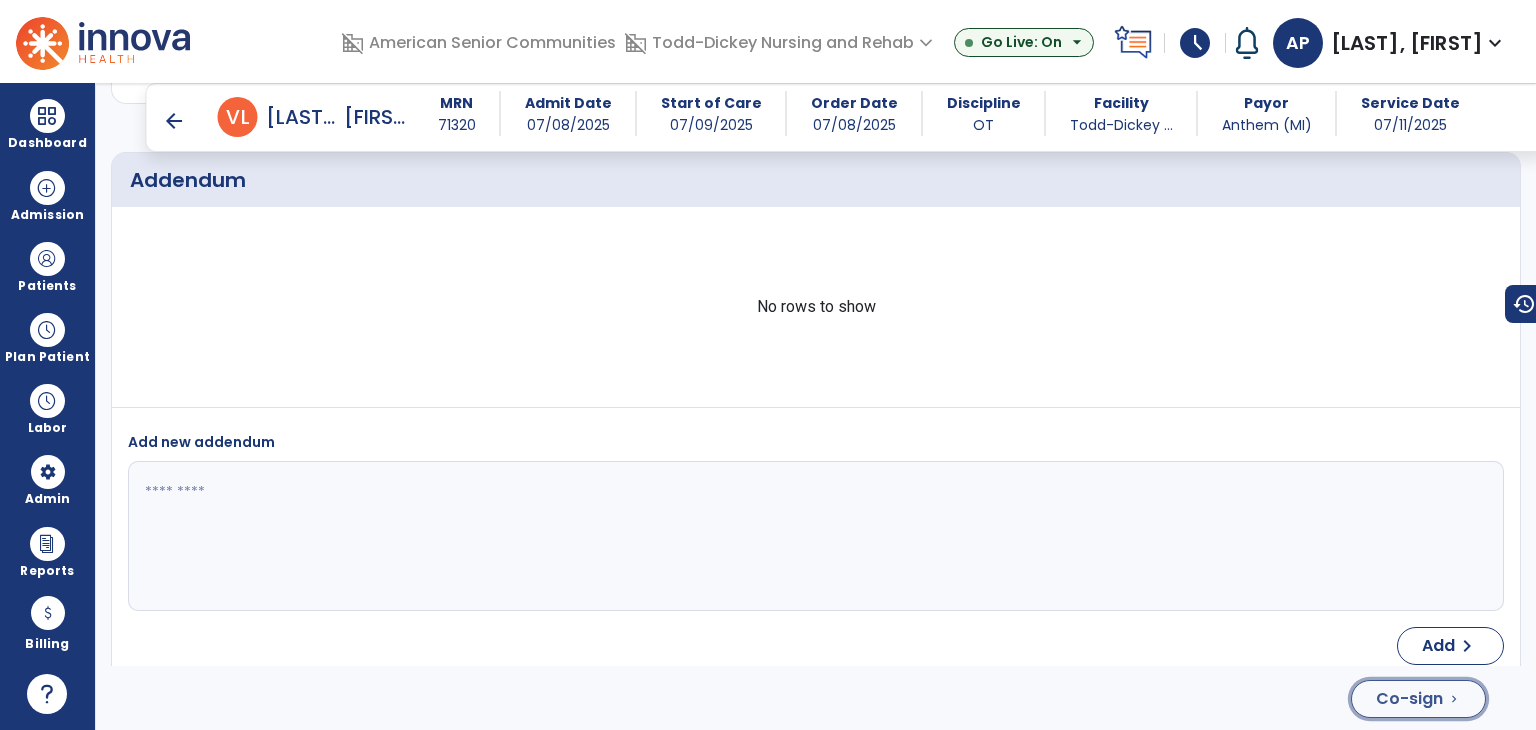 click on "Co-sign  chevron_right" 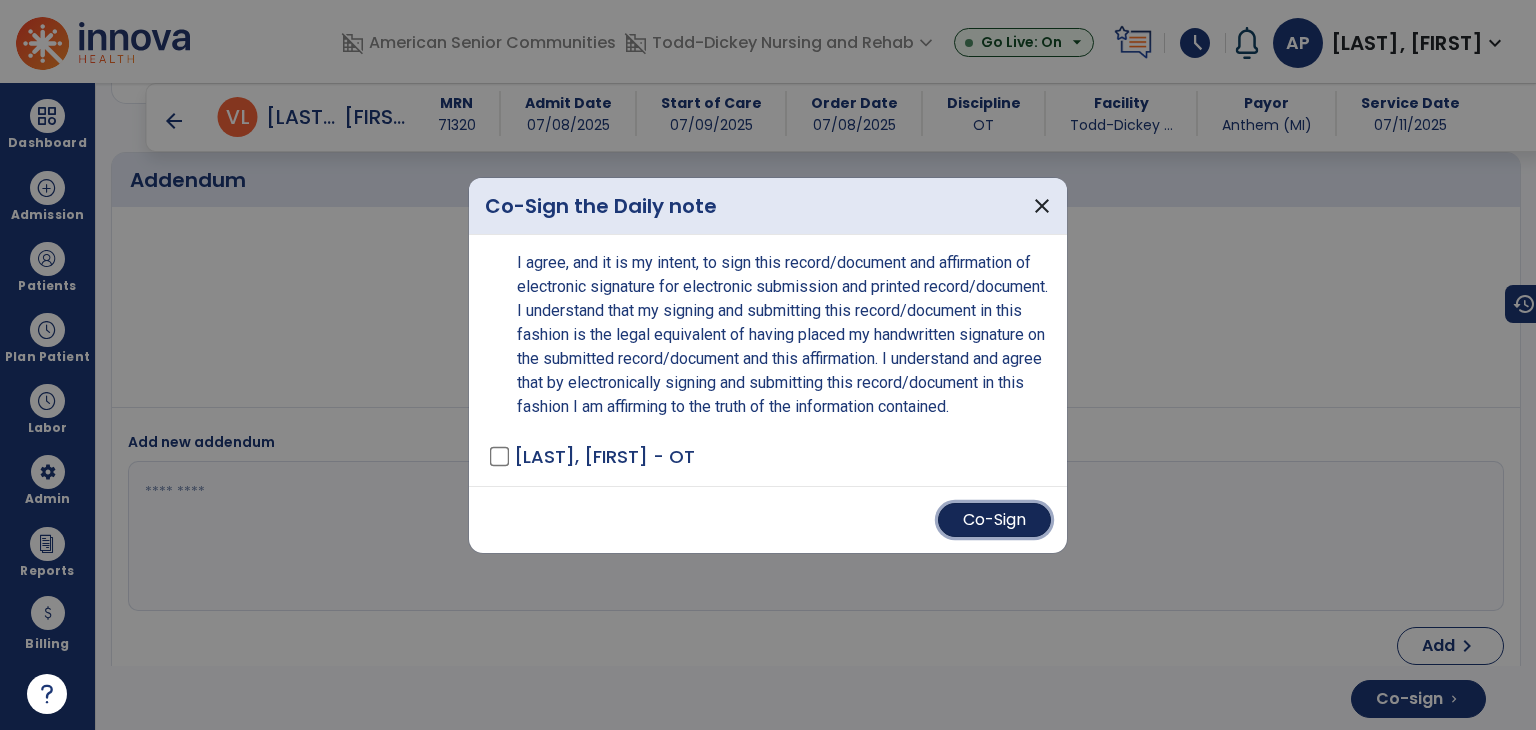 click on "Co-Sign" at bounding box center [994, 520] 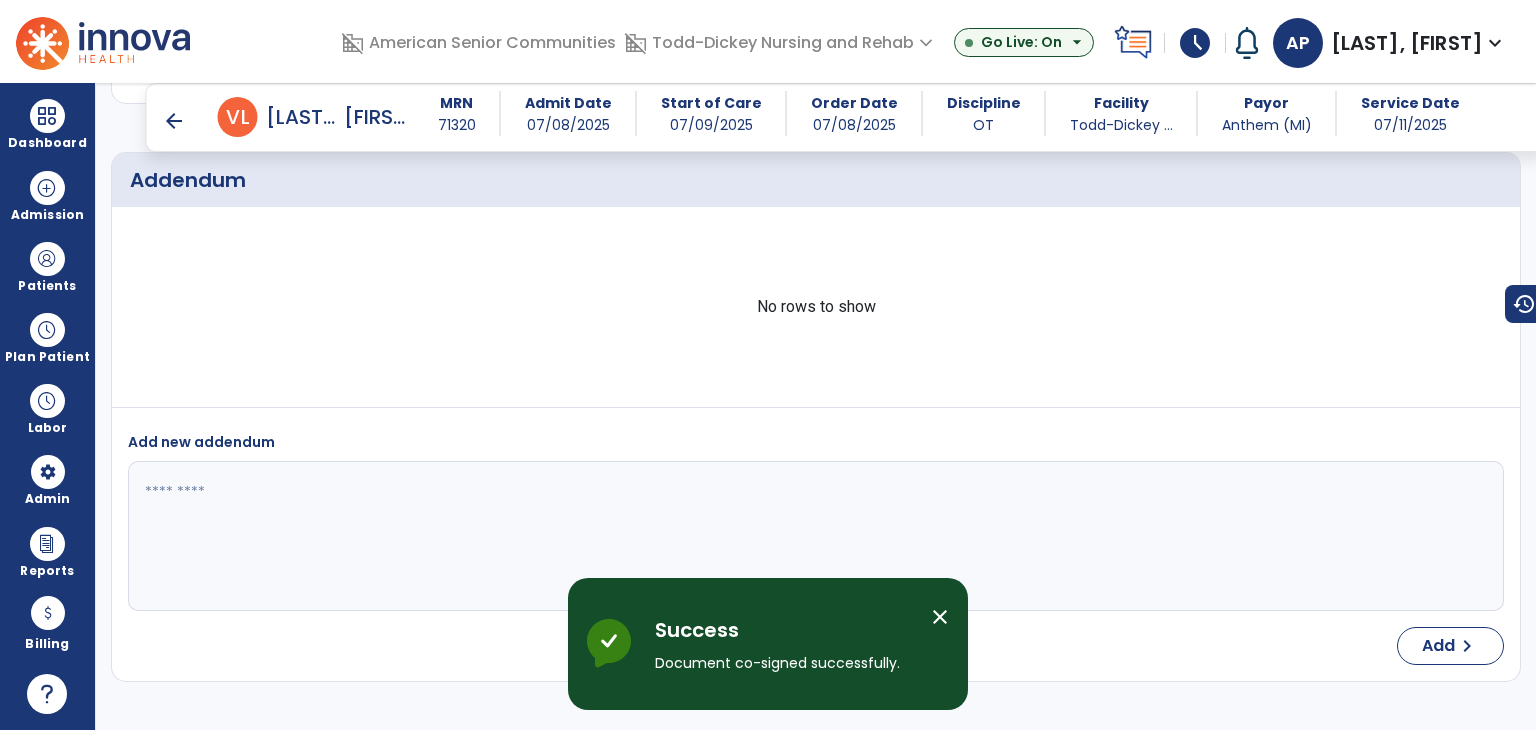 click on "arrow_back" at bounding box center [174, 121] 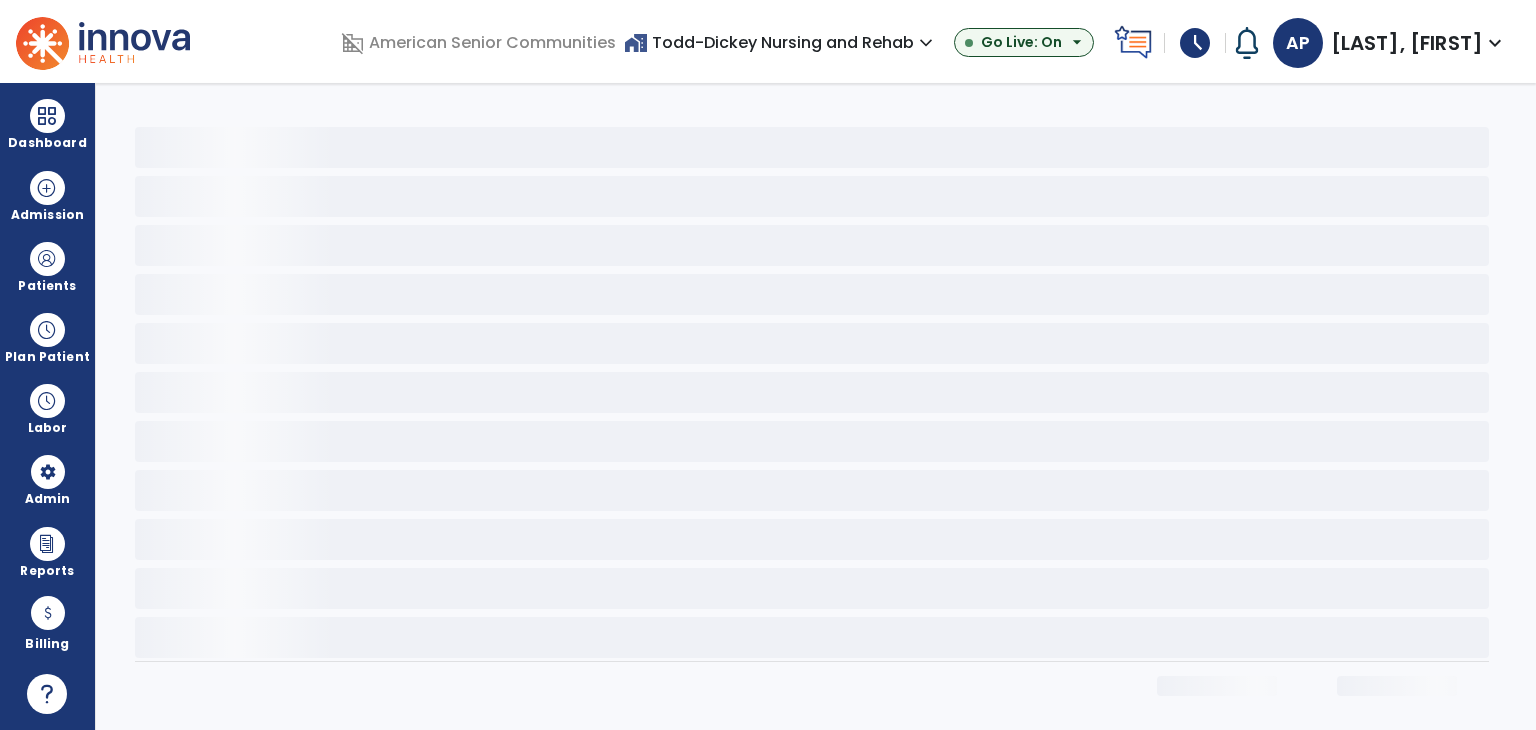 scroll, scrollTop: 0, scrollLeft: 0, axis: both 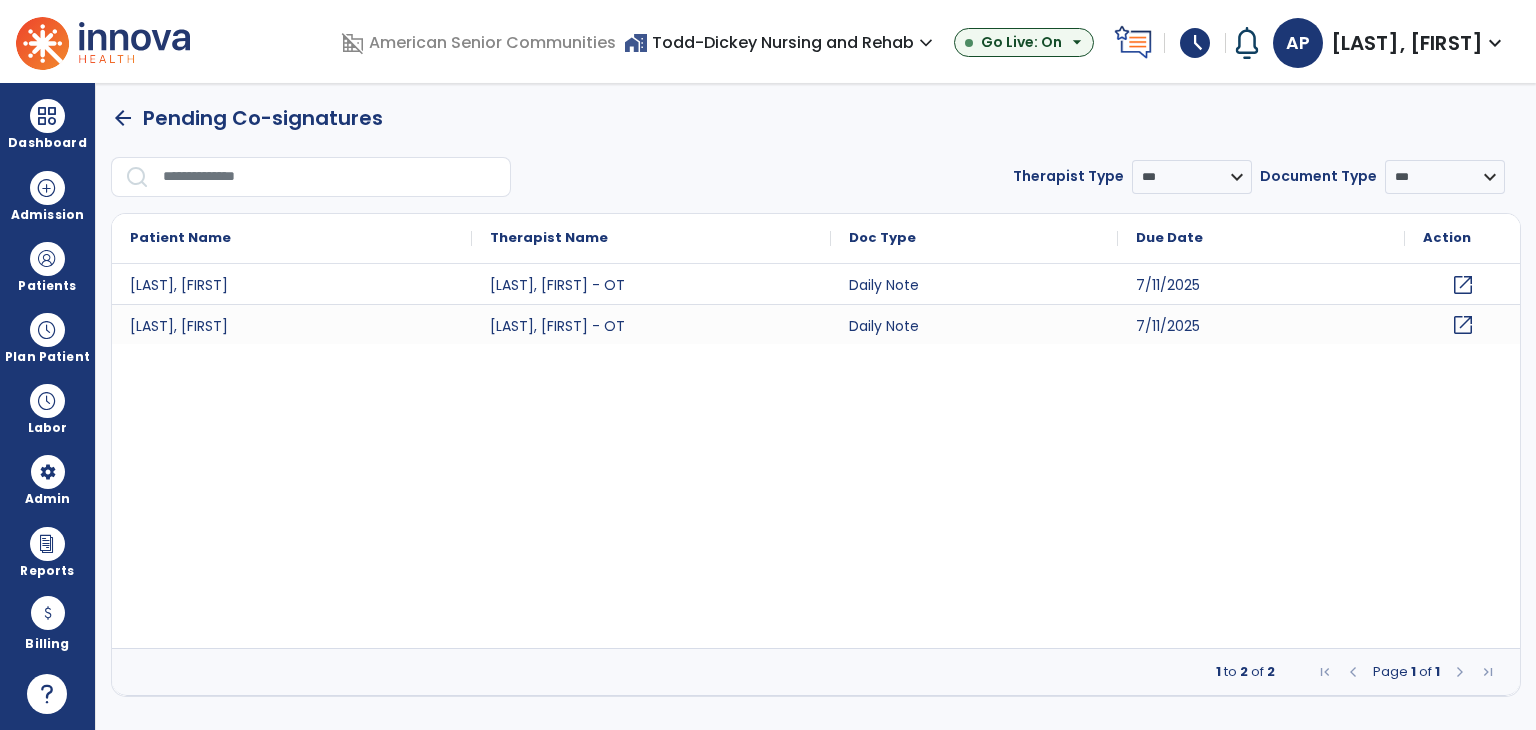 click on "open_in_new" 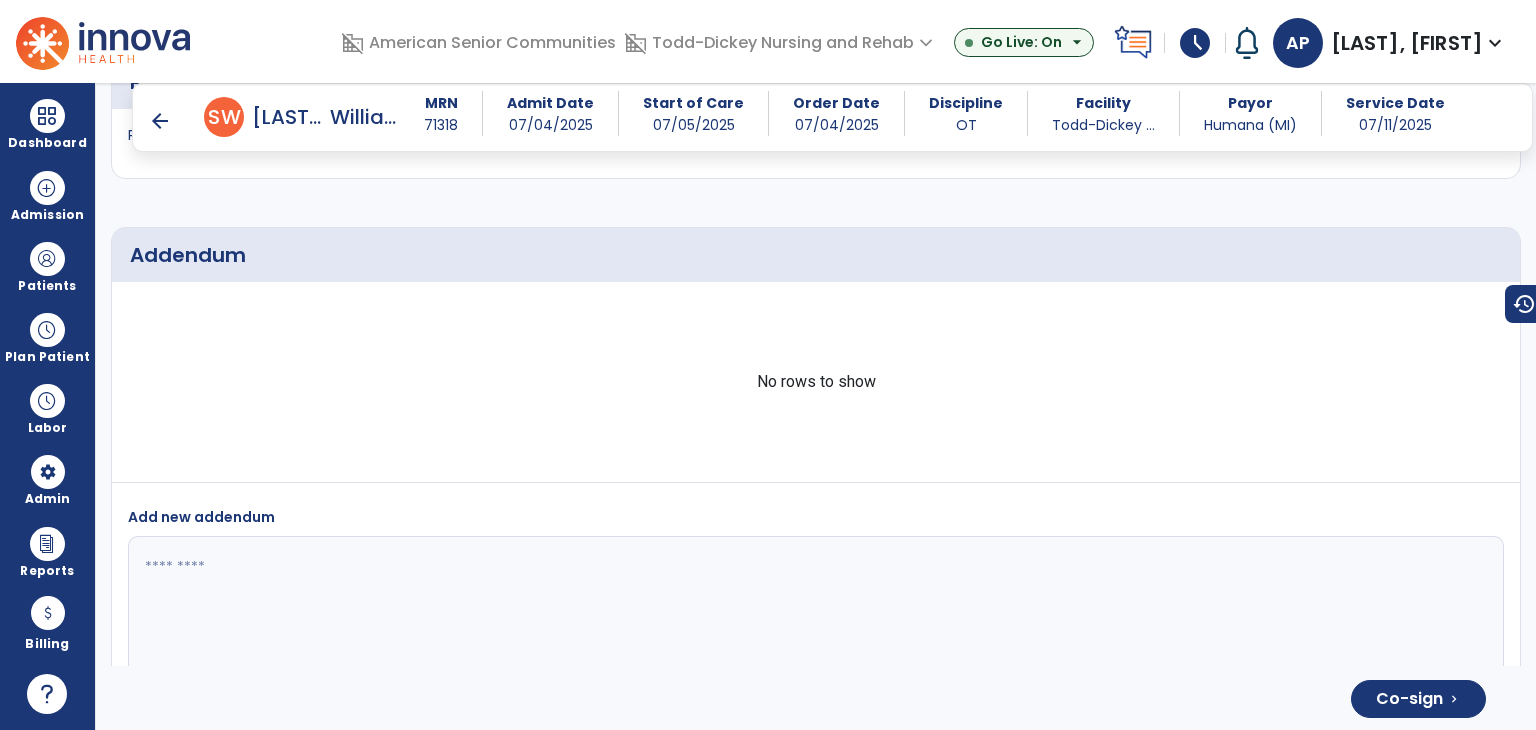 scroll, scrollTop: 4172, scrollLeft: 0, axis: vertical 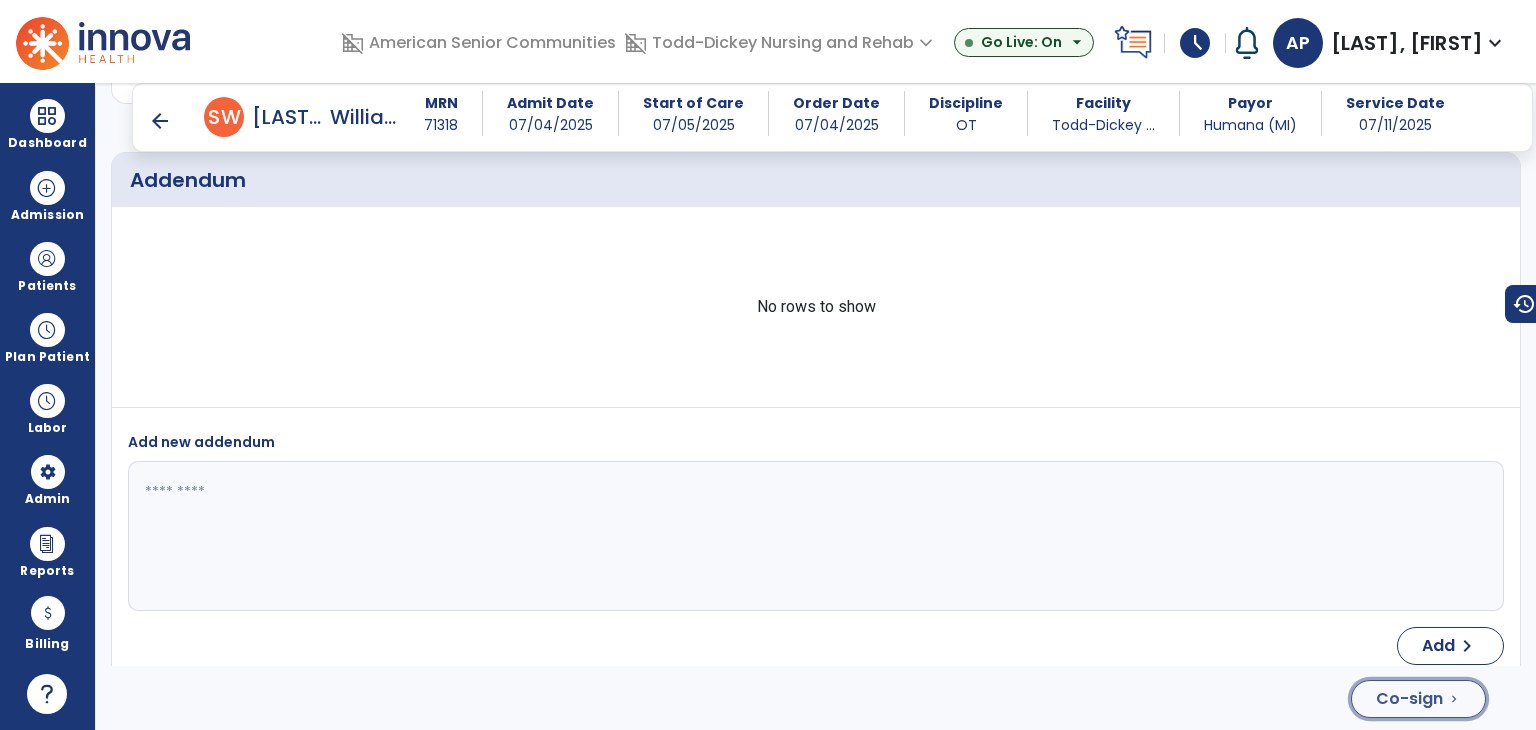 click on "Co-sign" 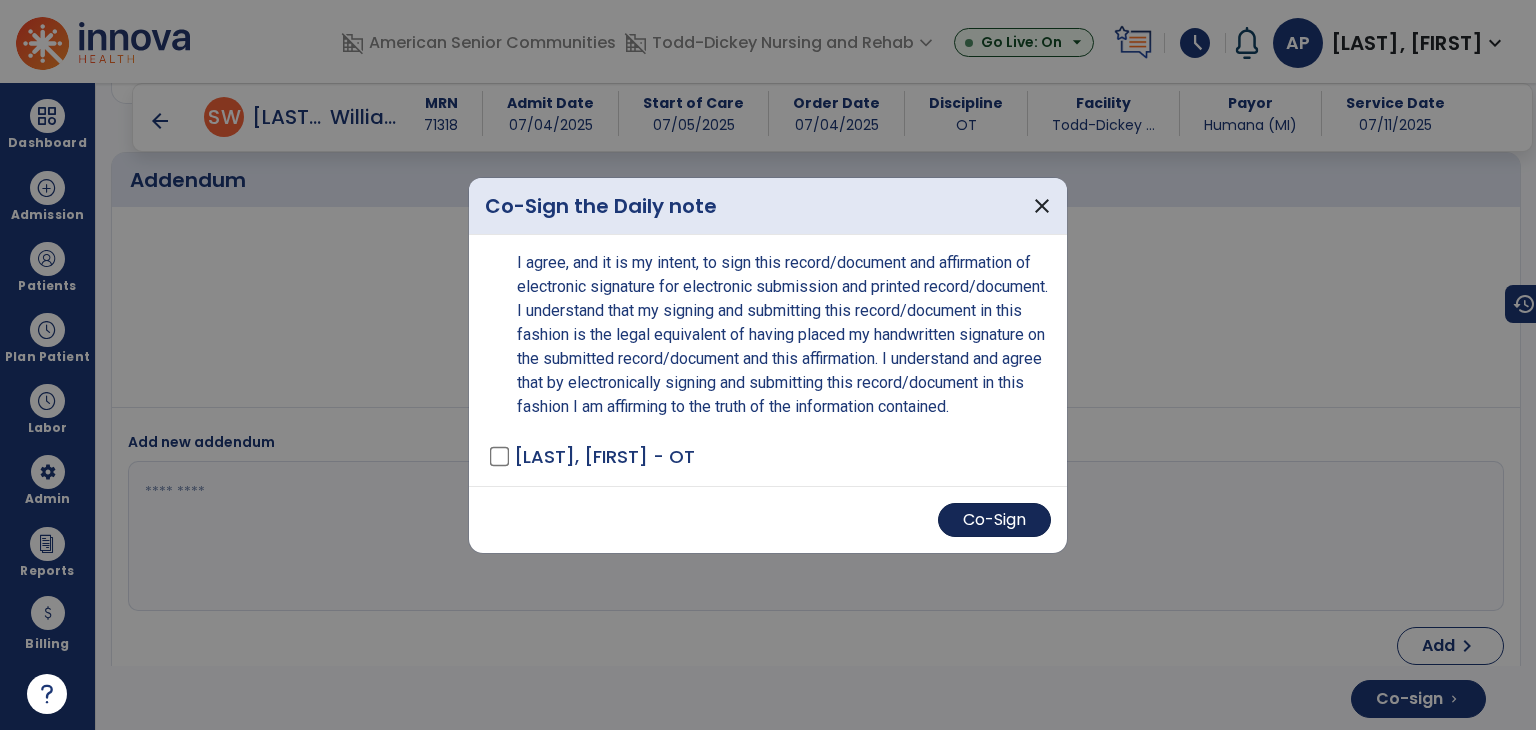 click on "Co-Sign" at bounding box center [994, 520] 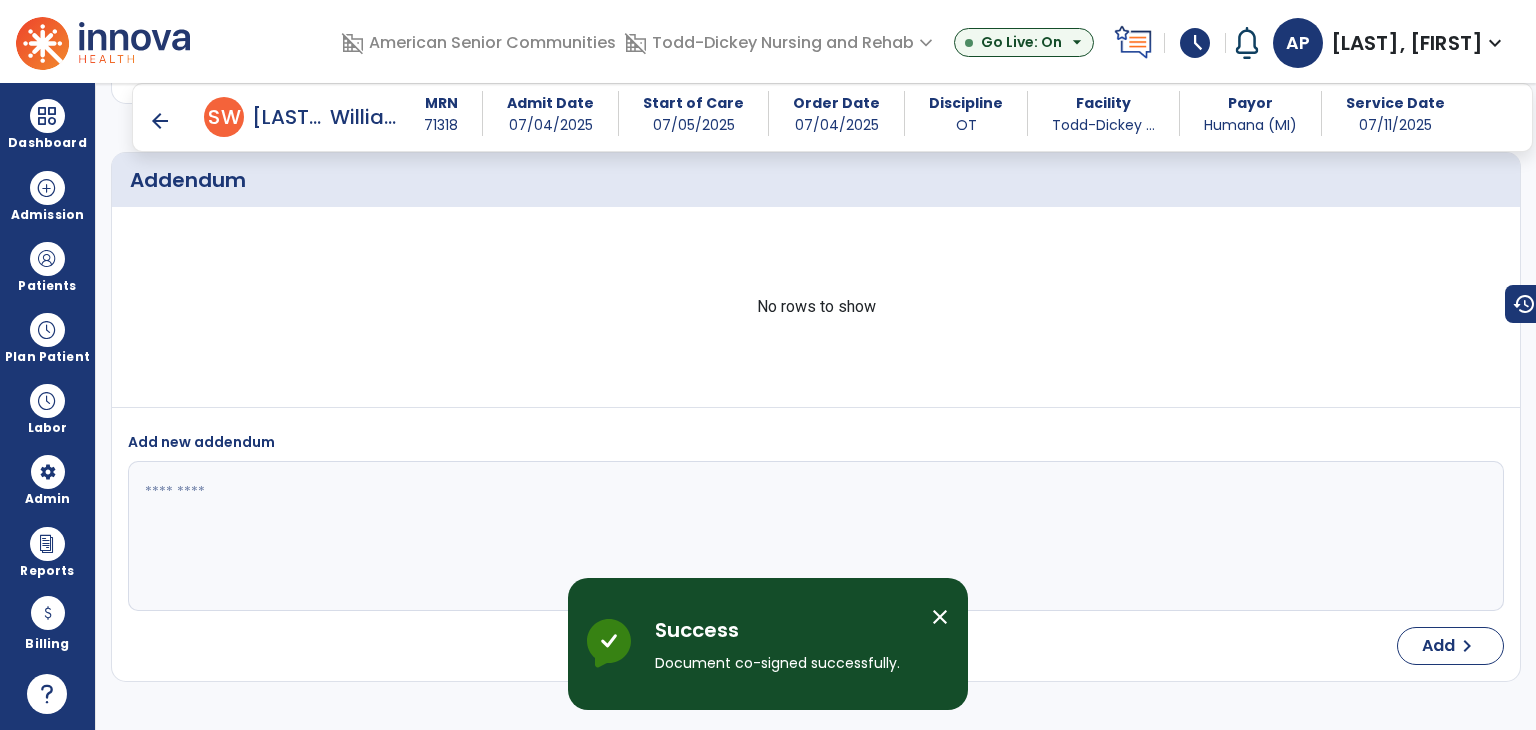 click on "arrow_back" at bounding box center (160, 121) 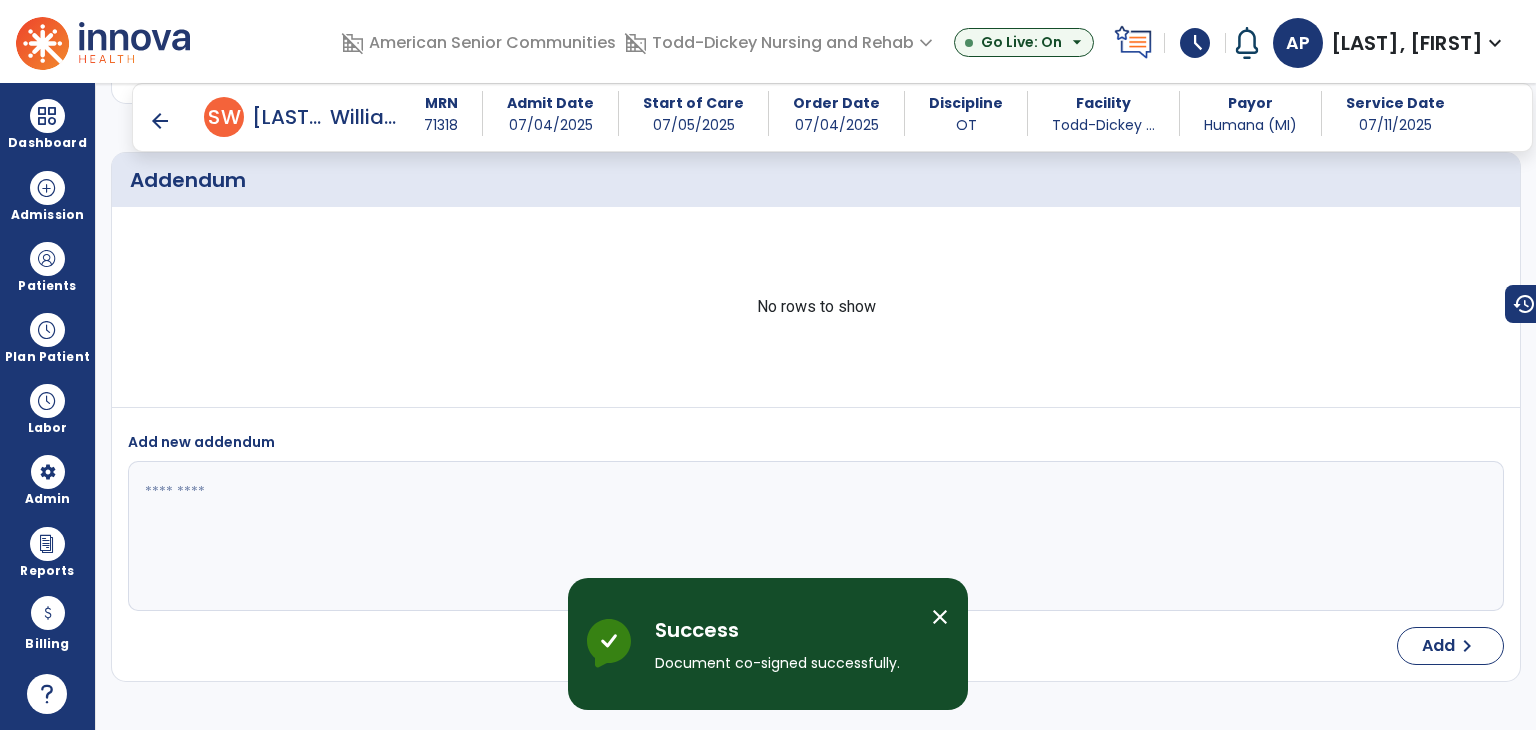 scroll, scrollTop: 0, scrollLeft: 0, axis: both 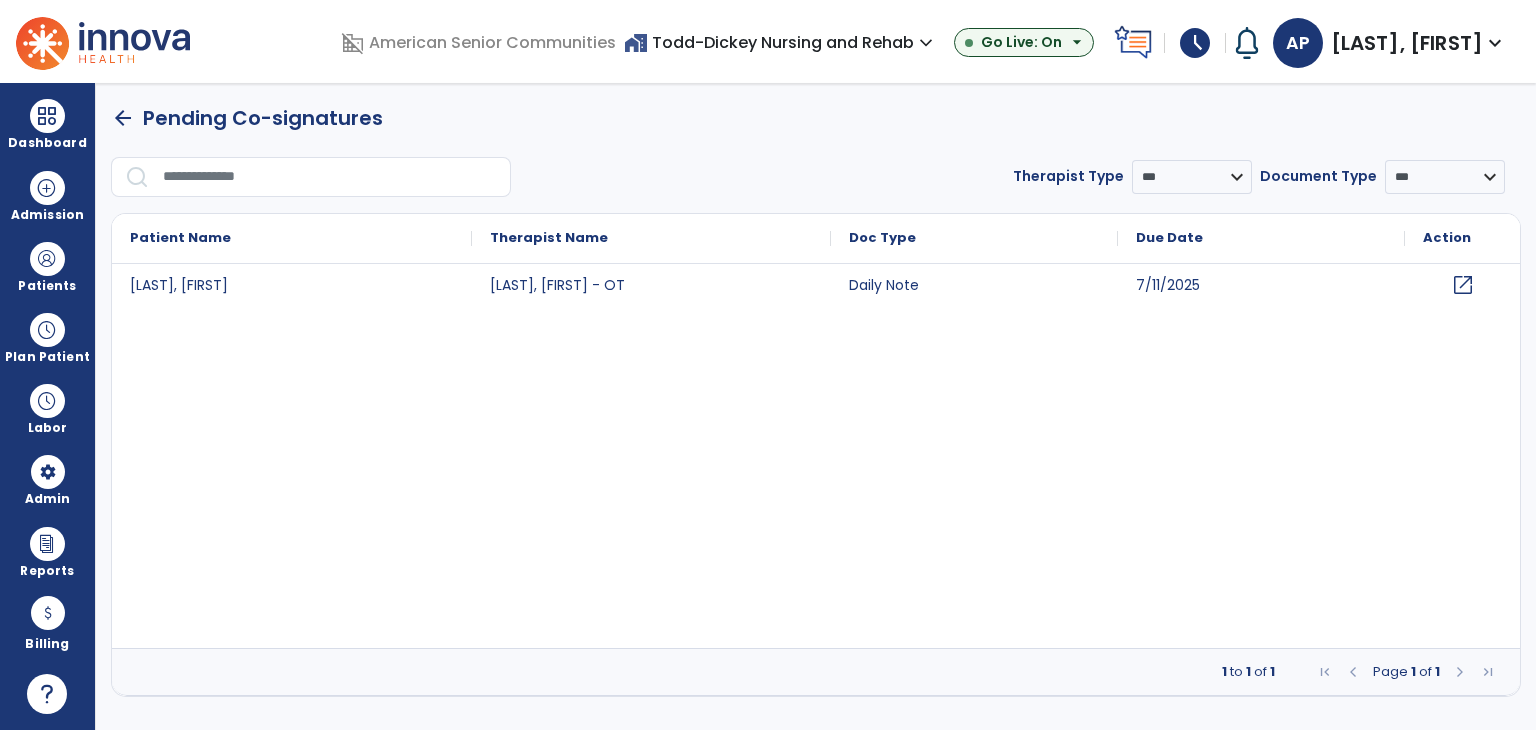 click on "open_in_new" 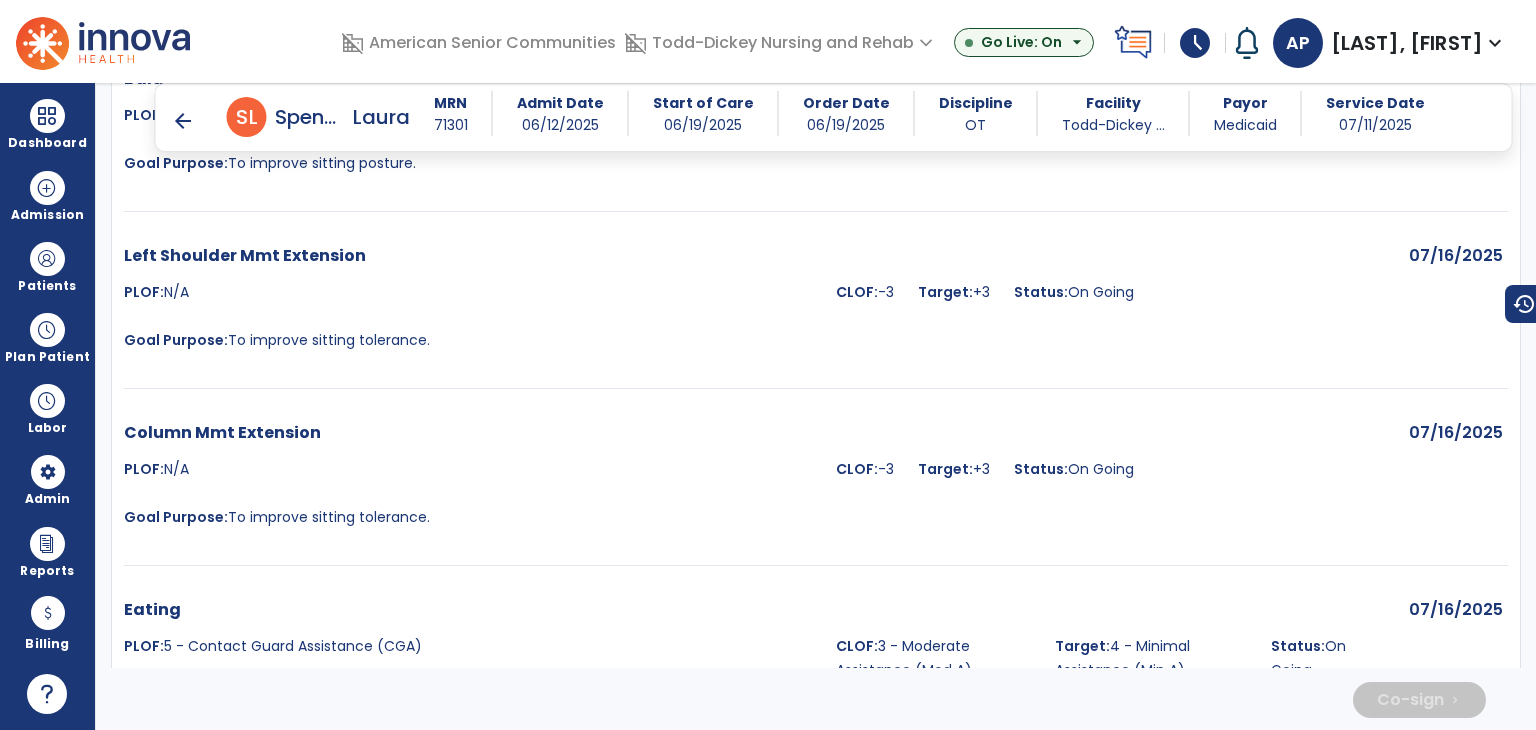 scroll, scrollTop: 3445, scrollLeft: 0, axis: vertical 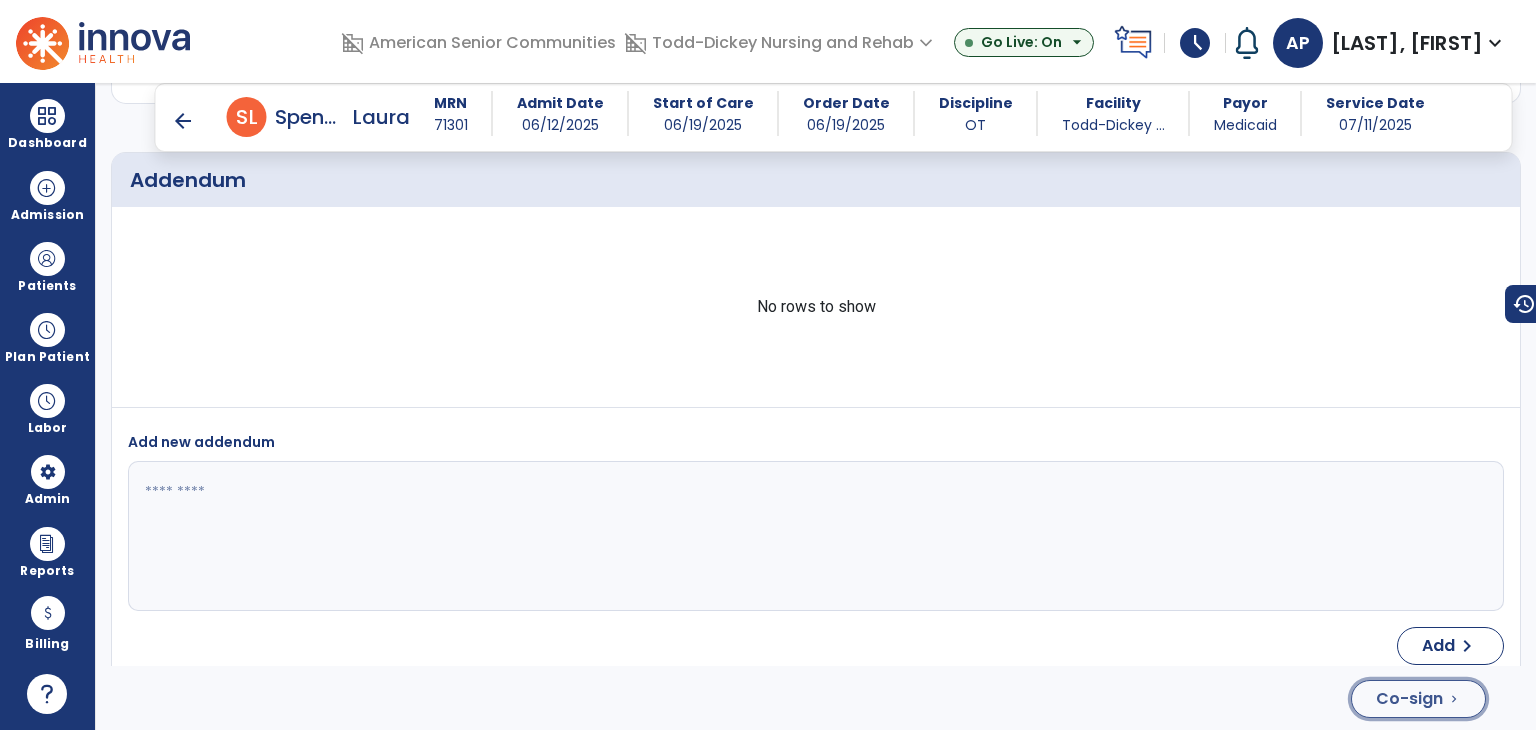 click on "Co-sign" 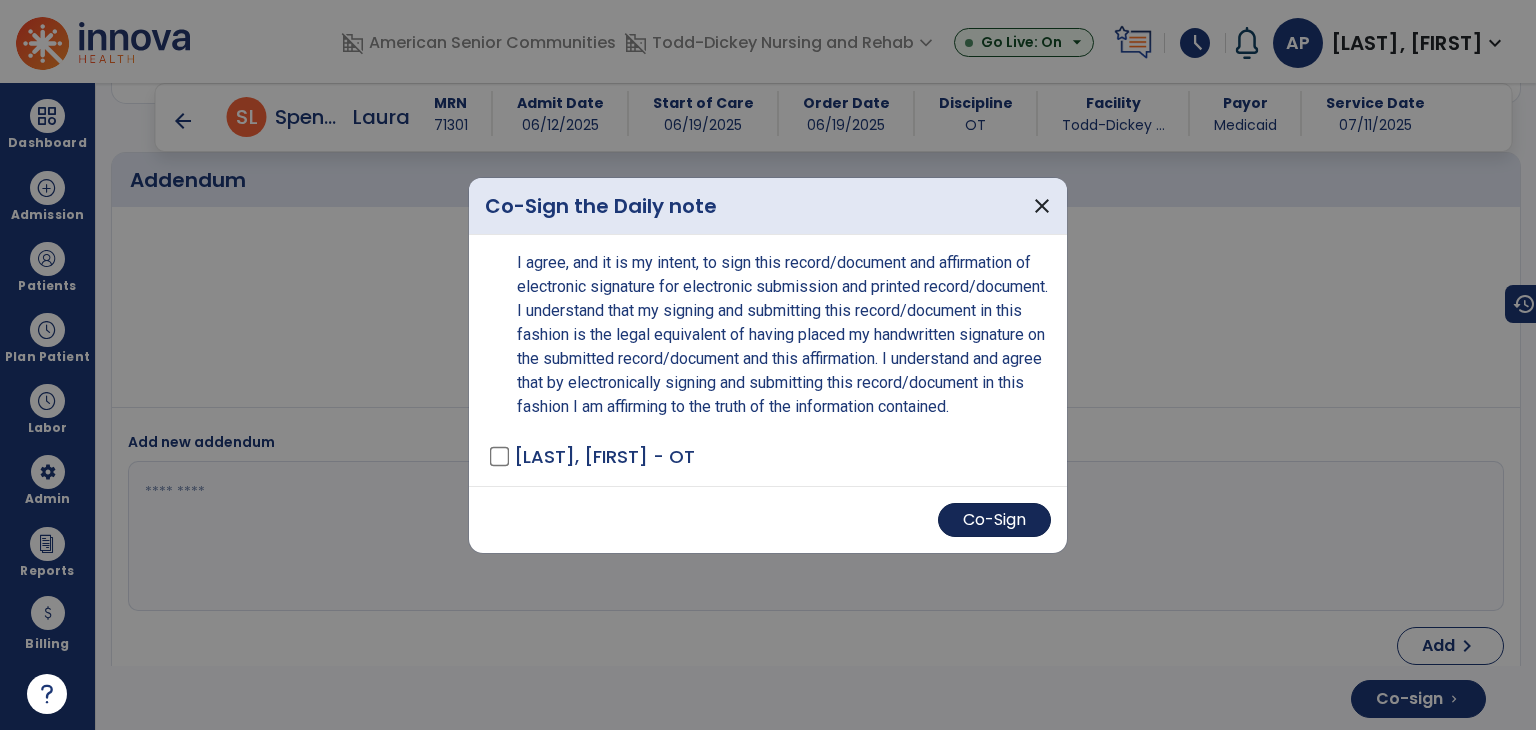 click on "Co-Sign" at bounding box center [994, 520] 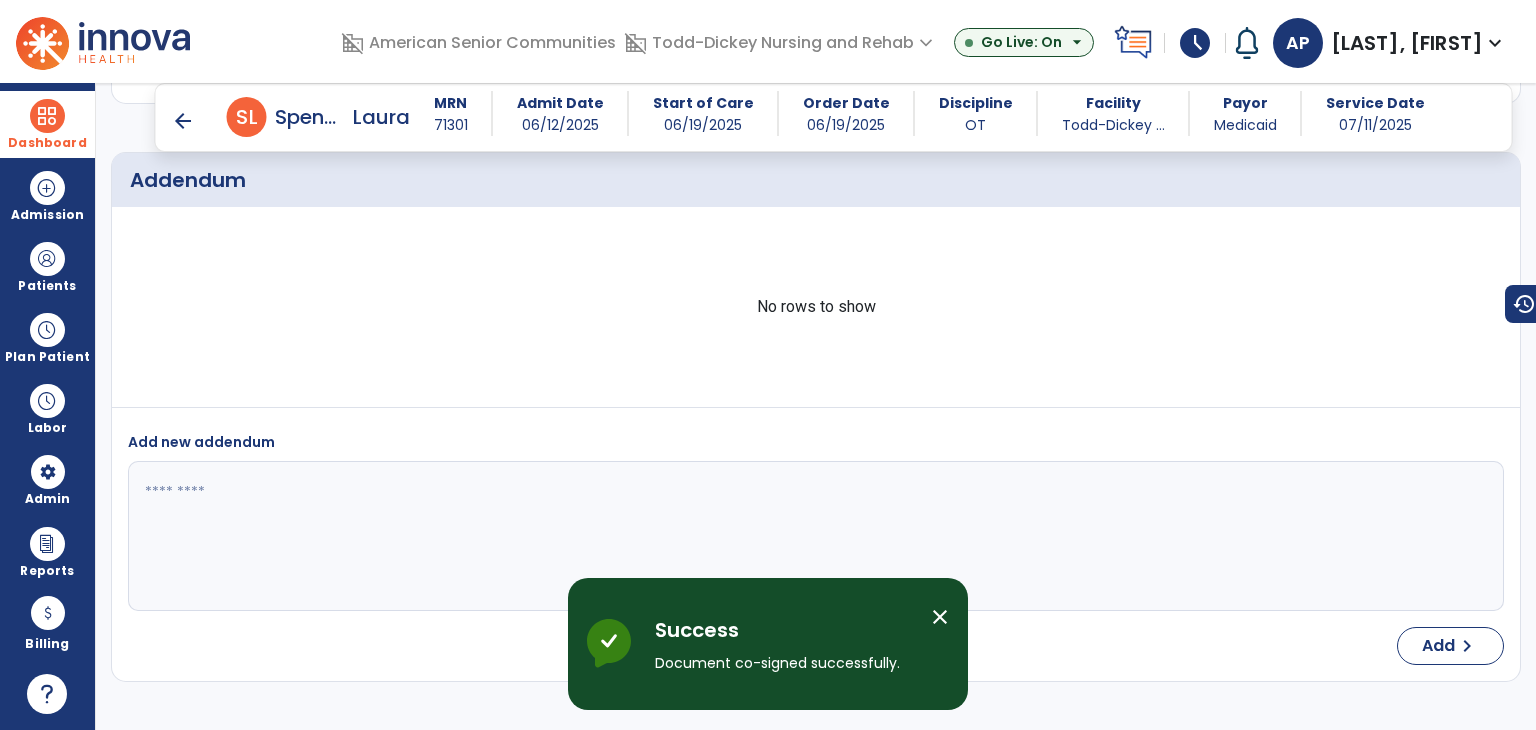 click at bounding box center [47, 116] 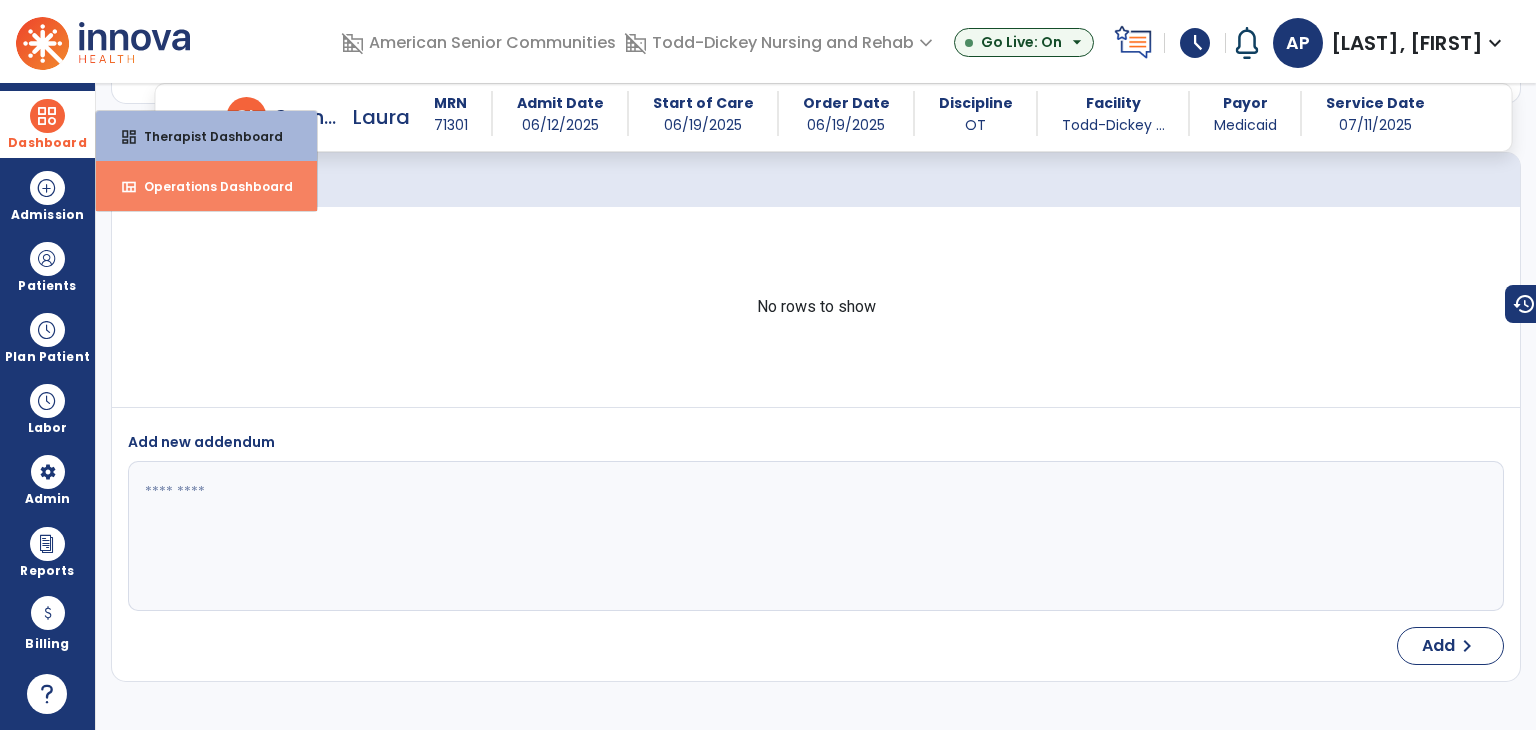 click on "Operations Dashboard" at bounding box center [210, 186] 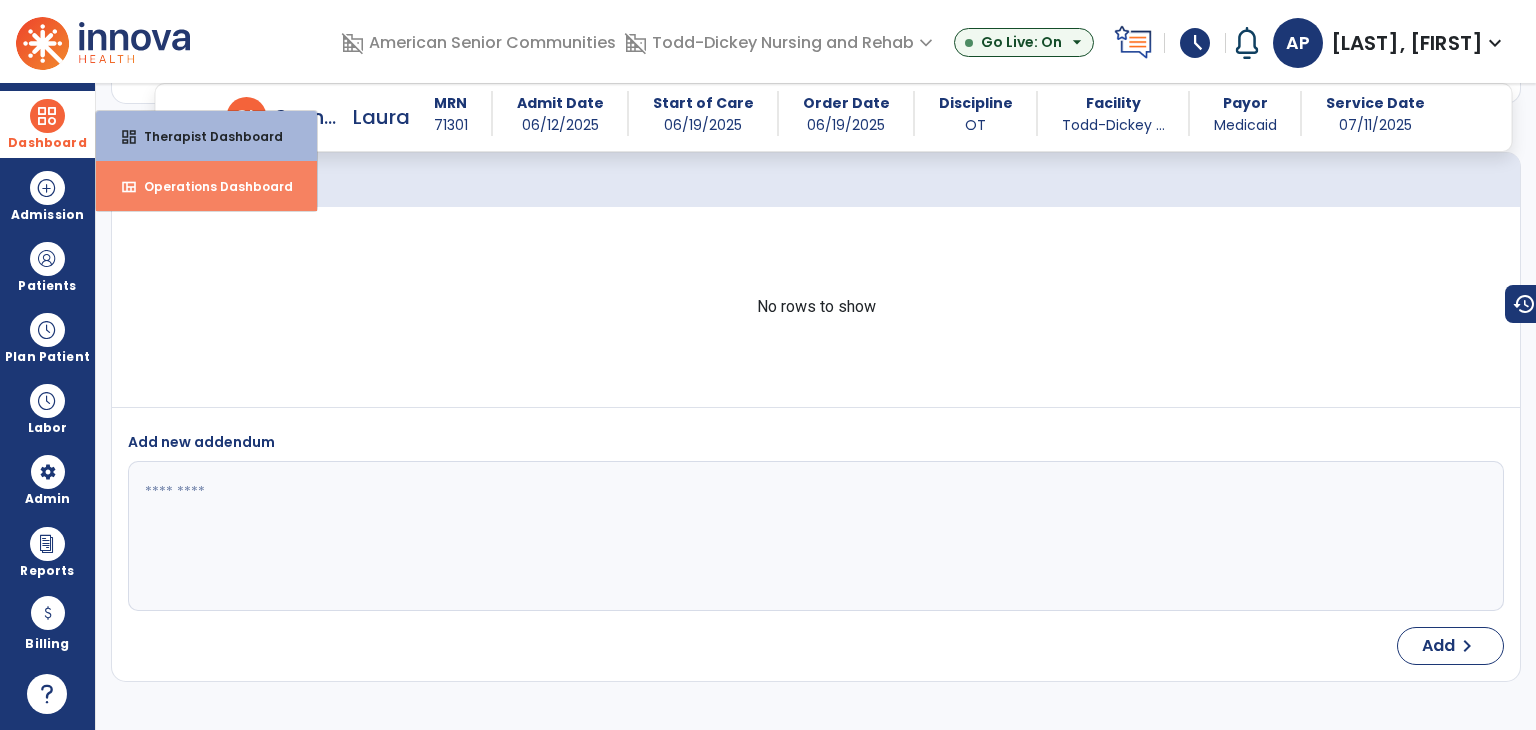 select on "***" 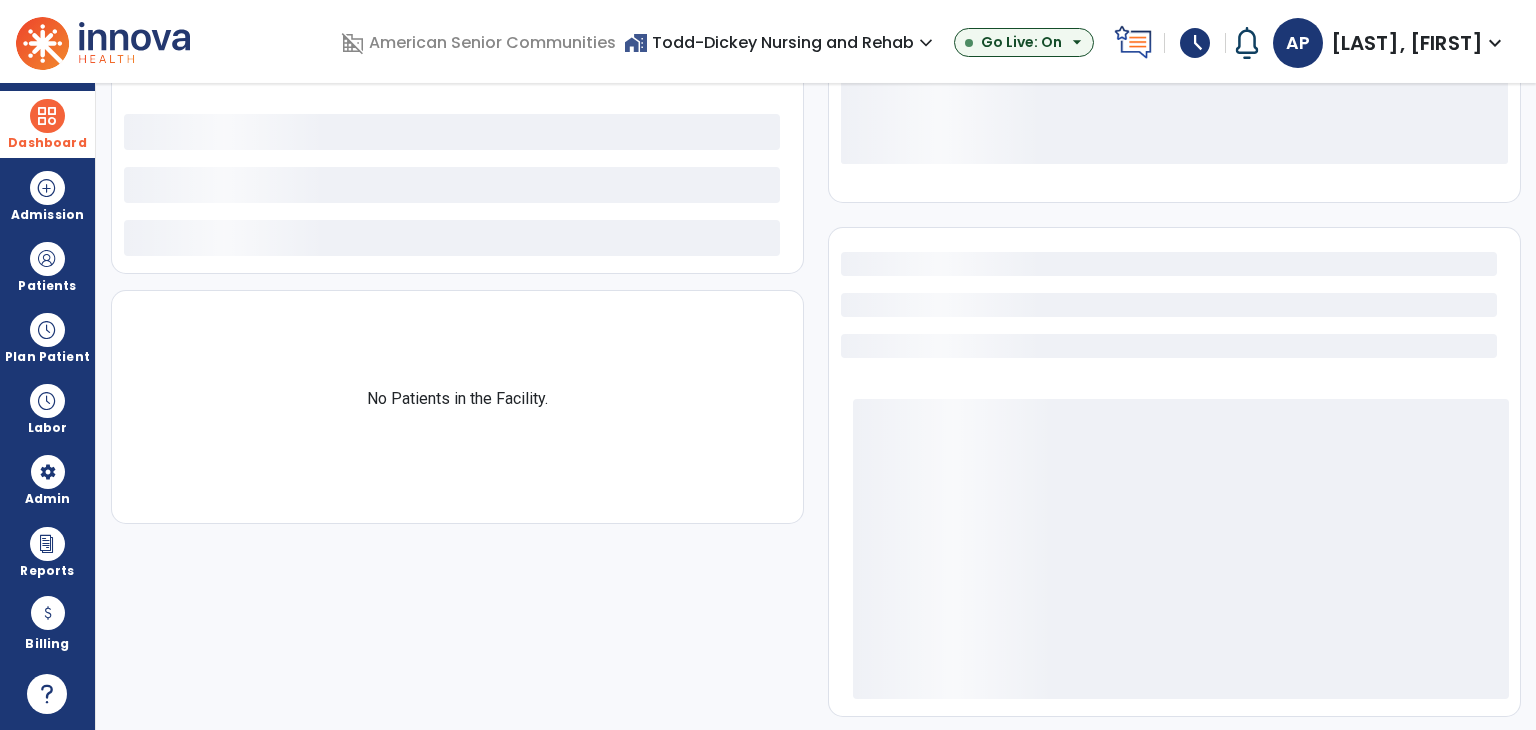 select on "***" 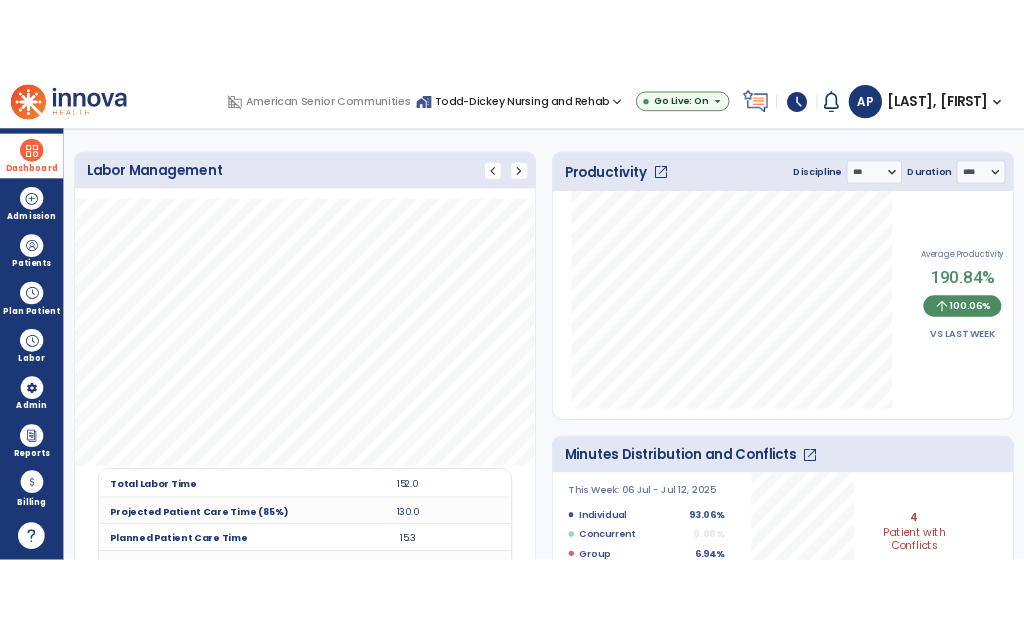 scroll, scrollTop: 0, scrollLeft: 0, axis: both 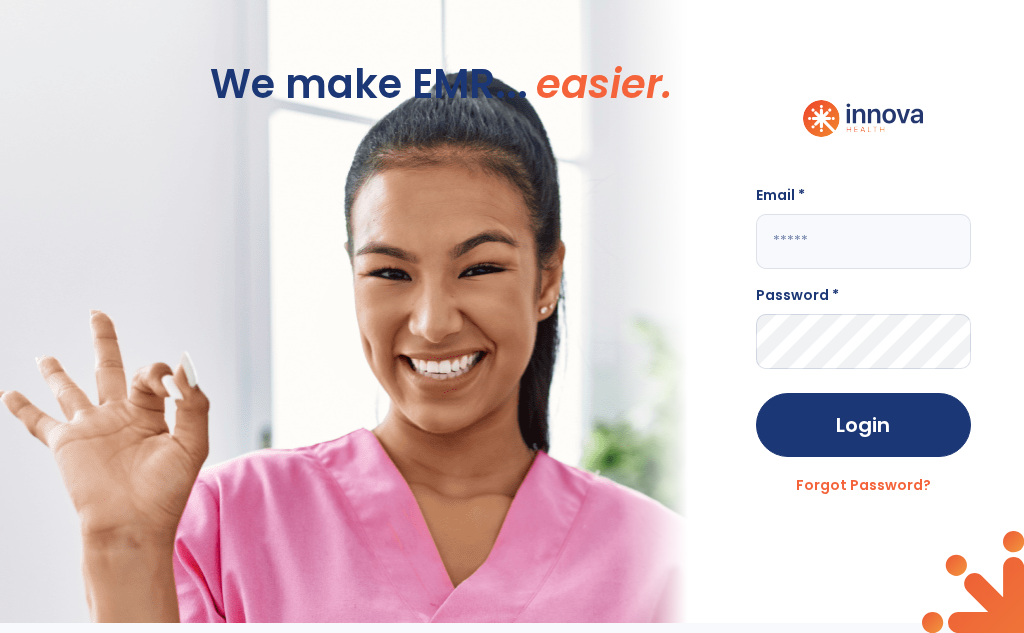 type on "**********" 